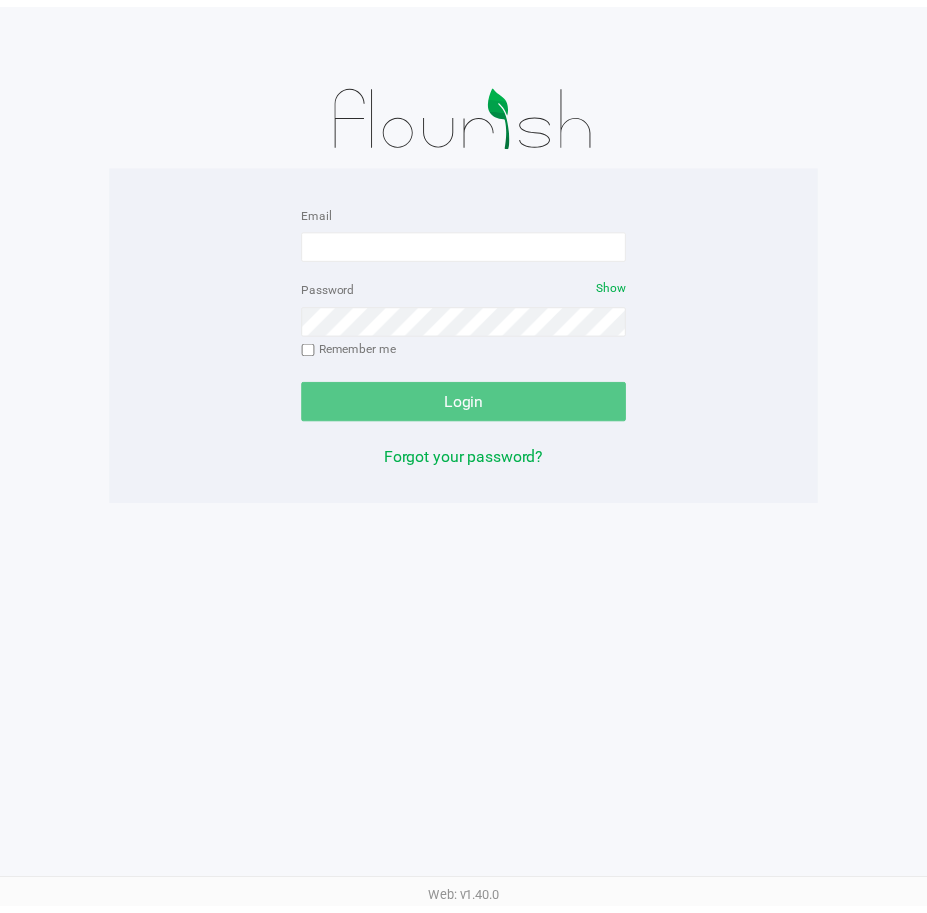 scroll, scrollTop: 0, scrollLeft: 0, axis: both 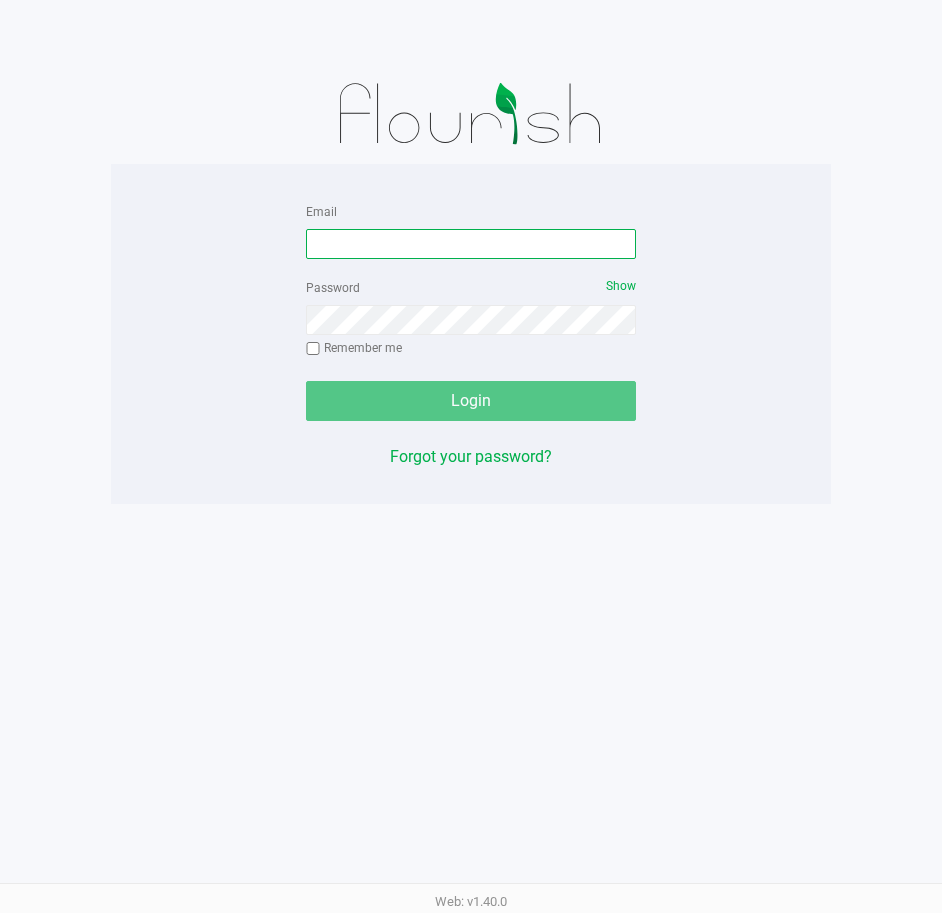 click on "Email" at bounding box center (471, 244) 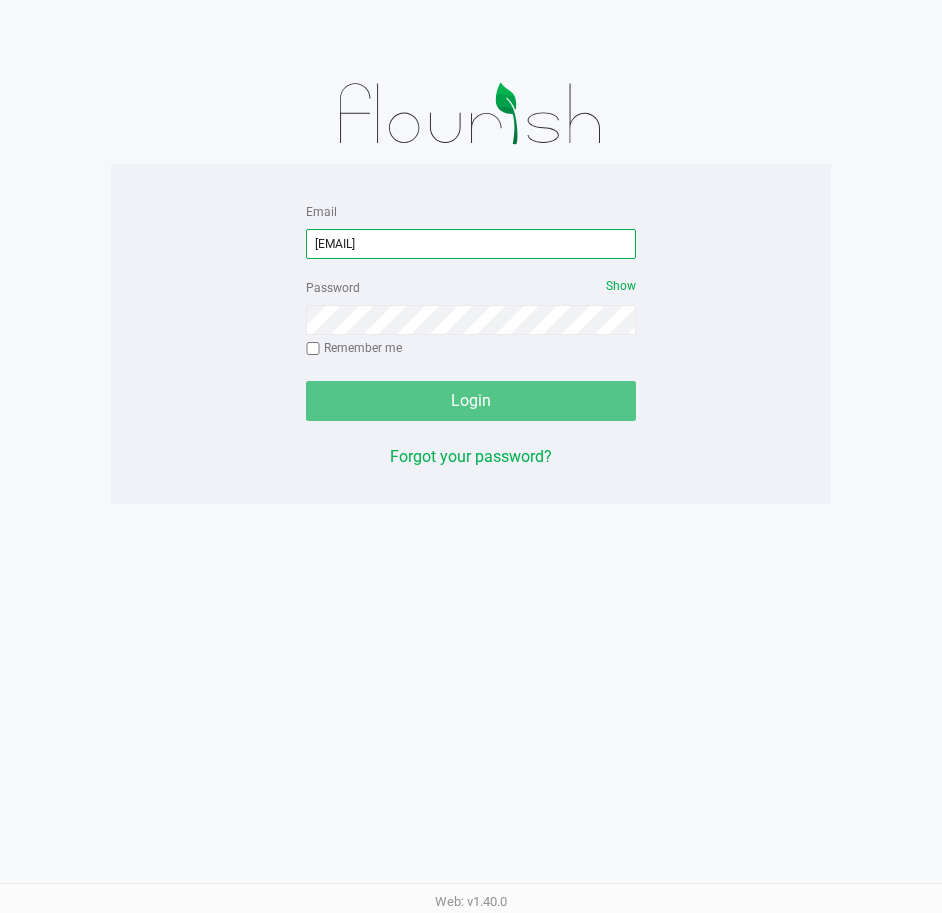 type on "[EMAIL]" 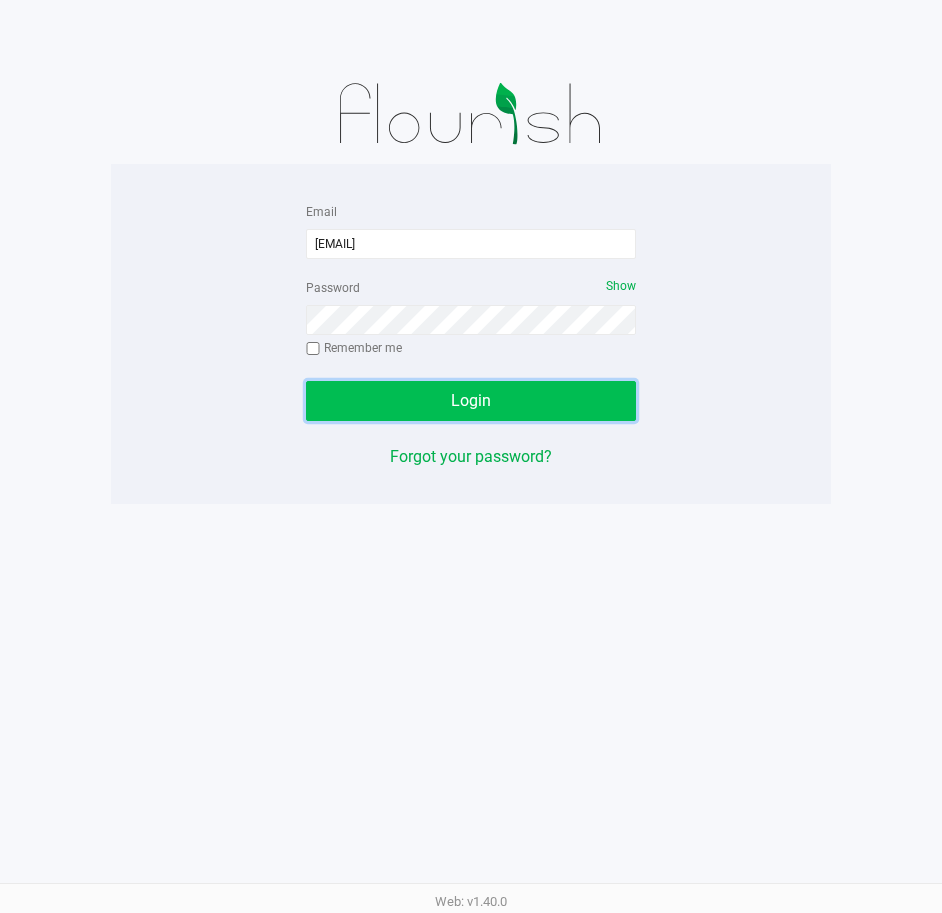 click on "Login" 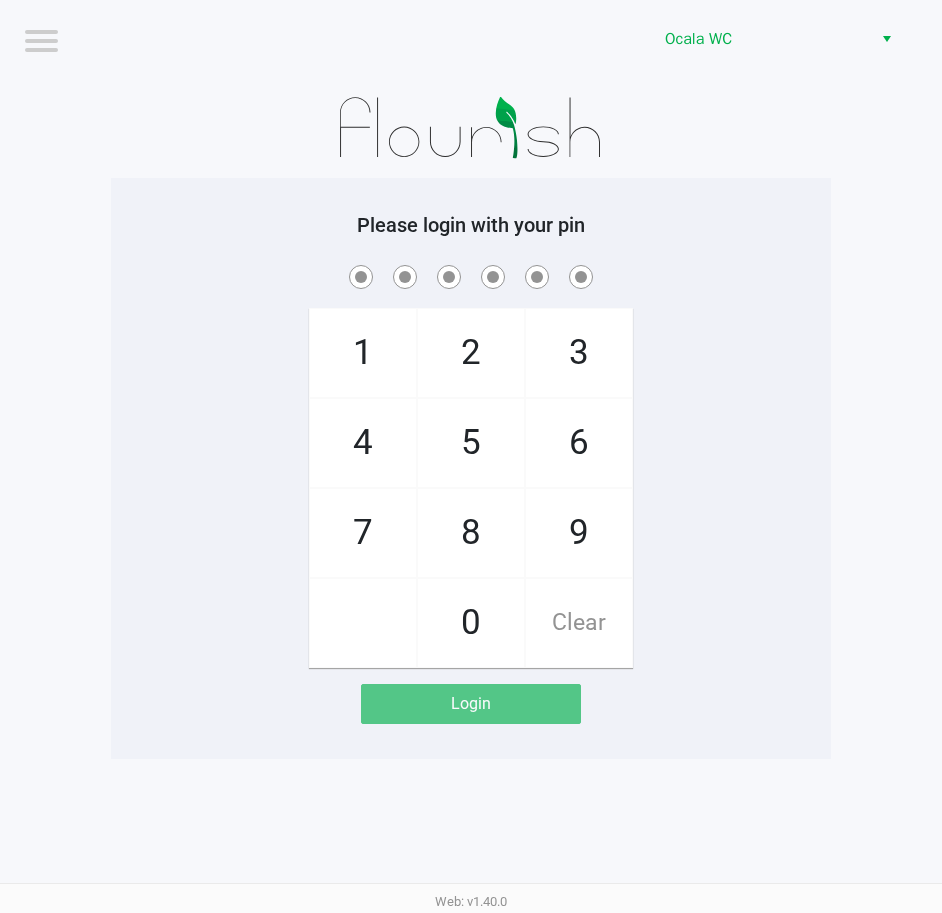 click on "Please login with your pin  1   4   7       2   5   8   0   3   6   9   Clear   Login" 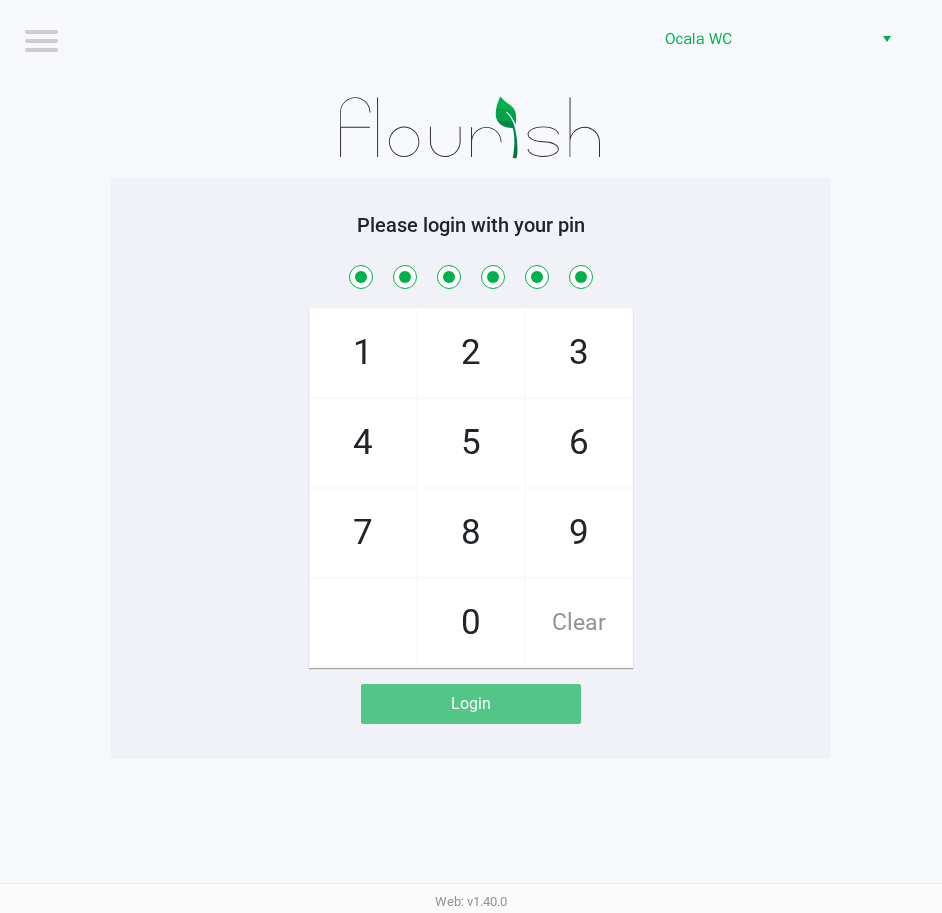 checkbox on "true" 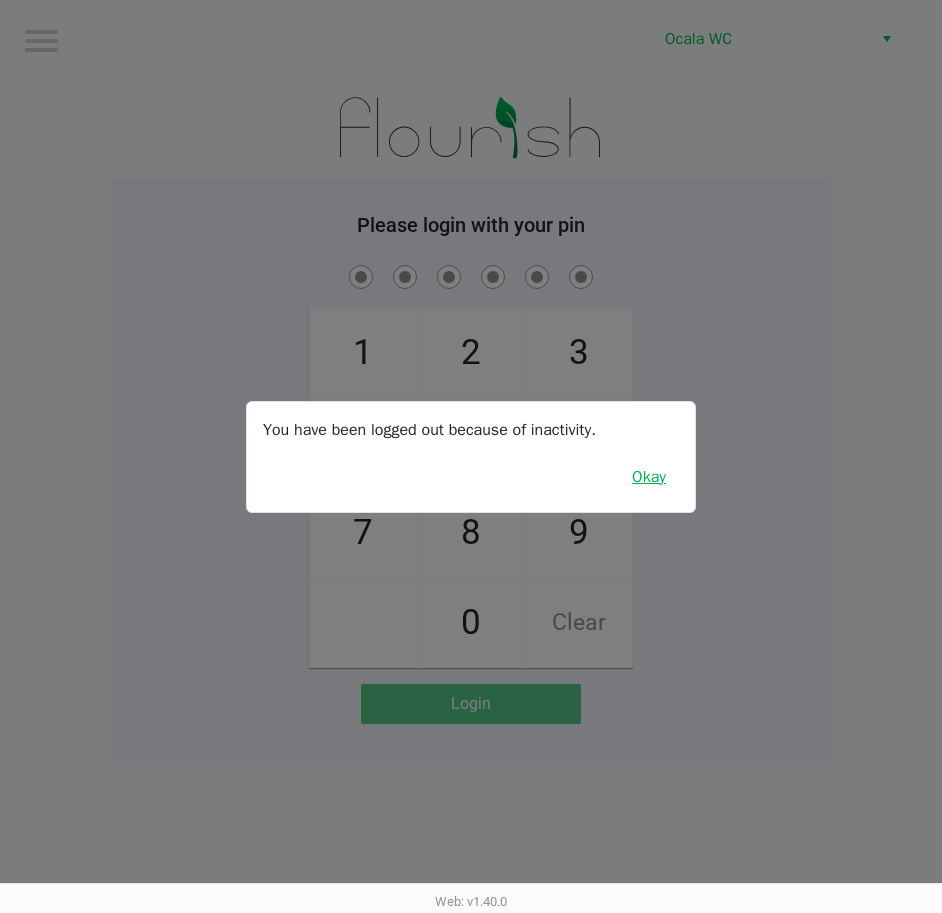 click on "Okay" at bounding box center [649, 477] 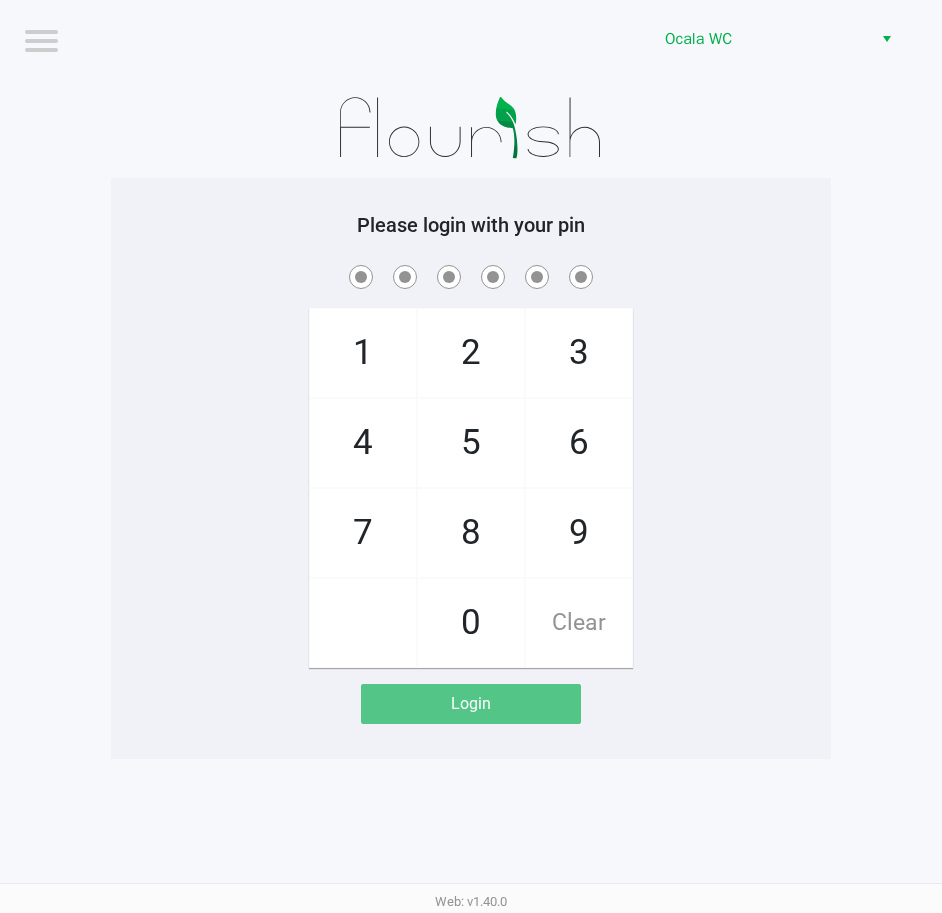 click on "1   4   7       2   5   8   0   3   6   9   Clear" 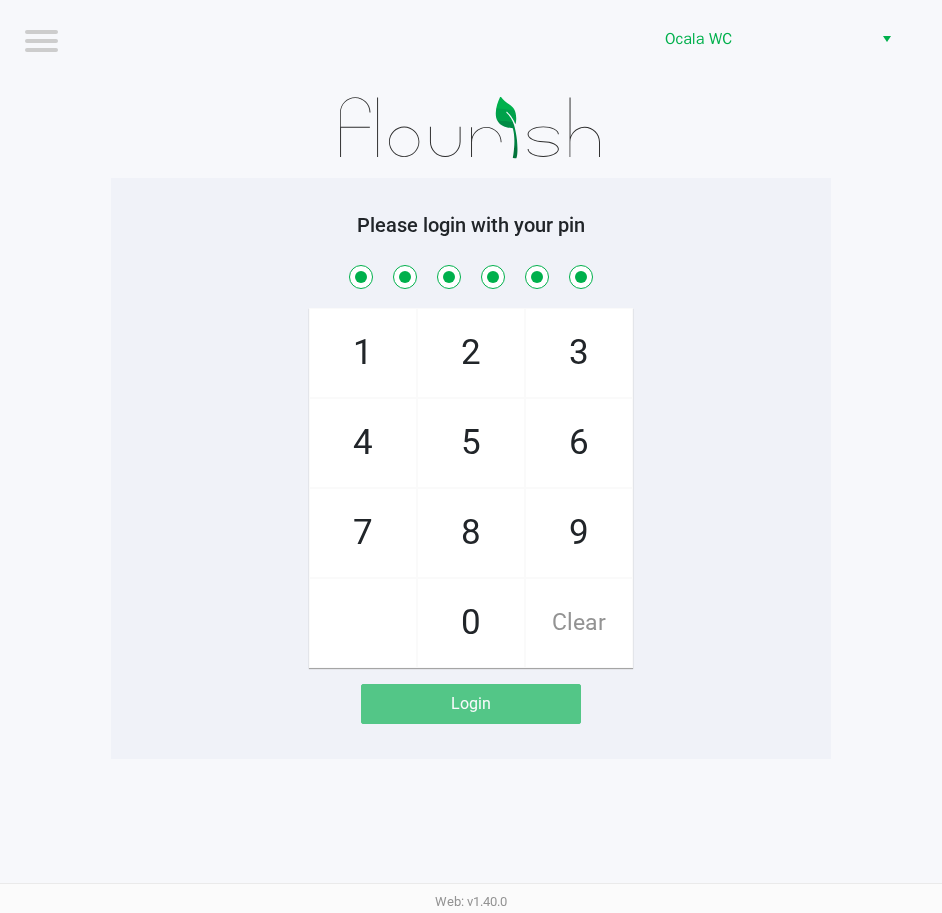 checkbox on "true" 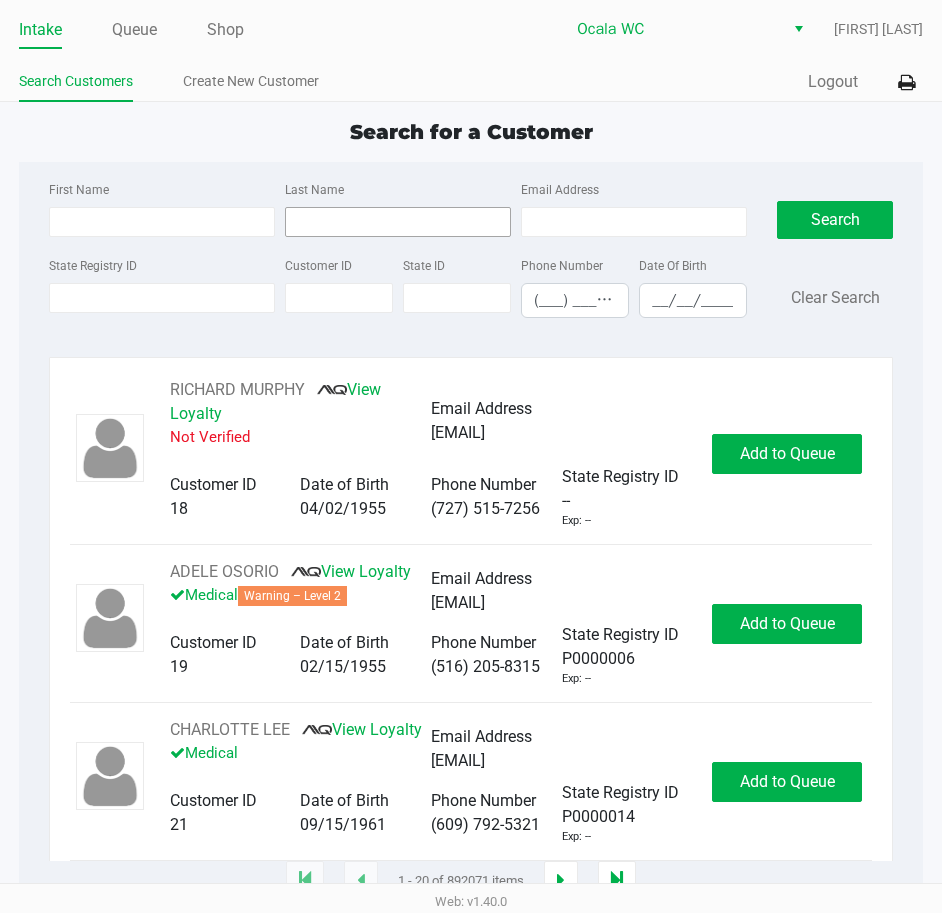 type on "[FIRST]" 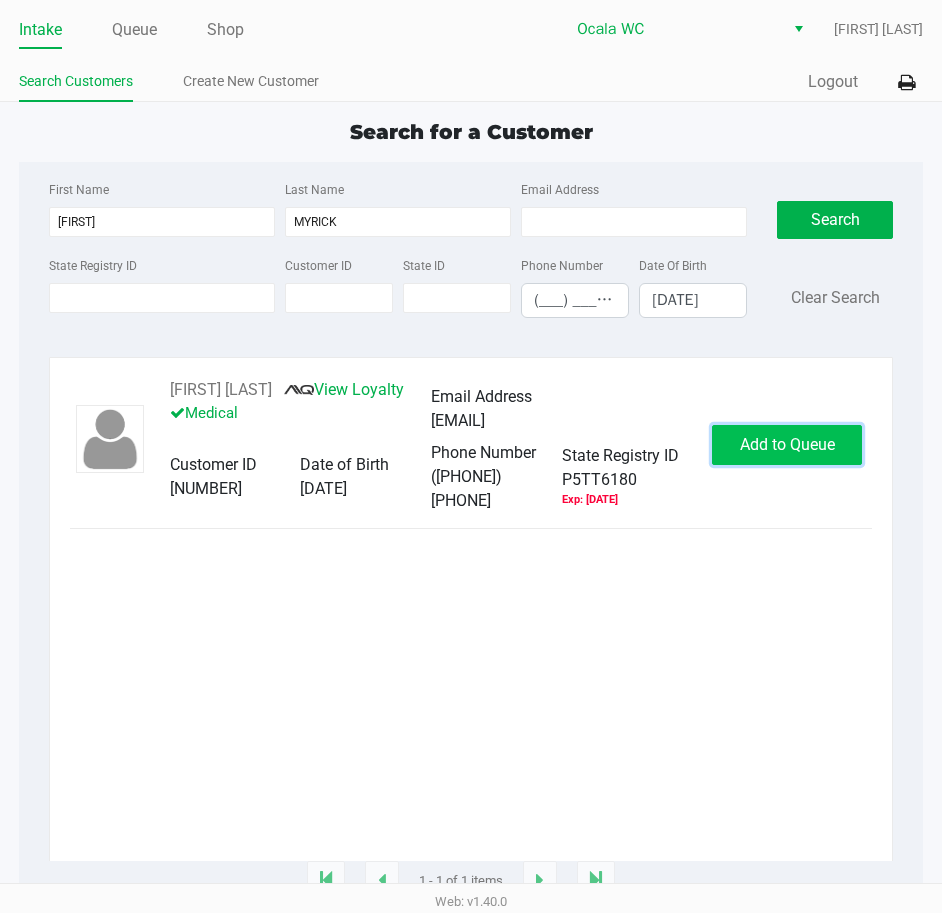click on "Add to Queue" 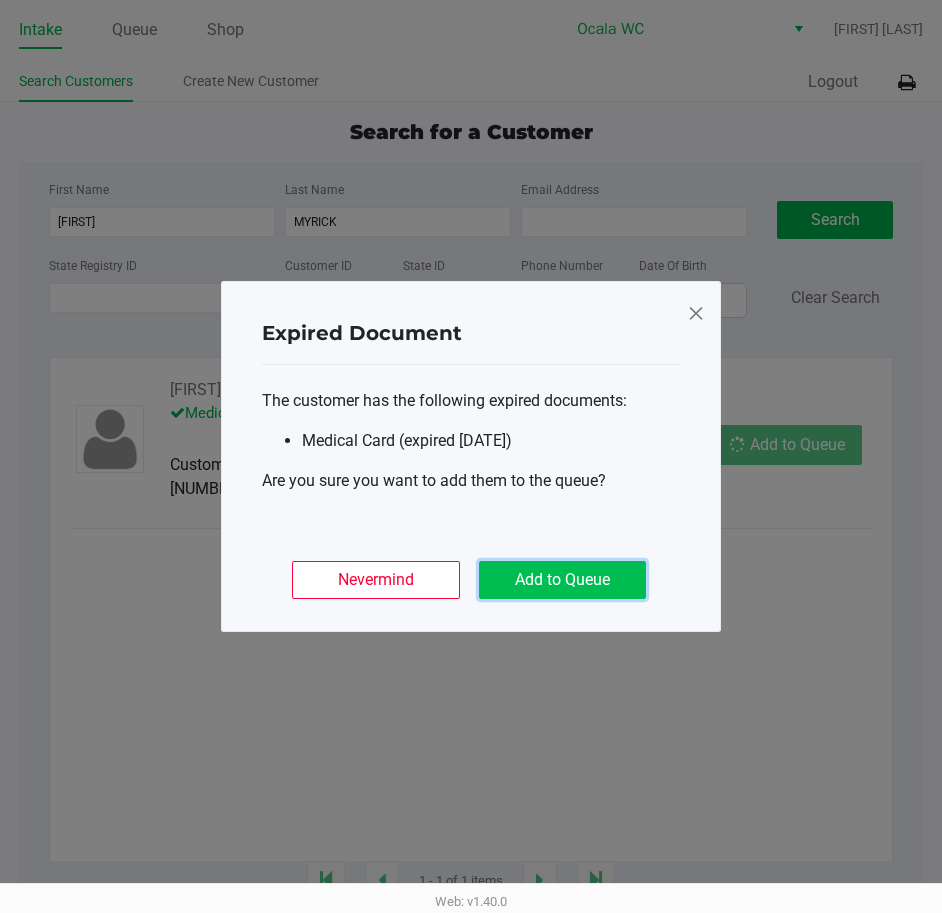 click on "Add to Queue" 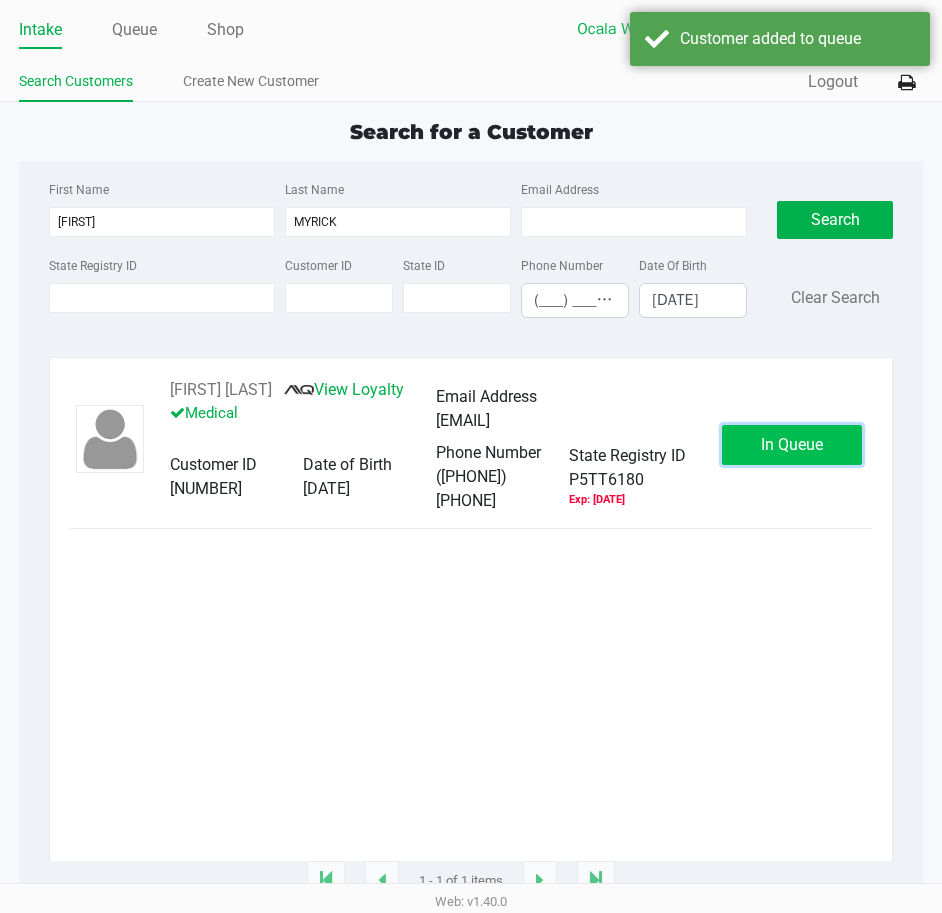click on "In Queue" 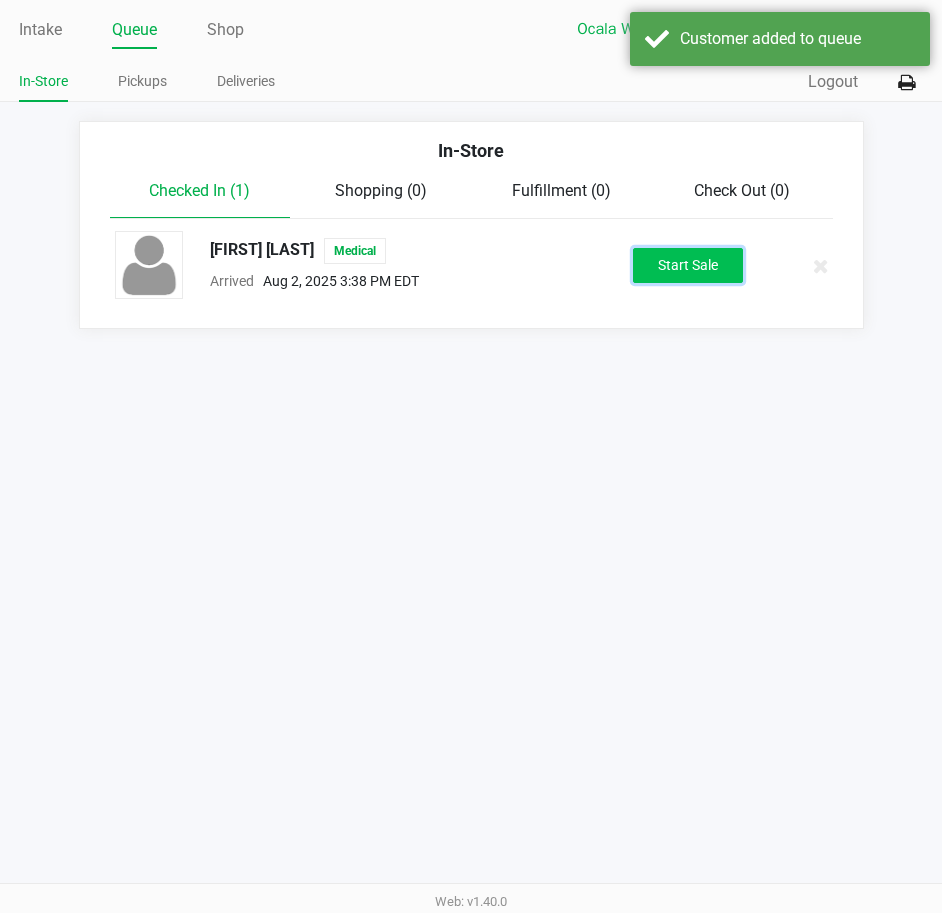 click on "Start Sale" 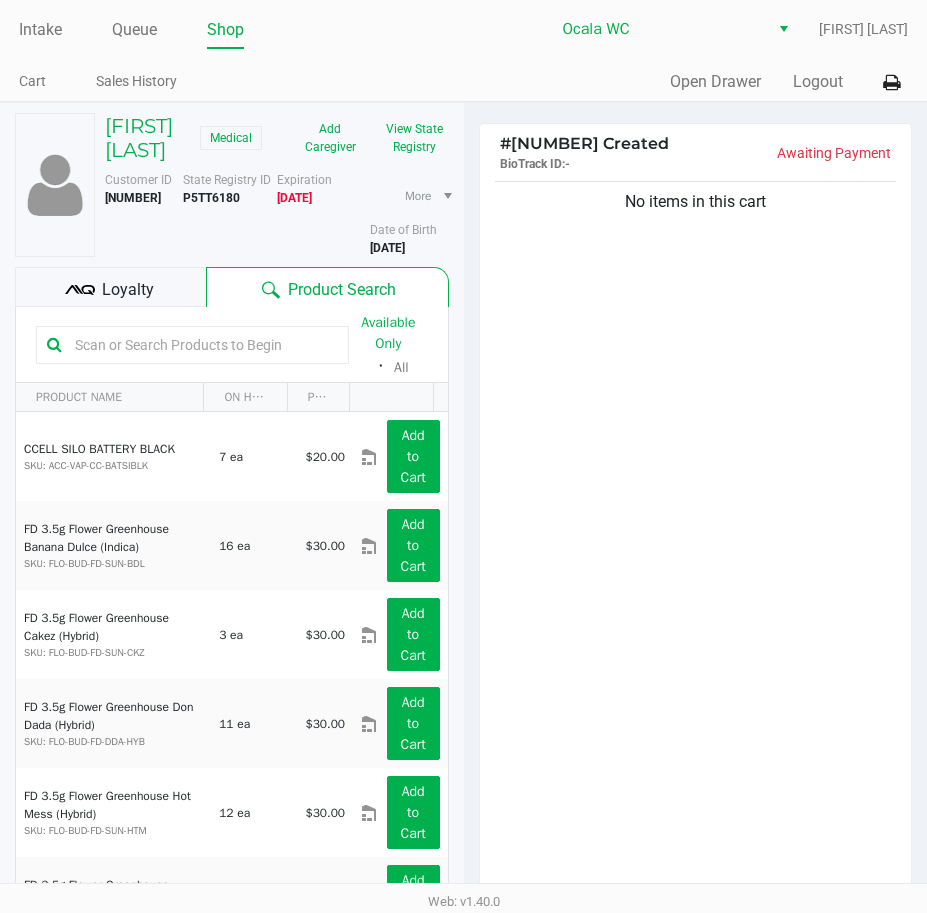 click on "Loyalty" 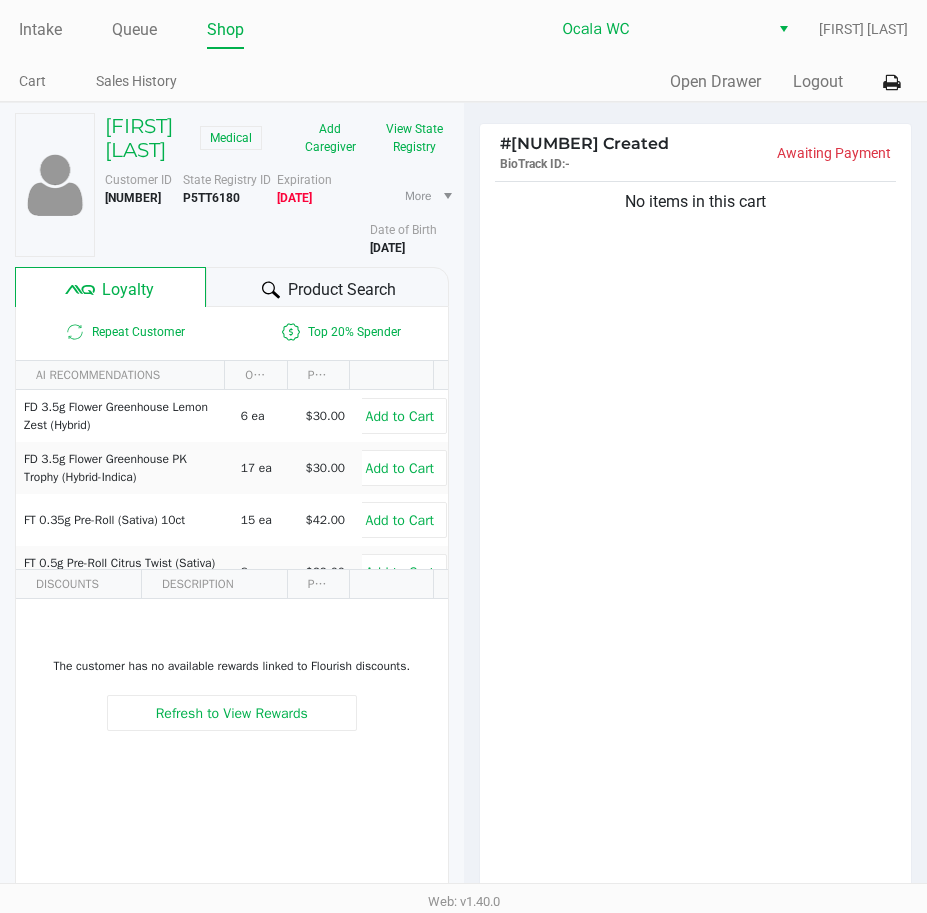 click on "Product Search" 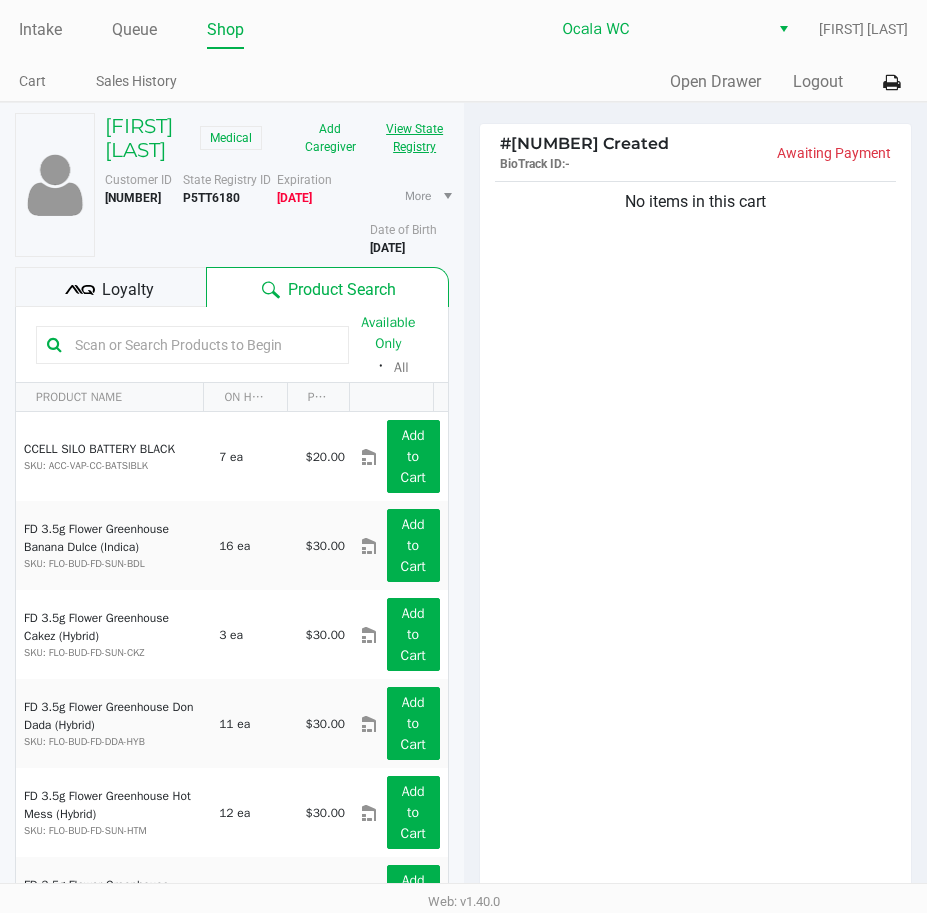 click on "View State Registry" 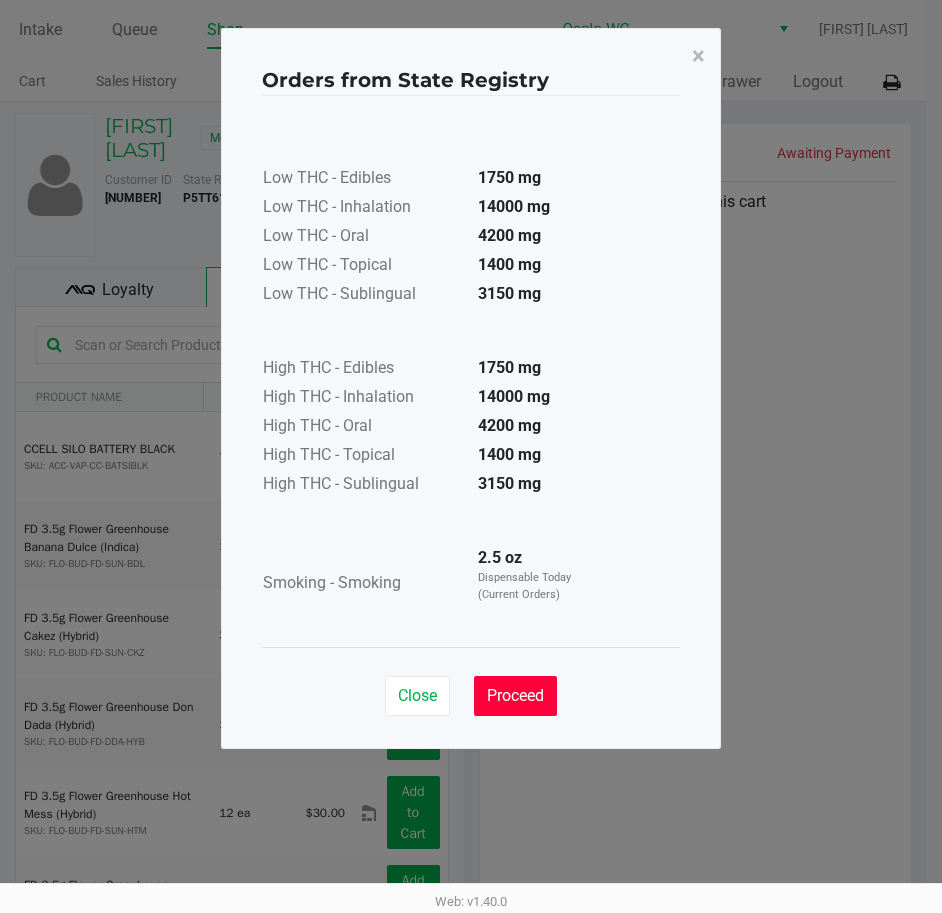 click on "Proceed" 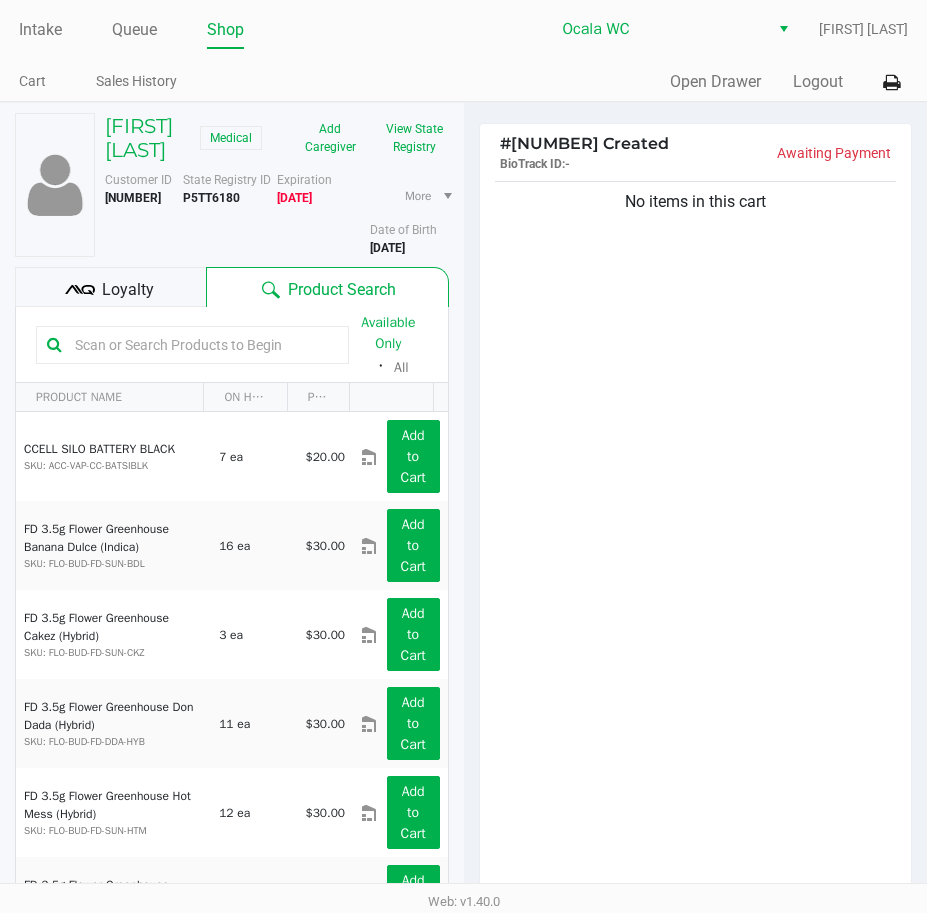click 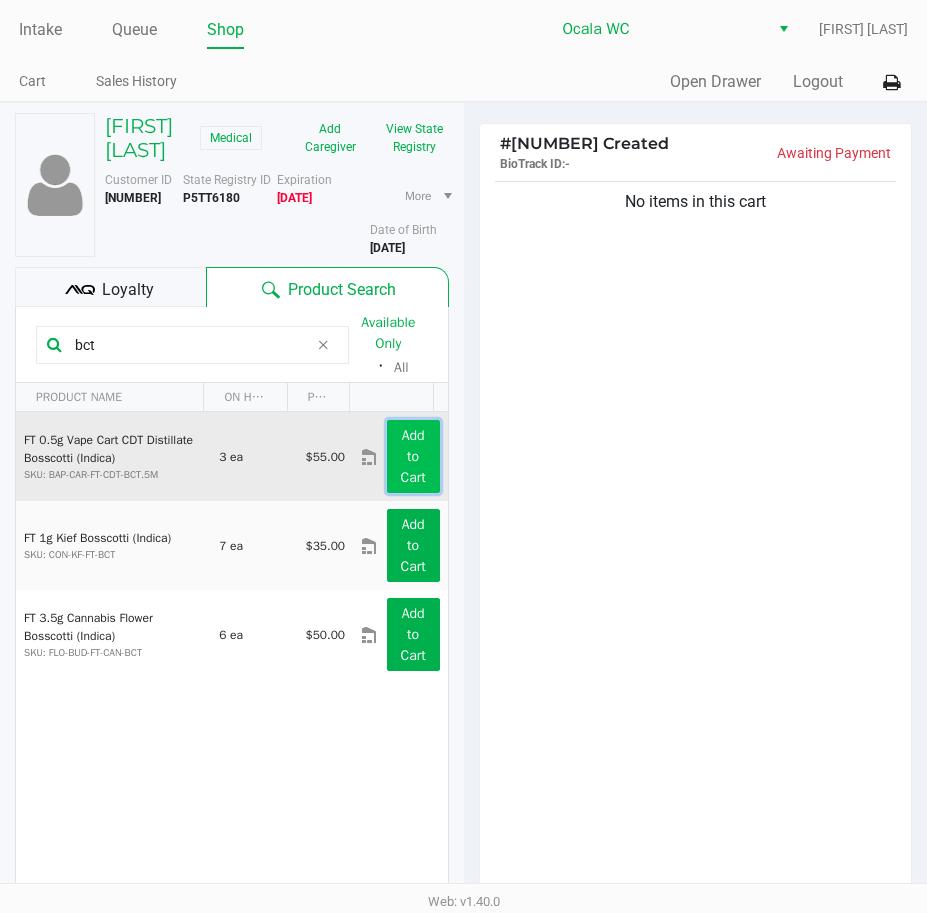click on "Add to Cart" 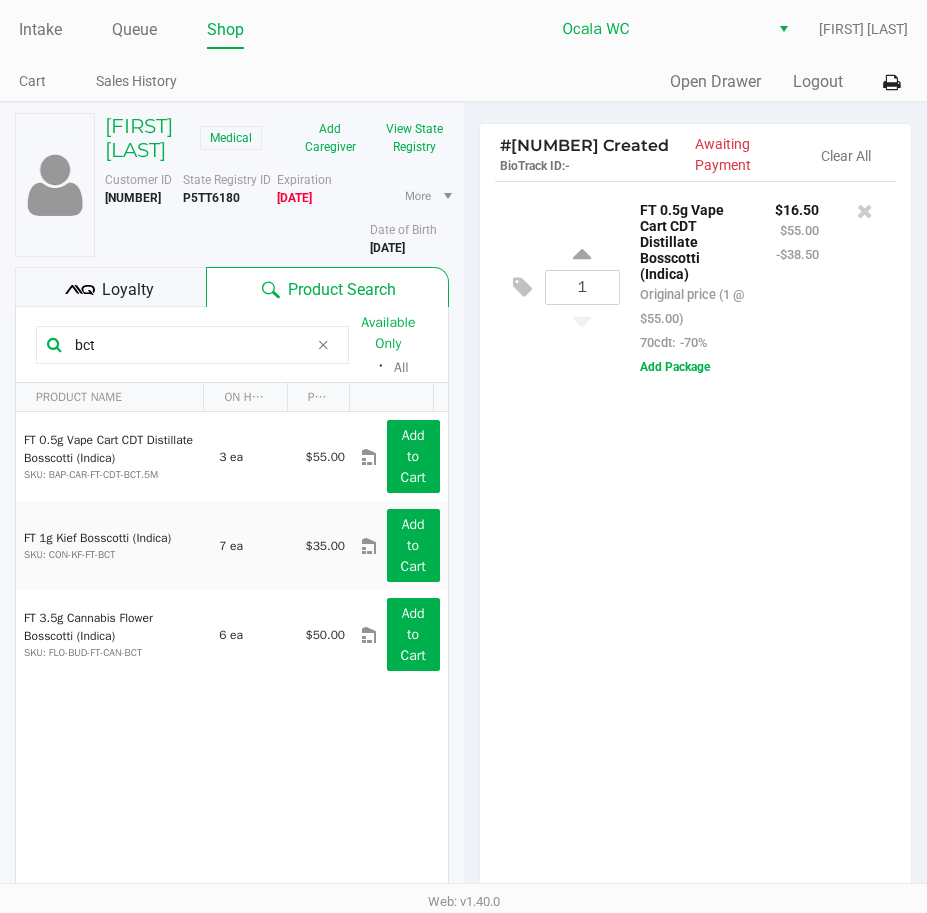 click on "bct" 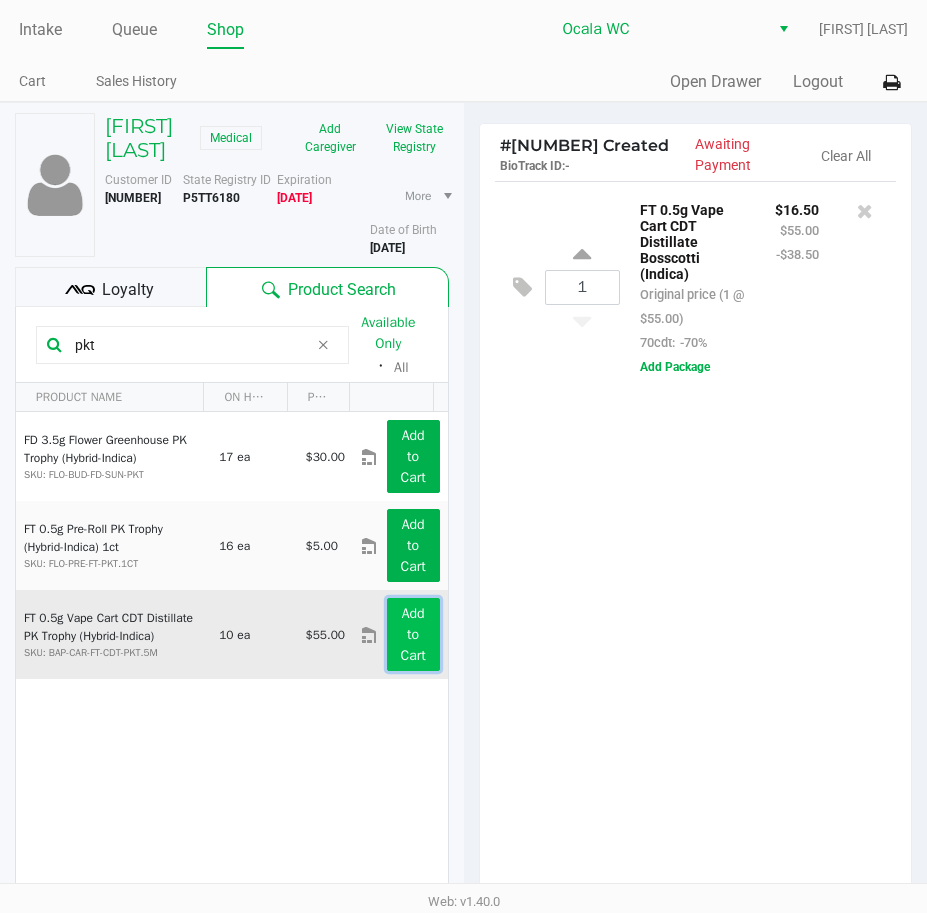 click on "Add to Cart" 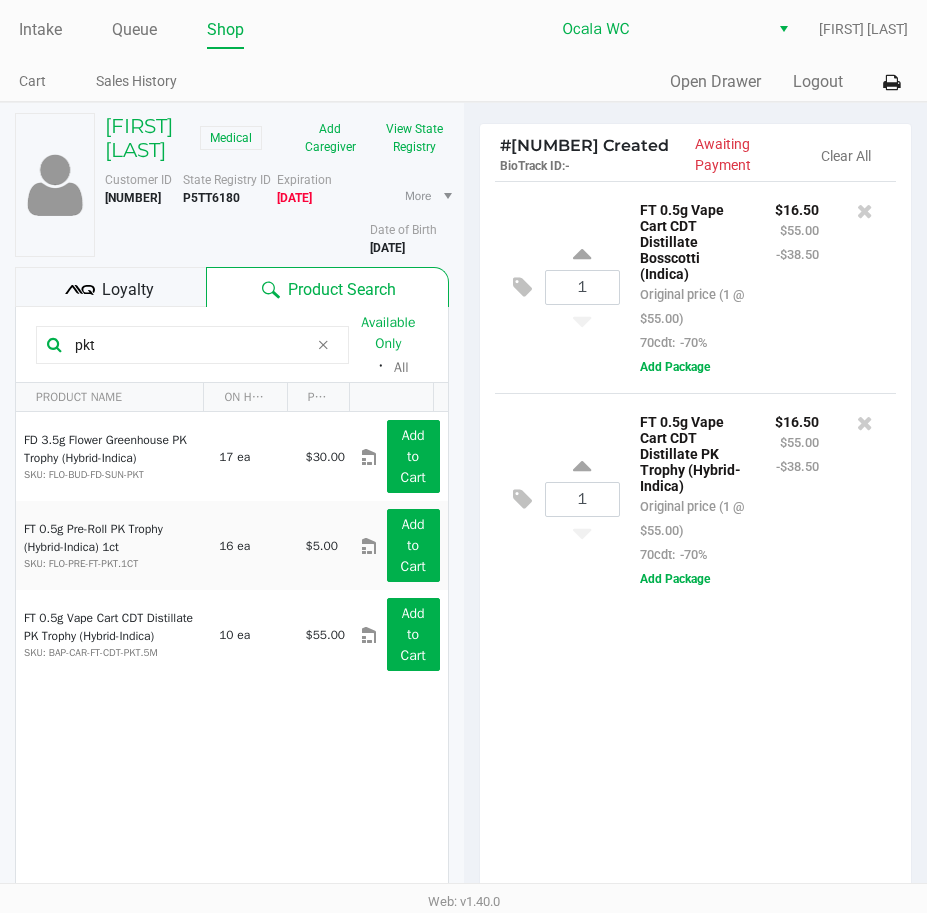 drag, startPoint x: 135, startPoint y: 367, endPoint x: 3, endPoint y: 365, distance: 132.01515 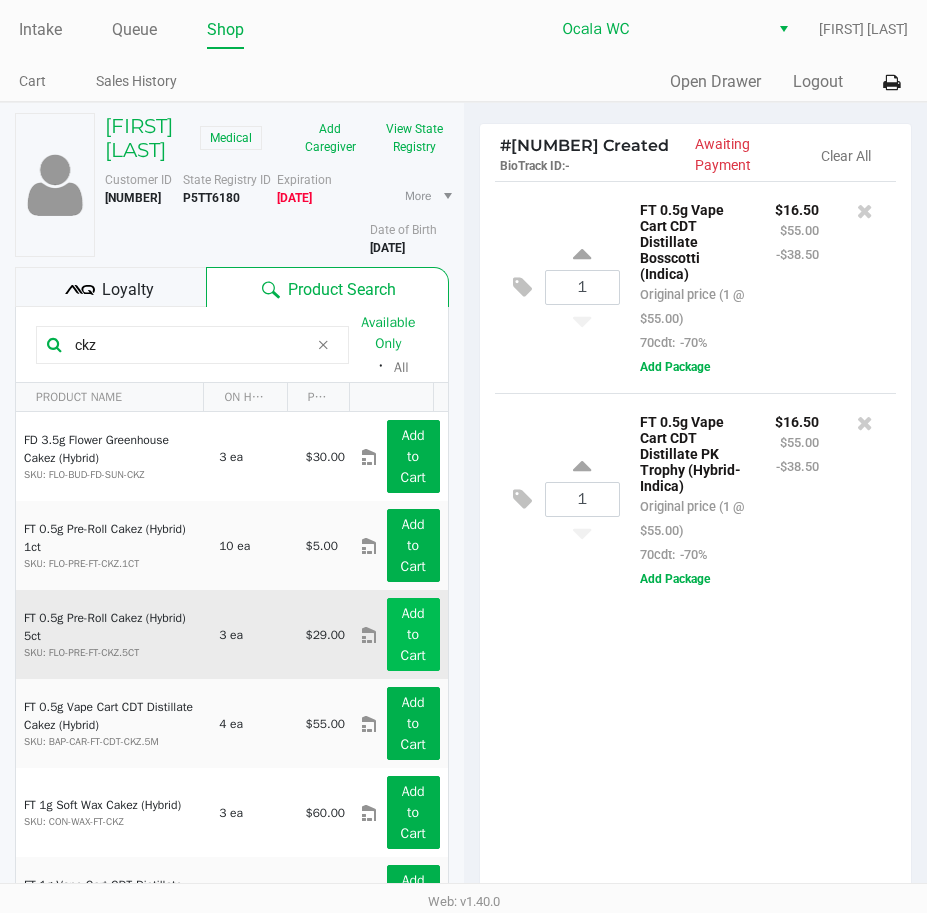 scroll, scrollTop: 52, scrollLeft: 0, axis: vertical 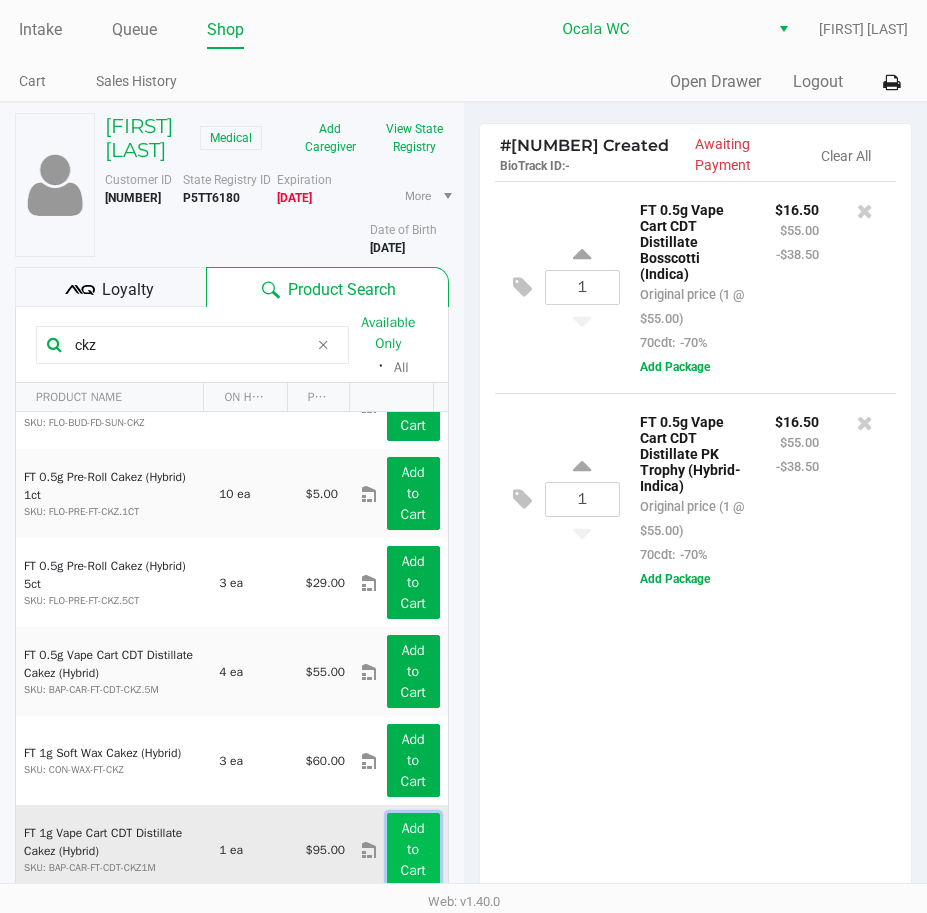 click on "Add to Cart" 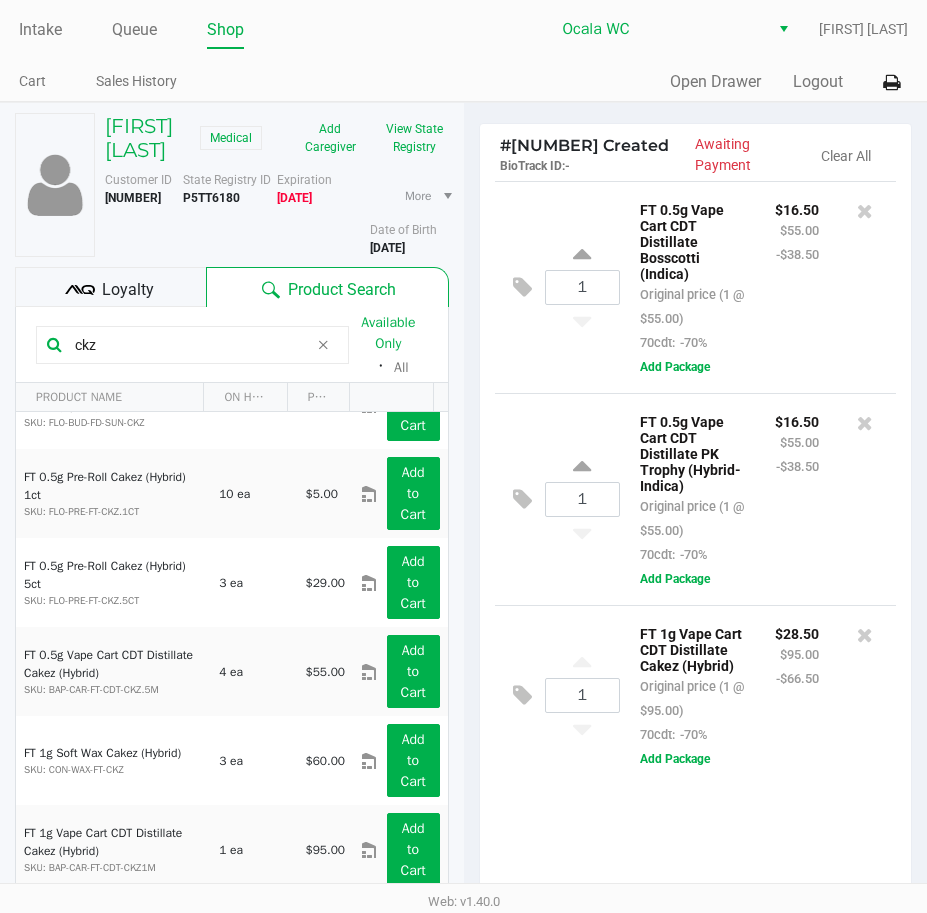 drag, startPoint x: 119, startPoint y: 372, endPoint x: 3, endPoint y: 374, distance: 116.01724 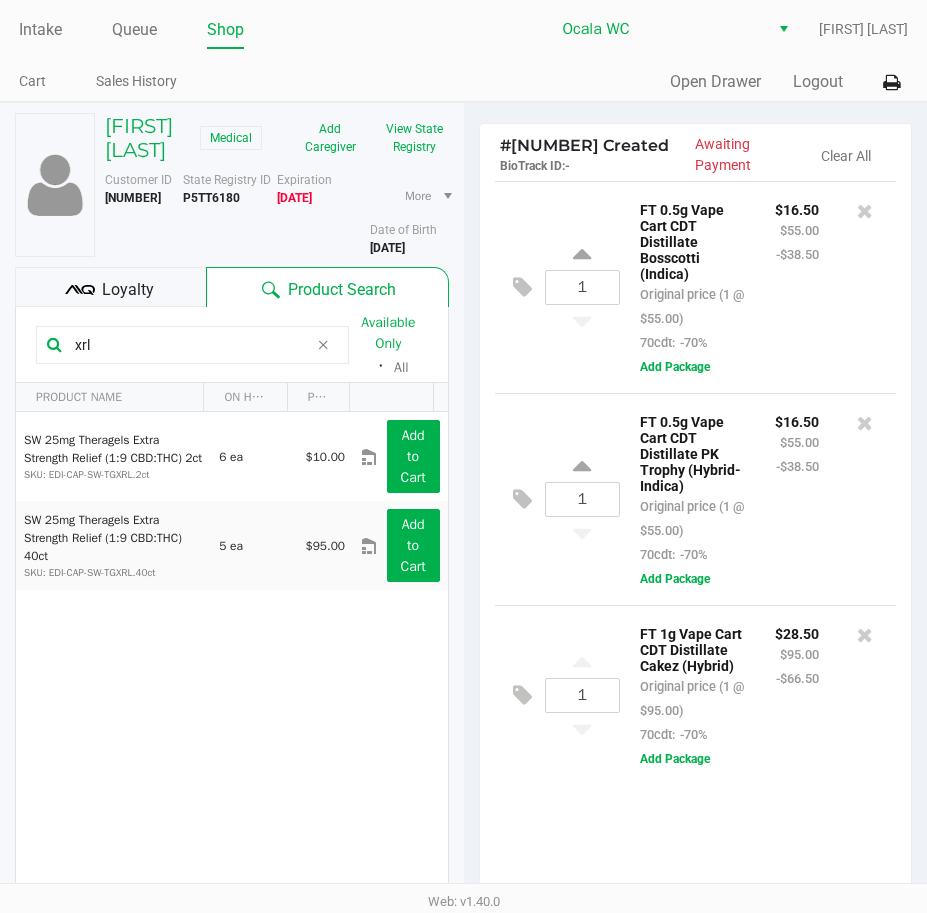 scroll, scrollTop: 0, scrollLeft: 0, axis: both 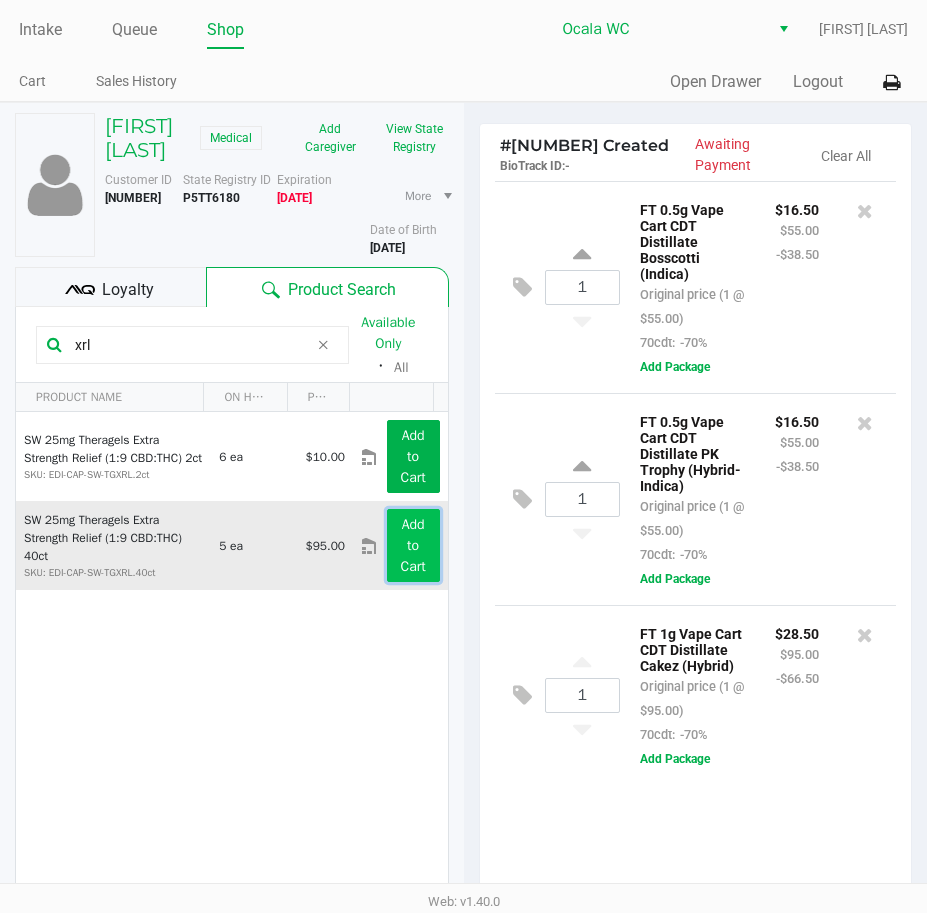 click on "Add to Cart" 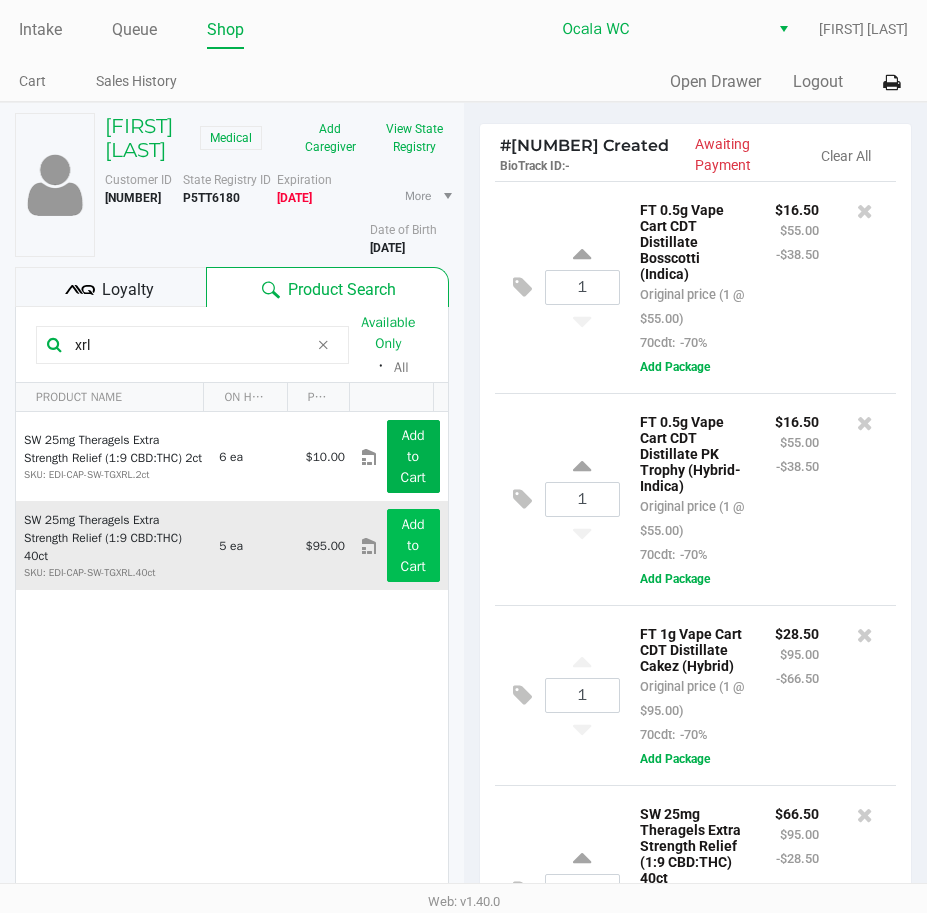 scroll, scrollTop: 206, scrollLeft: 0, axis: vertical 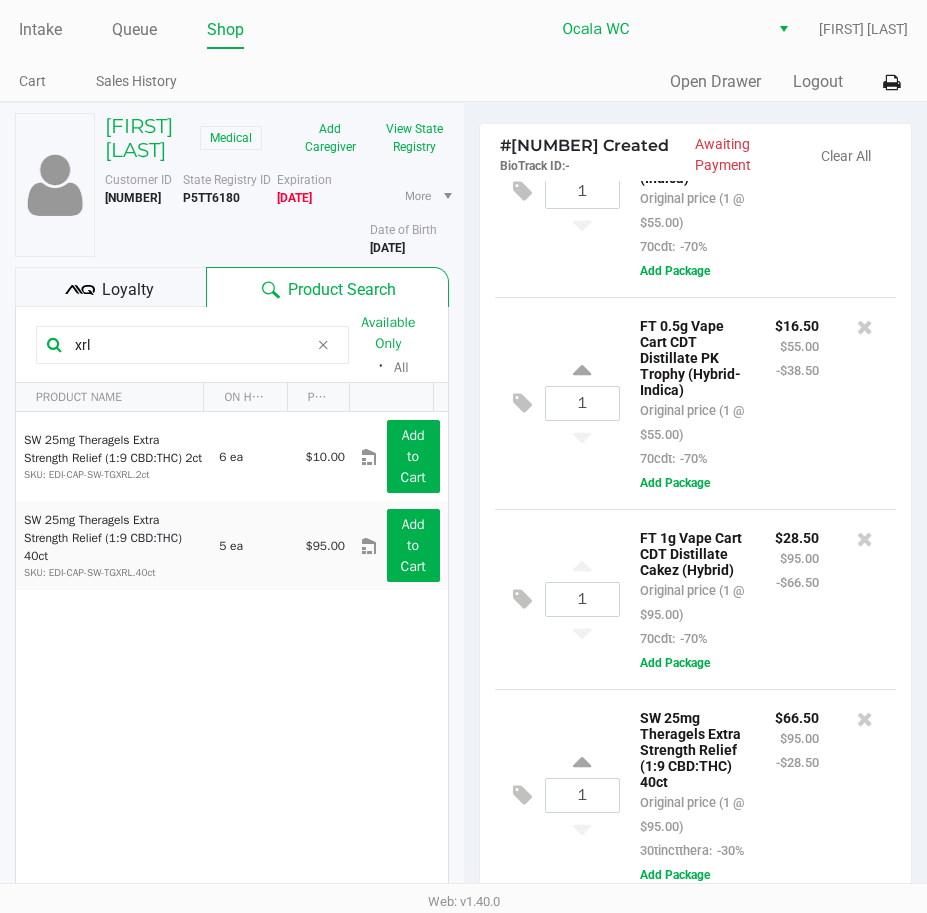 drag, startPoint x: 122, startPoint y: 363, endPoint x: 3, endPoint y: 376, distance: 119.70798 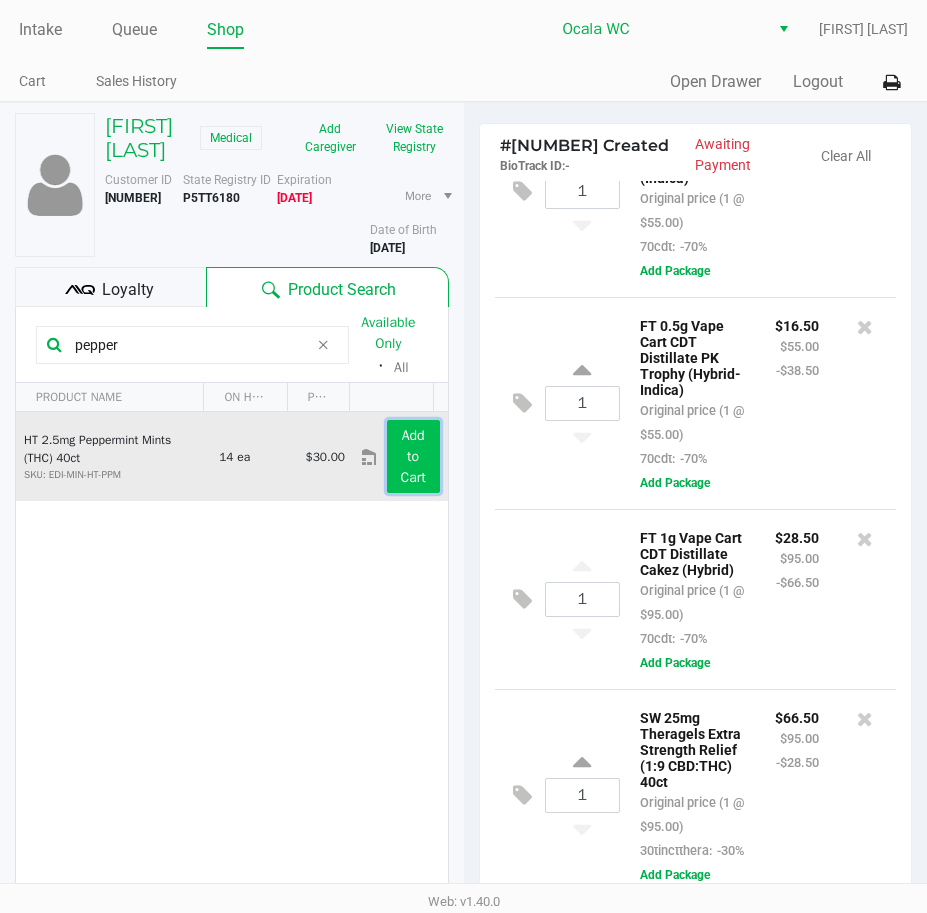 click on "Add to Cart" 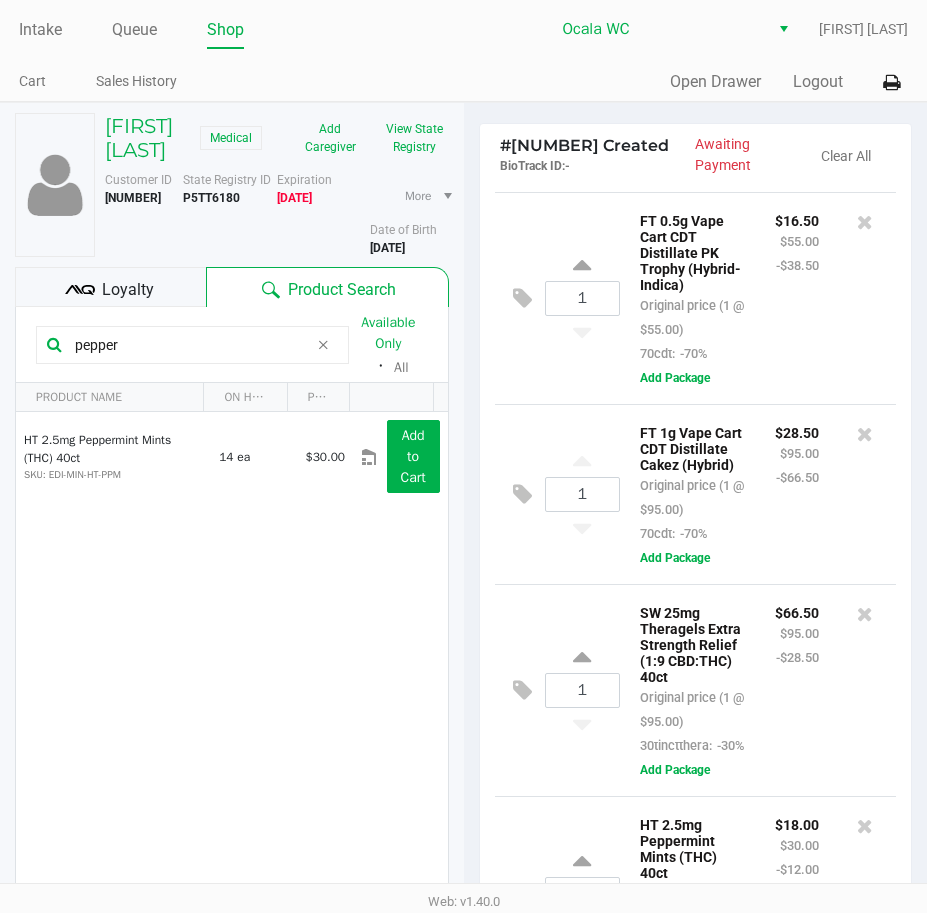 scroll, scrollTop: 406, scrollLeft: 0, axis: vertical 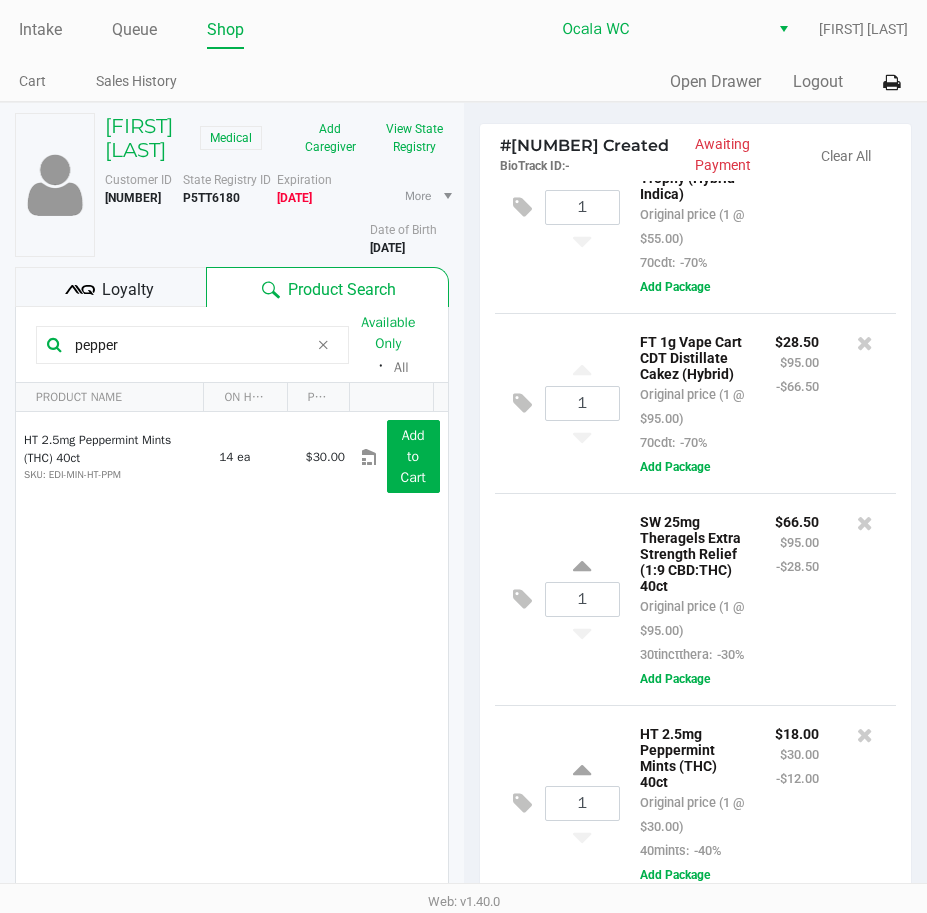 drag, startPoint x: 167, startPoint y: 375, endPoint x: 3, endPoint y: 386, distance: 164.36848 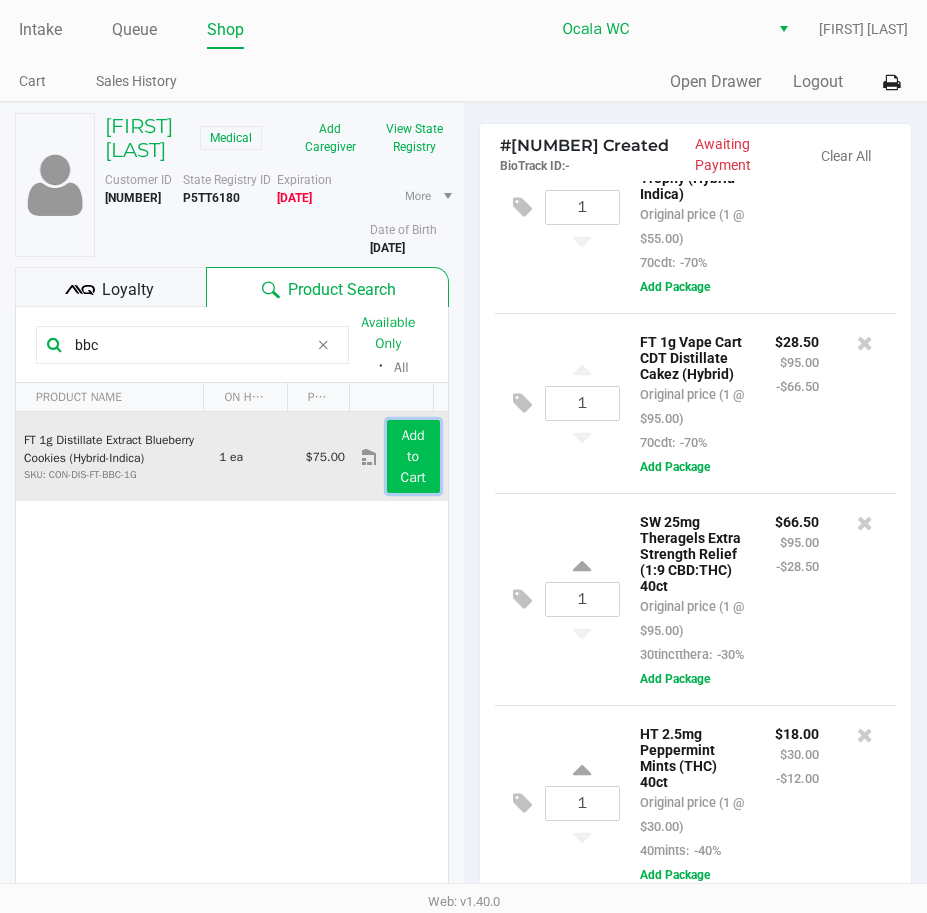 click on "Add to Cart" 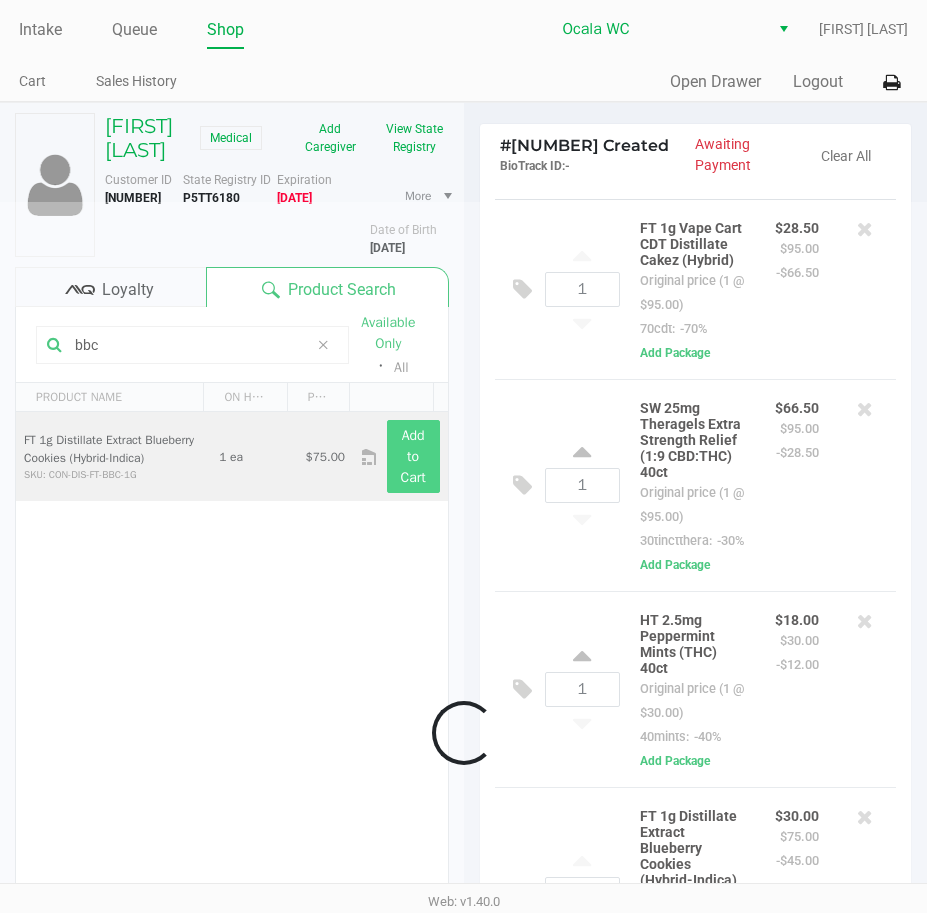 scroll, scrollTop: 681, scrollLeft: 0, axis: vertical 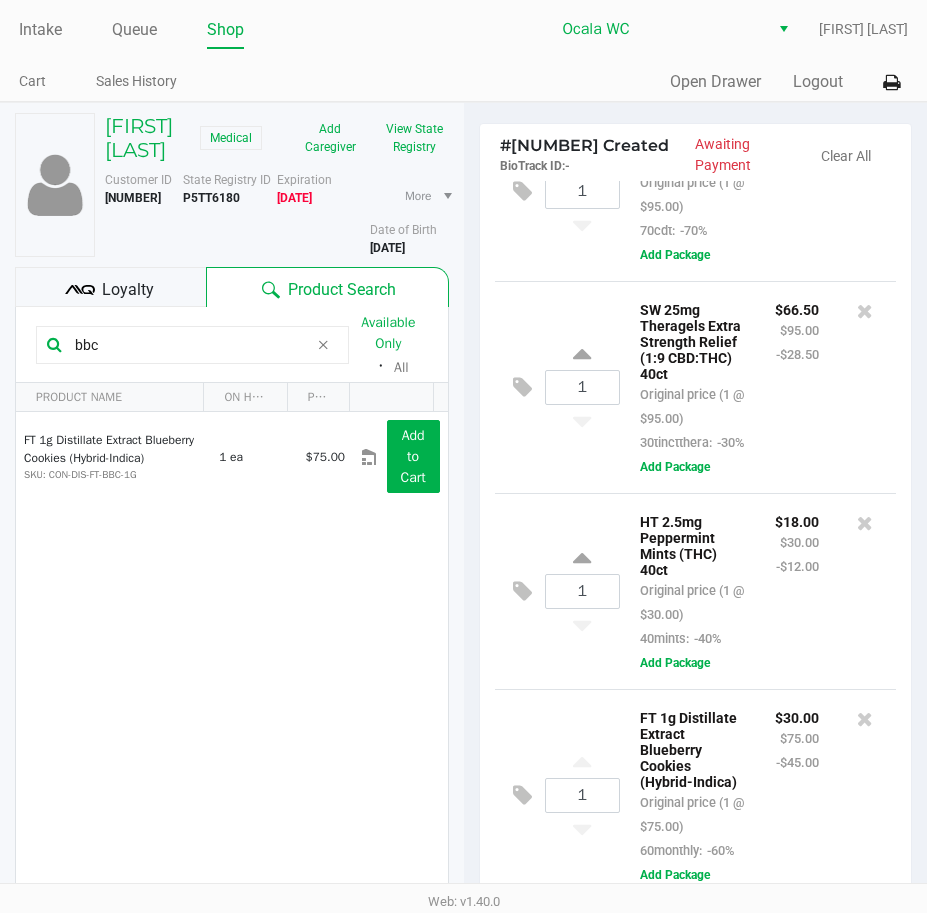 drag, startPoint x: 116, startPoint y: 358, endPoint x: 3, endPoint y: 367, distance: 113.35784 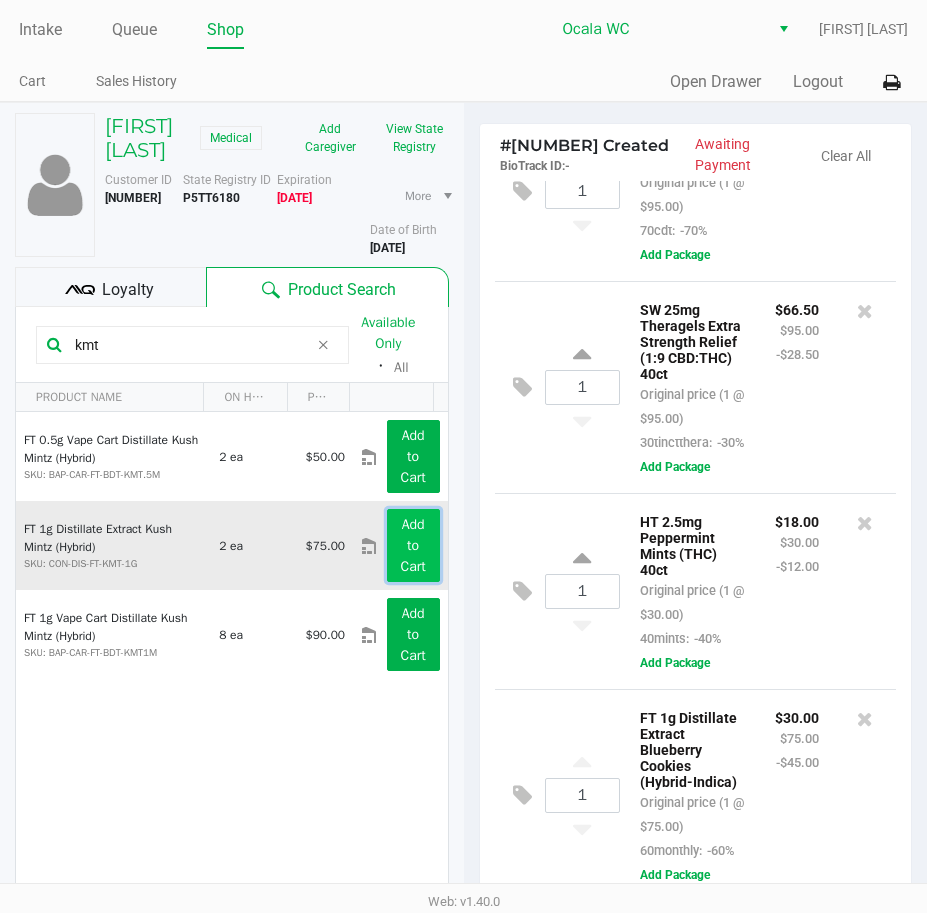 click on "Add to Cart" 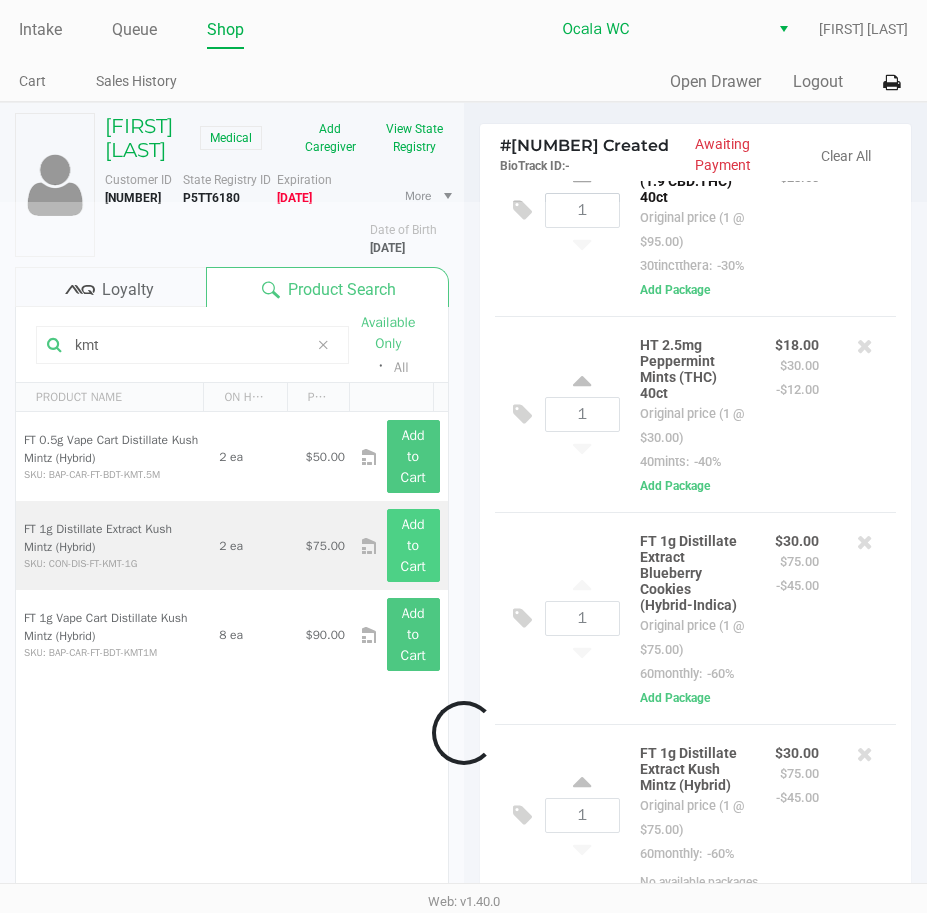 scroll, scrollTop: 905, scrollLeft: 0, axis: vertical 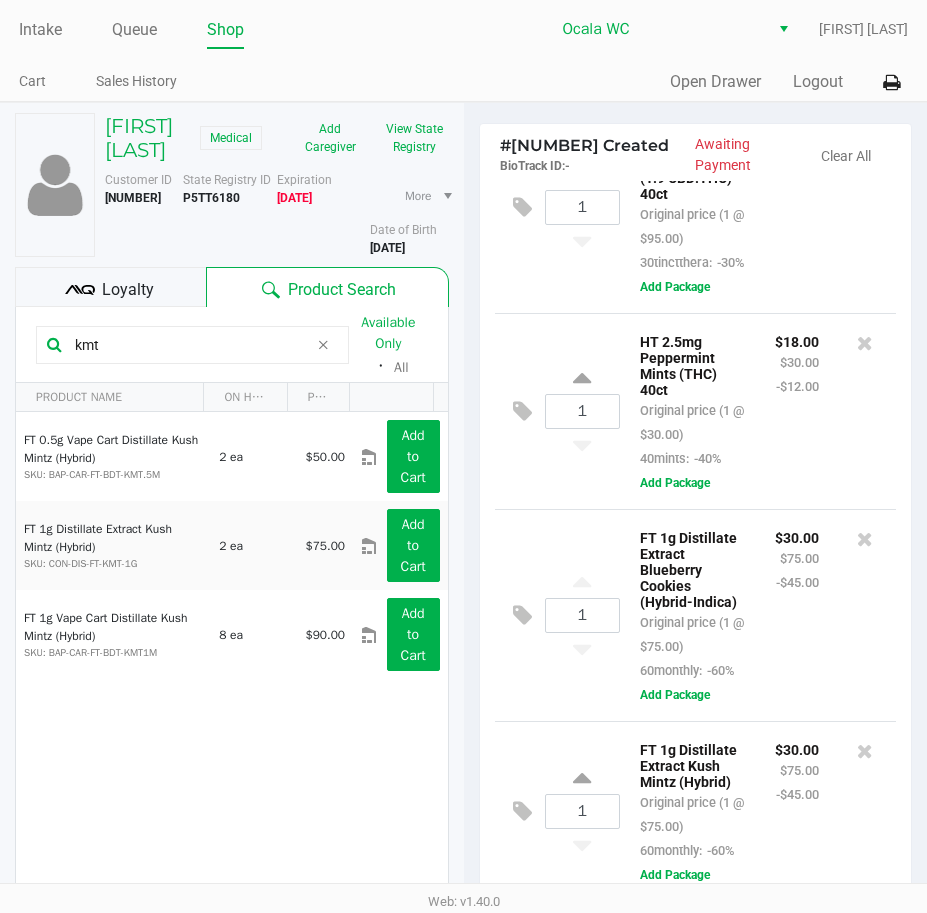 drag, startPoint x: 107, startPoint y: 355, endPoint x: 15, endPoint y: 377, distance: 94.59387 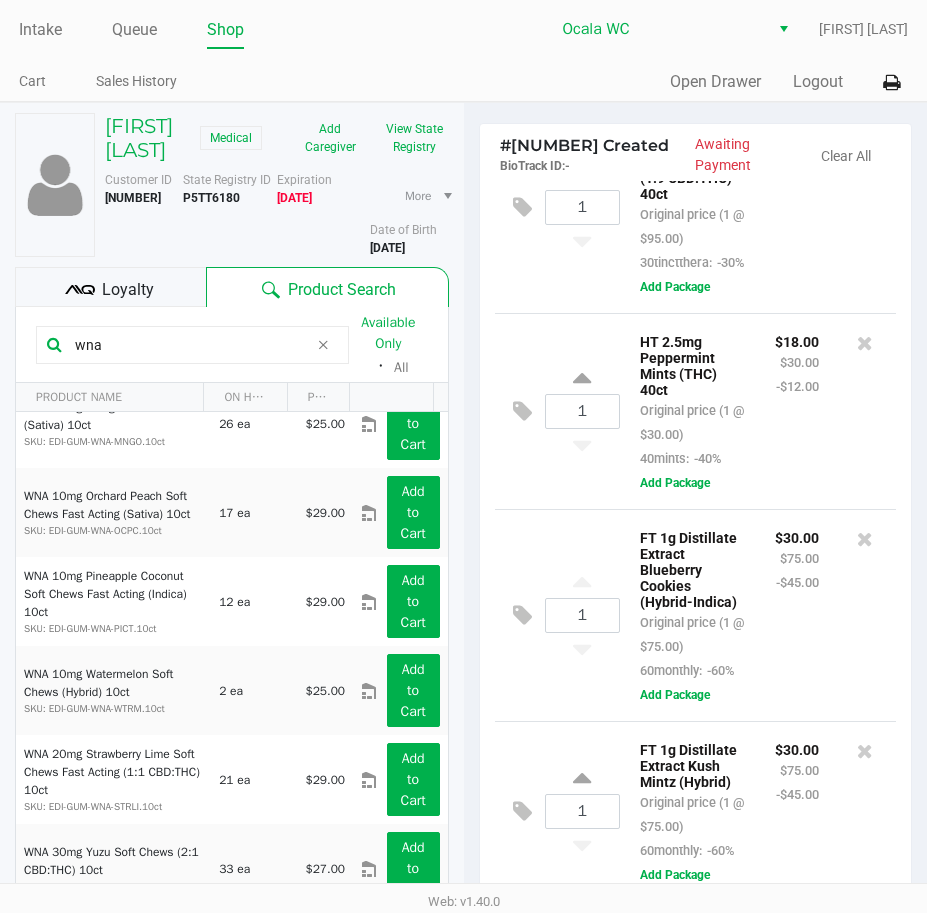 scroll, scrollTop: 230, scrollLeft: 0, axis: vertical 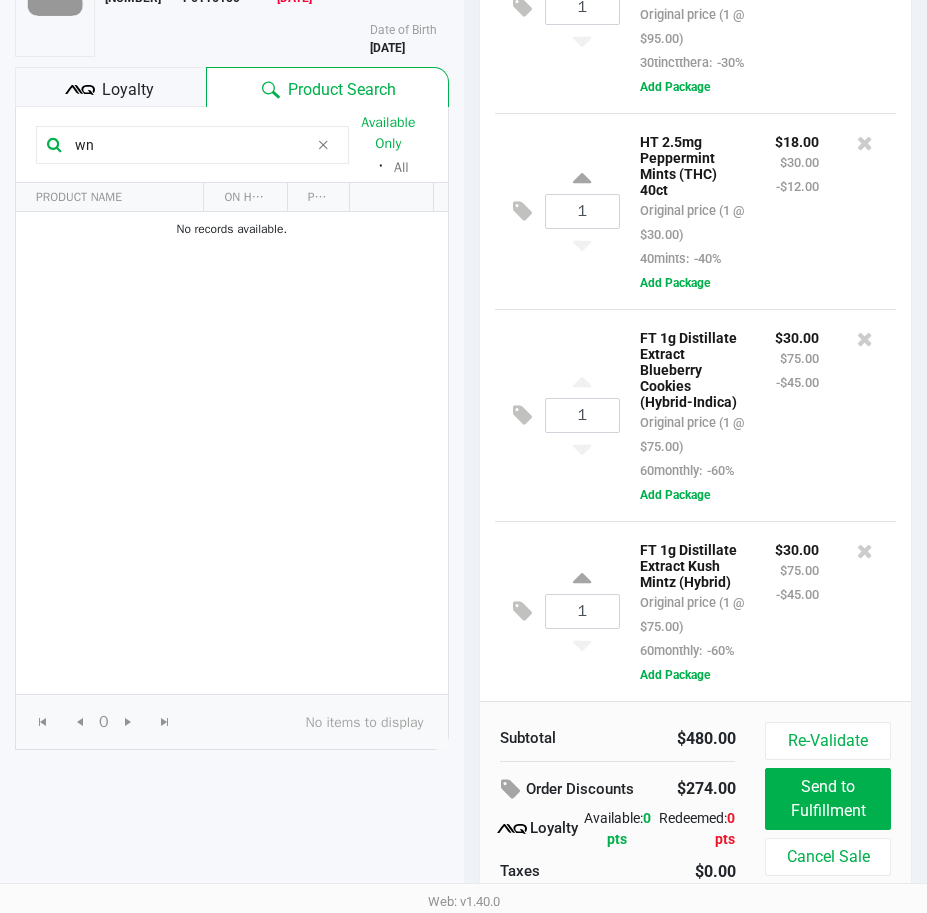 type on "w" 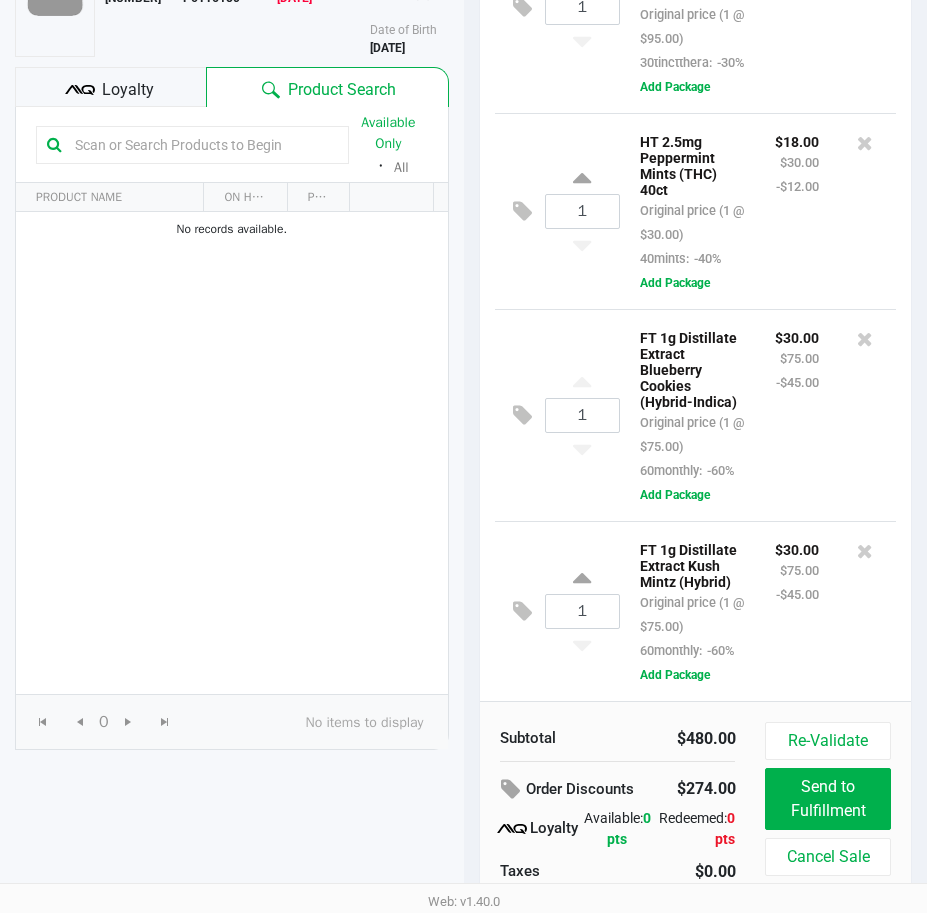 click on "1 FT 1g Distillate Extract Blueberry Cookies (Hybrid-Indica) Original price (1 @ $75.00) 60monthly: -60% $30.00 $75.00 -$45.00 Add Package" 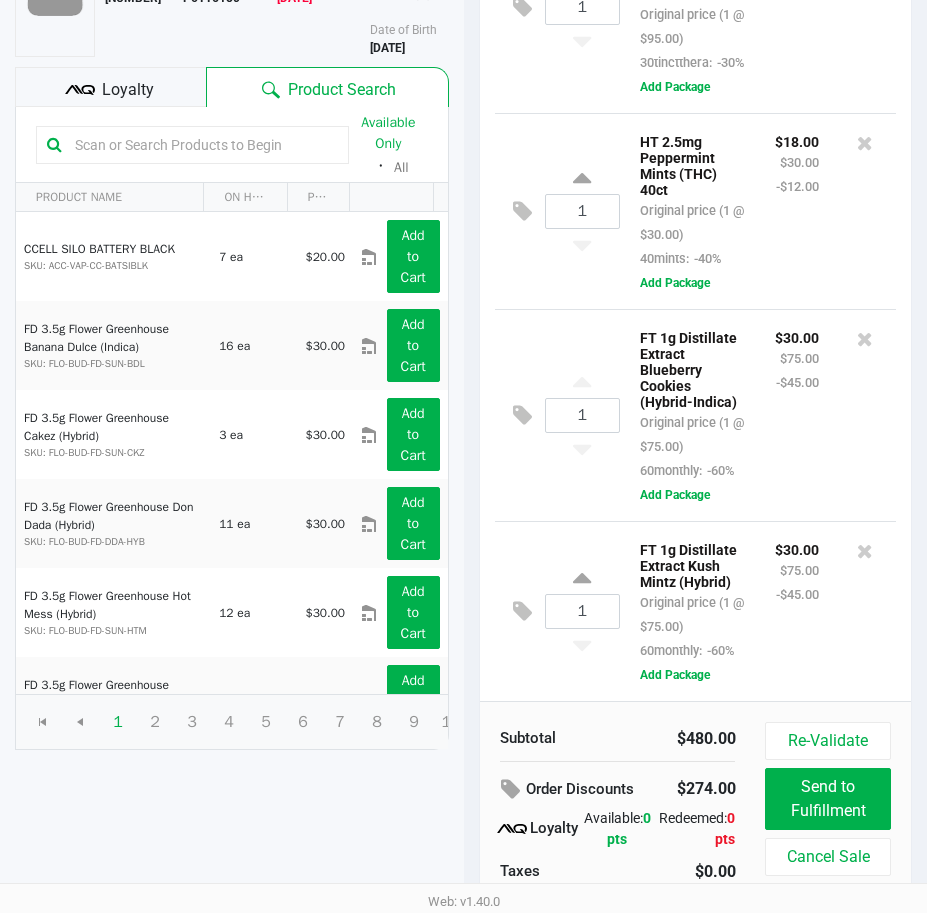 click on "1 FT 1g Distillate Extract Blueberry Cookies (Hybrid-Indica) Original price (1 @ $75.00) 60monthly: -60% $30.00 $75.00 -$45.00 Add Package" 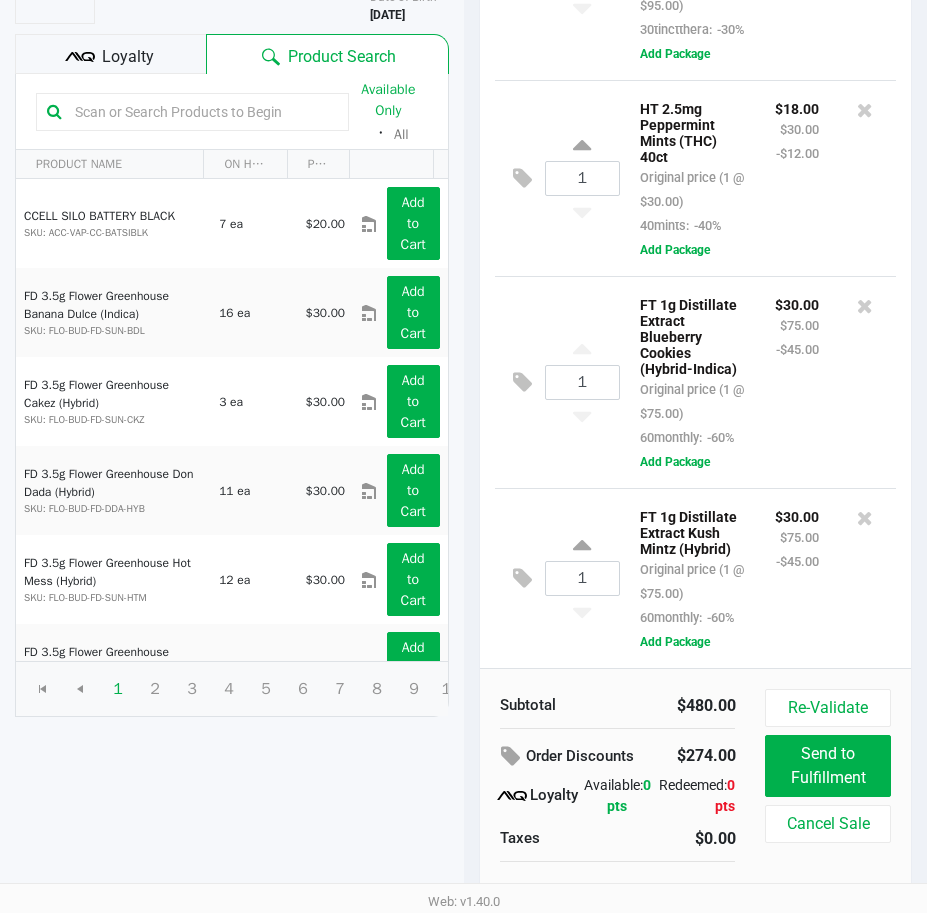 scroll, scrollTop: 251, scrollLeft: 0, axis: vertical 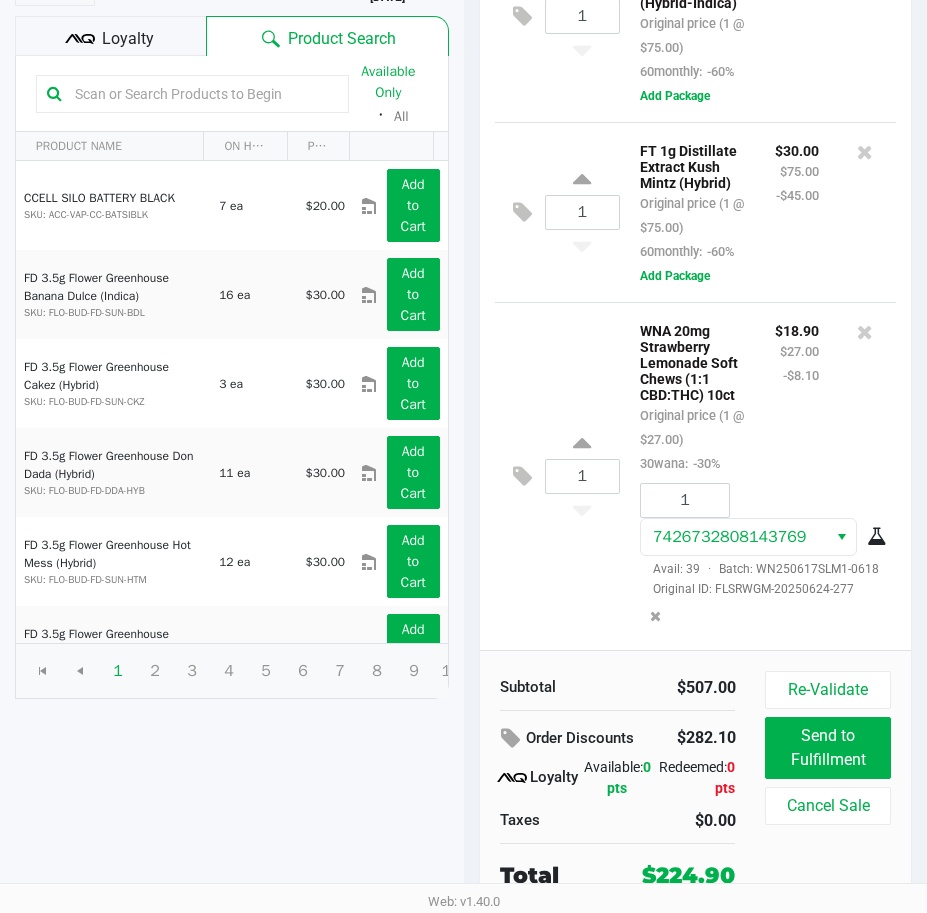 click 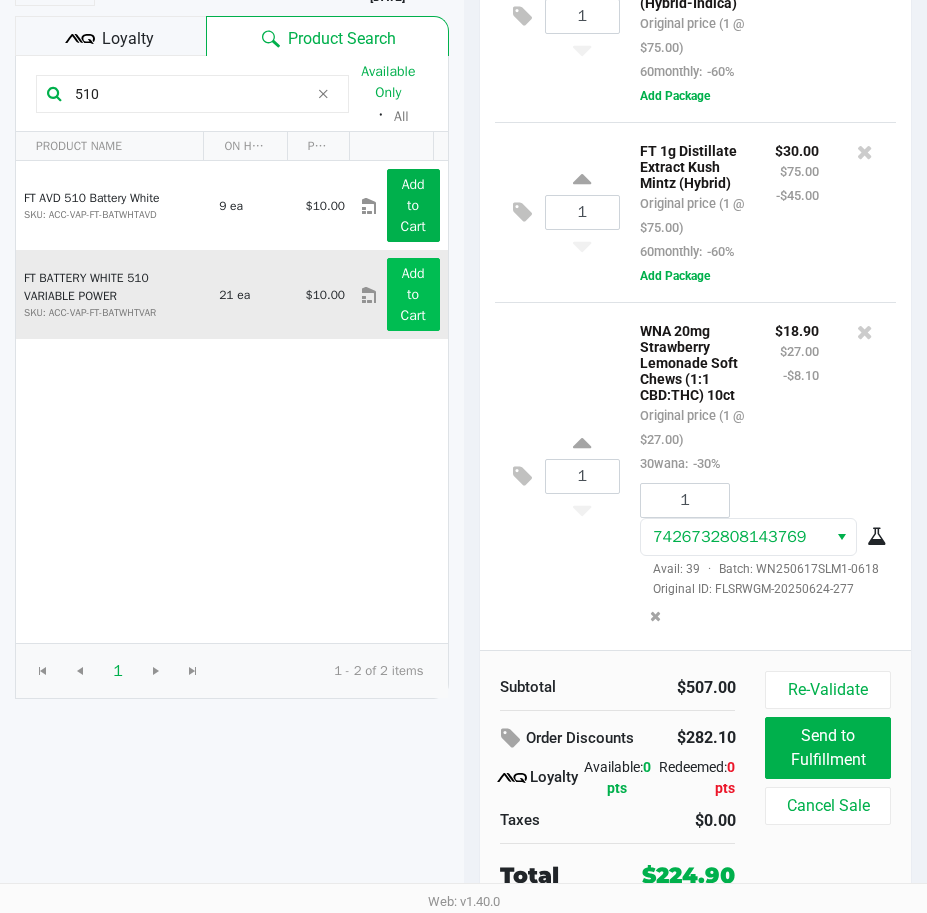 type on "510" 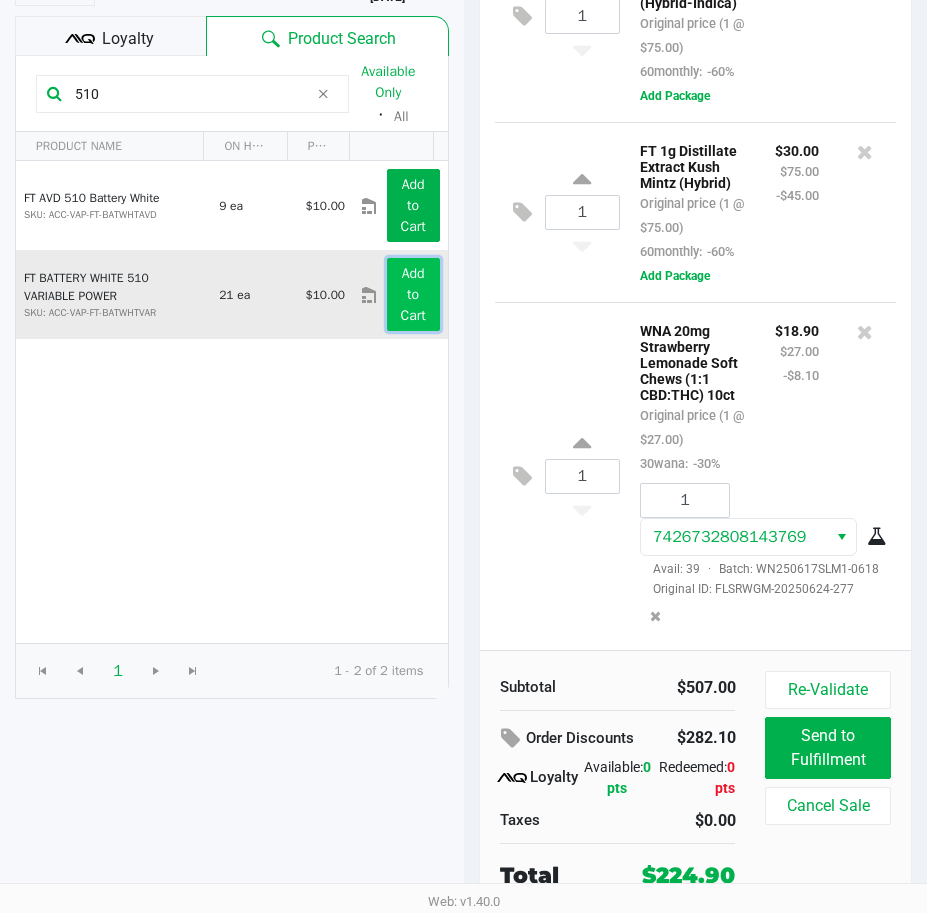 click on "Add to Cart" 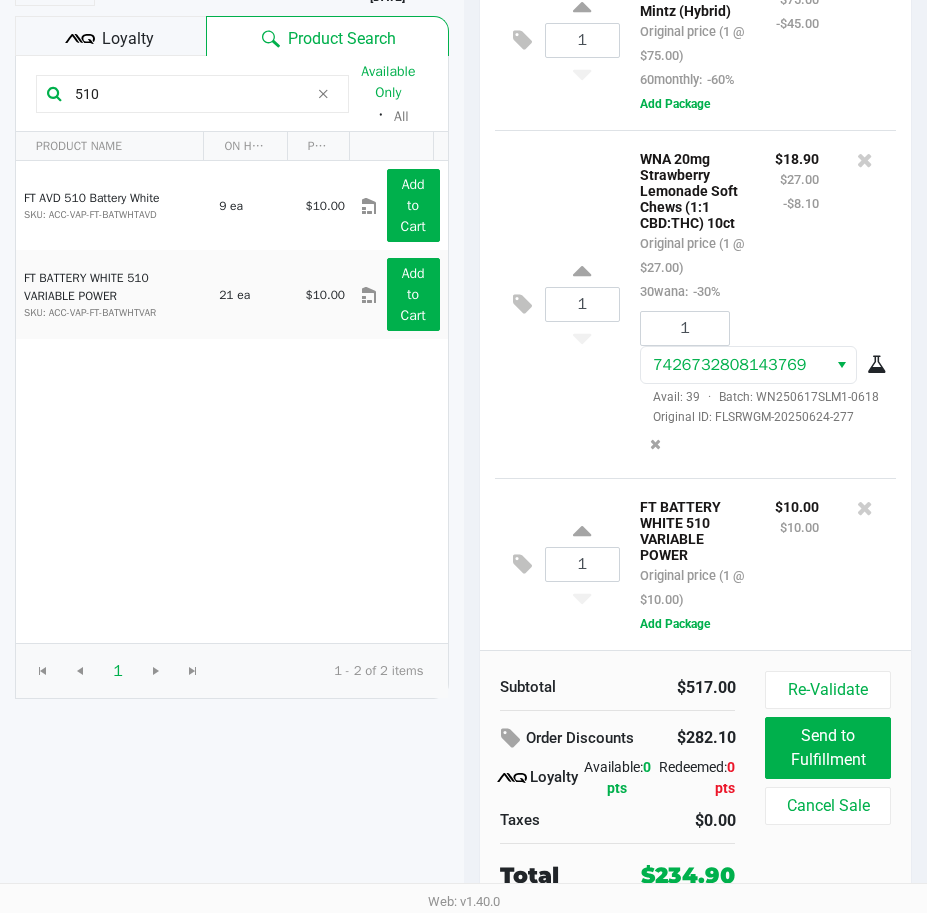 scroll, scrollTop: 2084, scrollLeft: 0, axis: vertical 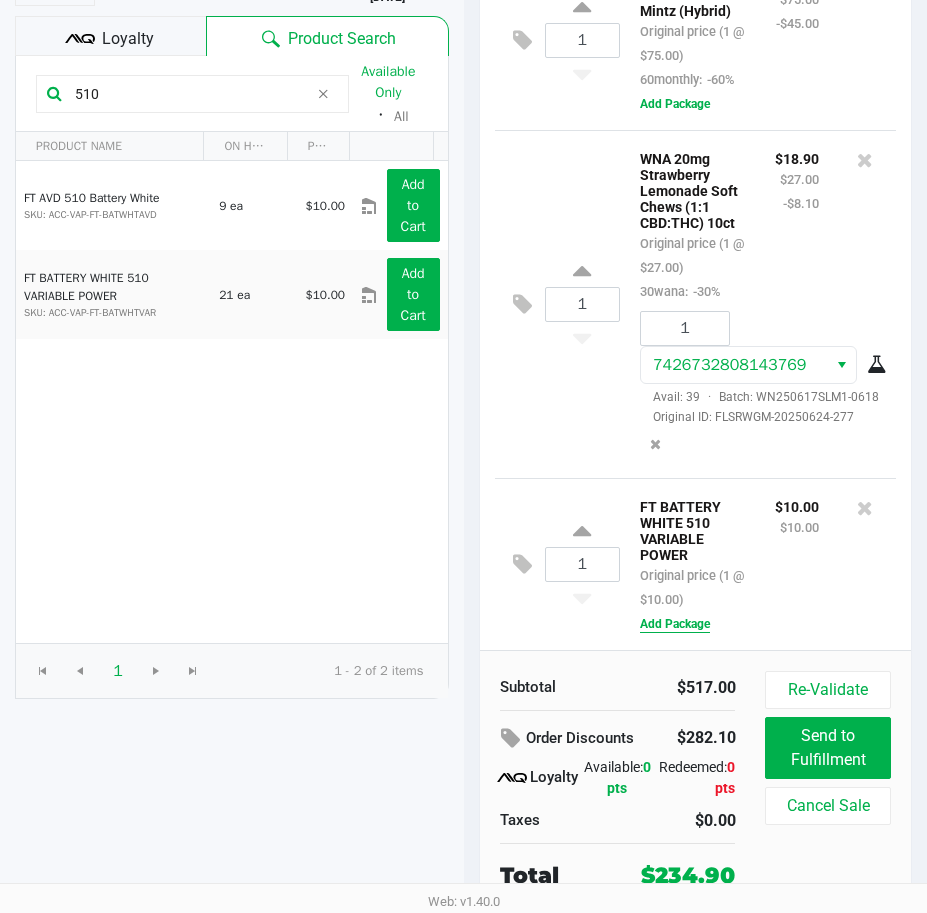 click on "Add Package" 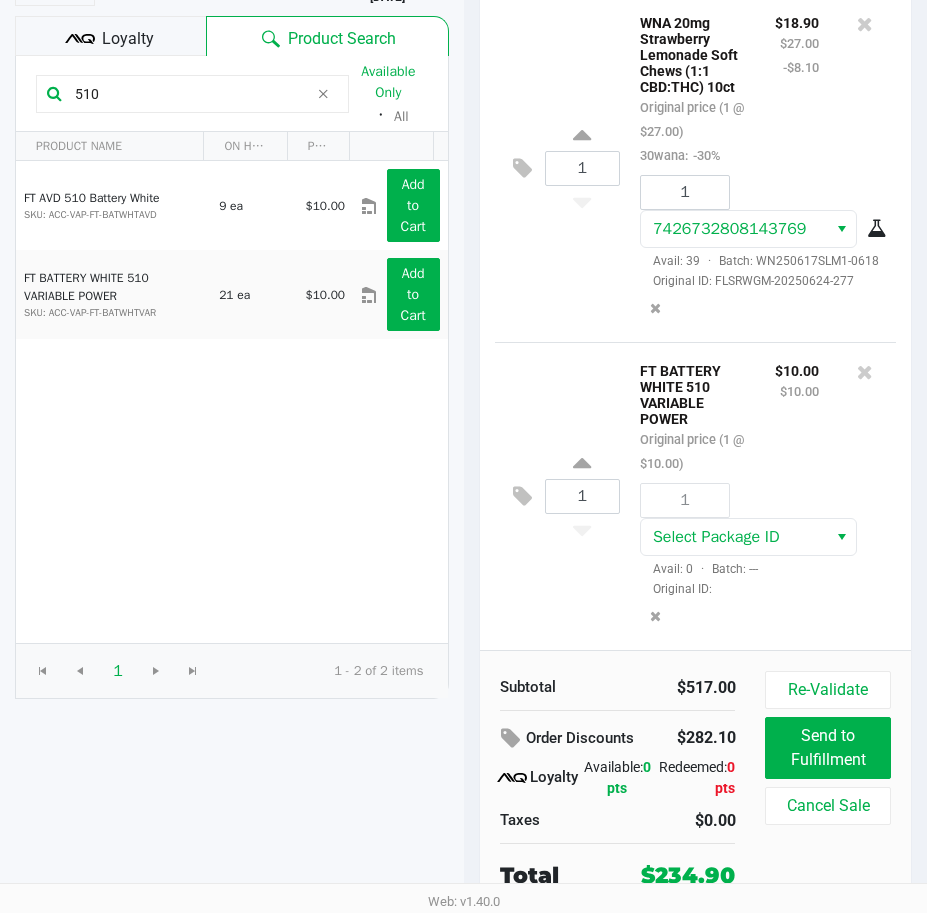 scroll, scrollTop: 2220, scrollLeft: 0, axis: vertical 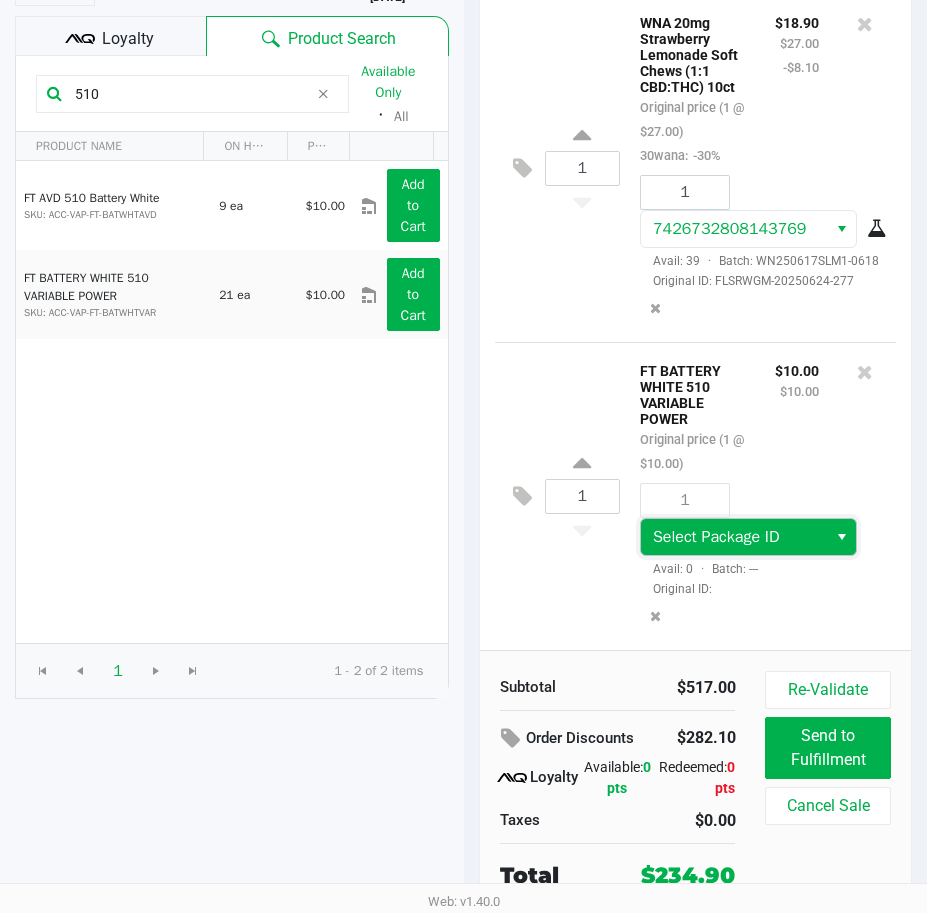 click on "Select Package ID" at bounding box center [734, 537] 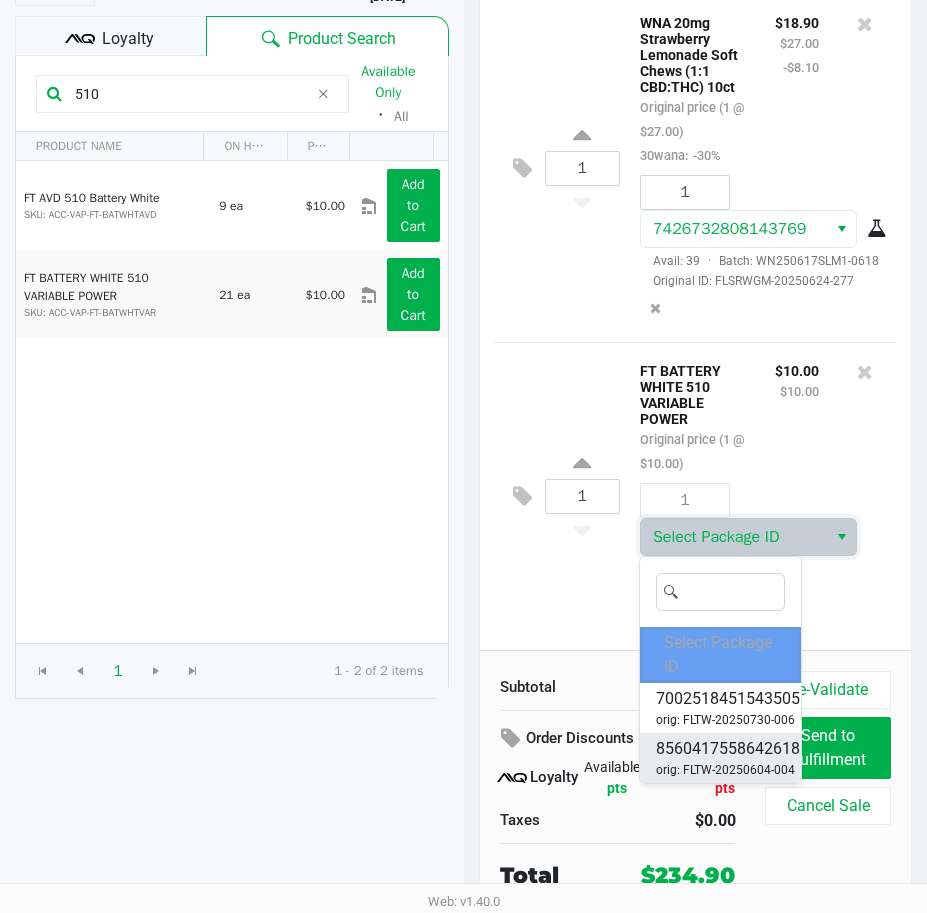 click on "8560417558642618" at bounding box center [728, 749] 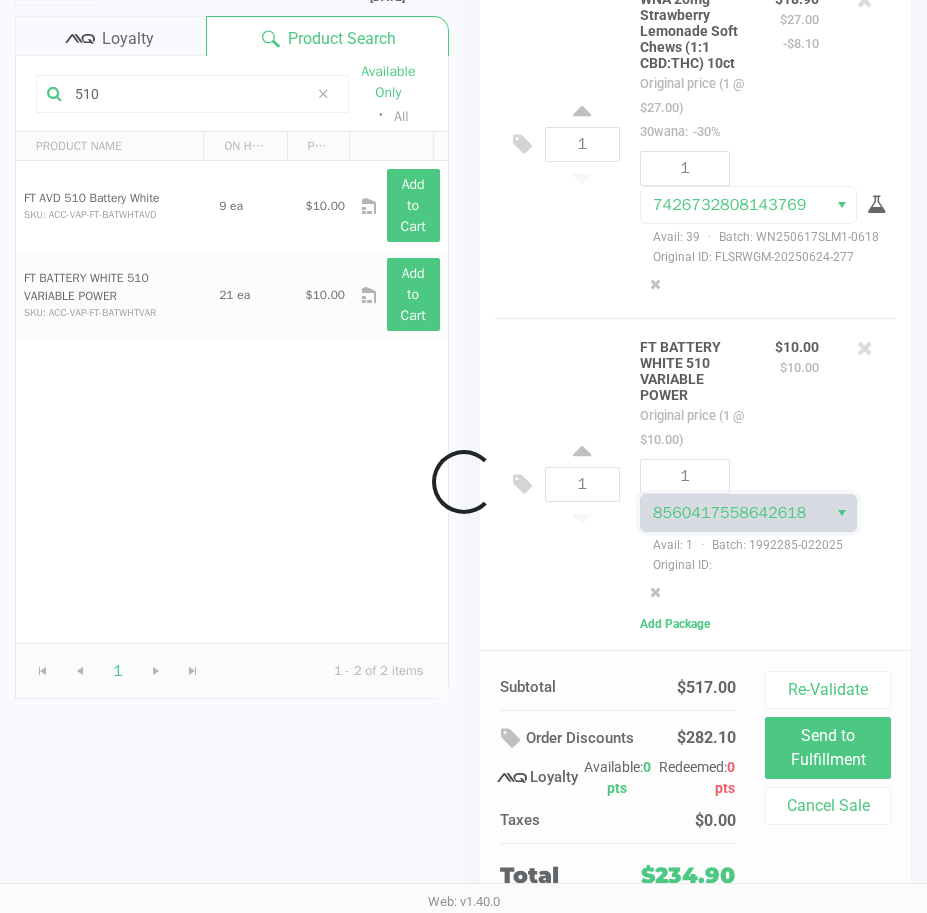 scroll, scrollTop: 2220, scrollLeft: 0, axis: vertical 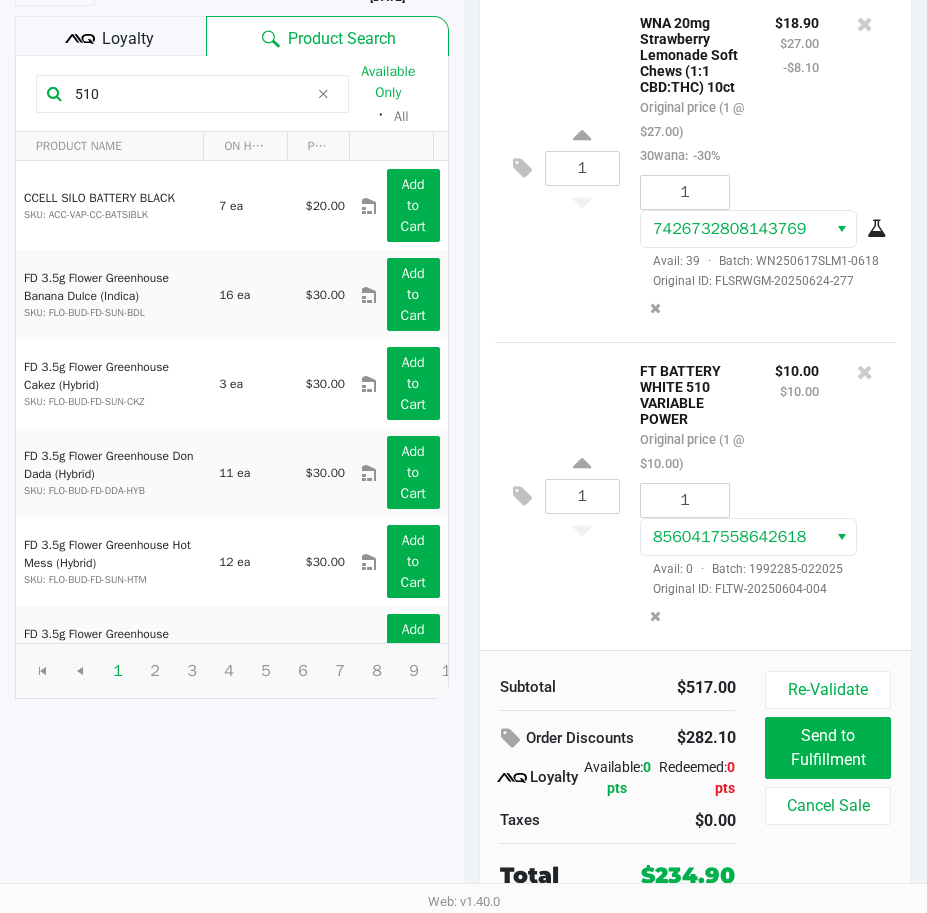 click on "1 FT BATTERY WHITE 510 VARIABLE POWER Original price (1 @ $10.00) $10.00 $10.00 1 [NUMBER] Avail: 0 · Batch: [DATE] Original ID: [ID]" 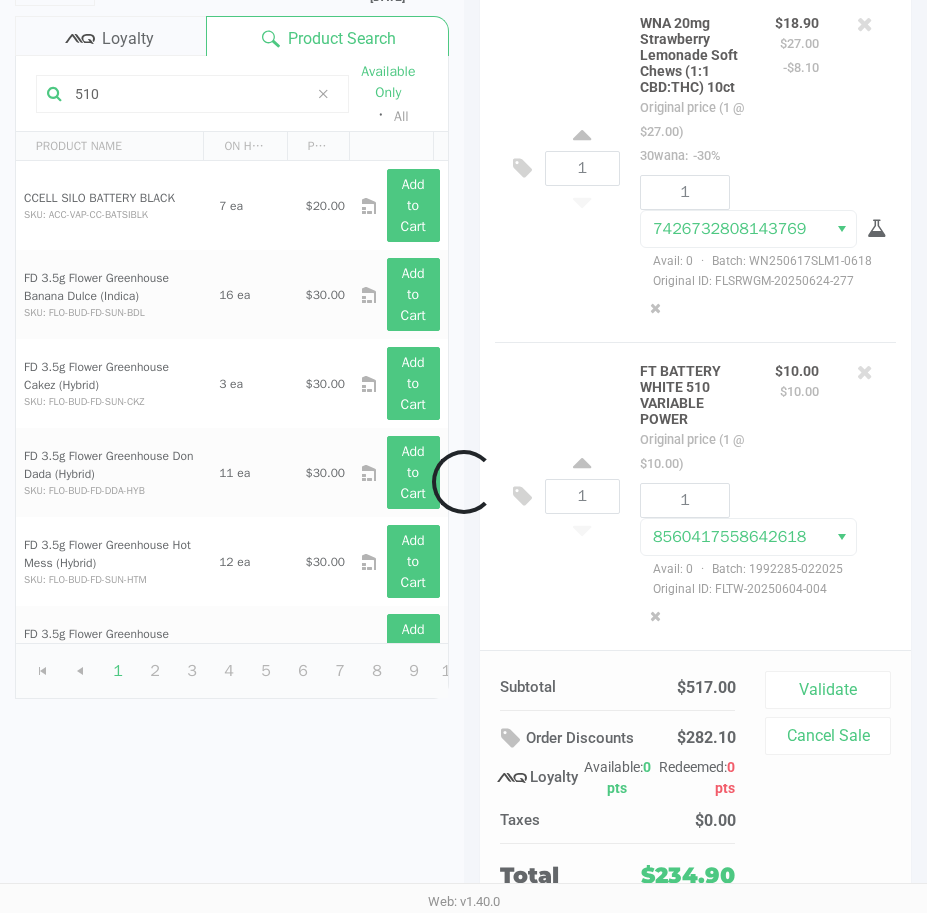 scroll, scrollTop: 2628, scrollLeft: 0, axis: vertical 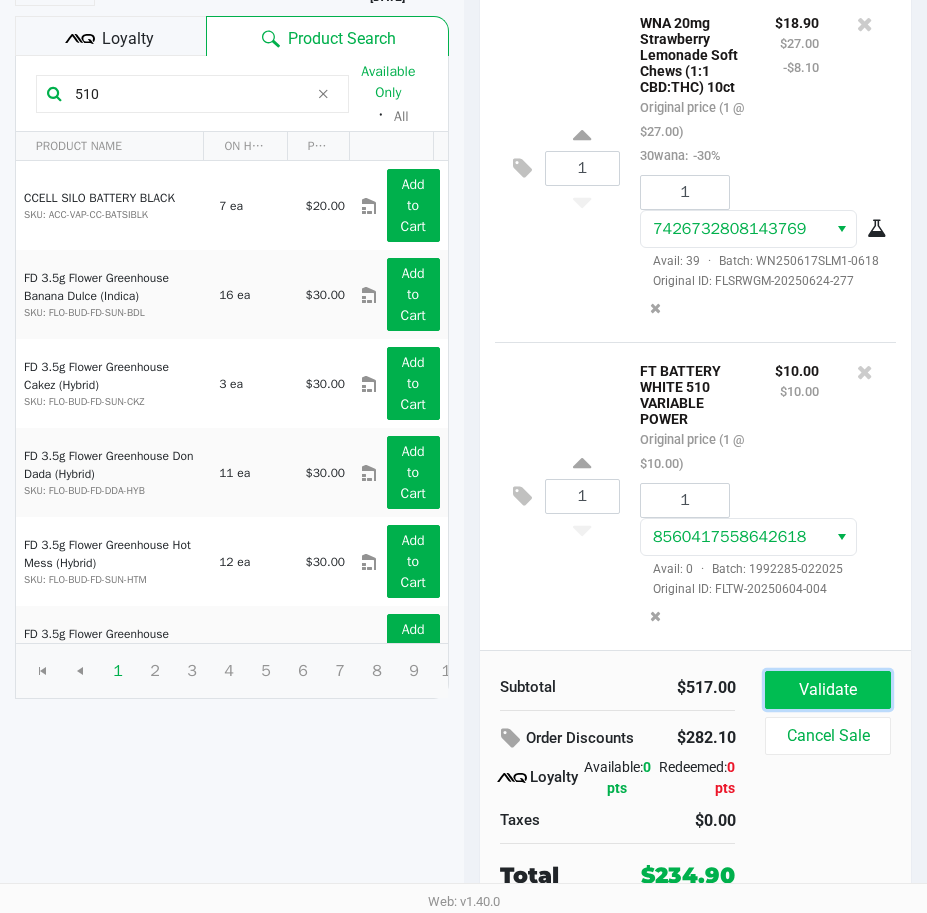 click on "Validate" 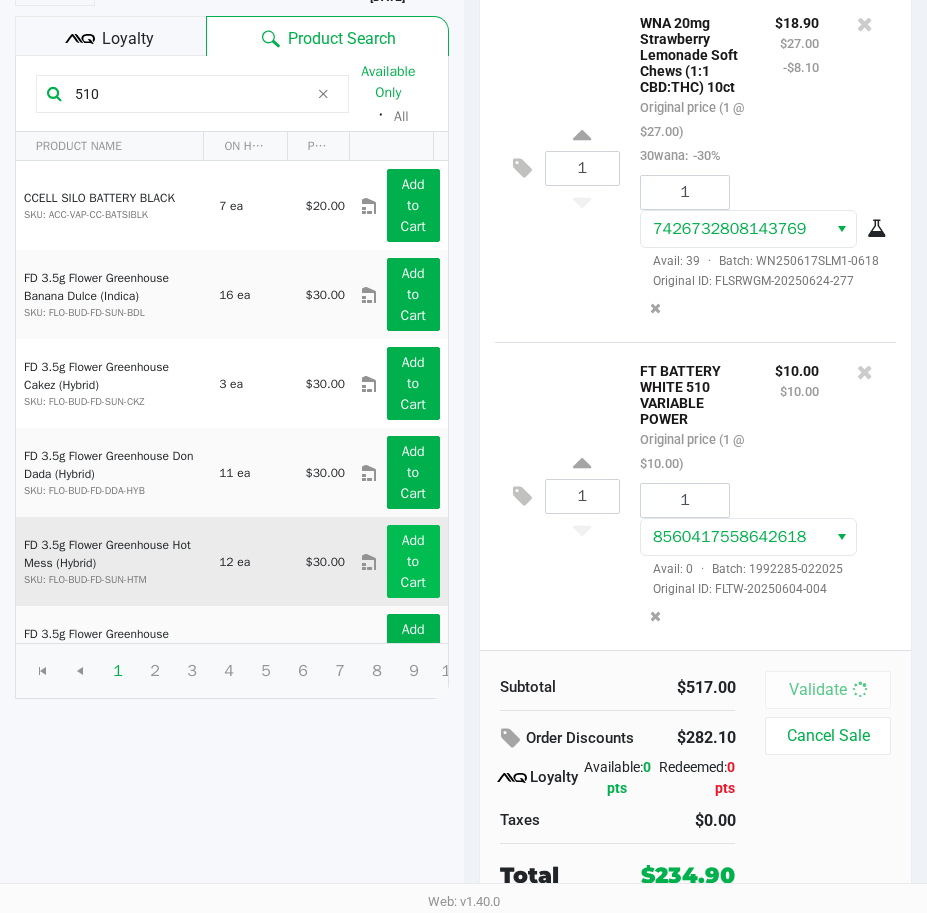 scroll, scrollTop: 0, scrollLeft: 0, axis: both 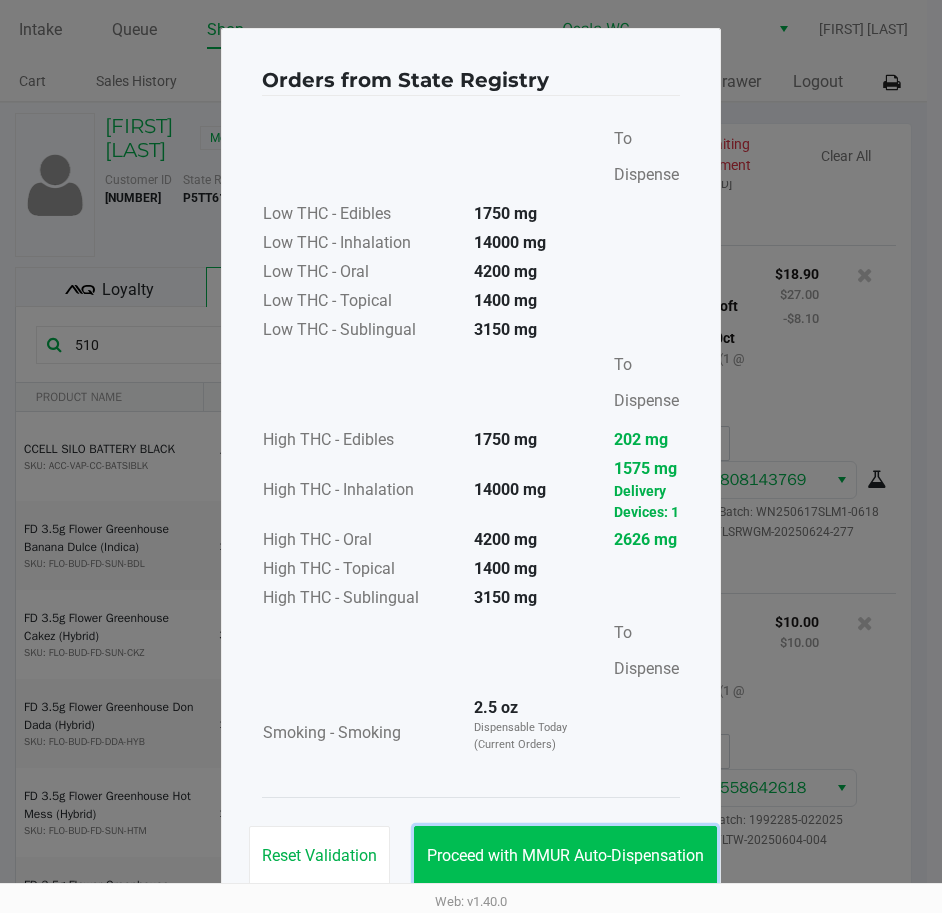 click on "Proceed with MMUR Auto-Dispensation" 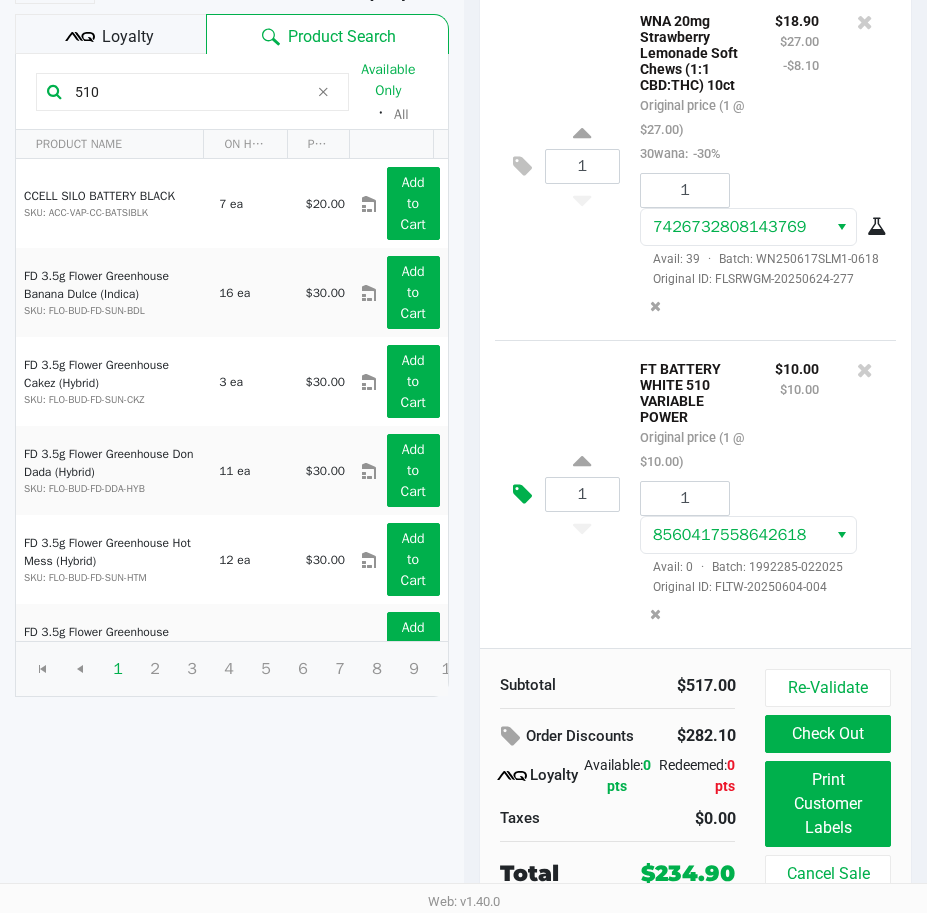 scroll, scrollTop: 254, scrollLeft: 0, axis: vertical 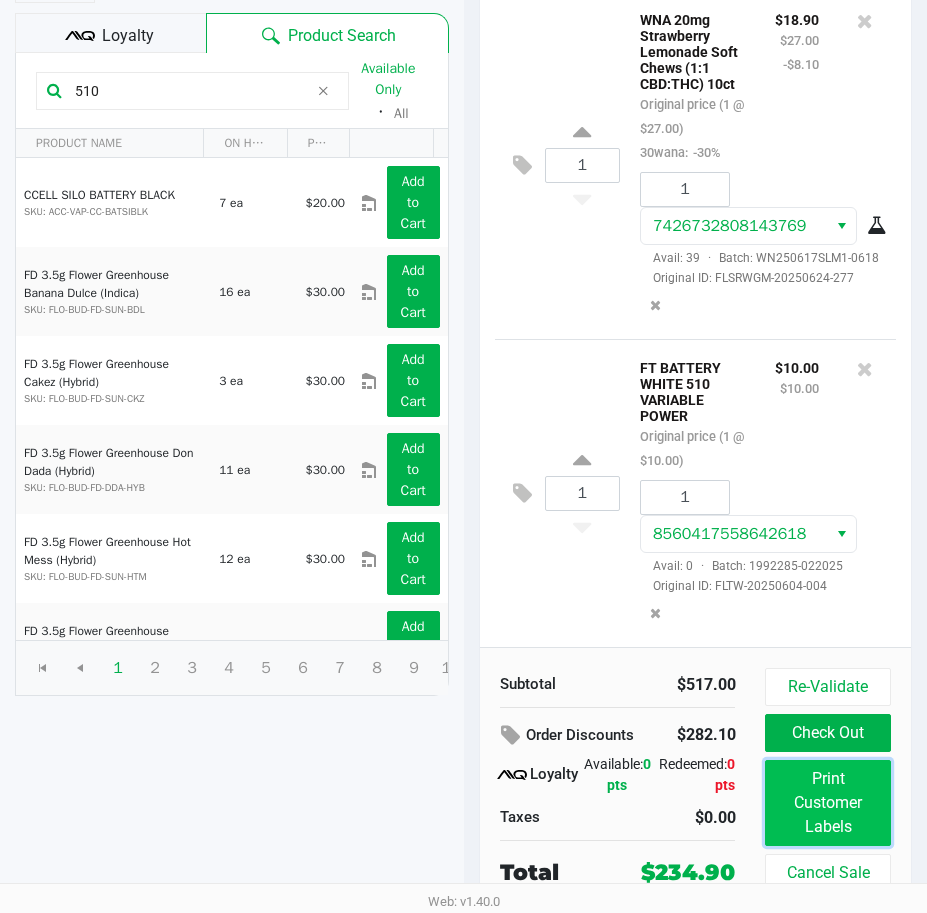 click on "Print Customer Labels" 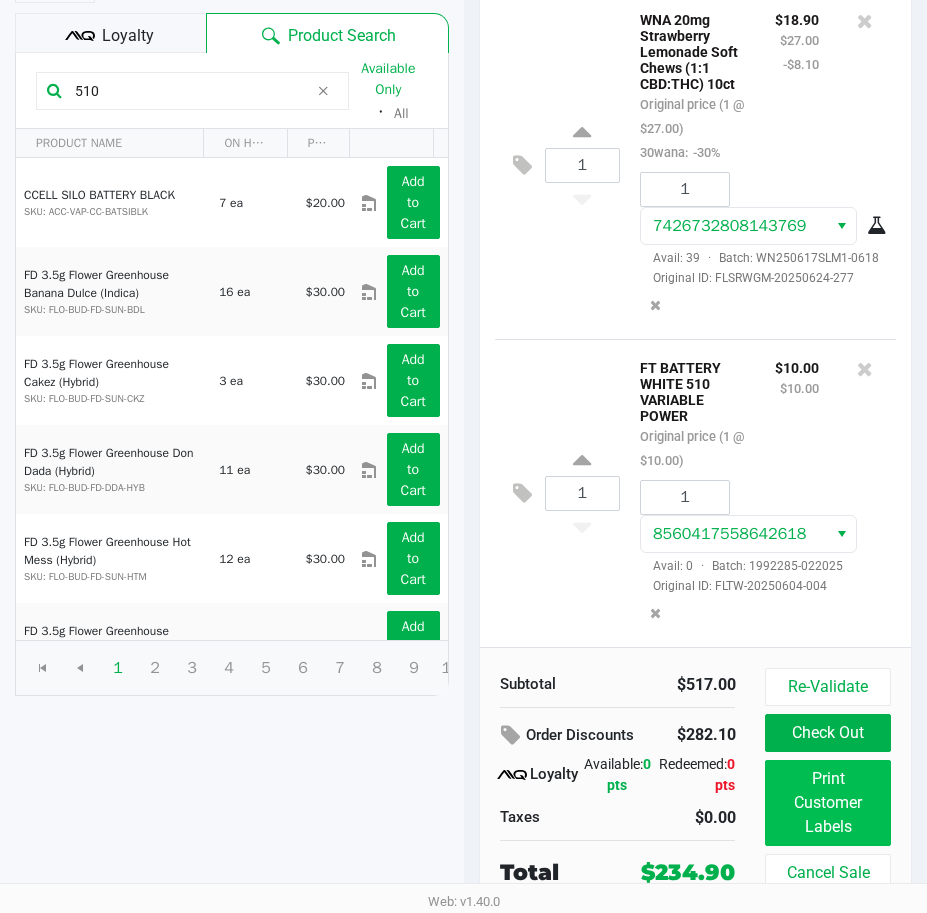 scroll, scrollTop: 0, scrollLeft: 0, axis: both 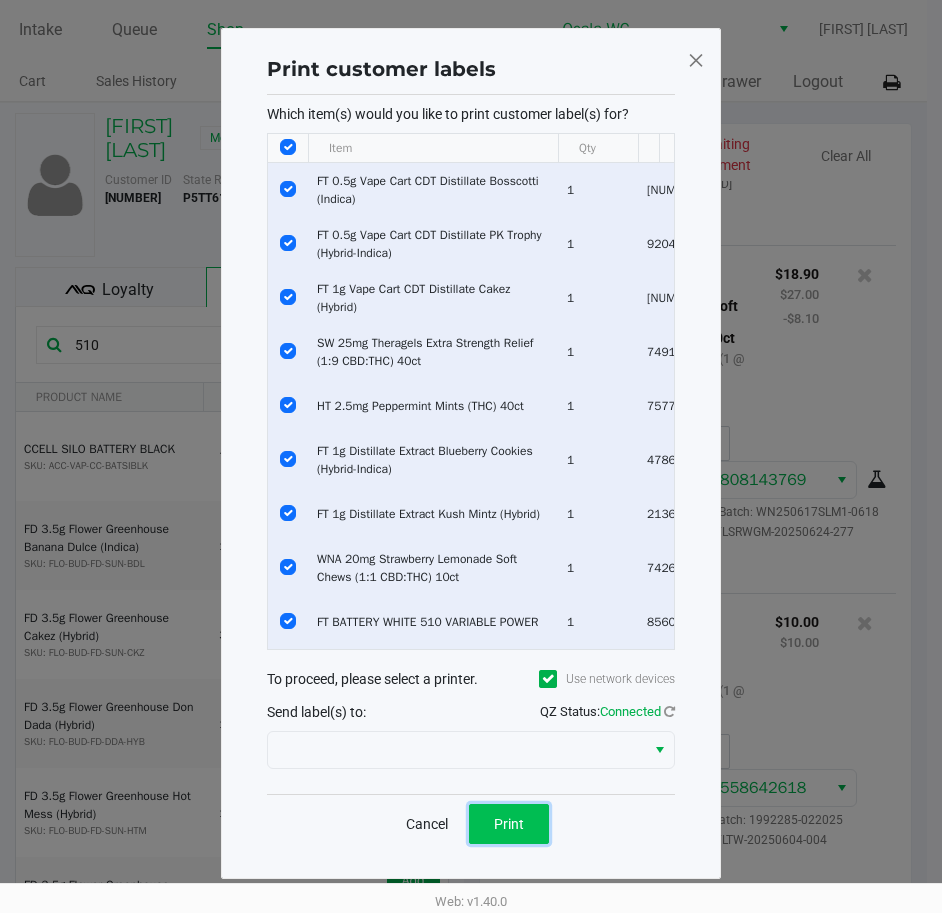 click on "Print" 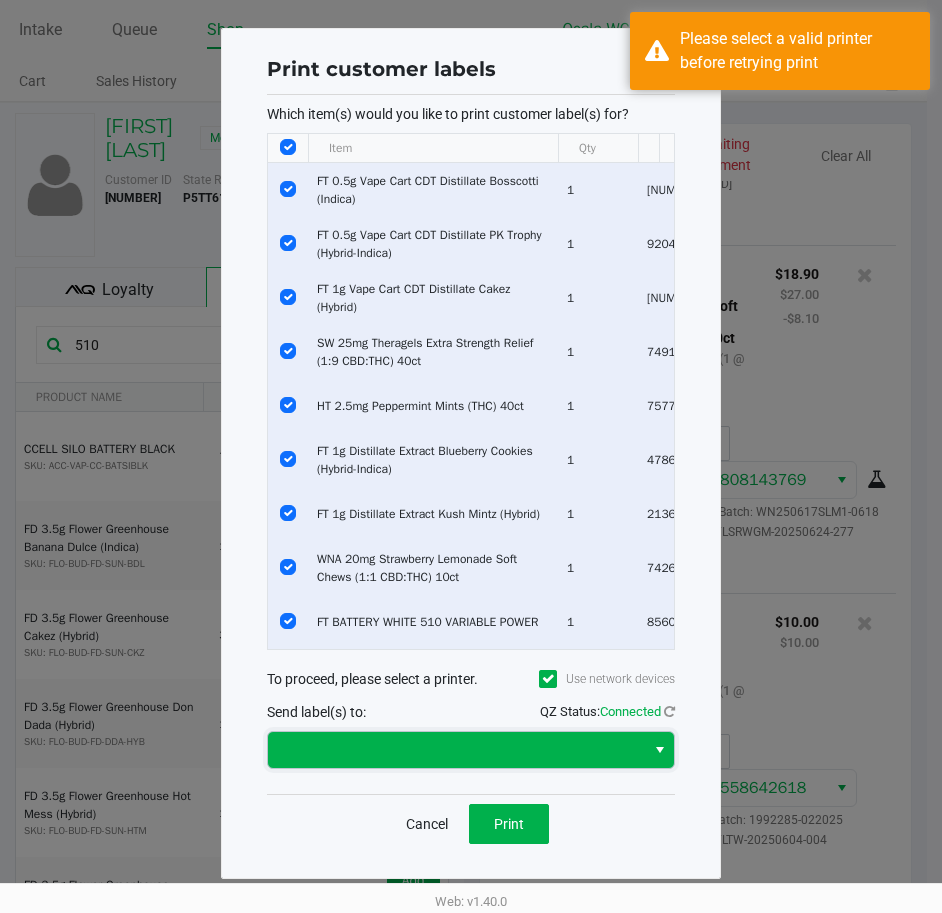 click at bounding box center (456, 750) 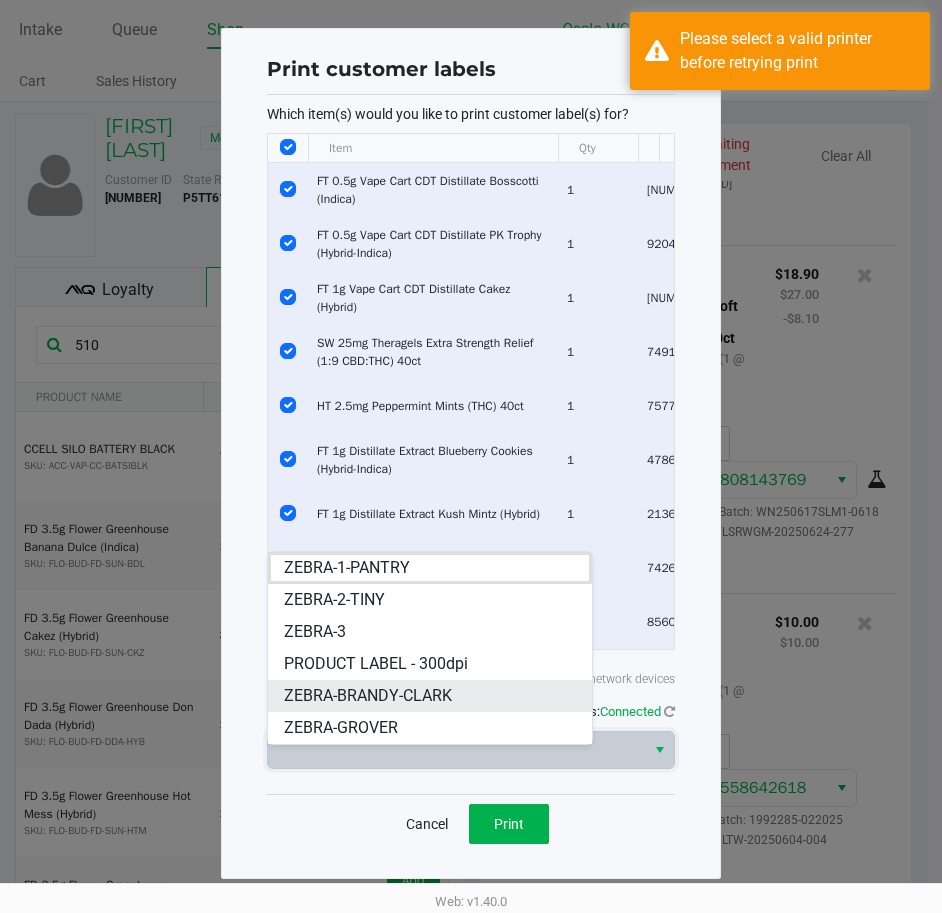 click on "ZEBRA-BRANDY-CLARK" at bounding box center (368, 696) 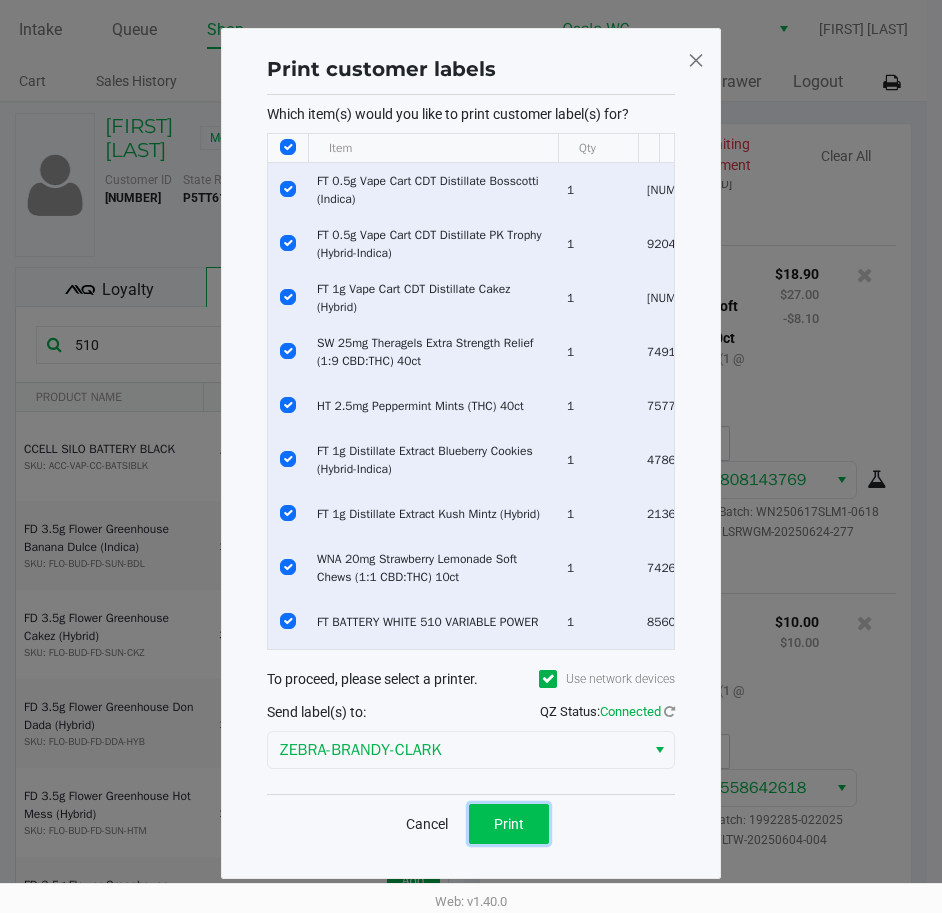 click on "Print" 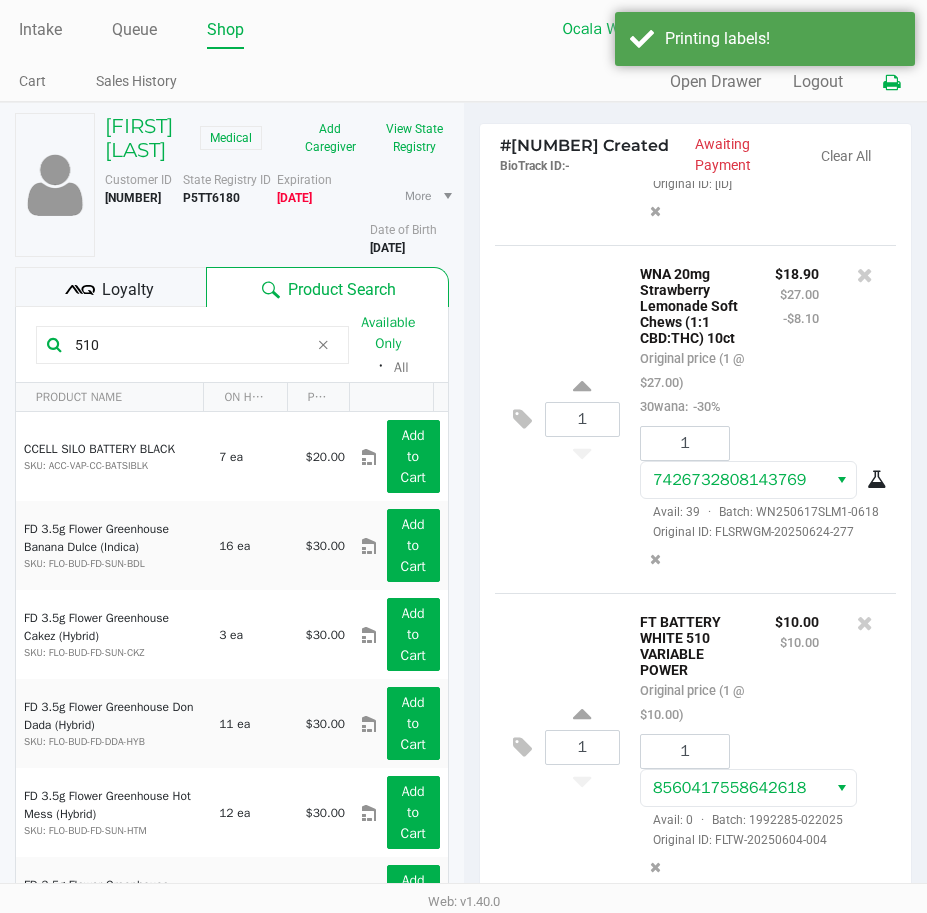 click 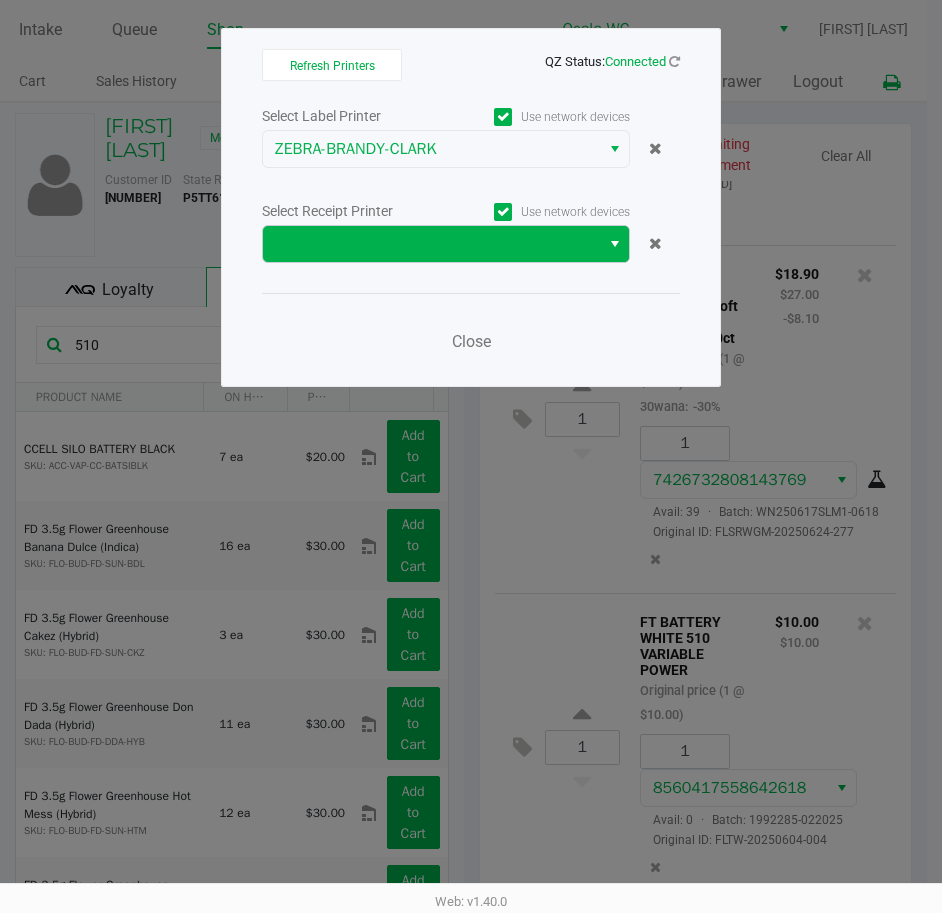 click at bounding box center (615, 244) 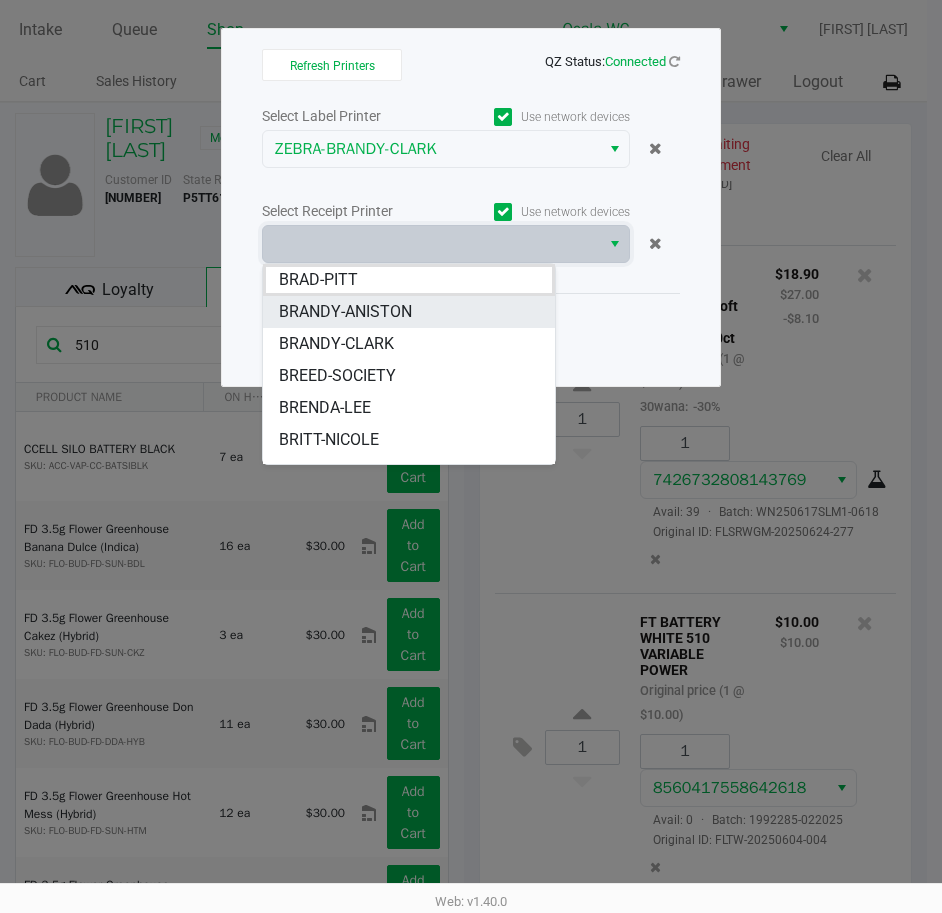 click on "BRANDY-ANISTON" at bounding box center (409, 312) 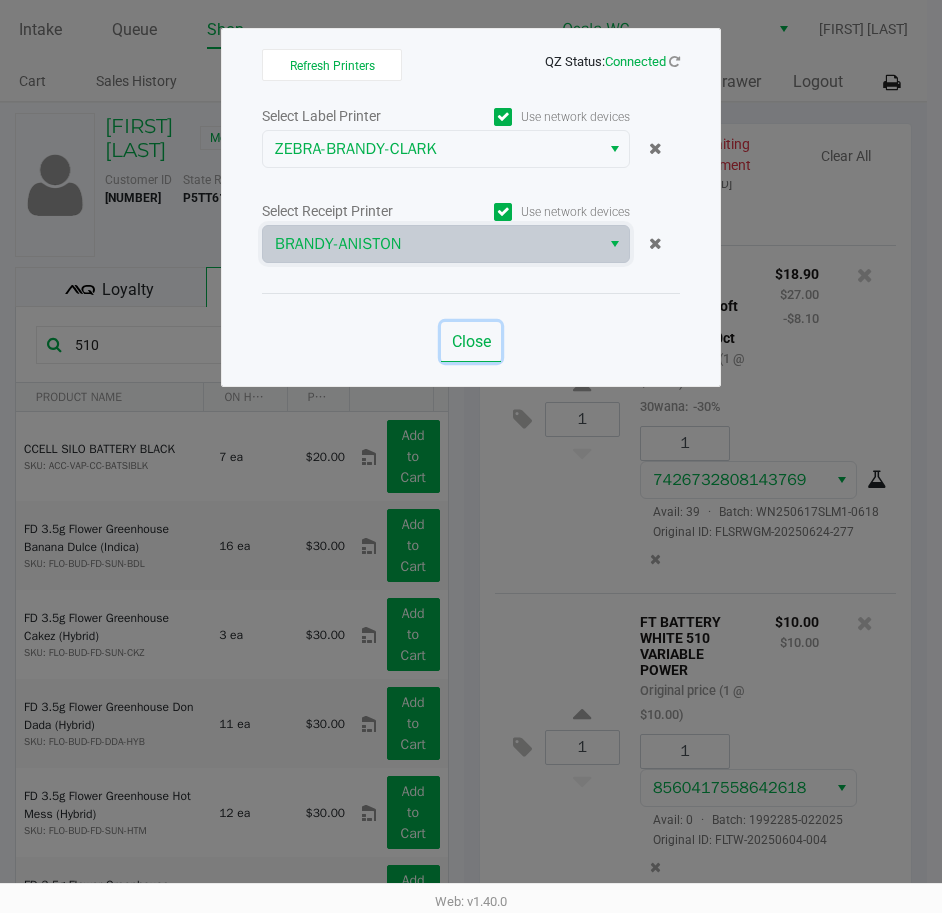 click on "Close" 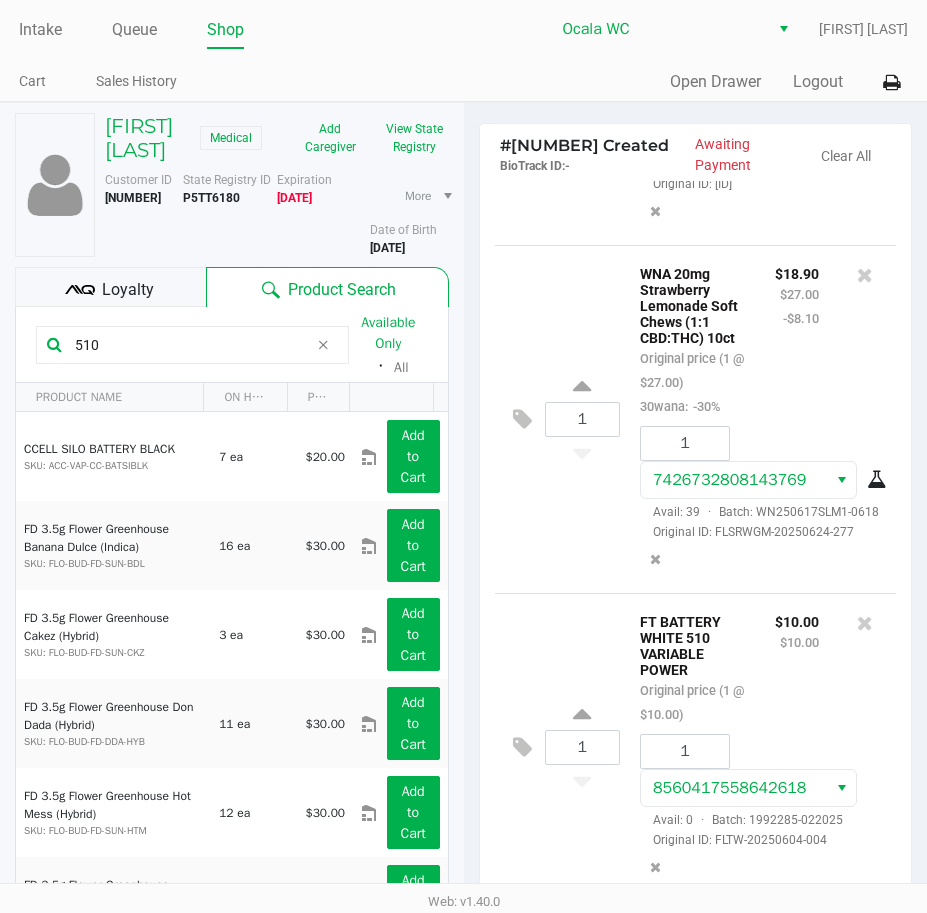 click on "1 FT 0.5g Vape Cart CDT Distillate Bosscotti (Indica) Original price (1 @ $55.00) 70cdt: -70% $16.50 $55.00 -$38.50 1 8059637109080551 Avail: 2 · Batch: JUN25BCT01-0702 Original ID: FLSRWGM-20250709-1916 1 FT 0.5g Vape Cart CDT Distillate PK Trophy (Hybrid-Indica) Original price (1 @ $55.00) 70cdt: -70% $16.50 $55.00 -$38.50 1 9204383646669453 Avail: 9 · Batch: JUN25PKT01-0610 Original ID: FLSRWGM-20250616-1468 1 FT 1g Vape Cart CDT Distillate Cakez (Hybrid) Original price (1 @ $95.00) 70cdt: -70% $28.50 $95.00 -$66.50 1 0775118693564469 Avail: 0 · Batch: JUL25CKZ01-0717 Original ID: FLSRWGM-20250723-1178 1 SW 25mg Theragels Extra Strength Relief (1:9 CBD:THC) 40ct Original price (1 @ $95.00) 30tinctthera: -30% $66.50 $95.00 -$28.50 1 7491772883858873 Avail: 4 · Batch: TG250703XRL1-F-0710 Original ID: FLSRWGM-20250716-158 1 HT 2.5mg Peppermint Mints (THC) 40ct Original price (1 @ $30.00) 40mints: -40% $18.00 $30.00 -$12.00 1 7577132624760824 Avail: 1 ·" 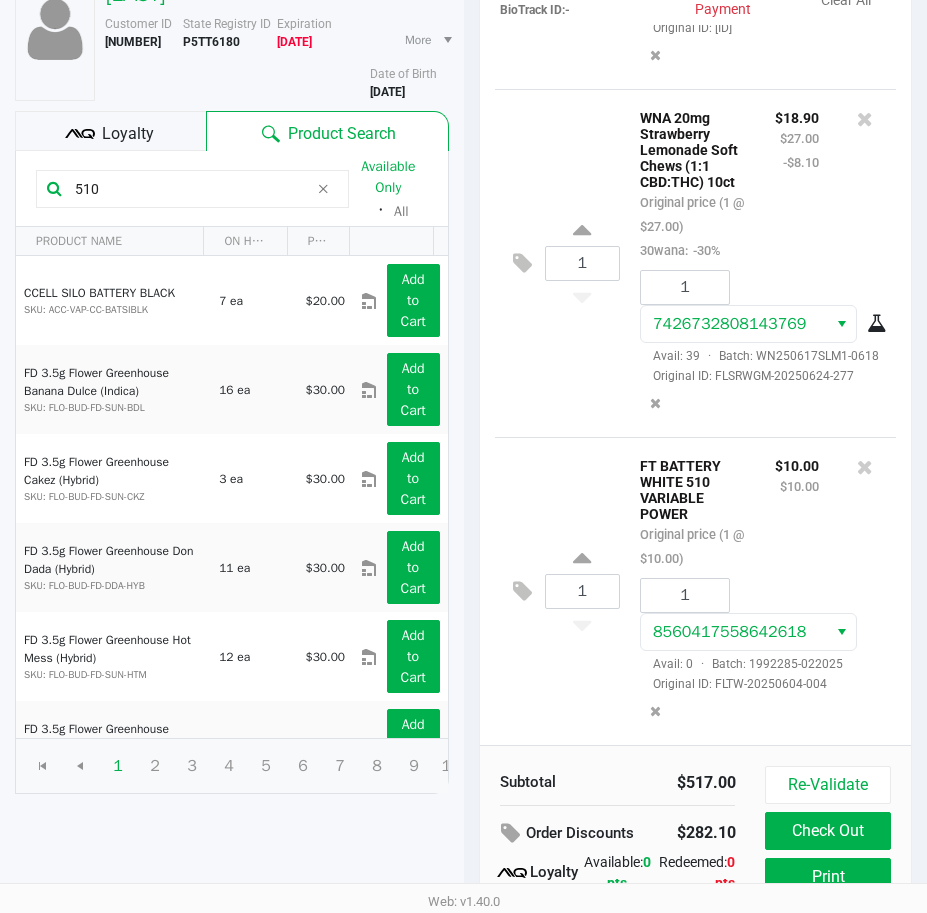 scroll, scrollTop: 254, scrollLeft: 0, axis: vertical 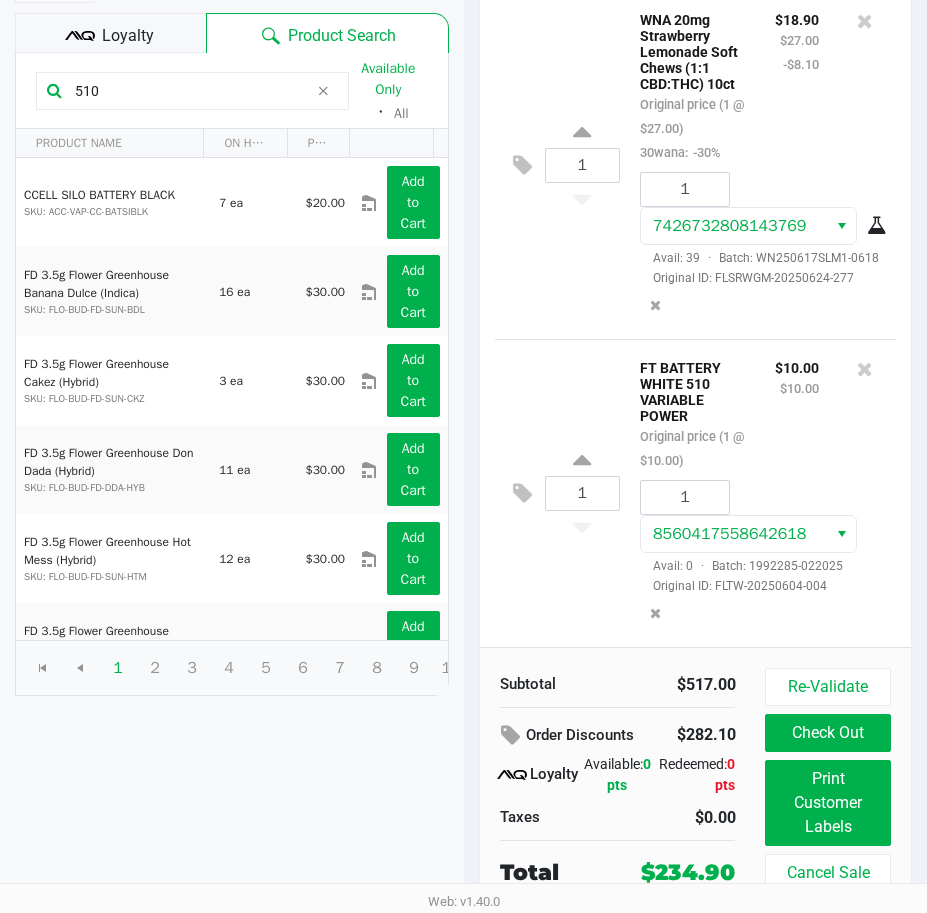 click on "Check Out" 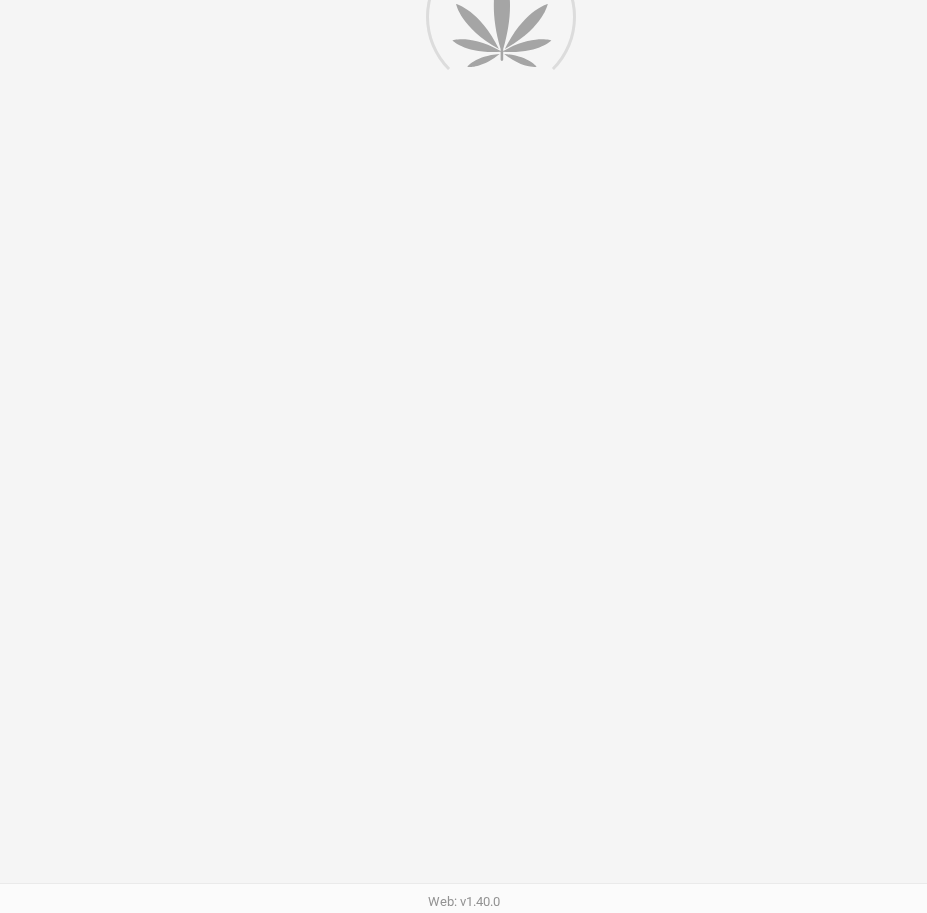 scroll, scrollTop: 0, scrollLeft: 0, axis: both 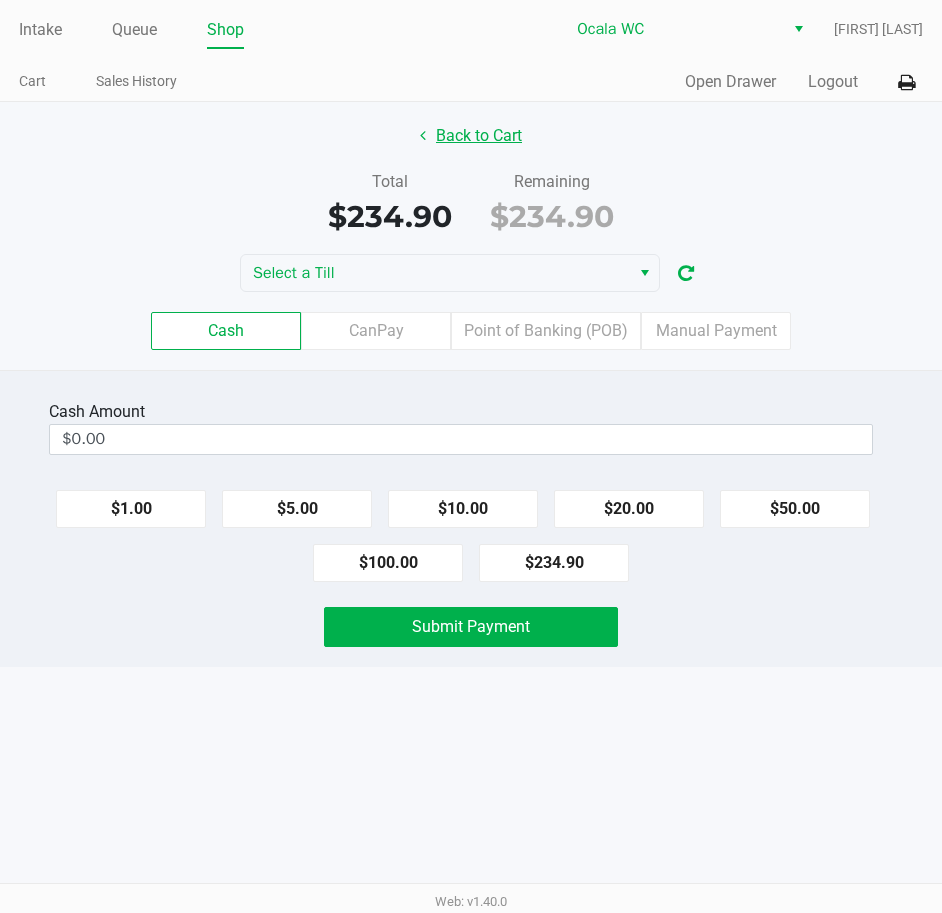 click on "Back to Cart" 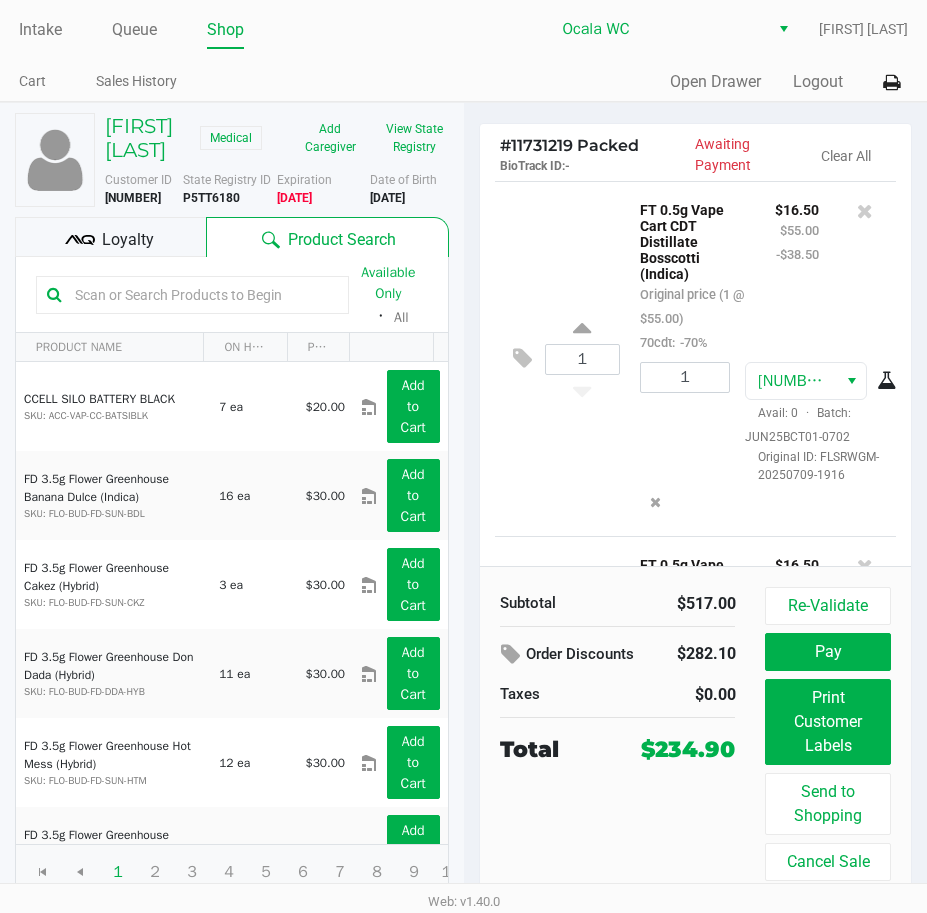 click on "Loyalty" 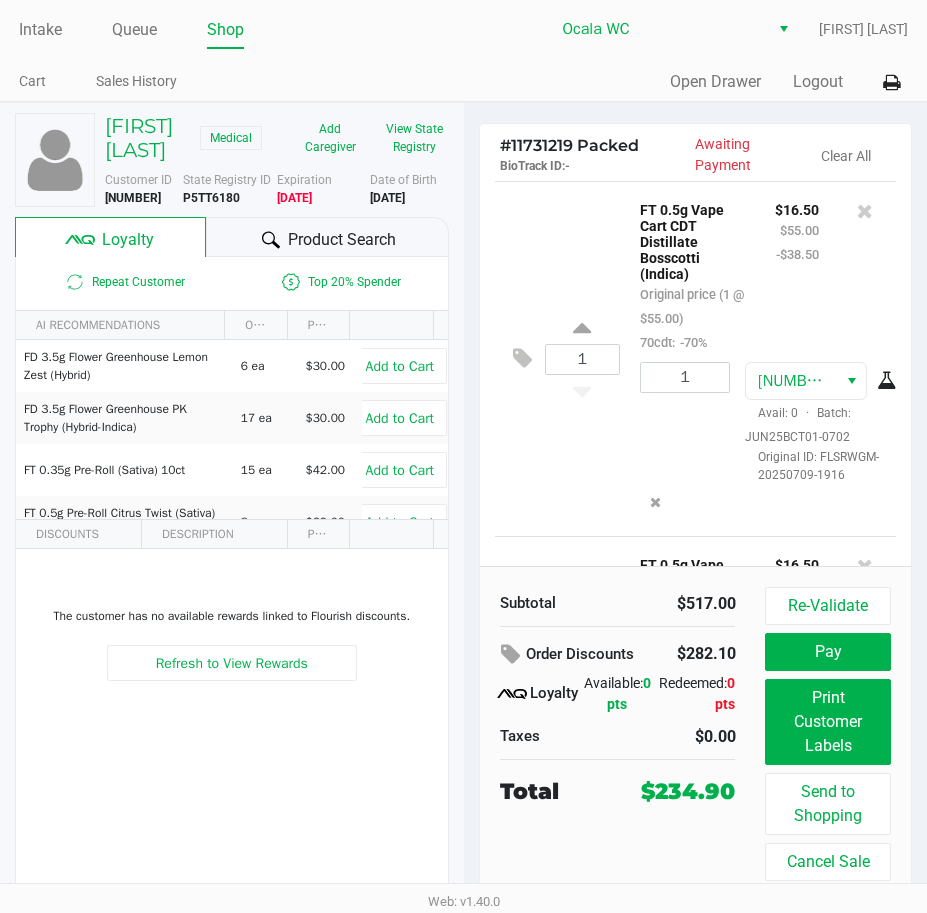 click on "Pay" 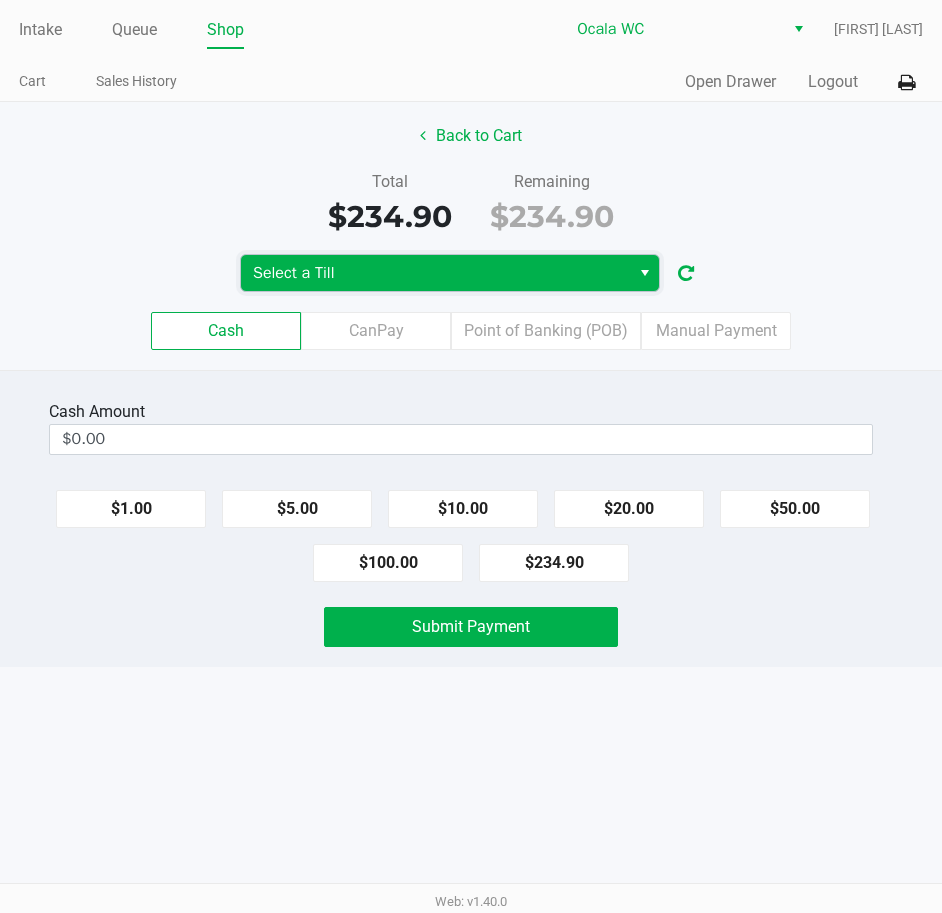 click on "Select a Till" at bounding box center (435, 273) 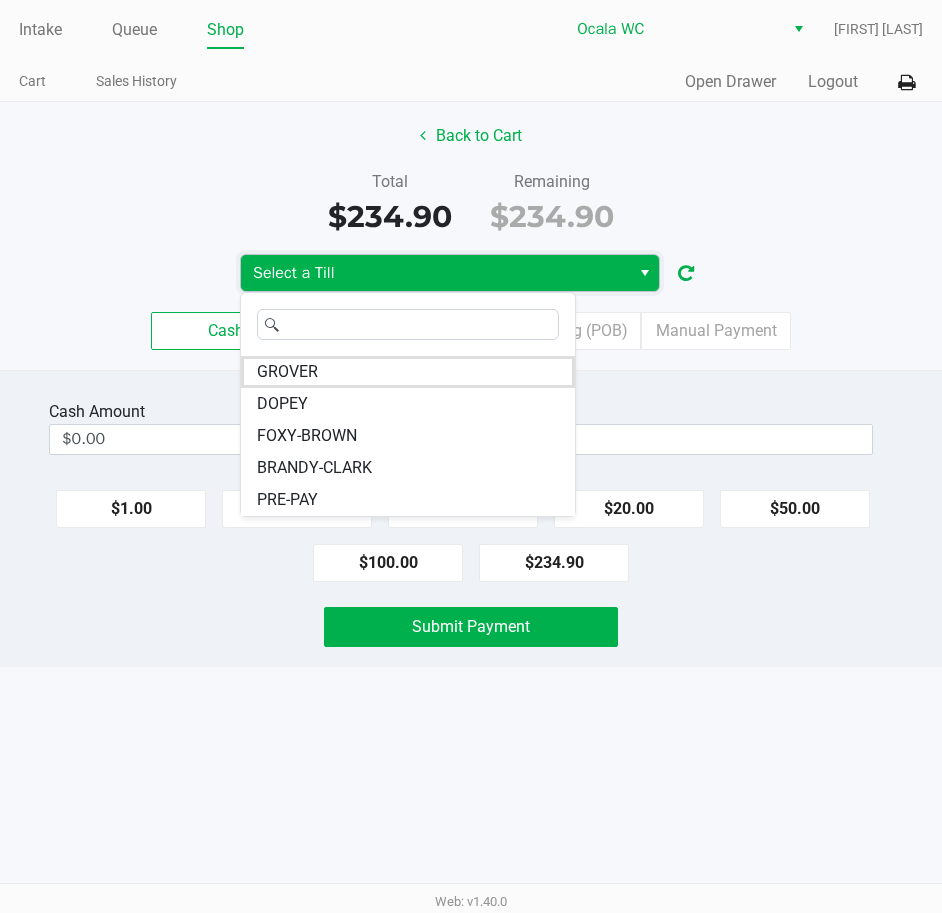 click on "BRANDY-CLARK" at bounding box center (408, 468) 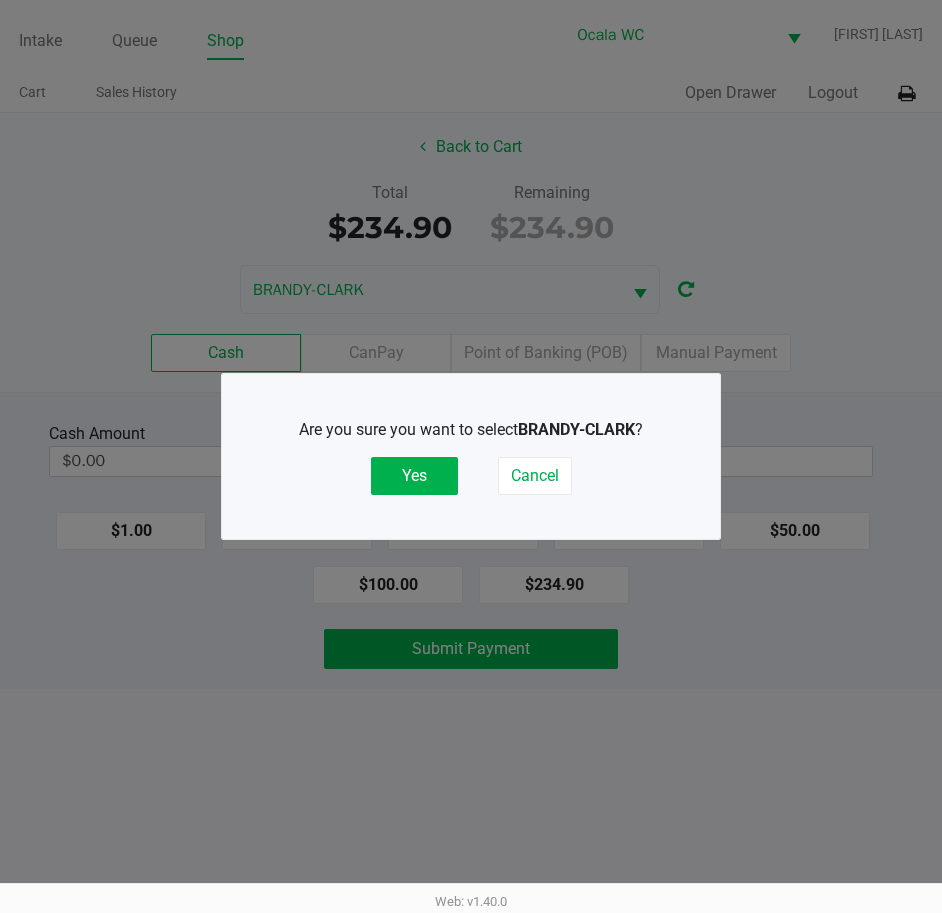 click on "Yes" 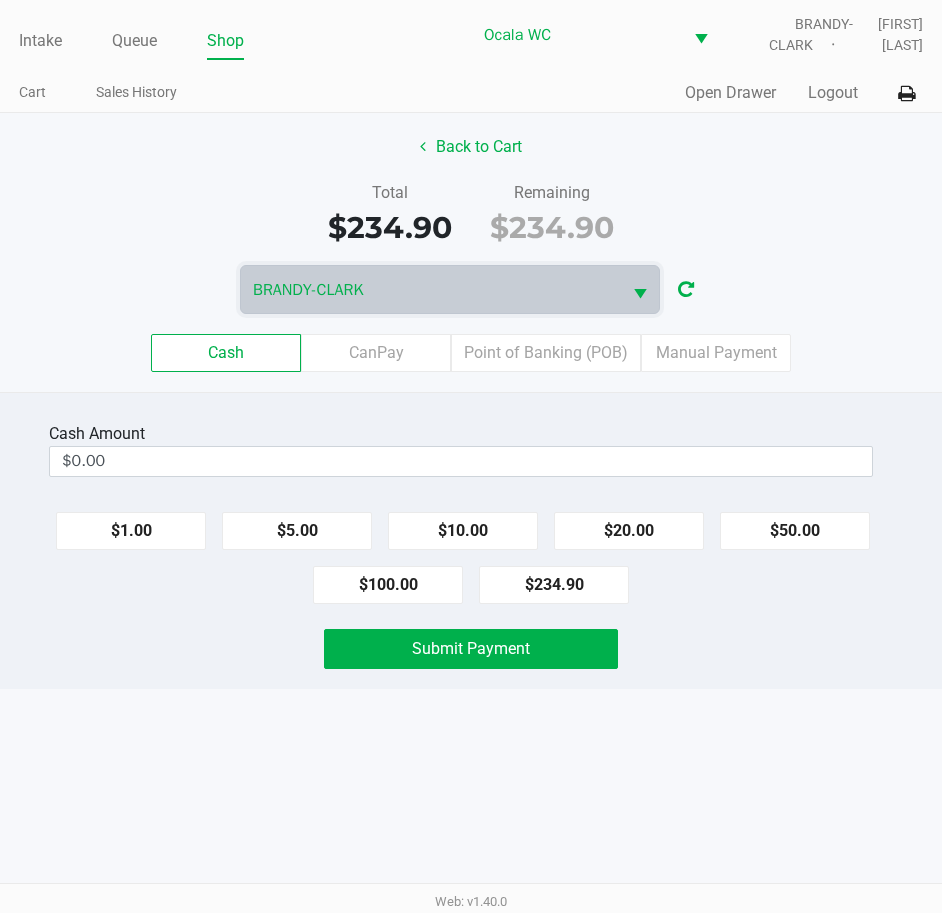 click on "BRANDY-CLARK" at bounding box center [431, 290] 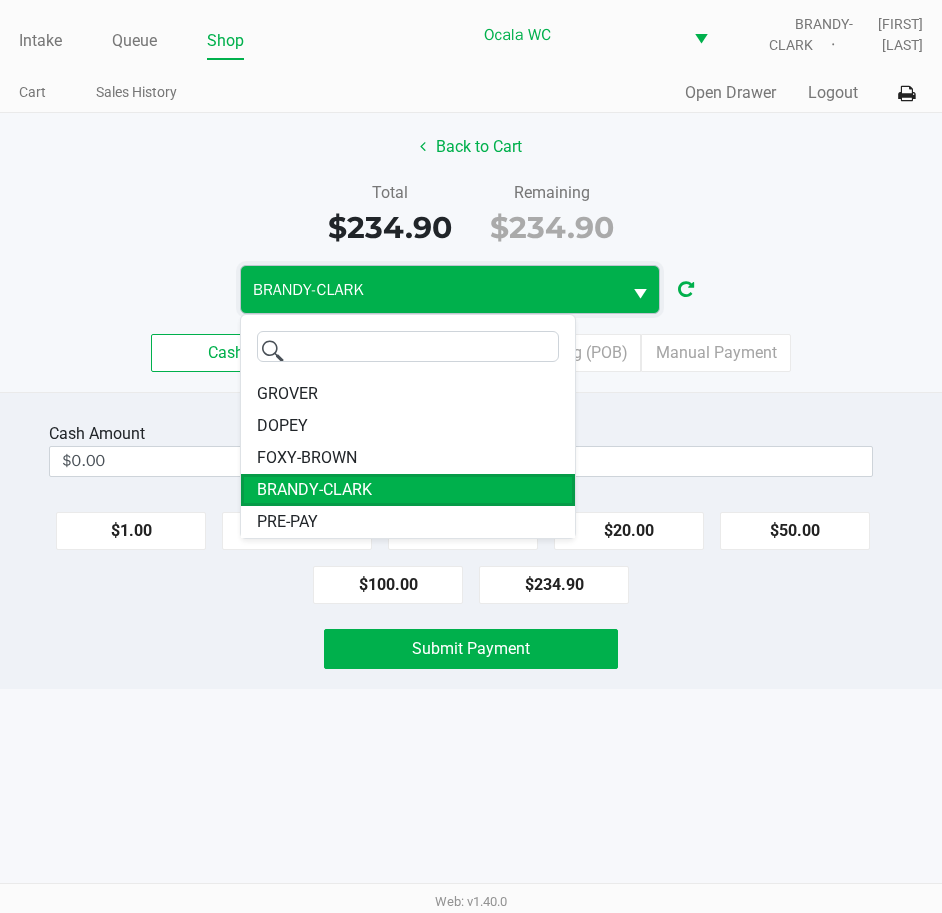 click on "BRANDY-CLARK" at bounding box center [314, 490] 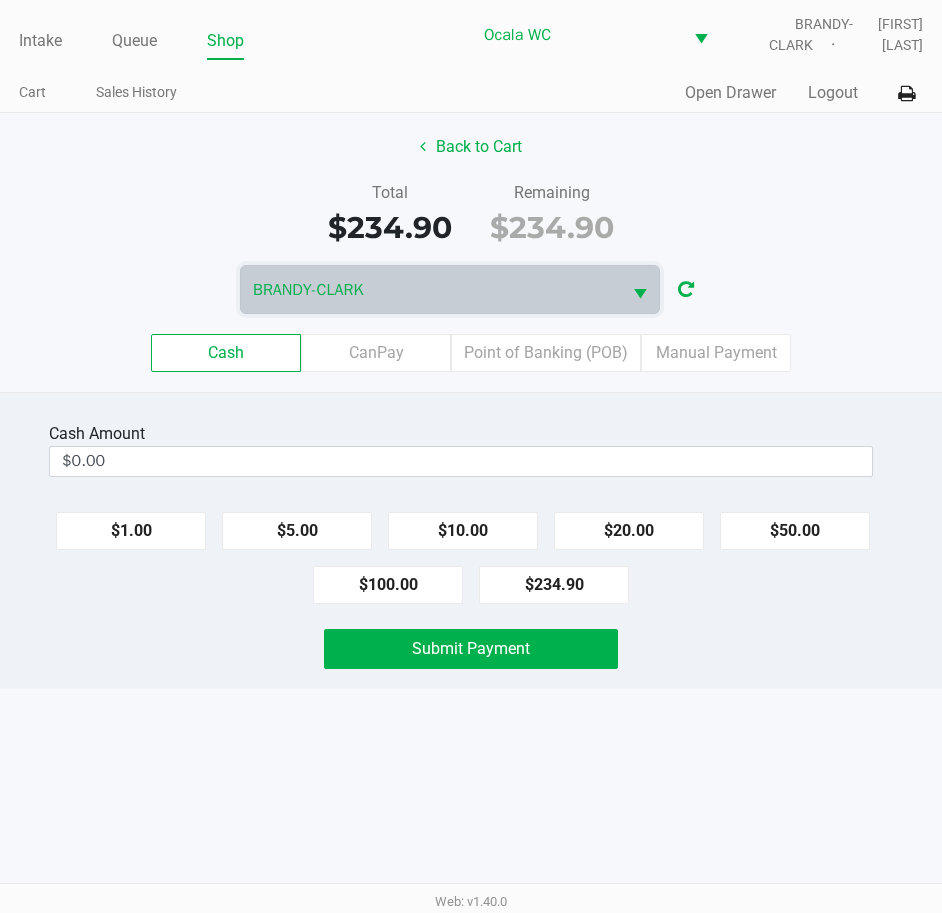 click on "BRANDY-CLARK" at bounding box center (431, 290) 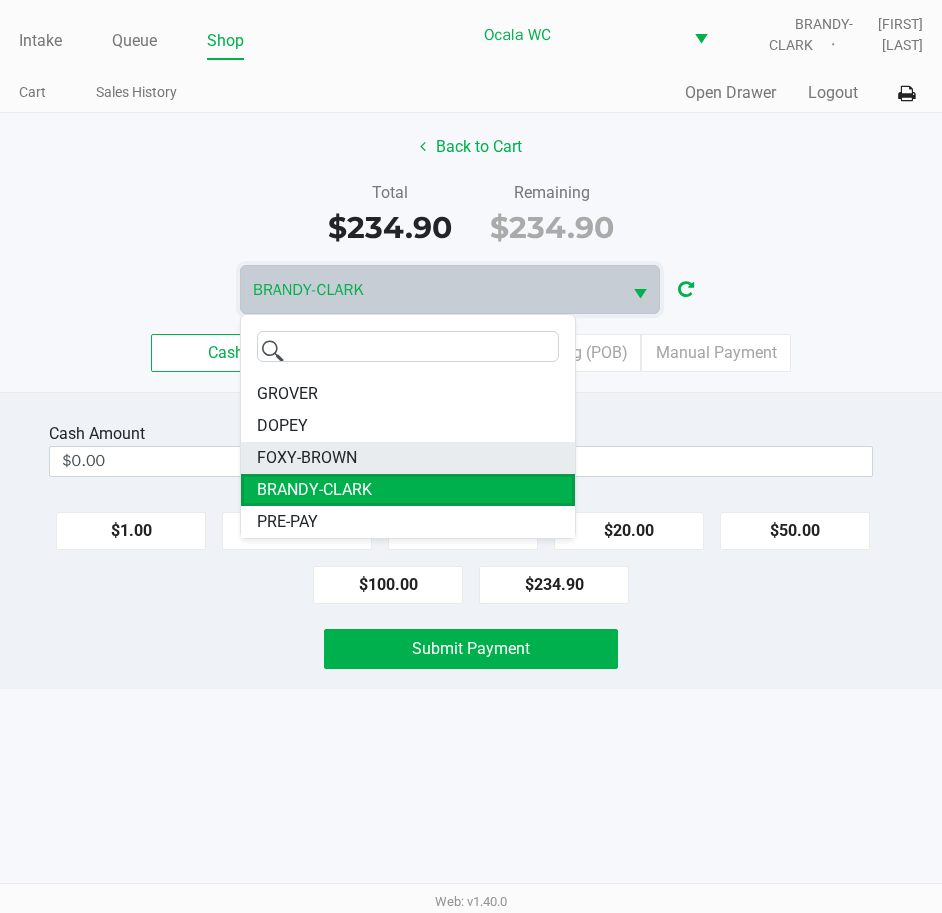 click on "FOXY-BROWN" at bounding box center (307, 458) 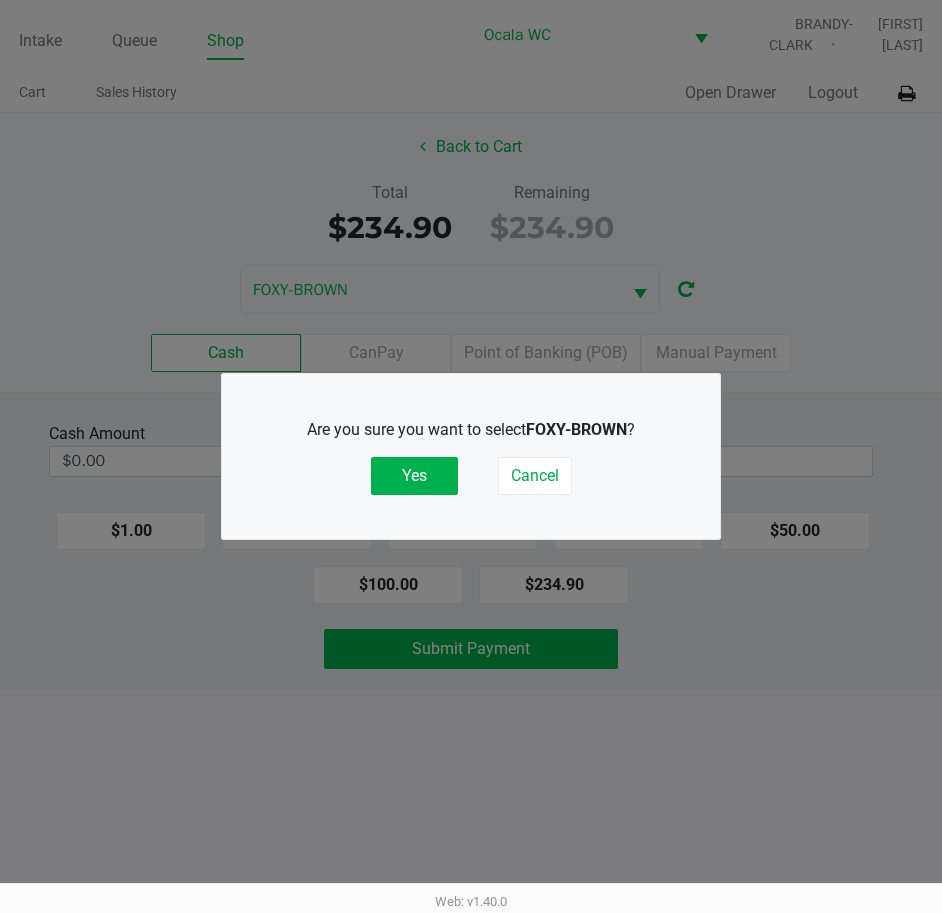 click on "Yes" 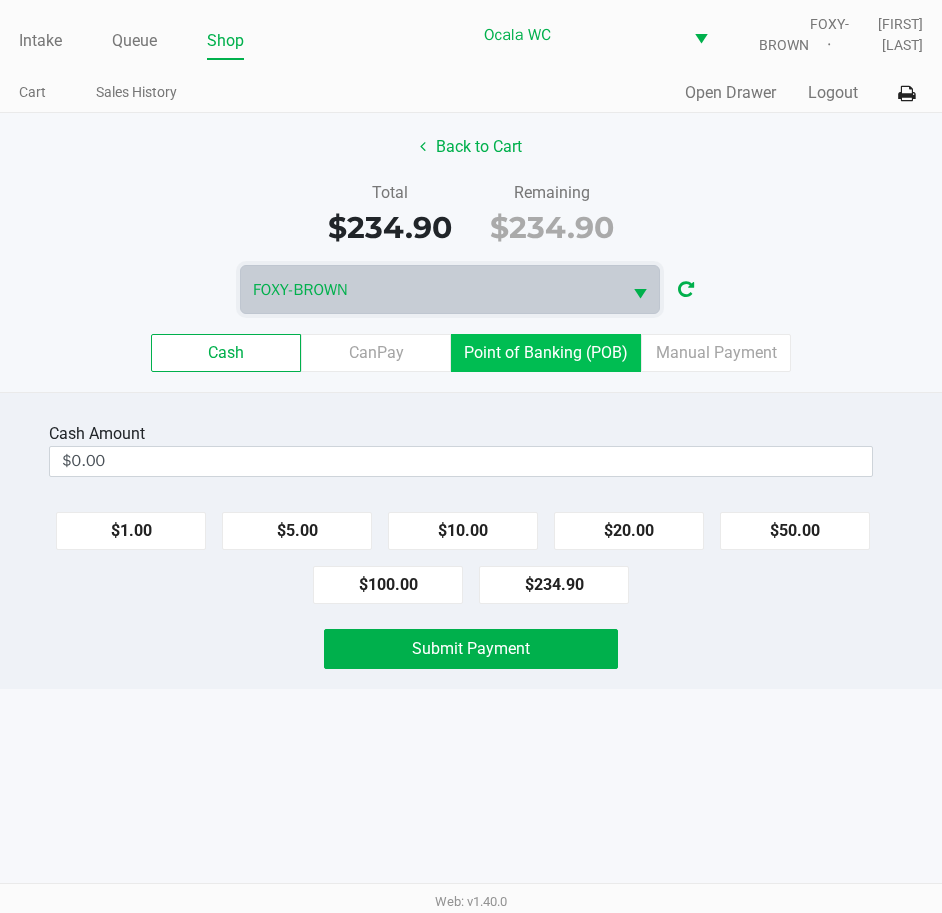 click on "Point of Banking (POB)" 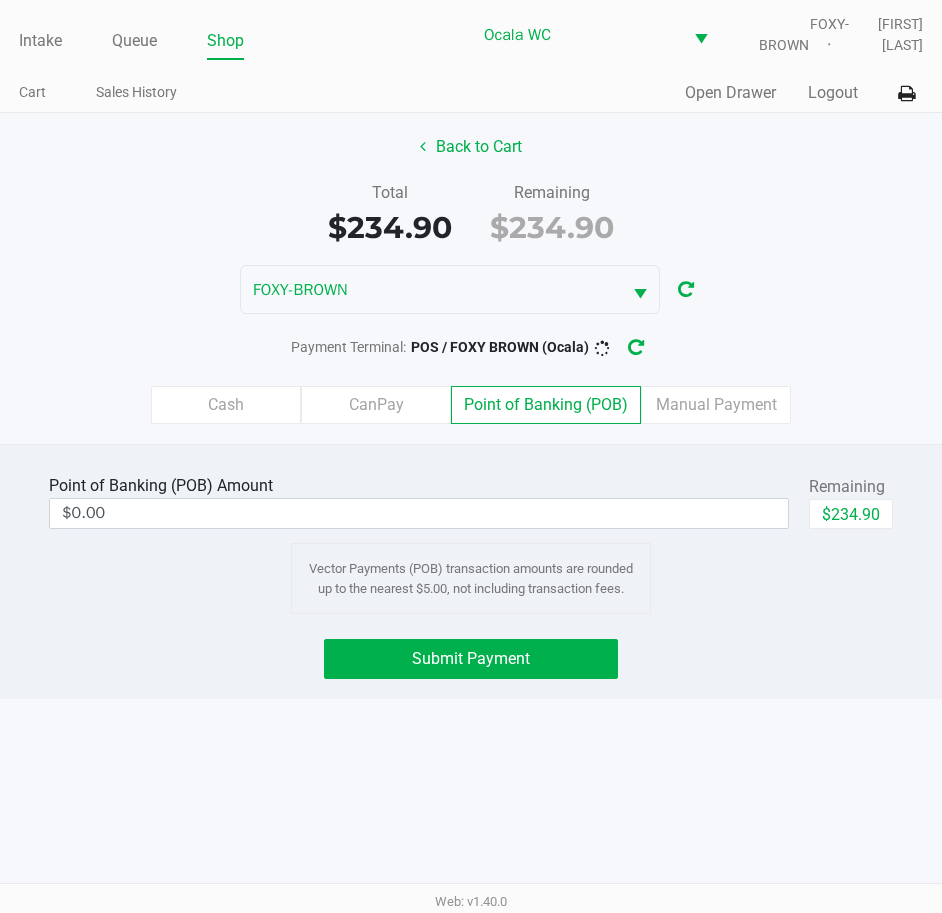 click on "$234.90" 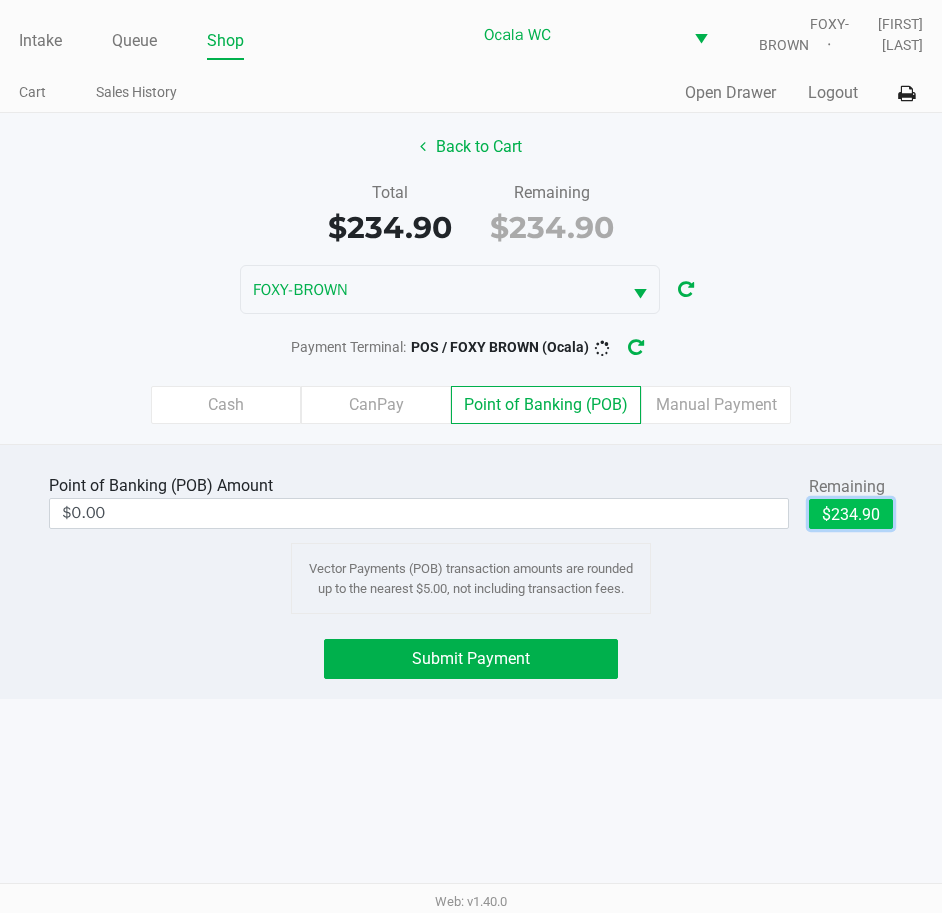 type on "$234.90" 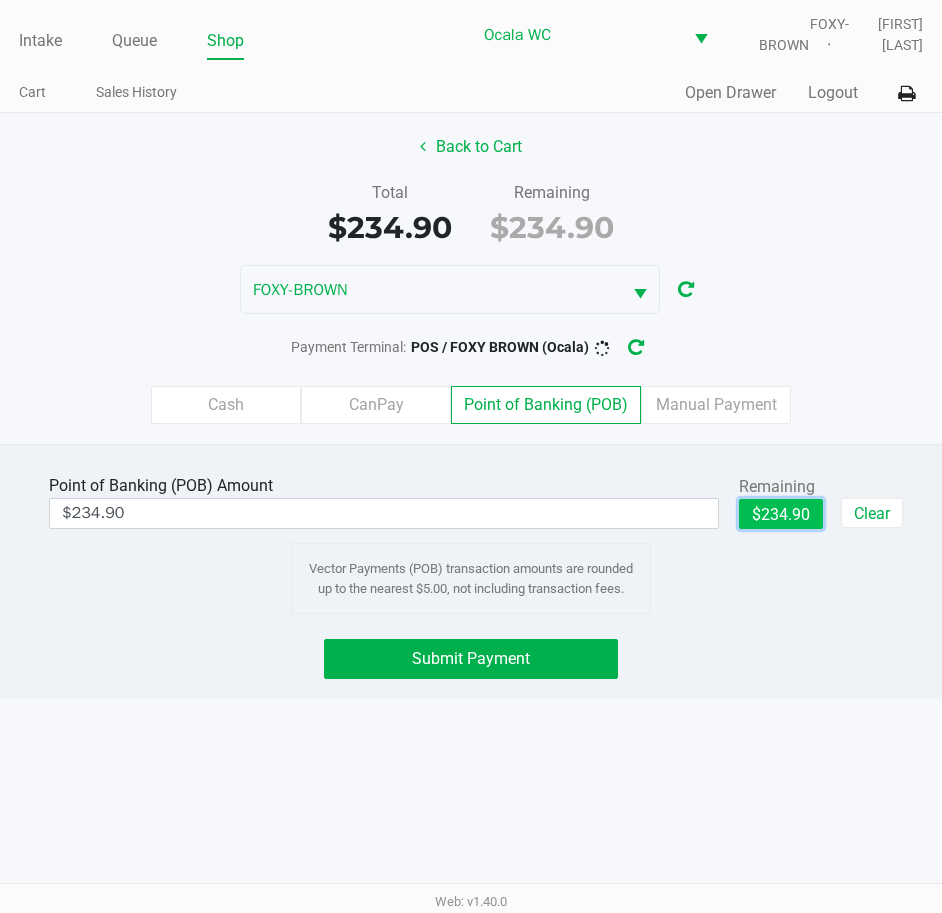 click on "Submit Payment" 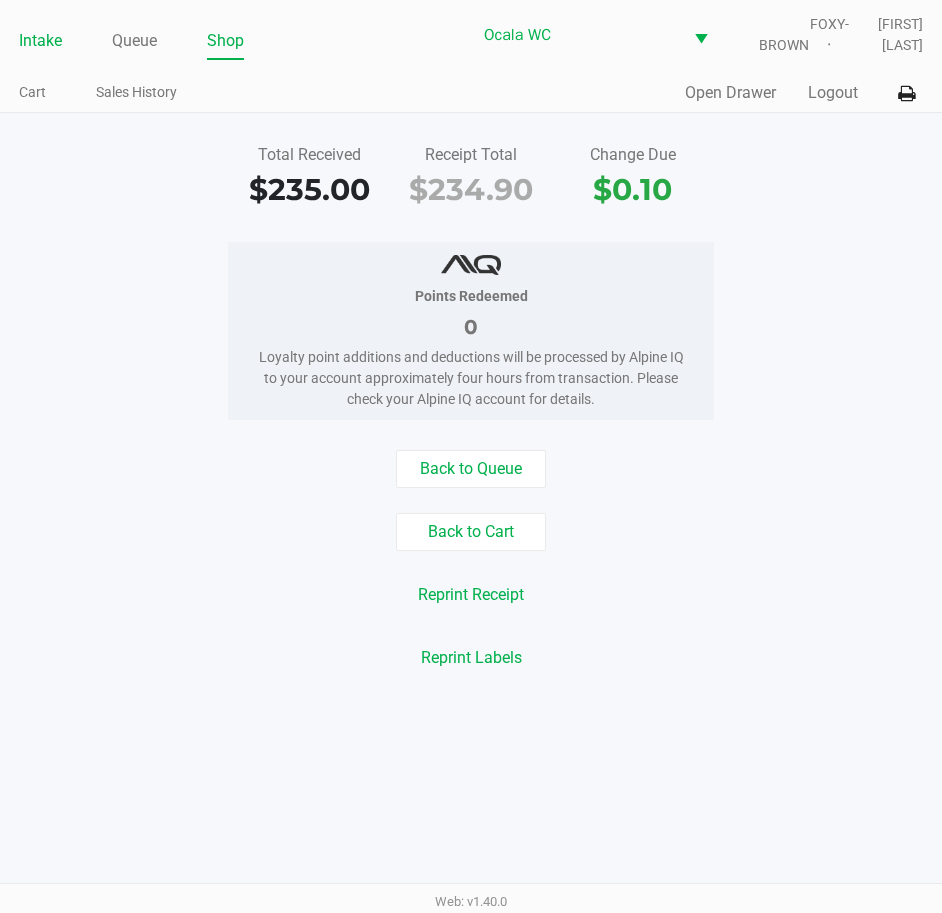 click on "Intake" 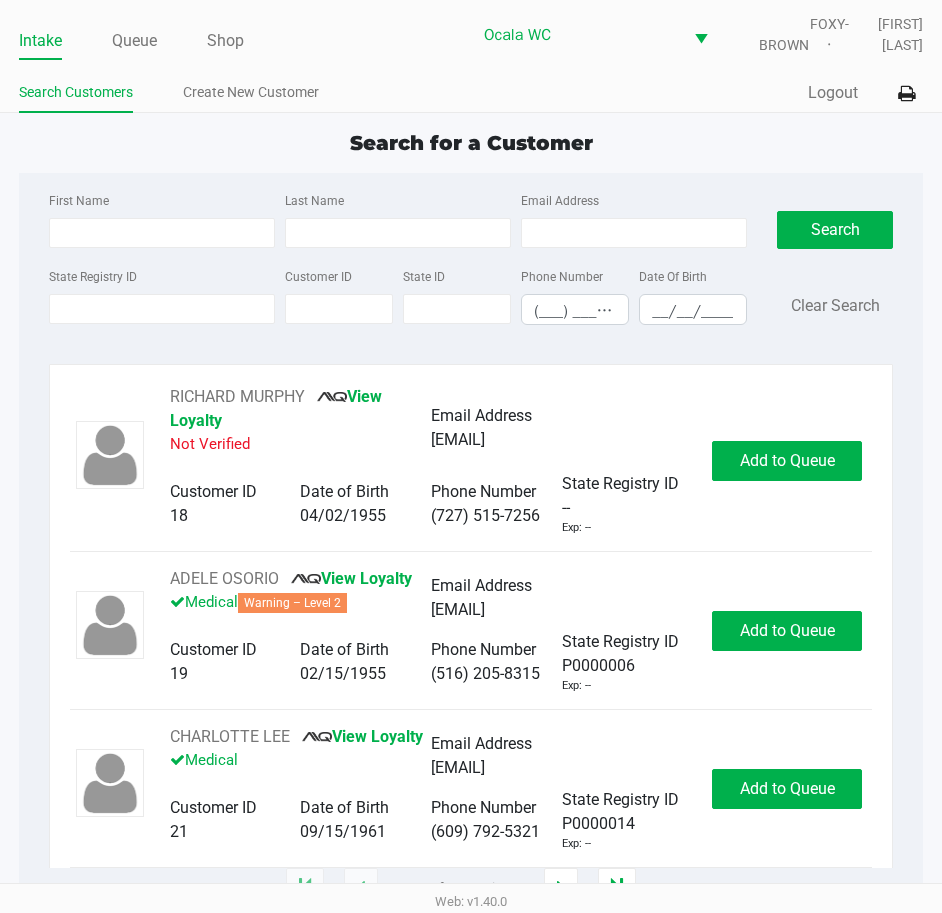 click on "State Registry ID" at bounding box center (162, 309) 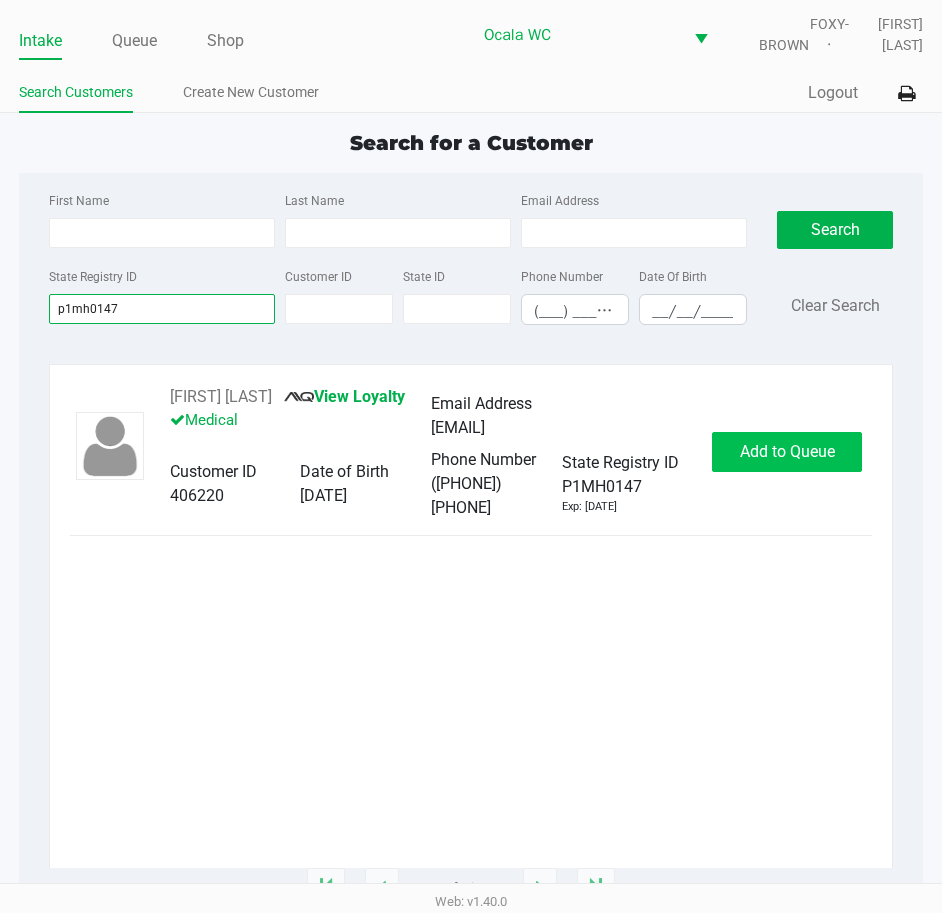 type on "p1mh0147" 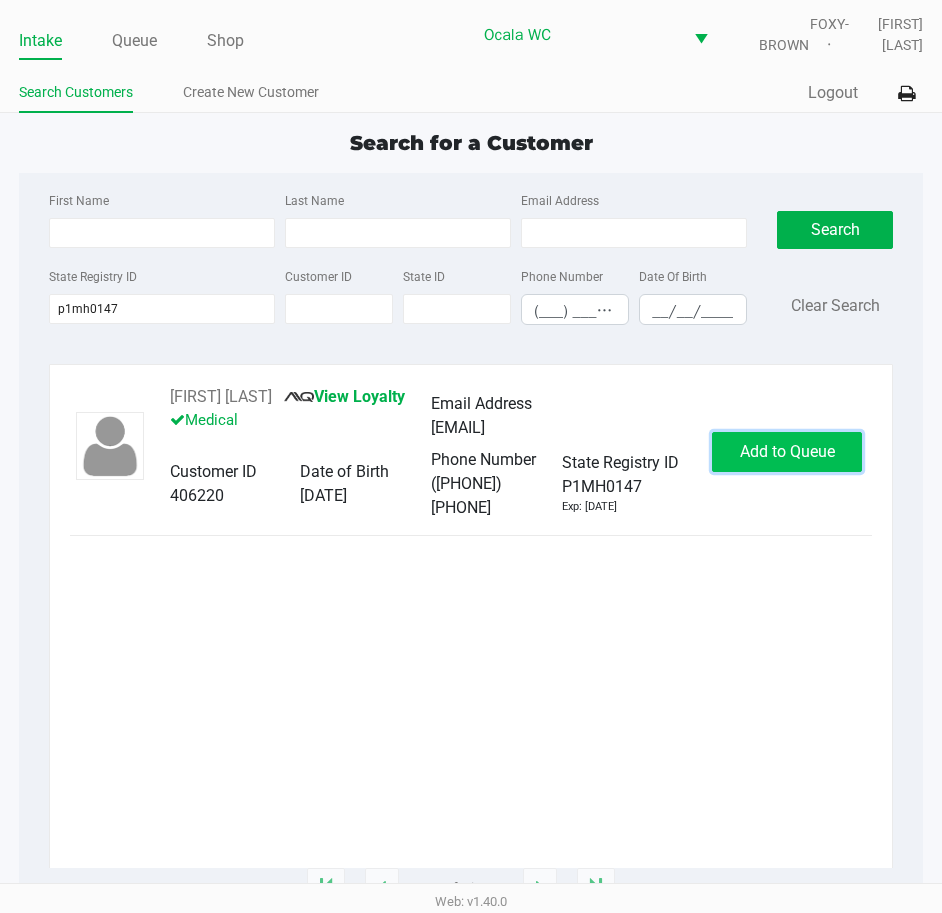 click on "Add to Queue" 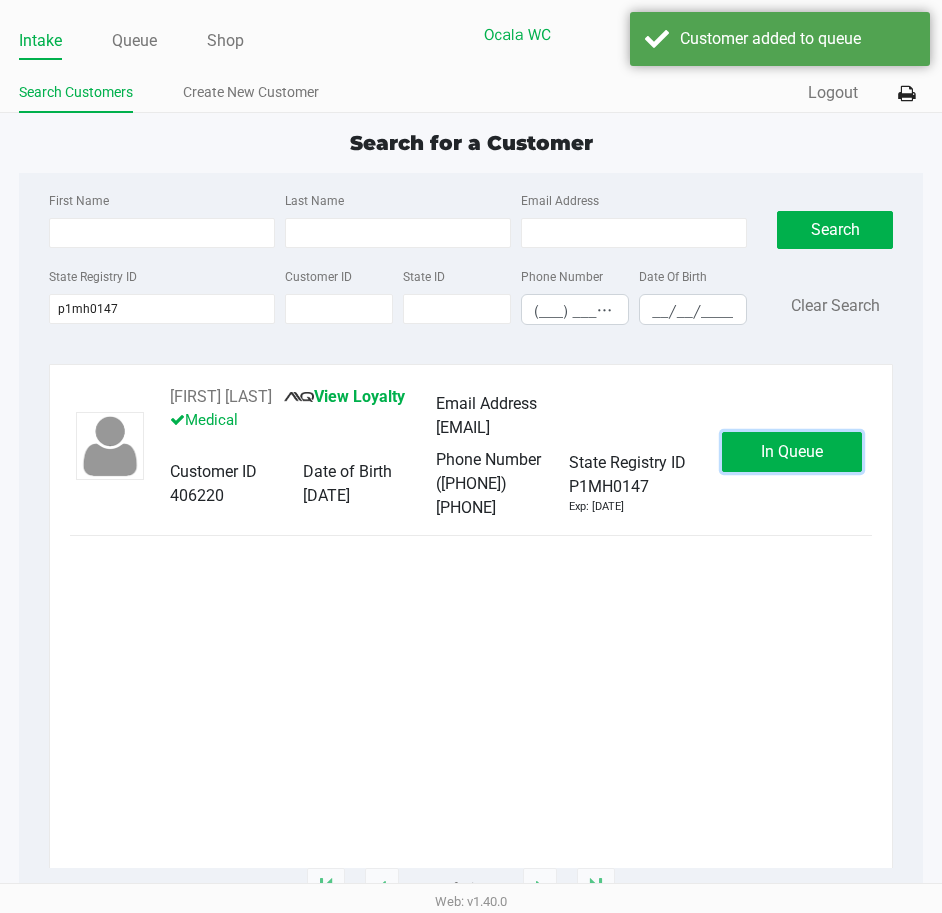 click on "In Queue" 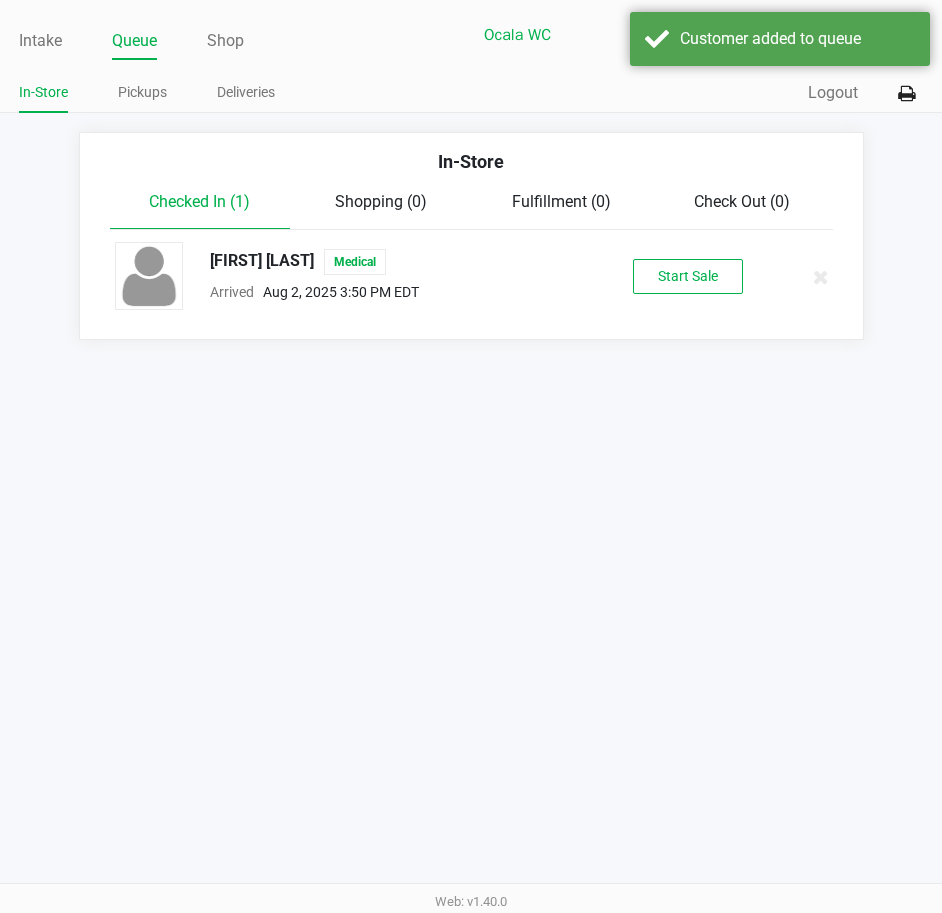 click on "[FIRST] [LAST] Medical Arrived [DATE] [TIME] EDT Start Sale" 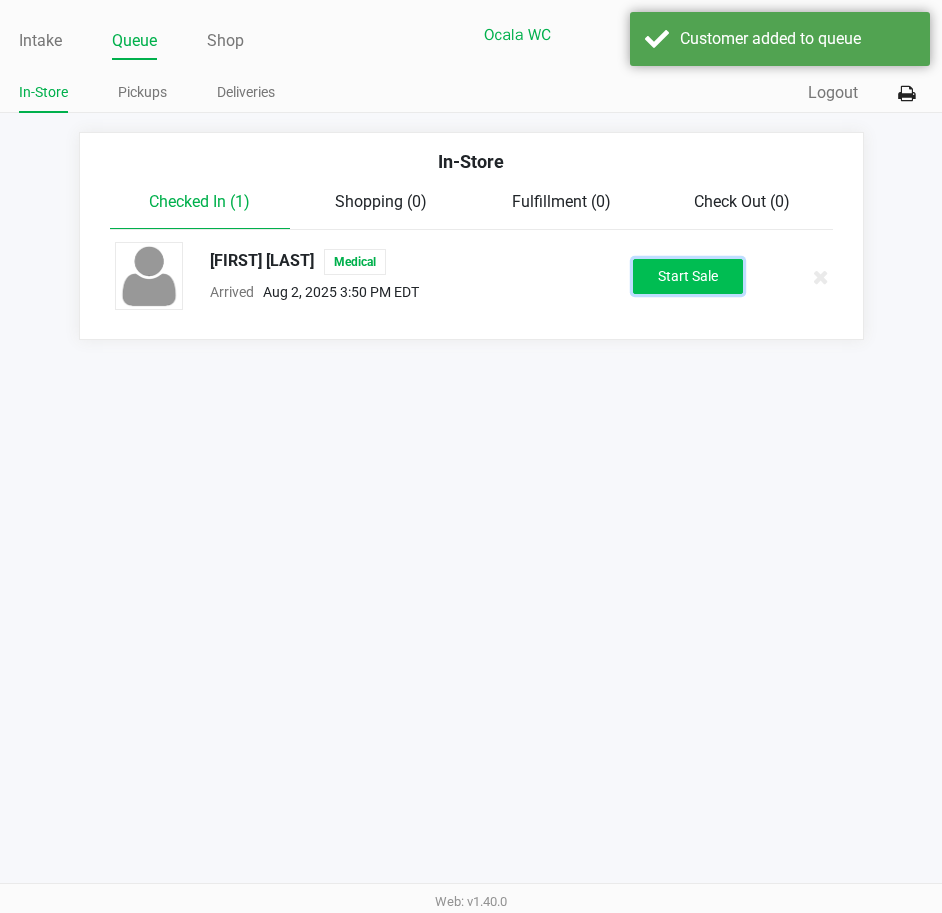 click on "Start Sale" 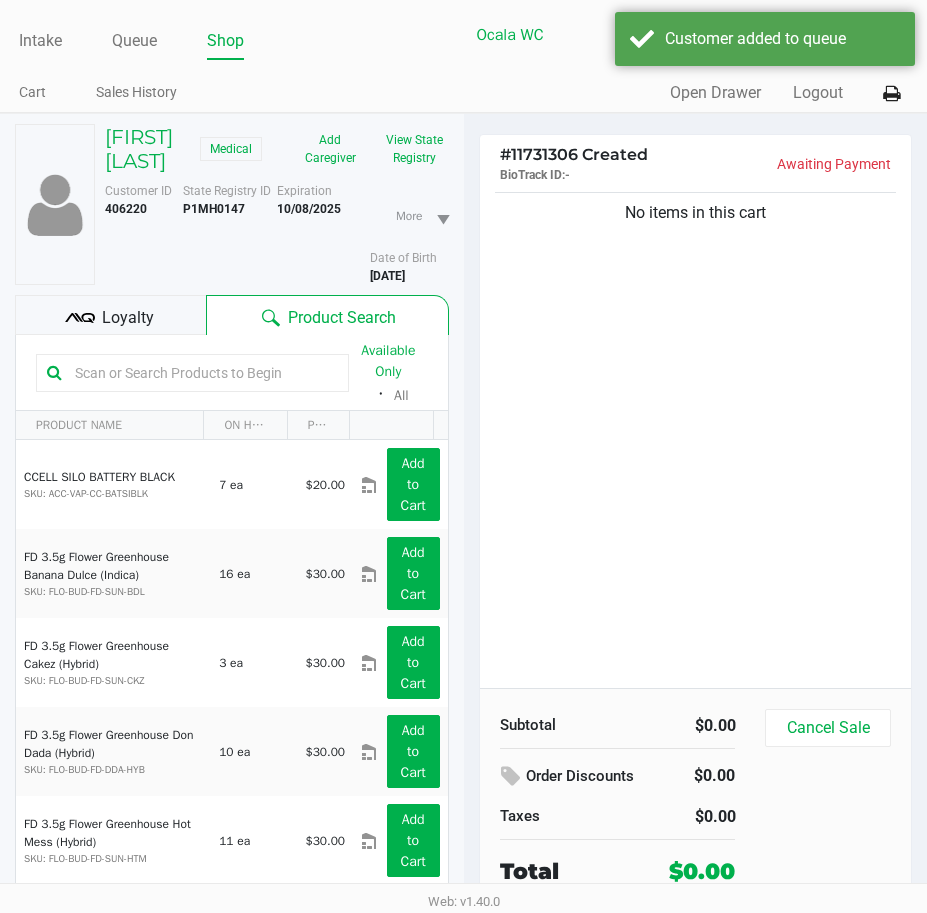 click 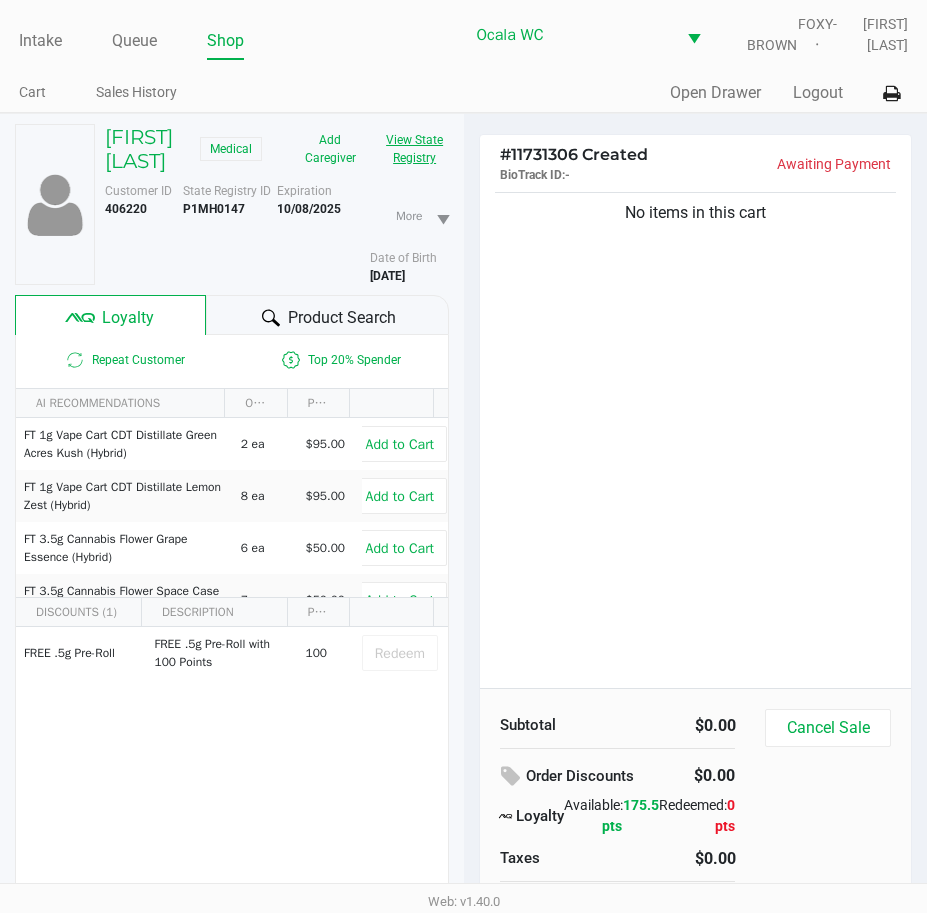 click on "View State Registry" 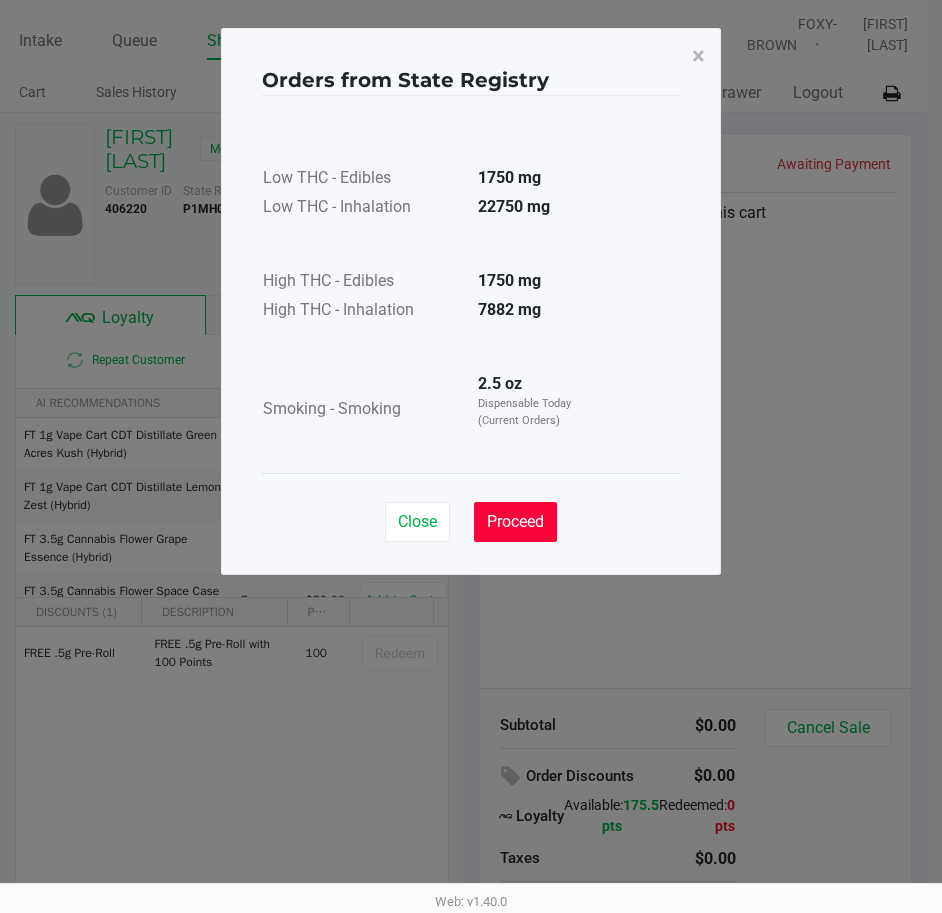 click on "Proceed" 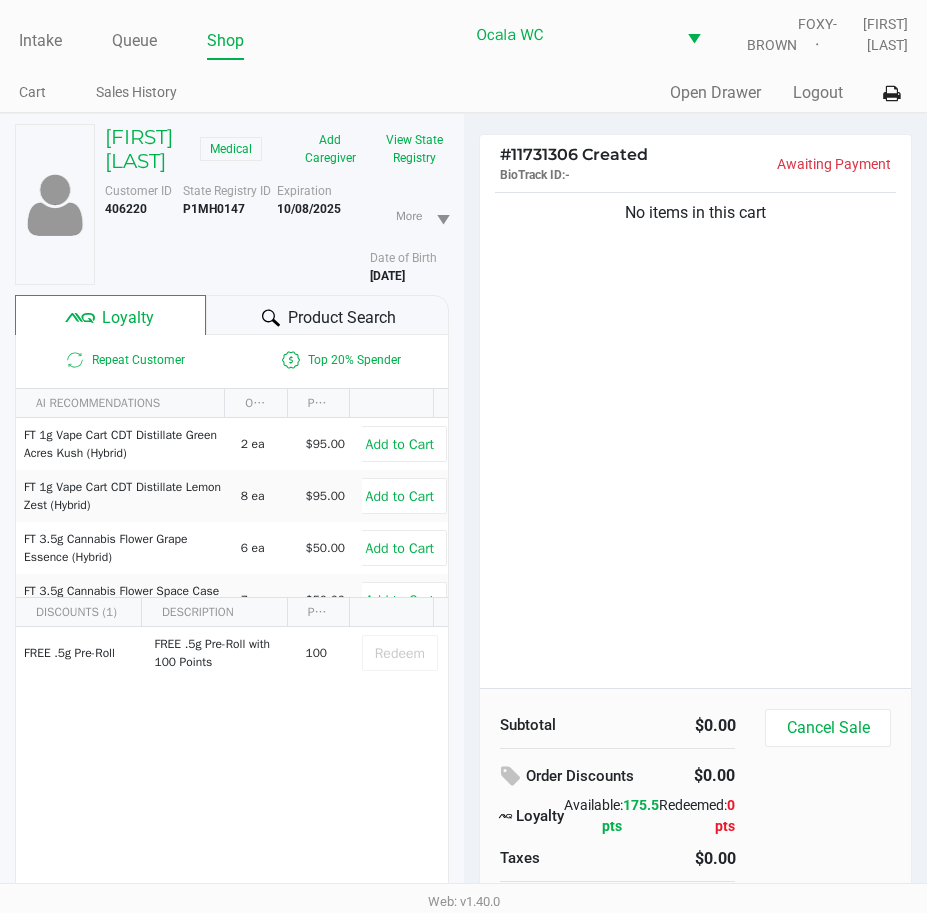 click 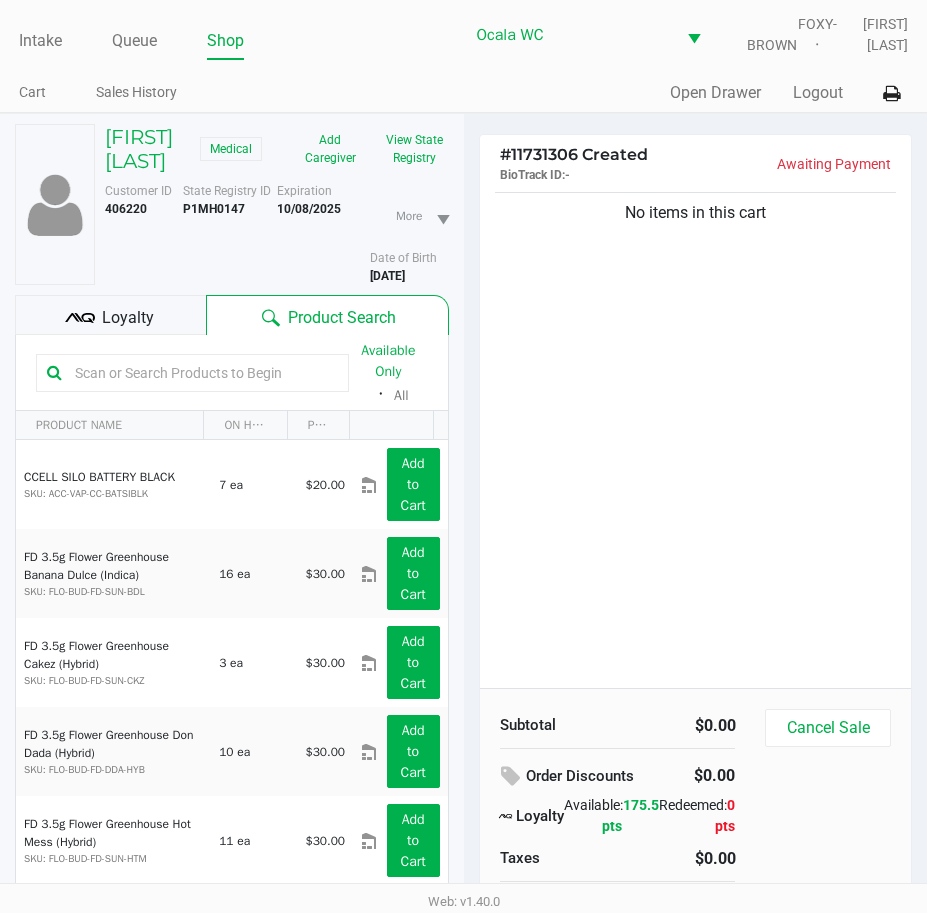 click 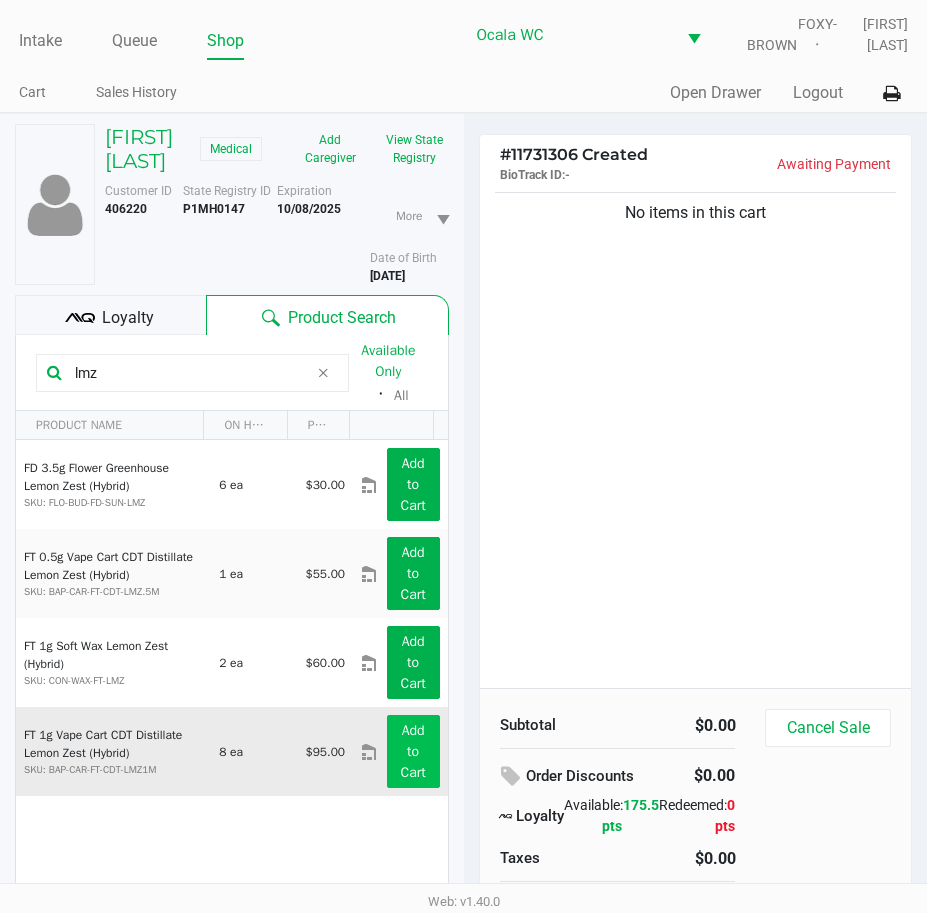 type on "lmz" 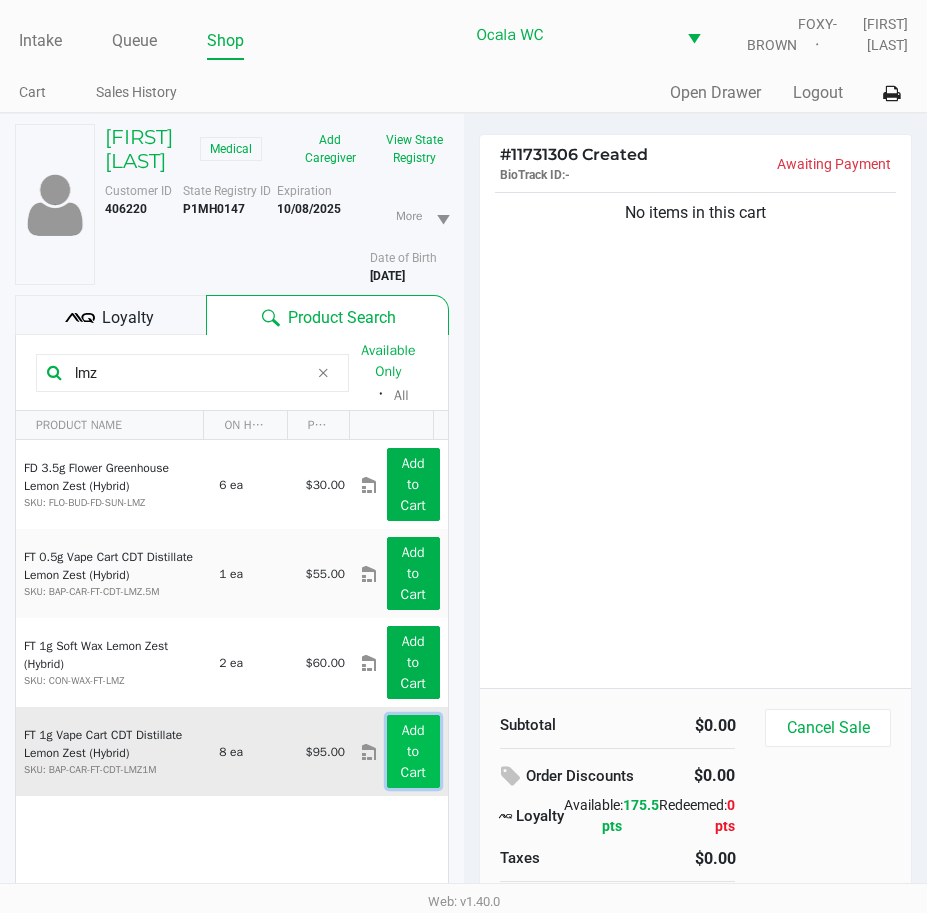 click on "Add to Cart" 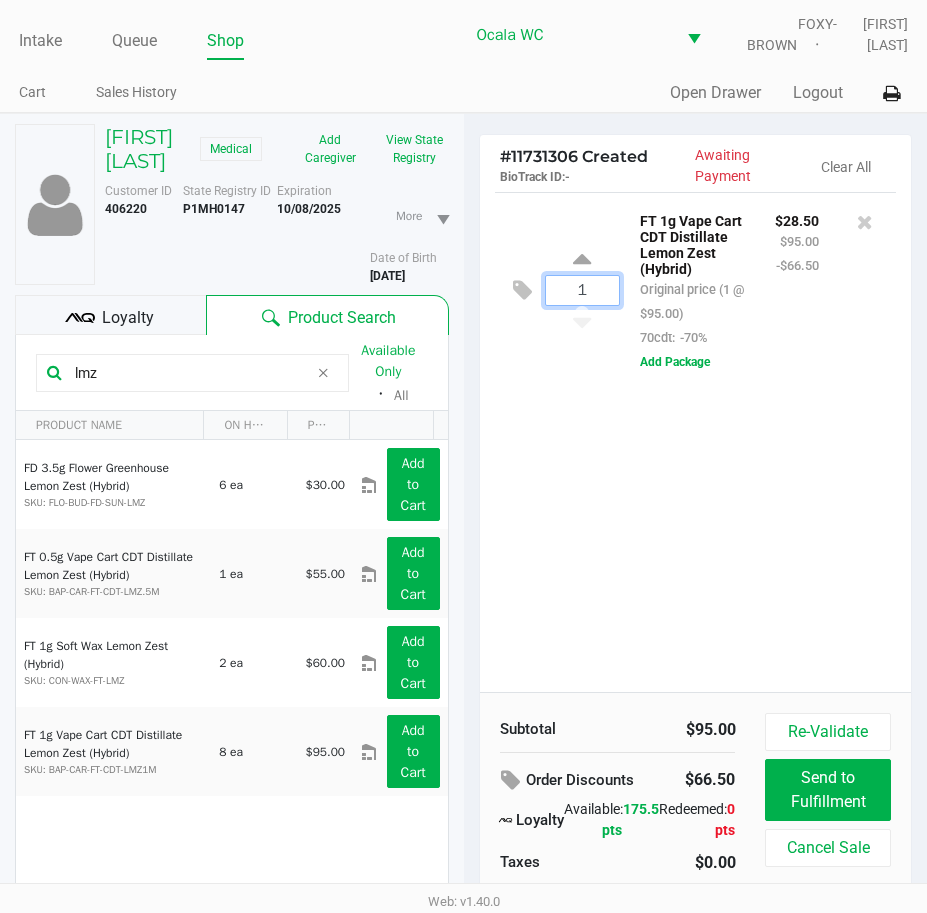 click on "1" at bounding box center [582, 290] 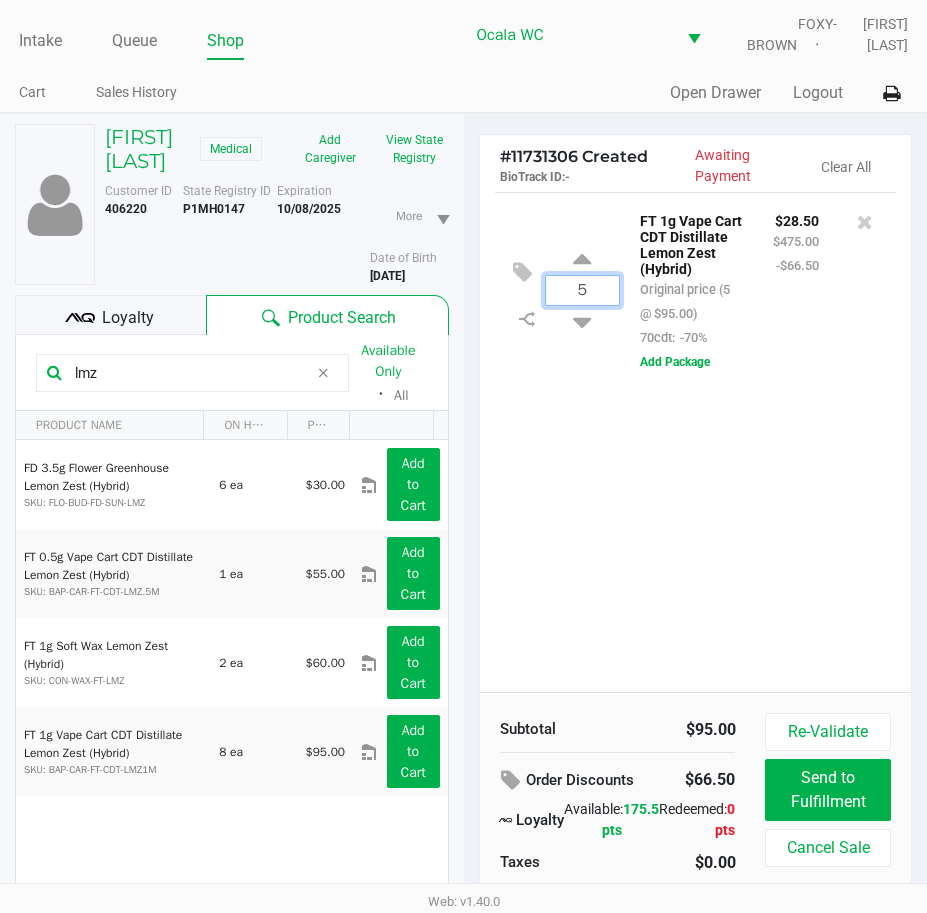 type on "5" 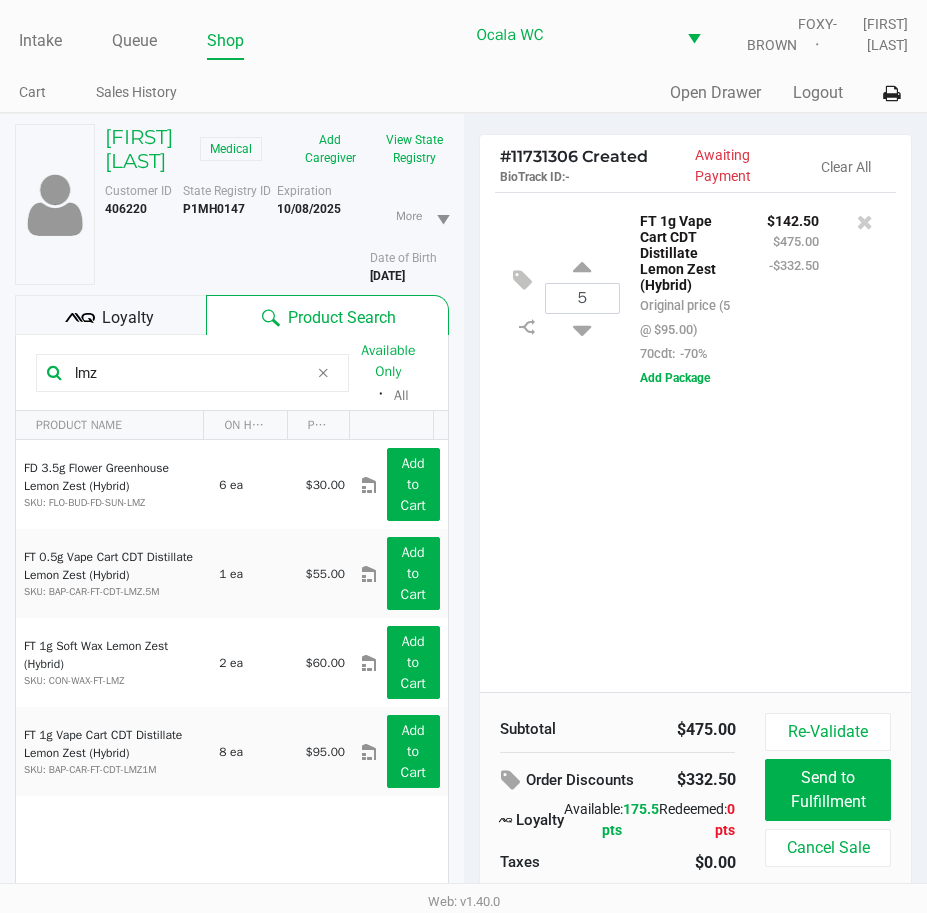click on "5 FT 1g Vape Cart CDT Distillate Lemon Zest (Hybrid) Original price (5 @ $95.00) 70cdt: -70% $142.50 $475.00 -$332.50 Add Package" 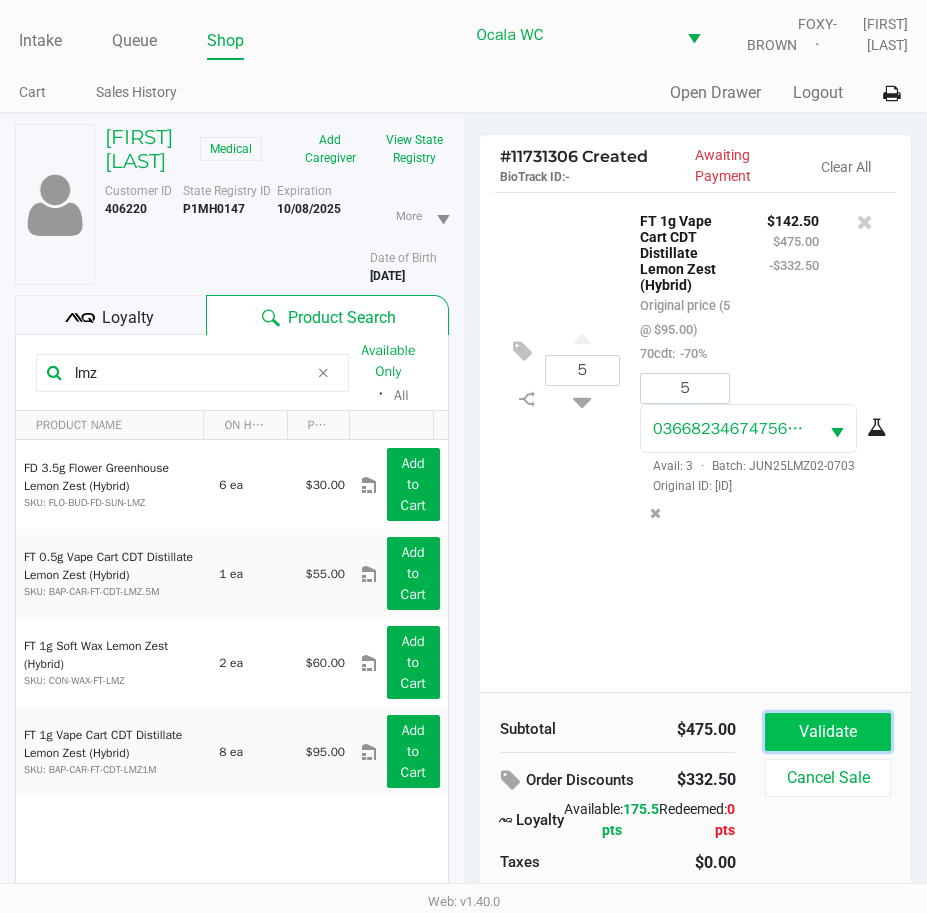 click on "Validate" 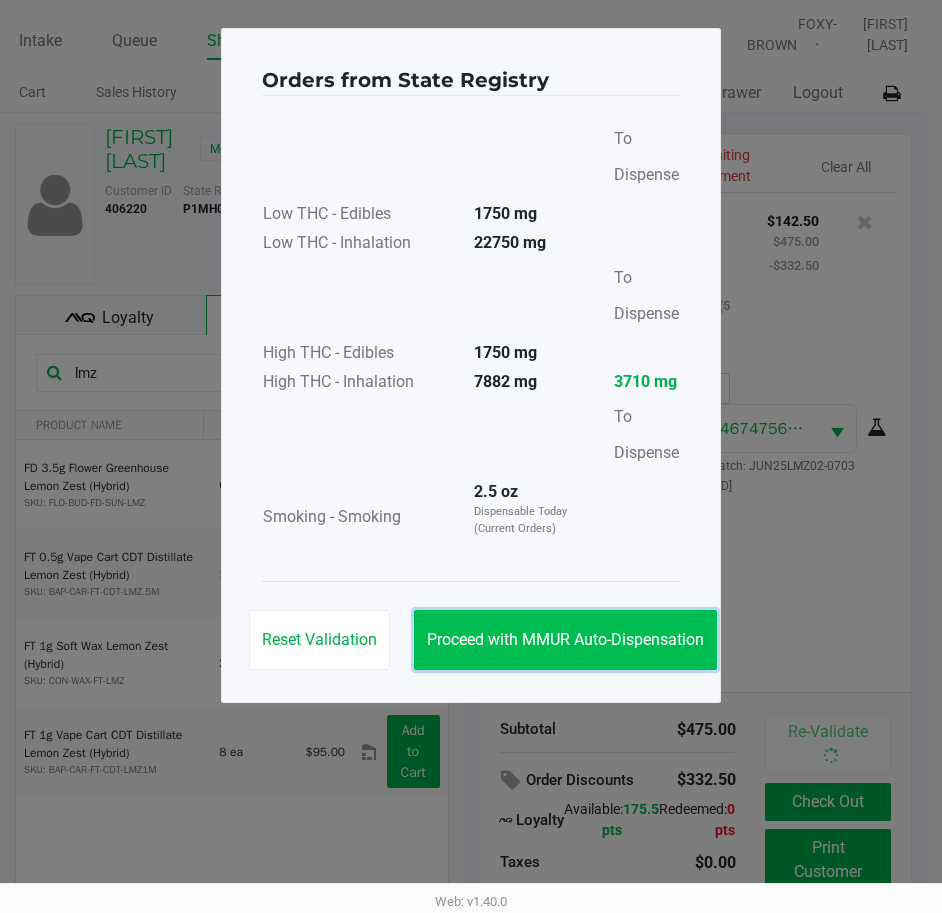 click on "Proceed with MMUR Auto-Dispensation" 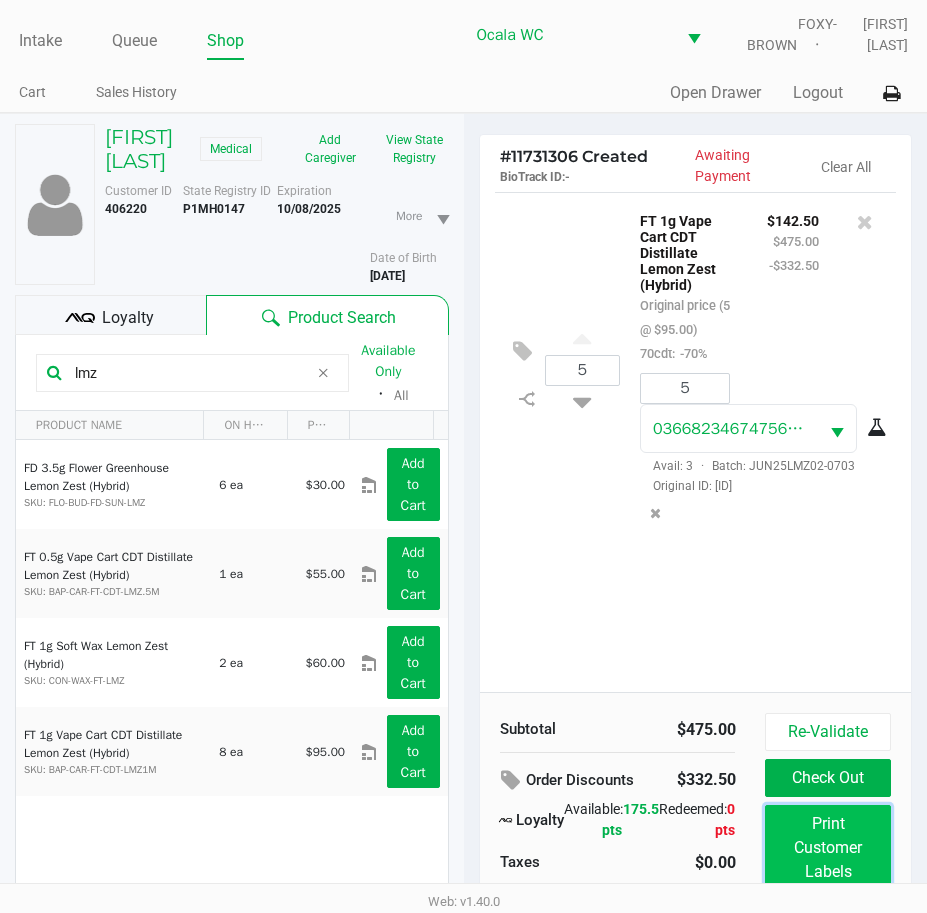click on "Print Customer Labels" 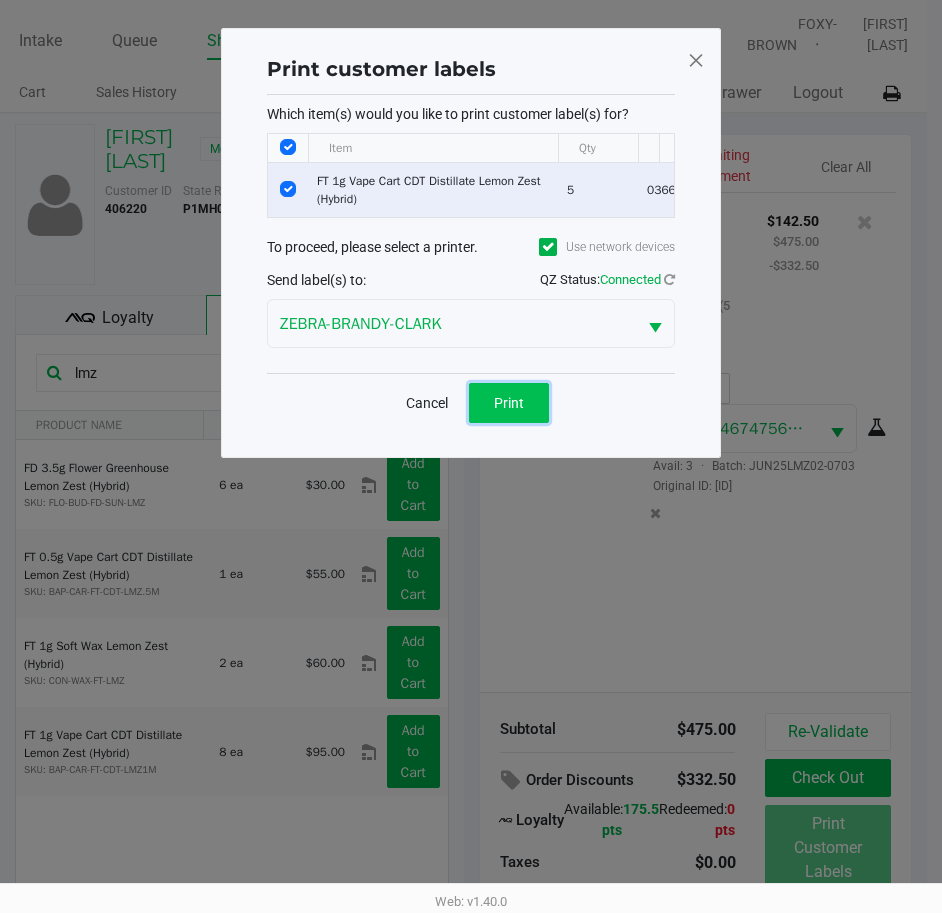 click on "Print" 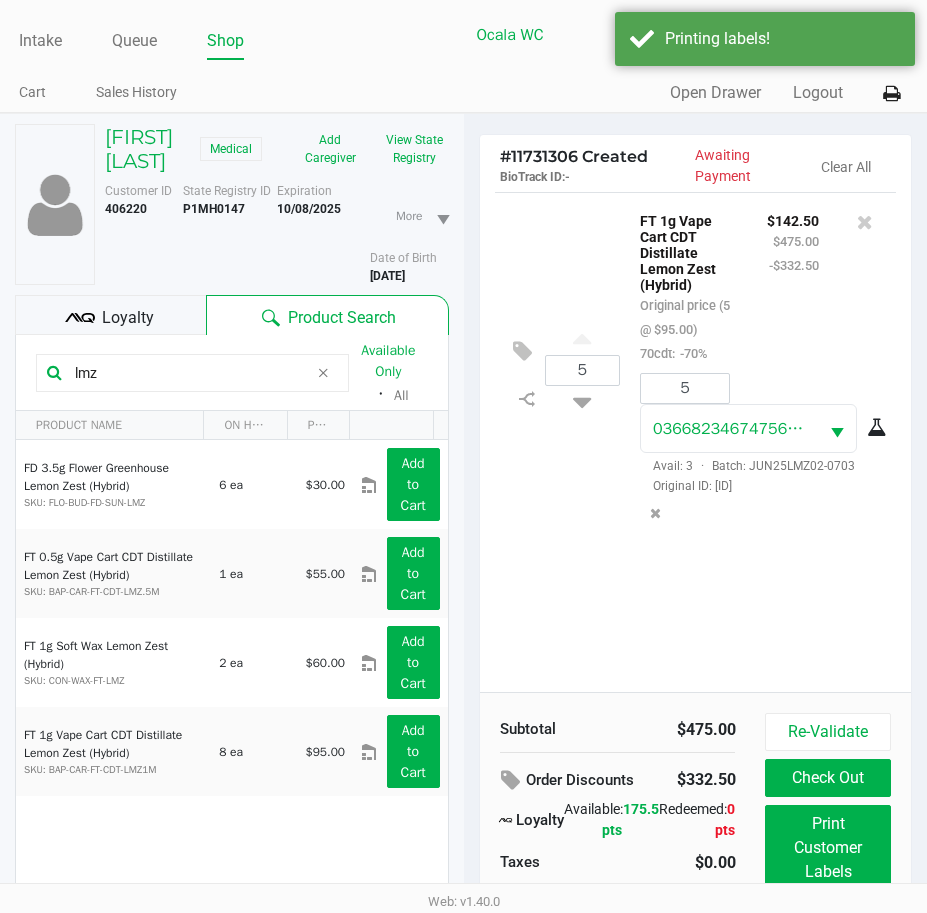click on "Loyalty" 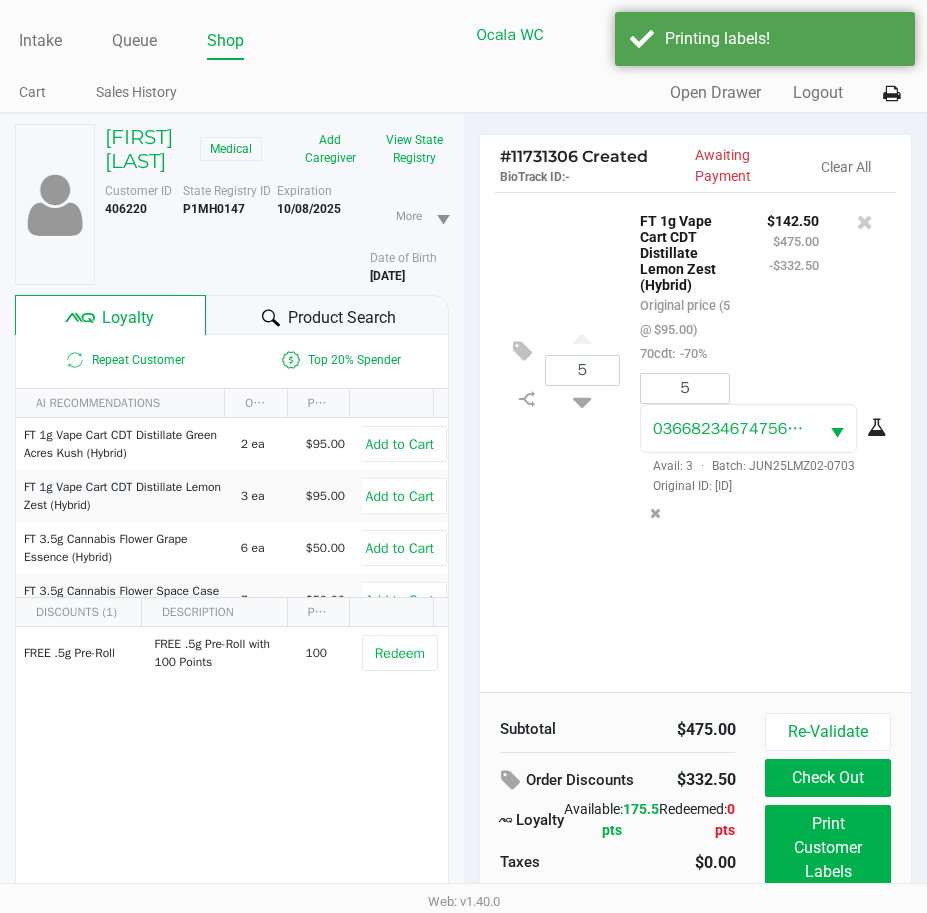 click on "Product Search" 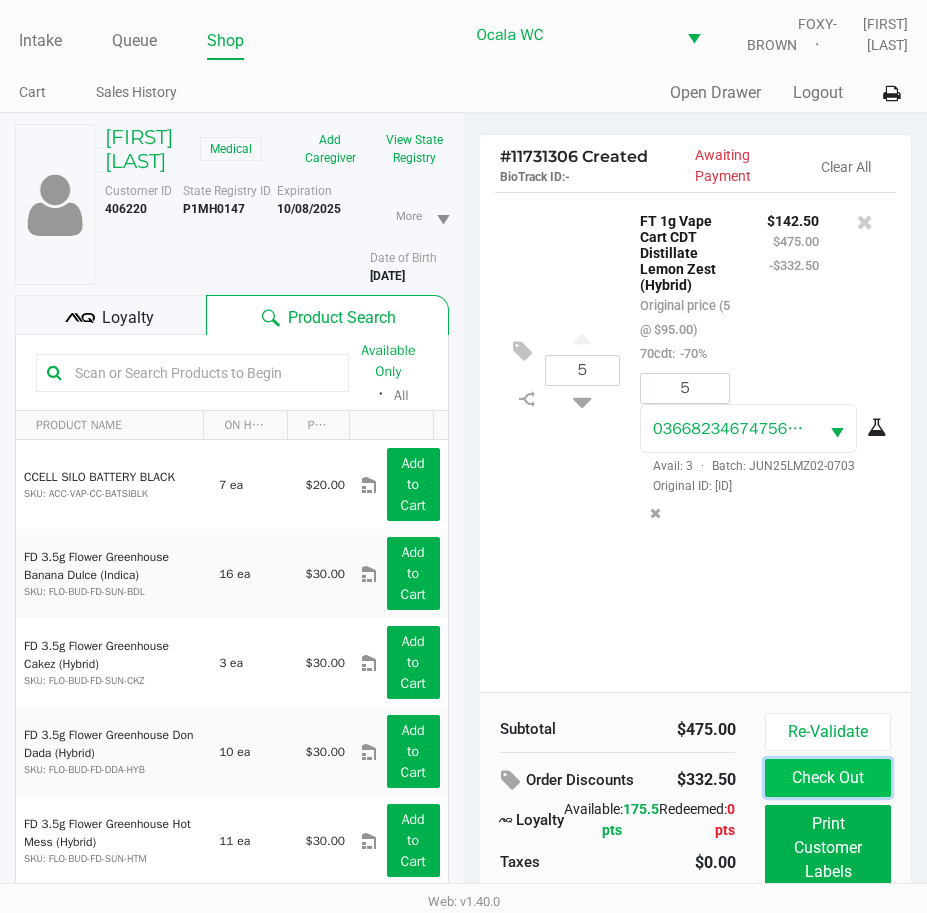 click on "Check Out" 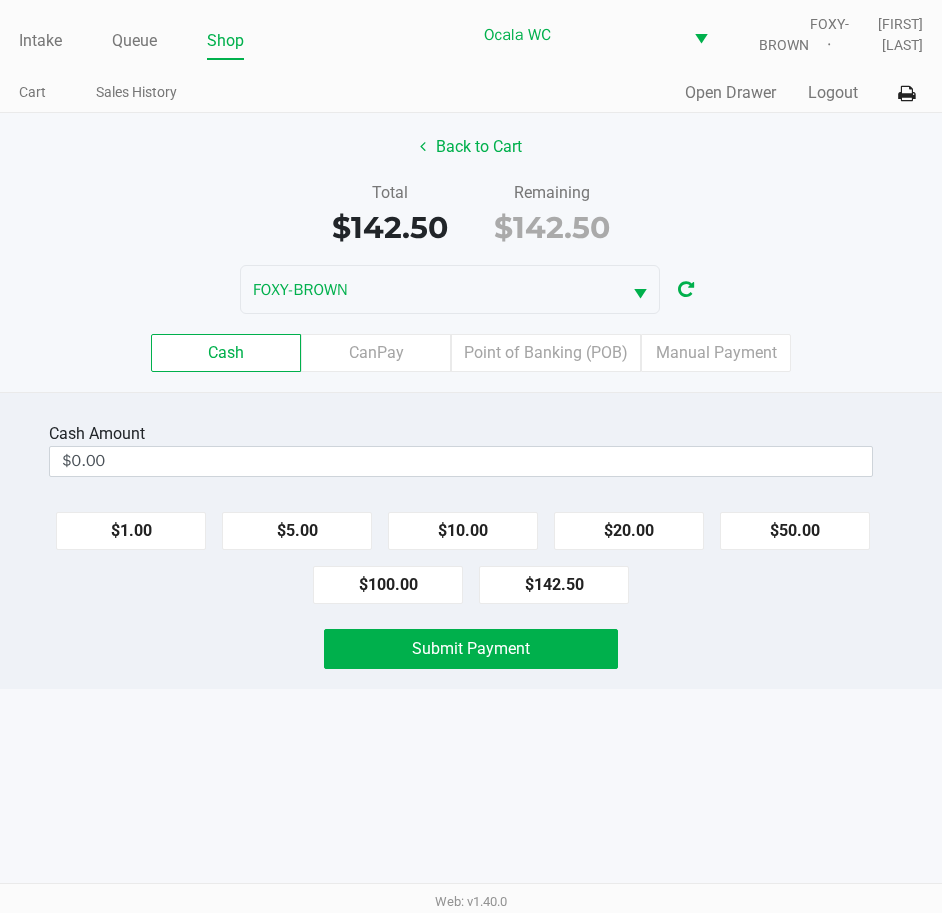click on "$0.00" at bounding box center (461, 461) 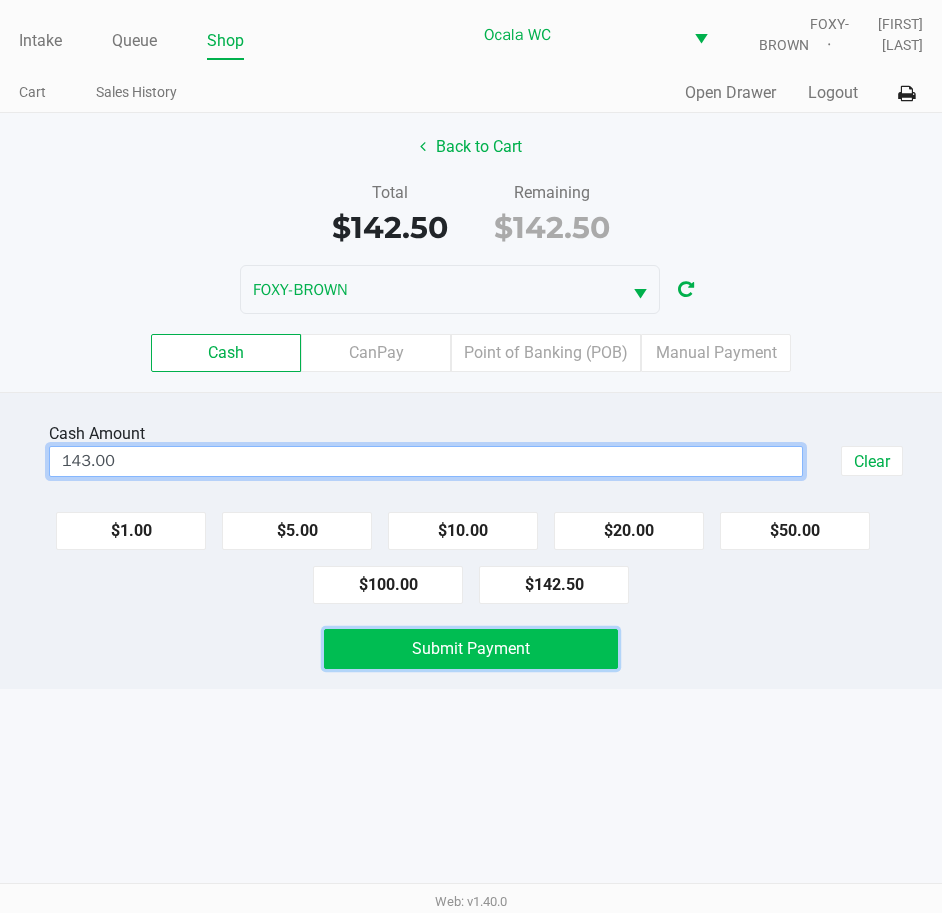 click on "Submit Payment" 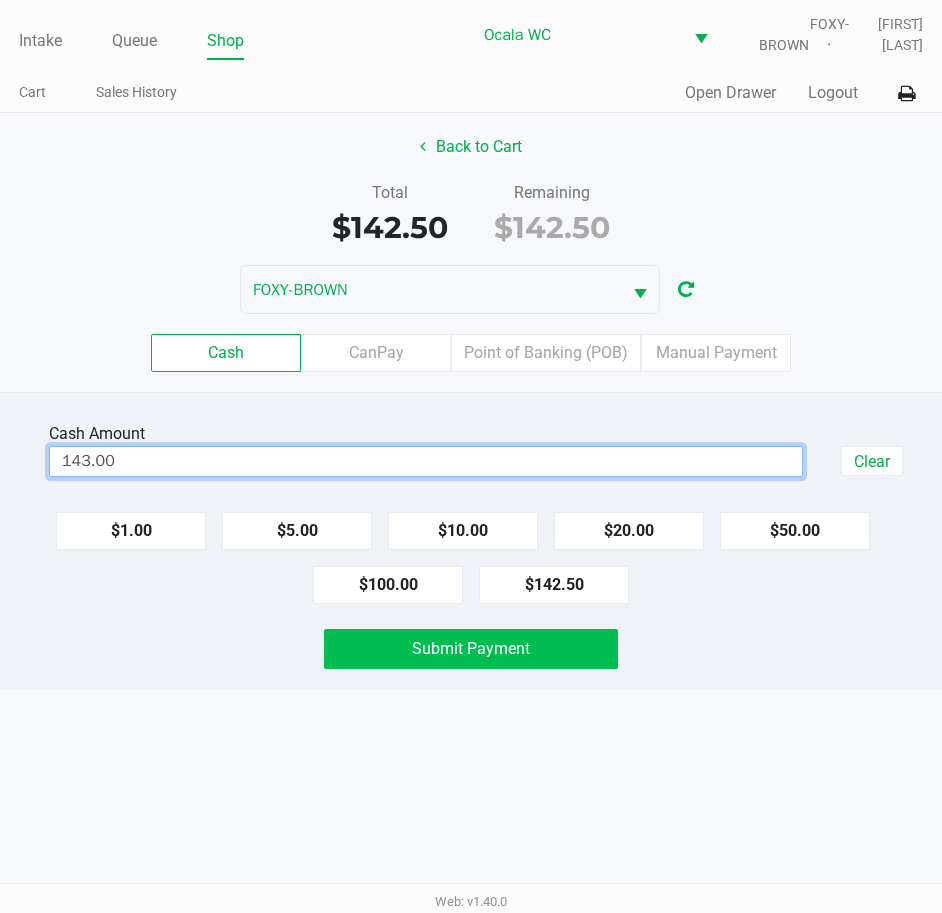 type on "$143.00" 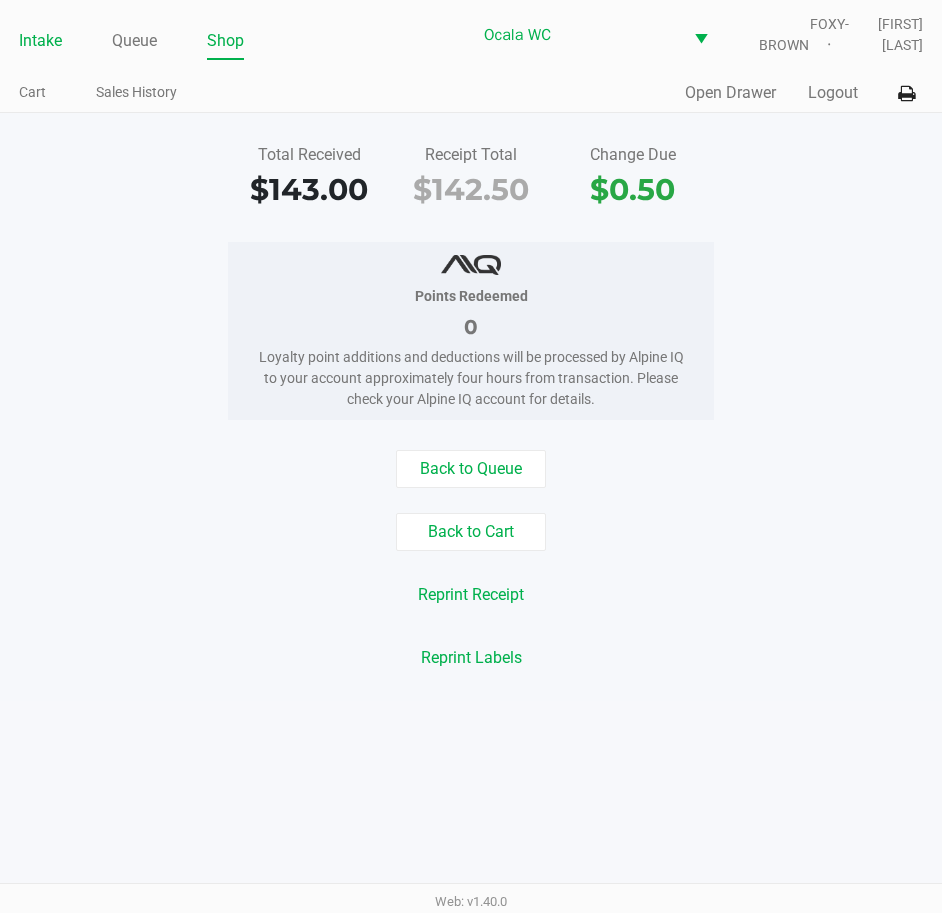 click on "Intake" 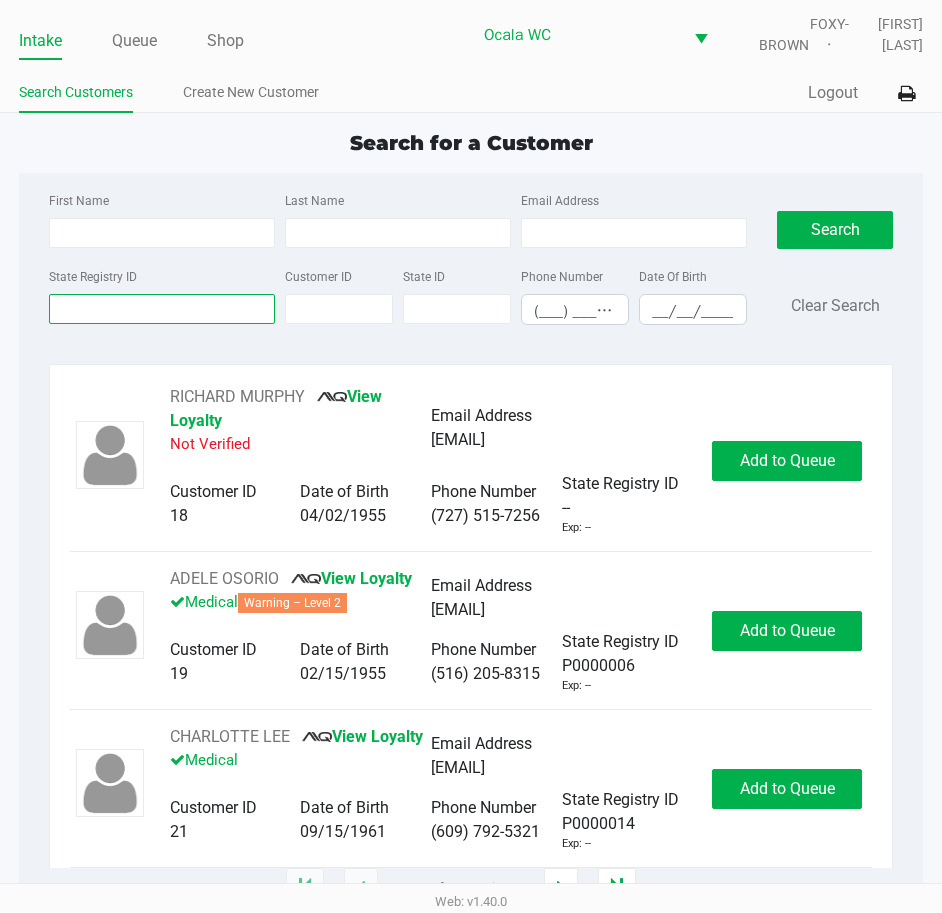 click on "State Registry ID" at bounding box center (162, 309) 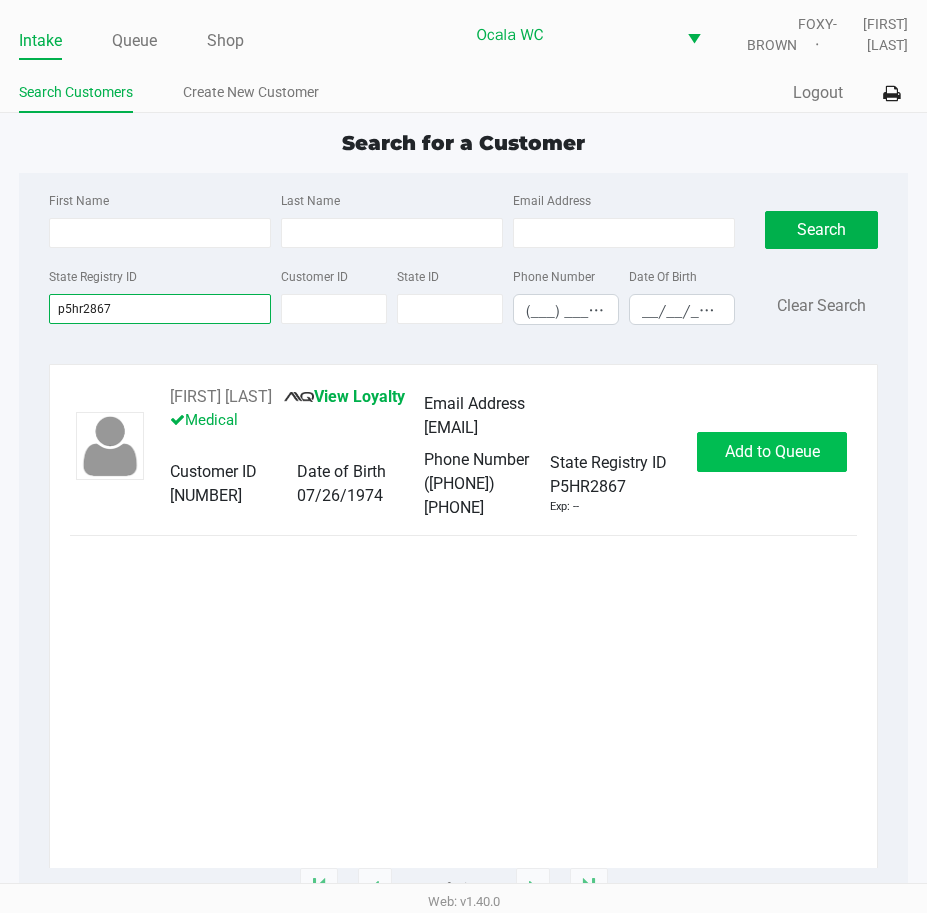 type on "p5hr2867" 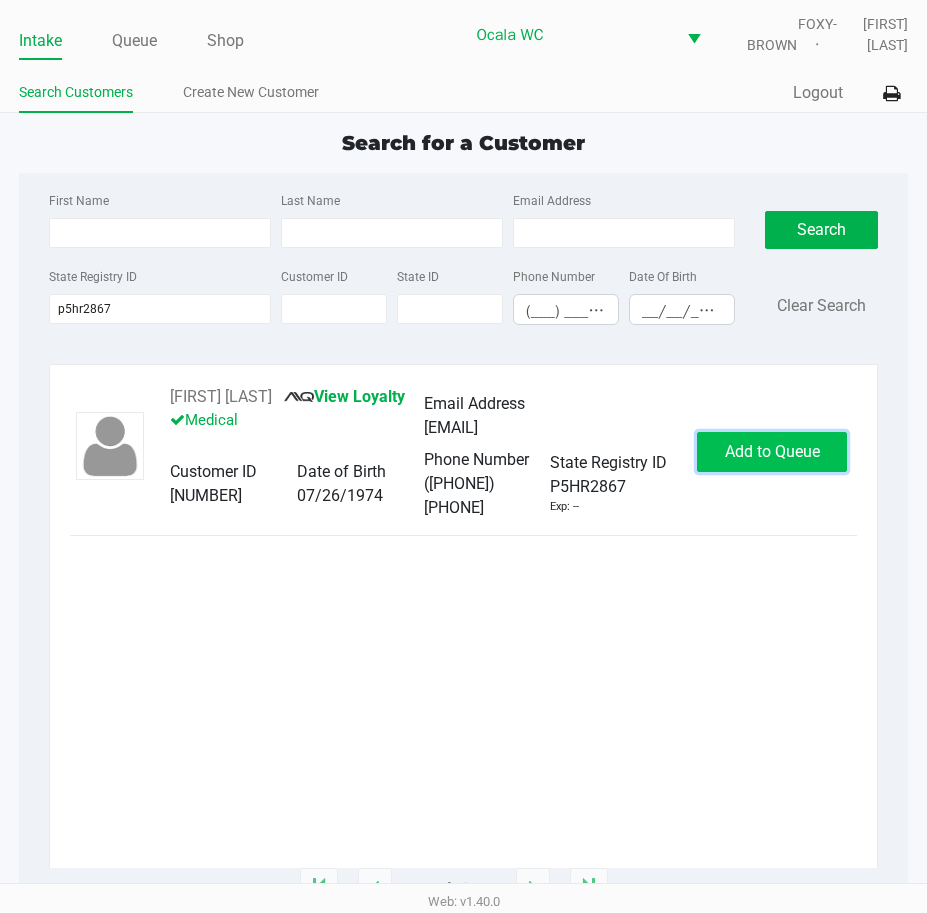 click on "Add to Queue" 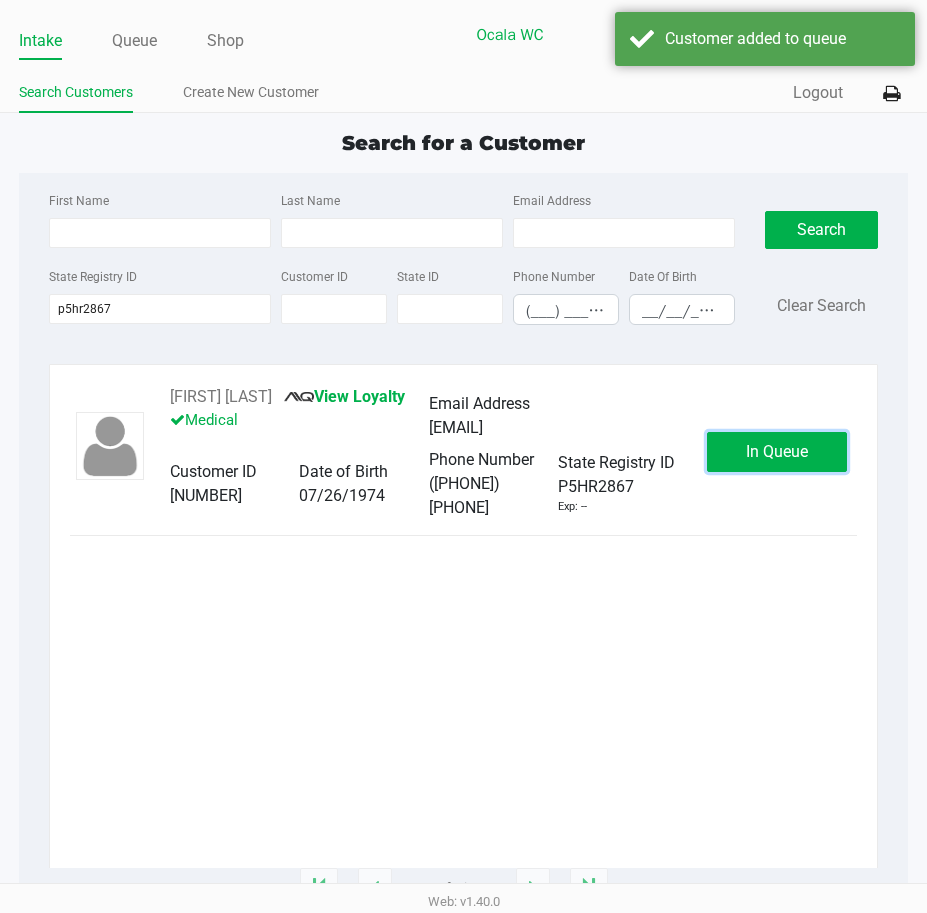 click on "In Queue" 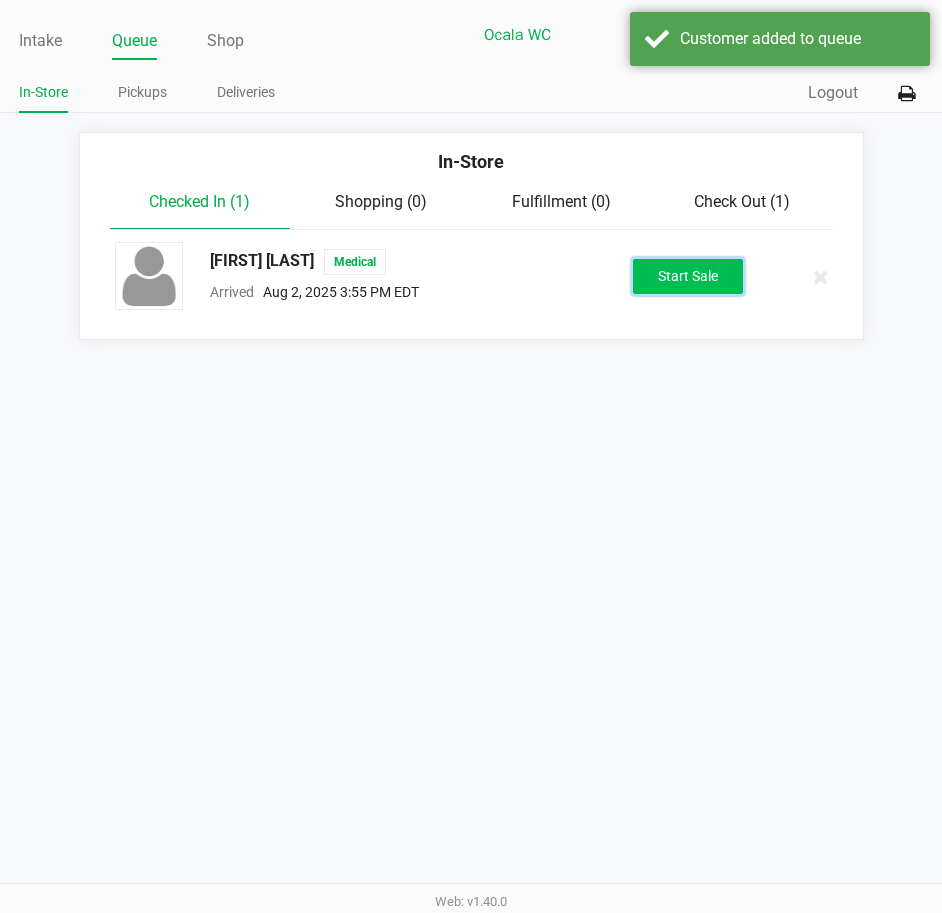 click on "Start Sale" 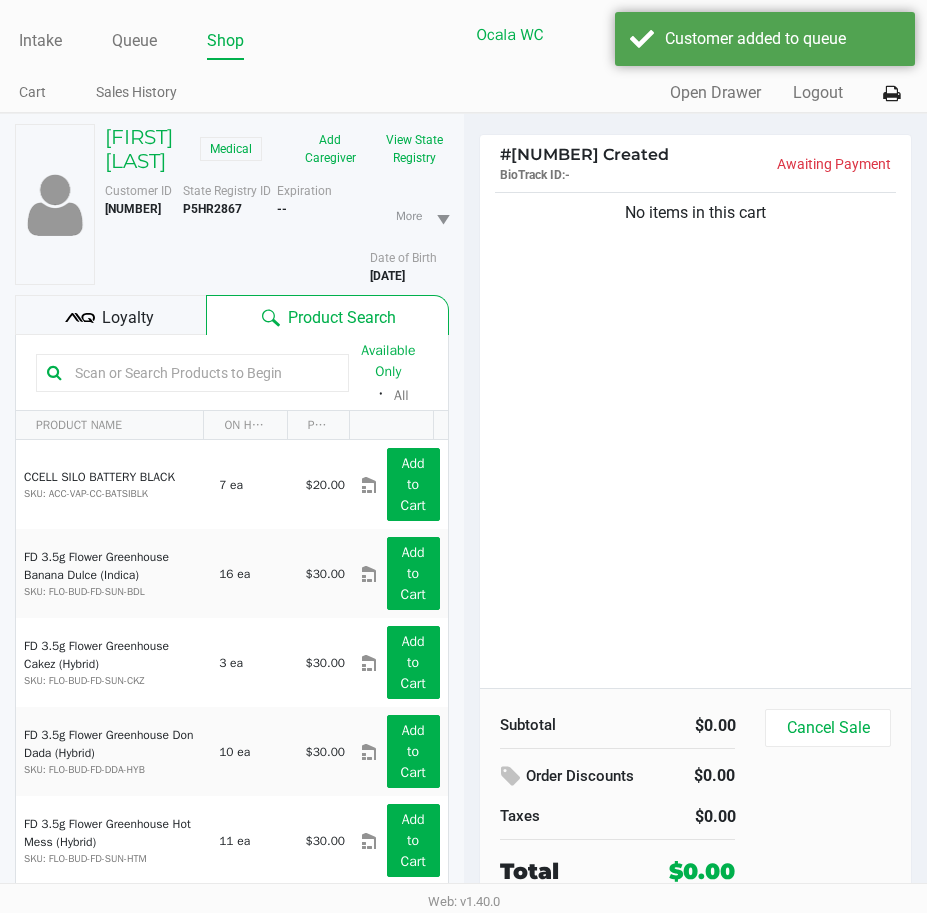 click on "Loyalty" 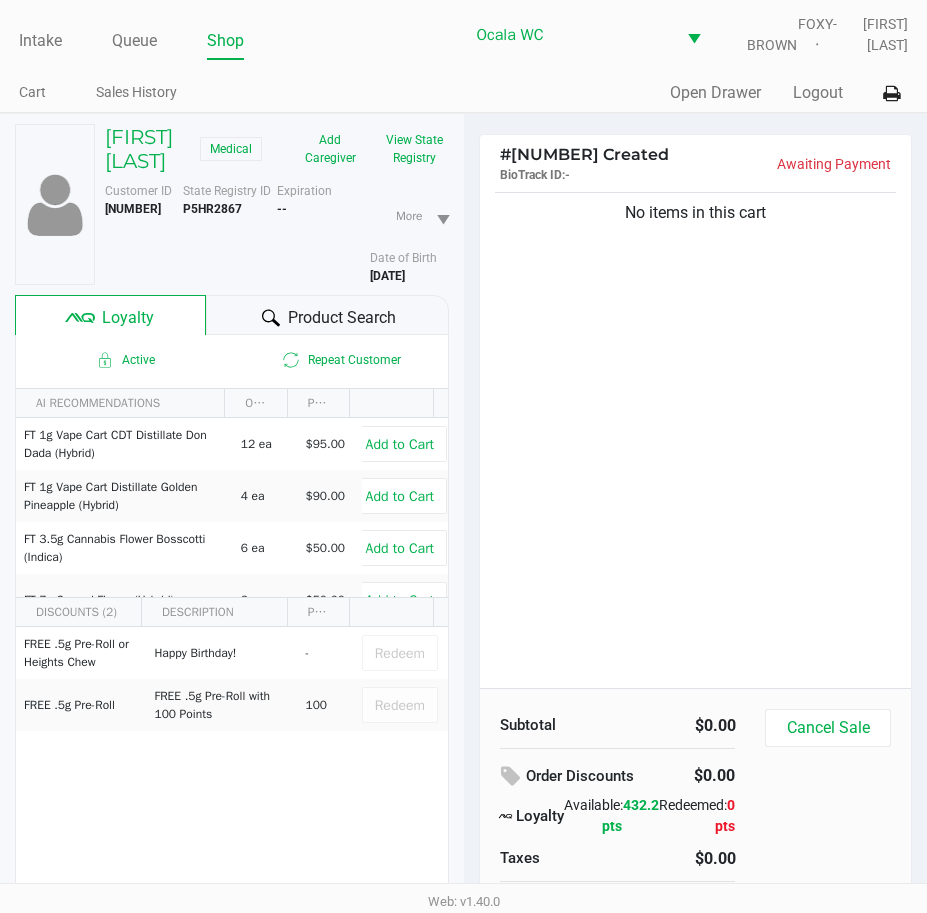 click on "Product Search" 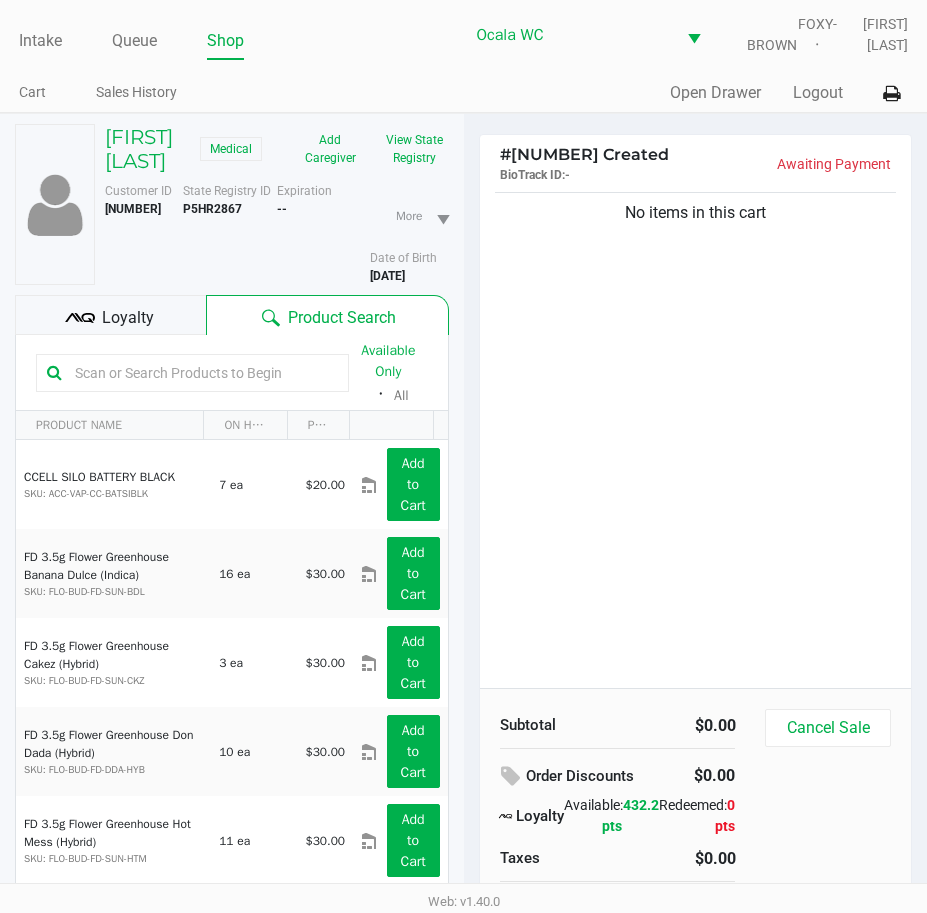 click 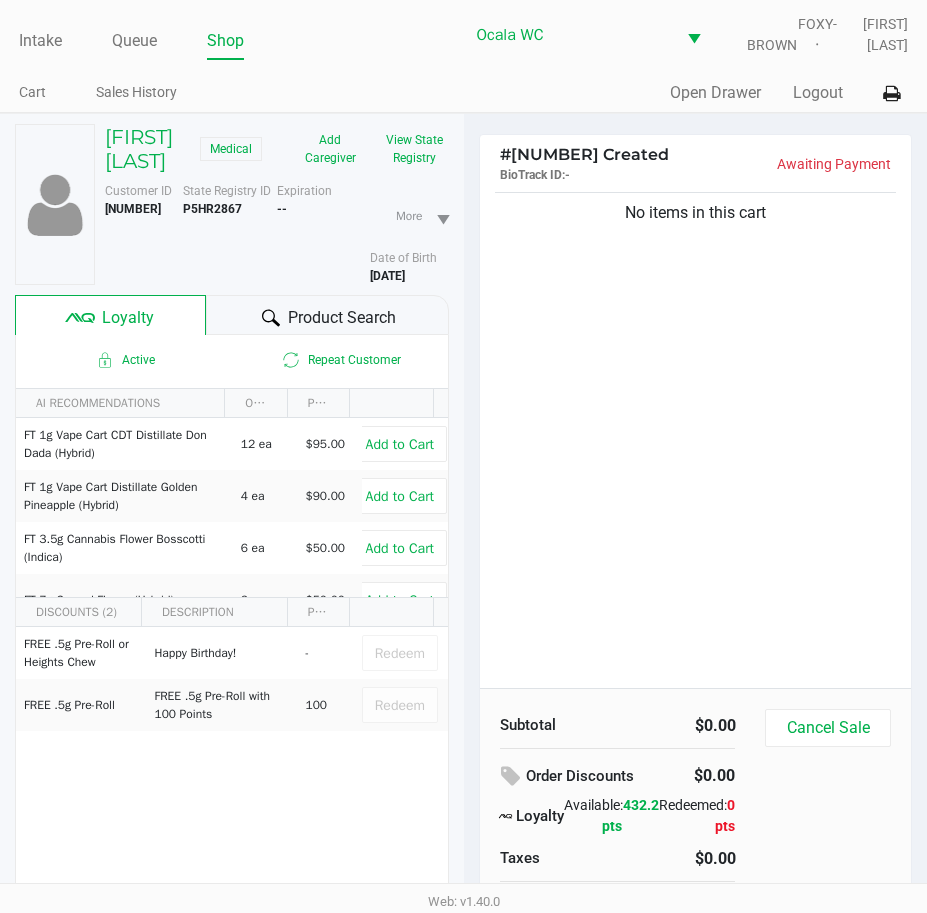 click on "Product Search" 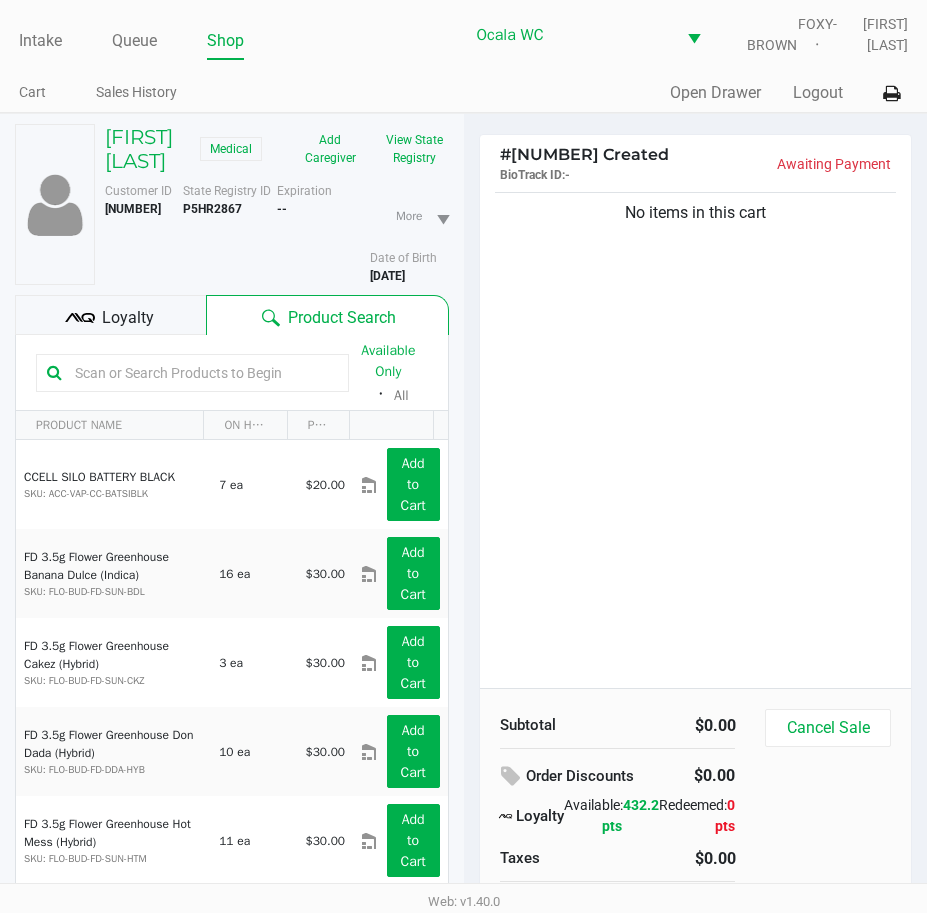 click 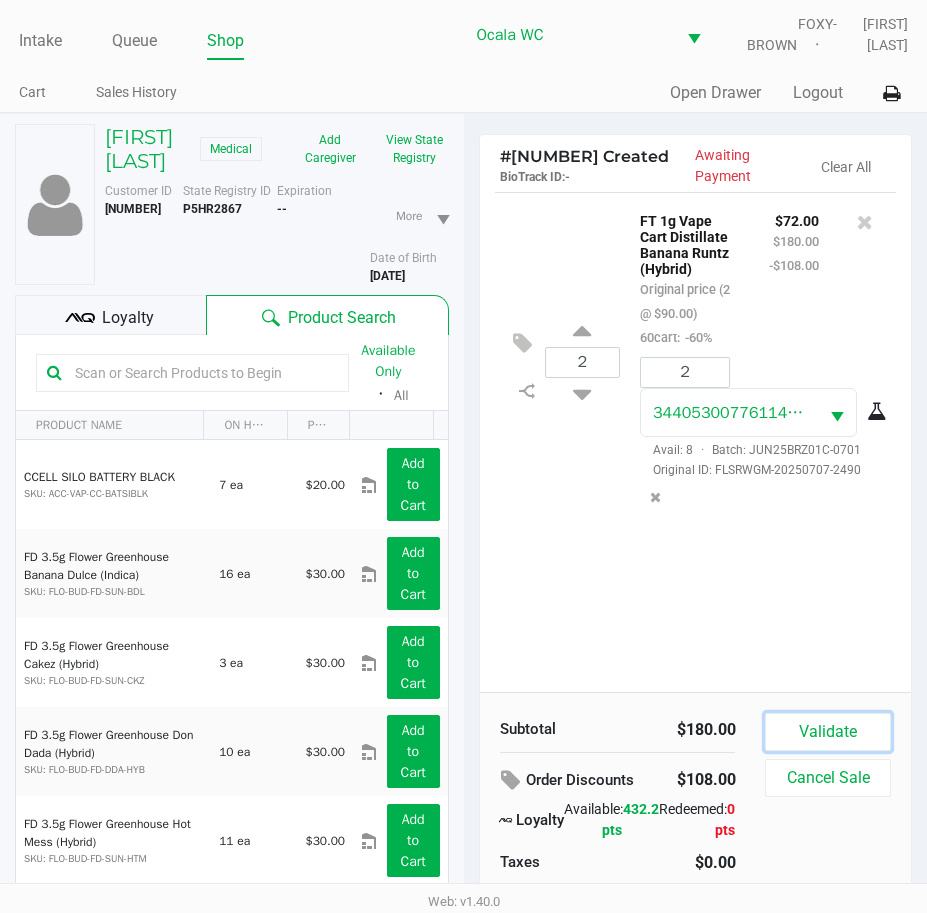 click on "Validate" 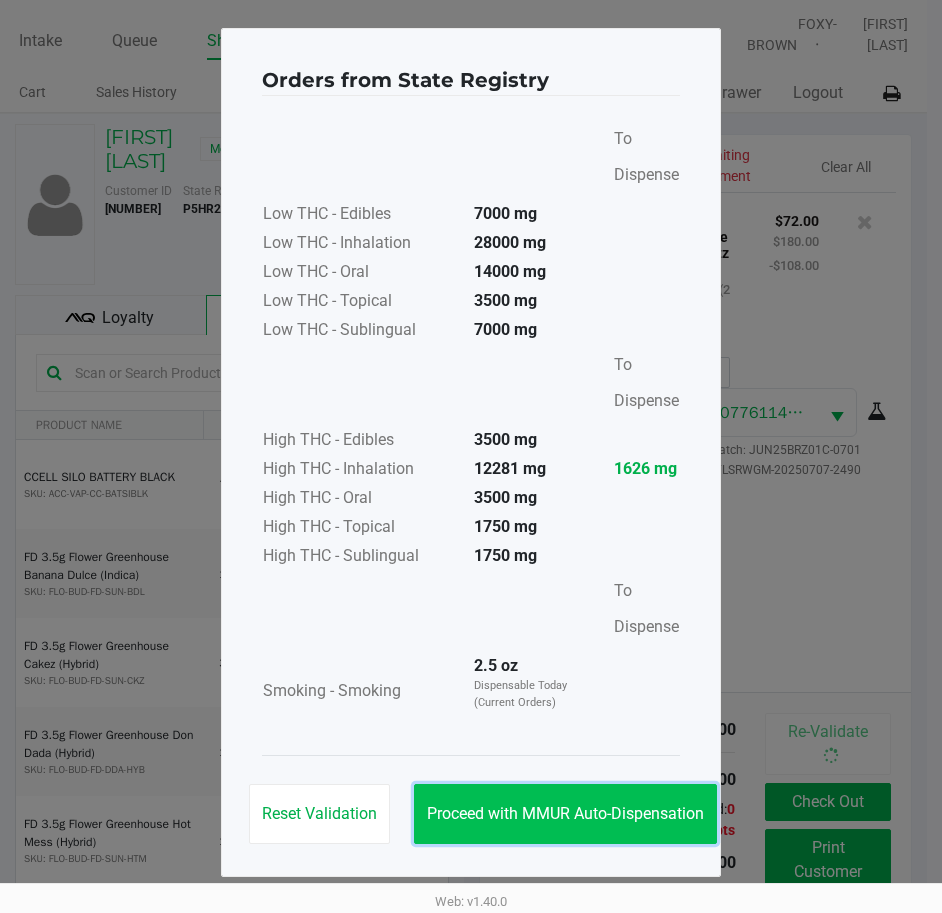 click on "Proceed with MMUR Auto-Dispensation" 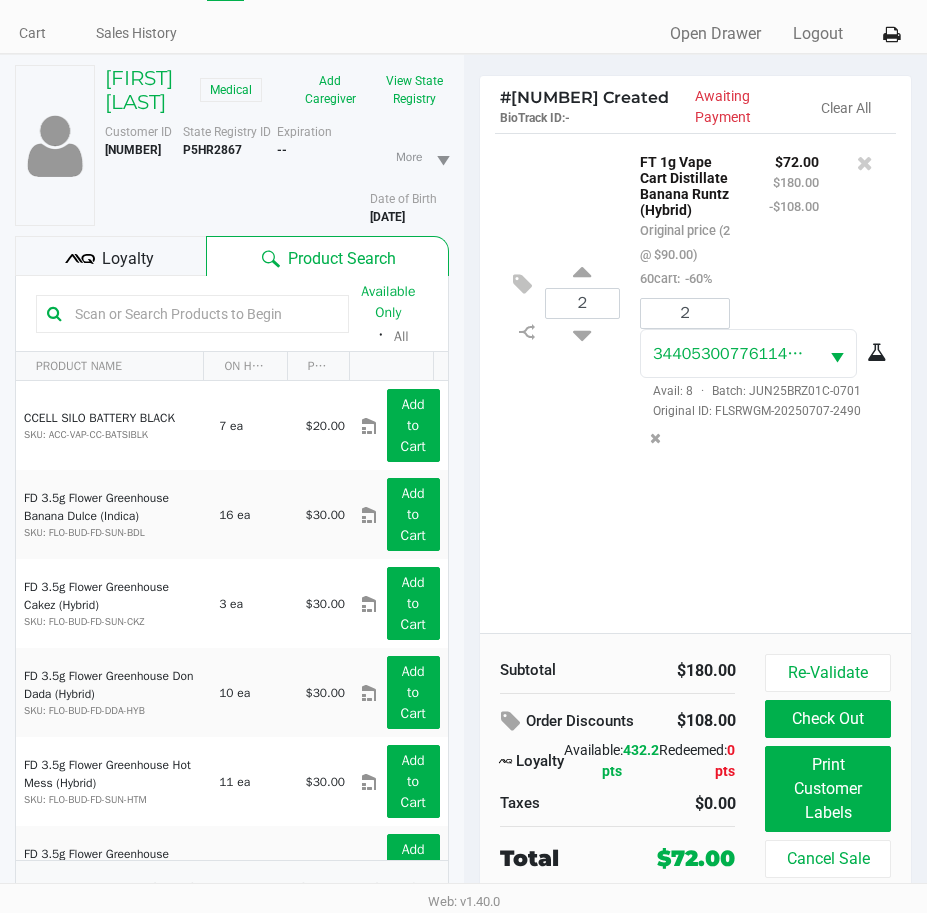 scroll, scrollTop: 113, scrollLeft: 0, axis: vertical 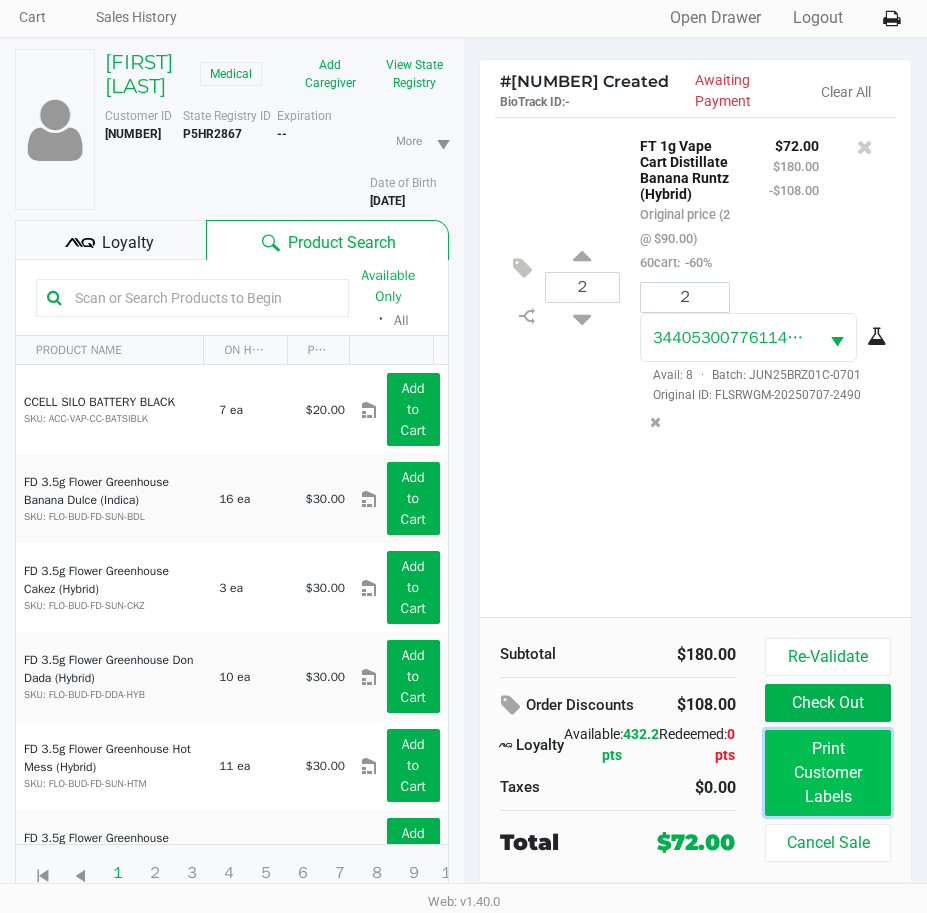 click on "Print Customer Labels" 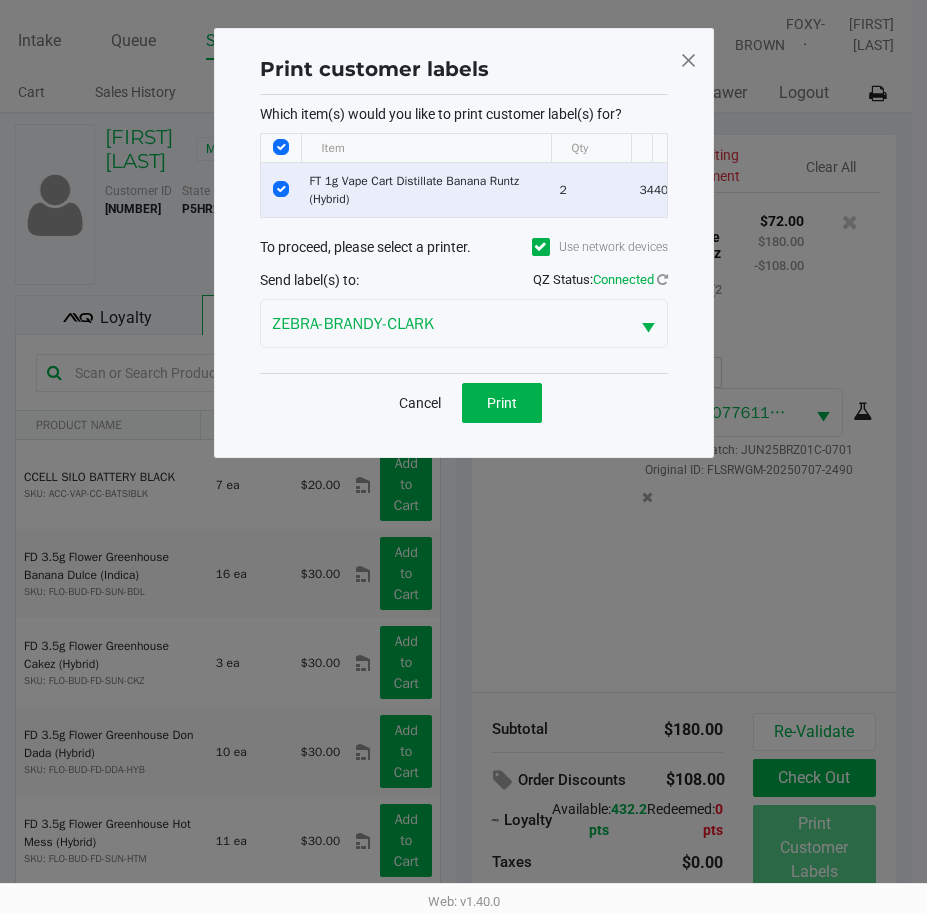 scroll, scrollTop: 0, scrollLeft: 0, axis: both 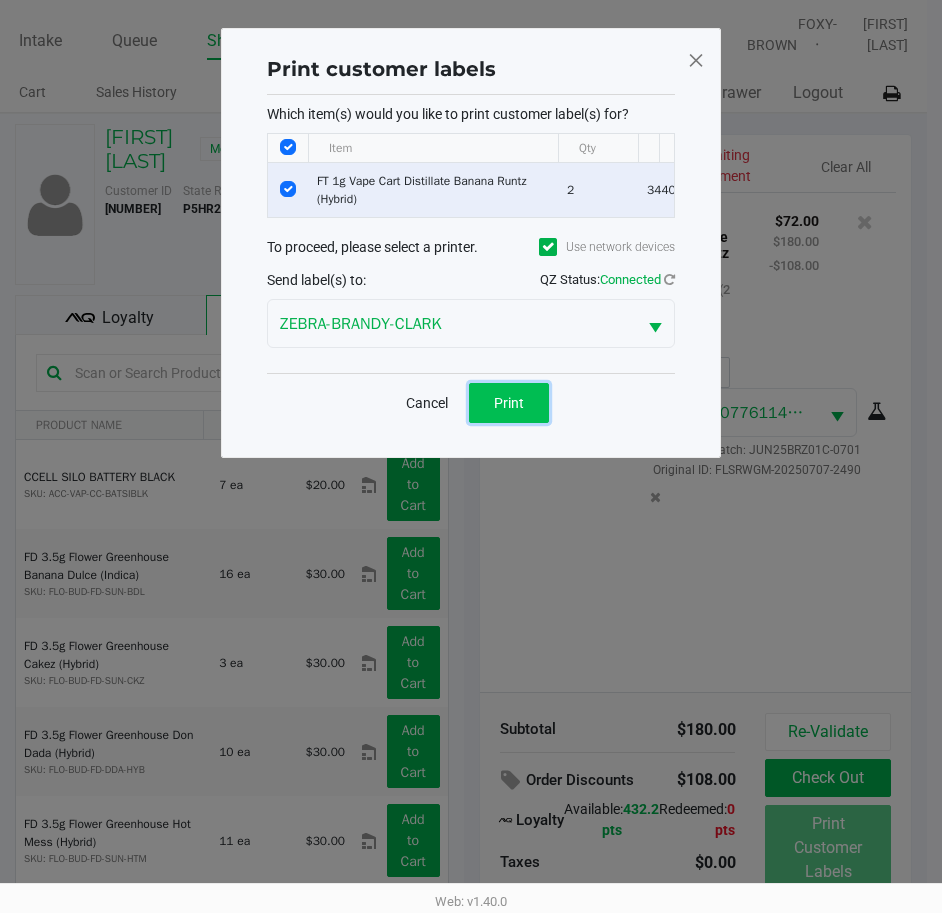 click on "Print" 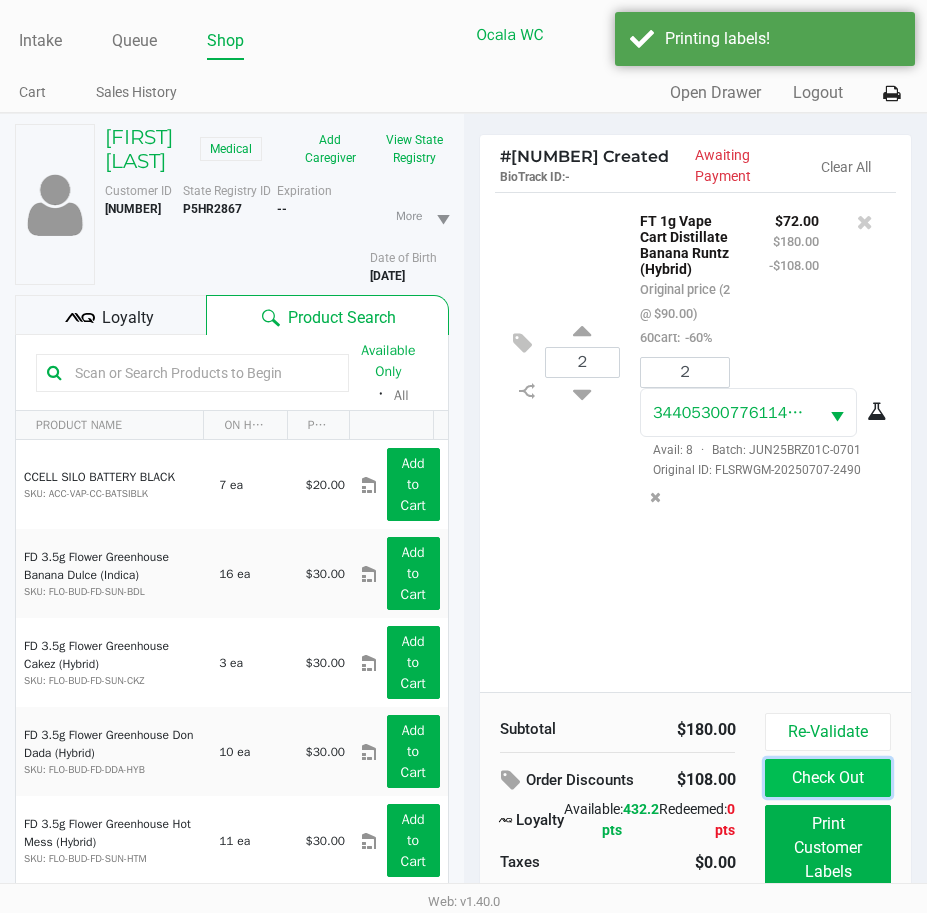 click on "Check Out" 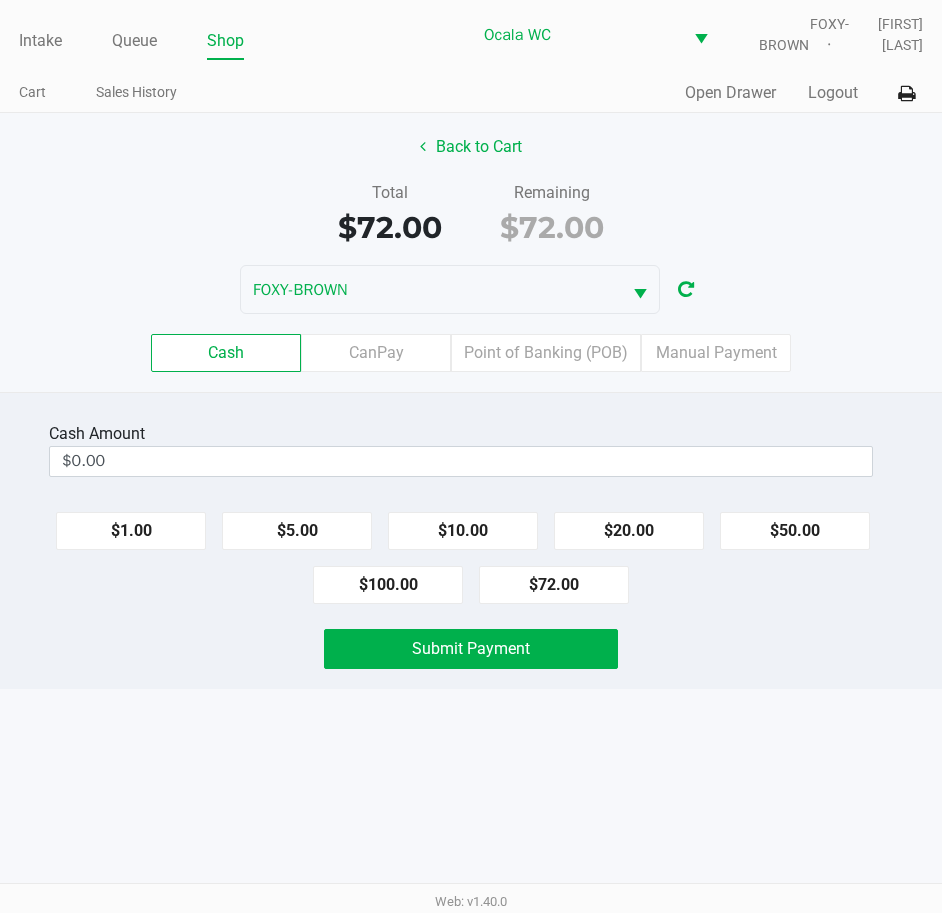 click on "Point of Banking (POB)" 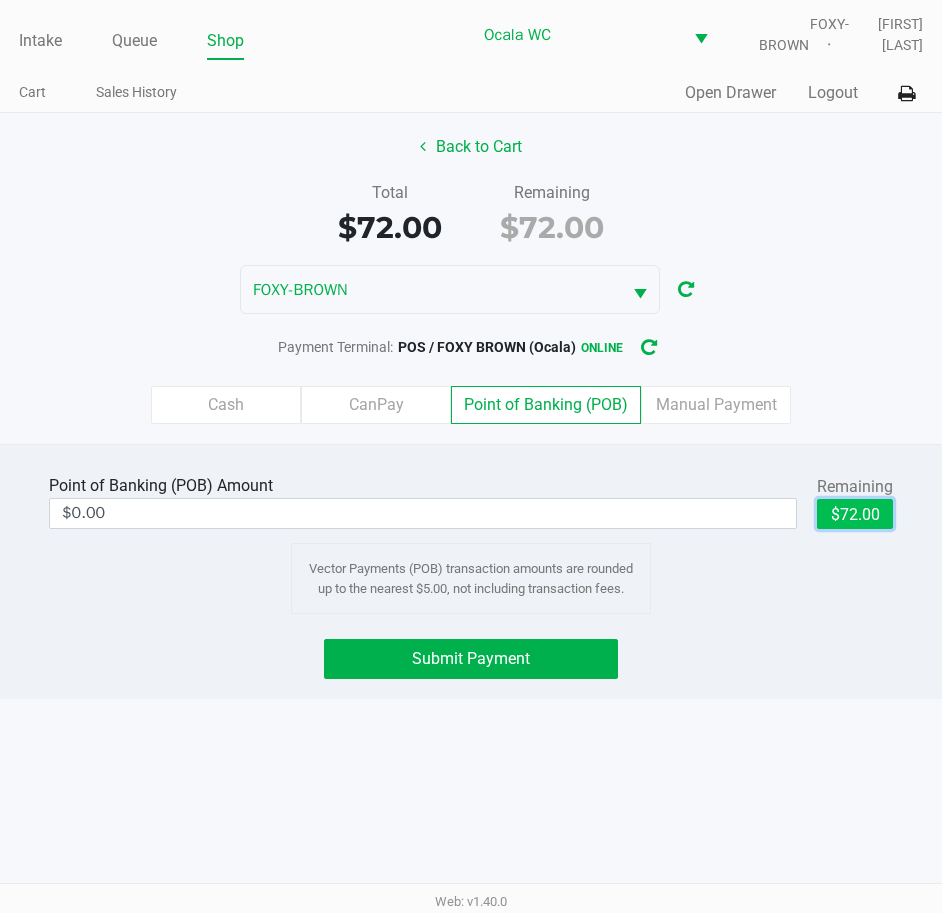click on "$72.00" 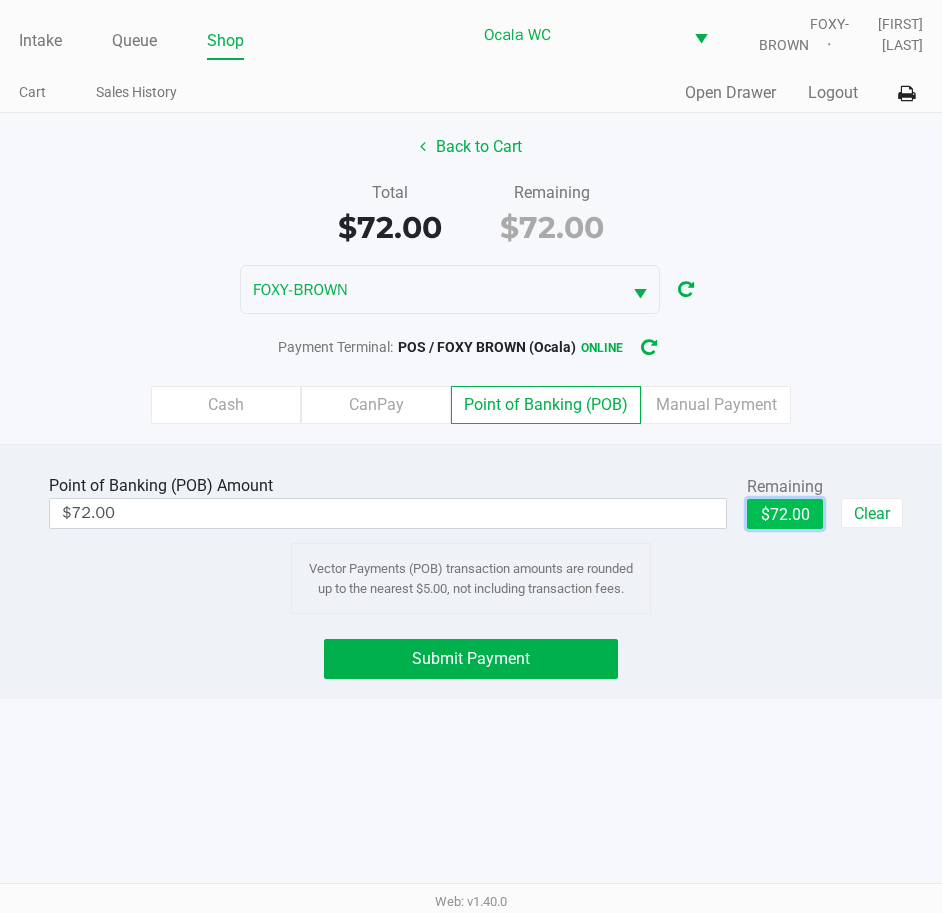 click on "Submit Payment" 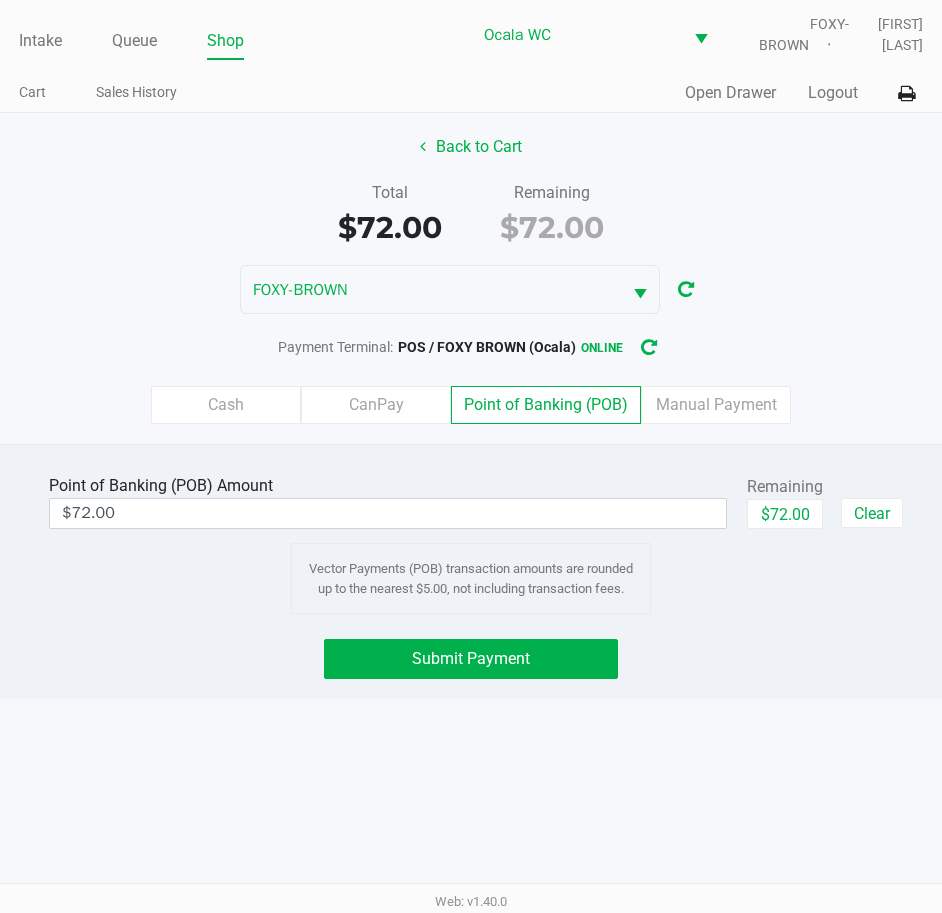 click on "Submit Payment" 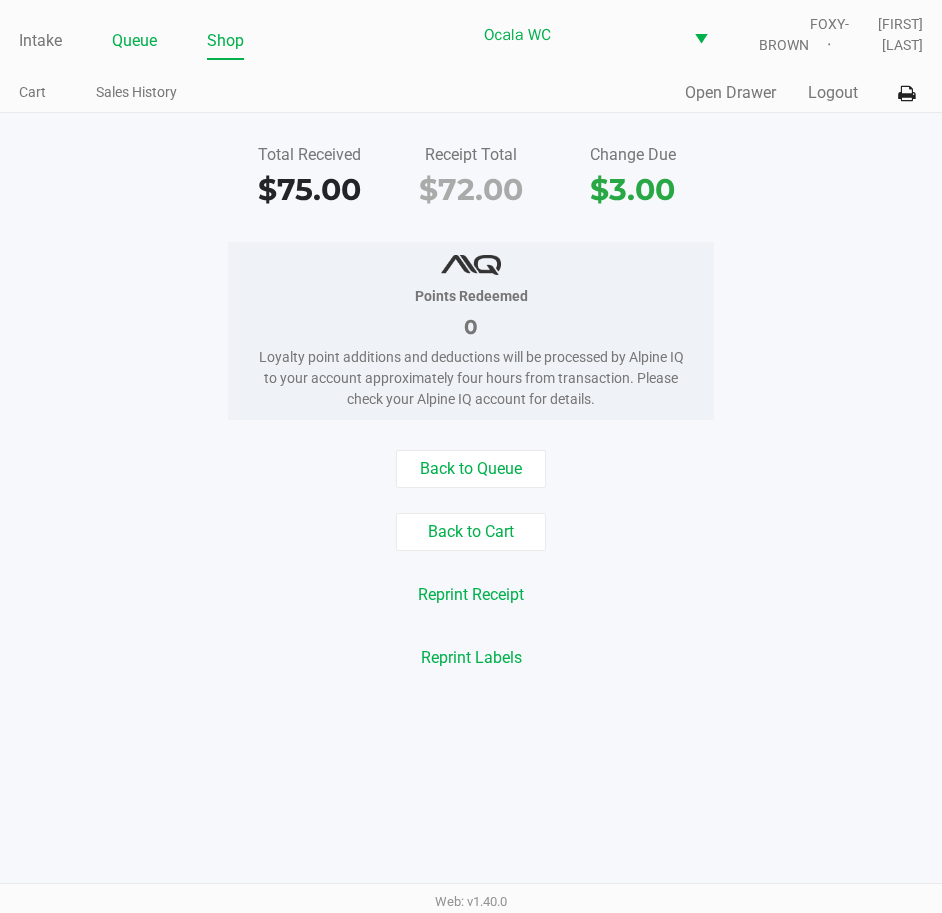 click on "Queue" 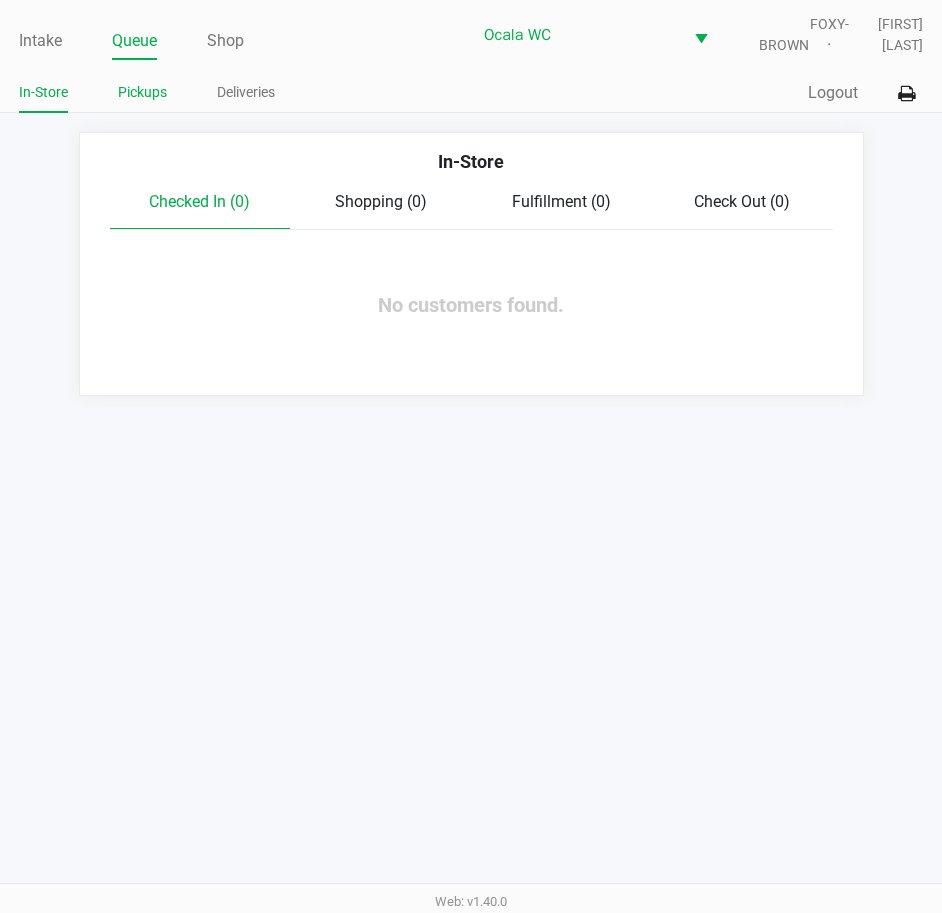click on "Pickups" 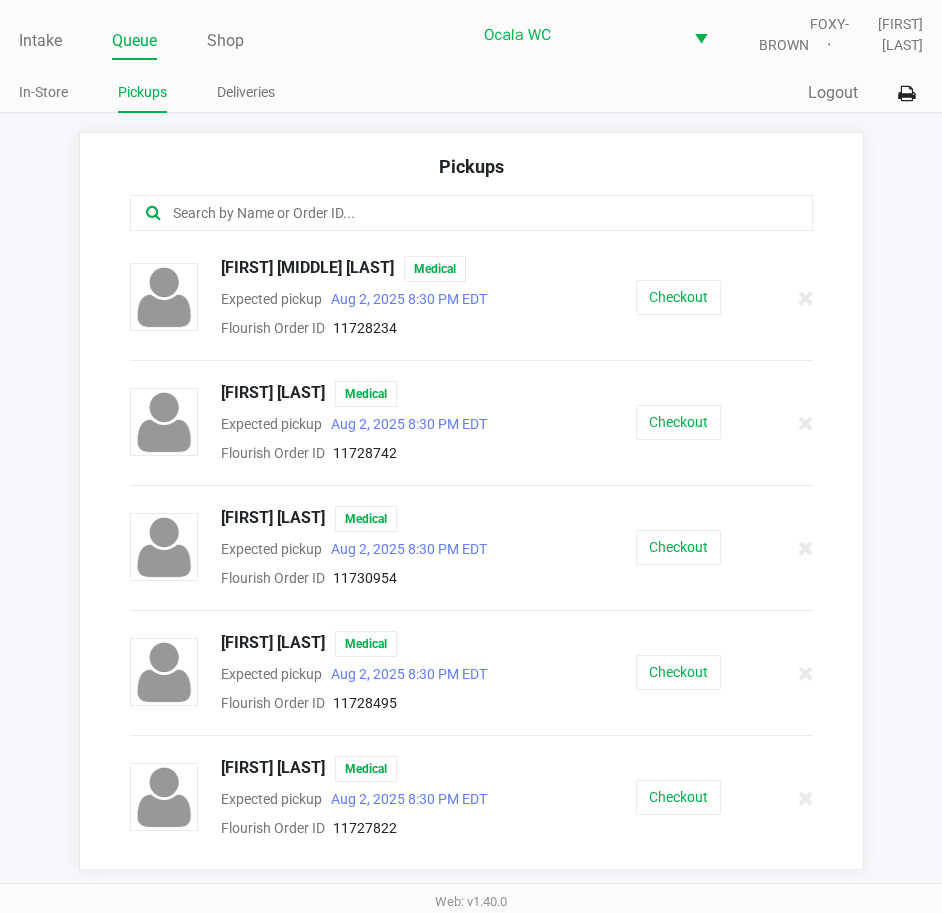 click 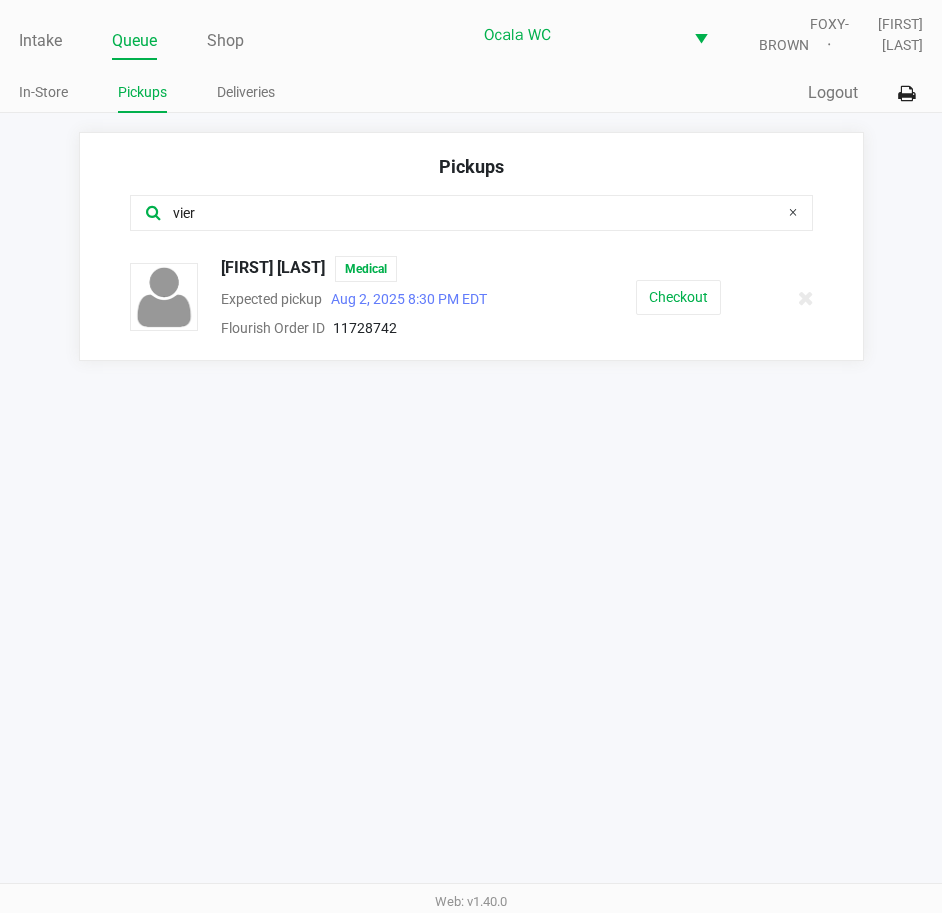 type on "vier" 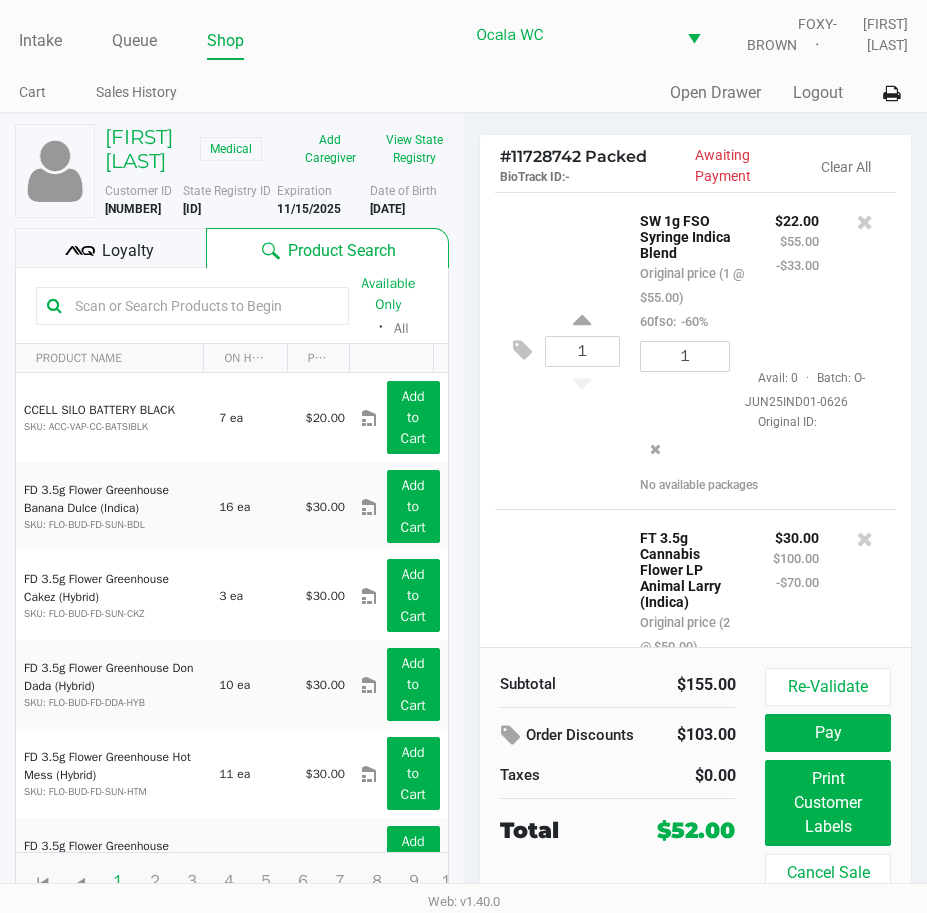 scroll, scrollTop: 46, scrollLeft: 0, axis: vertical 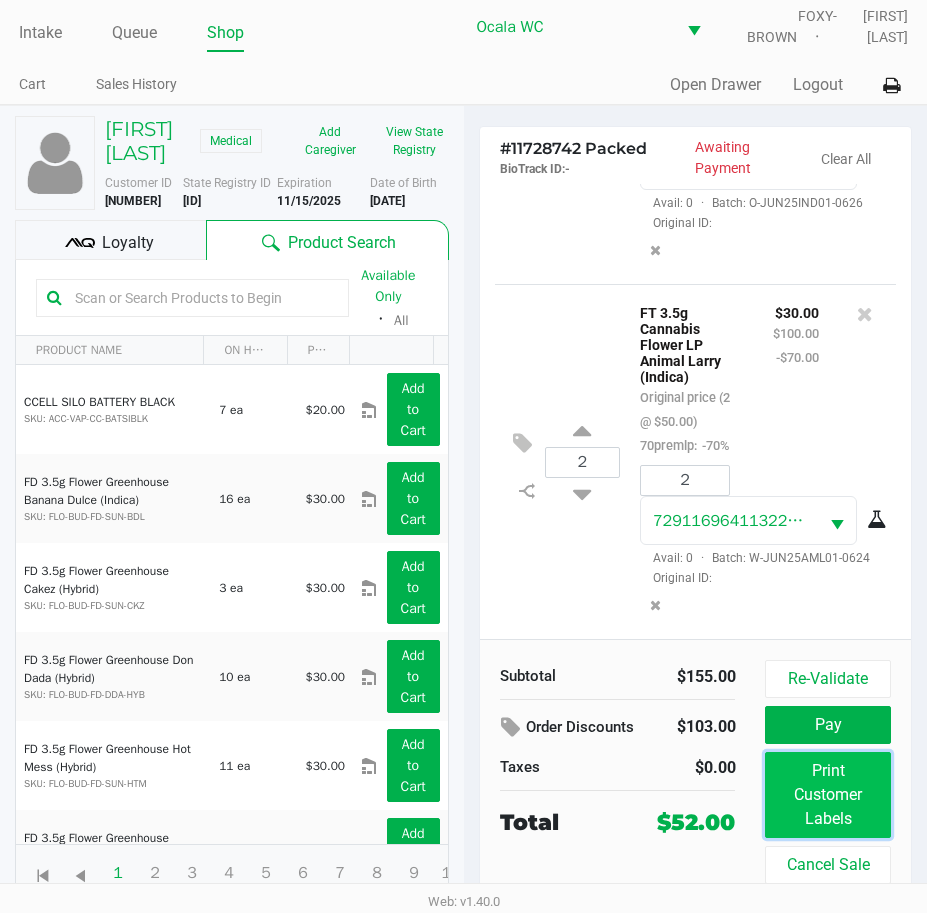 click on "Print Customer Labels" 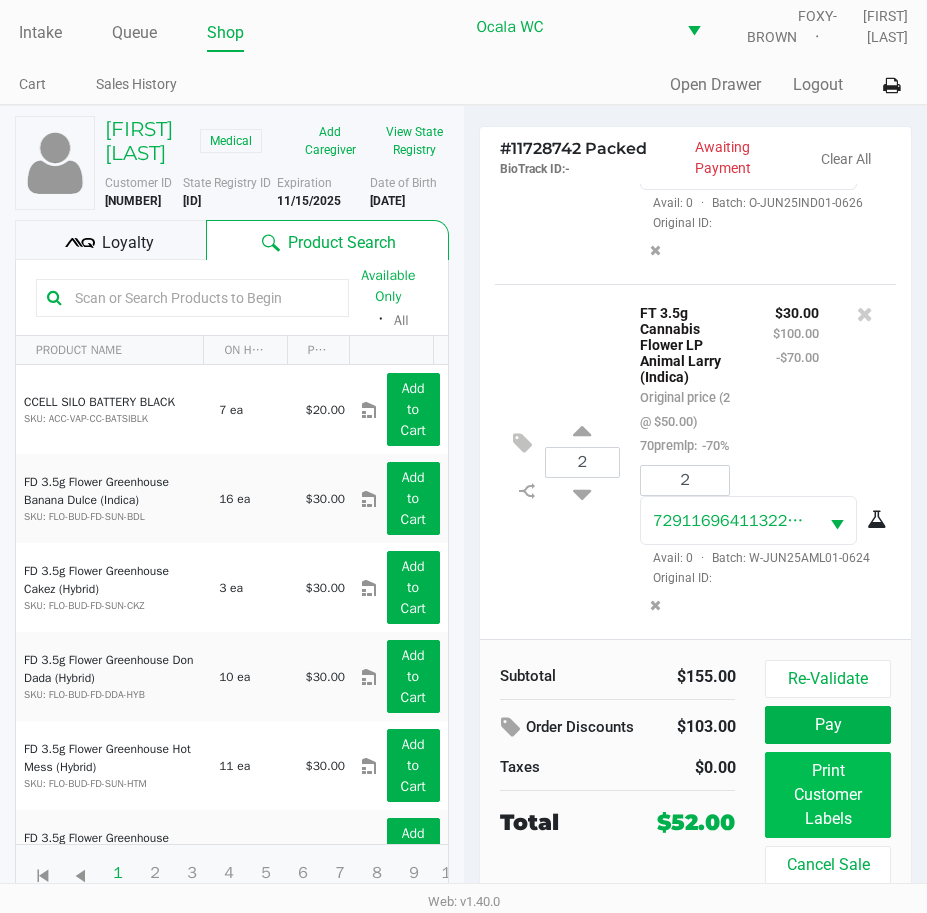 scroll, scrollTop: 0, scrollLeft: 0, axis: both 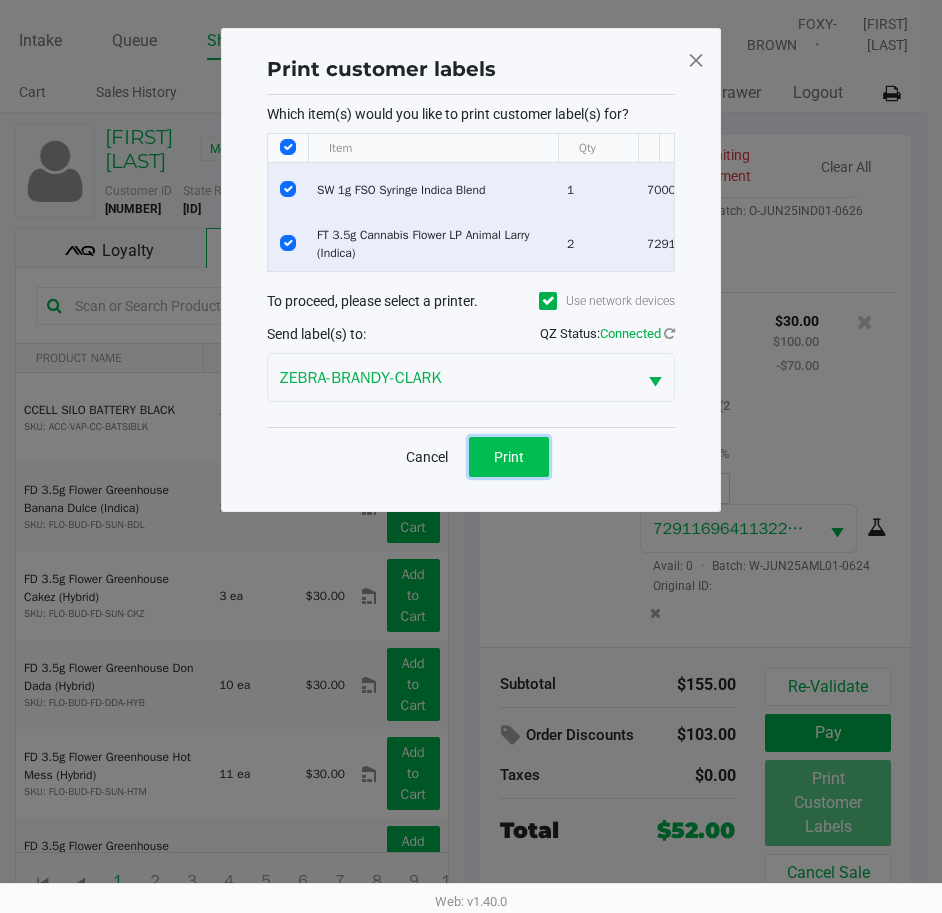click on "Print" 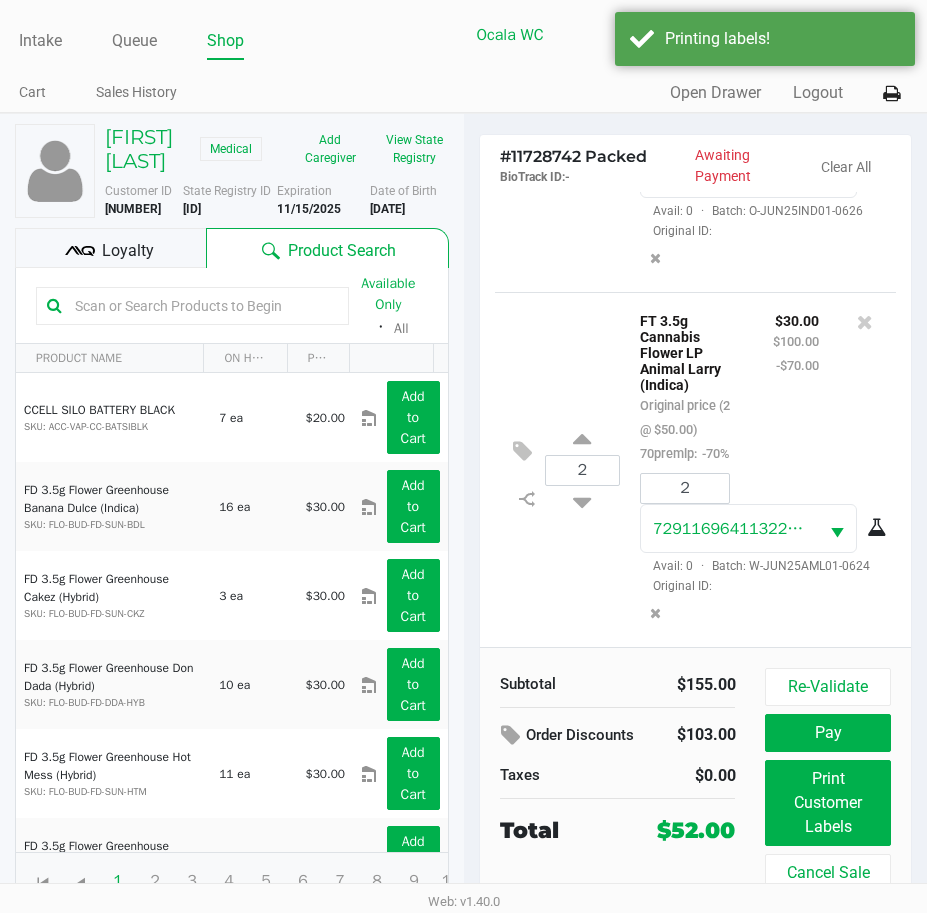click 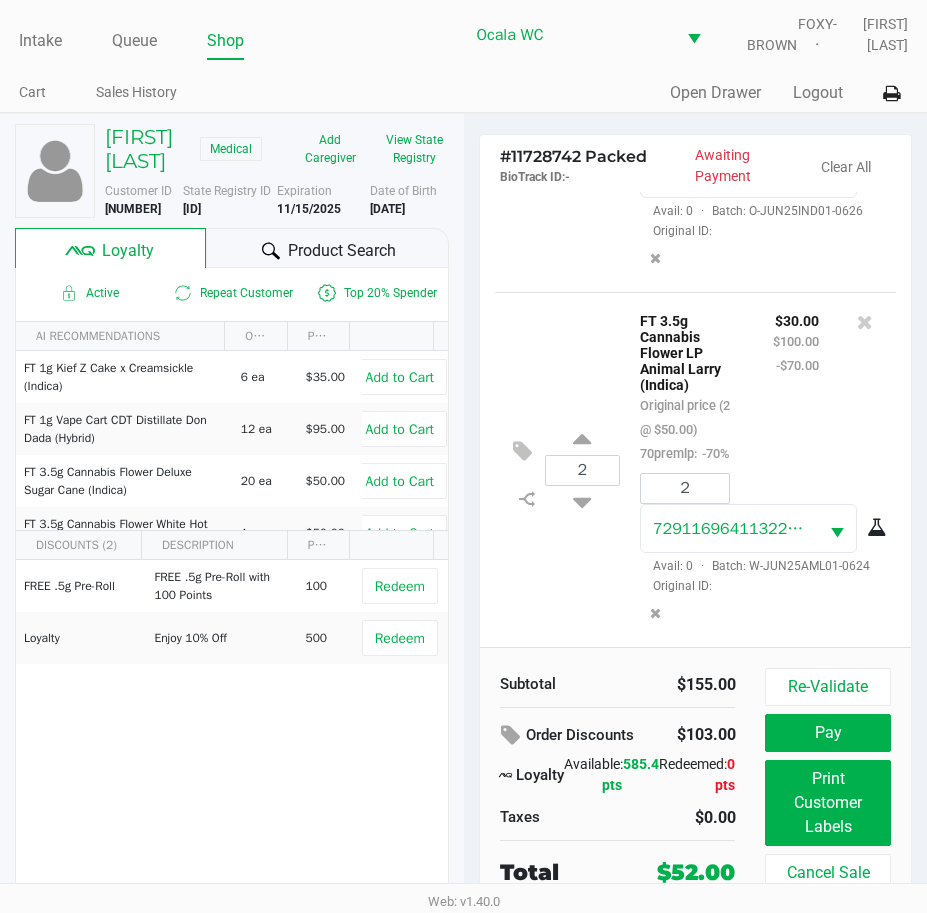 scroll, scrollTop: 46, scrollLeft: 0, axis: vertical 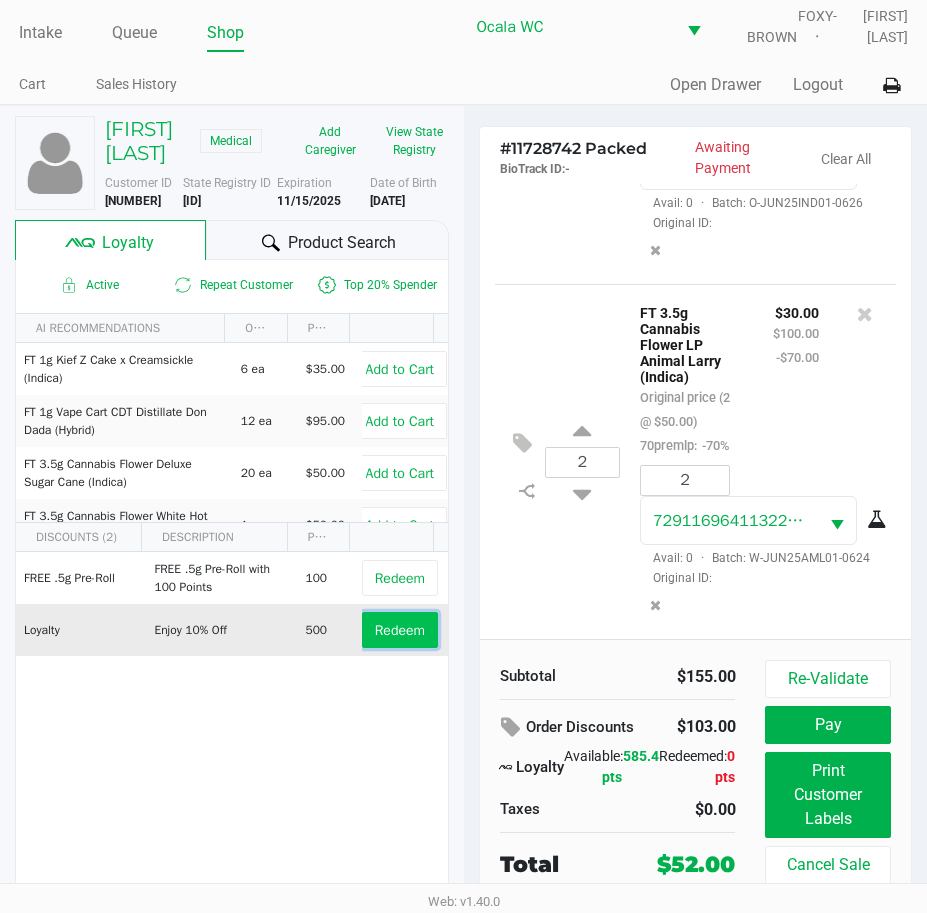 click on "Redeem" 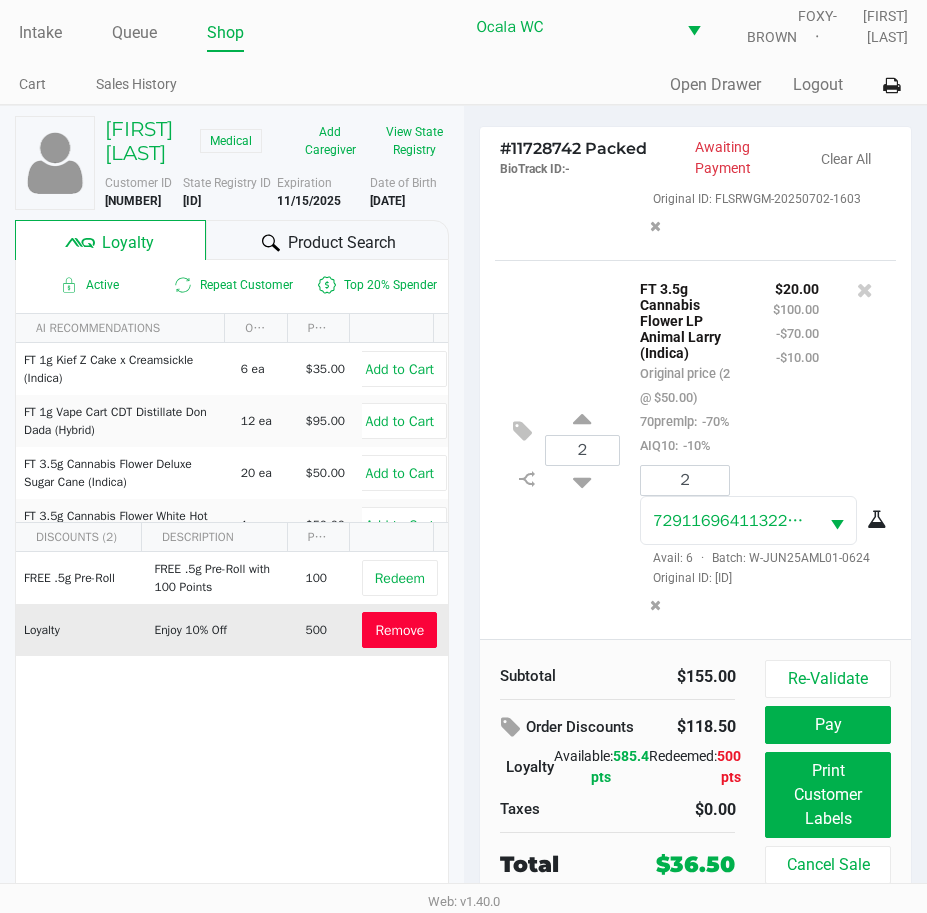 scroll, scrollTop: 327, scrollLeft: 0, axis: vertical 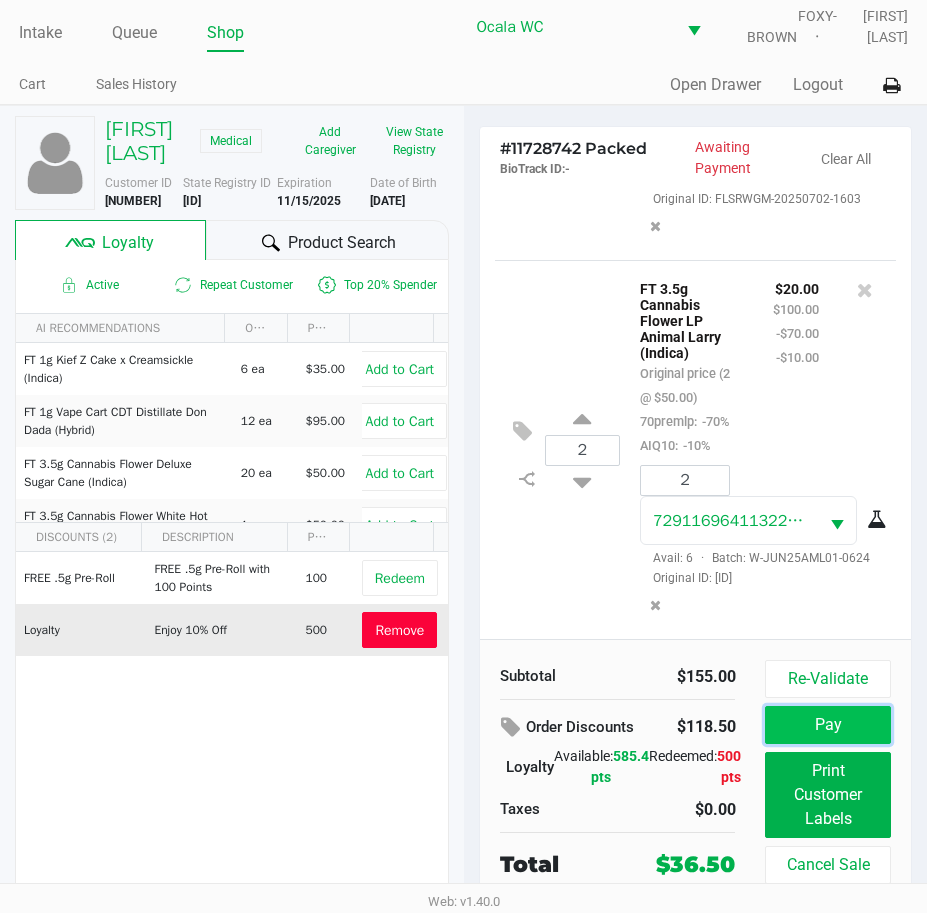 click on "Pay" 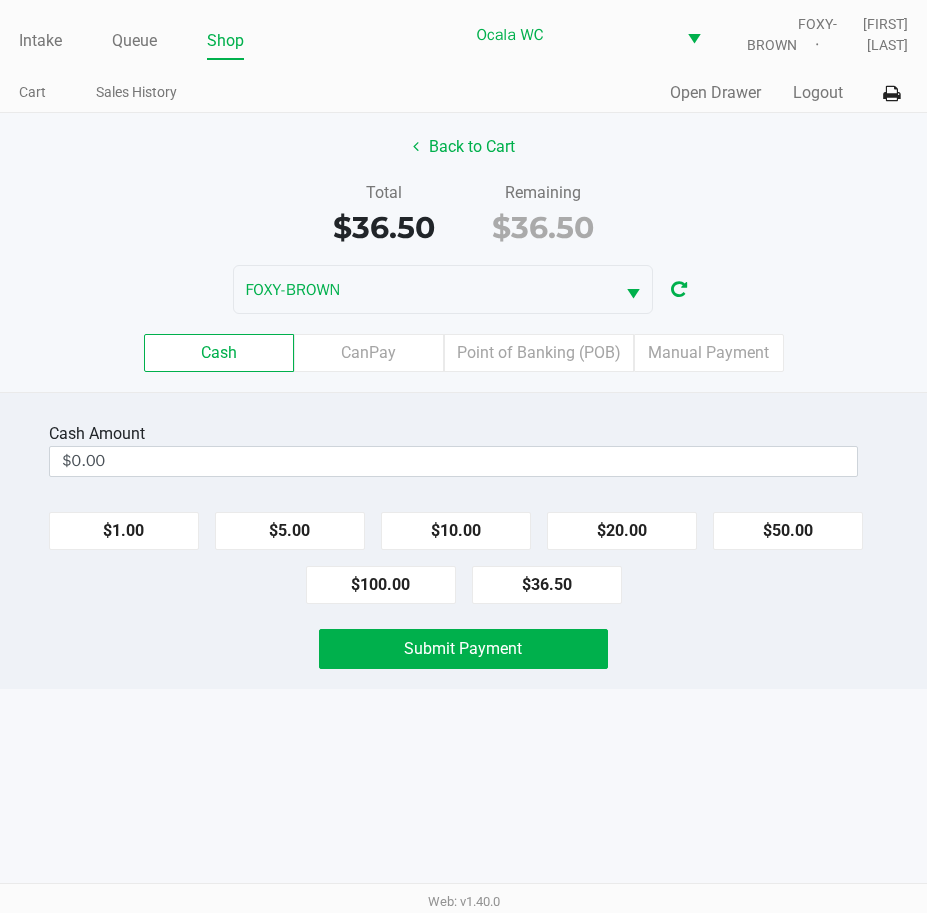 scroll, scrollTop: 0, scrollLeft: 0, axis: both 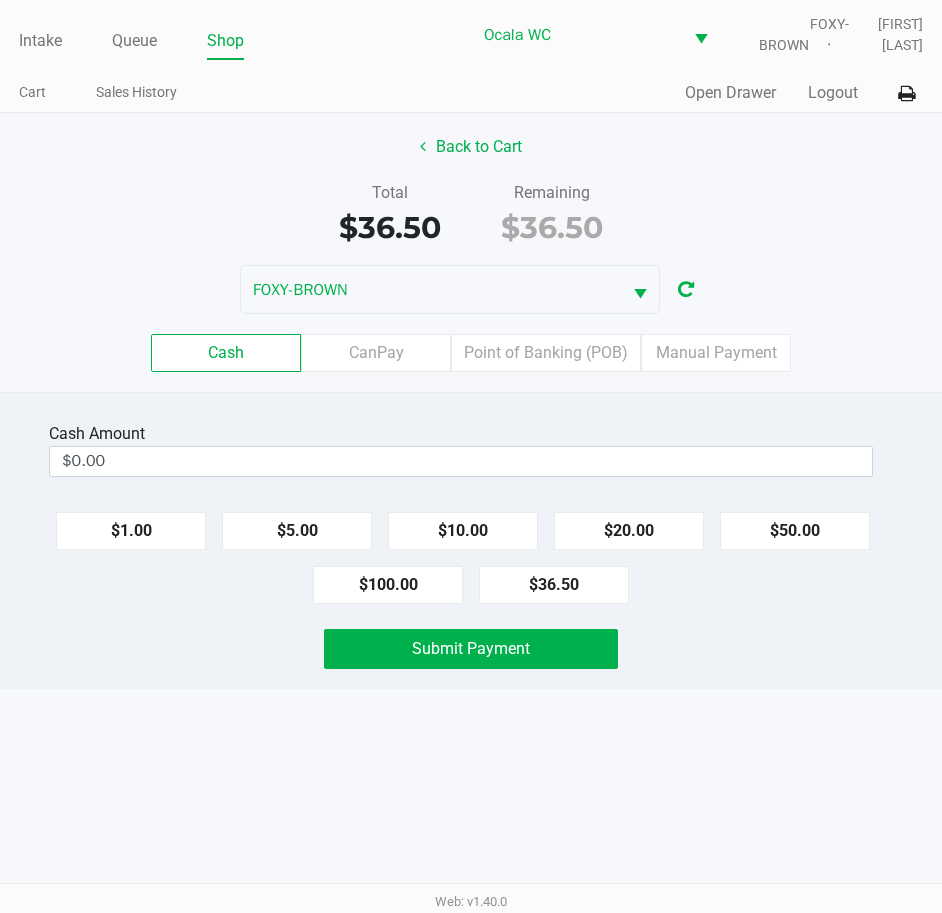 click on "$0.00" at bounding box center (461, 461) 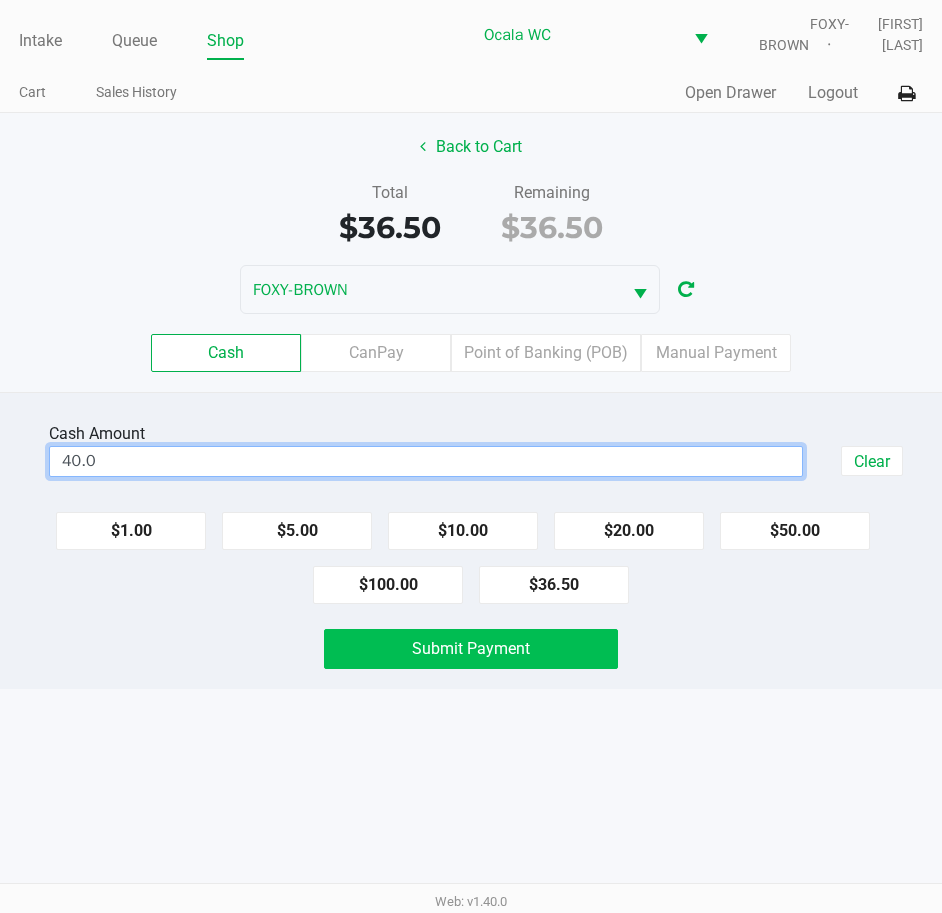 click on "Submit Payment" 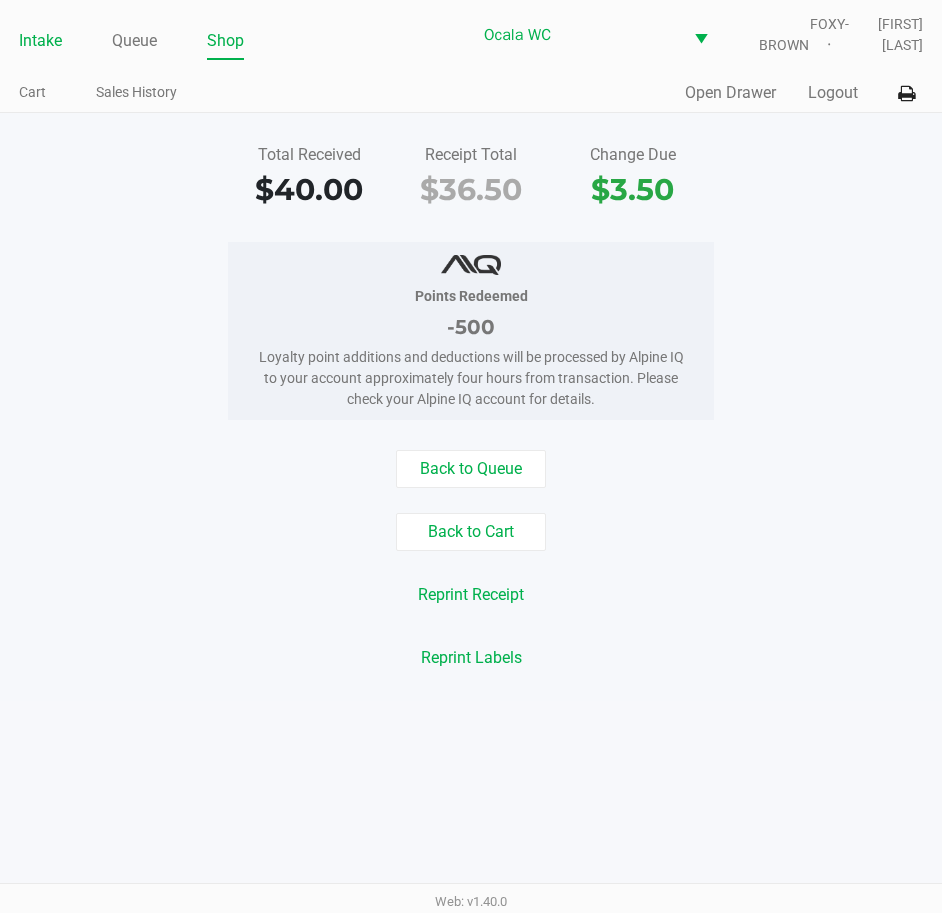 click on "Intake" 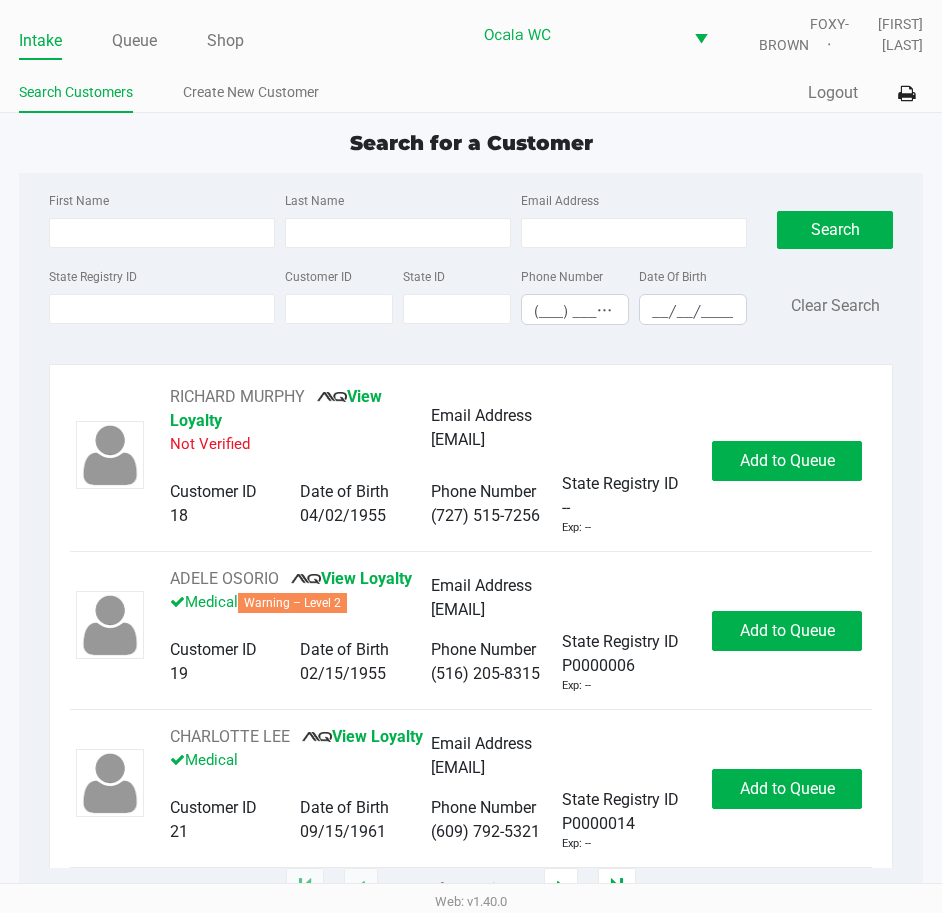 click on "Search for a Customer" 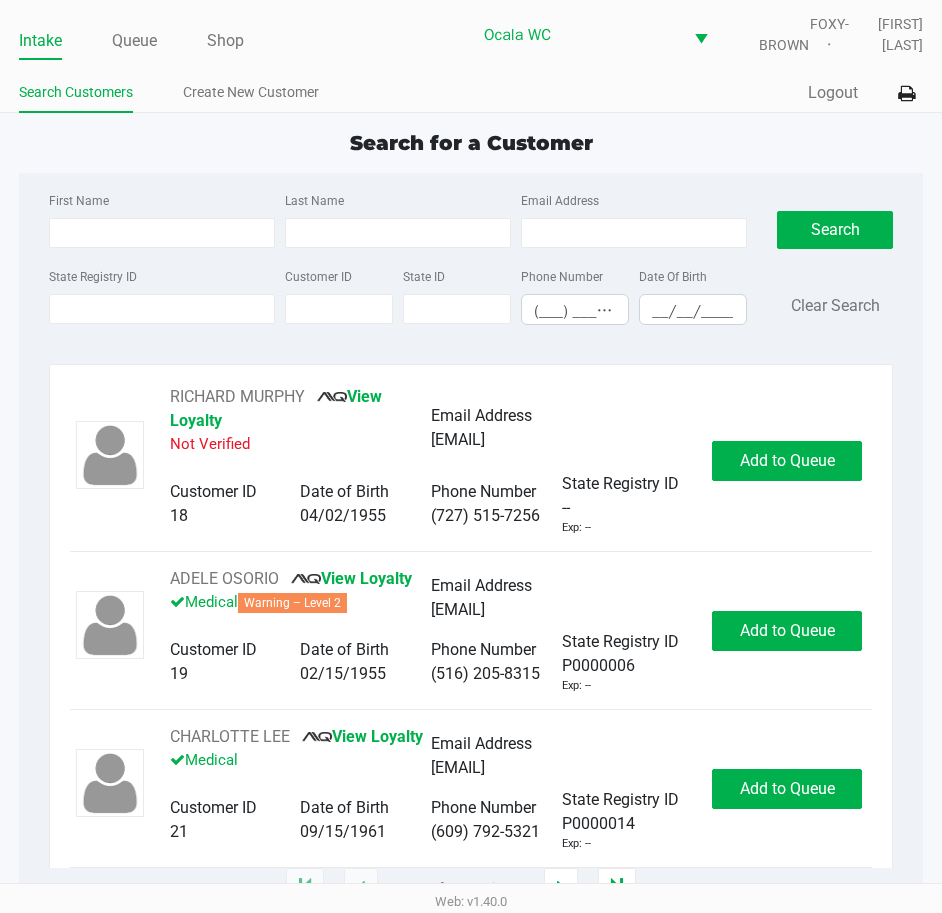 type on "[FIRST]" 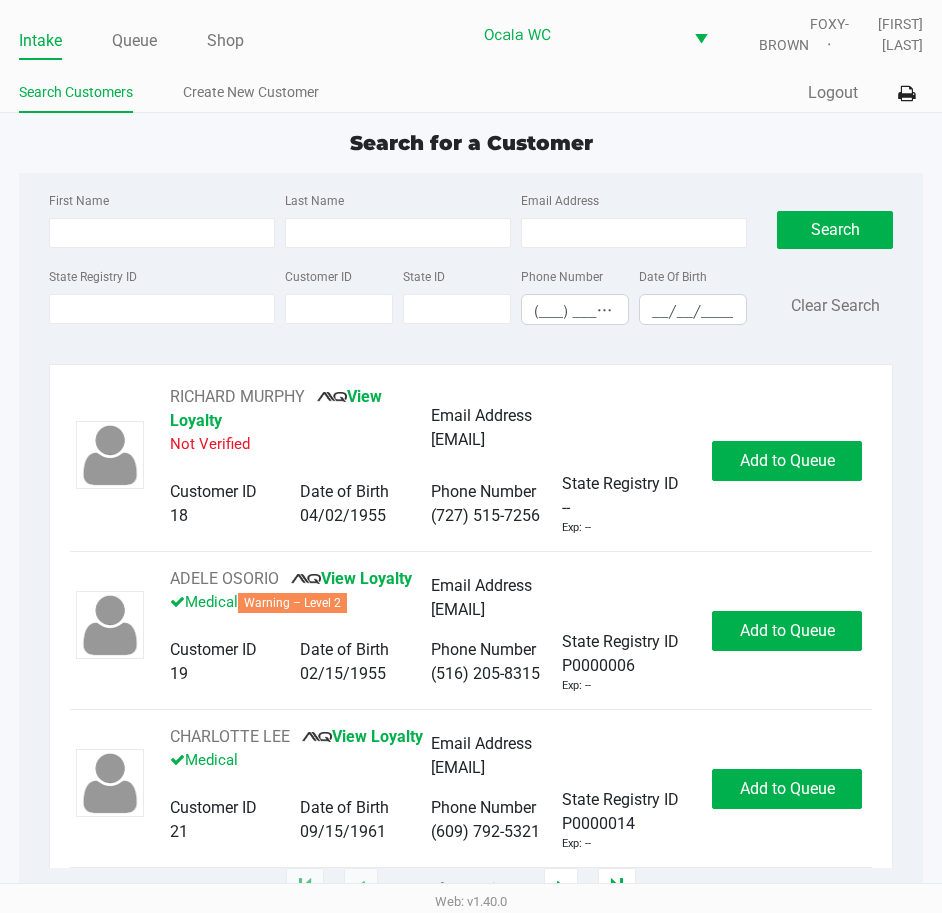 type on "NUSS" 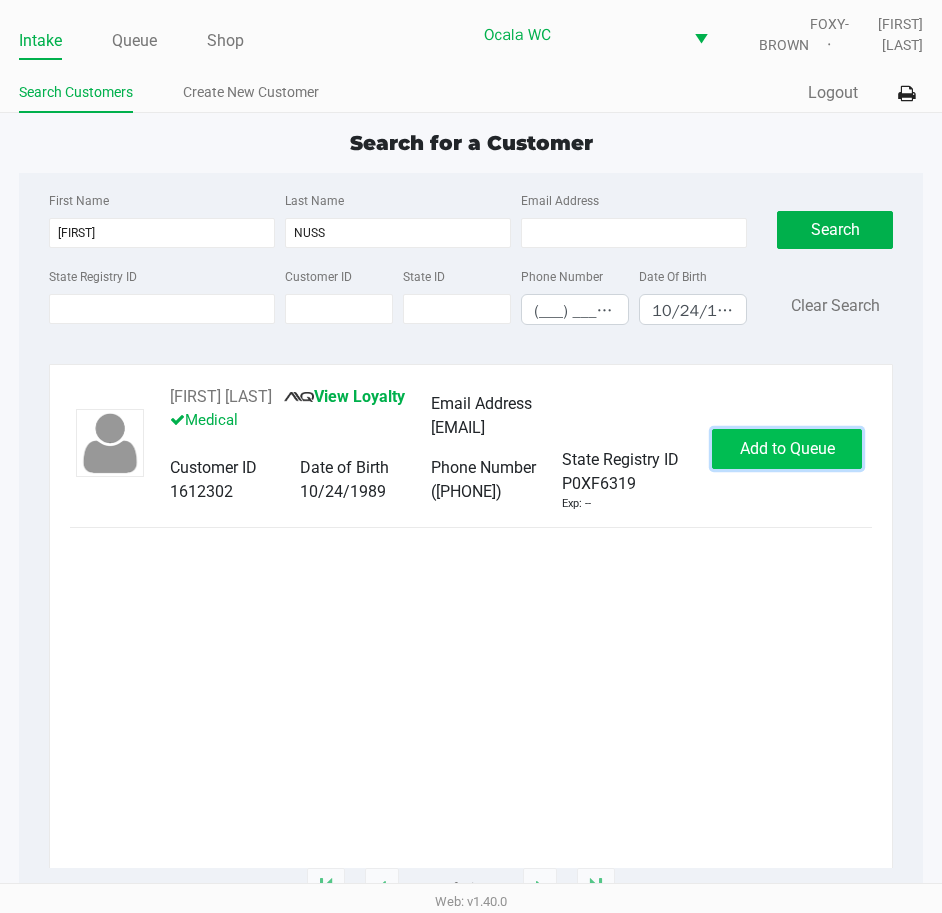 click on "Add to Queue" 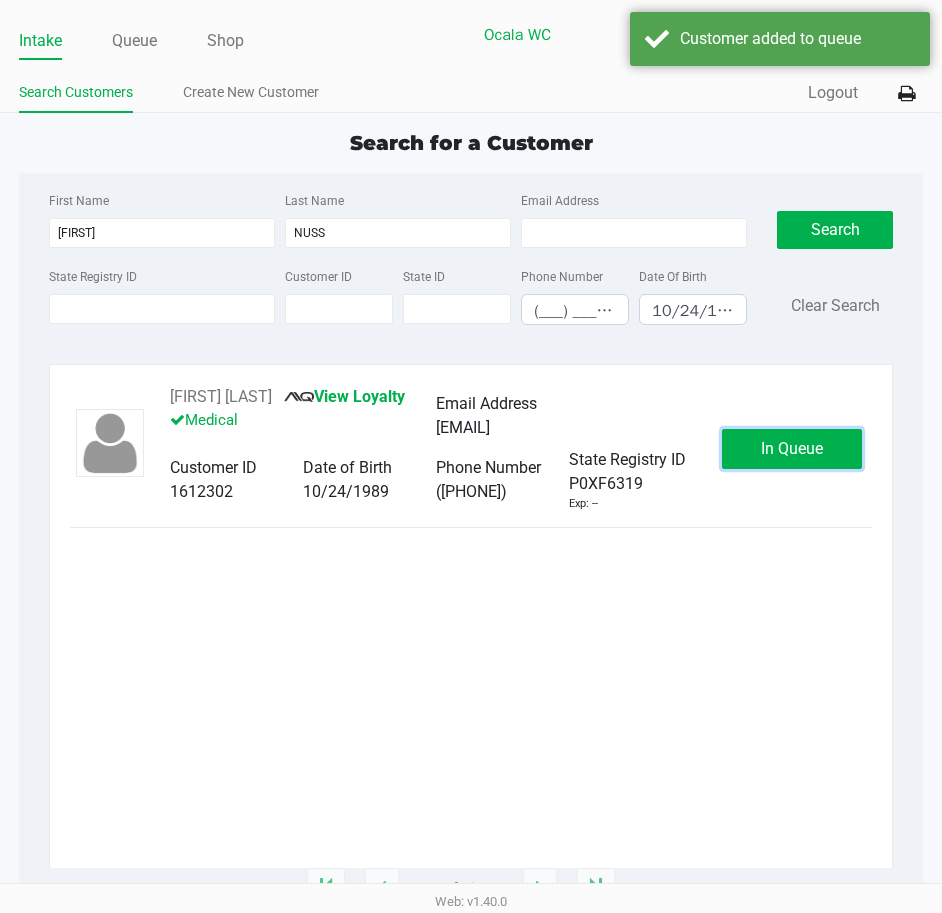 click on "In Queue" 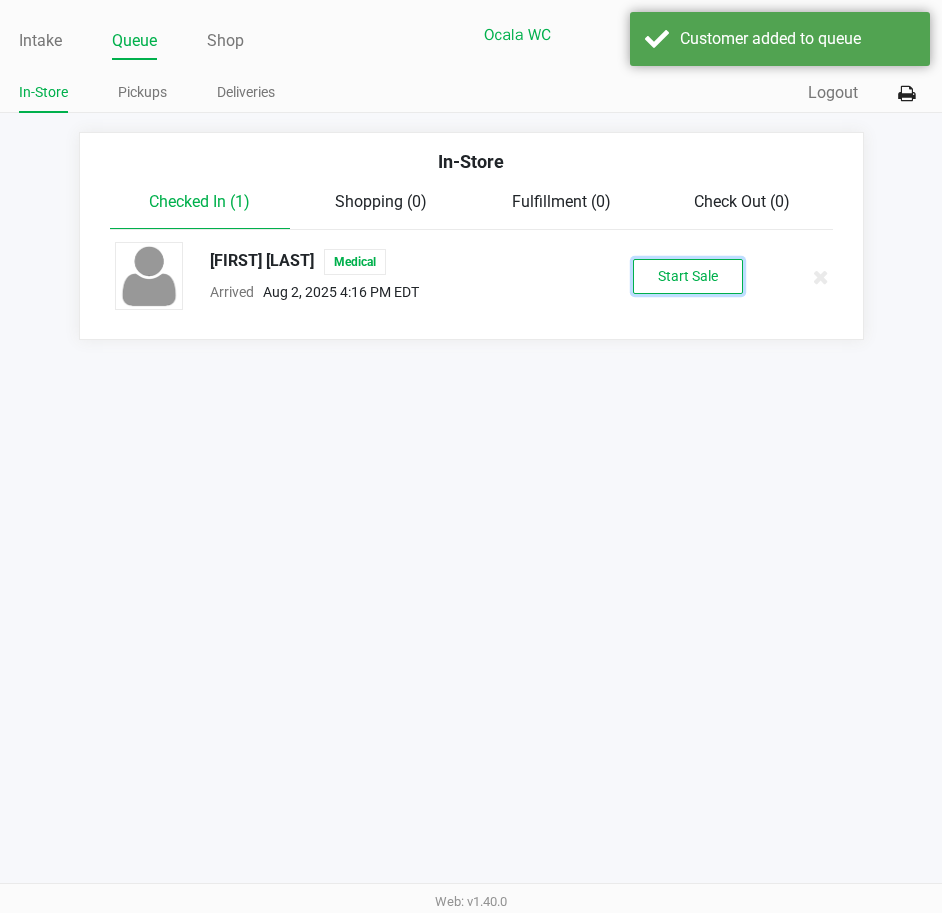 click on "Start Sale" 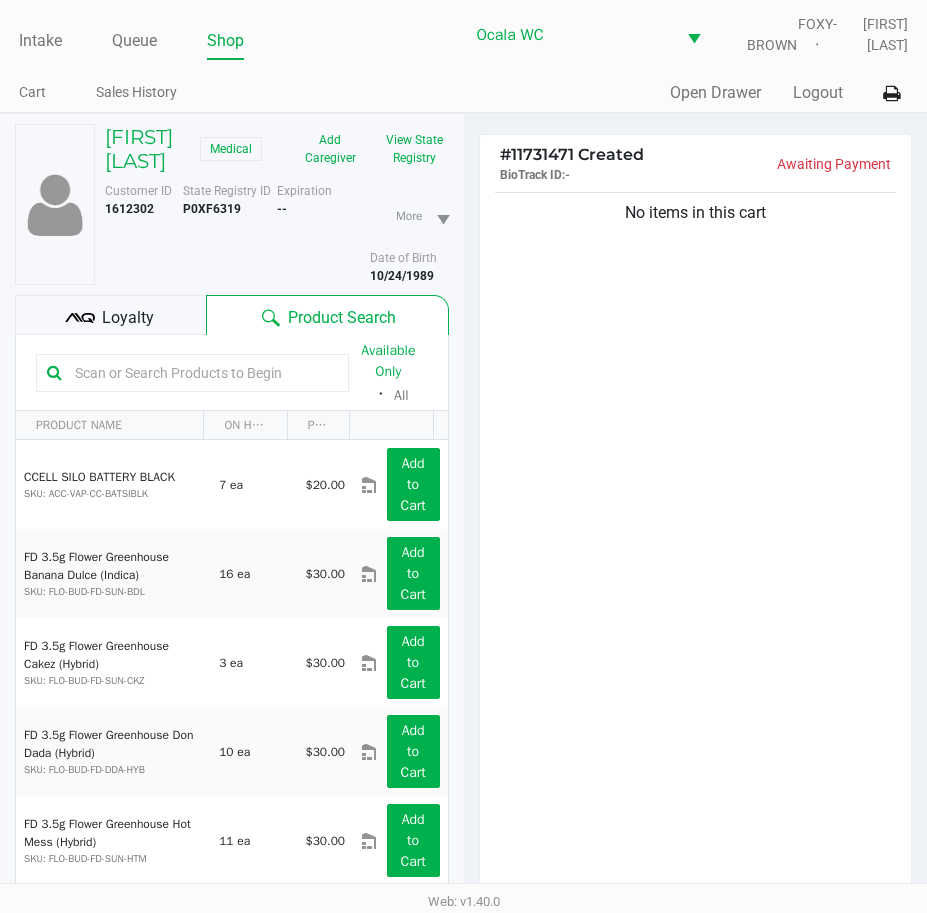 click 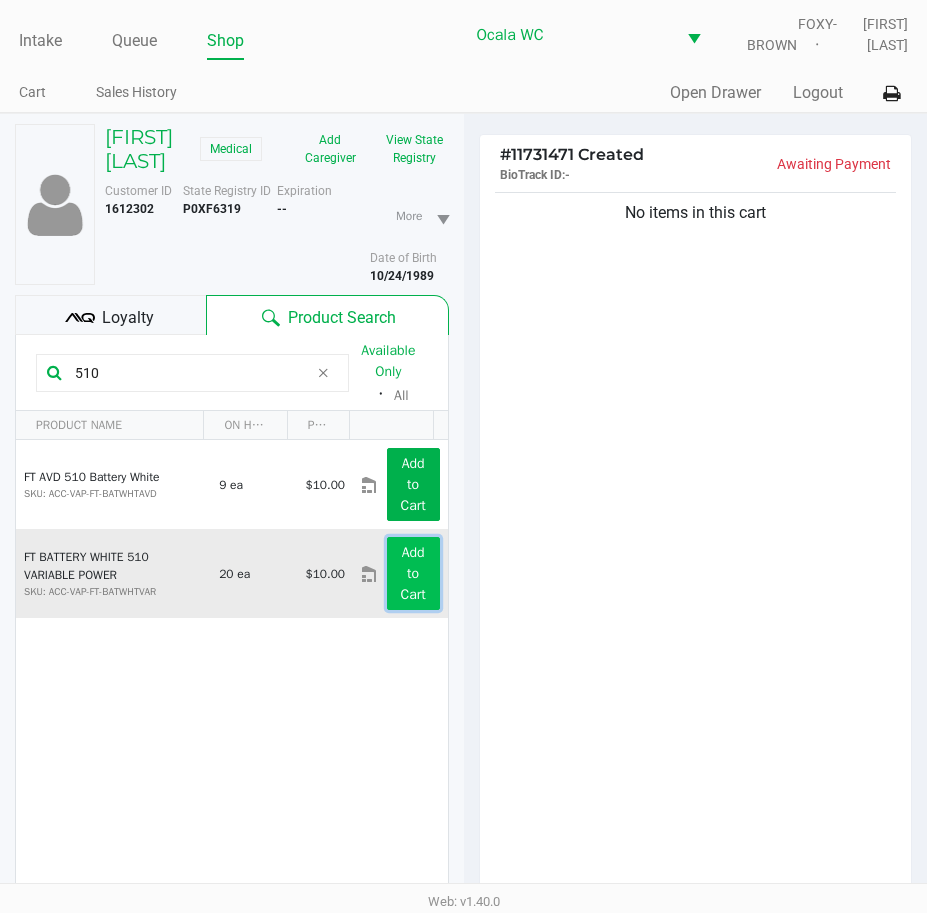click on "Add to Cart" 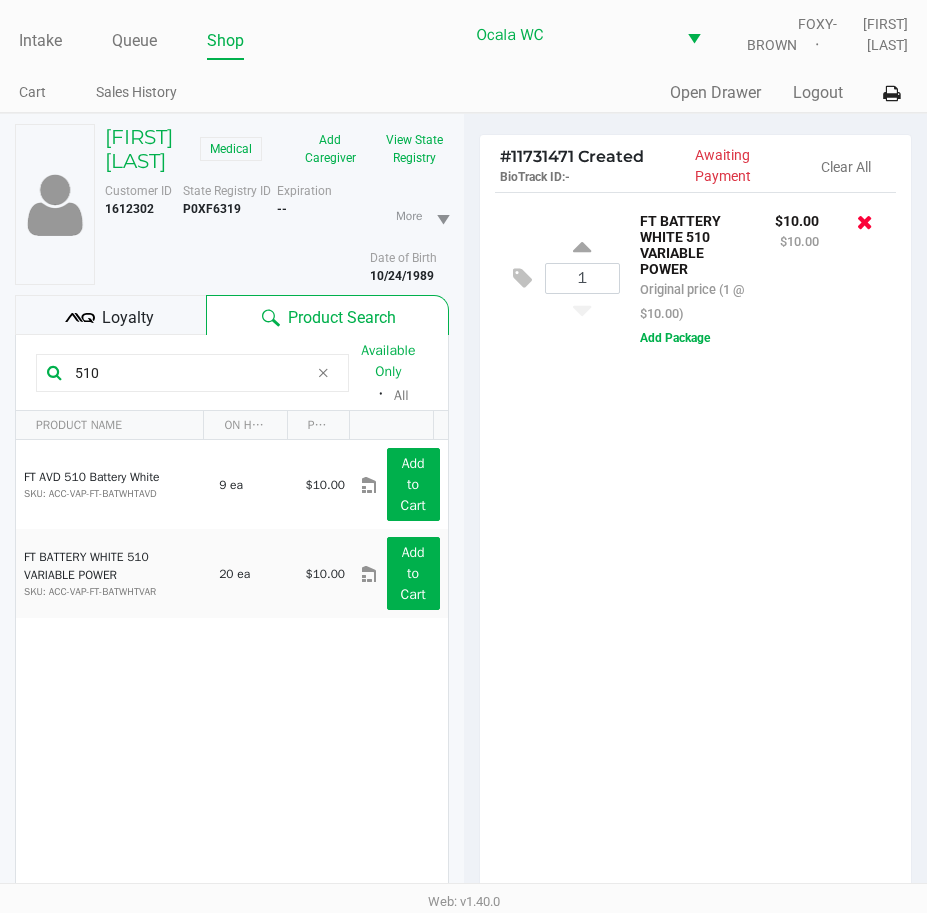 click 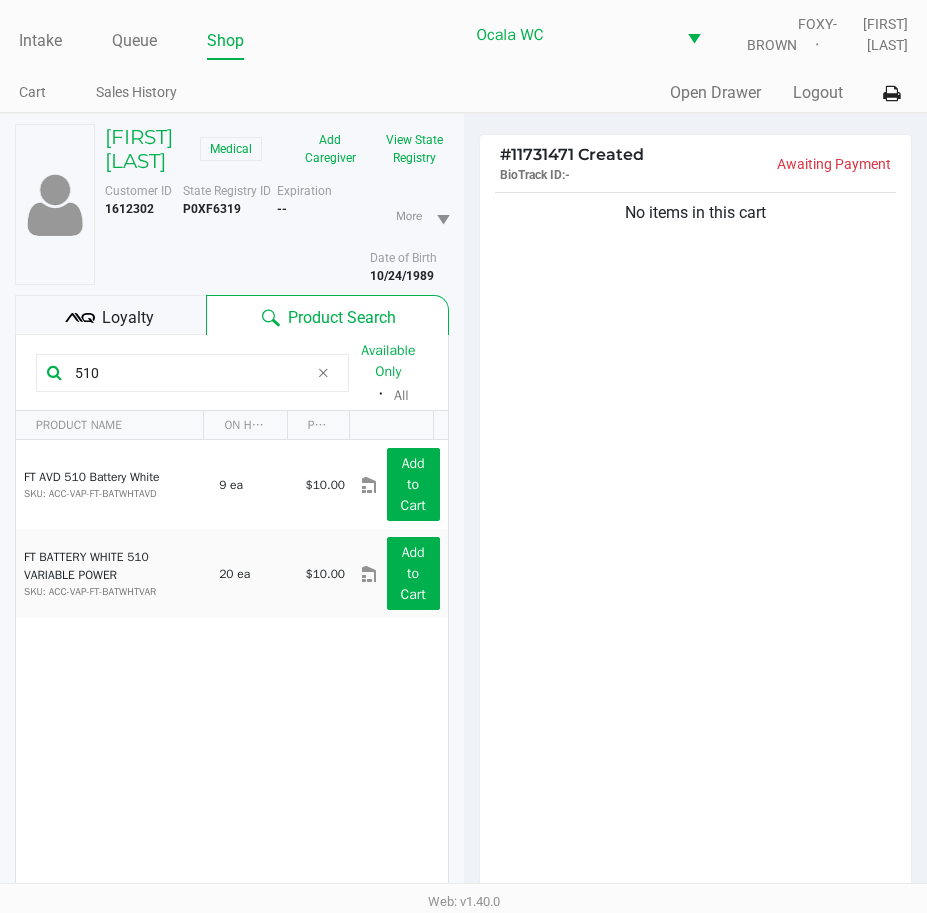 drag, startPoint x: 58, startPoint y: 406, endPoint x: 3, endPoint y: 412, distance: 55.326305 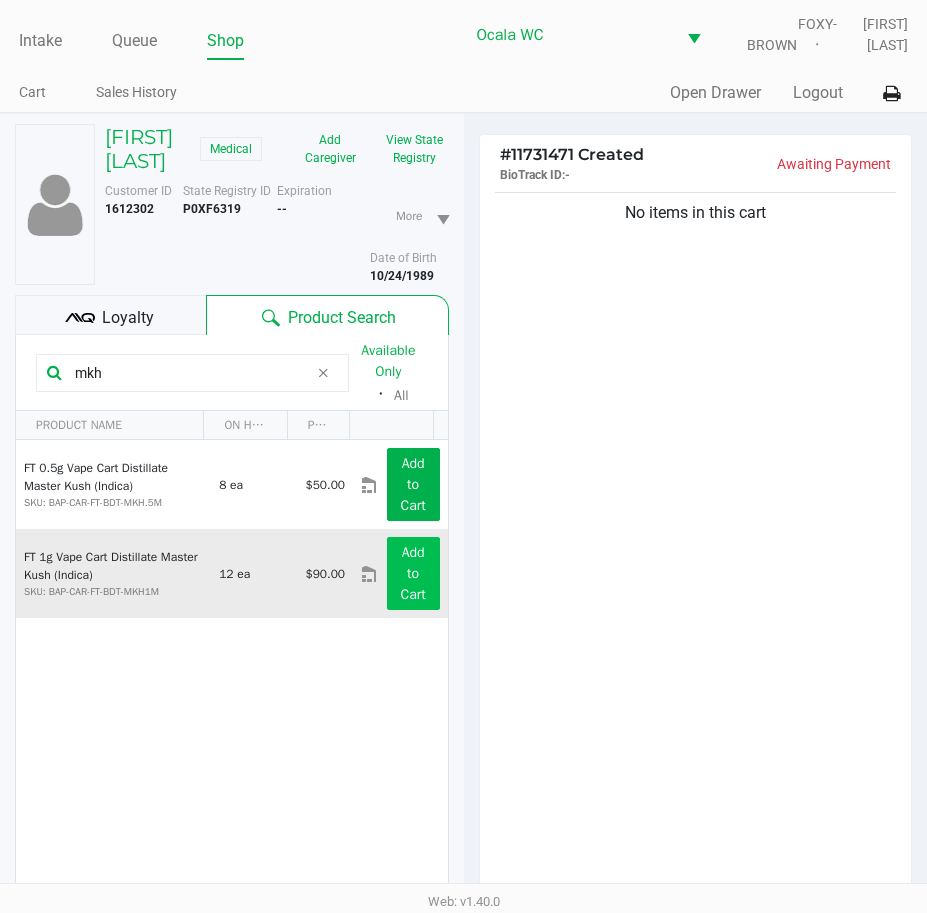 type on "mkh" 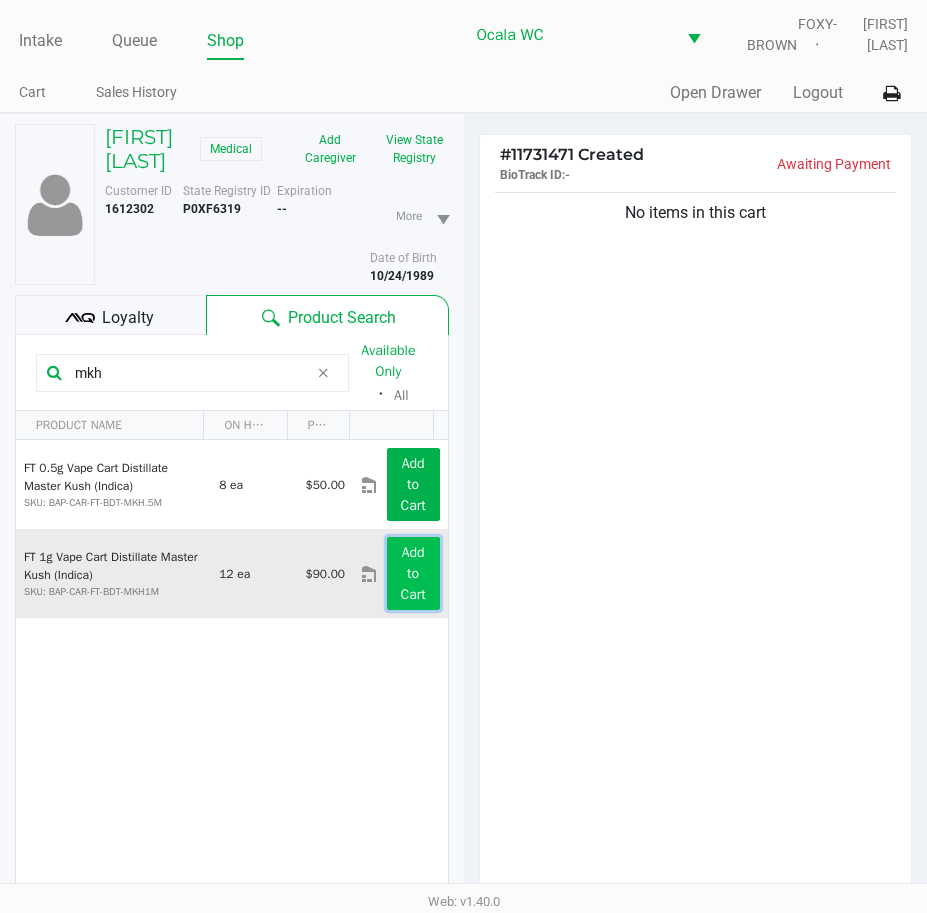 click on "Add to Cart" 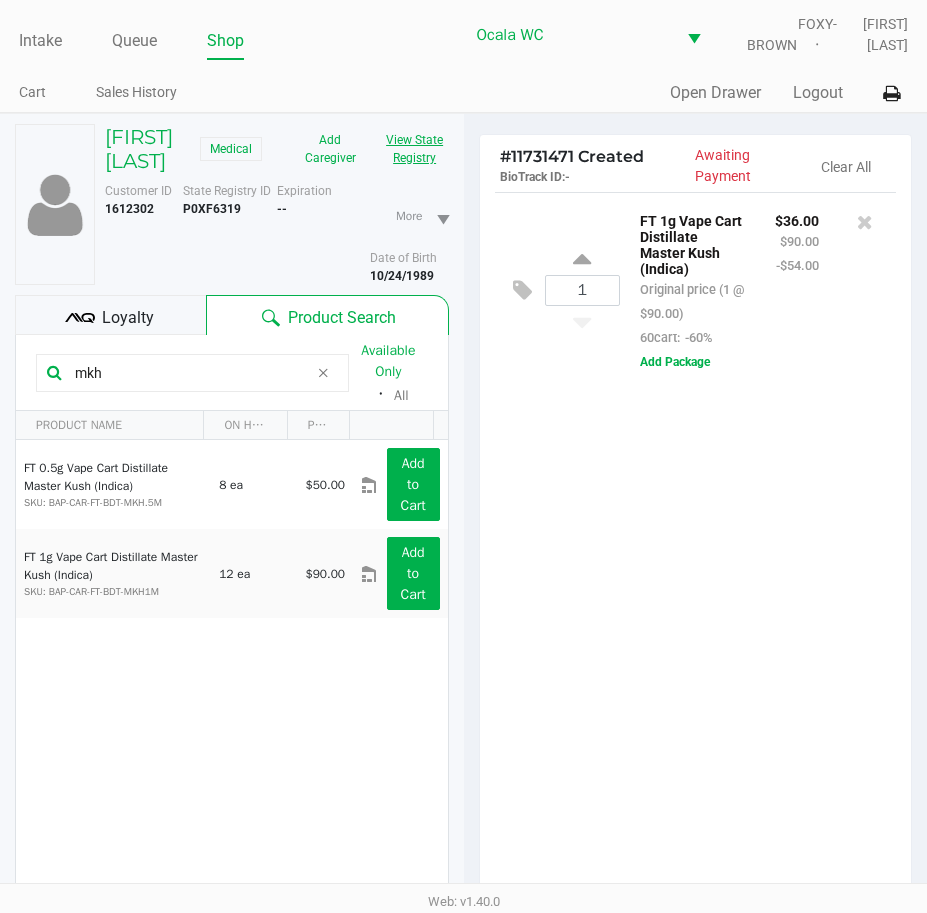 click on "View State Registry" 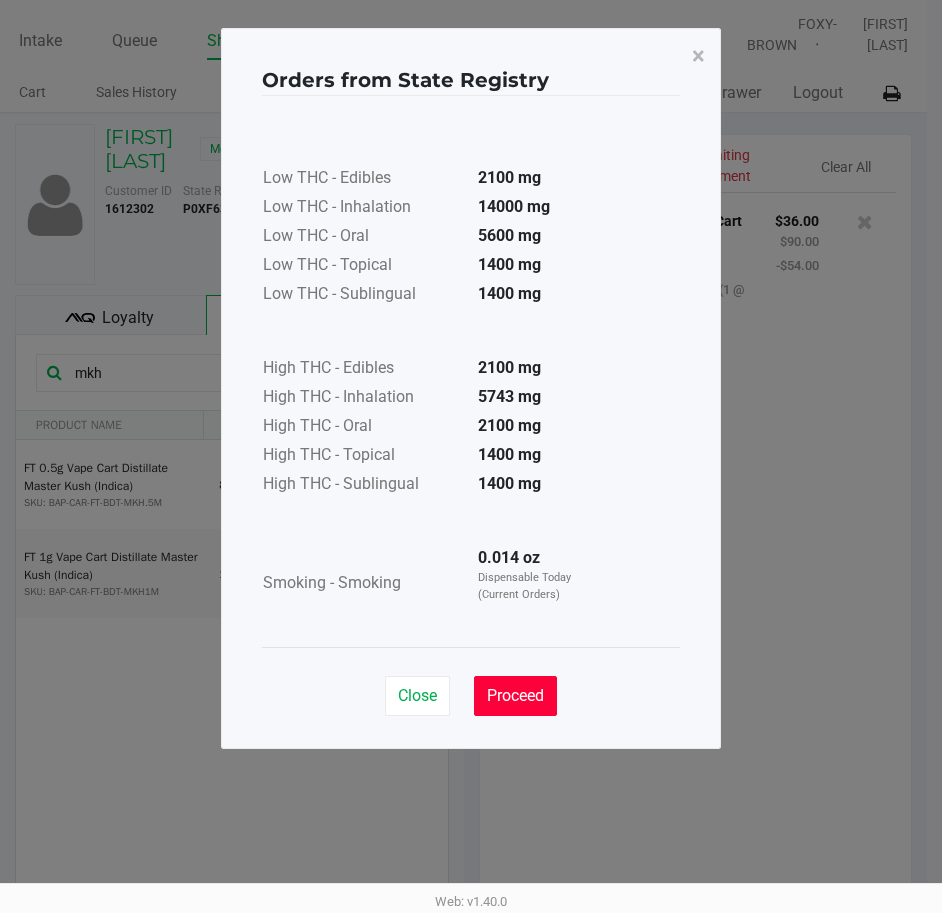 click on "Proceed" 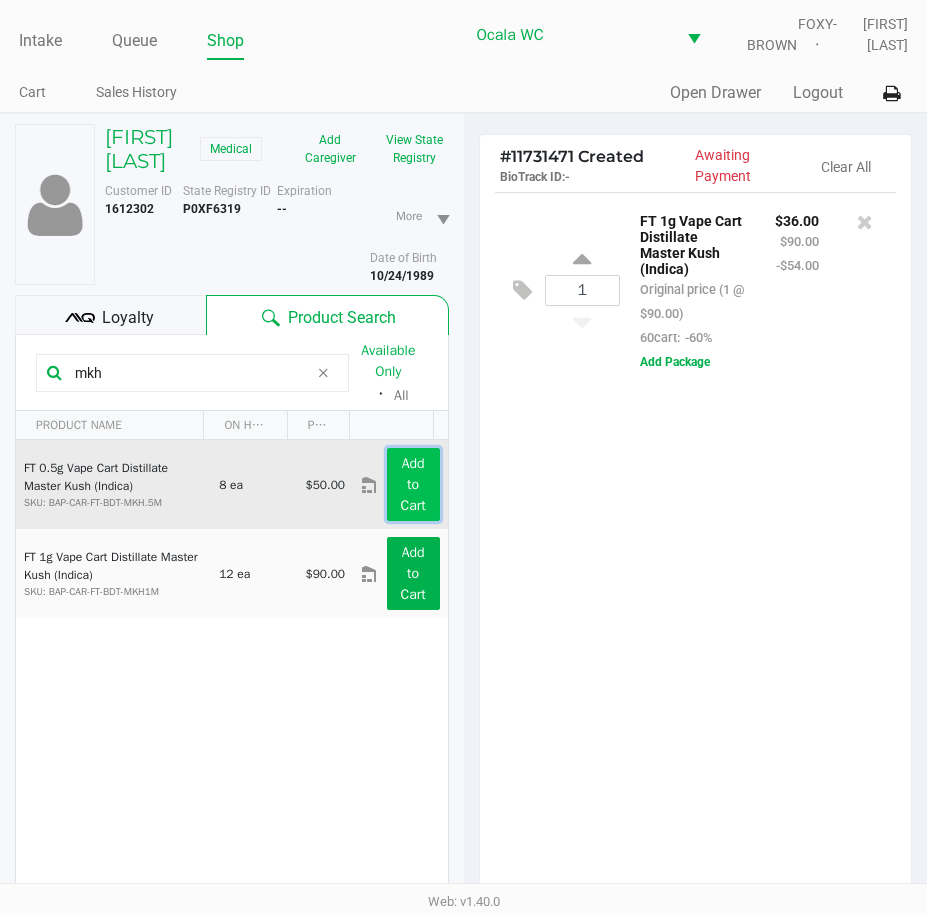 click on "Add to Cart" 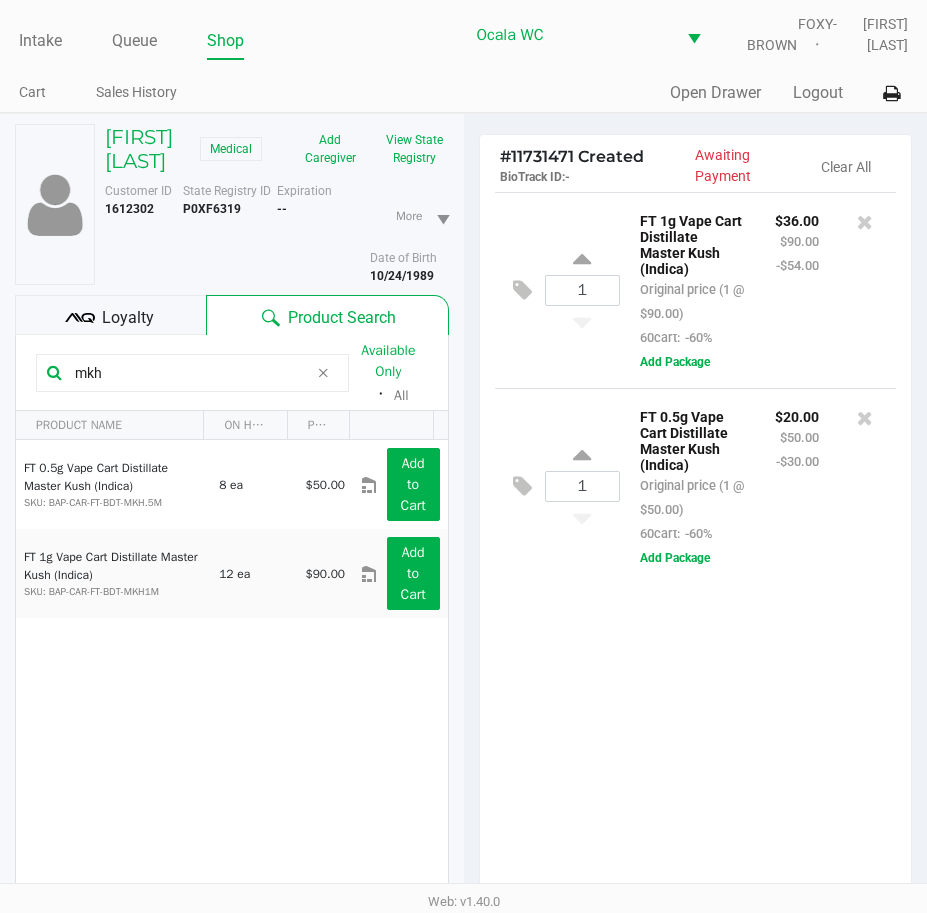 click 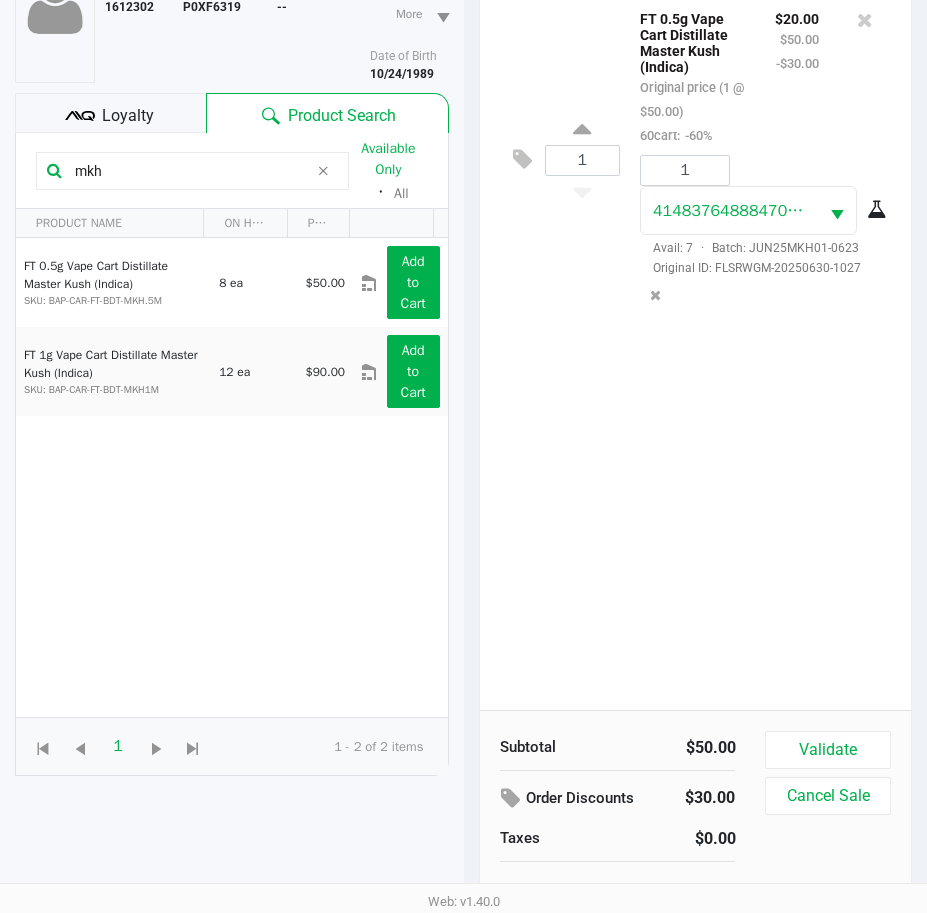 scroll, scrollTop: 234, scrollLeft: 0, axis: vertical 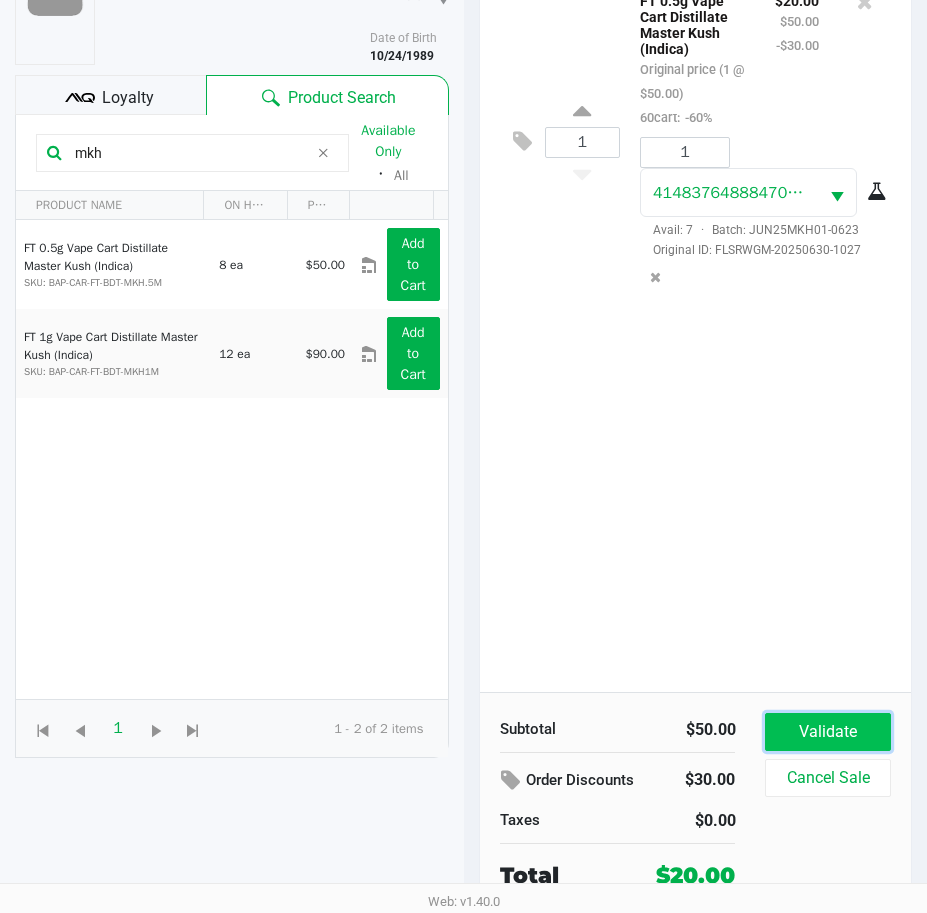 click on "Validate" 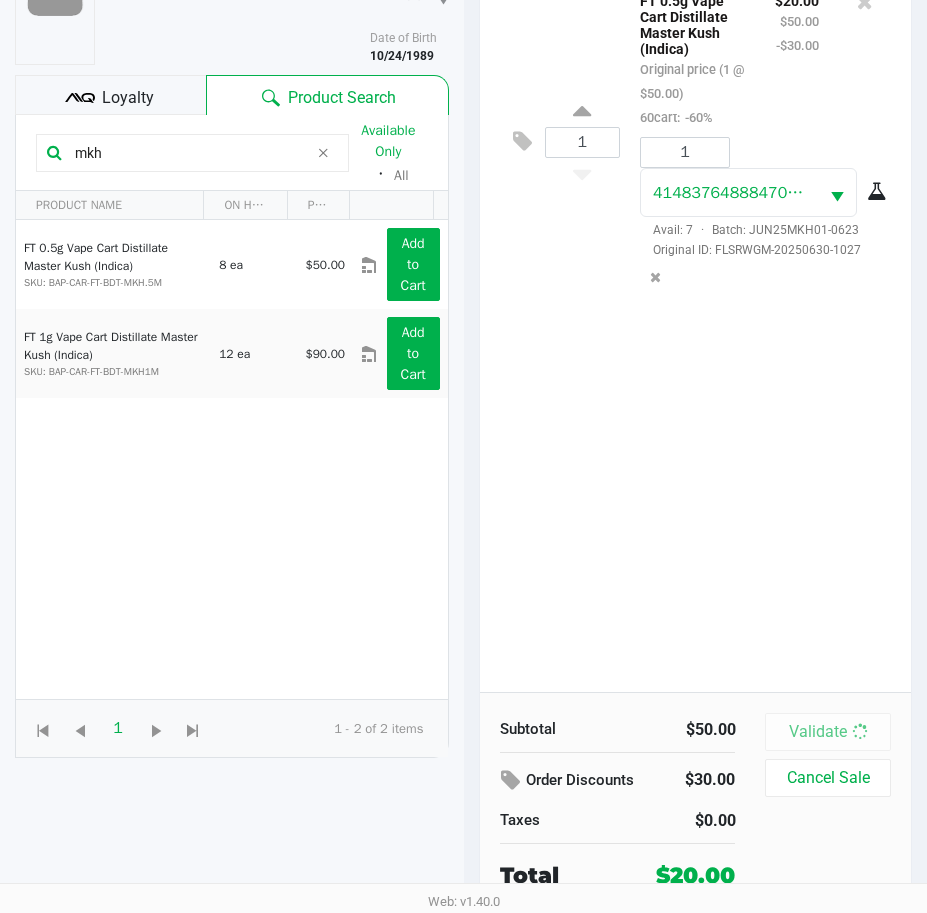 scroll, scrollTop: 0, scrollLeft: 0, axis: both 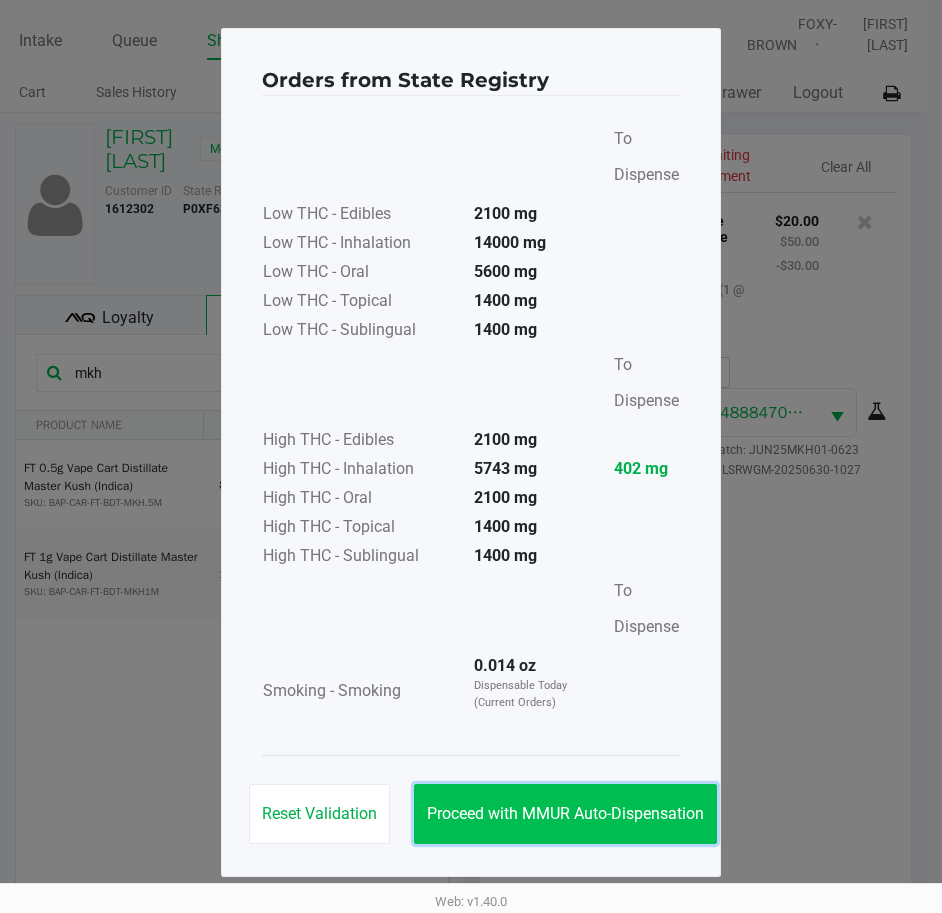click on "Proceed with MMUR Auto-Dispensation" 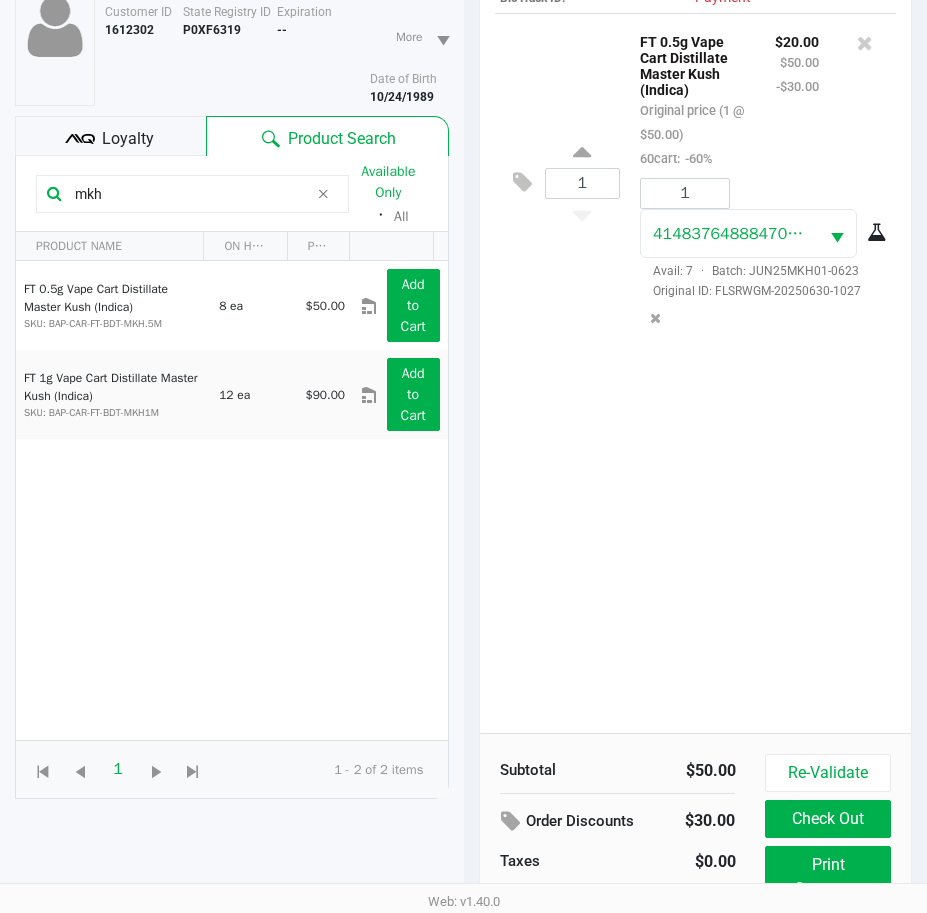 scroll, scrollTop: 279, scrollLeft: 0, axis: vertical 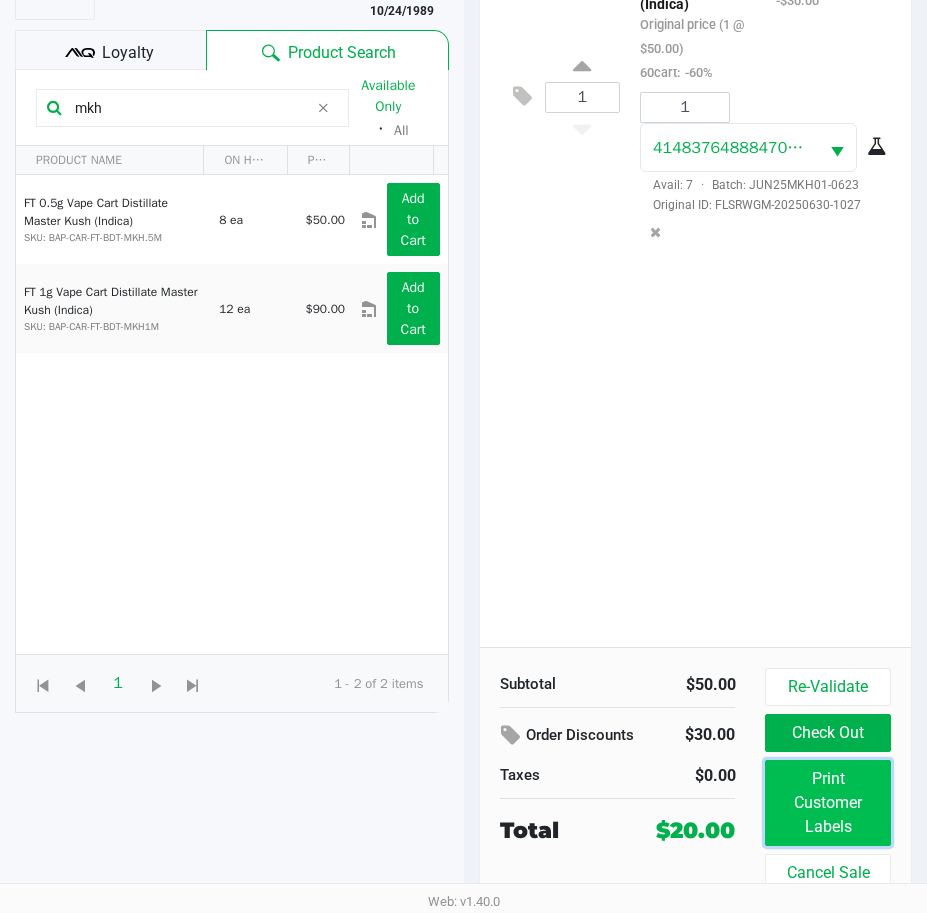 click on "Print Customer Labels" 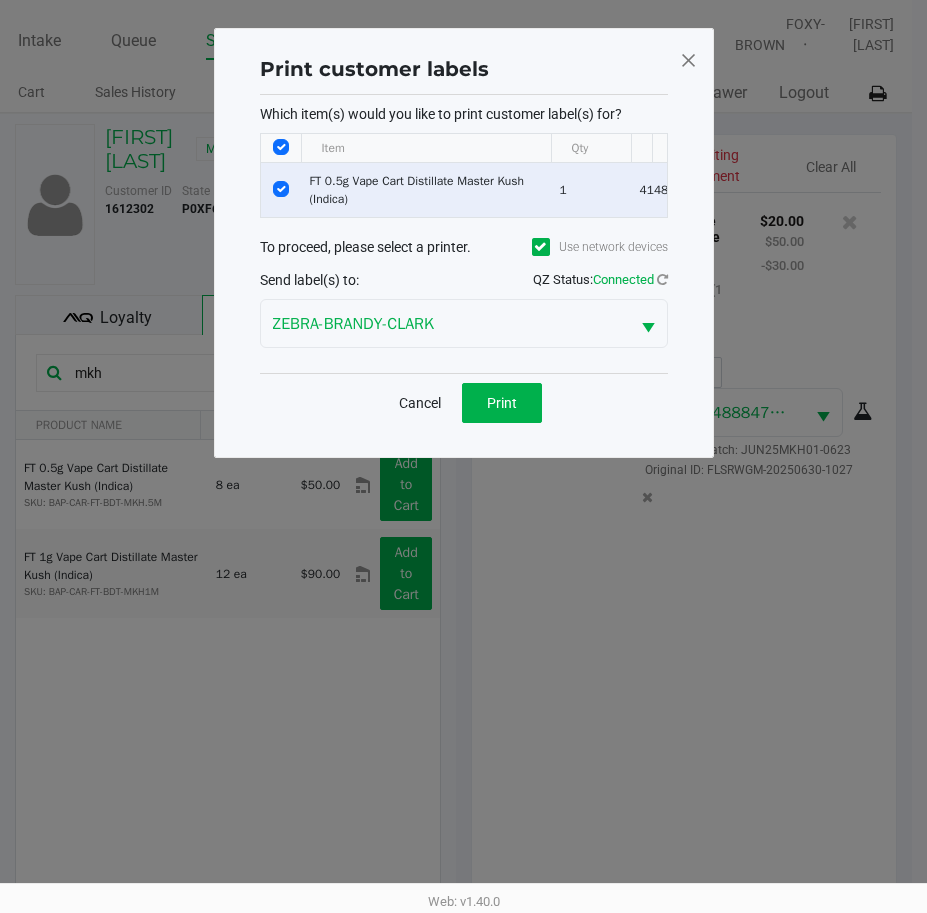 scroll, scrollTop: 0, scrollLeft: 0, axis: both 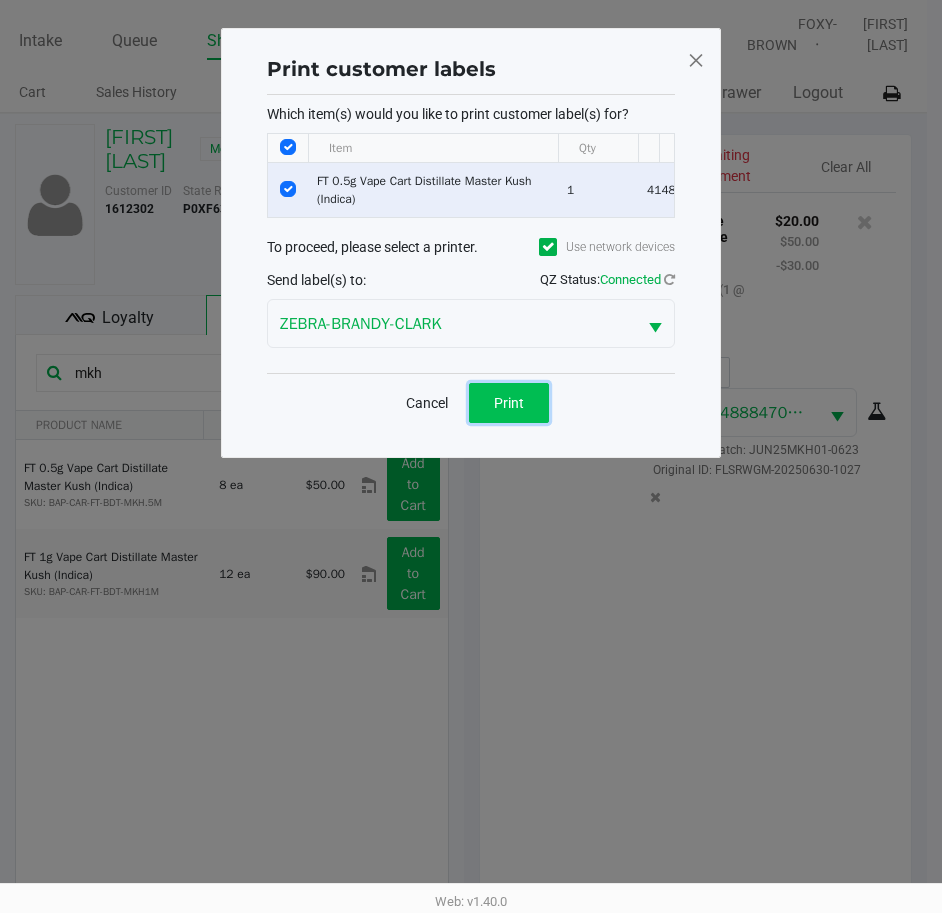click on "Print" 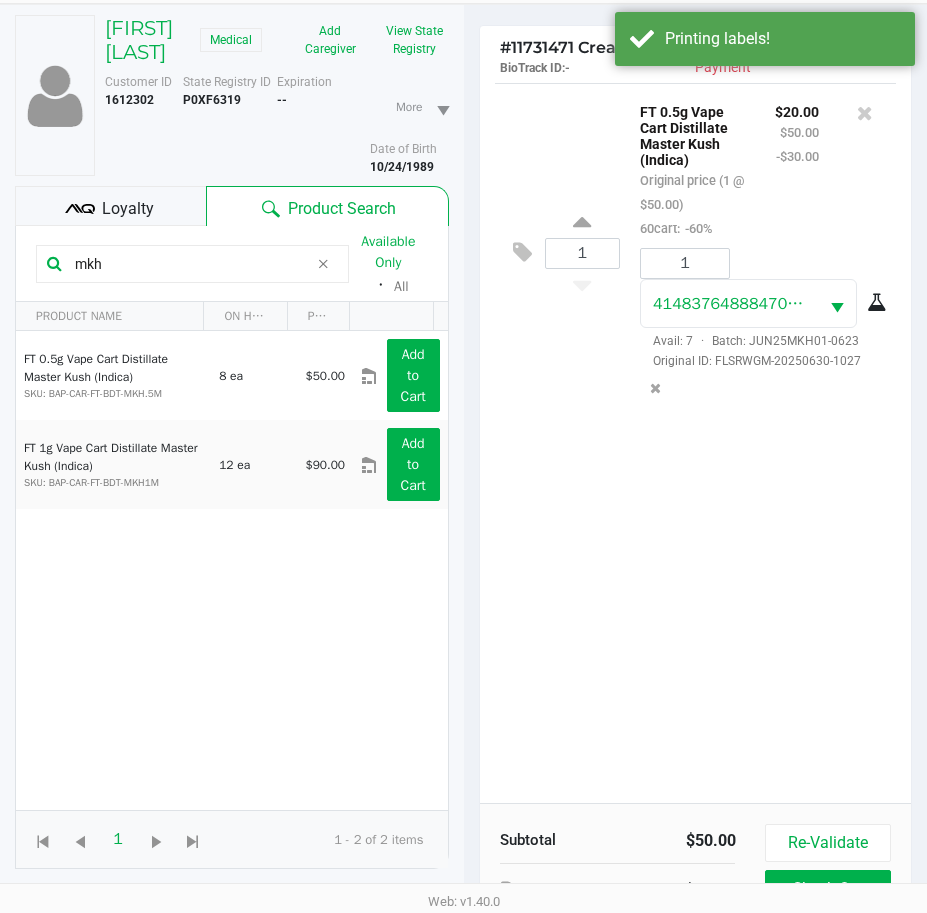 scroll, scrollTop: 279, scrollLeft: 0, axis: vertical 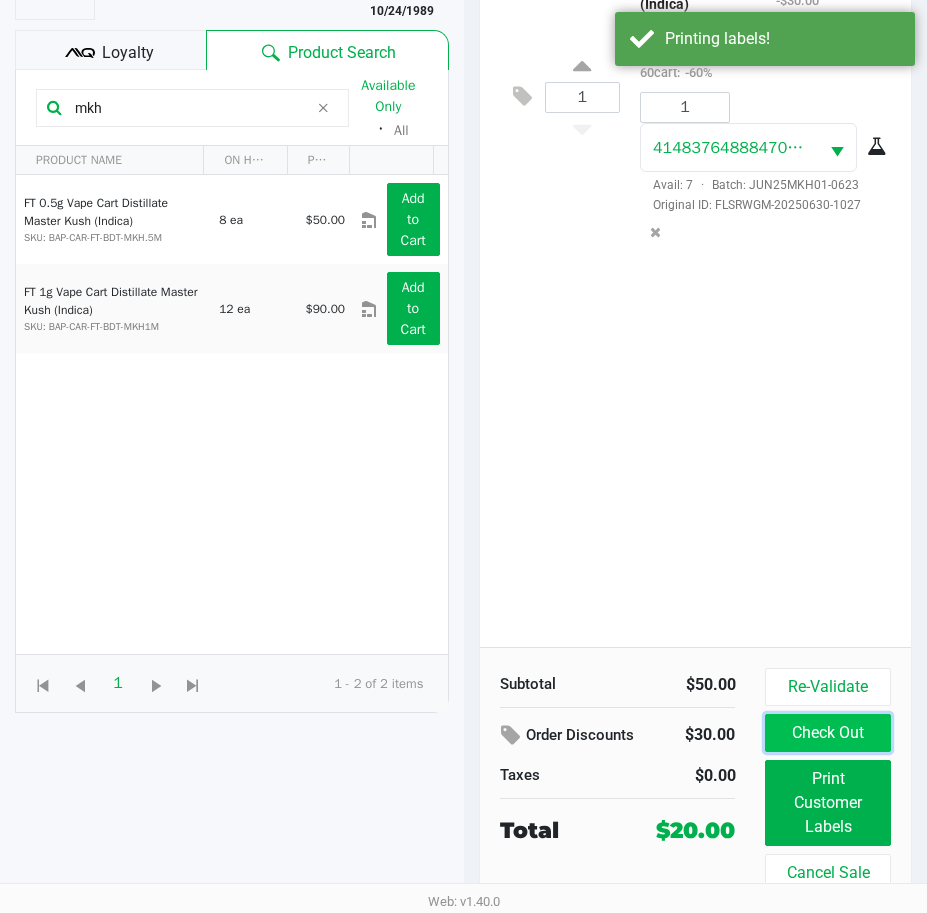 click on "Check Out" 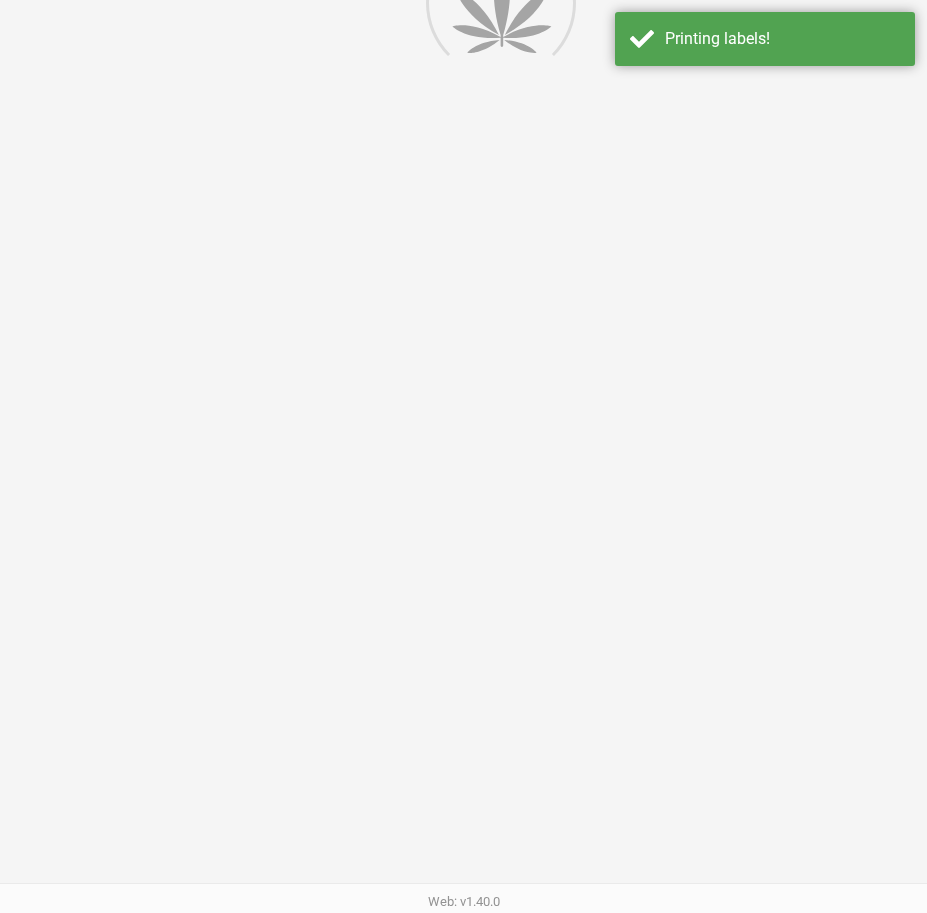 scroll, scrollTop: 0, scrollLeft: 0, axis: both 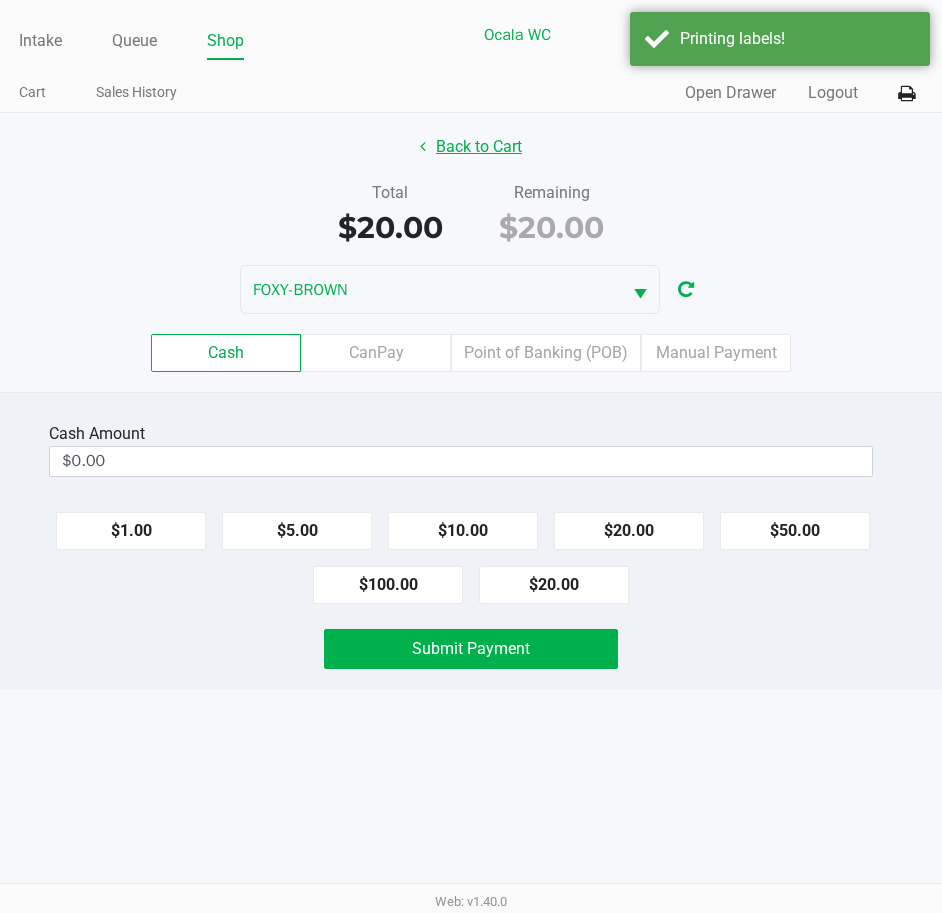 click on "Back to Cart" 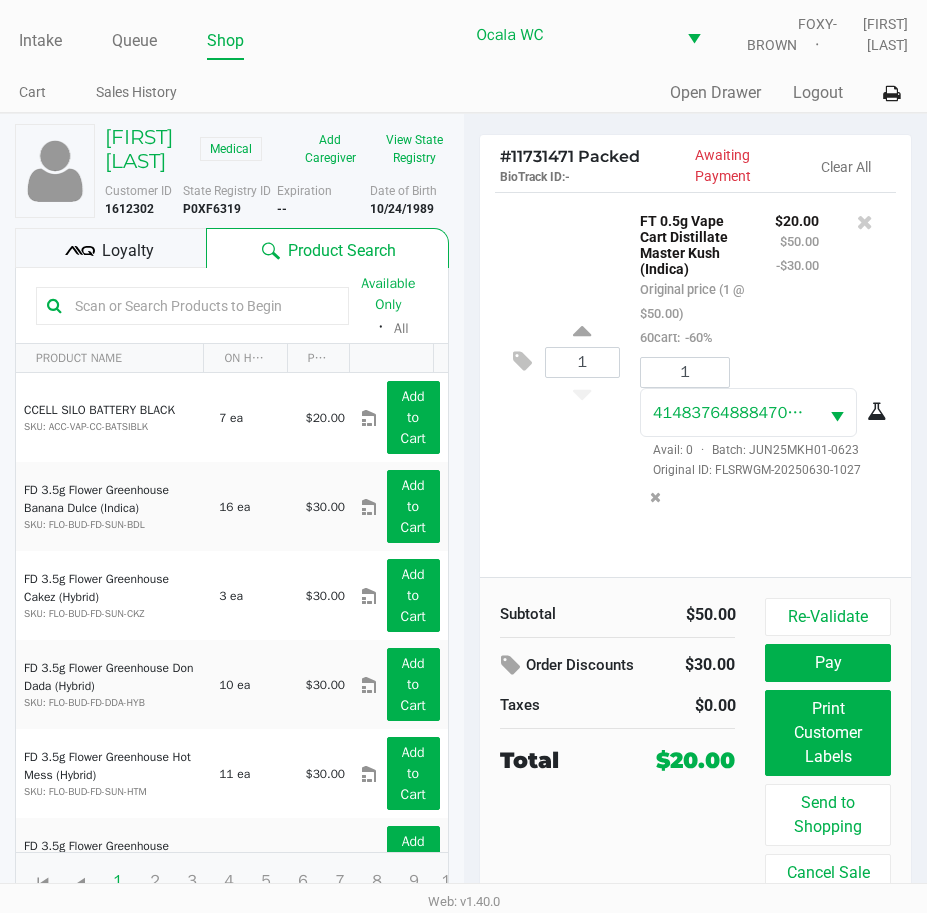 click on "Loyalty" 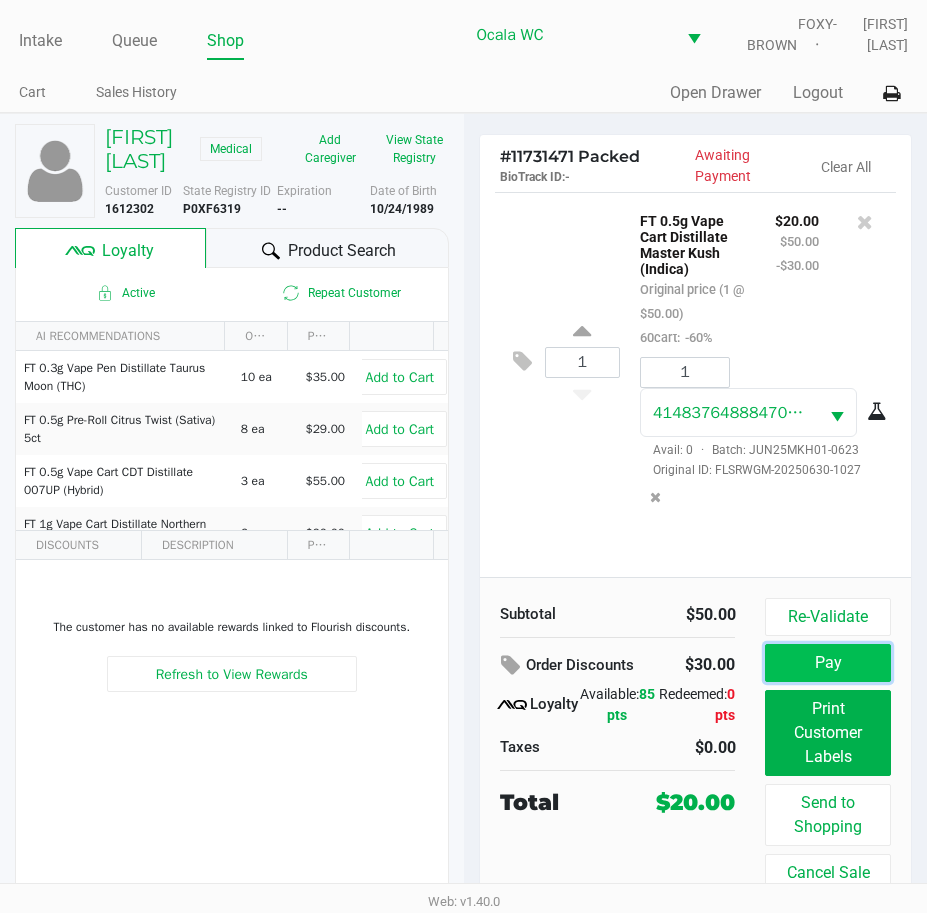 click on "Pay" 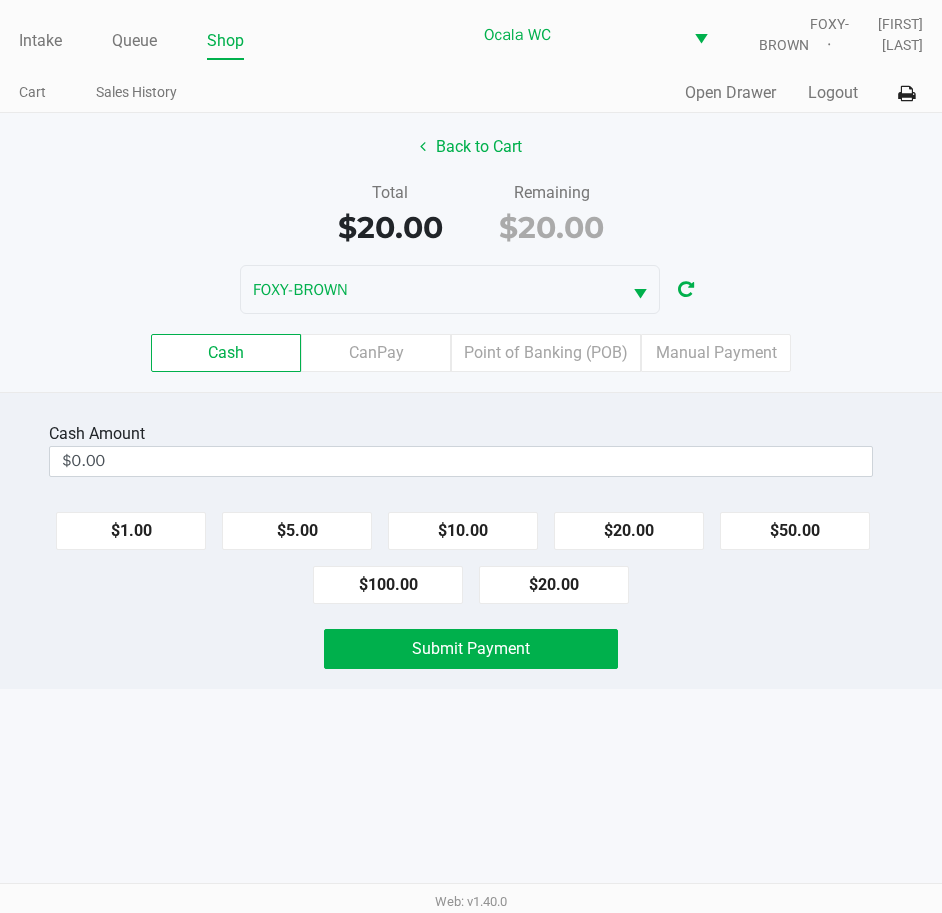 click on "Cash  Amount" 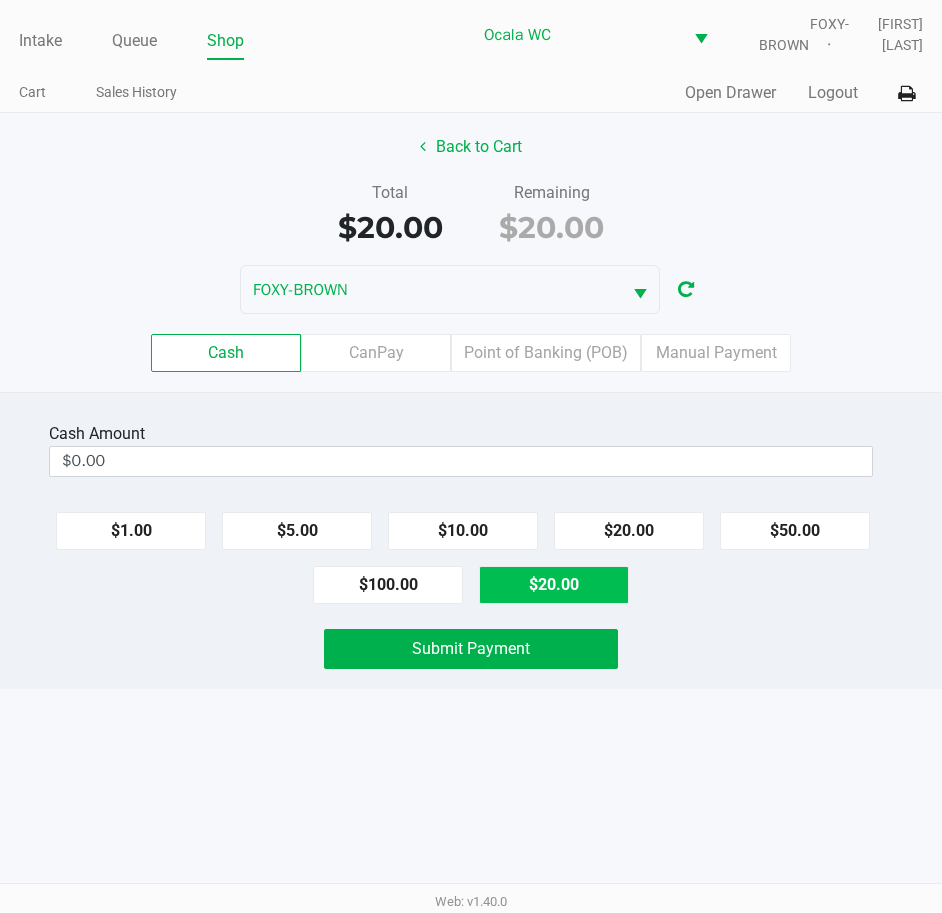 type on "$20.00" 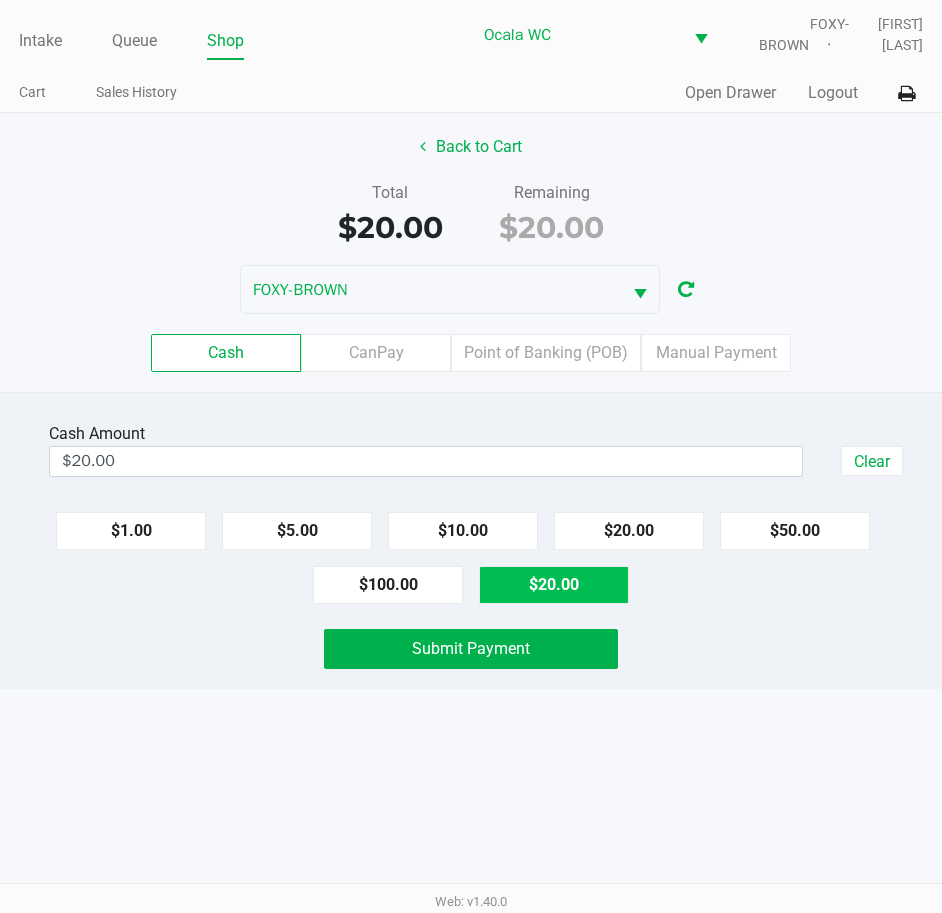 click on "Submit Payment" 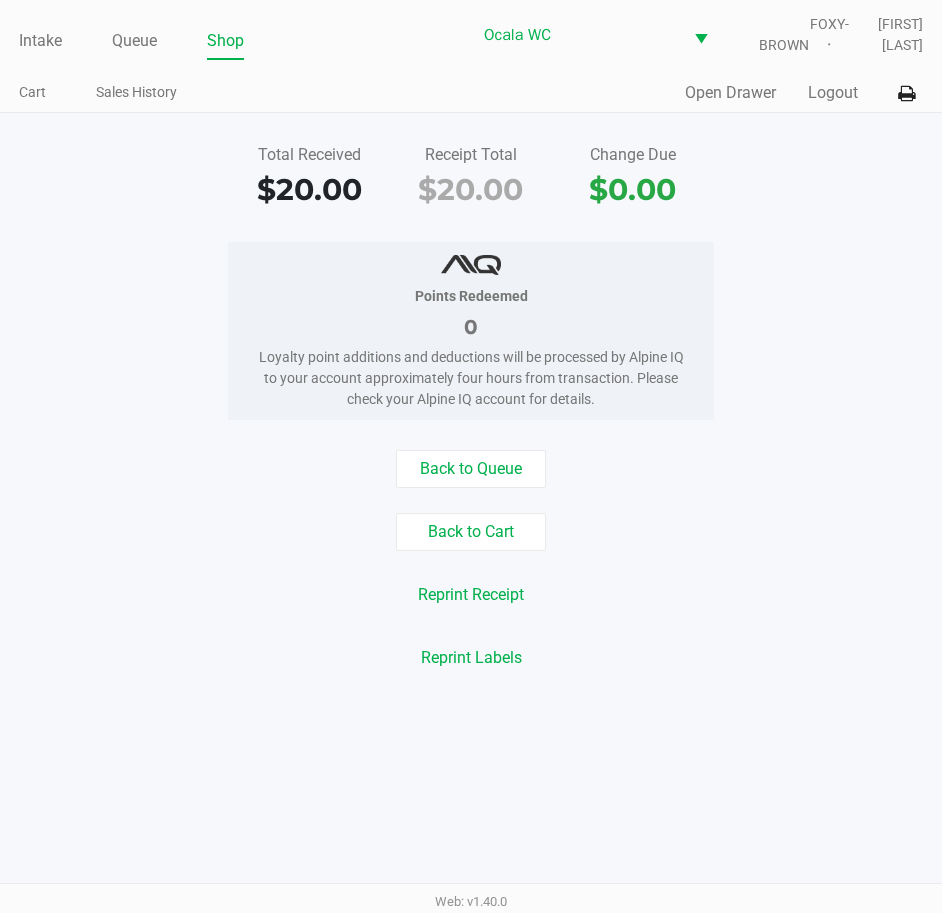 click on "0" 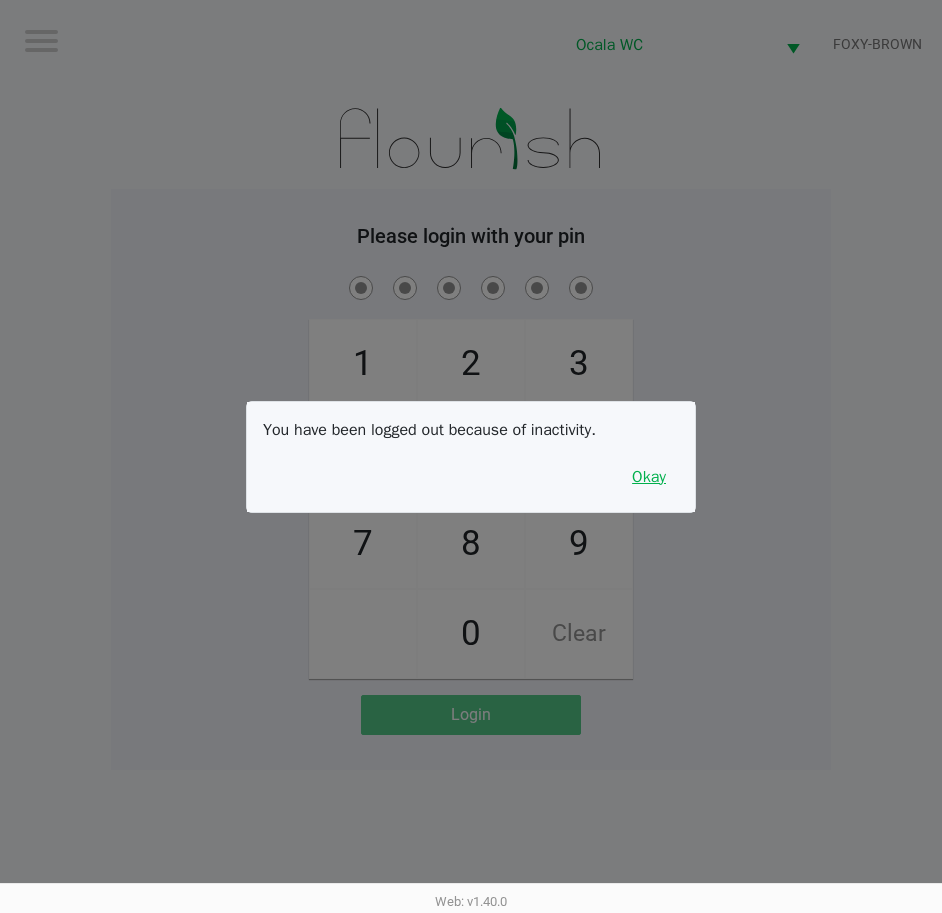click on "Okay" at bounding box center (649, 477) 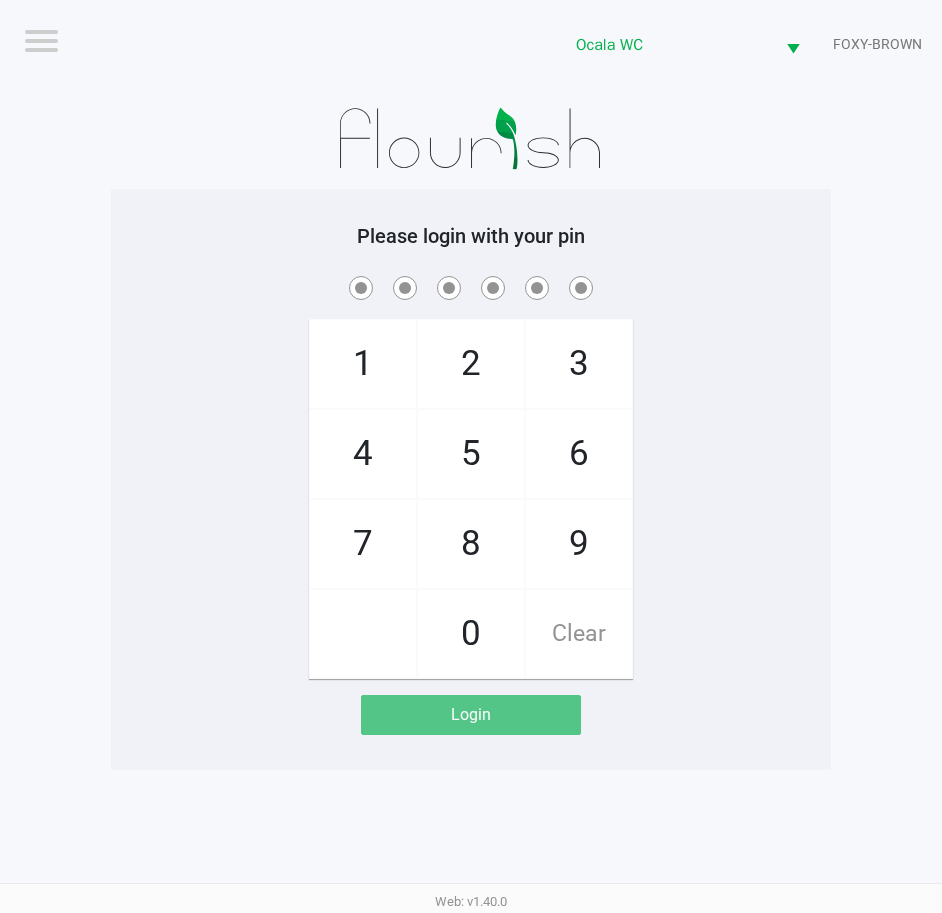click on "1   4   7       2   5   8   0   3   6   9   Clear" 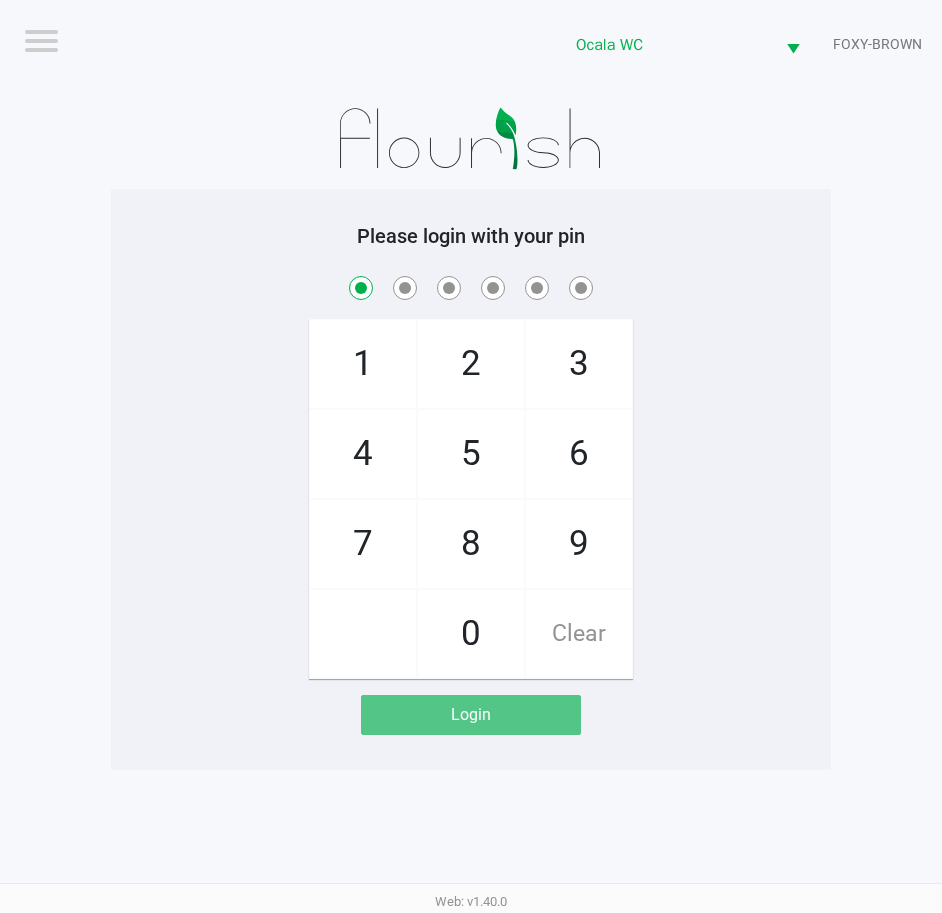 click on "Clear" 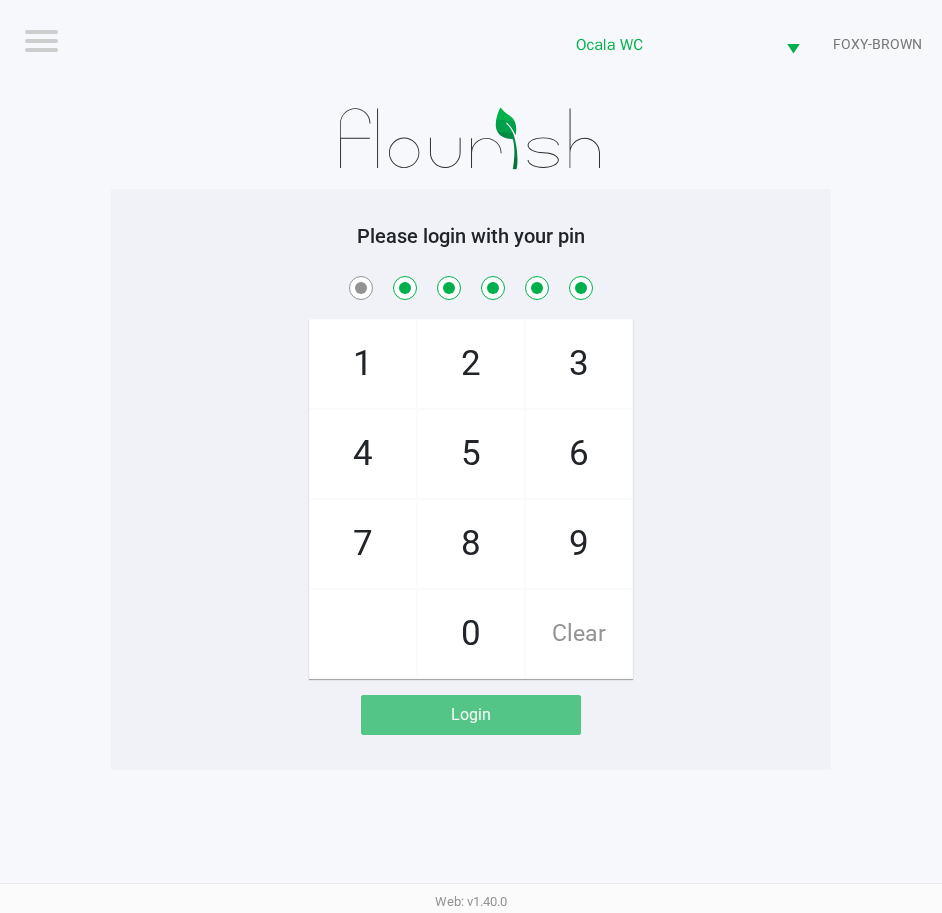 checkbox on "true" 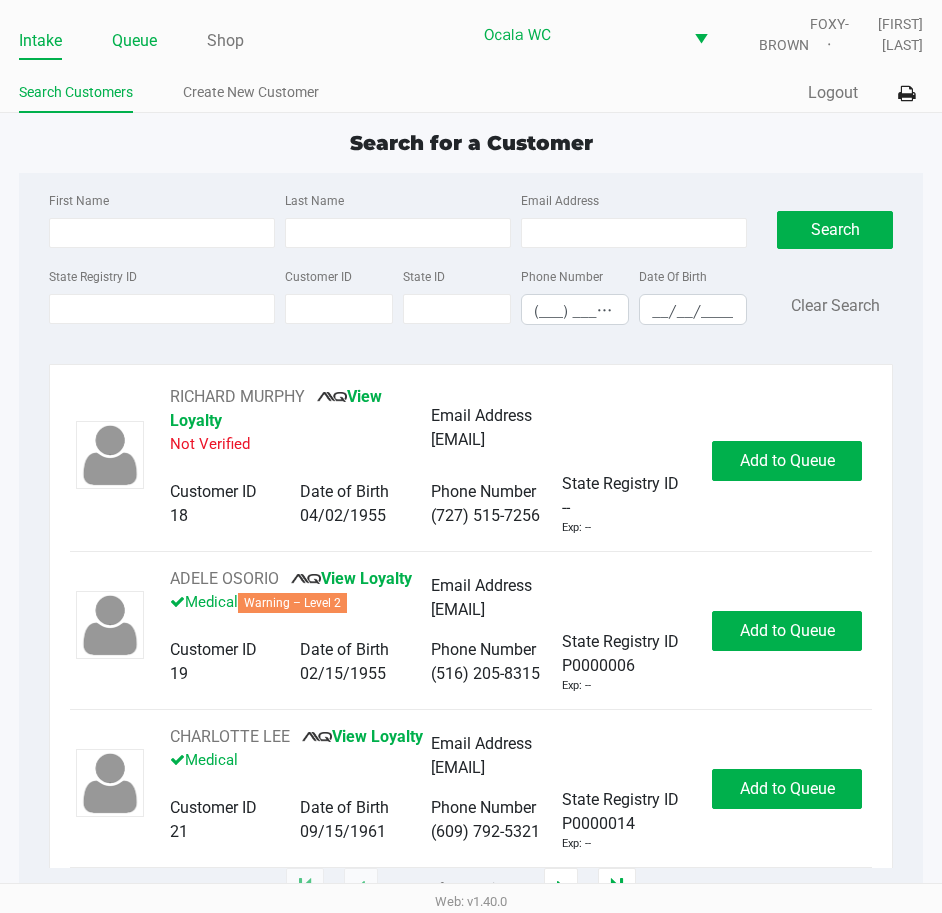 click on "Queue" 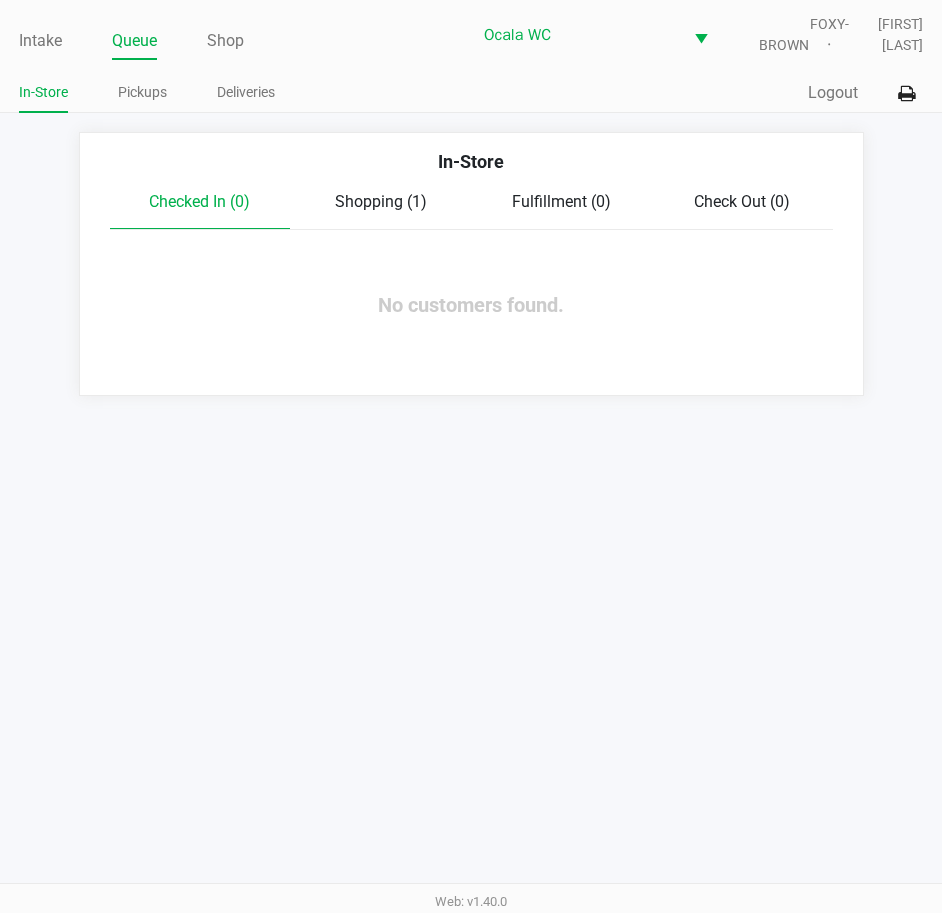 click on "Pickups" 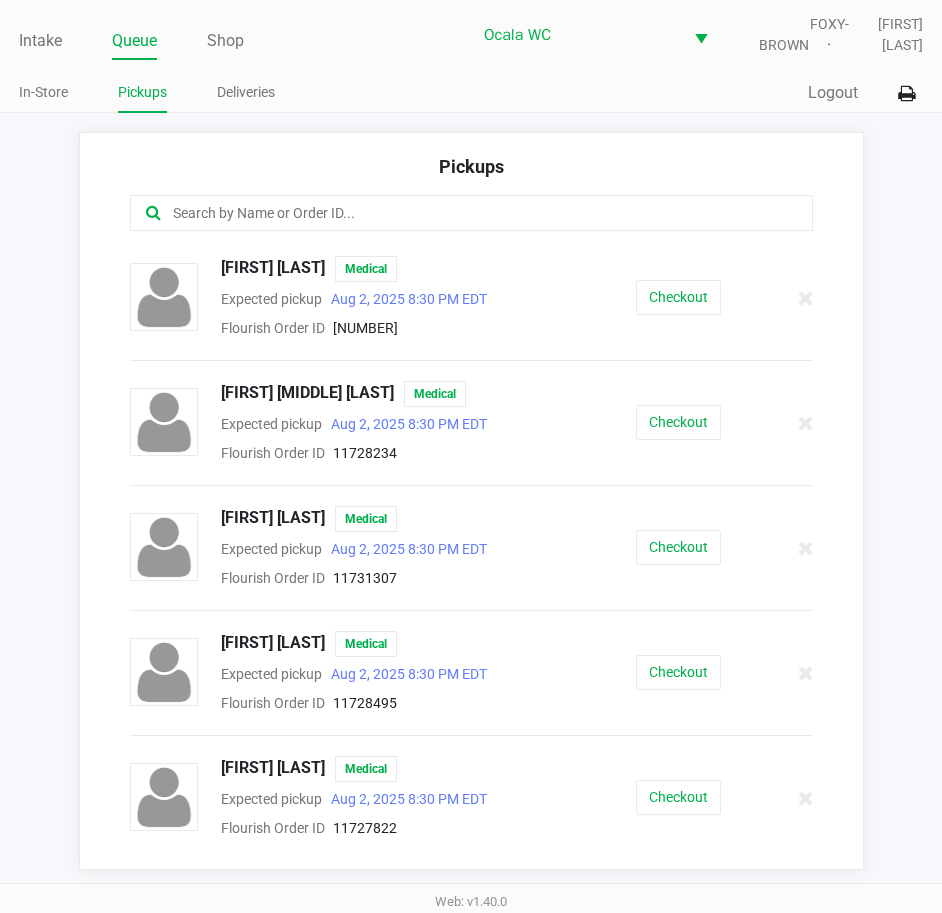 click on "Checkout" 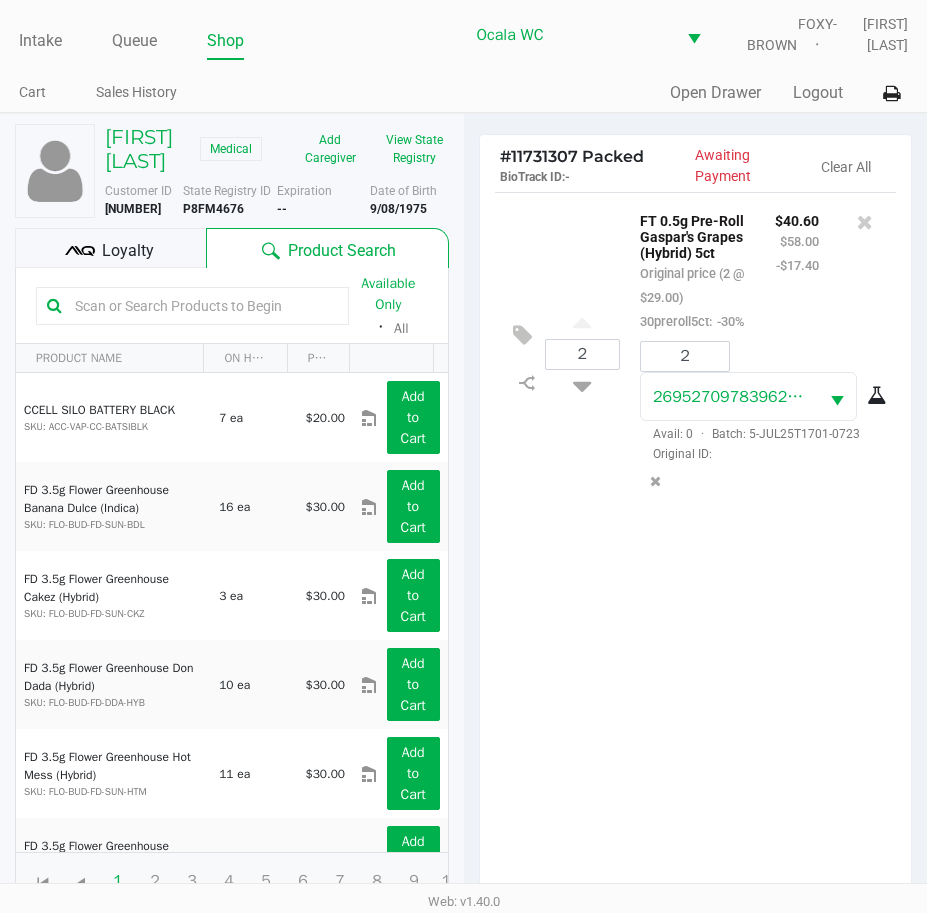click on "Loyalty" 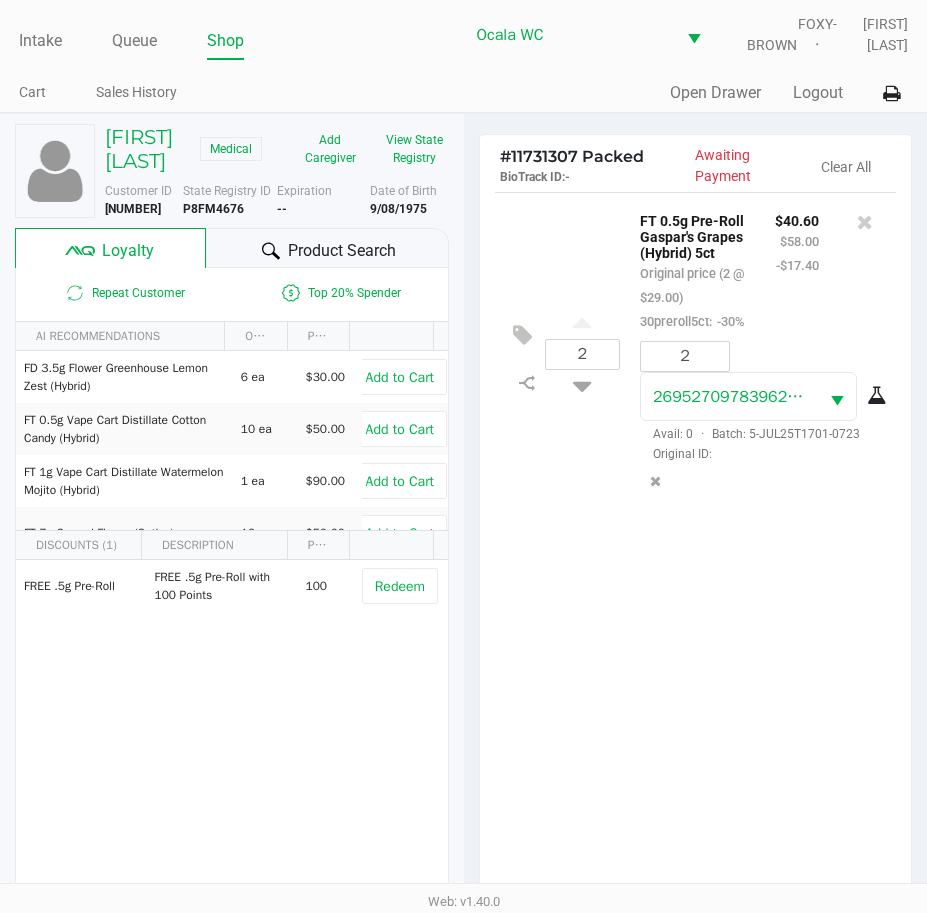 click on "Product Search" 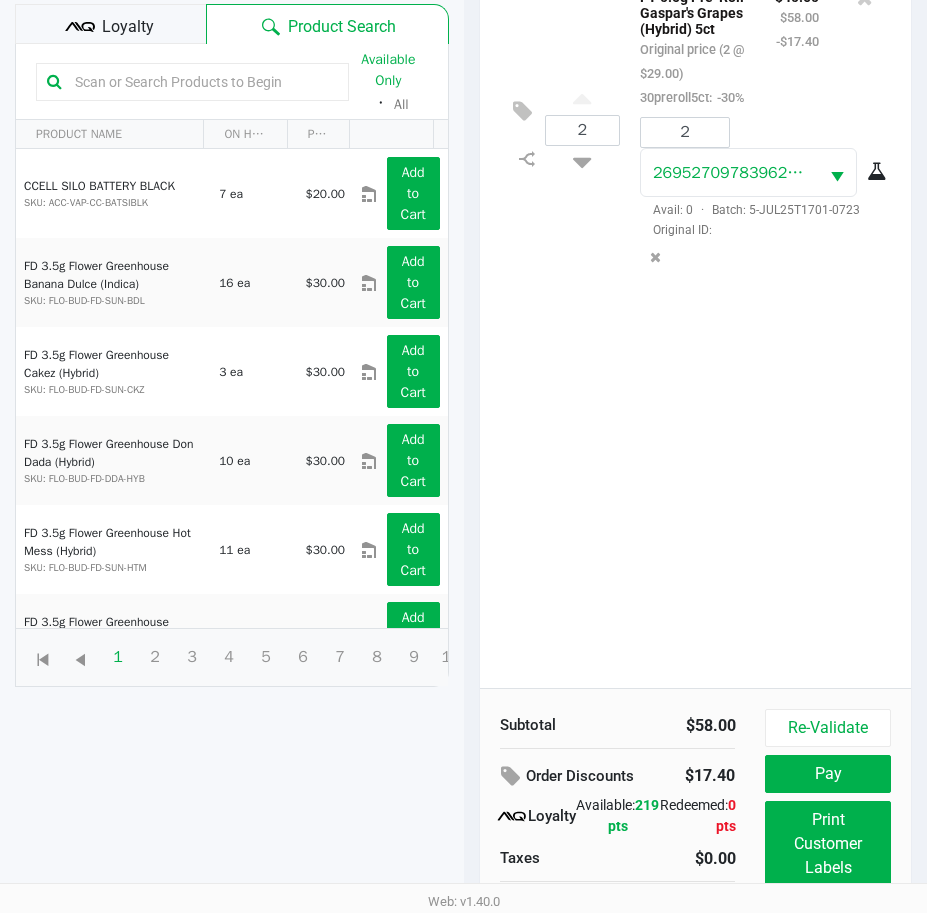 scroll, scrollTop: 279, scrollLeft: 0, axis: vertical 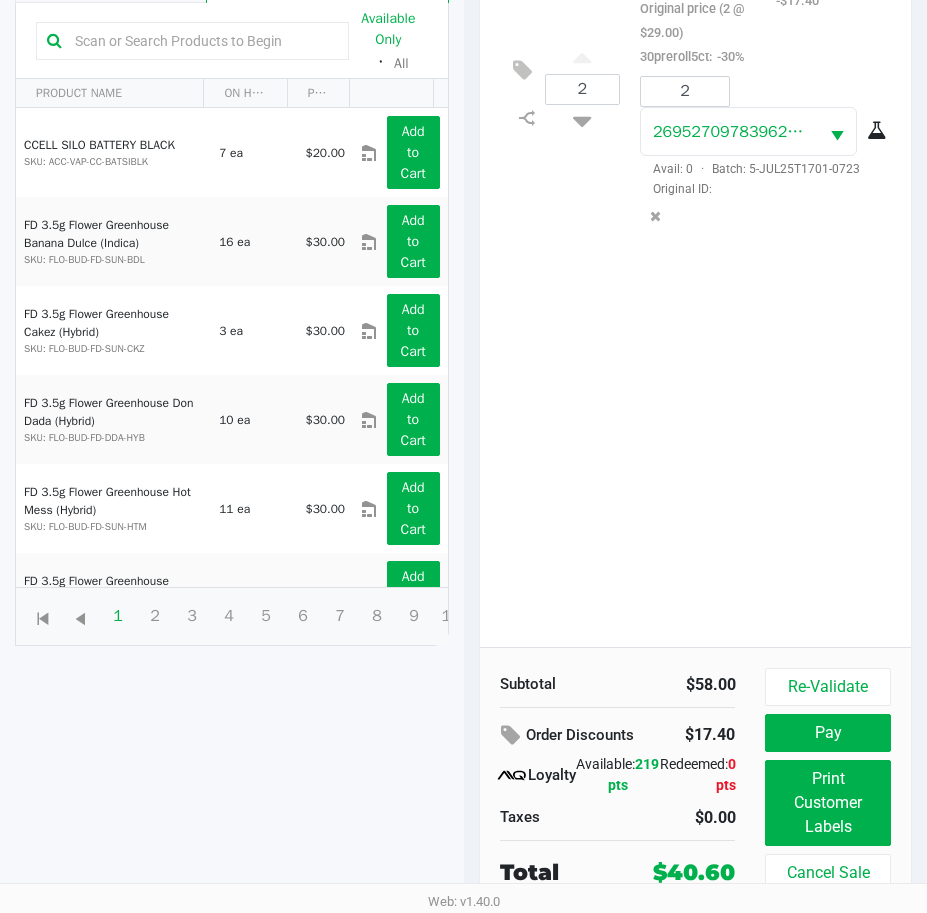 click 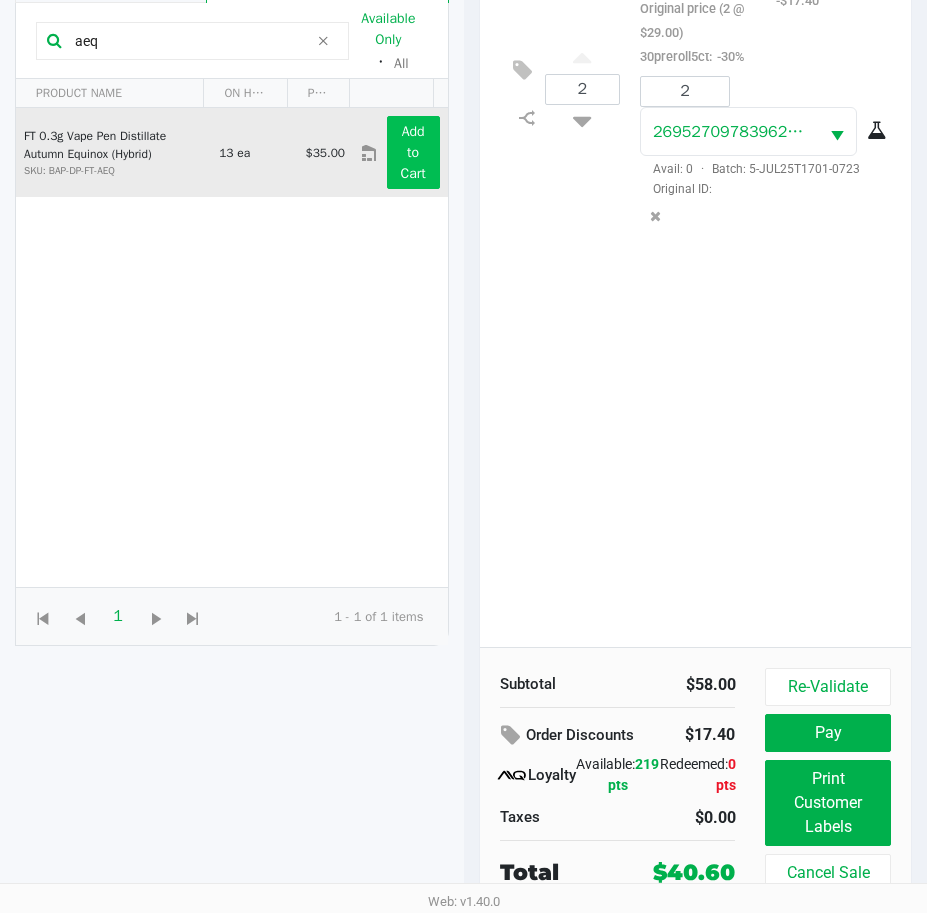 type on "aeq" 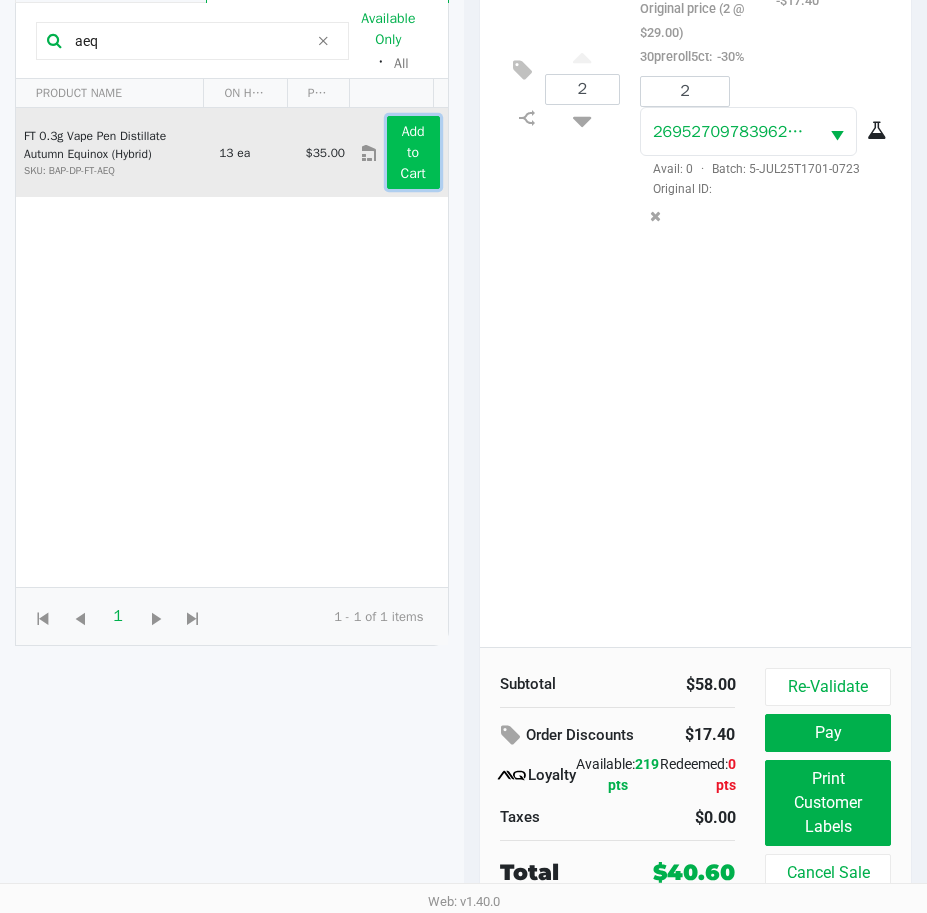 click on "Add to Cart" 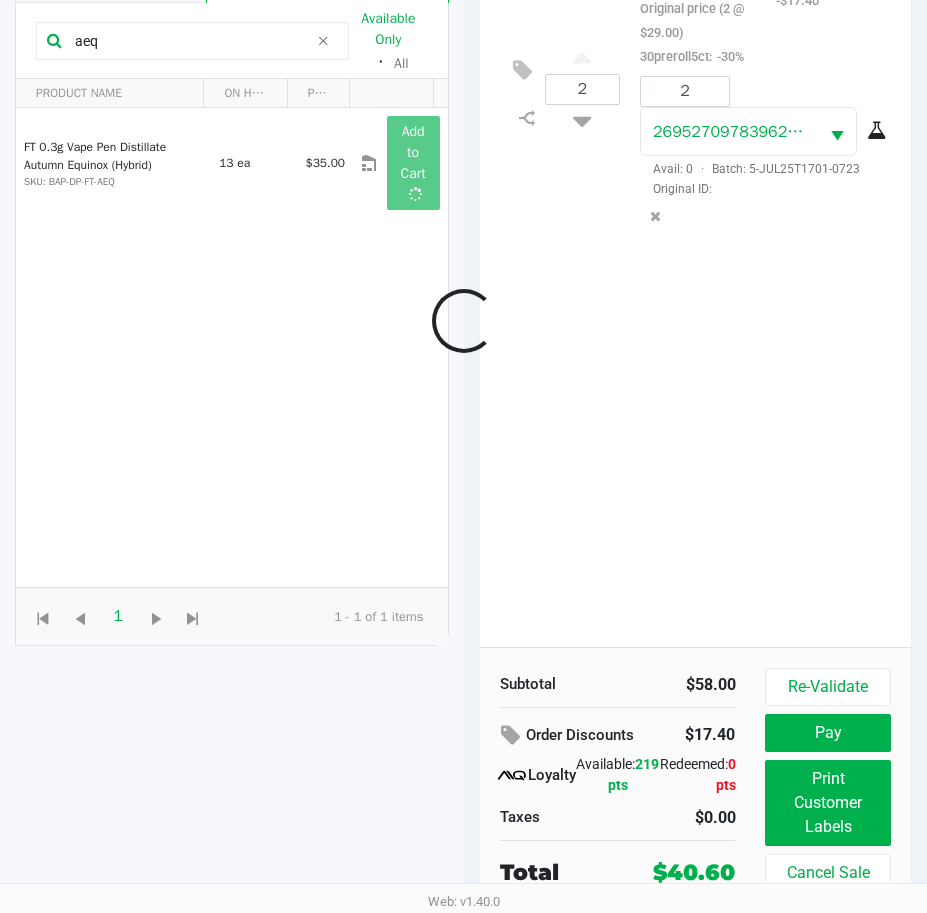 scroll, scrollTop: 276, scrollLeft: 0, axis: vertical 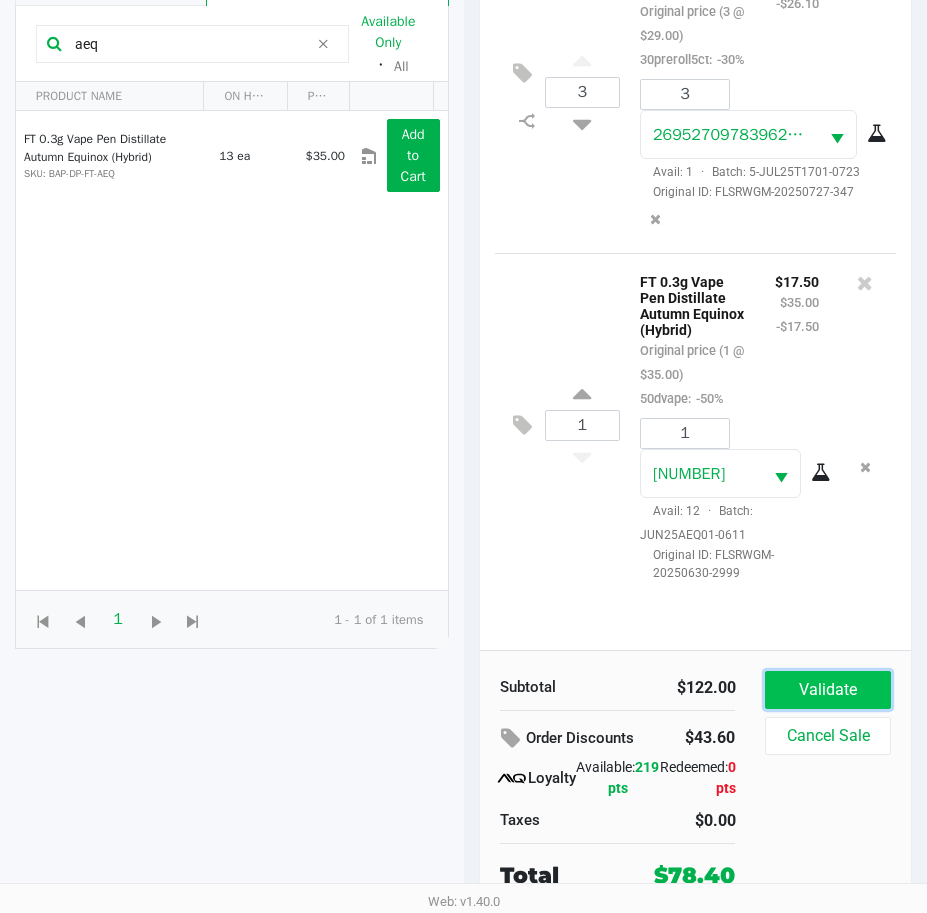 click on "Validate" 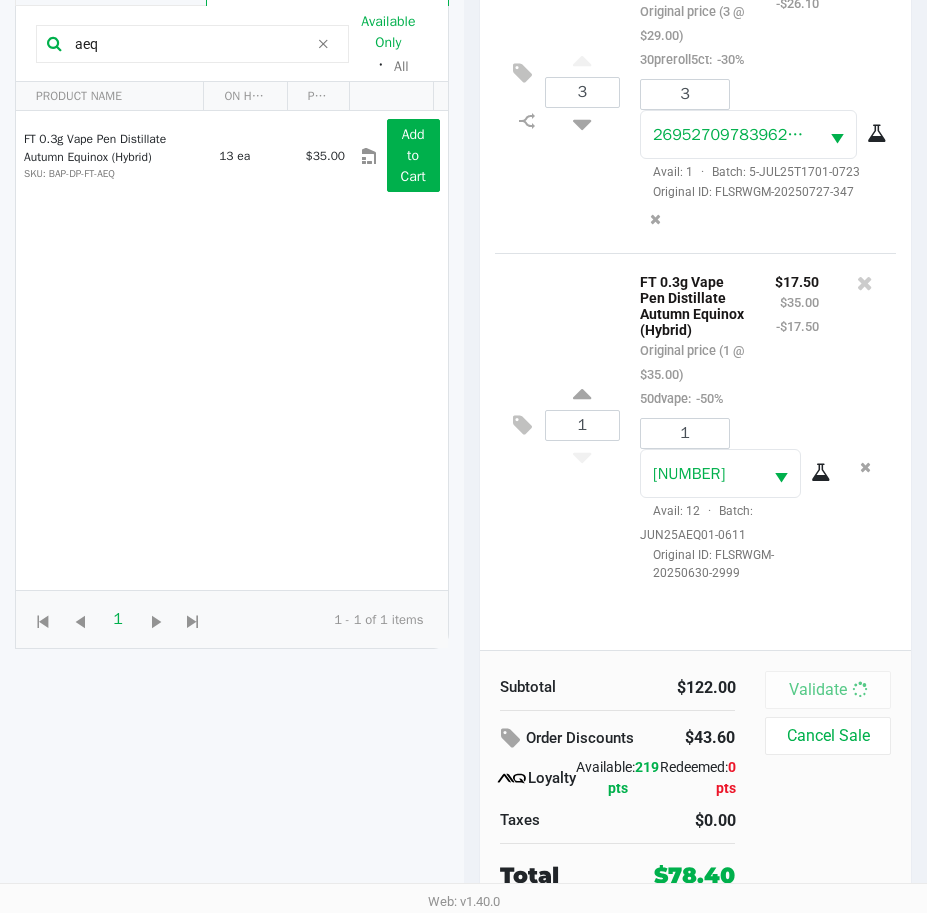 scroll, scrollTop: 0, scrollLeft: 0, axis: both 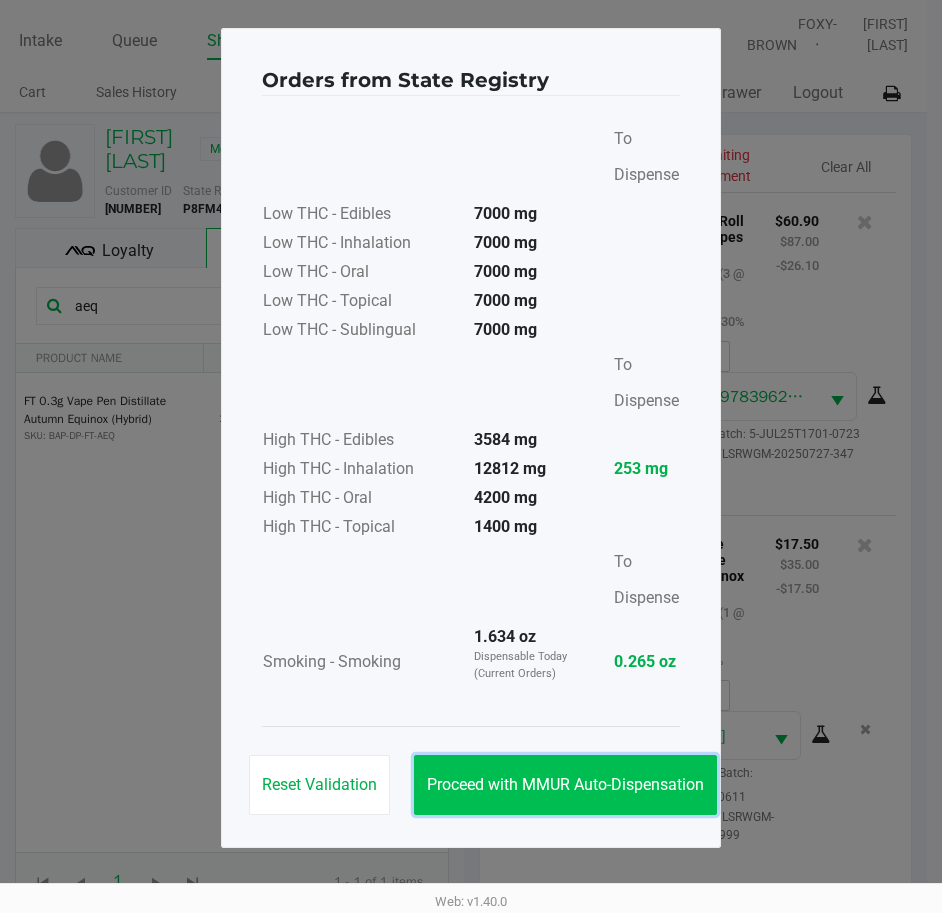 click on "Proceed with MMUR Auto-Dispensation" 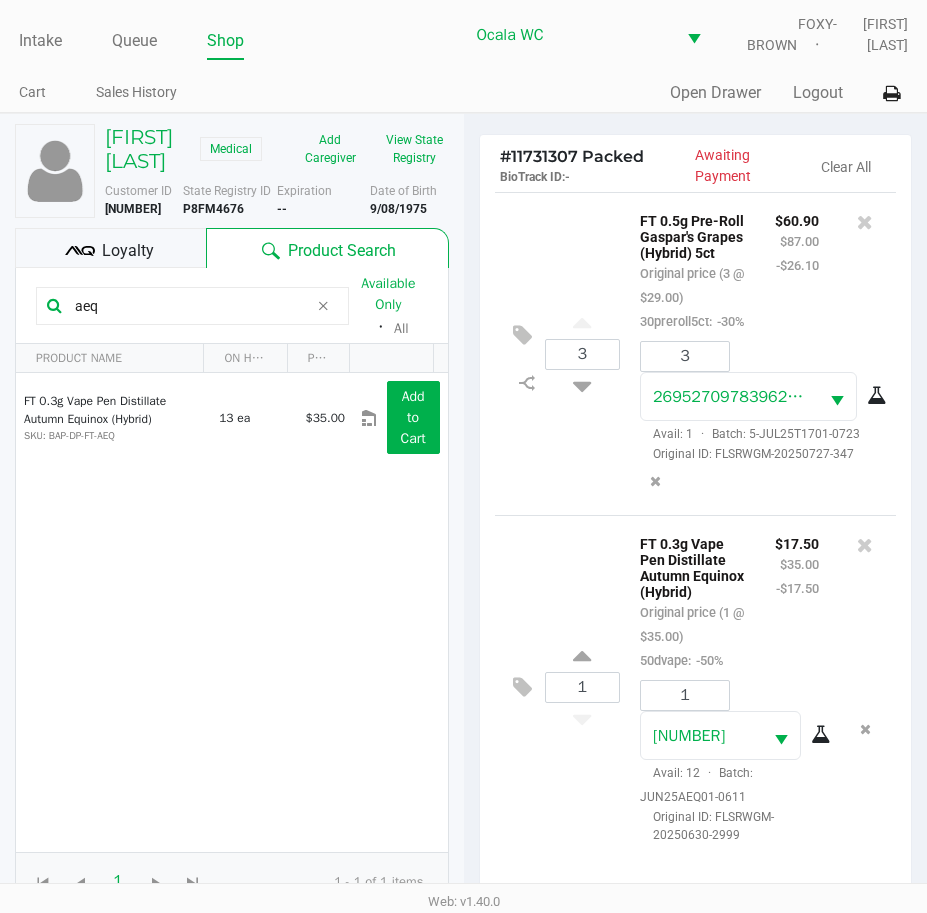 scroll, scrollTop: 7, scrollLeft: 0, axis: vertical 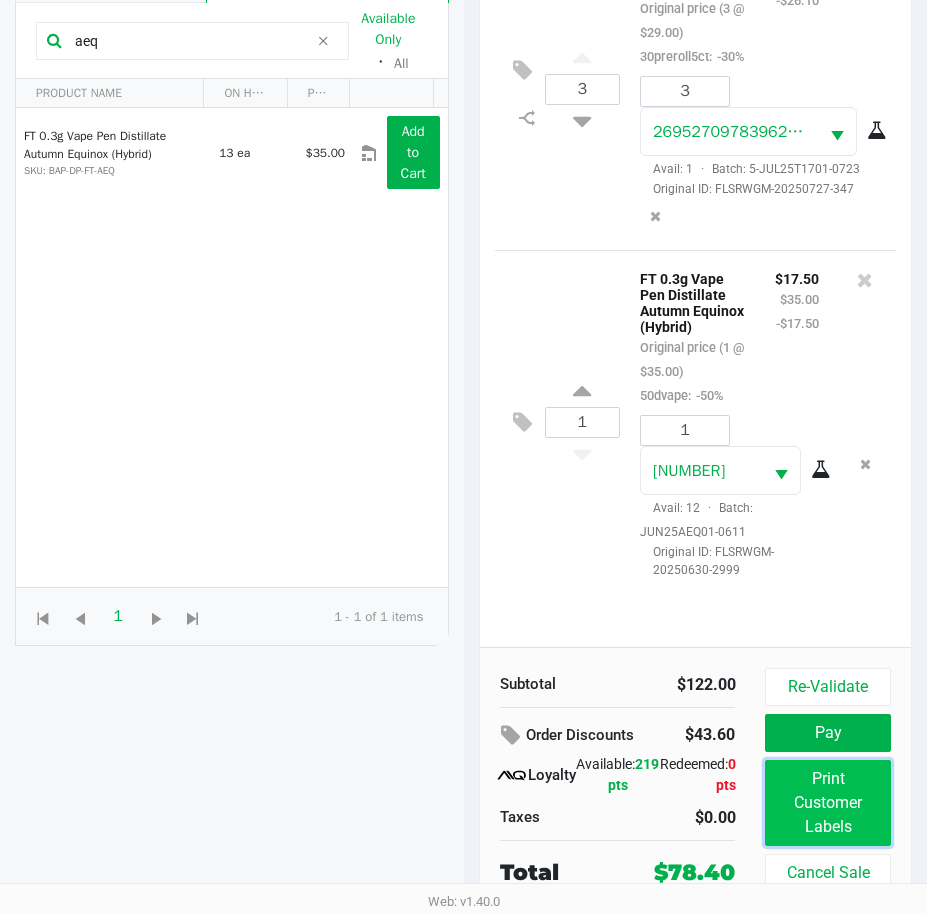 click on "Print Customer Labels" 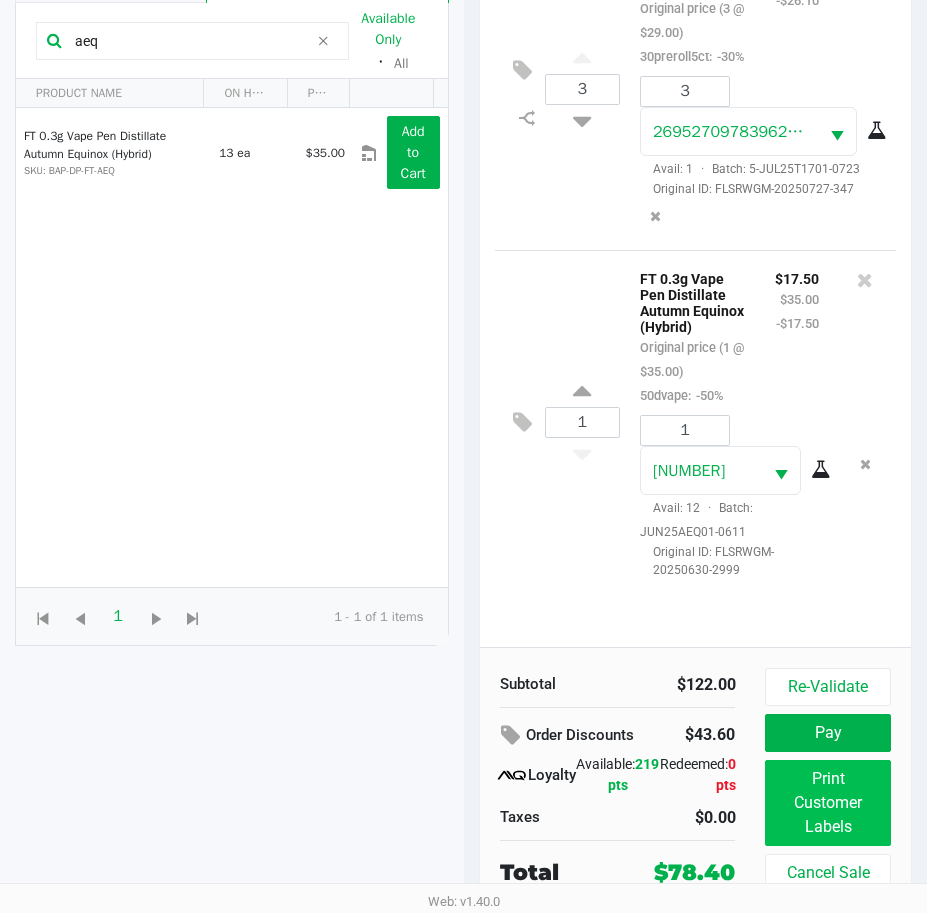 scroll, scrollTop: 0, scrollLeft: 0, axis: both 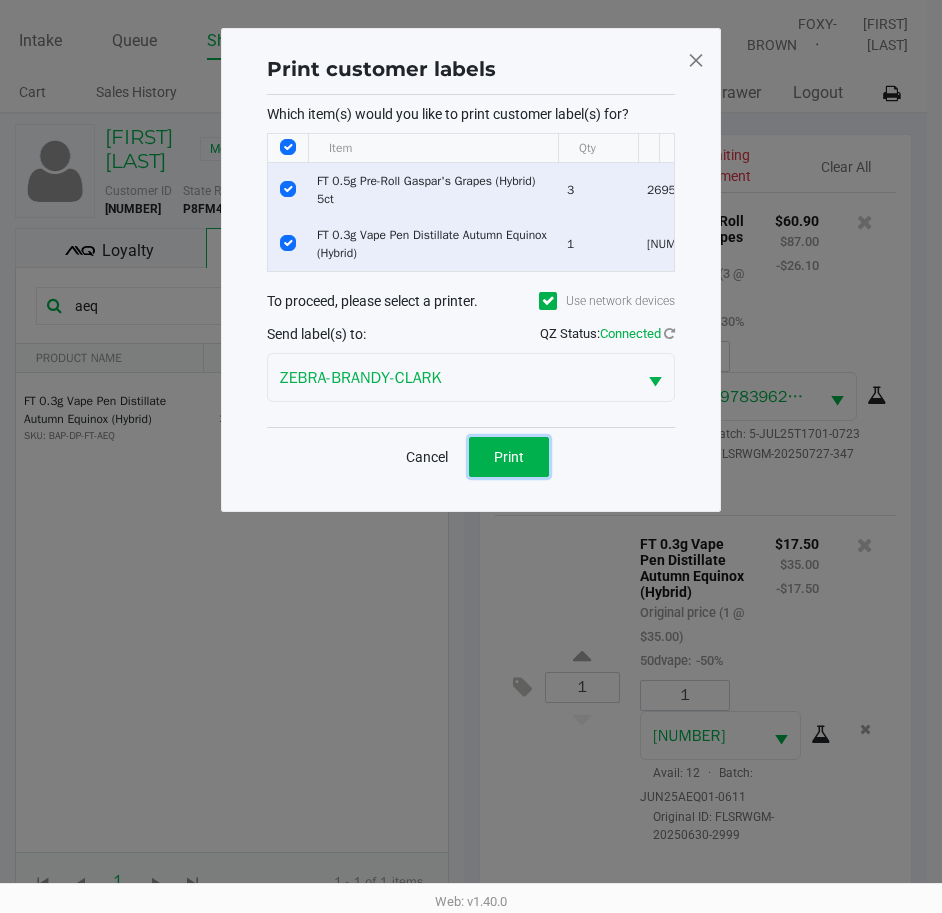 click on "Print" 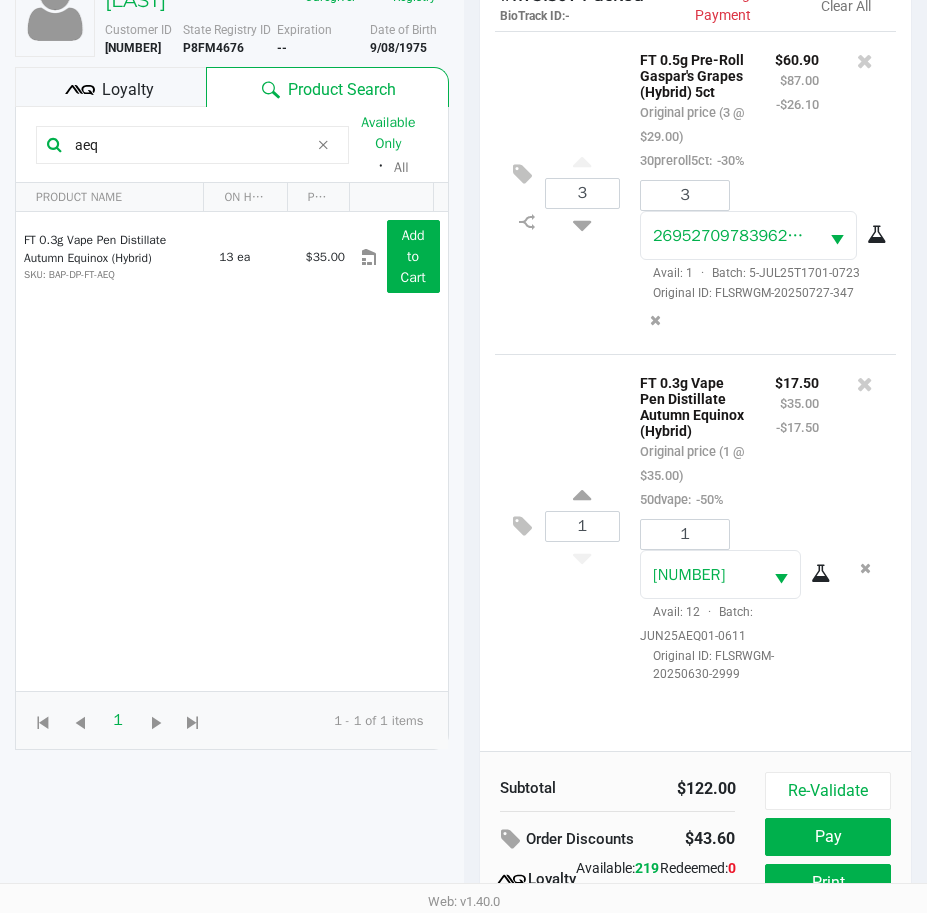 scroll, scrollTop: 279, scrollLeft: 0, axis: vertical 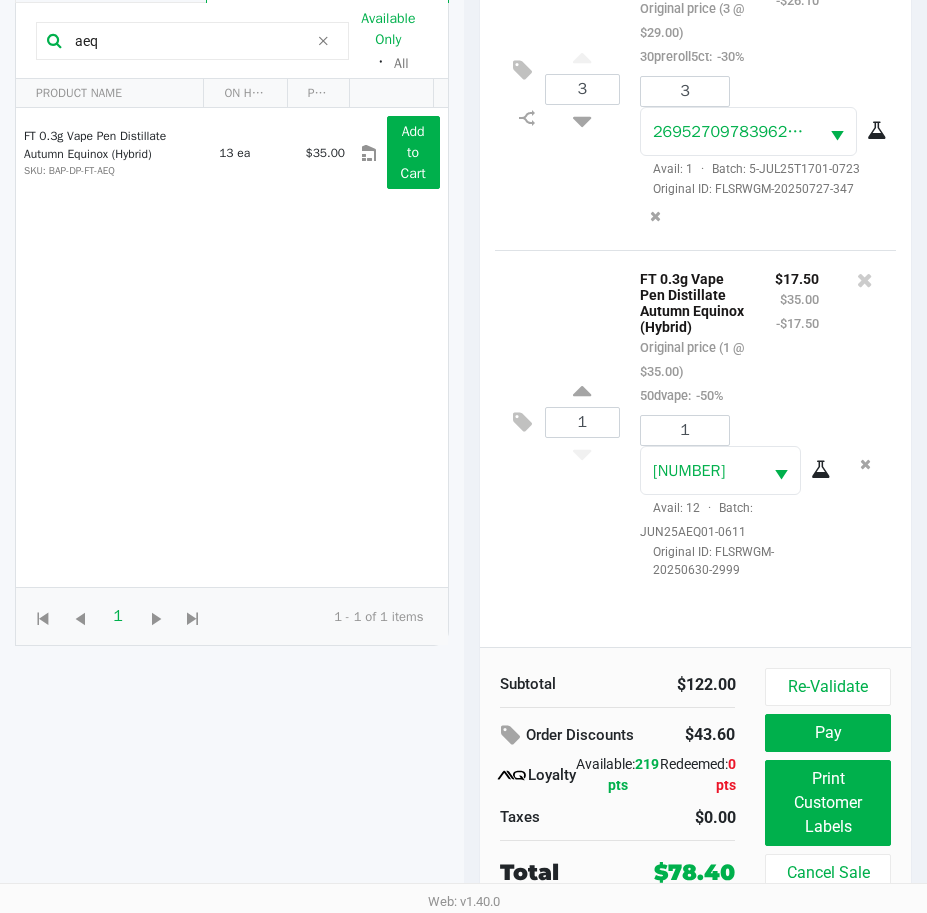 click on "Pay" 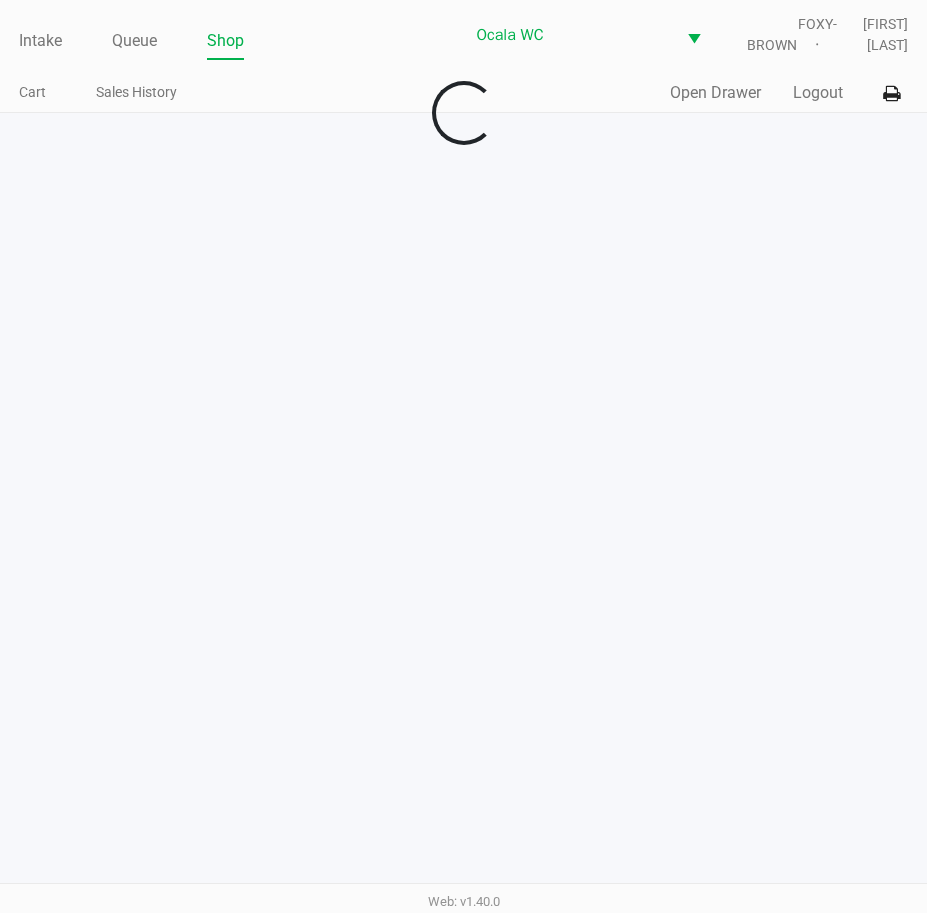 scroll, scrollTop: 0, scrollLeft: 0, axis: both 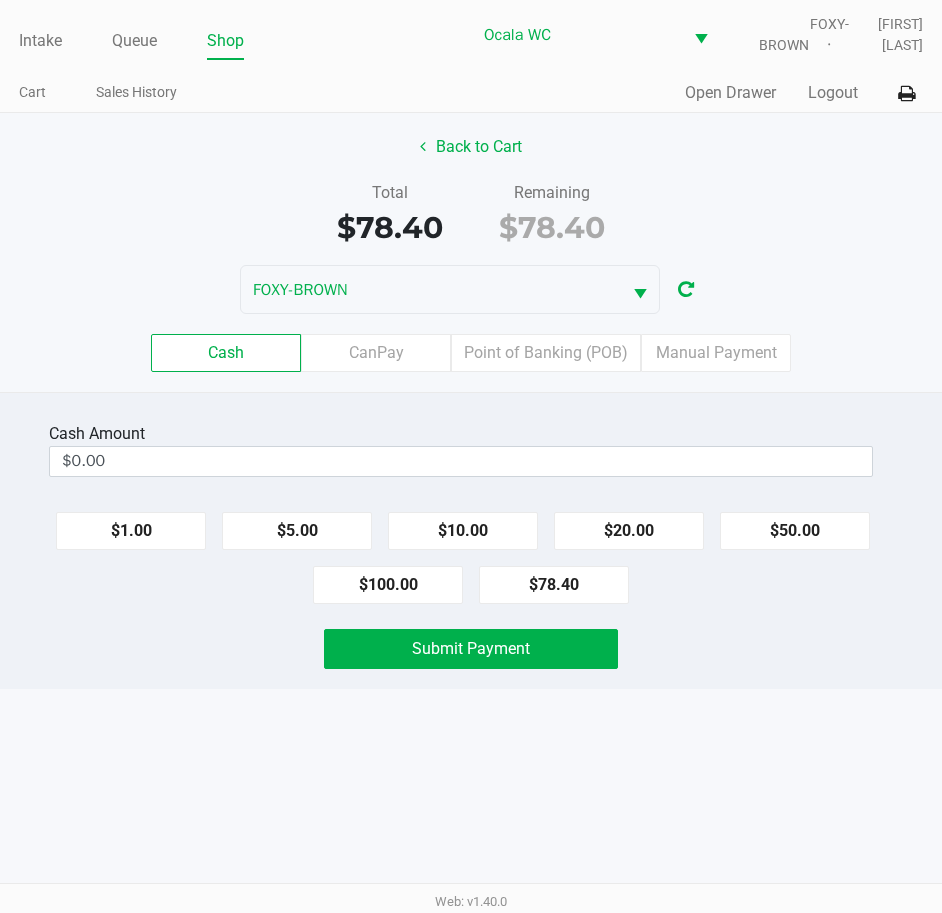 click on "Point of Banking (POB)" 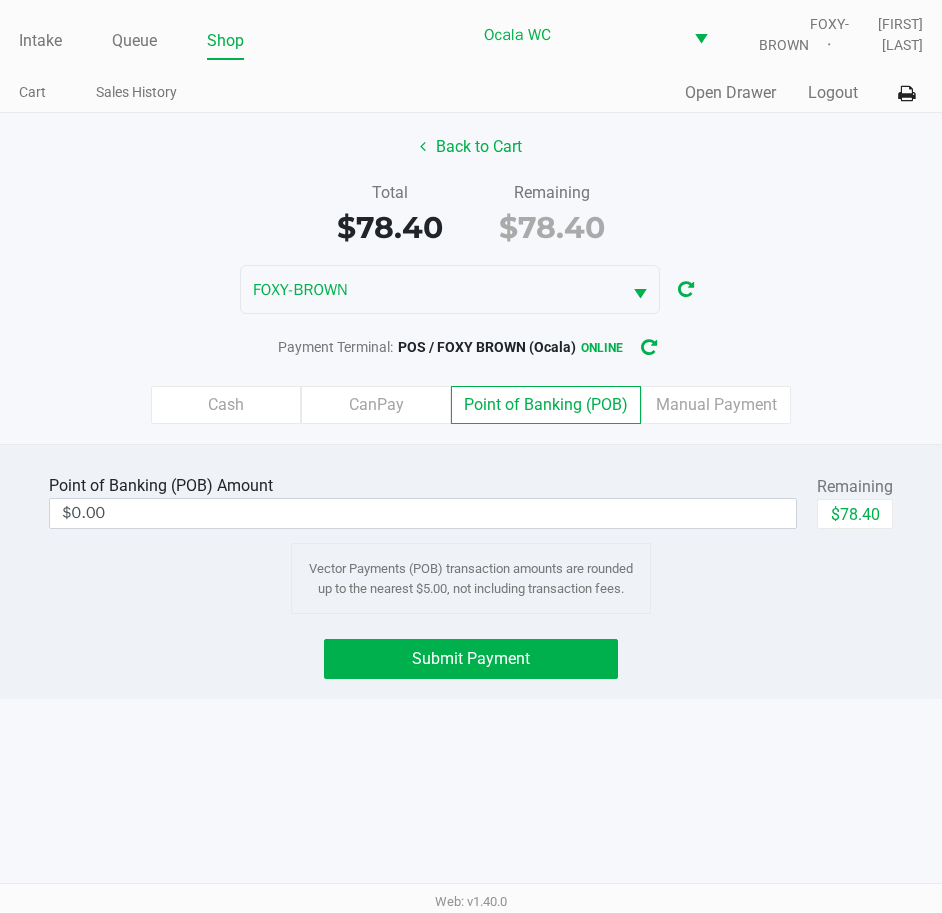 click on "$78.40" 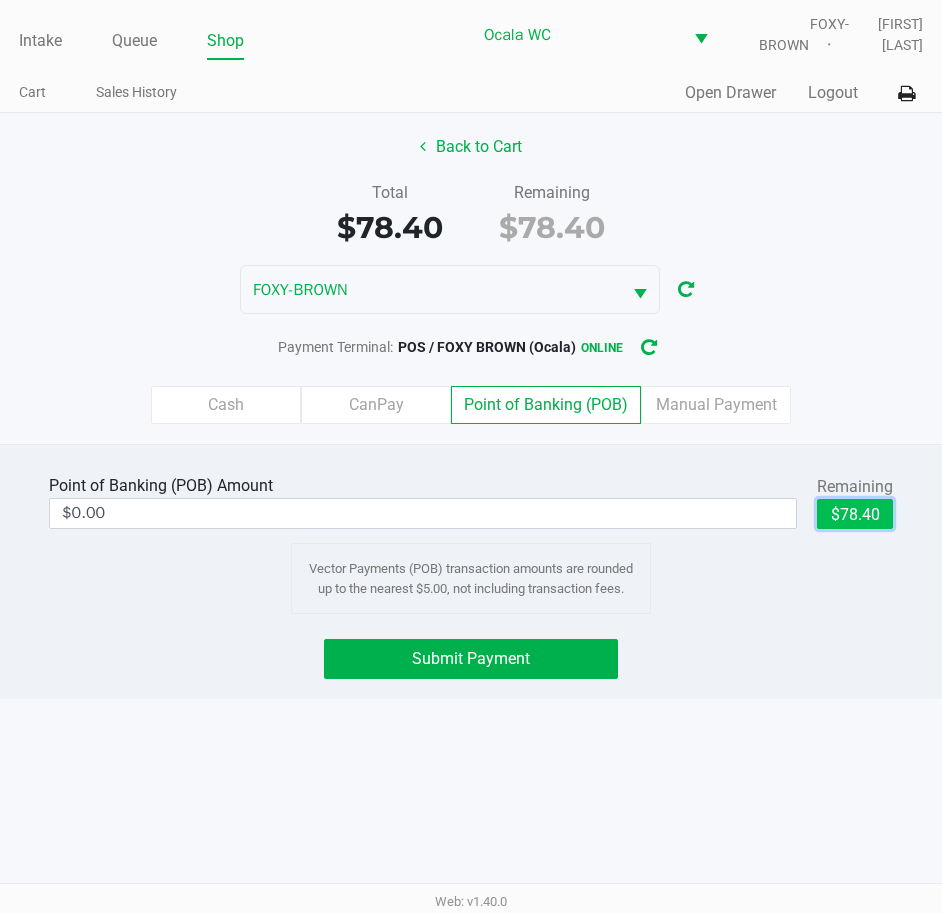 type on "$78.40" 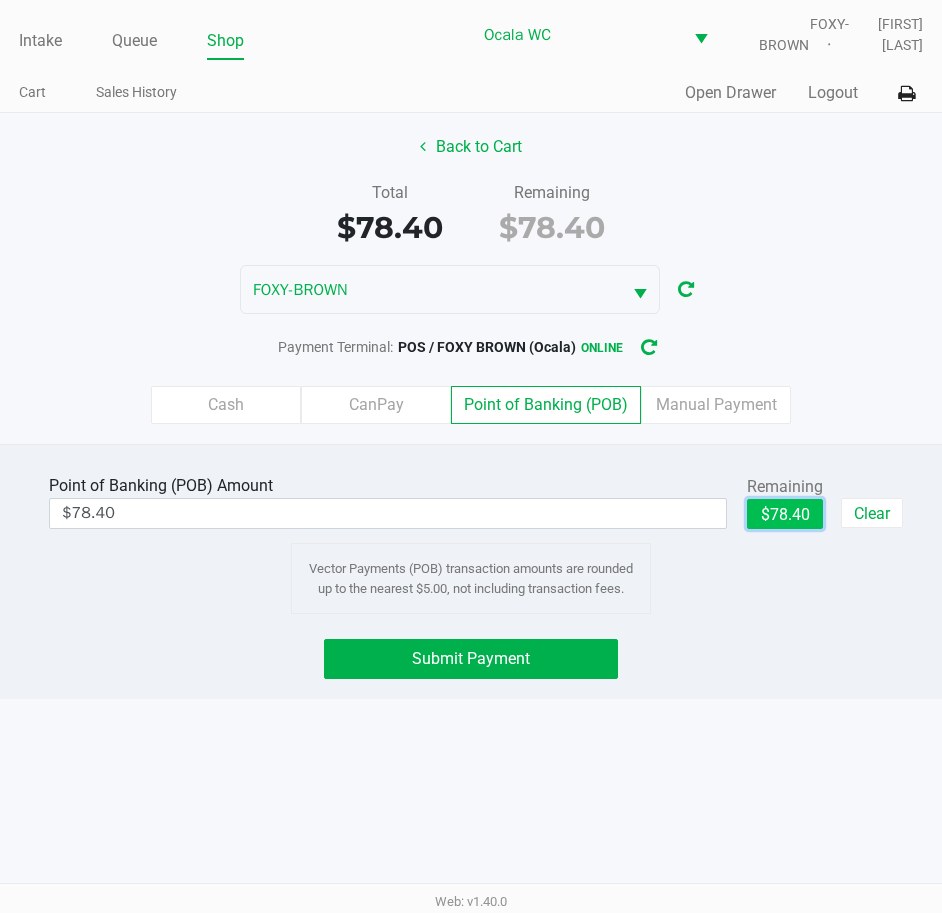 click on "Submit Payment" 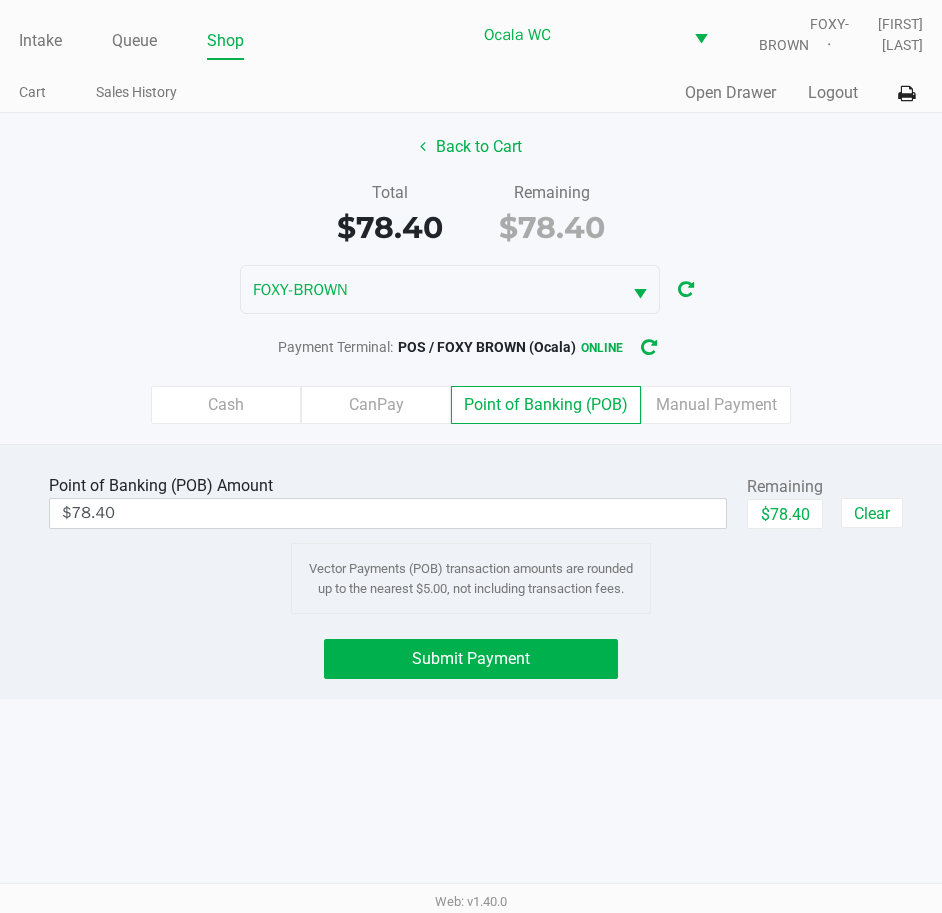 click on "Submit Payment" 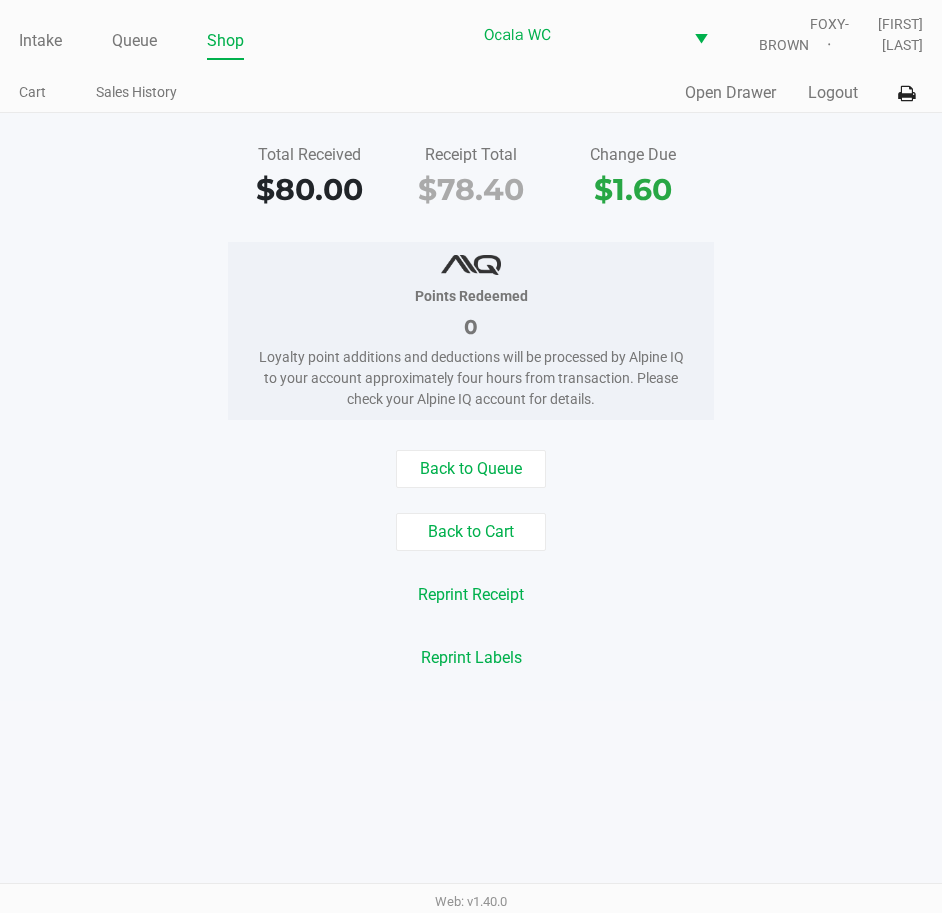 click on "Intake" 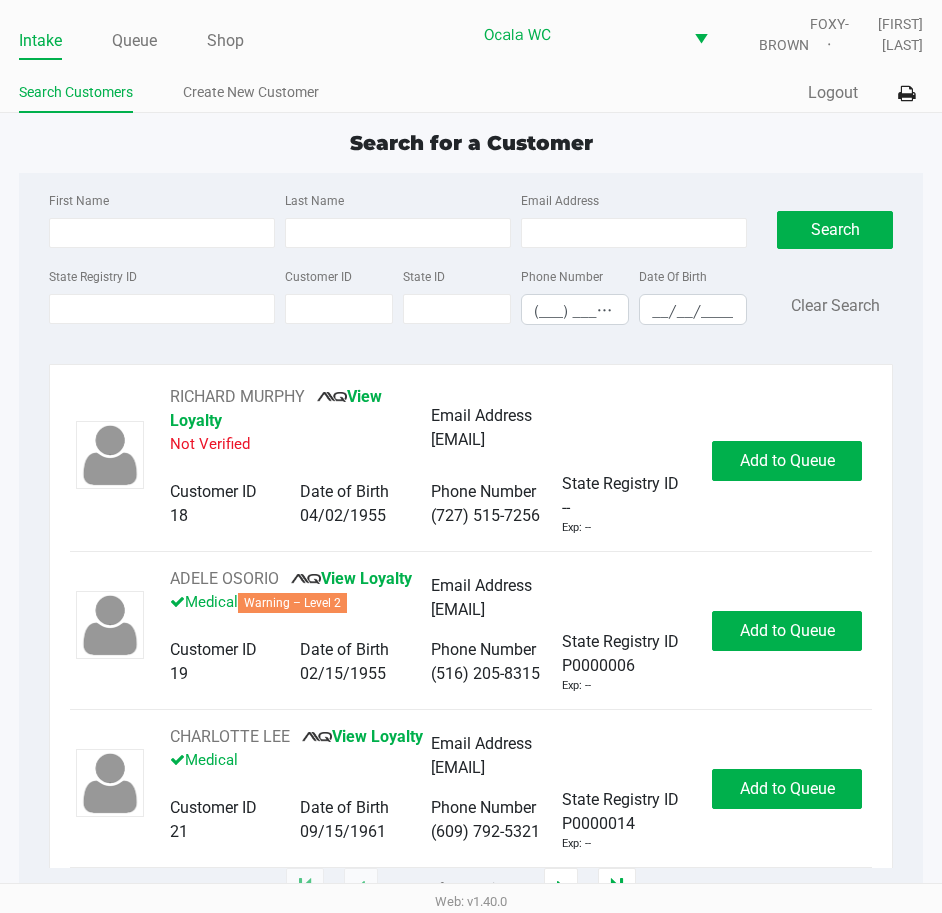 click on "State Registry ID" at bounding box center [162, 309] 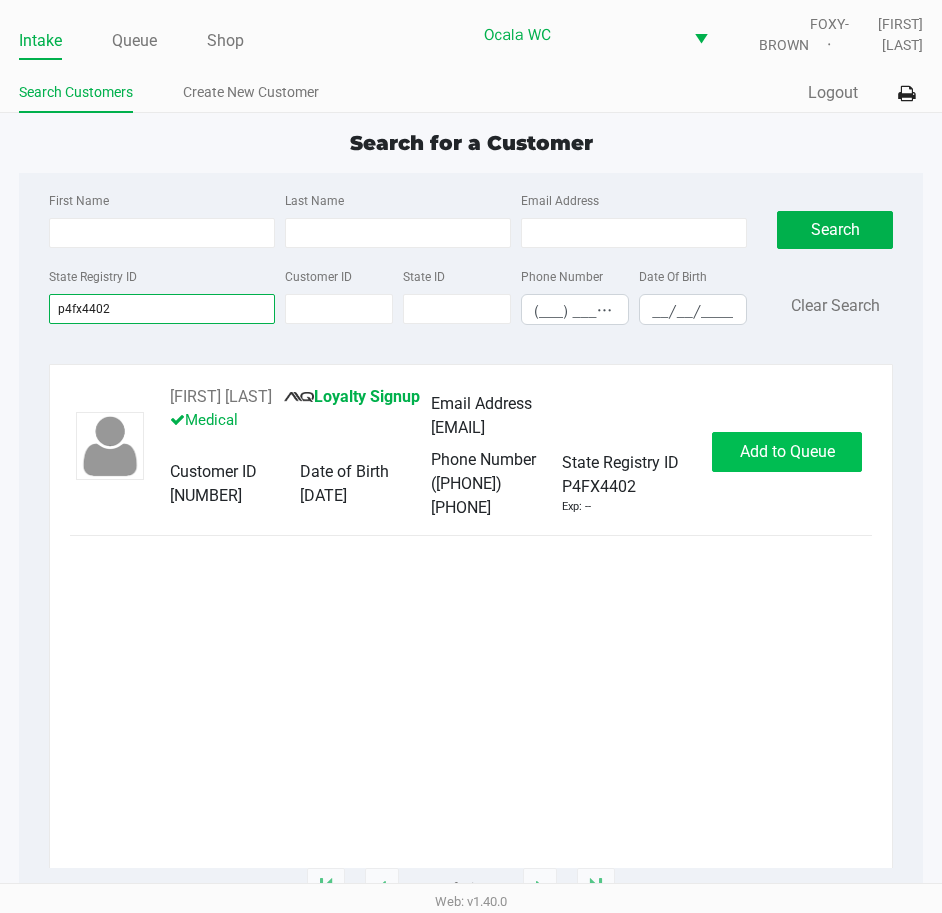type on "p4fx4402" 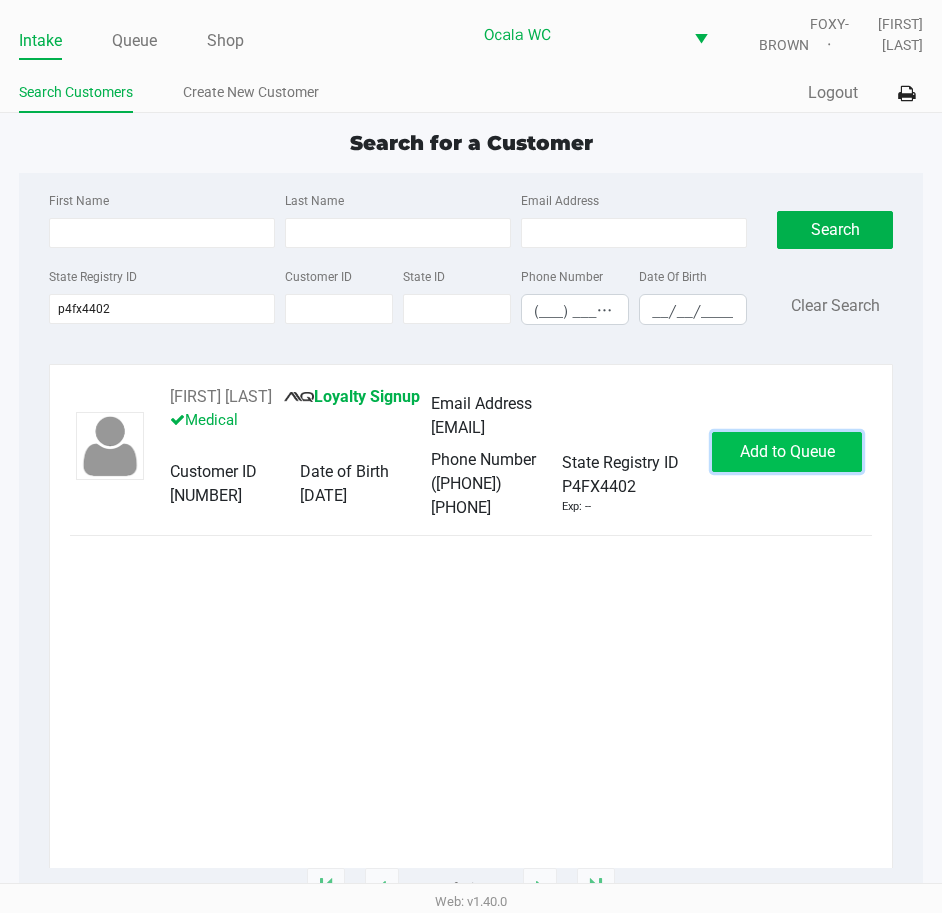click on "Add to Queue" 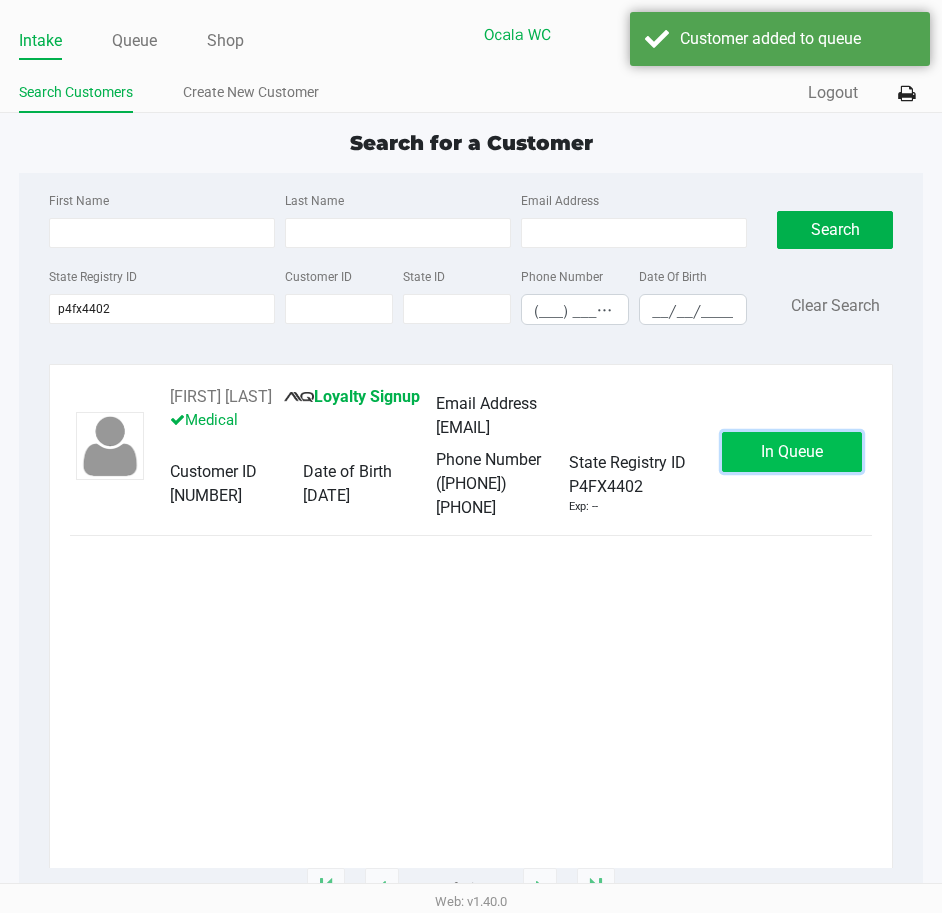 click on "In Queue" 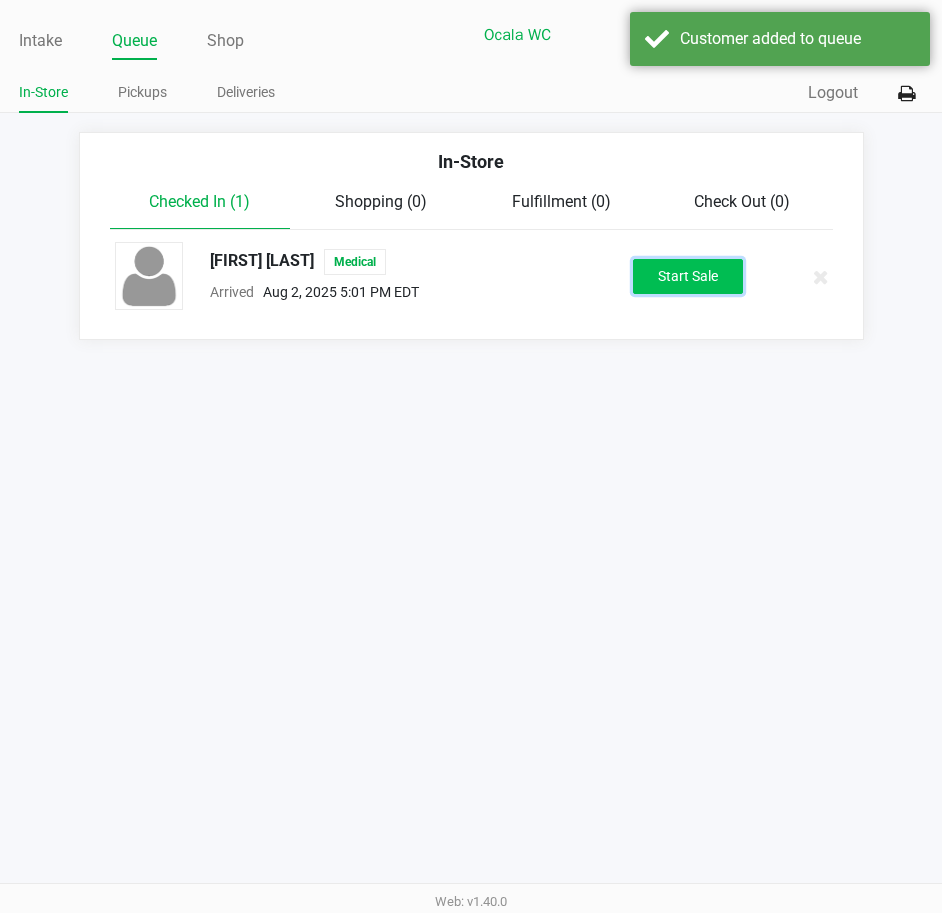 click on "Start Sale" 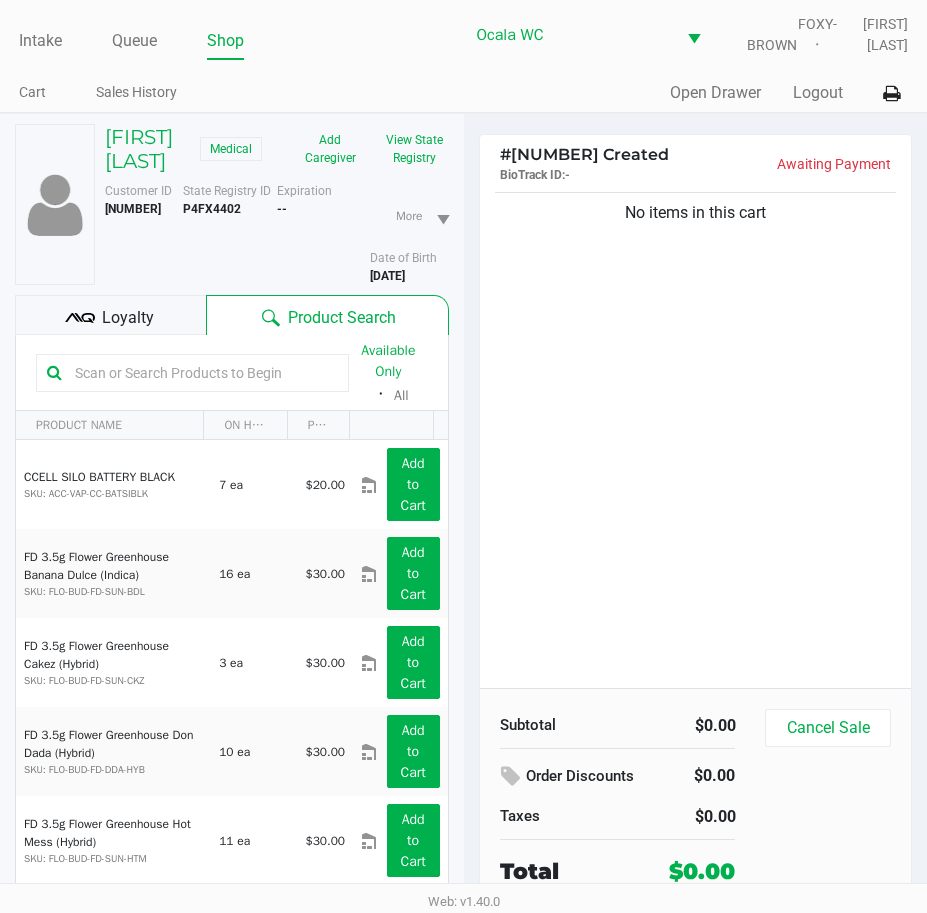 click 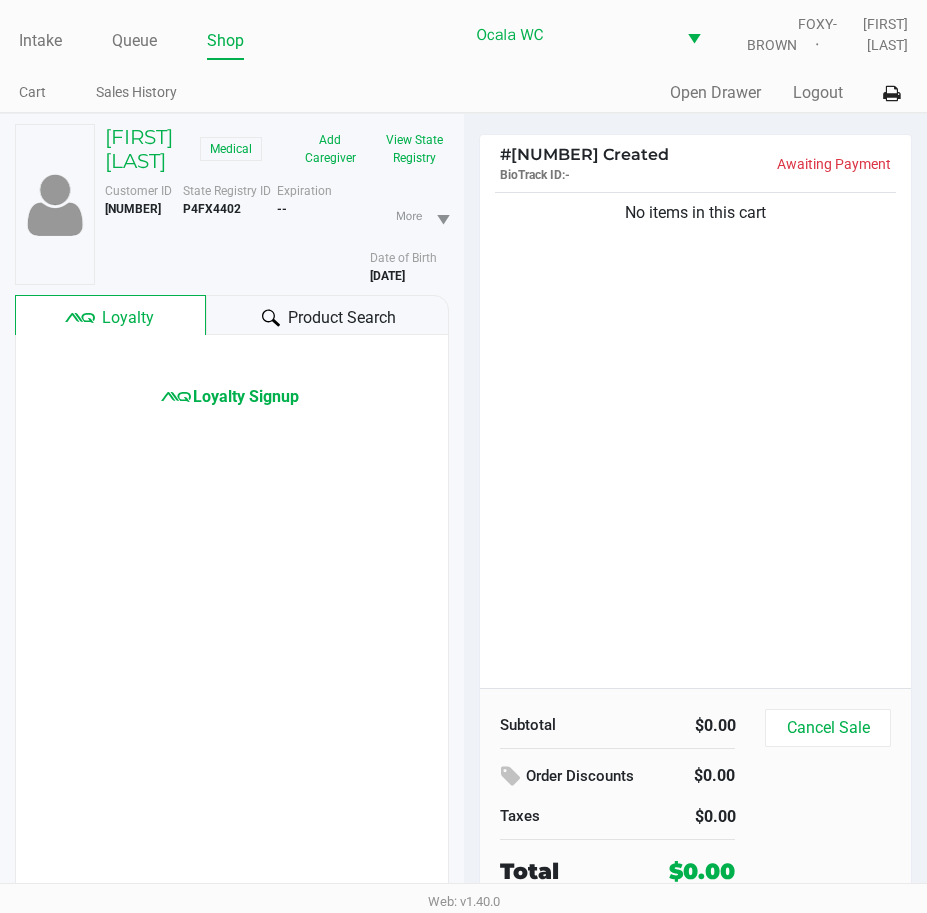 click on "Product Search" 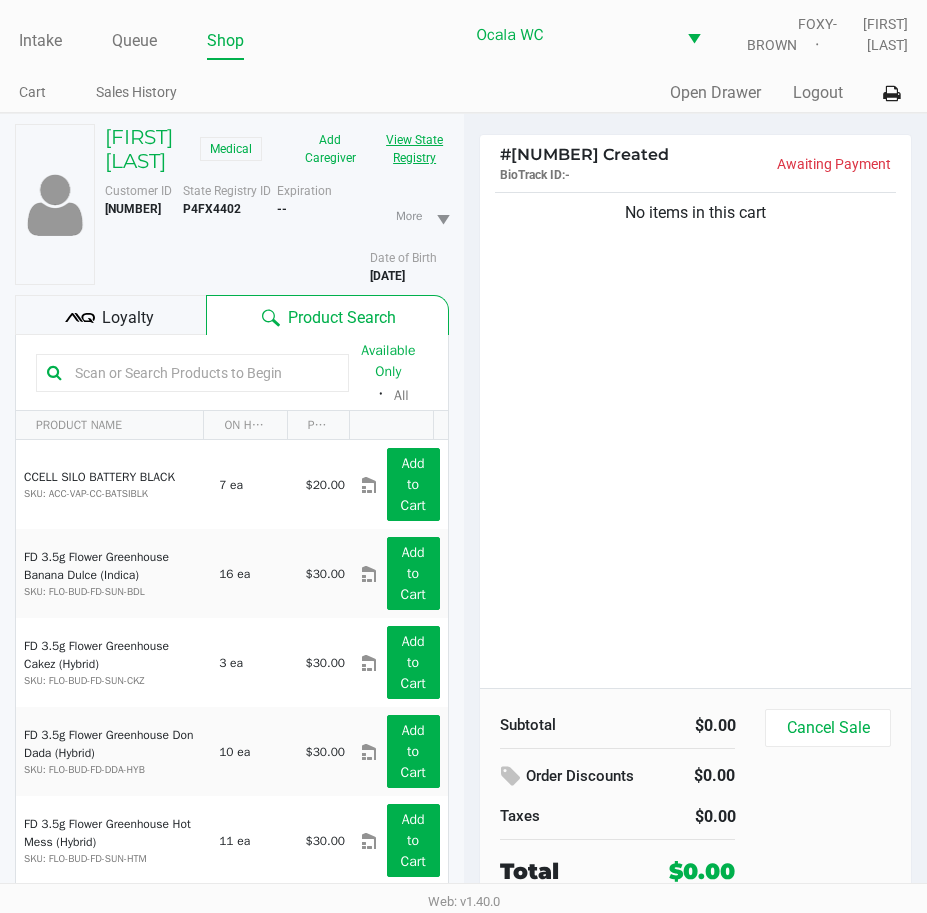 click on "View State Registry" 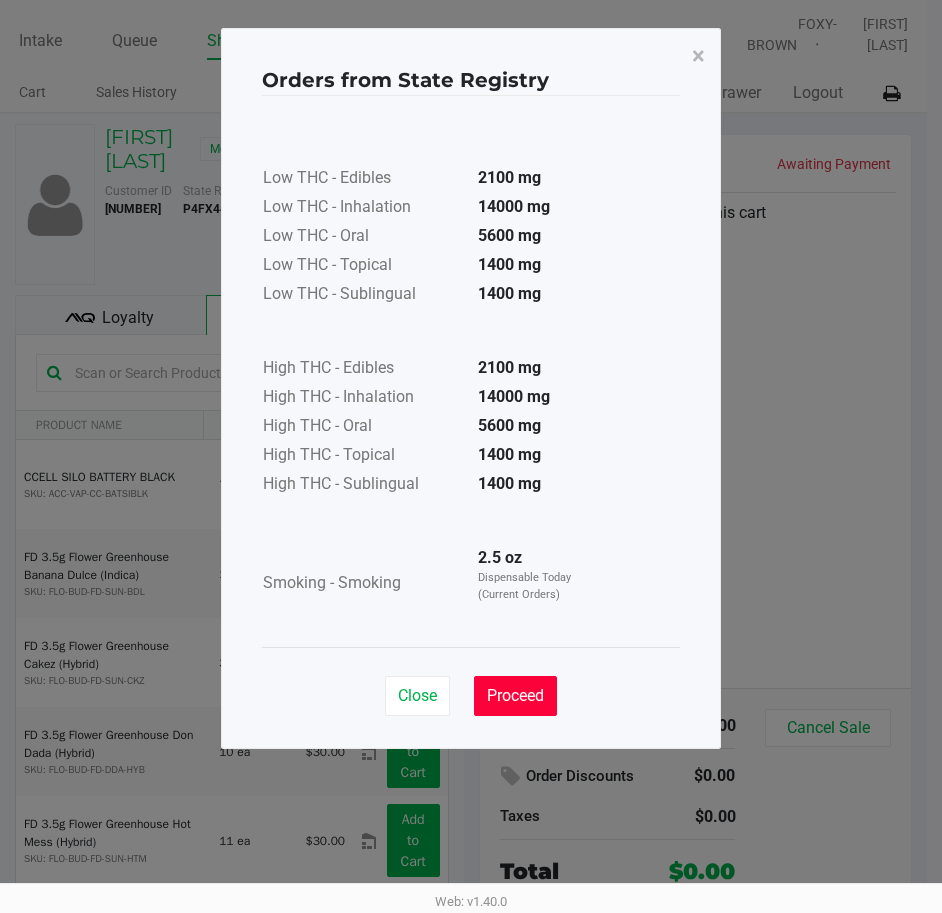 click on "Proceed" 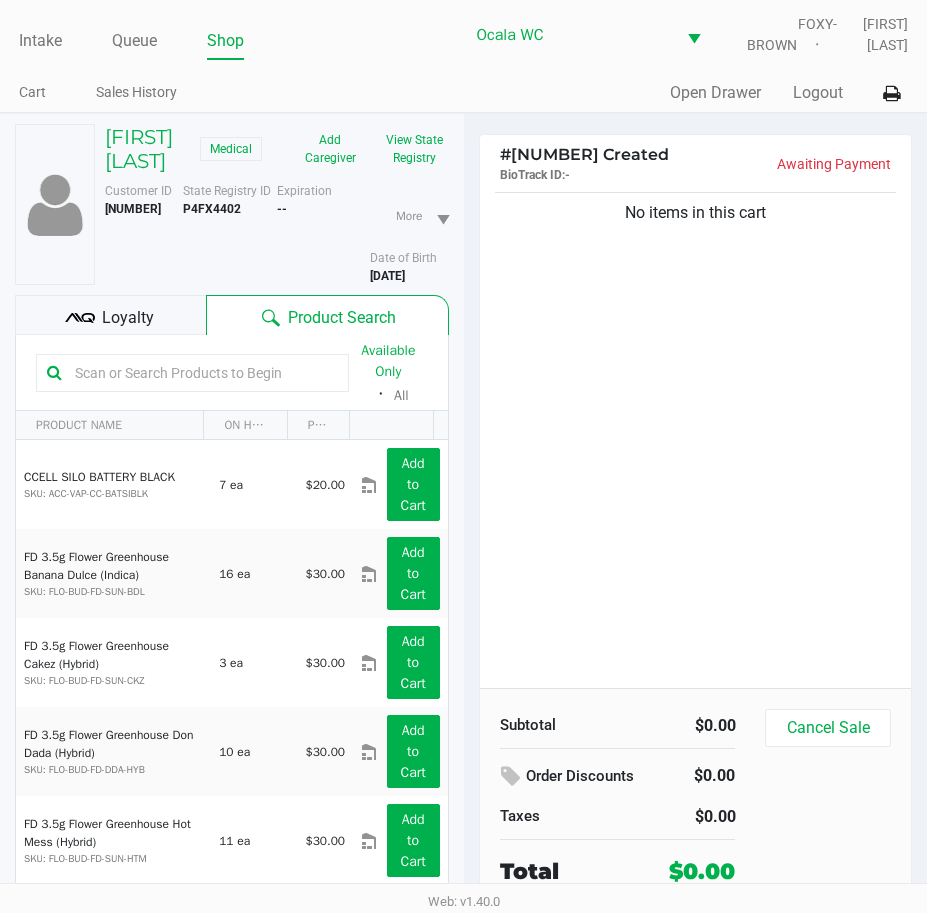 click 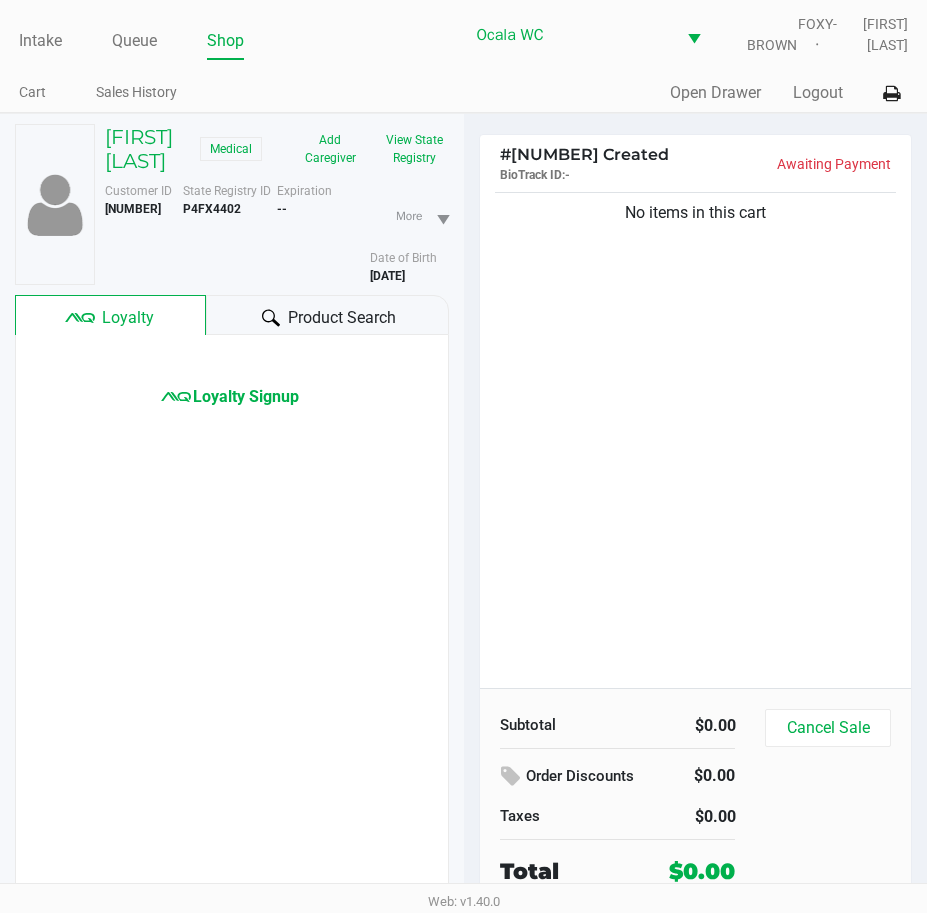 click on "Product Search" 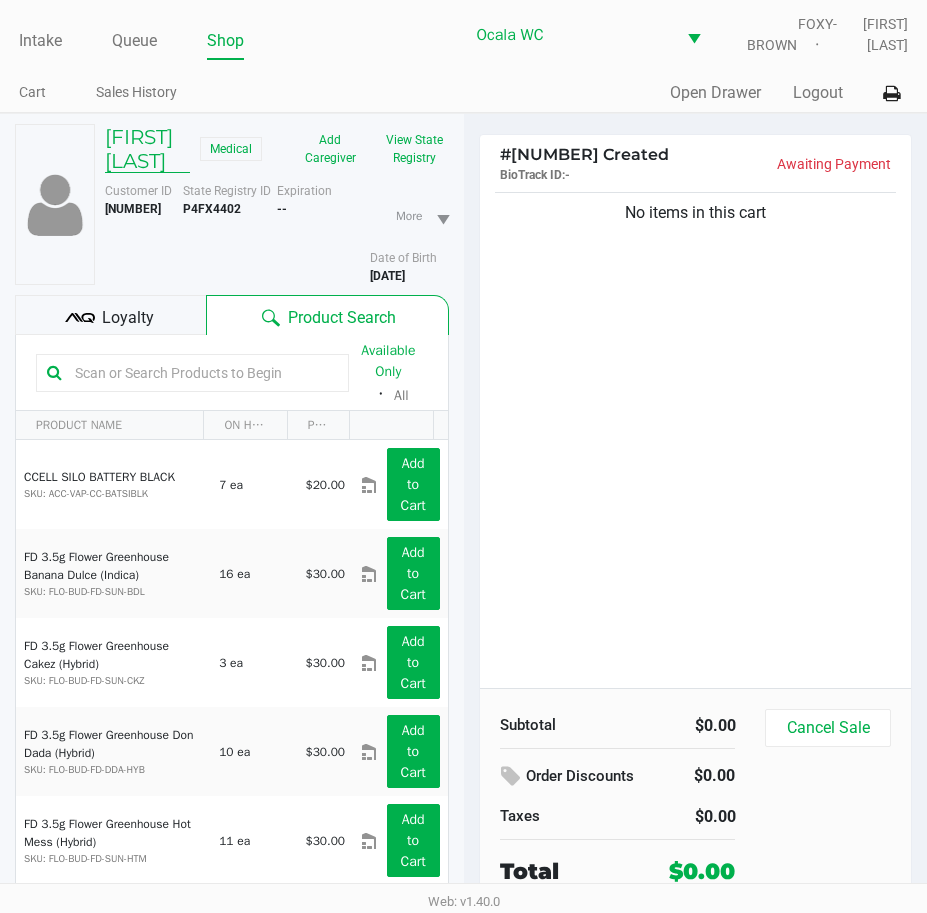 click on "[FIRST] [LAST]" 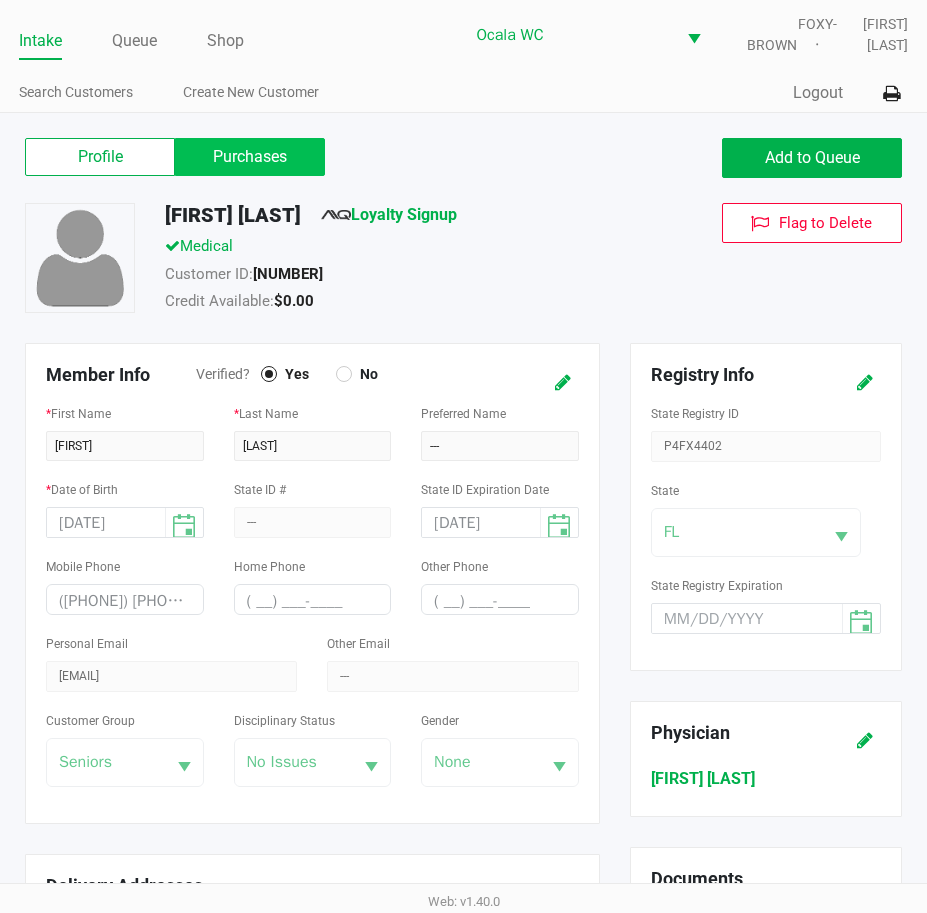 click on "Purchases" 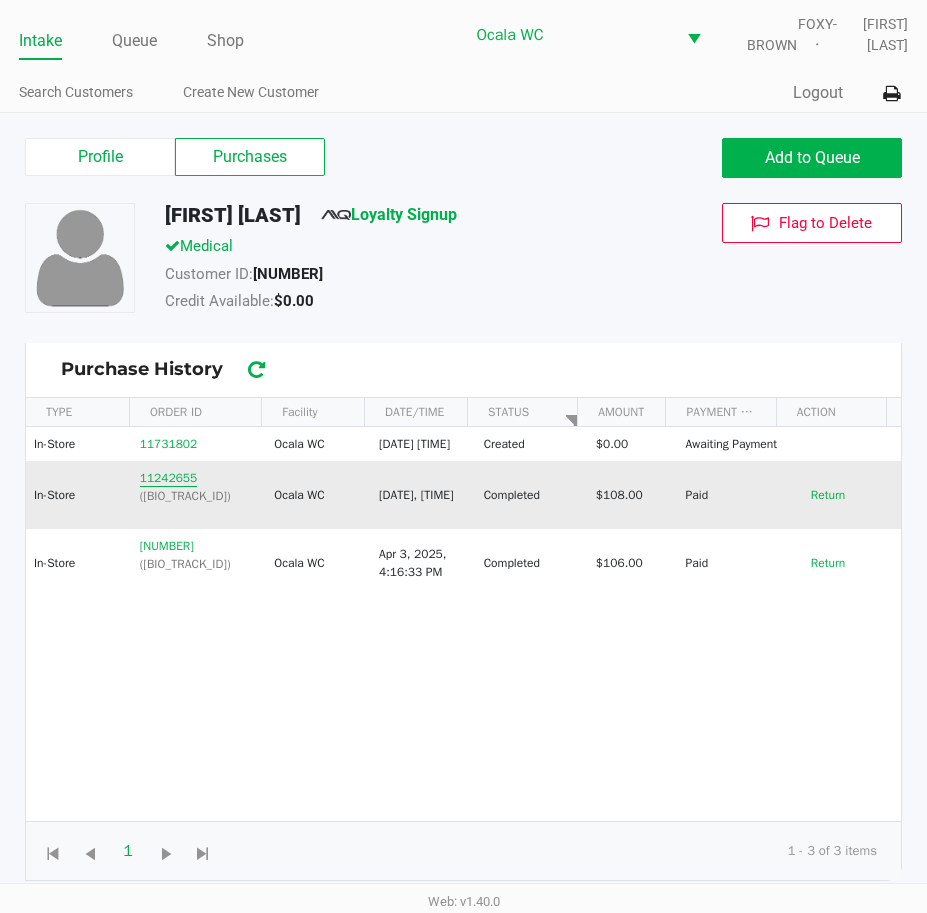 click on "11242655" 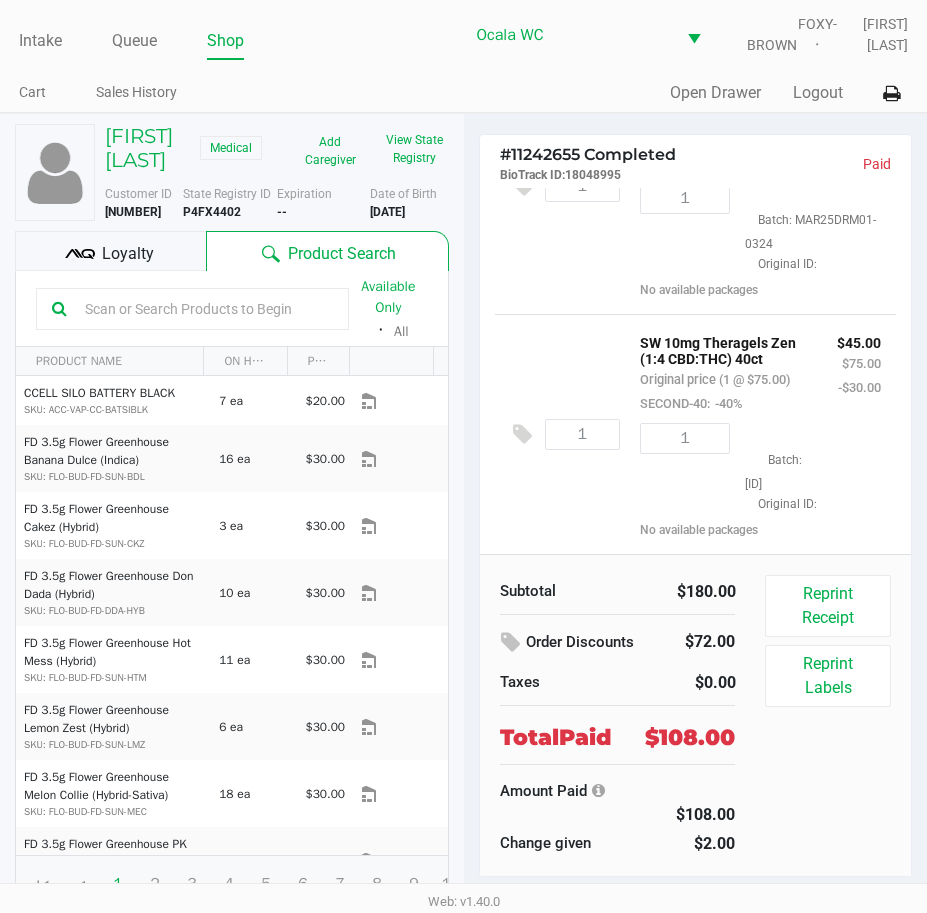 scroll, scrollTop: 484, scrollLeft: 0, axis: vertical 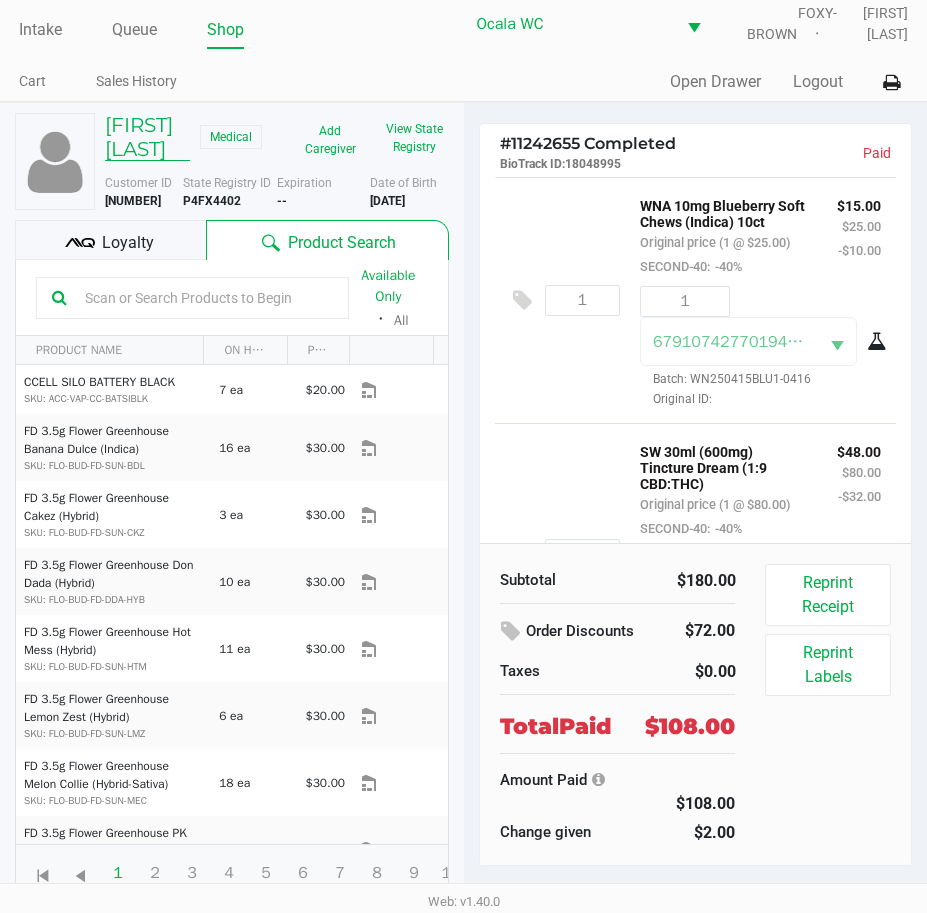 click on "[FIRST] [LAST]" 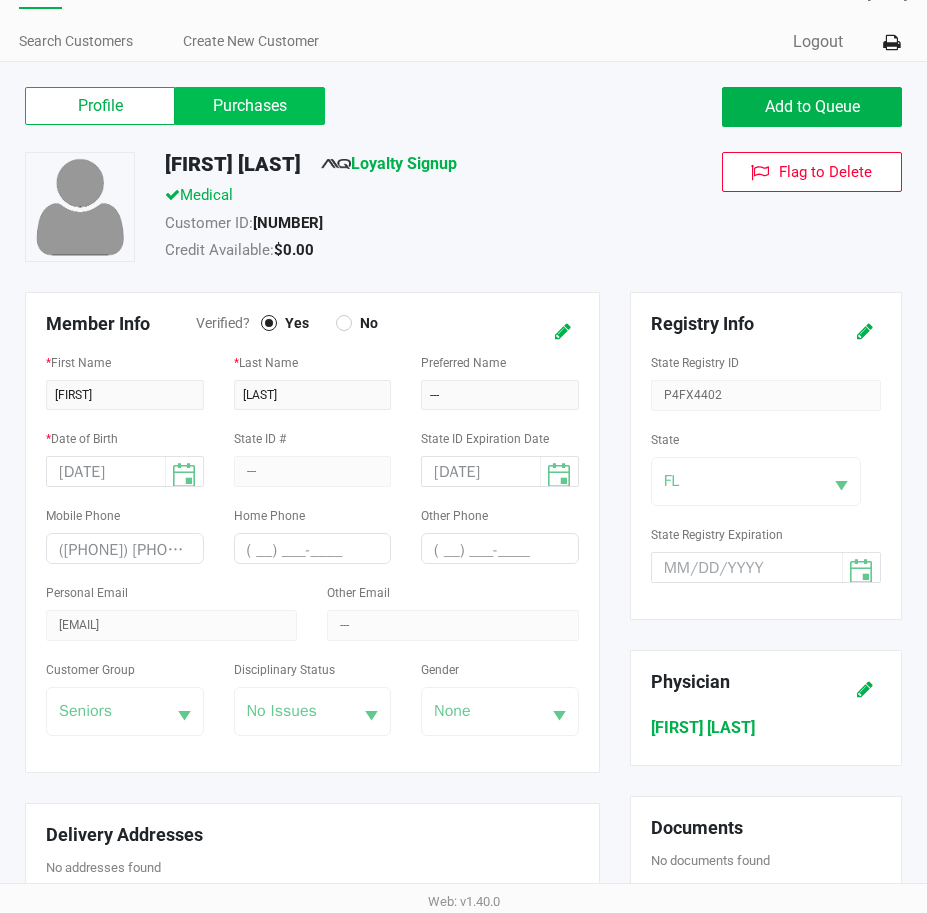 click on "Purchases" 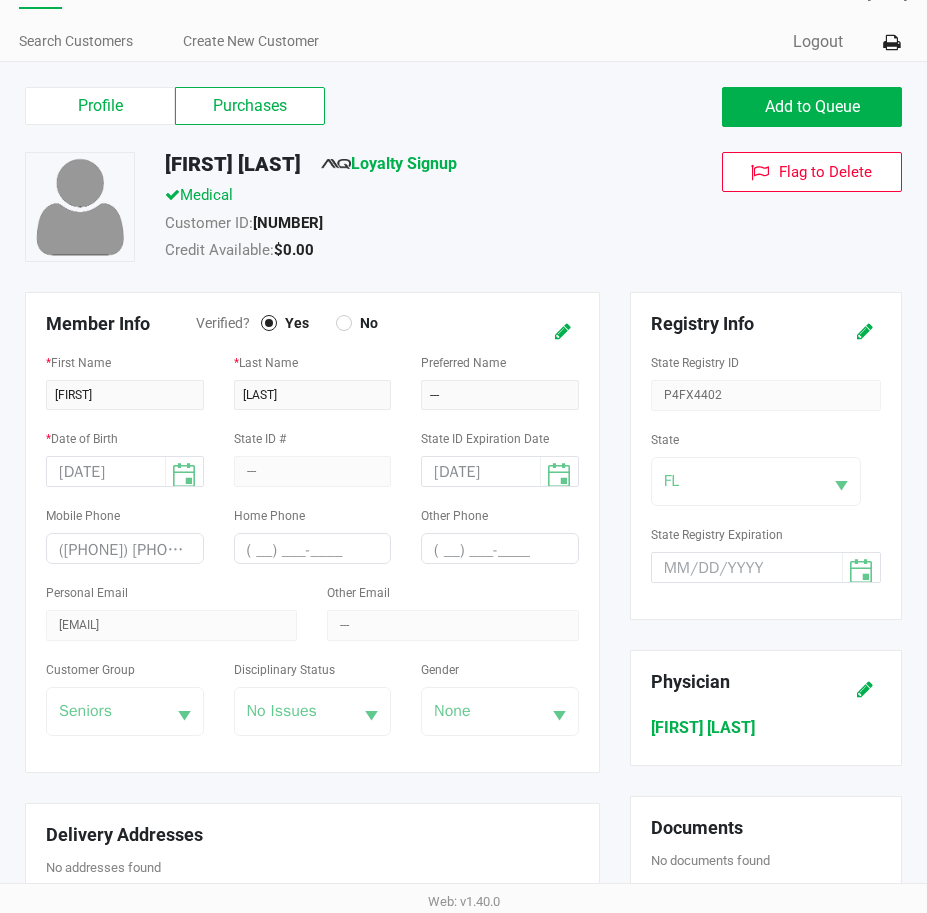 scroll, scrollTop: 22, scrollLeft: 0, axis: vertical 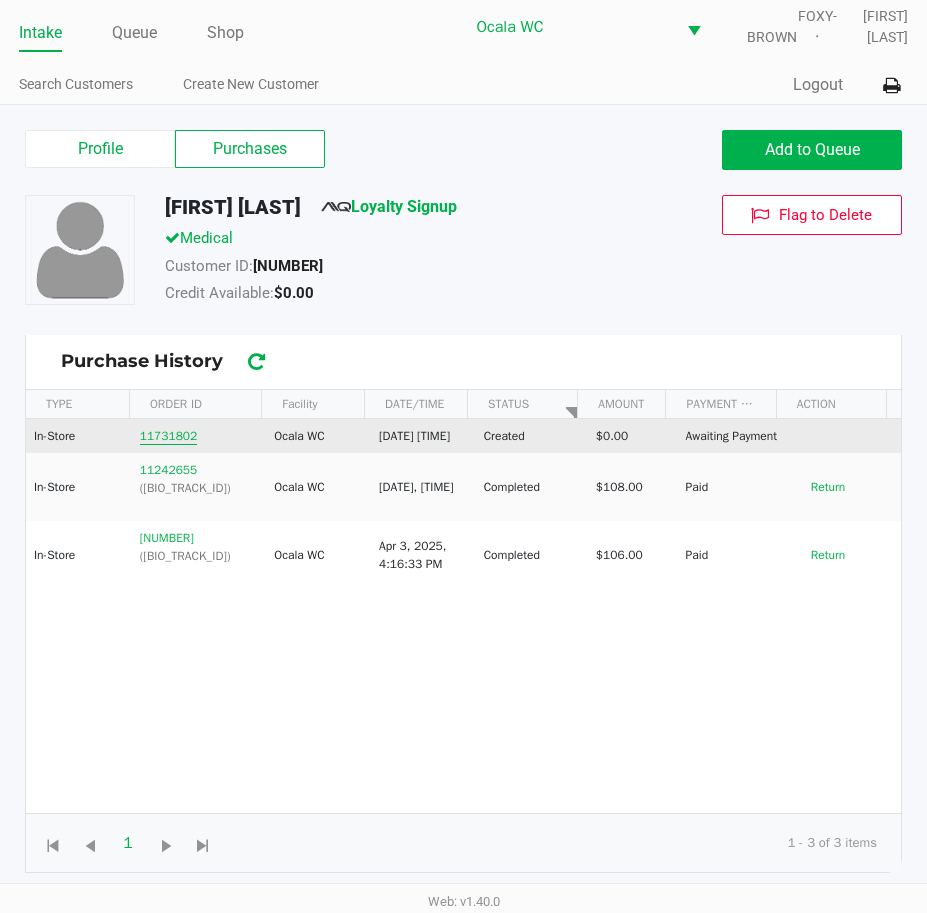 click on "11731802" 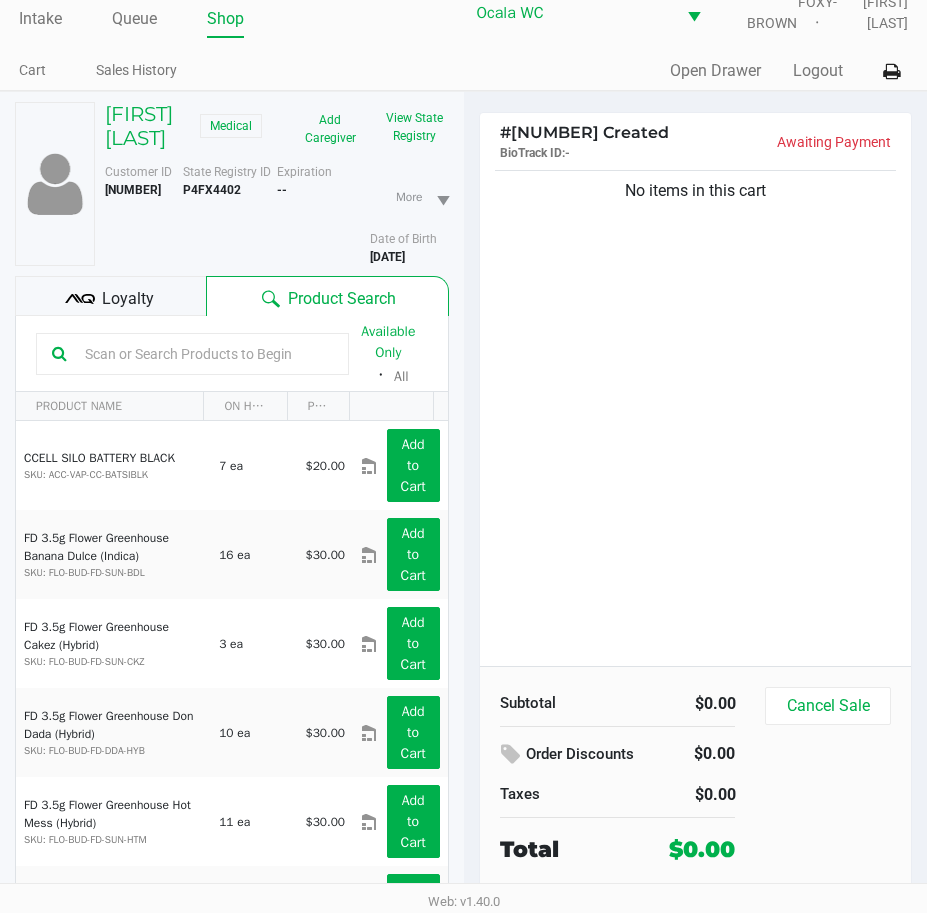 click 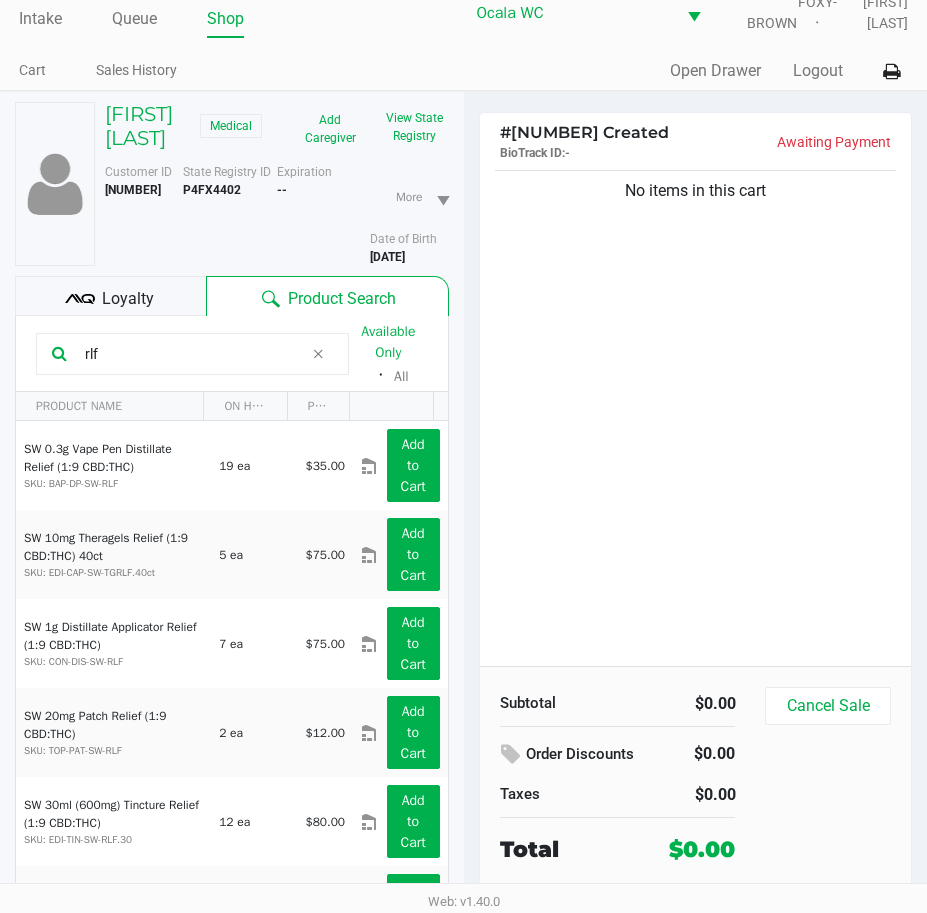 drag, startPoint x: 103, startPoint y: 391, endPoint x: 5, endPoint y: 391, distance: 98 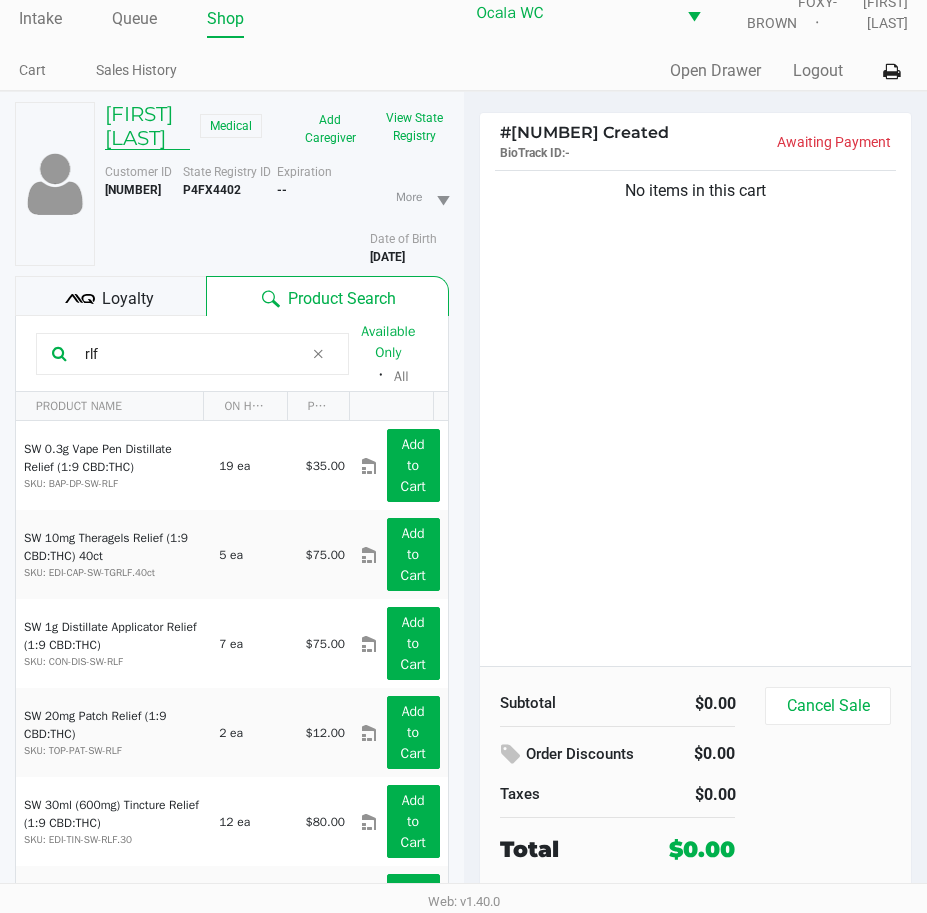 type on "rlf" 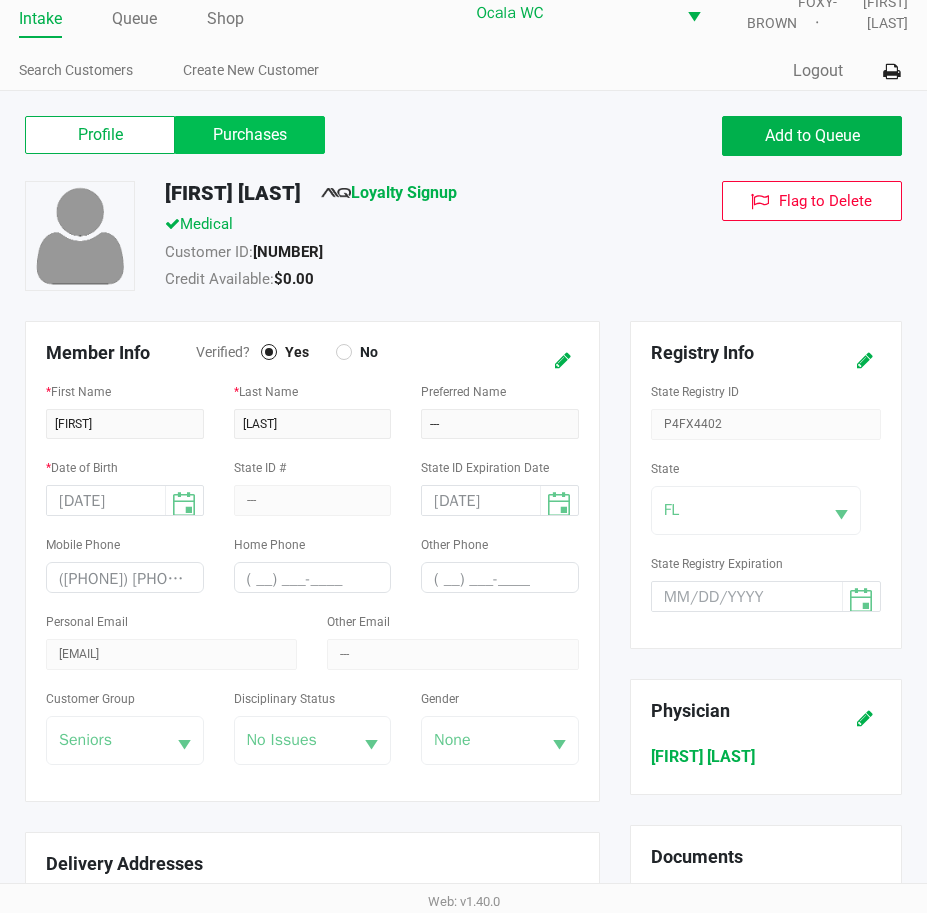 click on "Purchases" 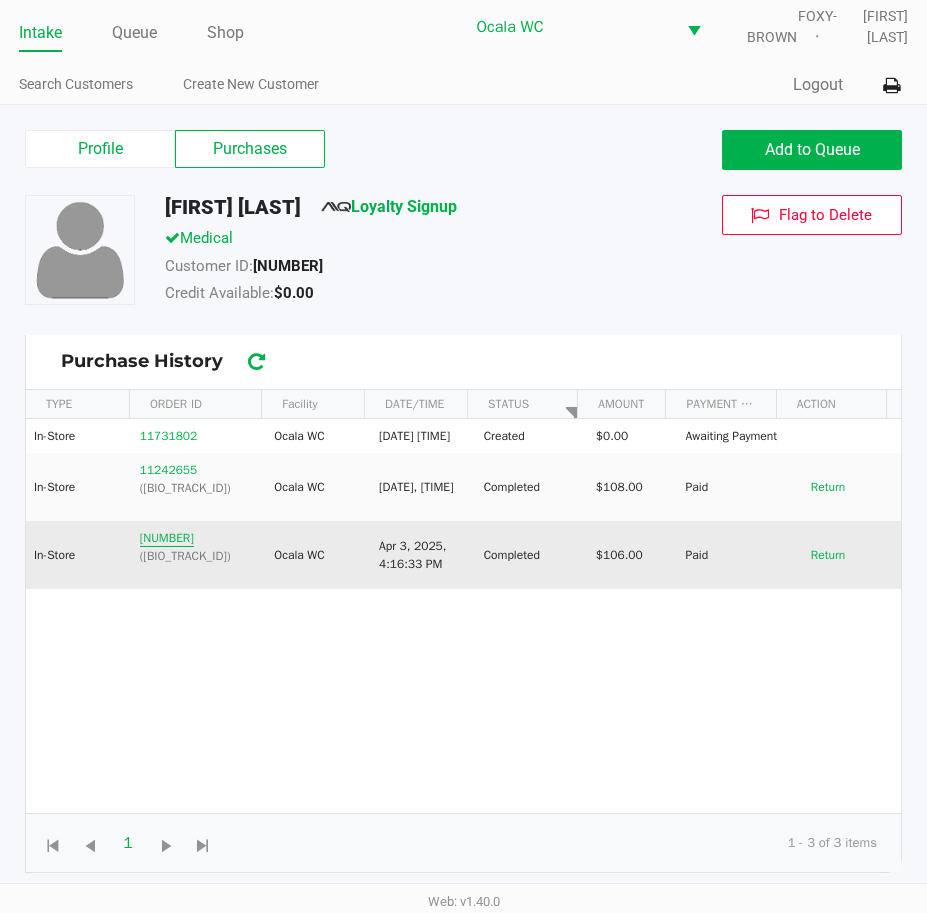 click on "[NUMBER]" 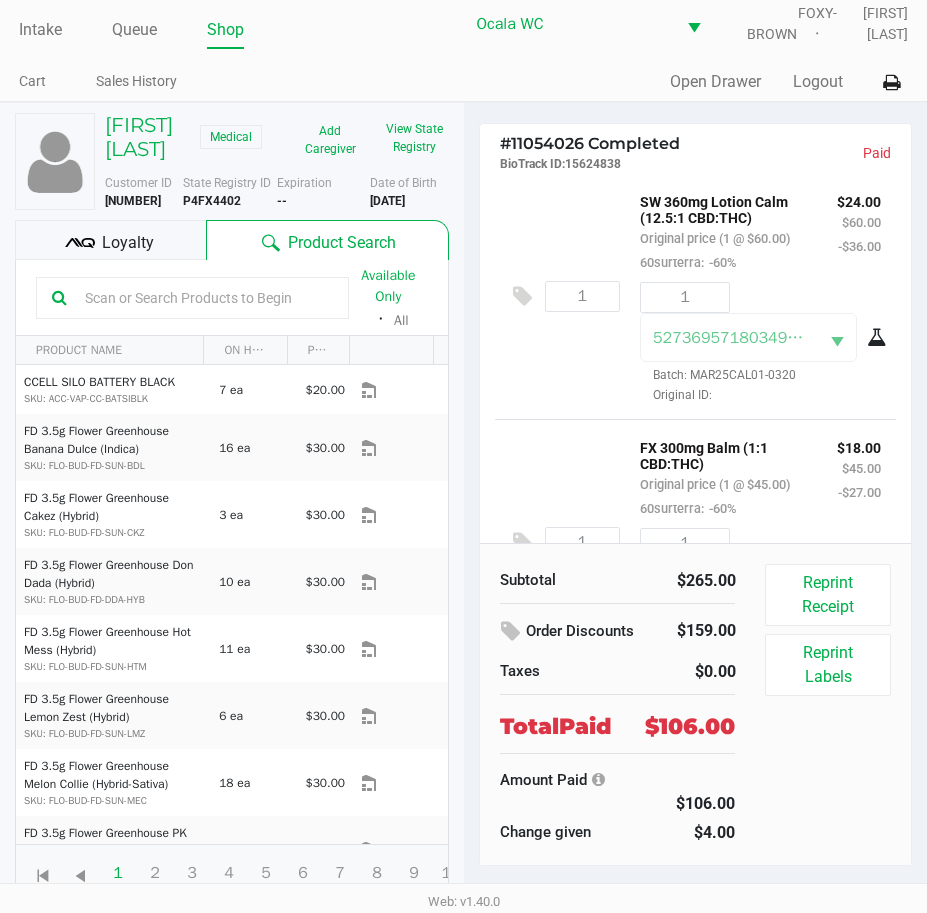 scroll, scrollTop: 0, scrollLeft: 0, axis: both 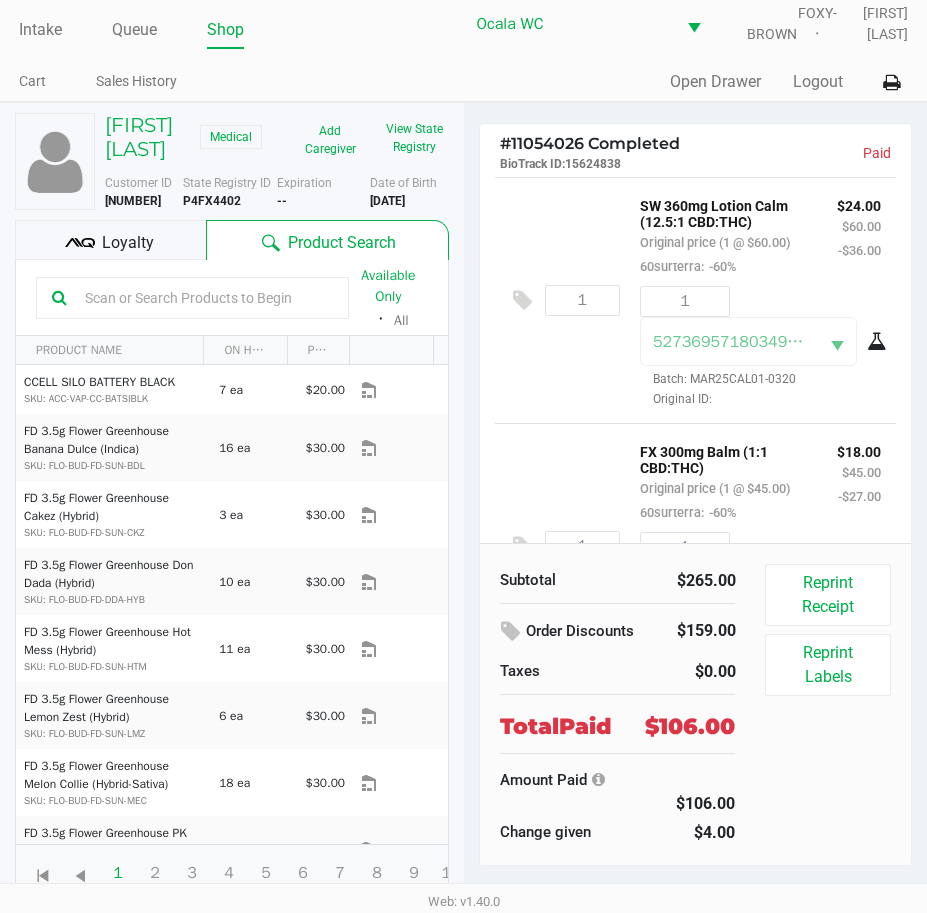click on "Loyalty" 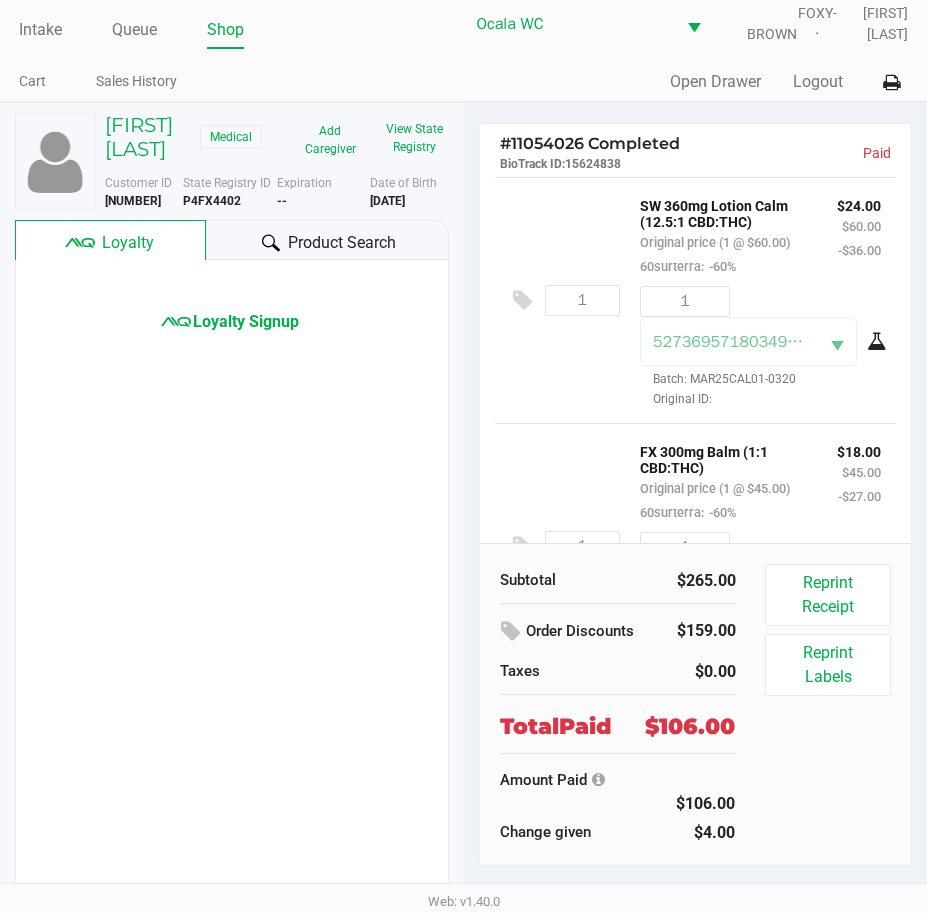 click on "Product Search" 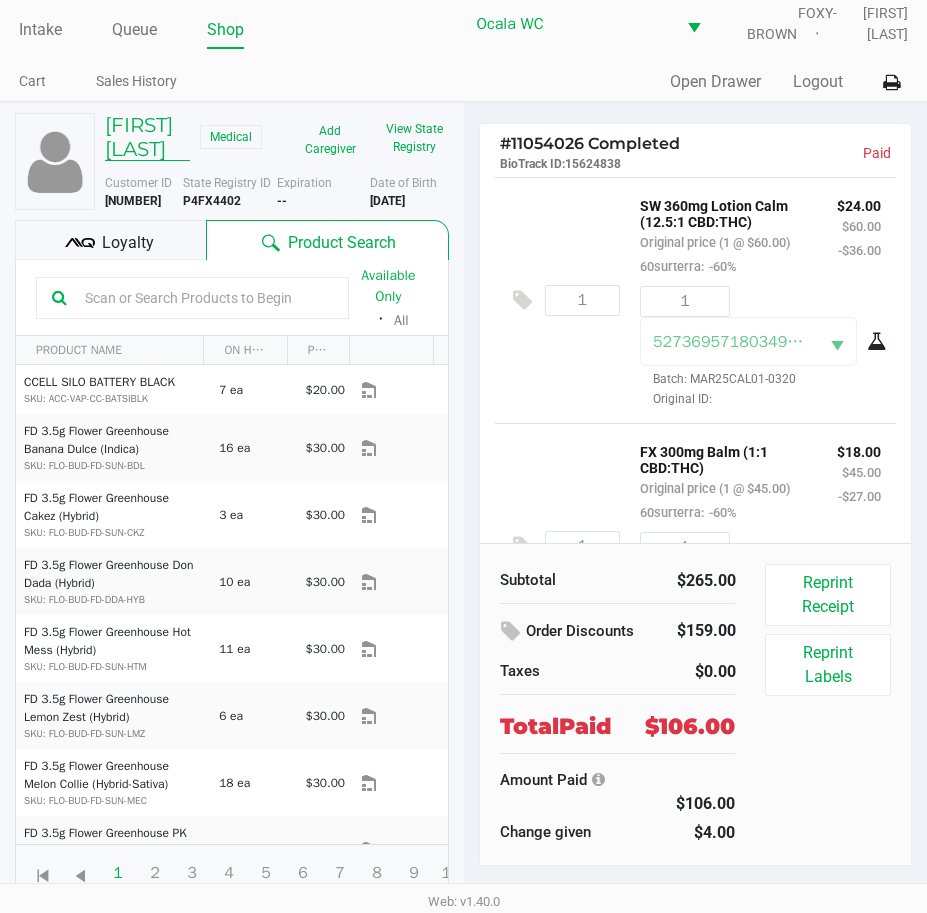 click on "[FIRST] [LAST]" 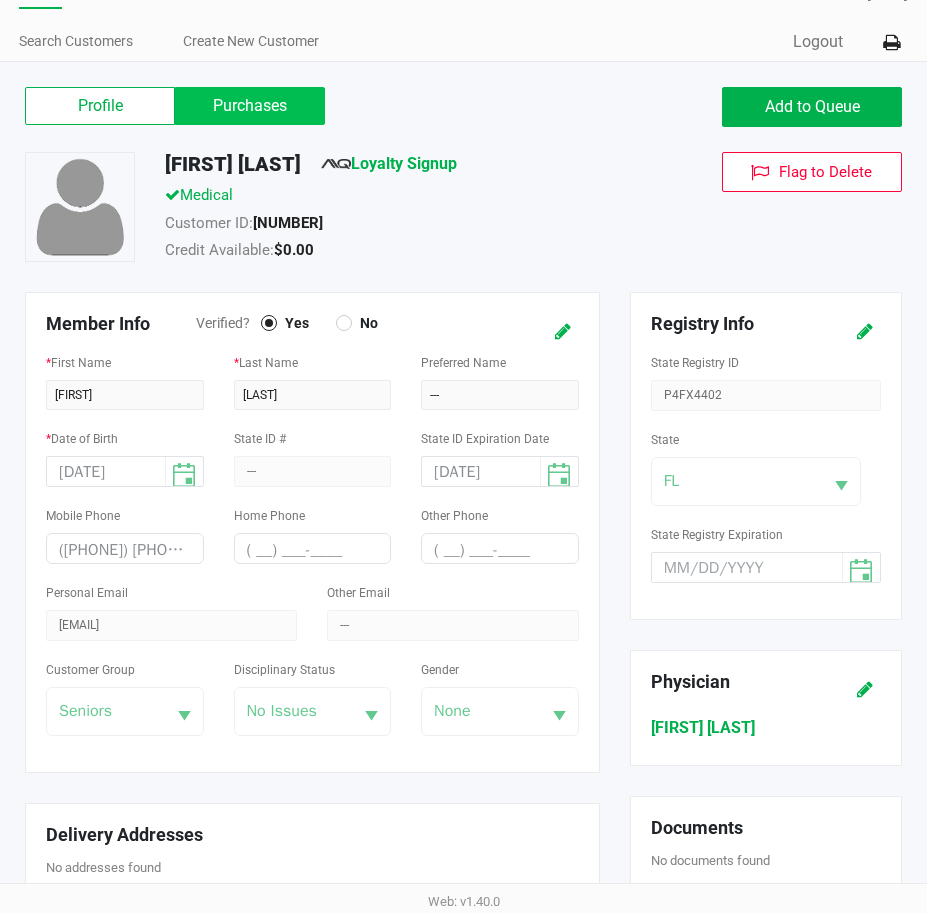 click on "Purchases" 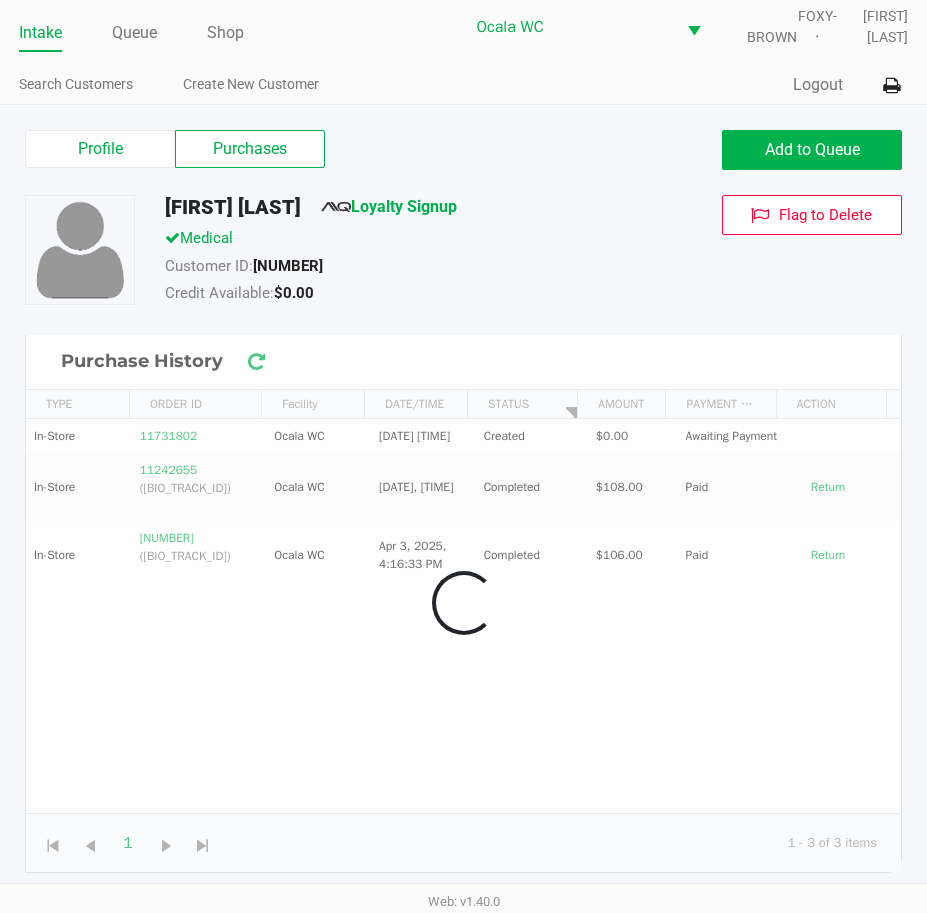 scroll, scrollTop: 22, scrollLeft: 0, axis: vertical 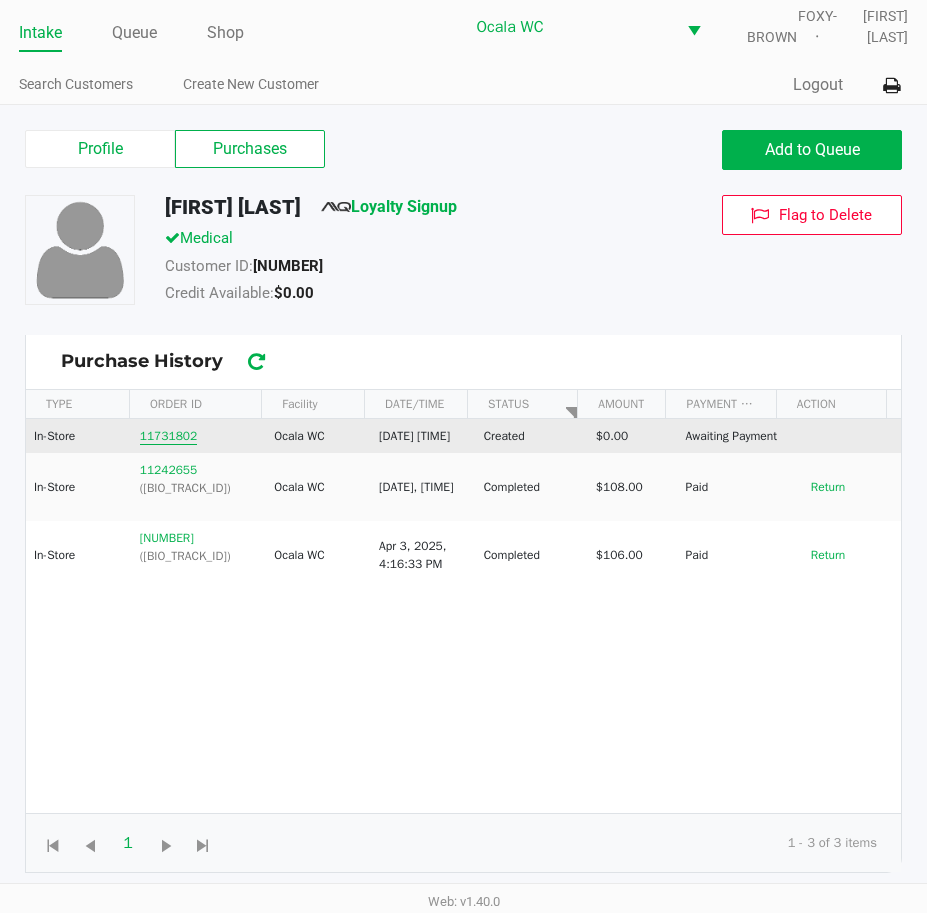 click on "11731802" 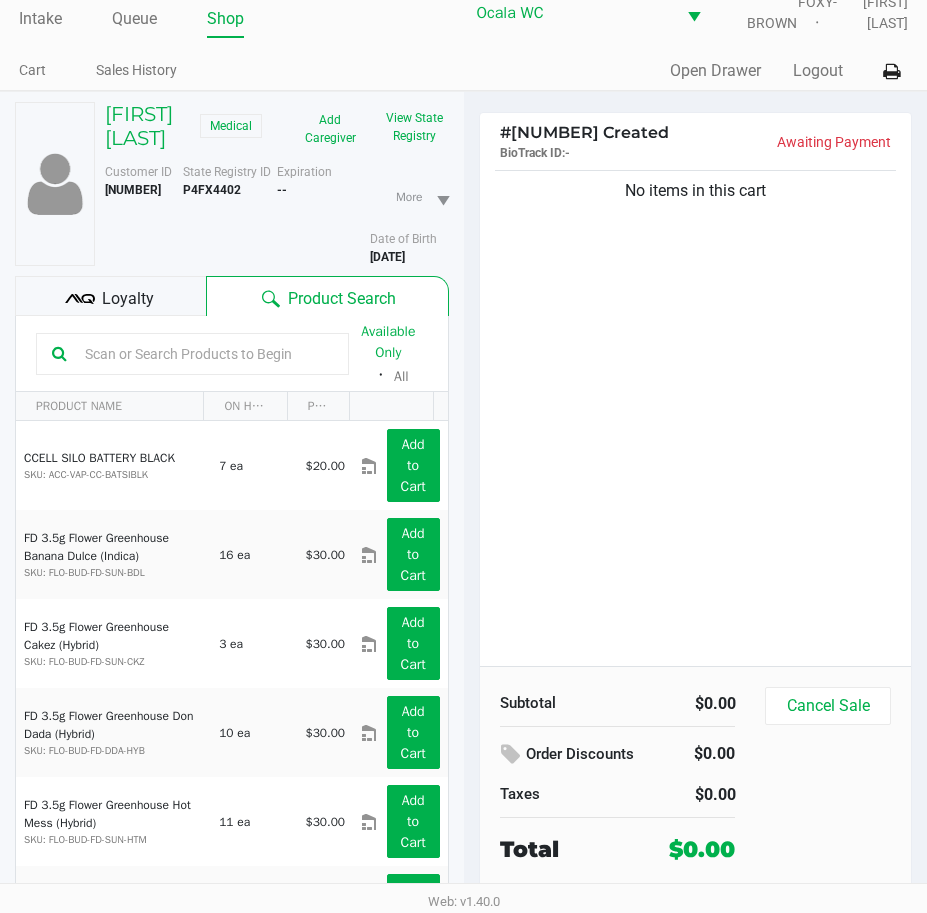 click 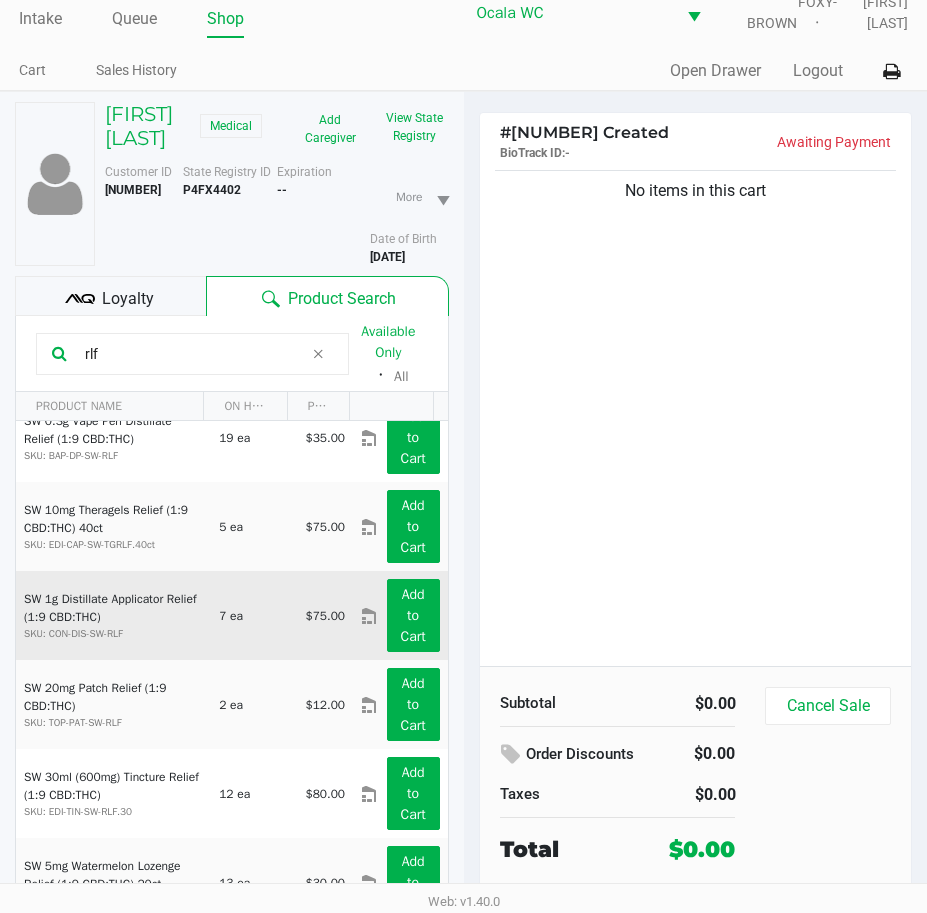 scroll, scrollTop: 54, scrollLeft: 0, axis: vertical 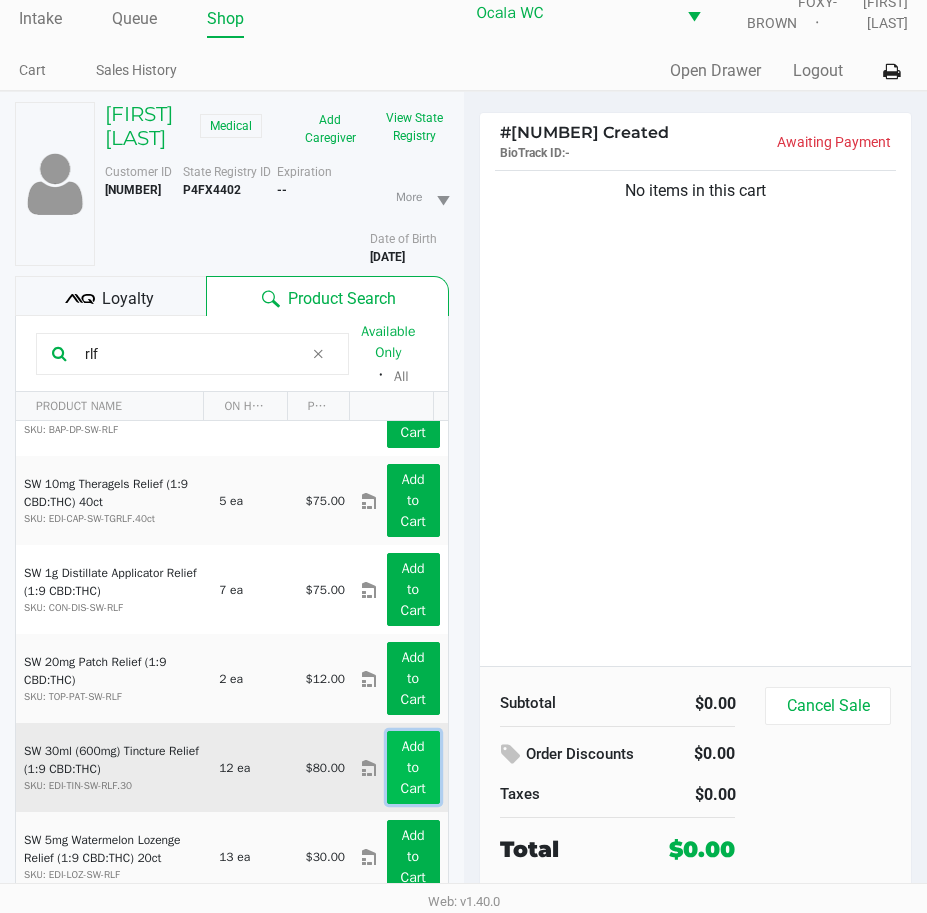 click on "Add to Cart" 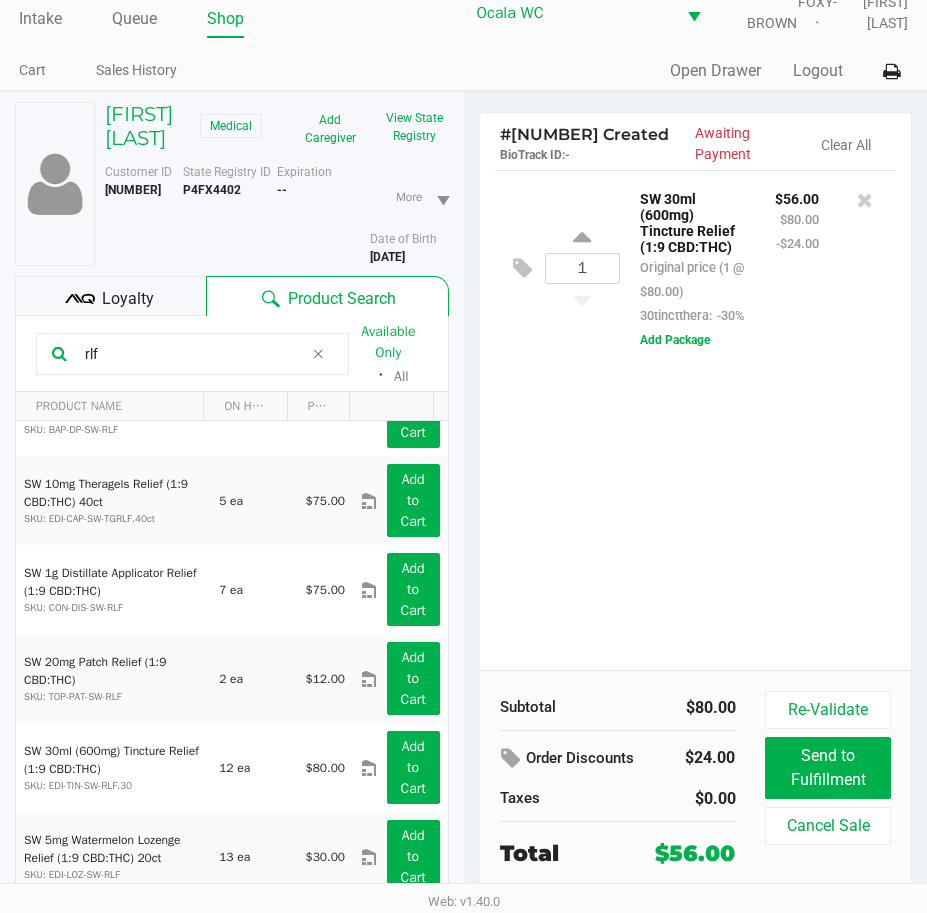 click on "1  SW 30ml (600mg) Tincture Relief (1:9 CBD:THC)   Original price (1 @ $80.00)  30tinctthera:  -30% $56.00 $80.00 -$24.00  Add Package" 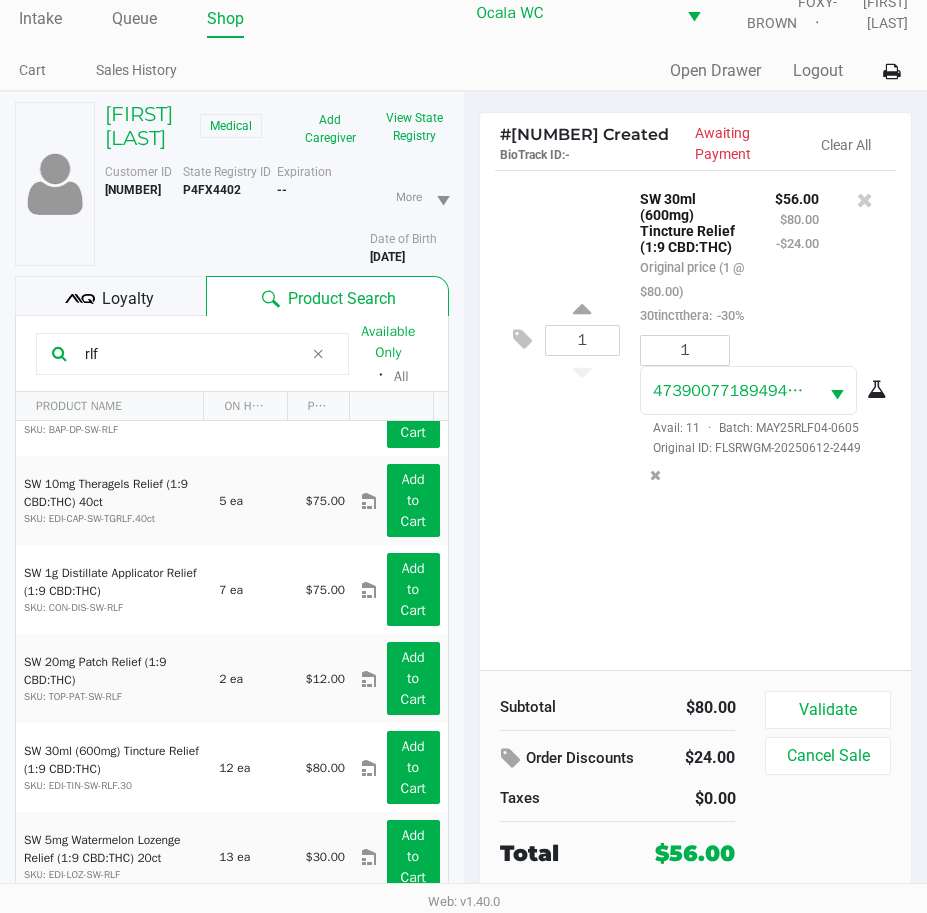 drag, startPoint x: 101, startPoint y: 399, endPoint x: 6, endPoint y: 339, distance: 112.36102 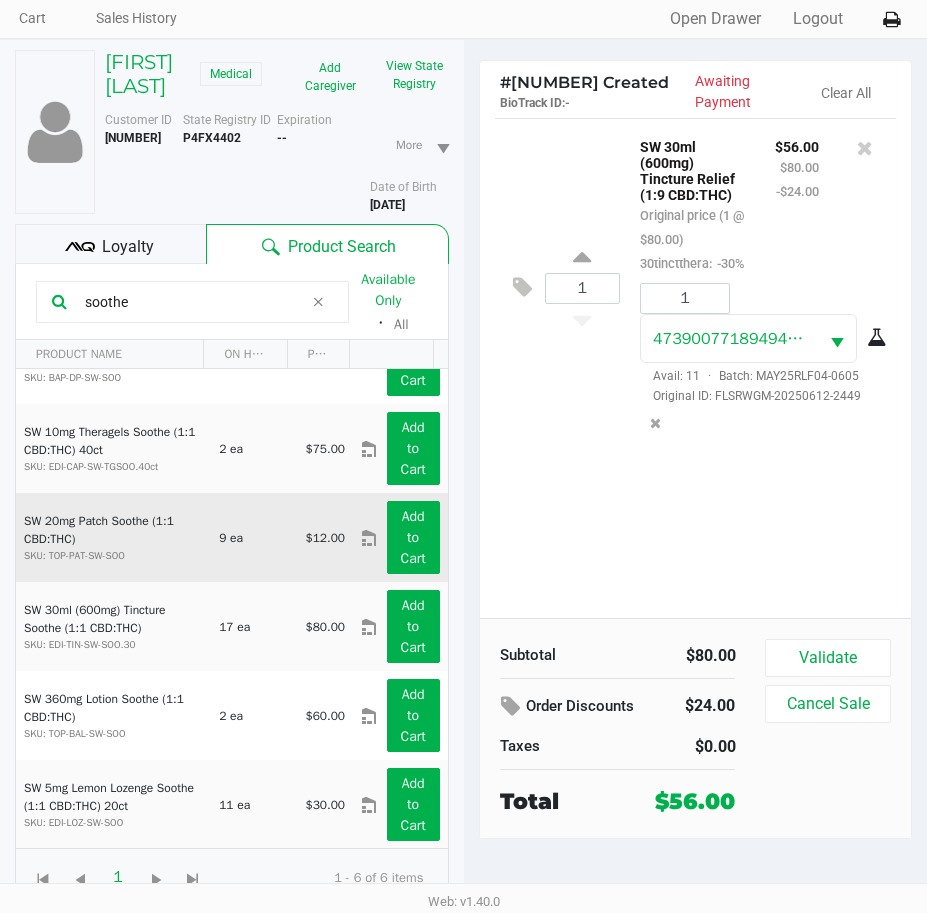 scroll, scrollTop: 118, scrollLeft: 0, axis: vertical 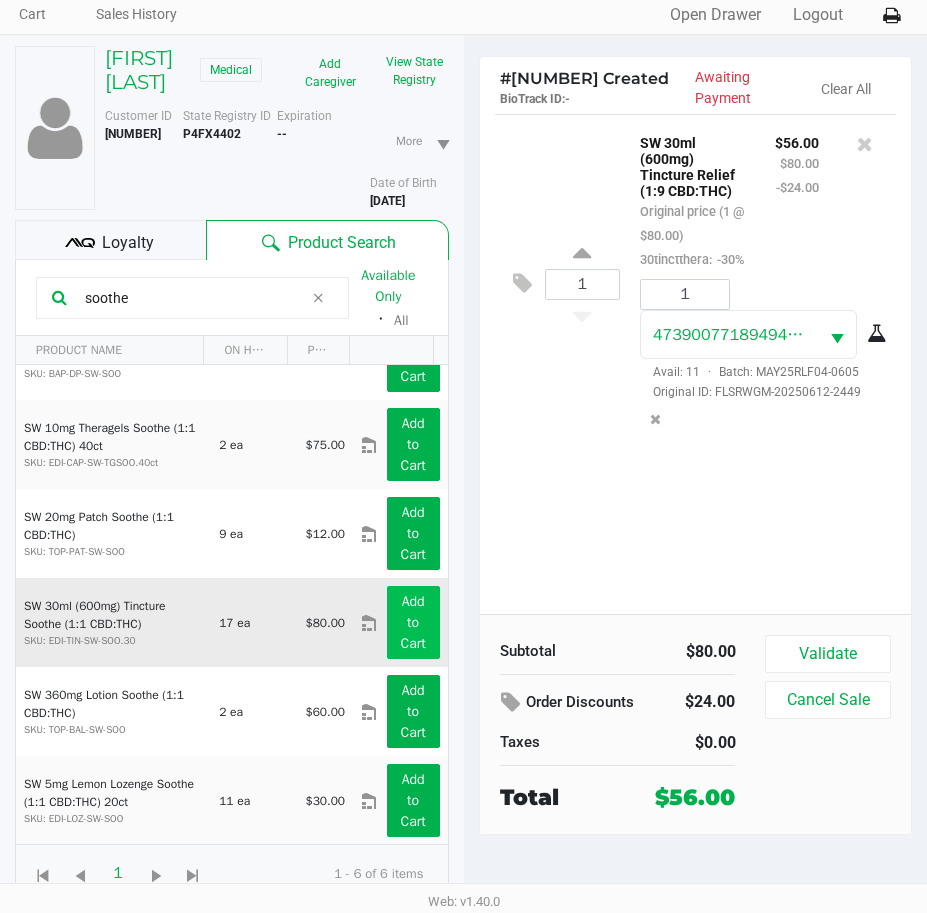 type on "soothe" 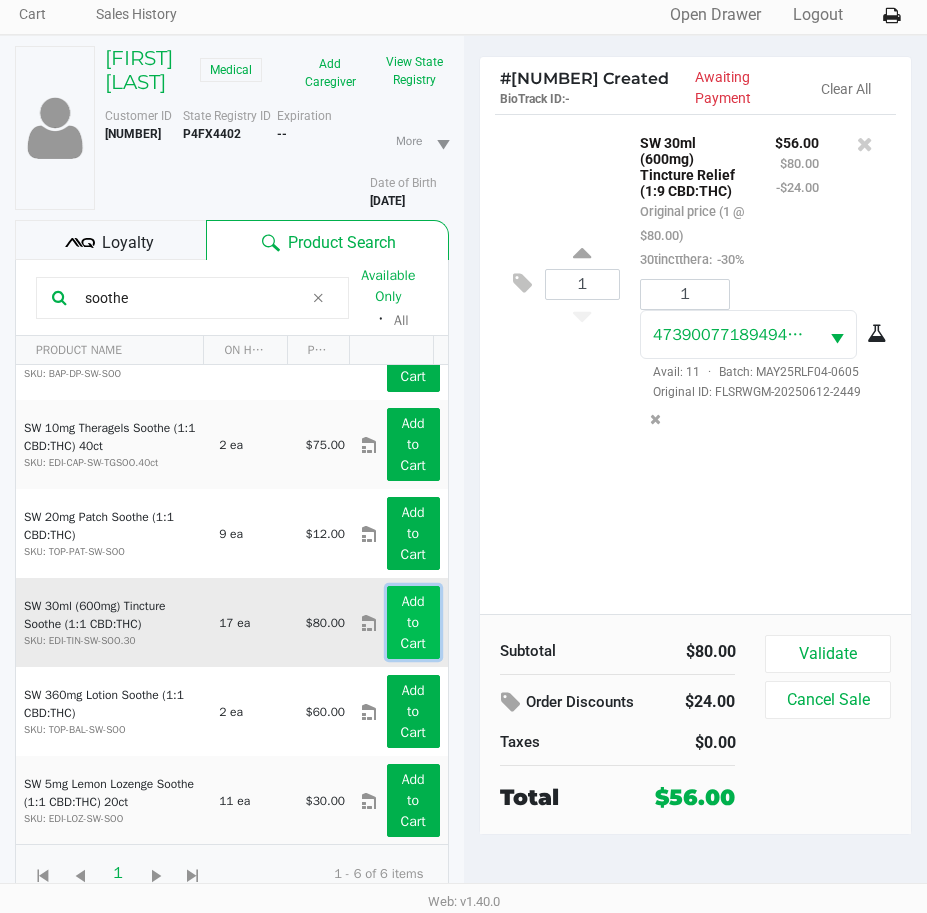 click on "Add to Cart" 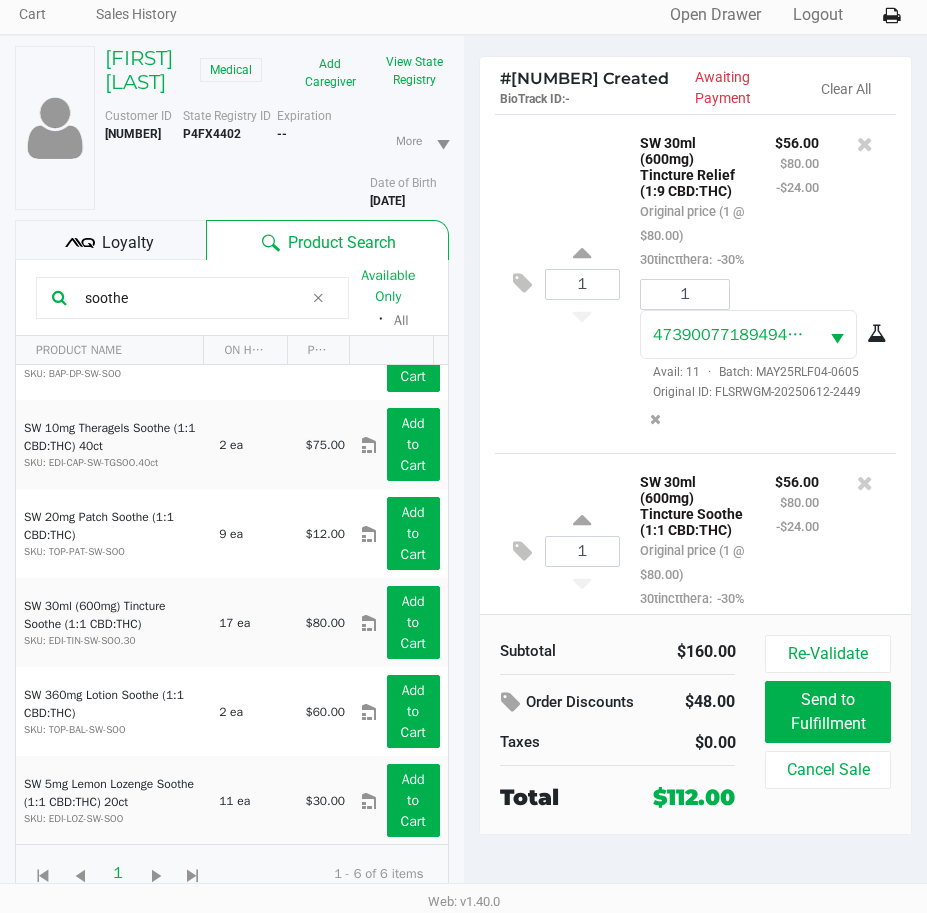 scroll, scrollTop: 125, scrollLeft: 0, axis: vertical 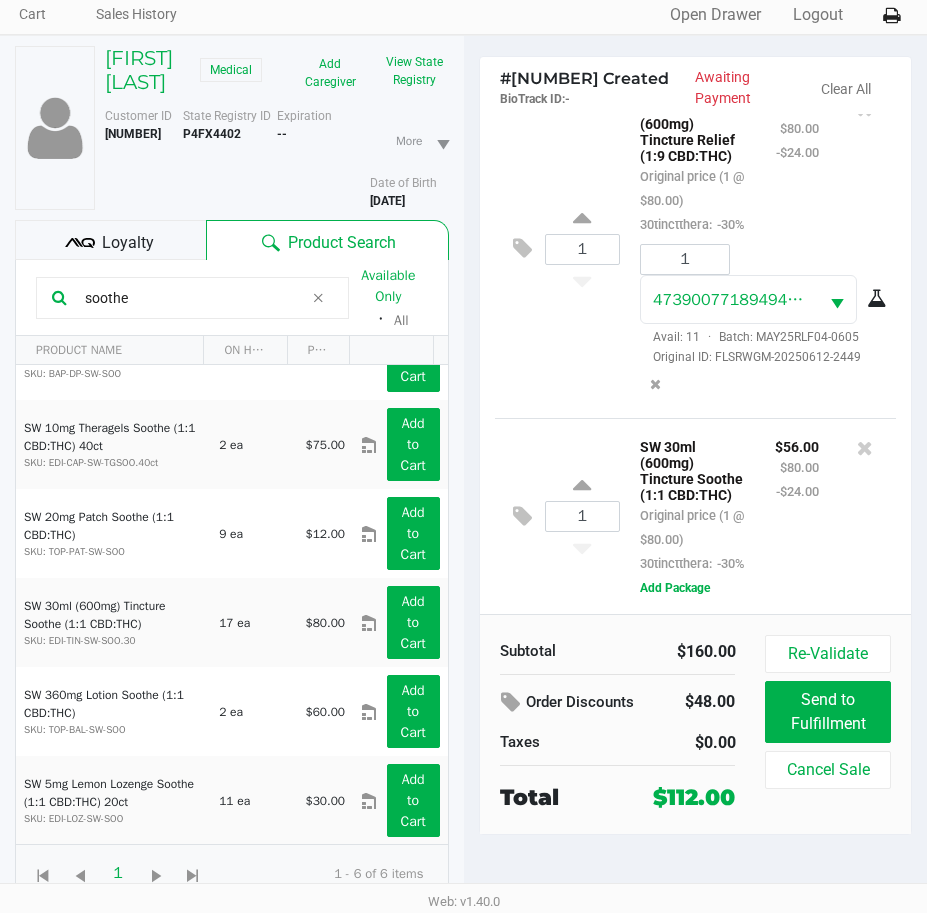 click on "1 SW 30ml (600mg) Tincture Soothe (1:1 CBD:THC) Original price (1 @ $80.00) 30tinctthera: -30% $56.00 $80.00 -$24.00 Add Package" 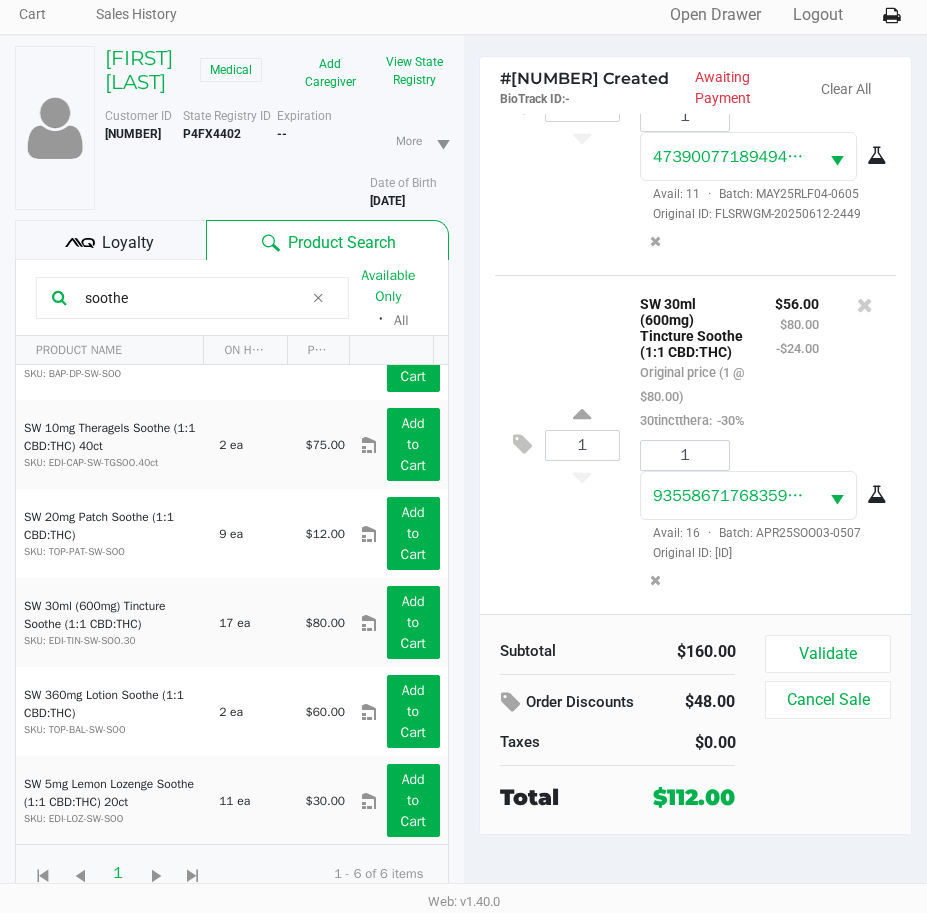 scroll, scrollTop: 168, scrollLeft: 0, axis: vertical 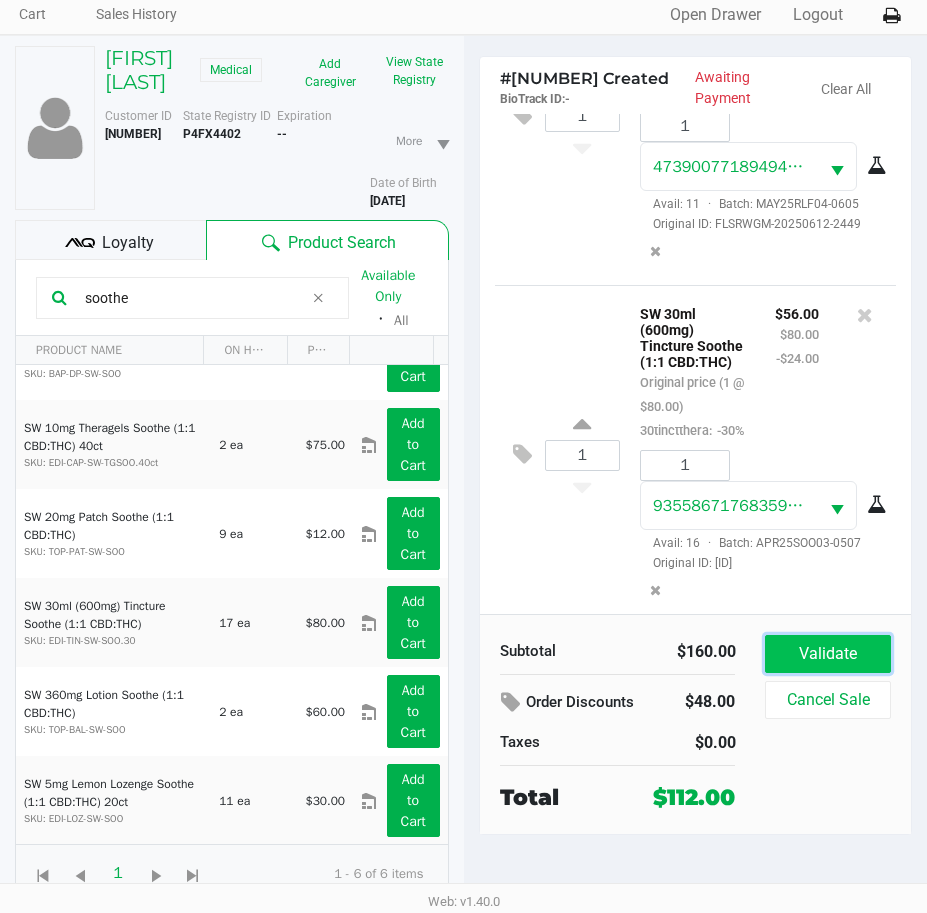 click on "Validate" 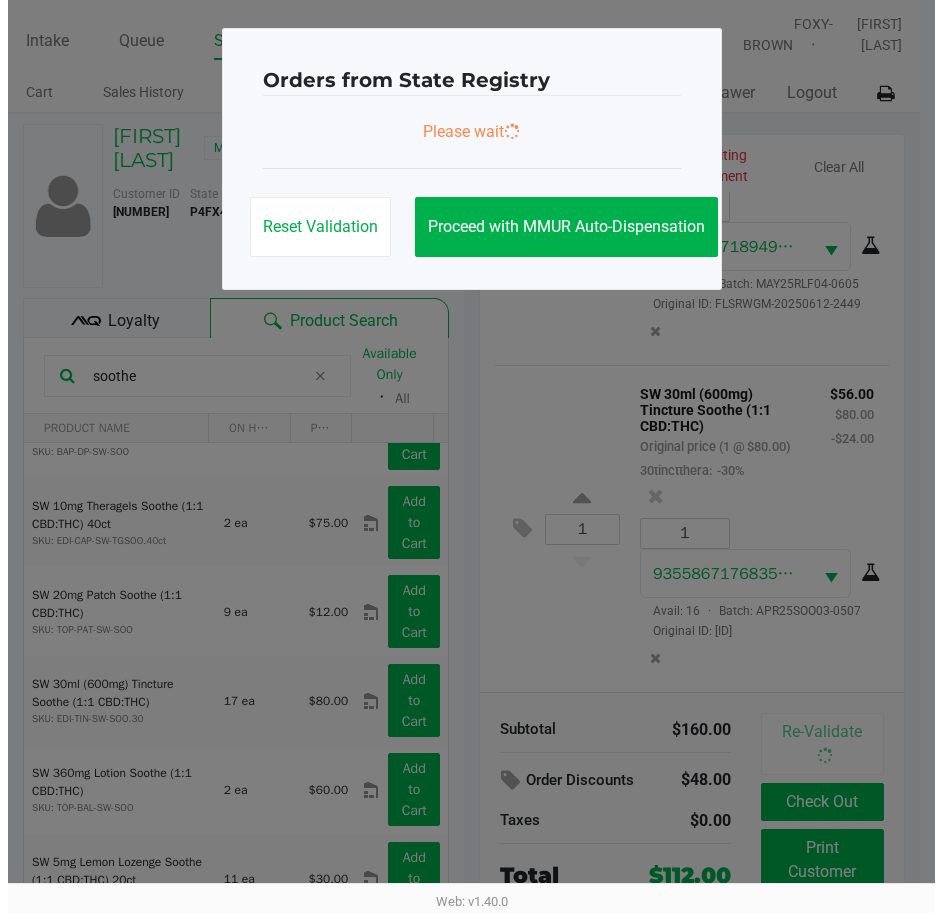 scroll, scrollTop: 0, scrollLeft: 0, axis: both 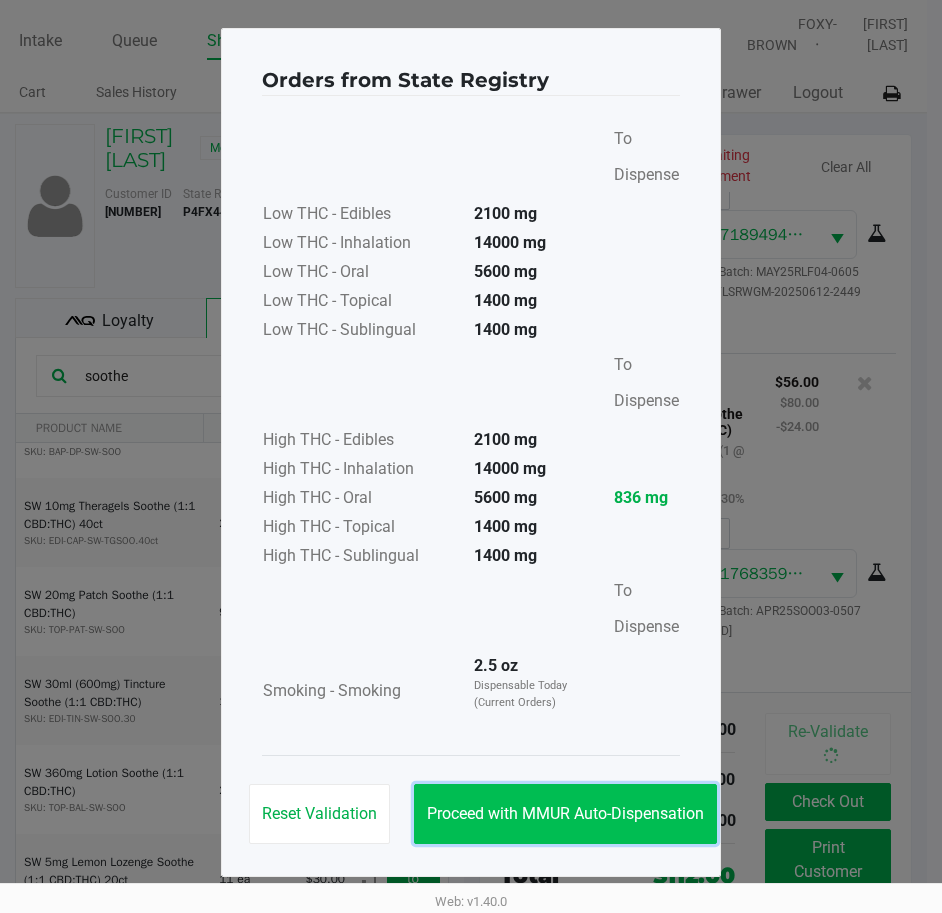 click on "Proceed with MMUR Auto-Dispensation" 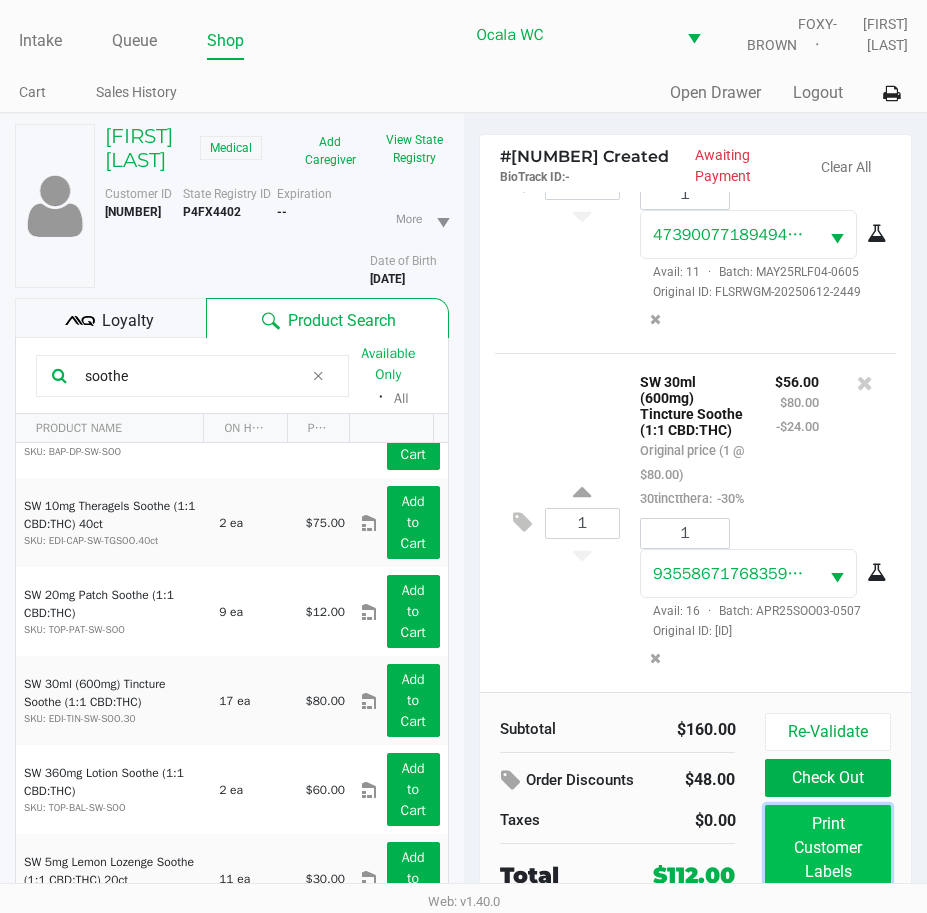 click on "Print Customer Labels" 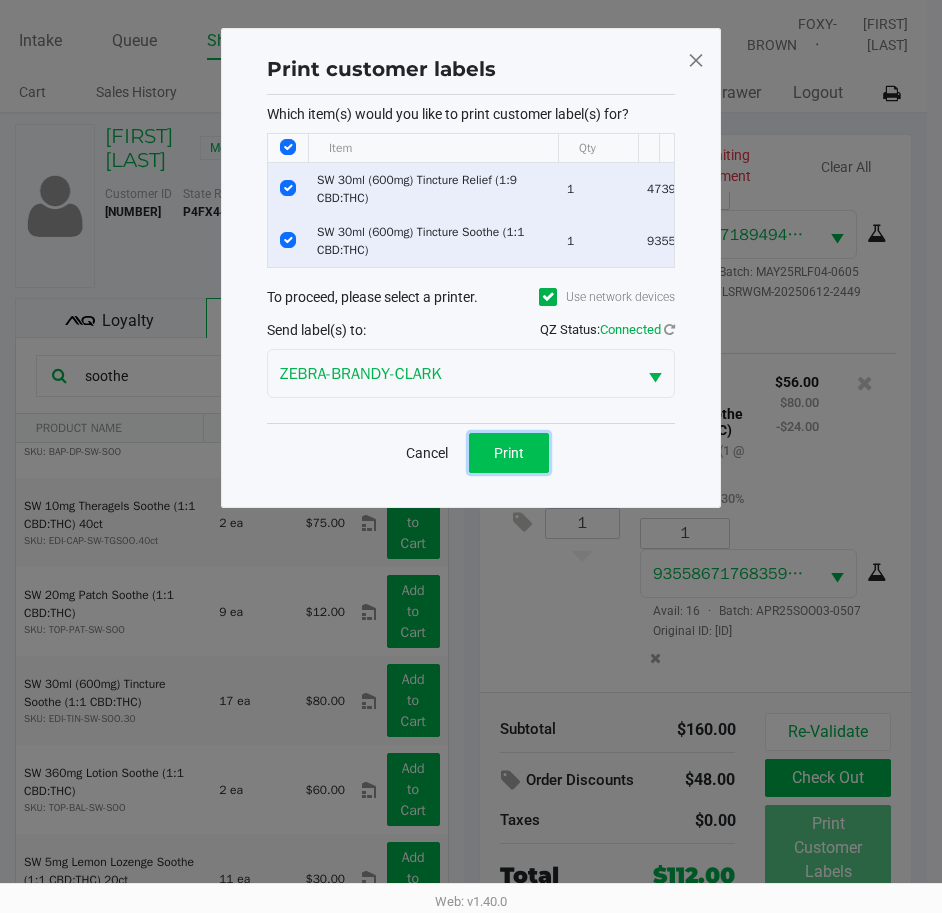 click on "Print" 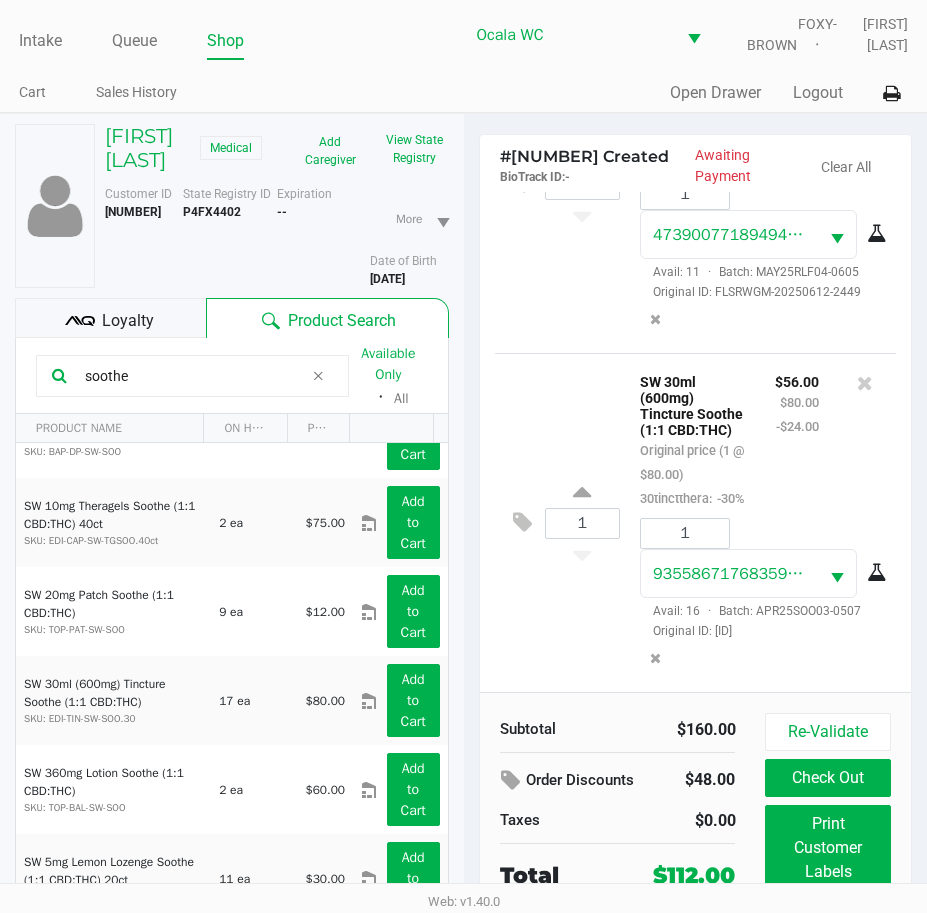 drag, startPoint x: 145, startPoint y: 415, endPoint x: 52, endPoint y: 429, distance: 94.04786 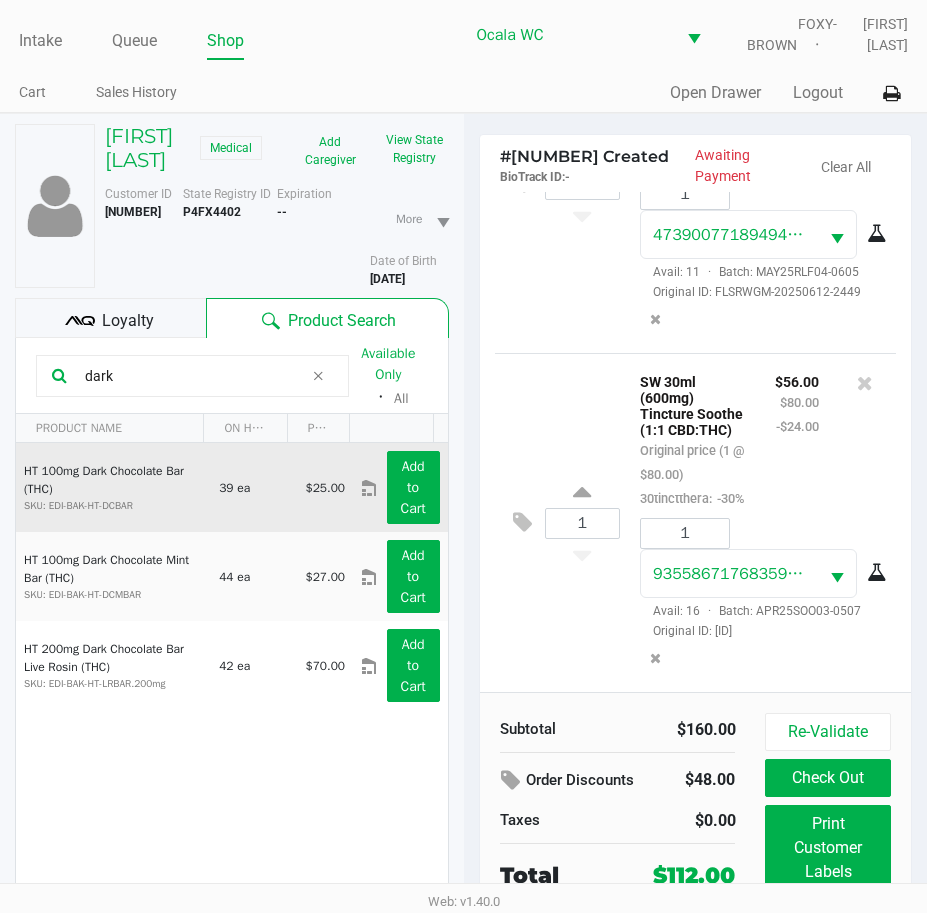 scroll, scrollTop: 0, scrollLeft: 0, axis: both 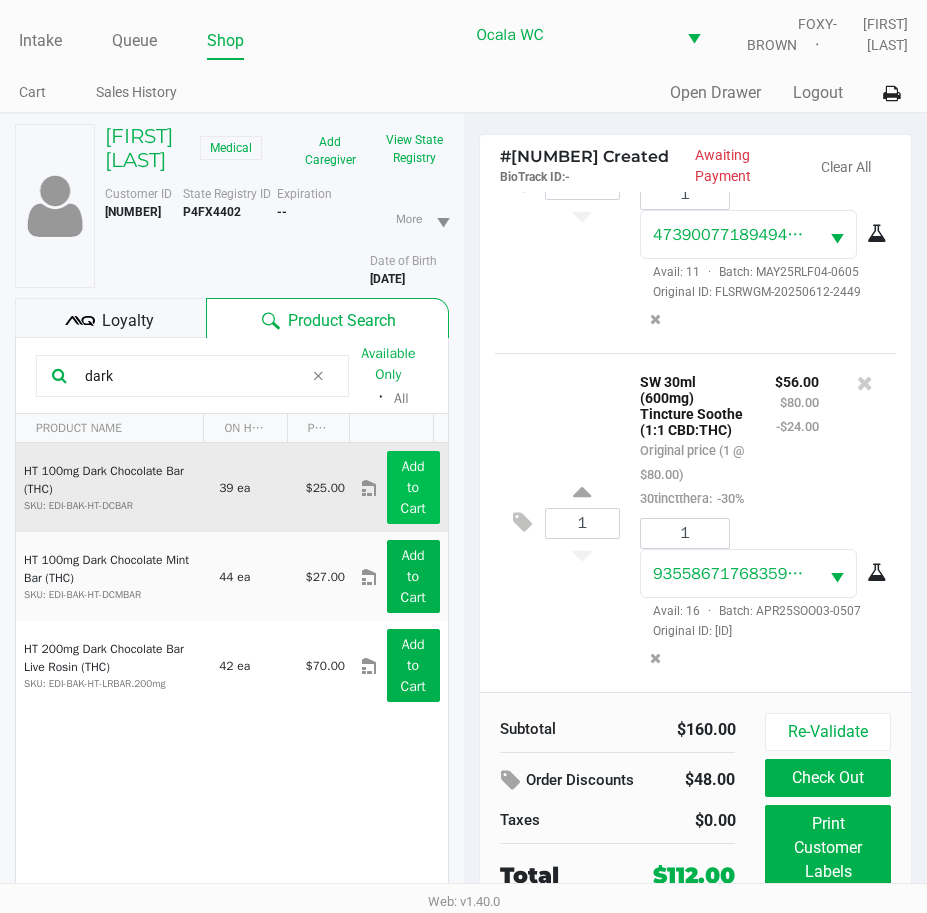 type on "dark" 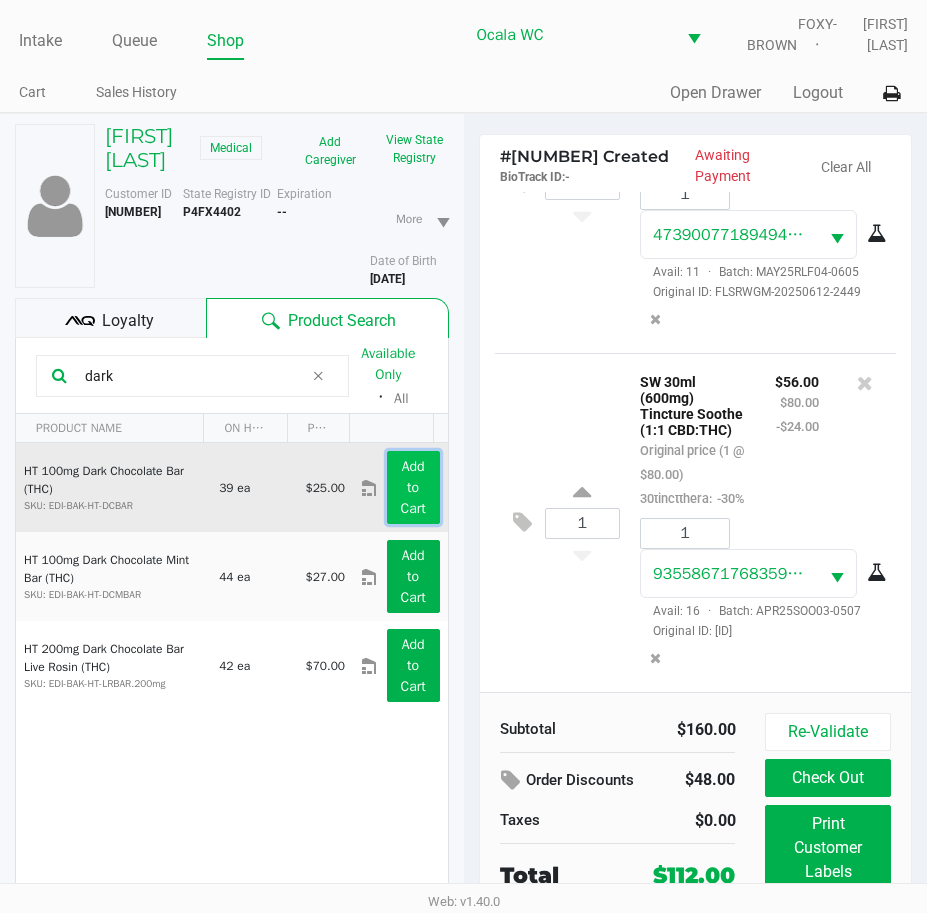click on "Add to Cart" 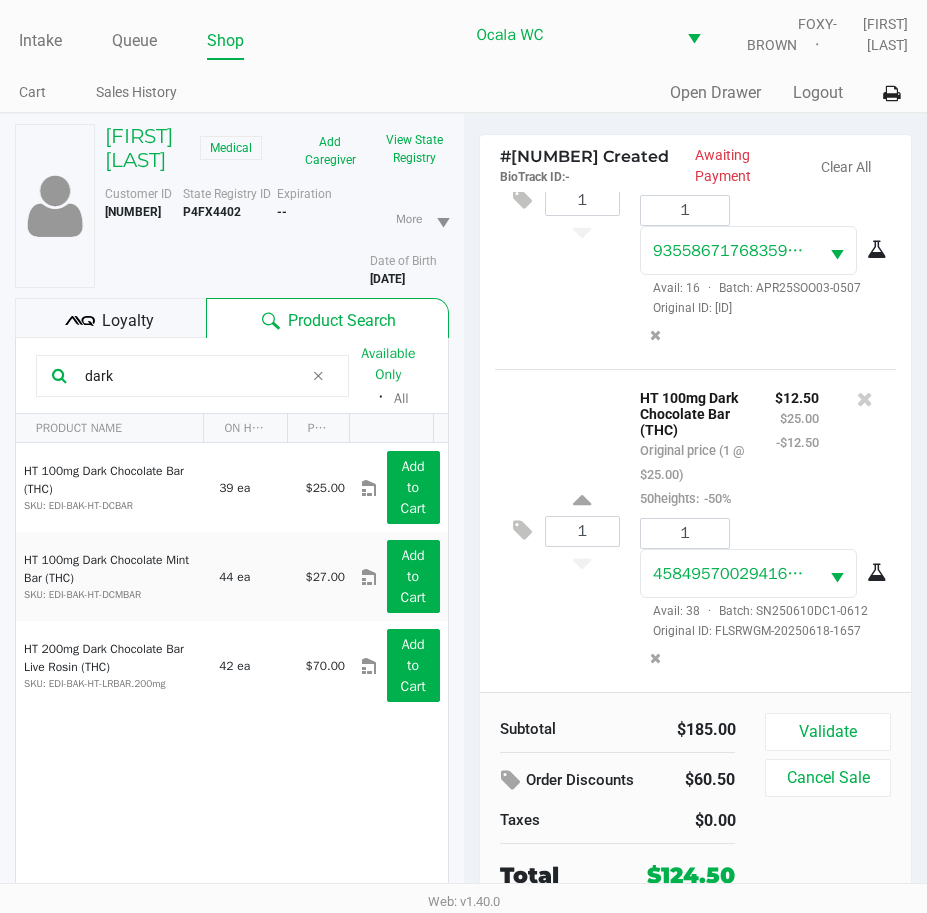 scroll, scrollTop: 659, scrollLeft: 0, axis: vertical 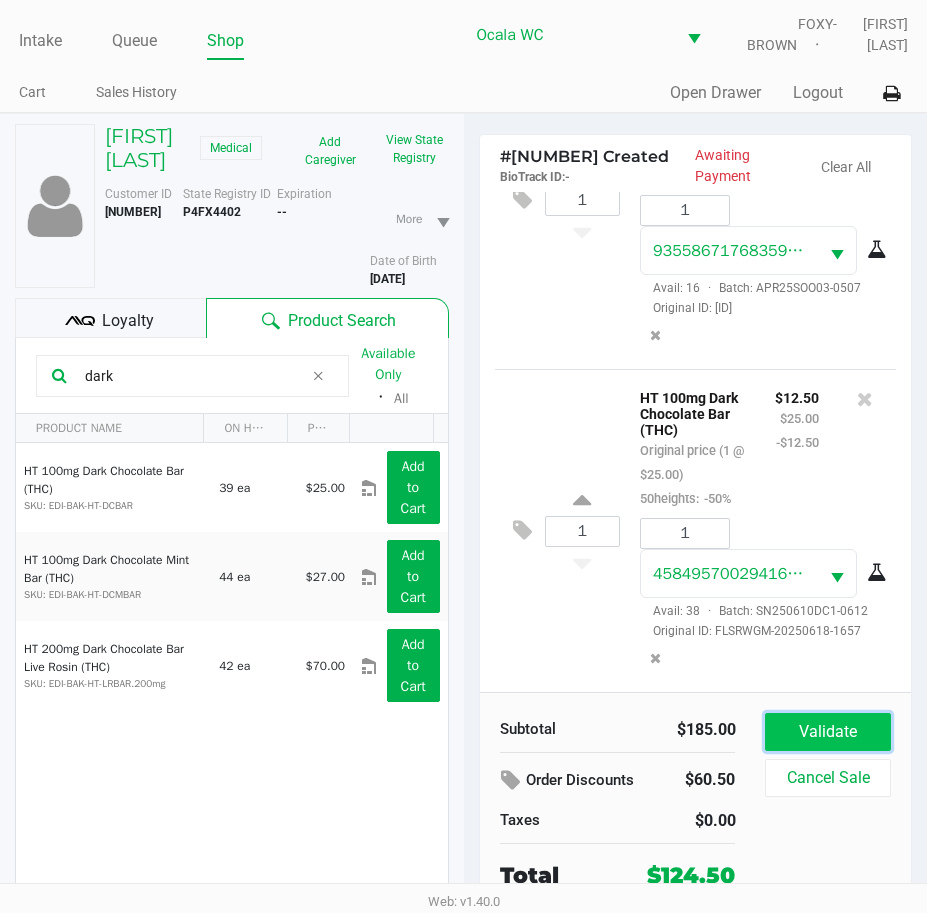 click on "Validate" 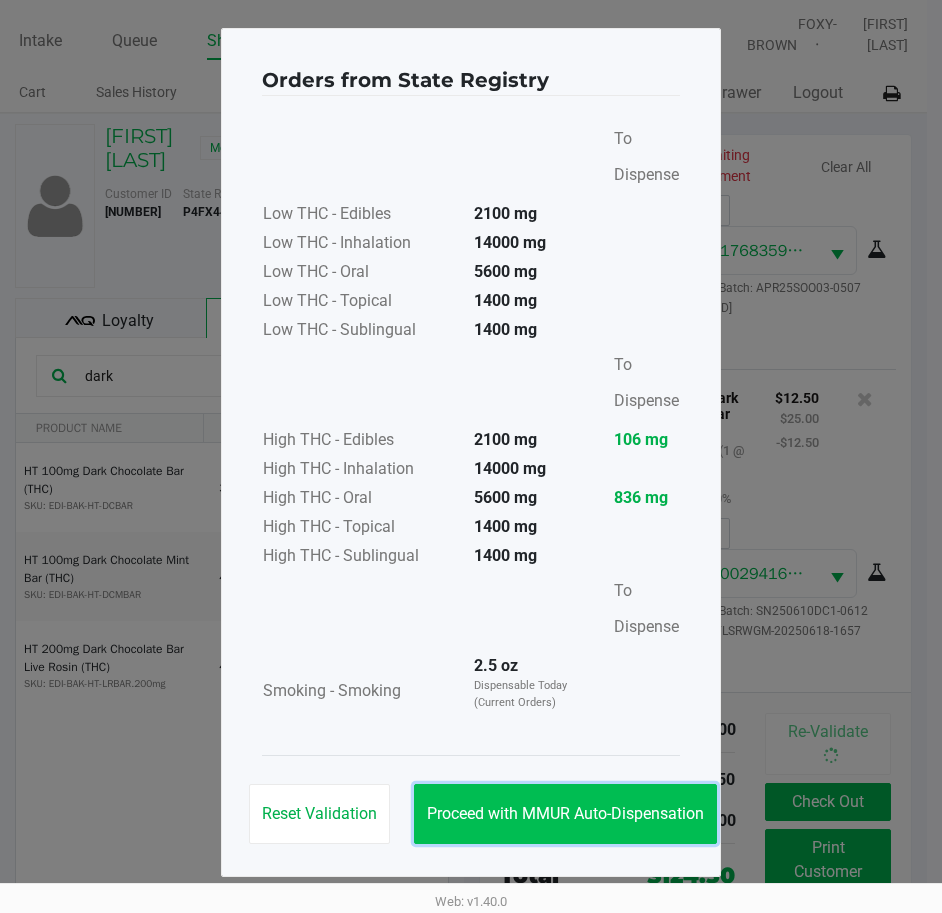 click on "Proceed with MMUR Auto-Dispensation" 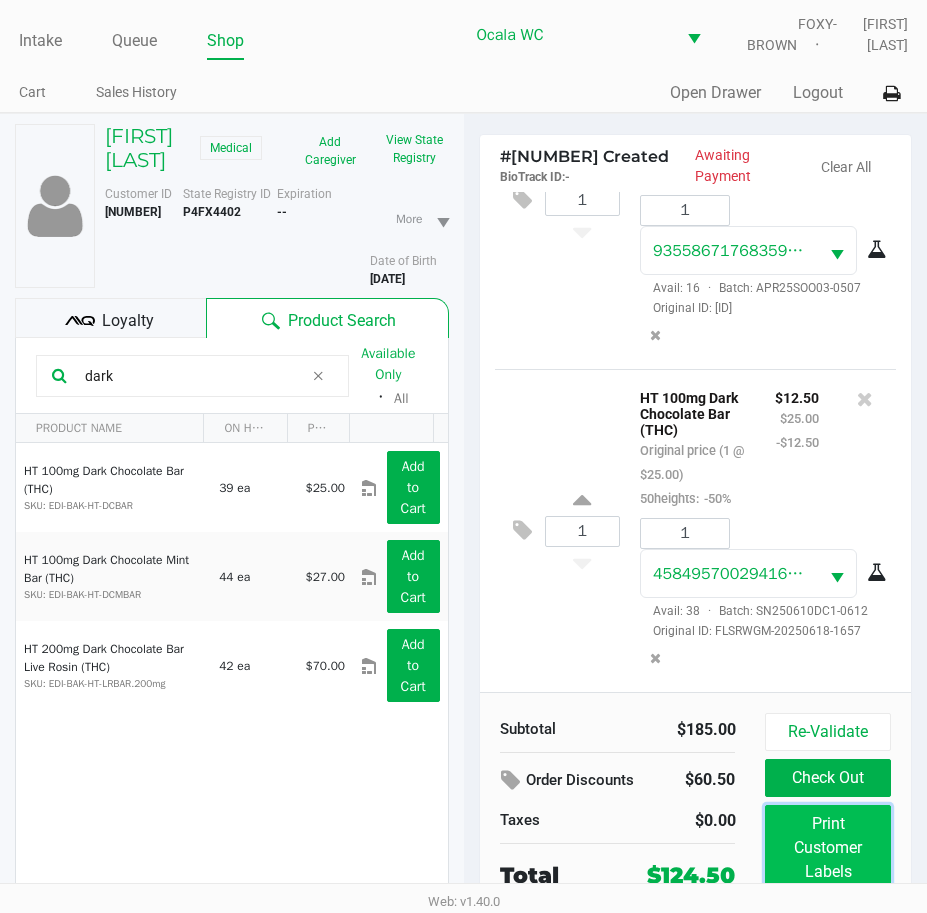 click on "Print Customer Labels" 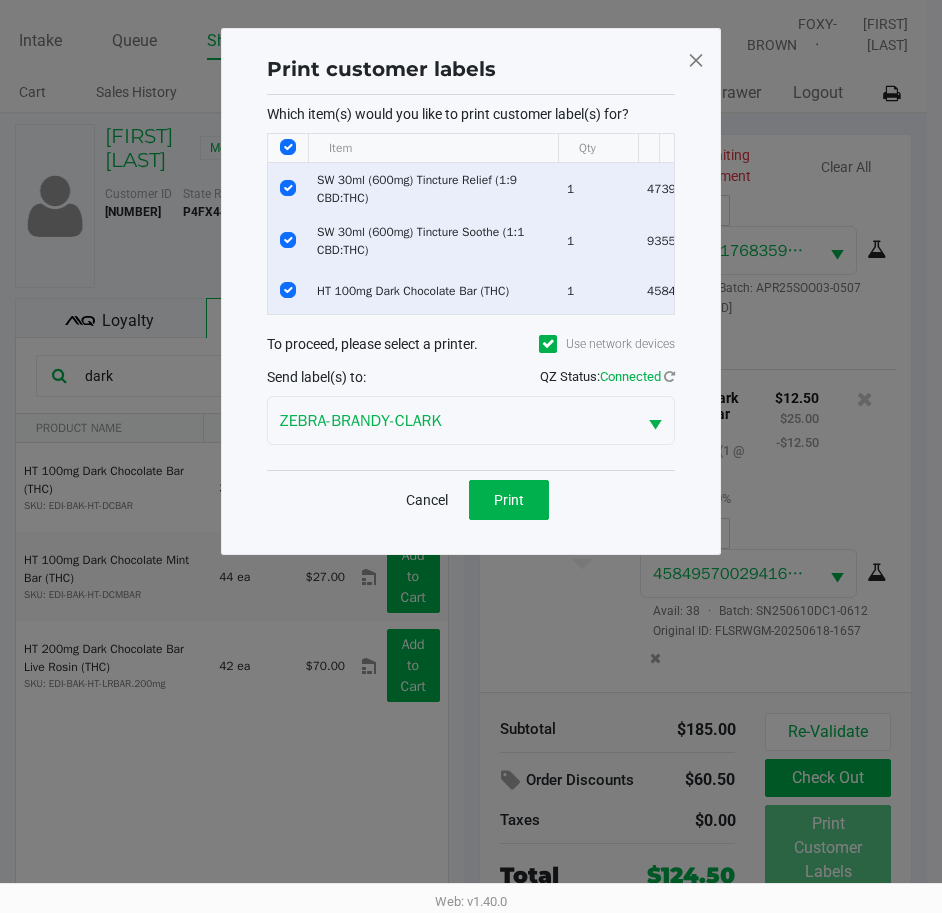 click 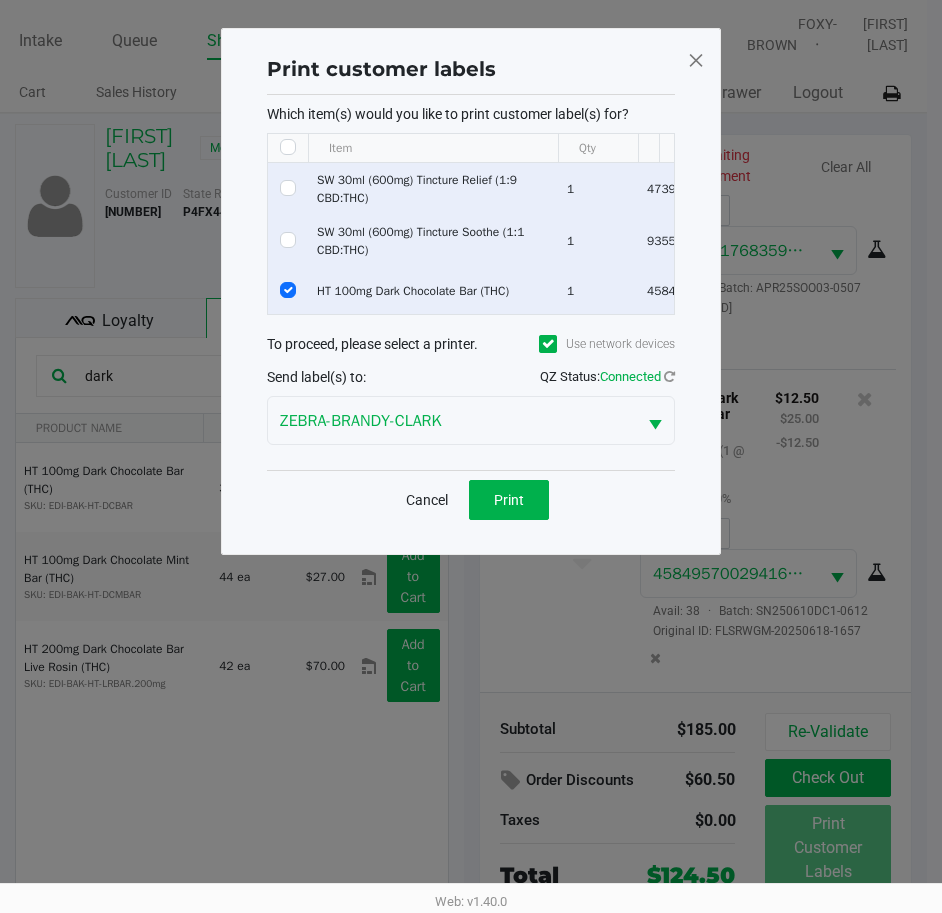 checkbox on "false" 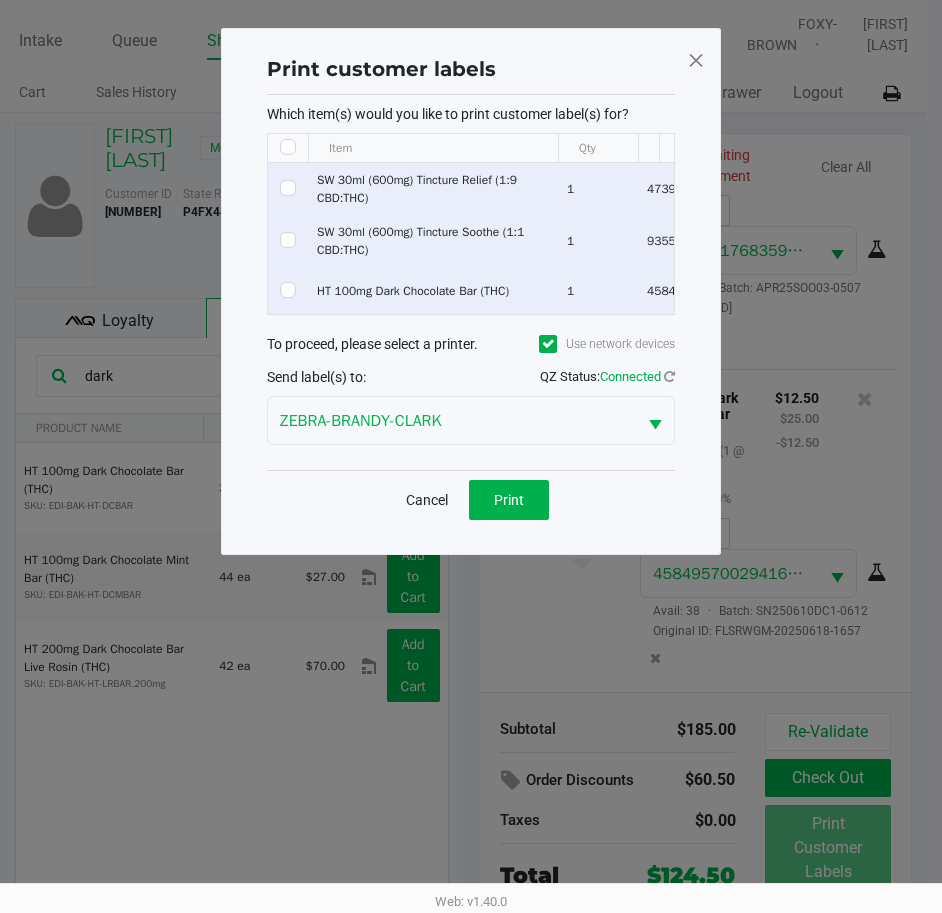 checkbox on "false" 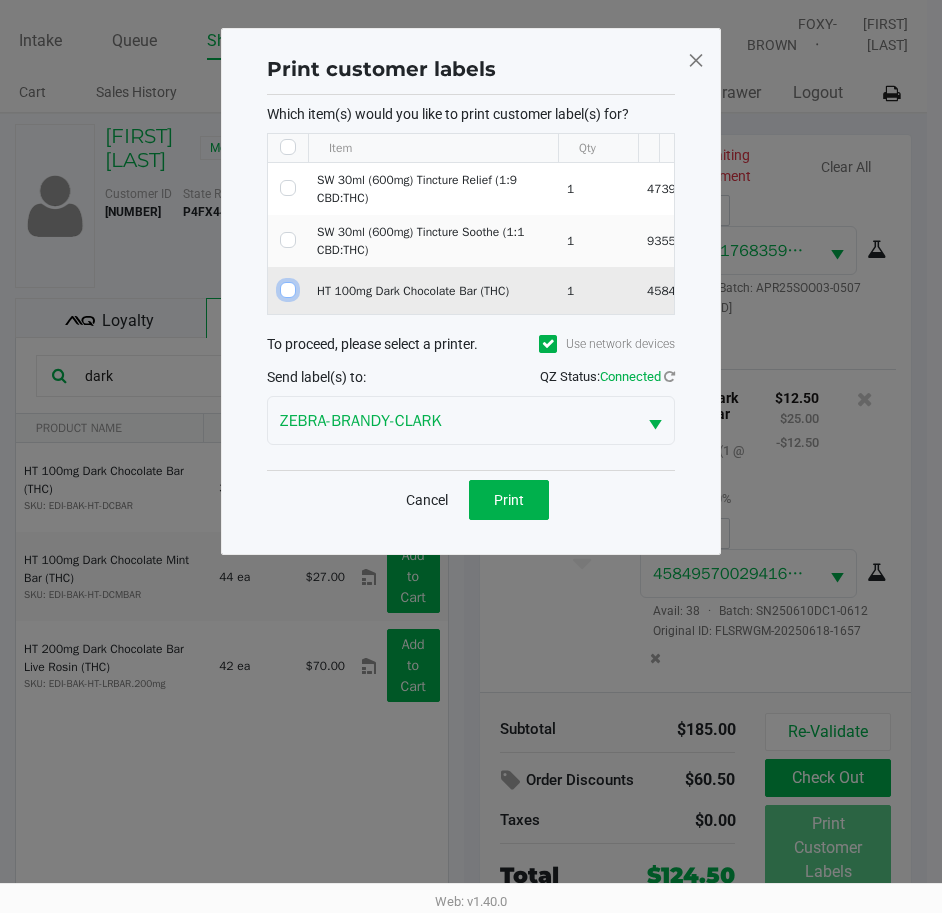 click at bounding box center [288, 290] 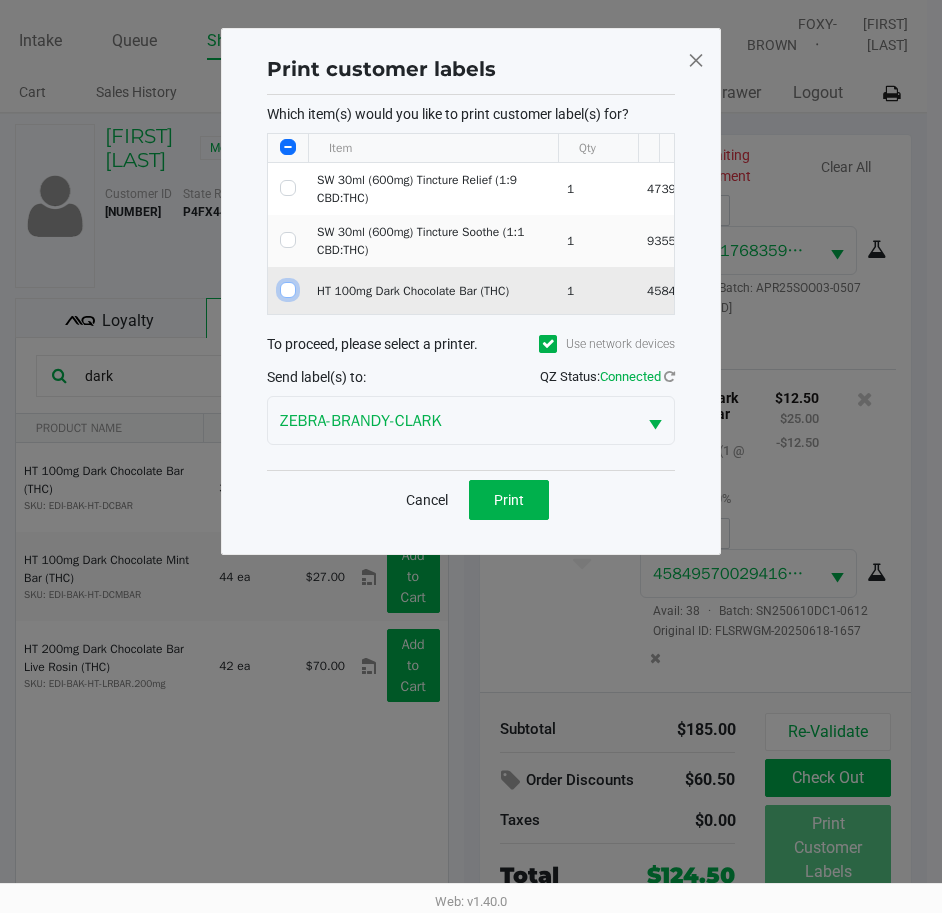 checkbox on "true" 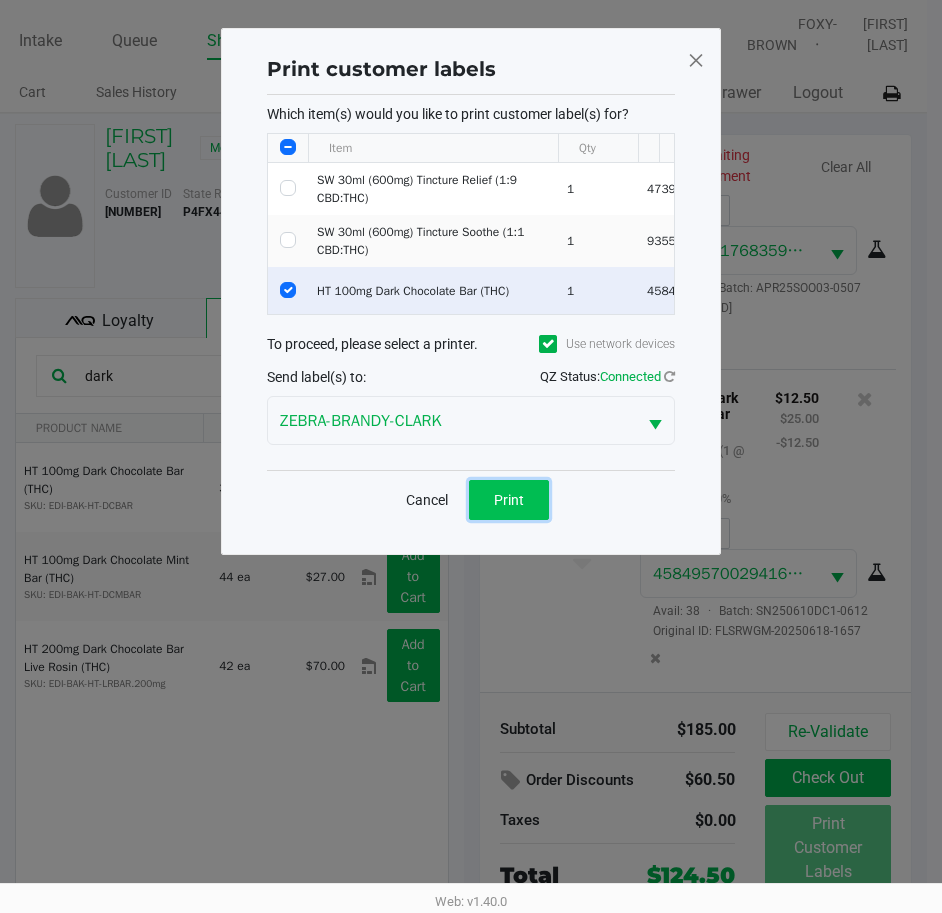click on "Print" 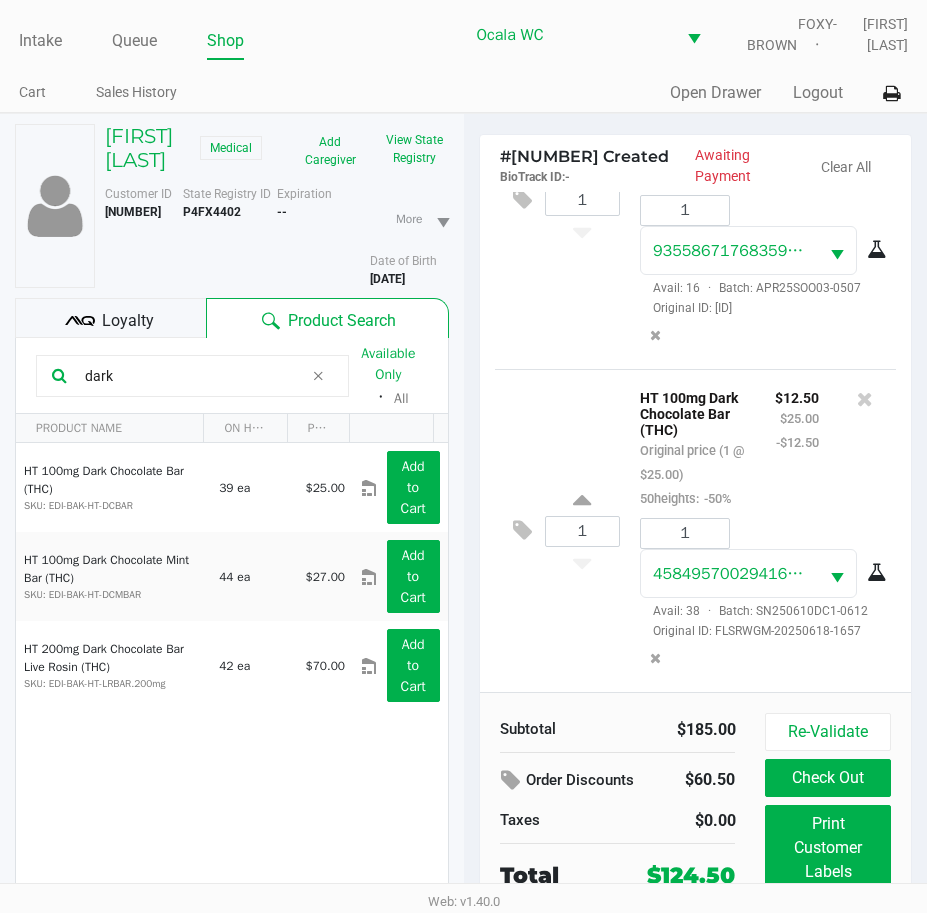 click on "Check Out" 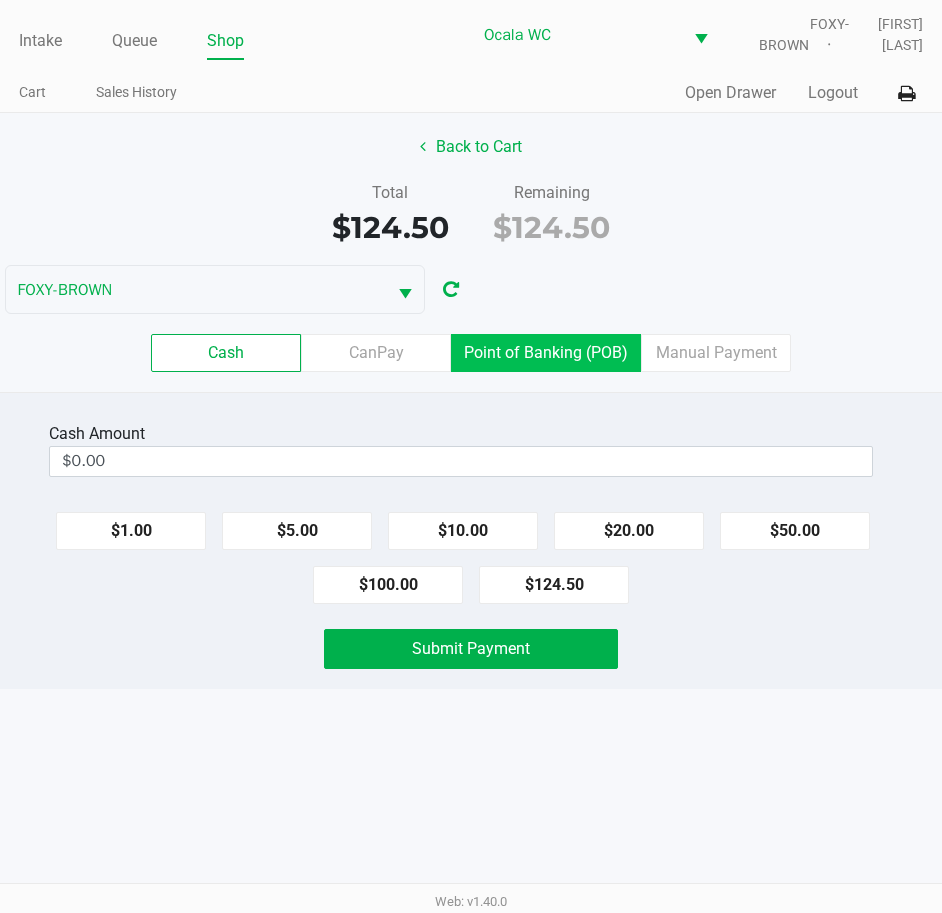 click on "Point of Banking (POB)" 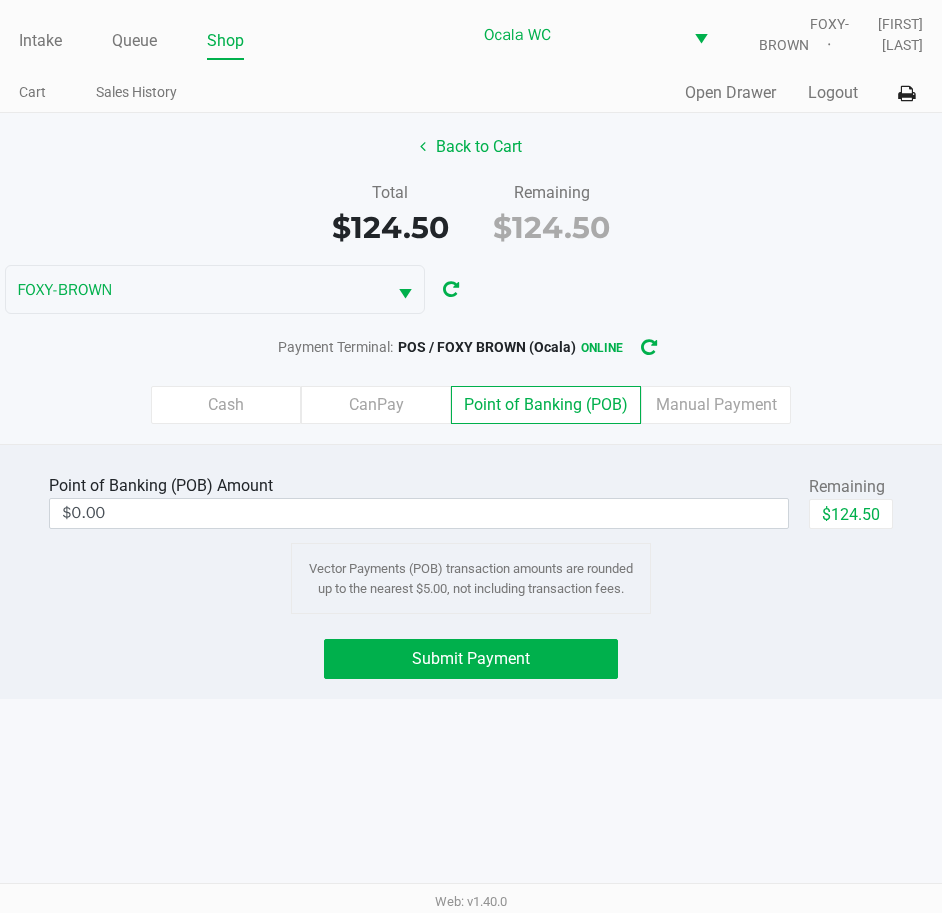 click on "$124.50" 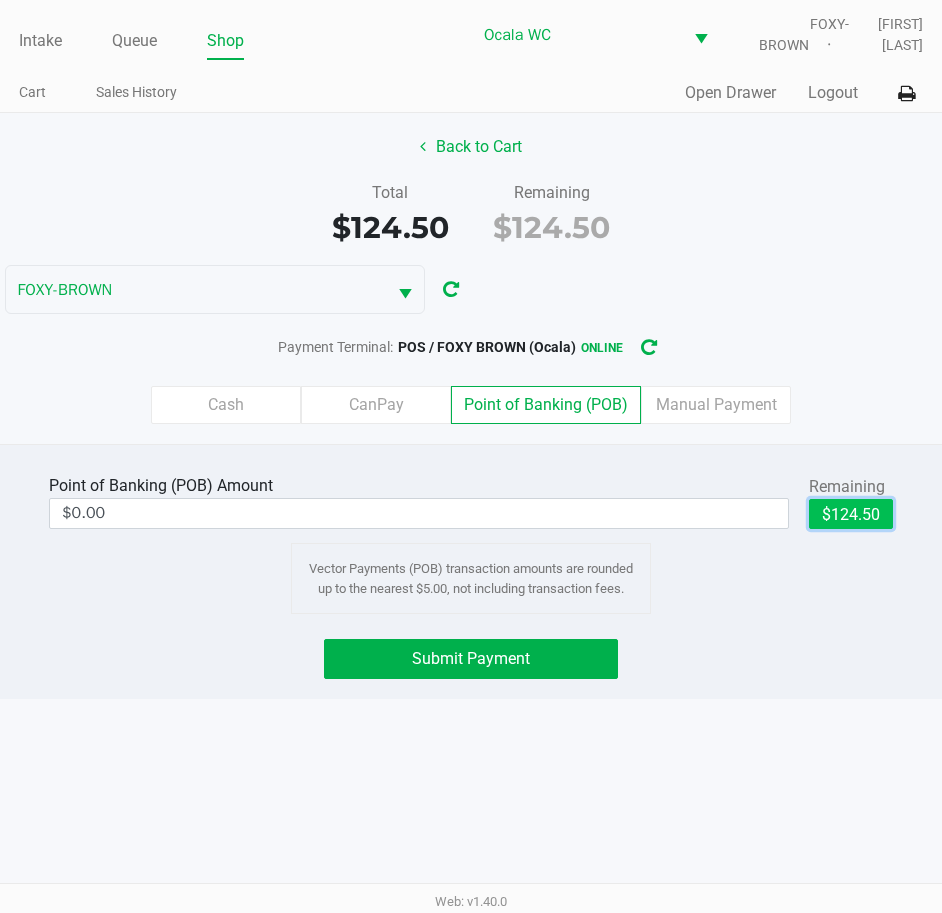 type on "$124.50" 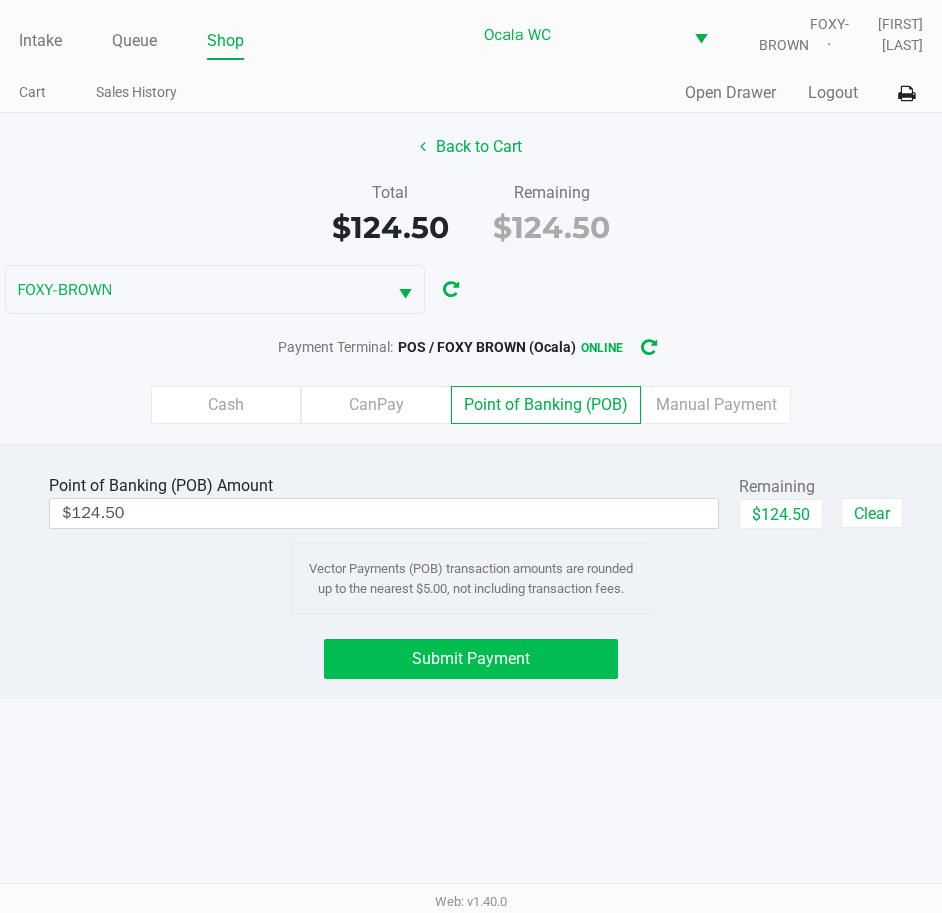 click on "Submit Payment" 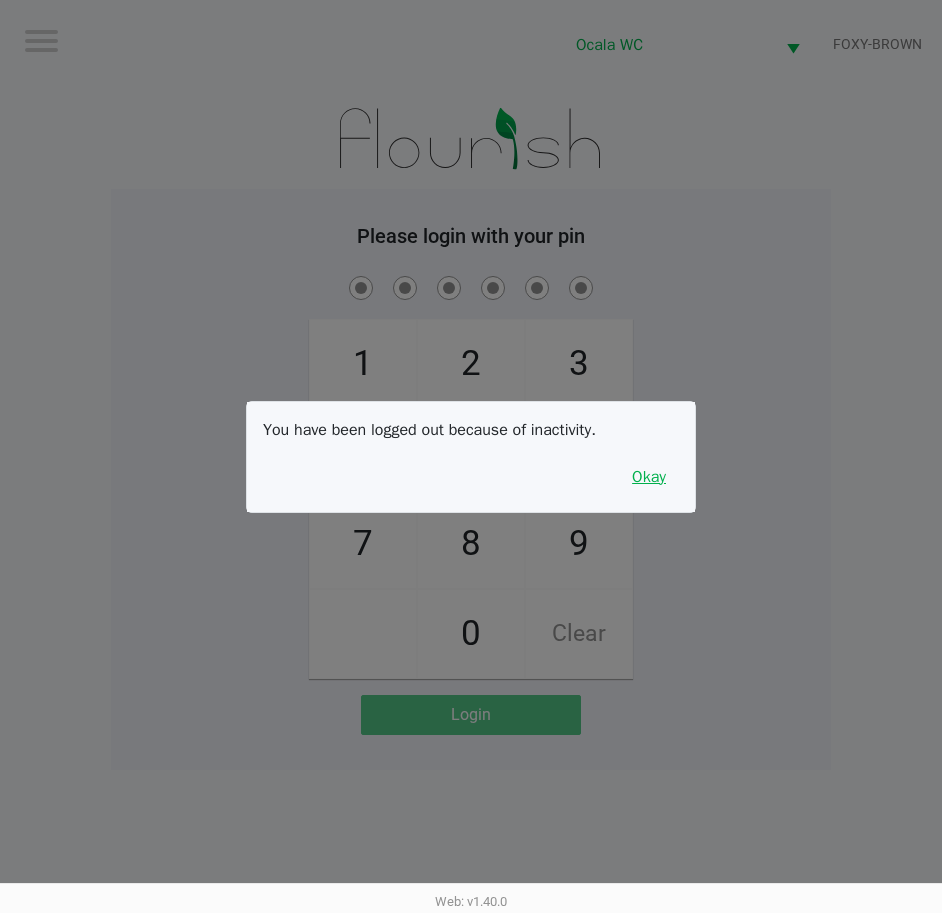 click on "Okay" at bounding box center (649, 477) 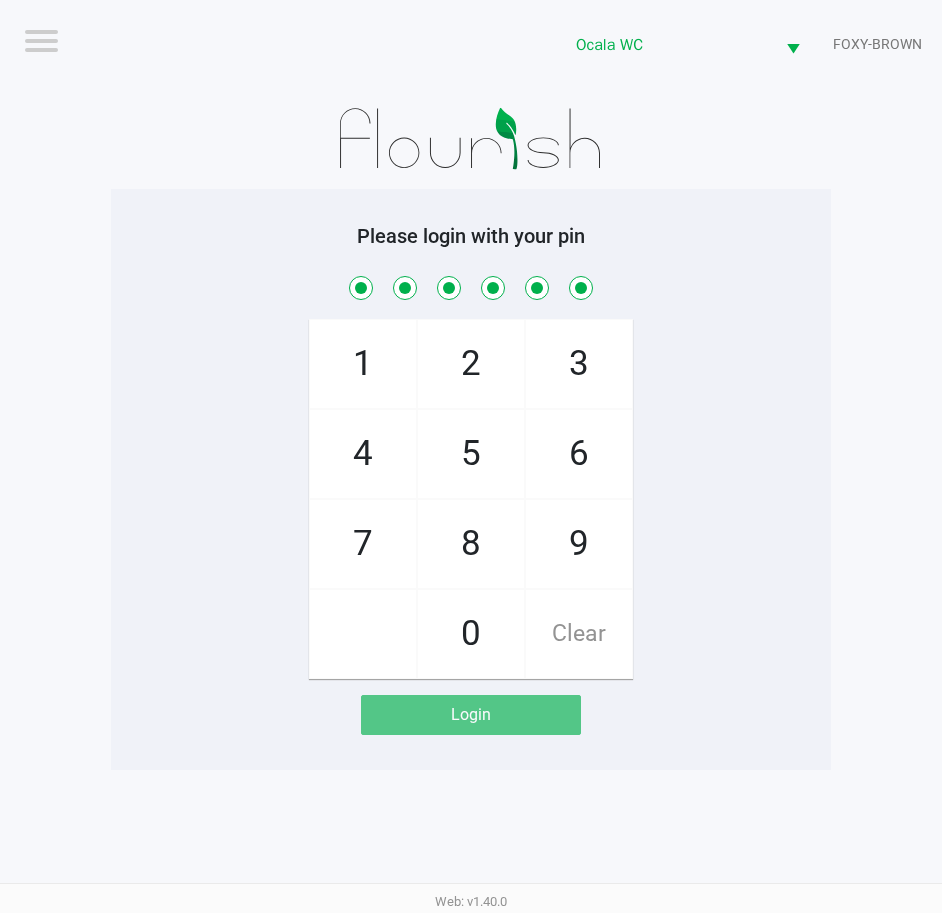 checkbox on "true" 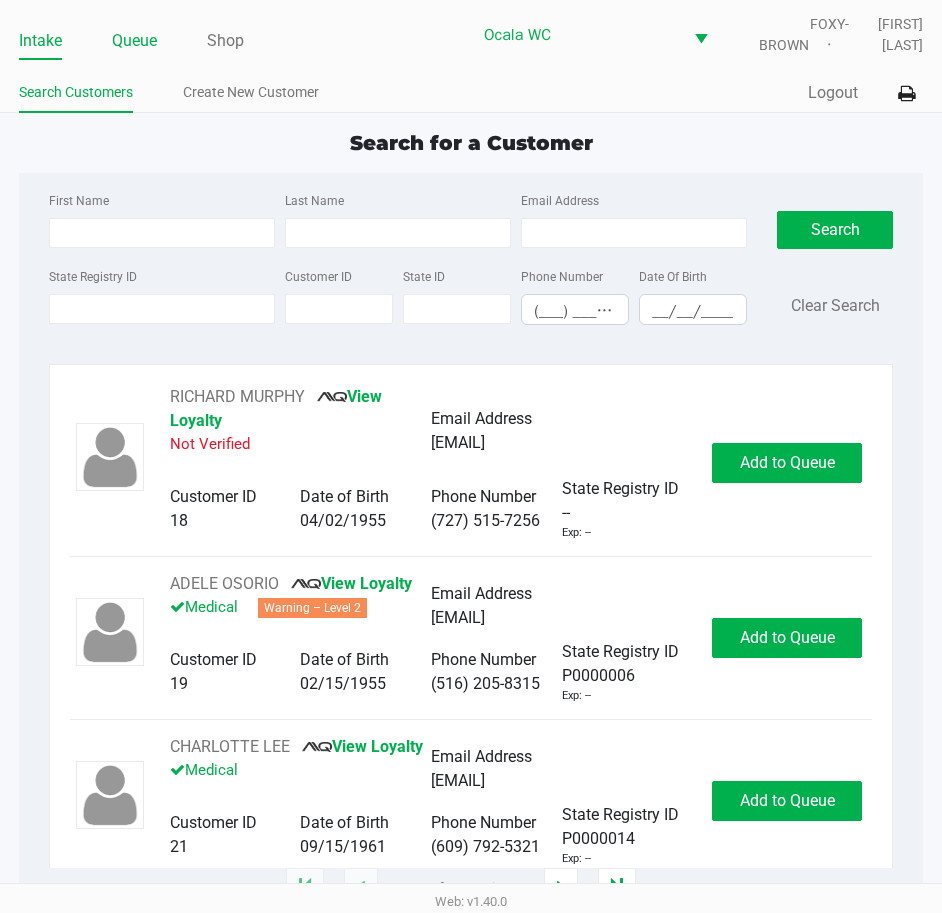 click on "Queue" 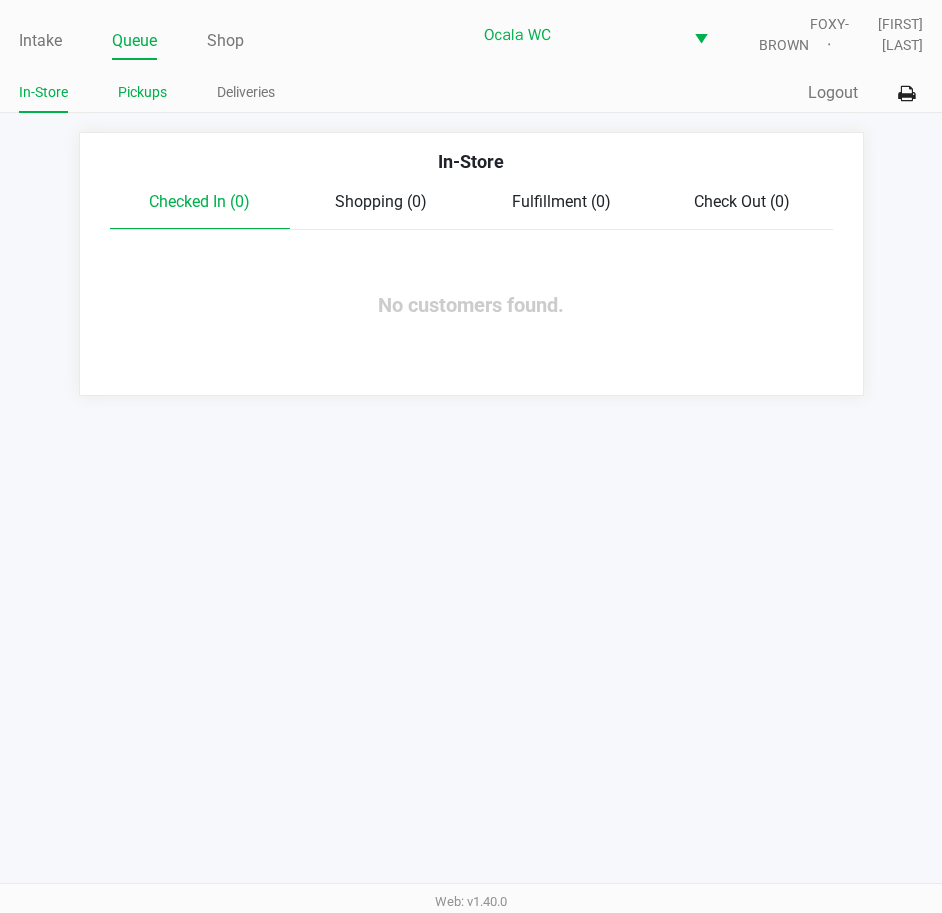 click on "Pickups" 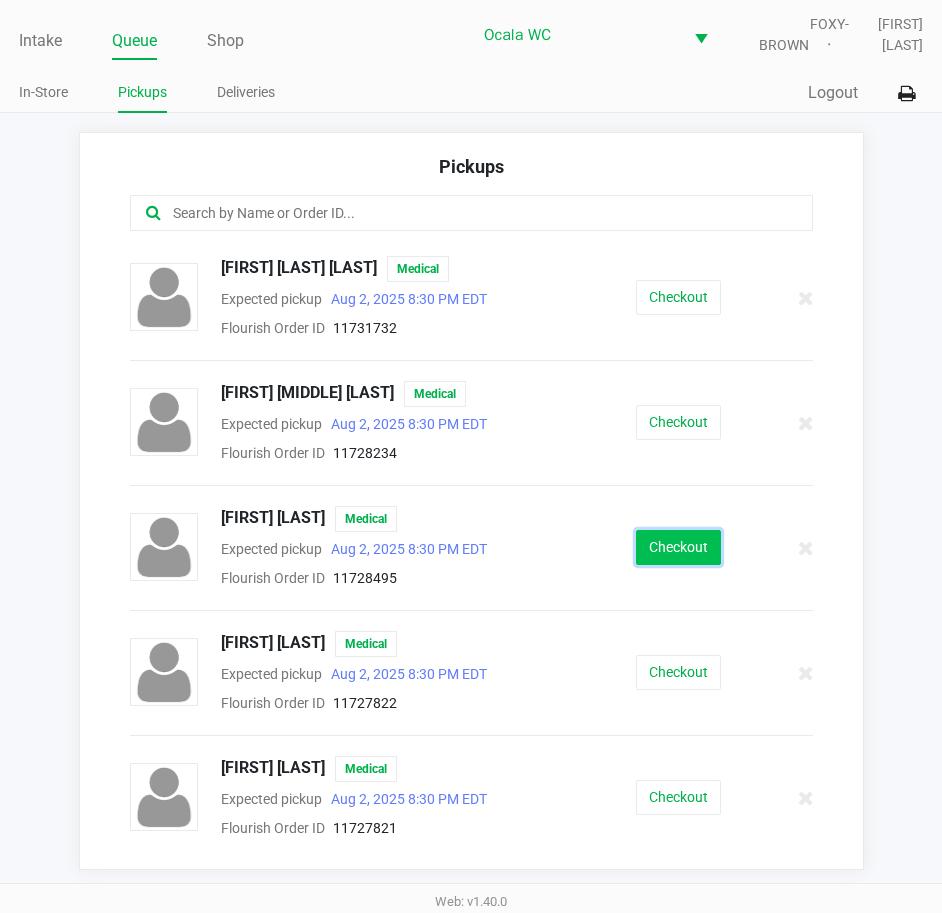 click on "Checkout" 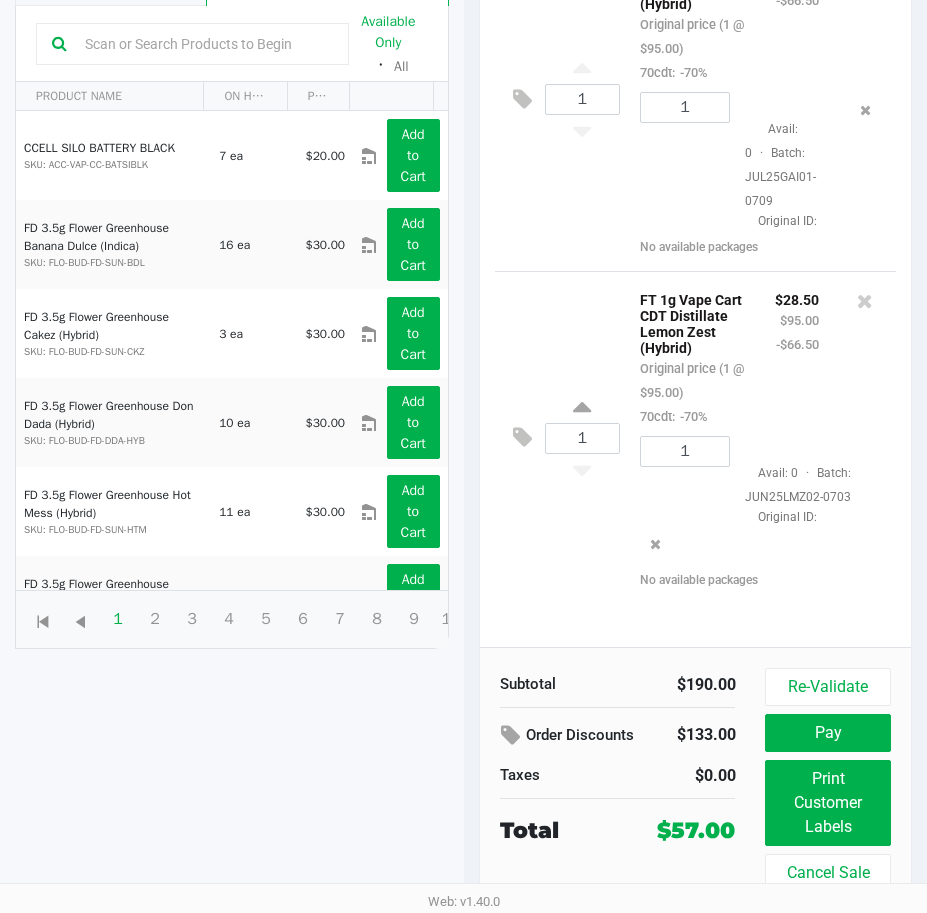 scroll, scrollTop: 279, scrollLeft: 0, axis: vertical 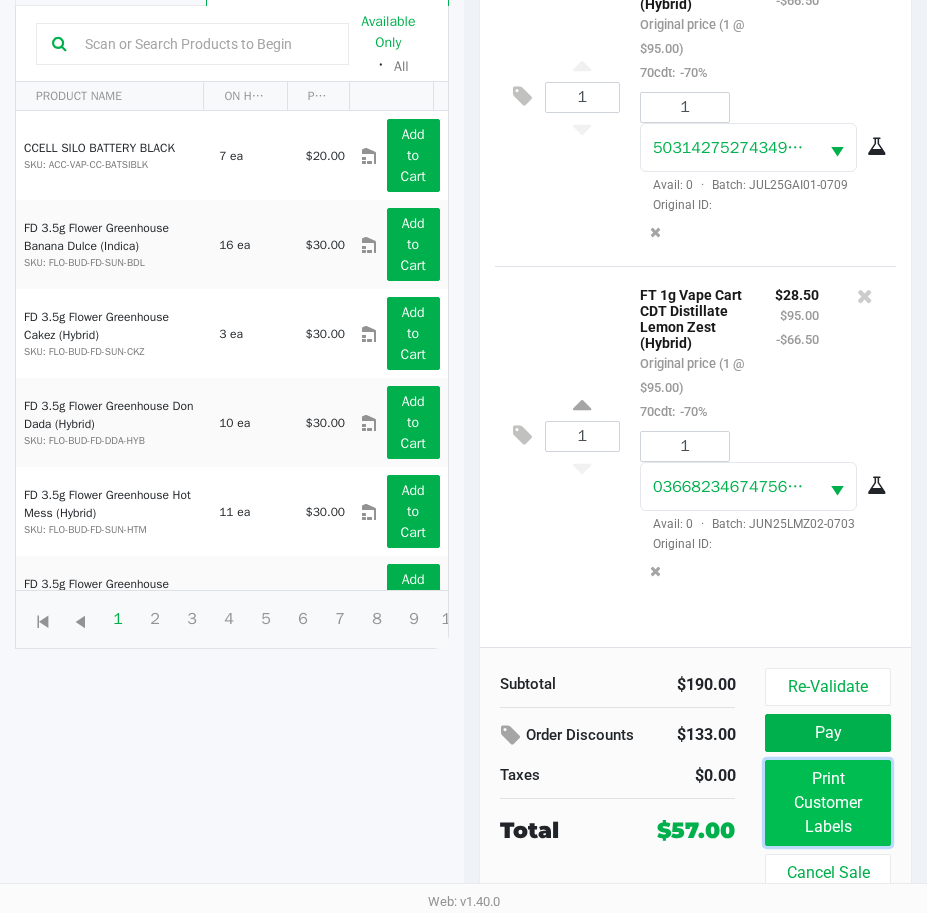 click on "Print Customer Labels" 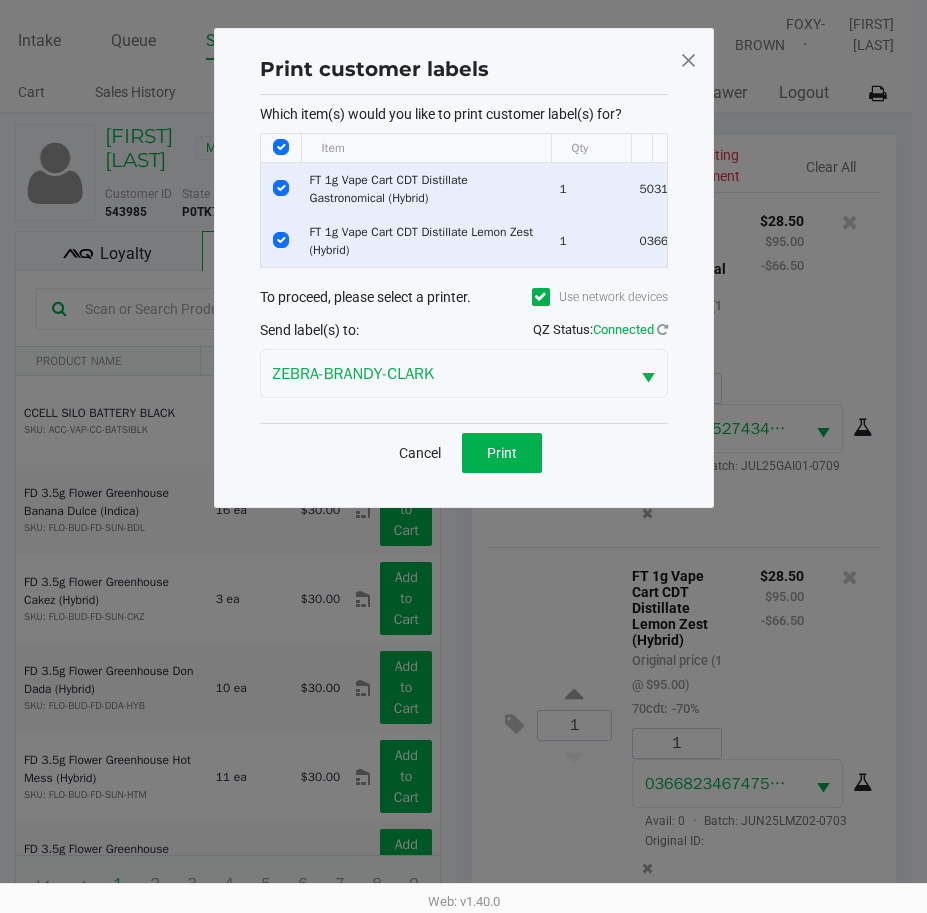 scroll, scrollTop: 0, scrollLeft: 0, axis: both 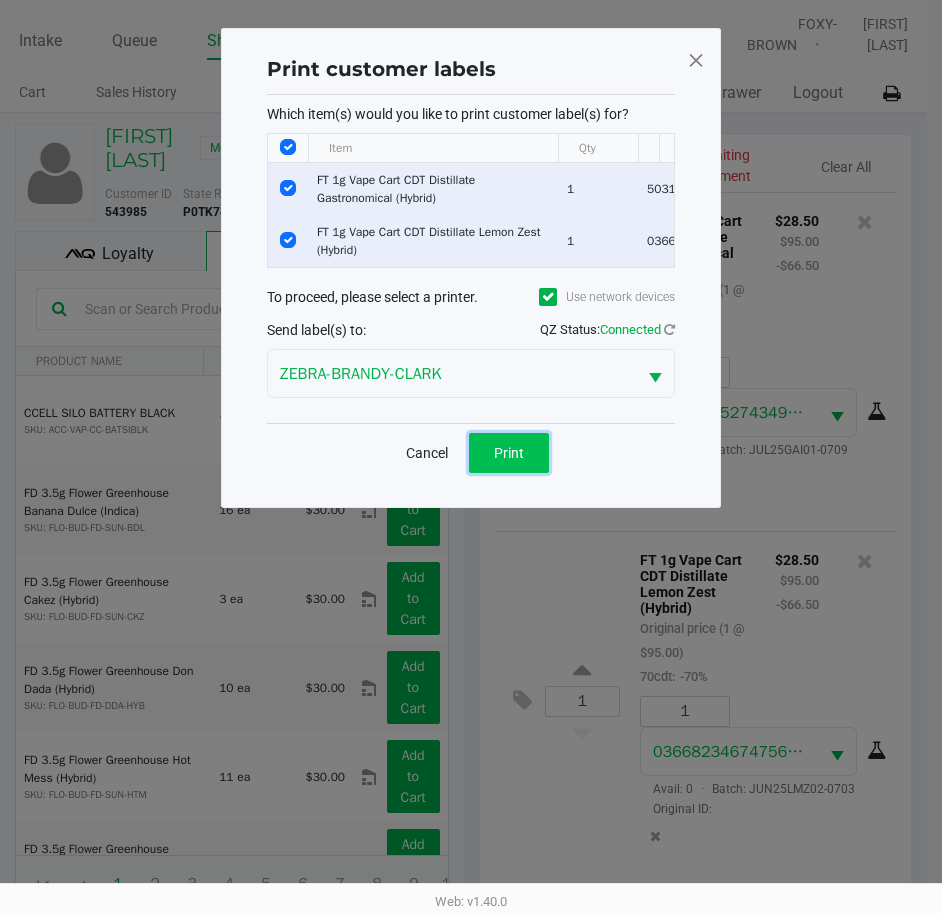 click on "Print" 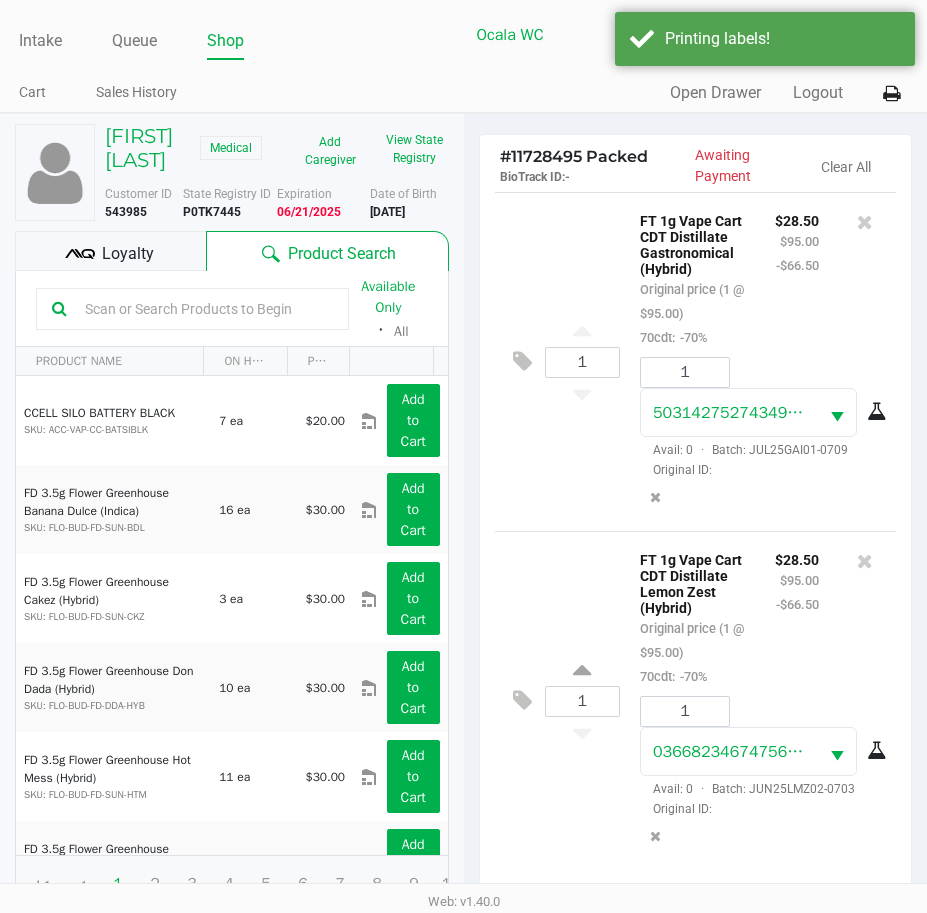 click on "Loyalty" 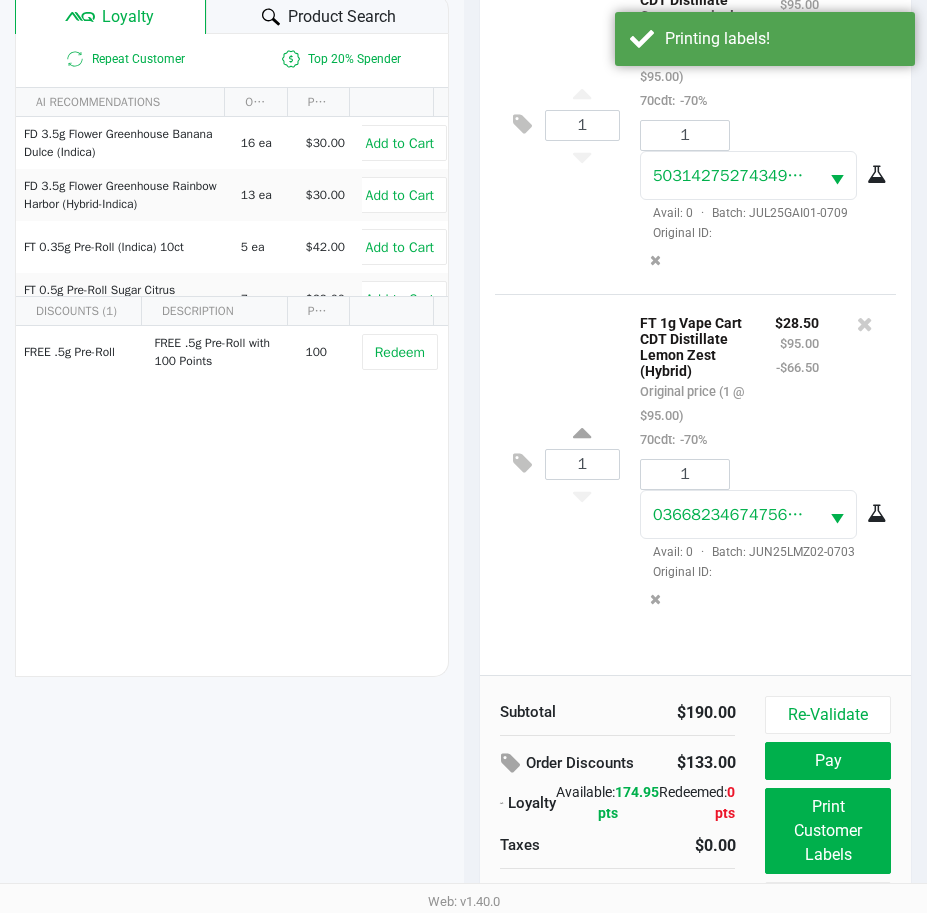 scroll, scrollTop: 279, scrollLeft: 0, axis: vertical 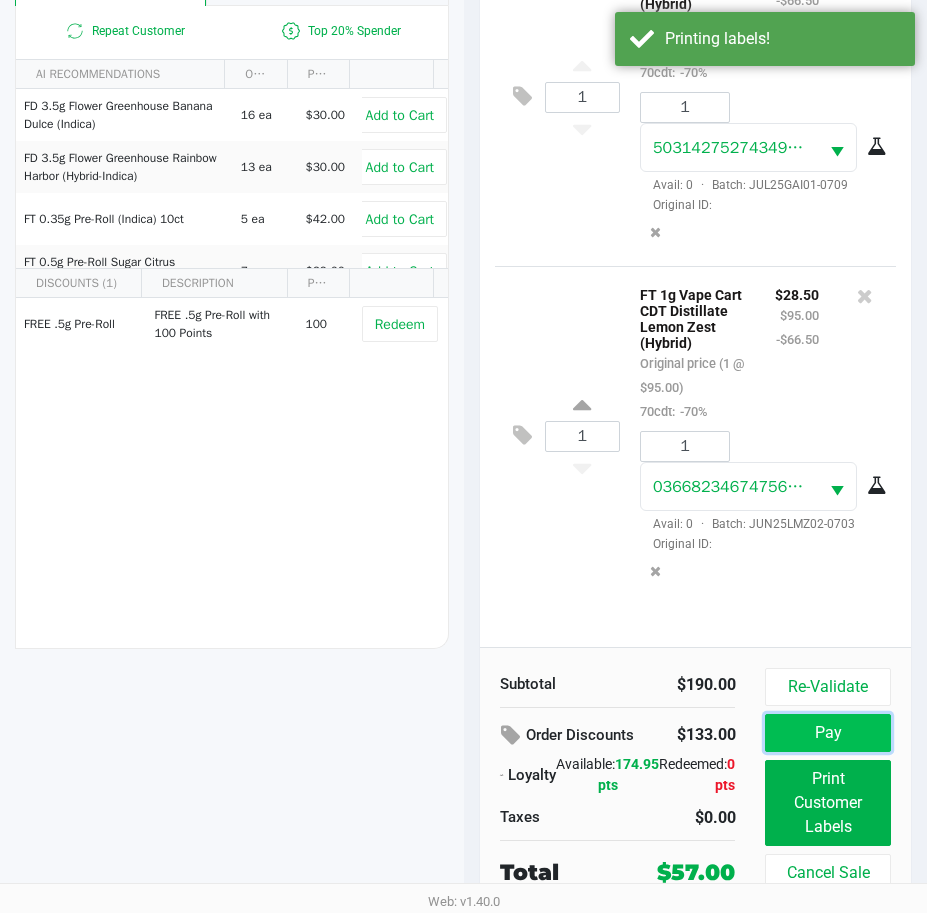 click on "Pay" 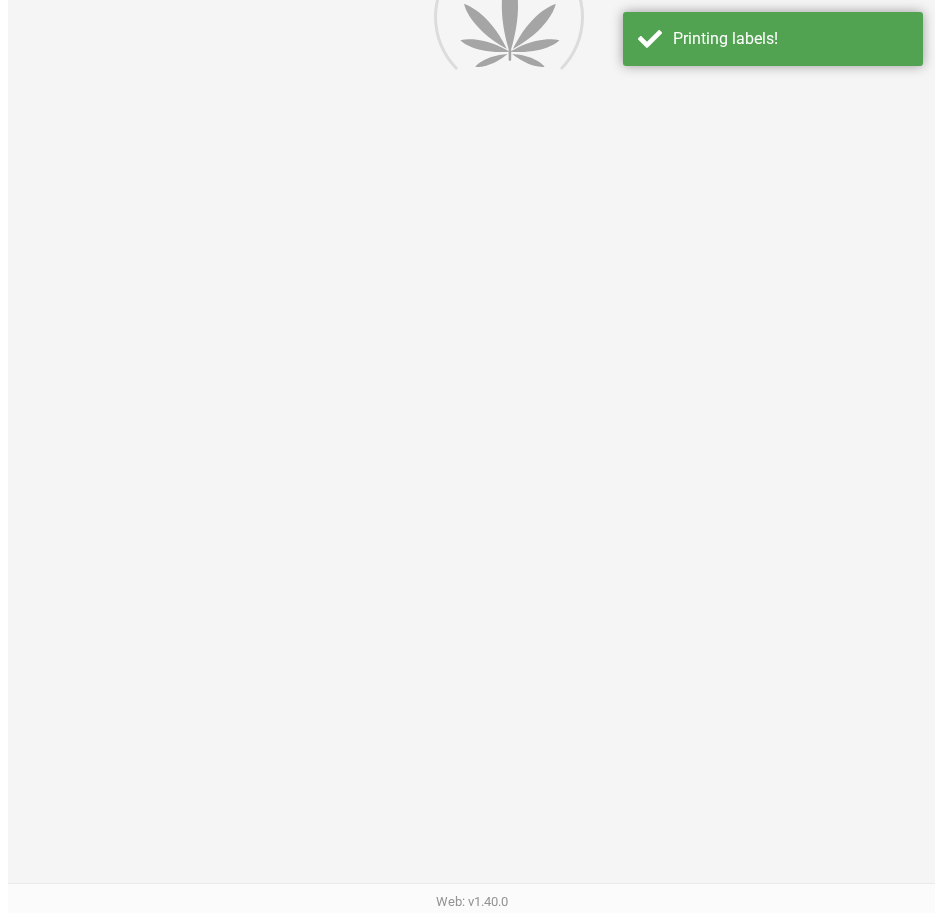 scroll, scrollTop: 0, scrollLeft: 0, axis: both 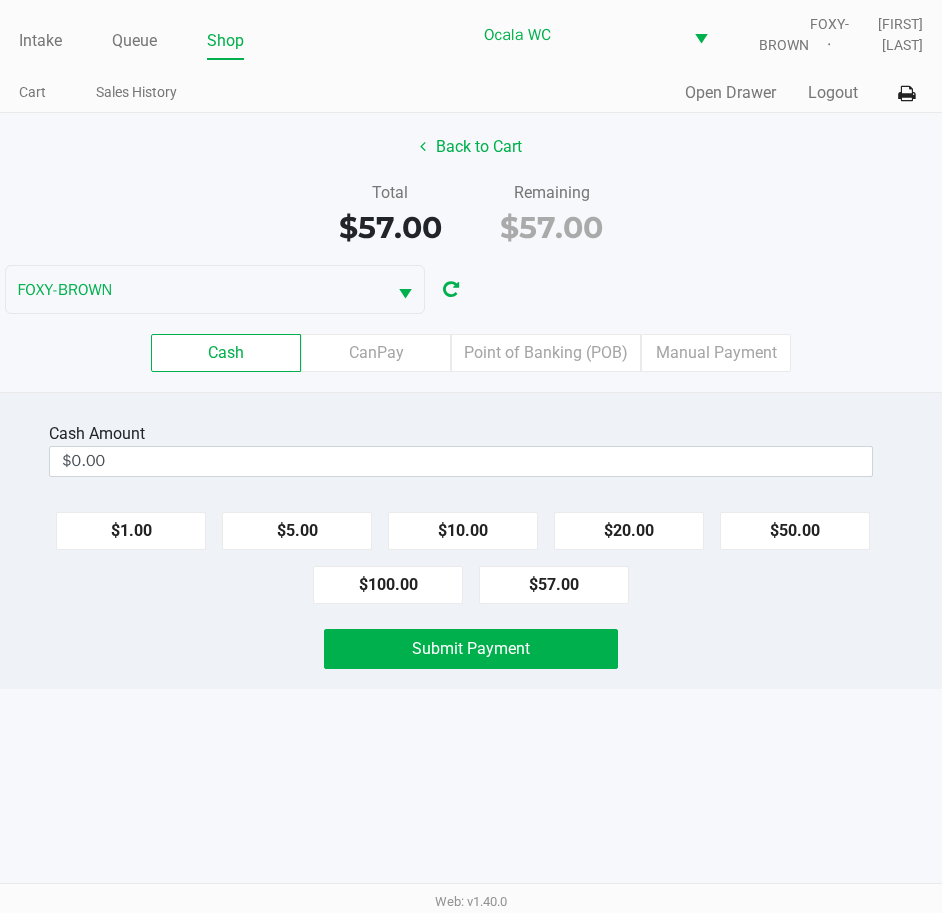 click on "Back to Cart Total $57.00 Remaining $57.00 FOXY-BROWN Cash CanPay Point of Banking (POB) Manual Payment" 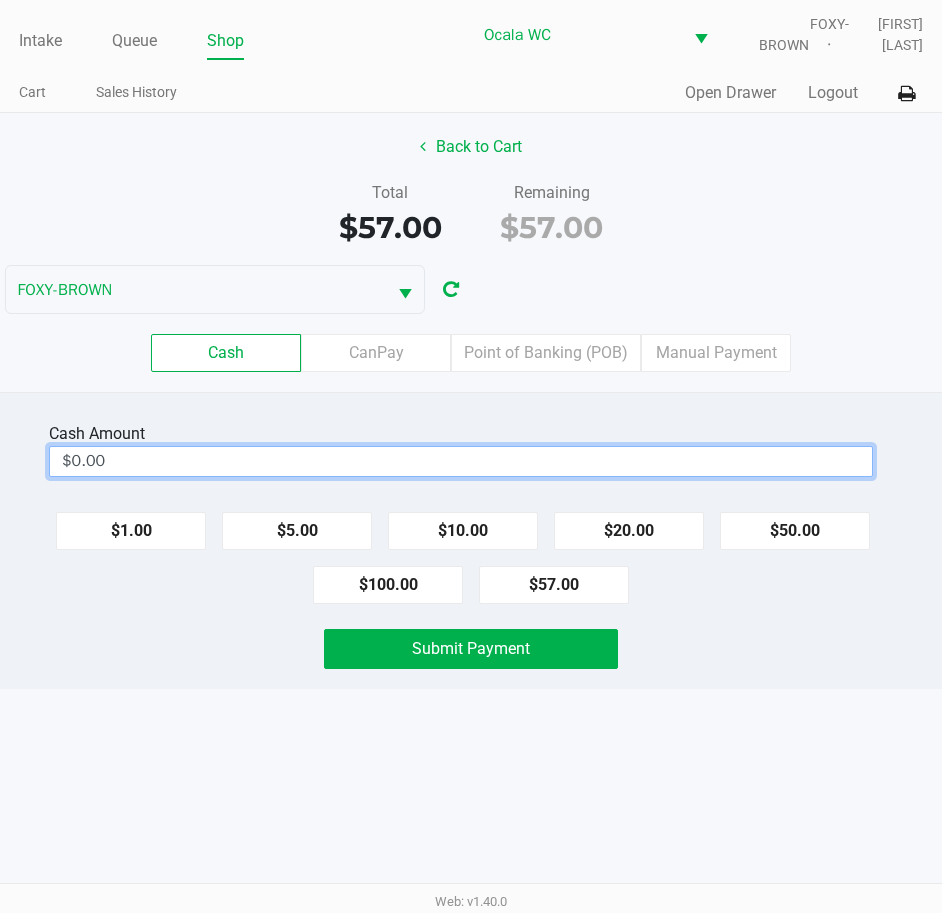 click on "$0.00" at bounding box center (461, 461) 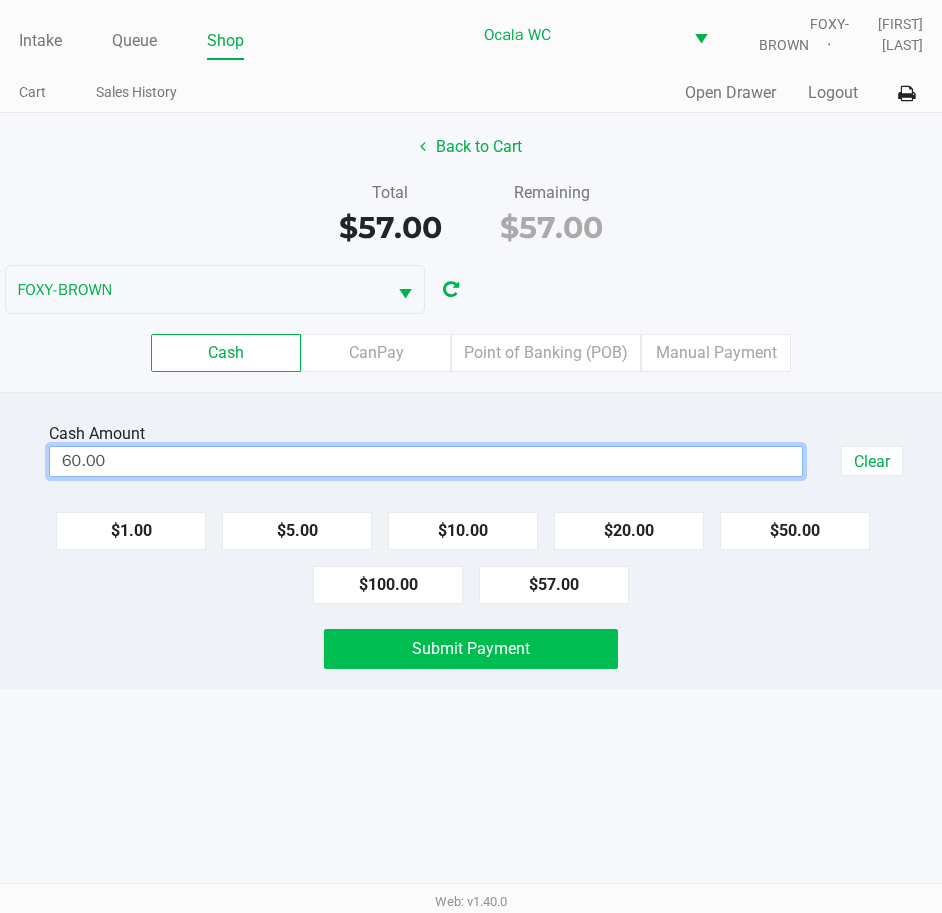 click on "Submit Payment" 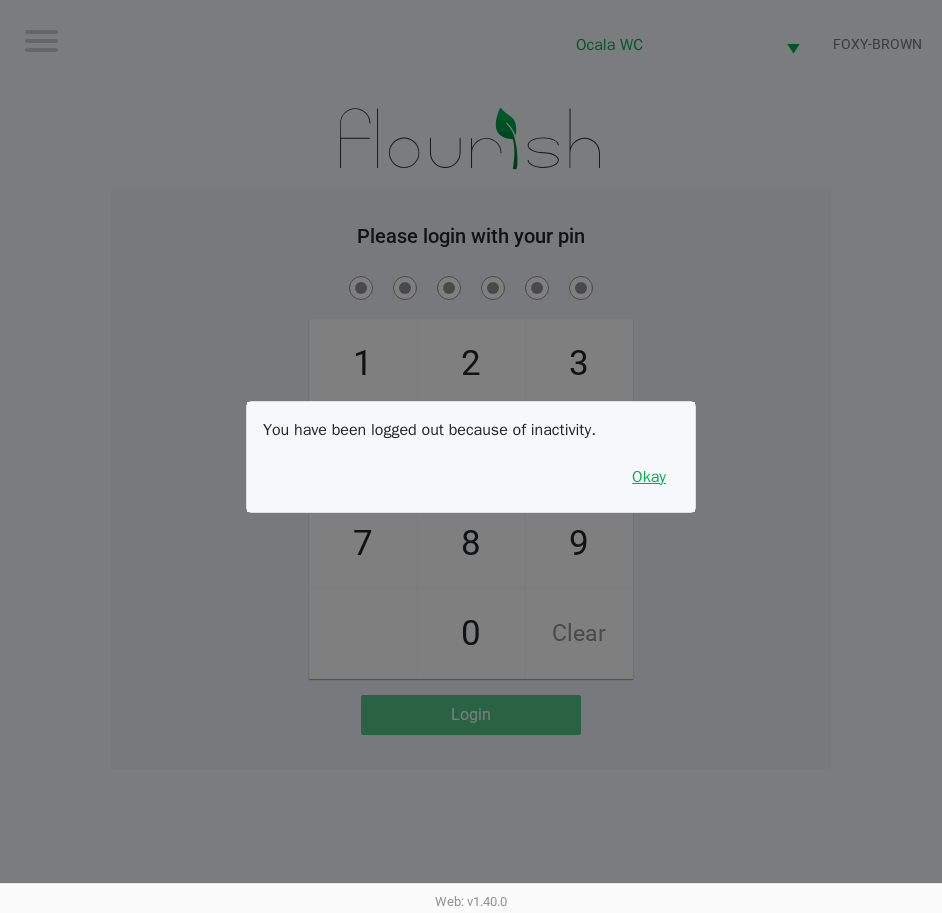 click on "Okay" at bounding box center (649, 477) 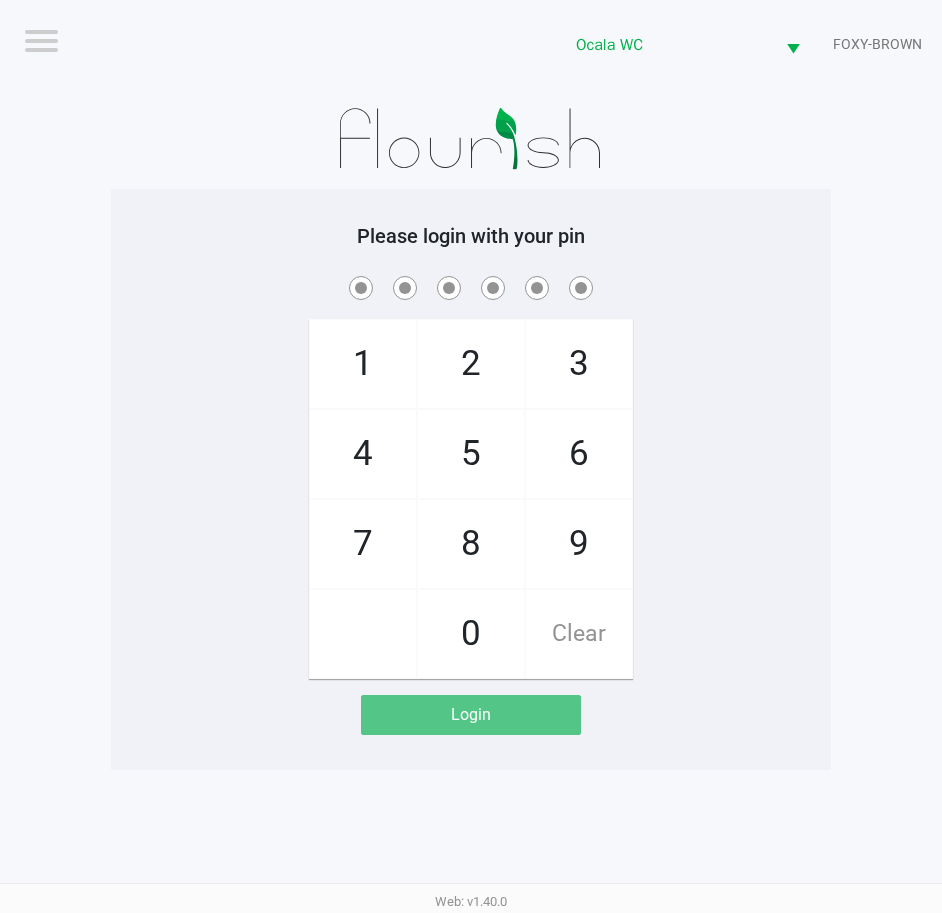 click on "1   4   7       2   5   8   0   3   6   9   Clear" 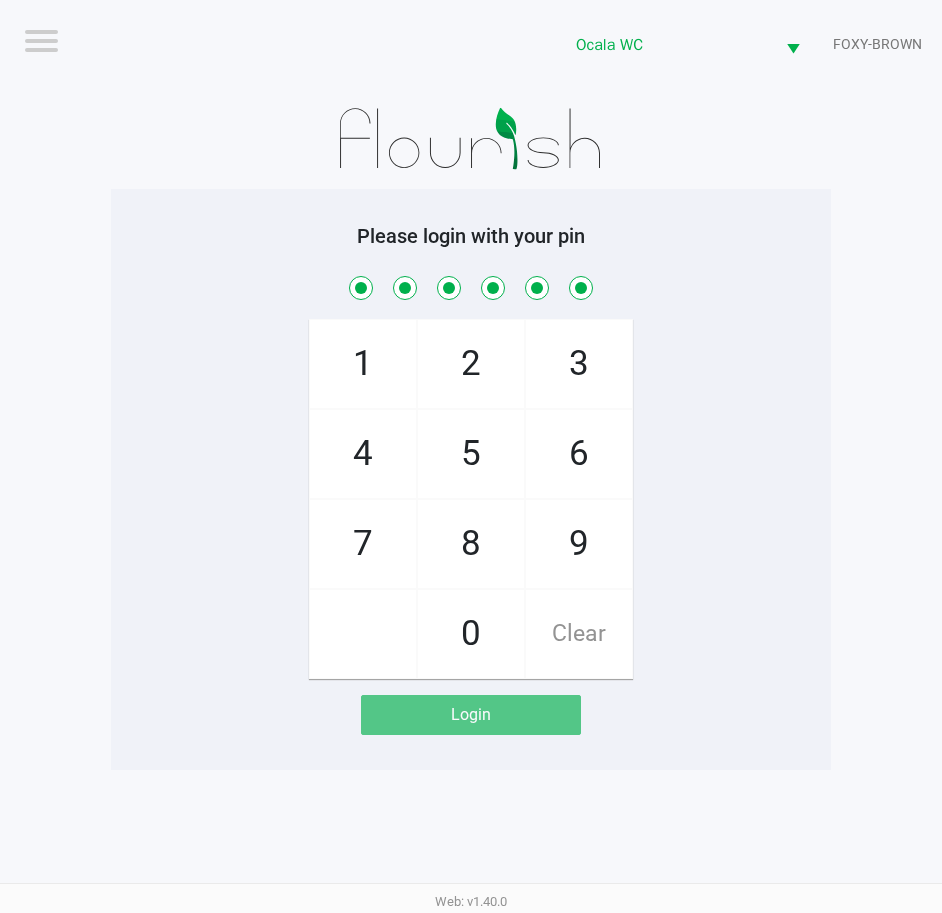 checkbox on "true" 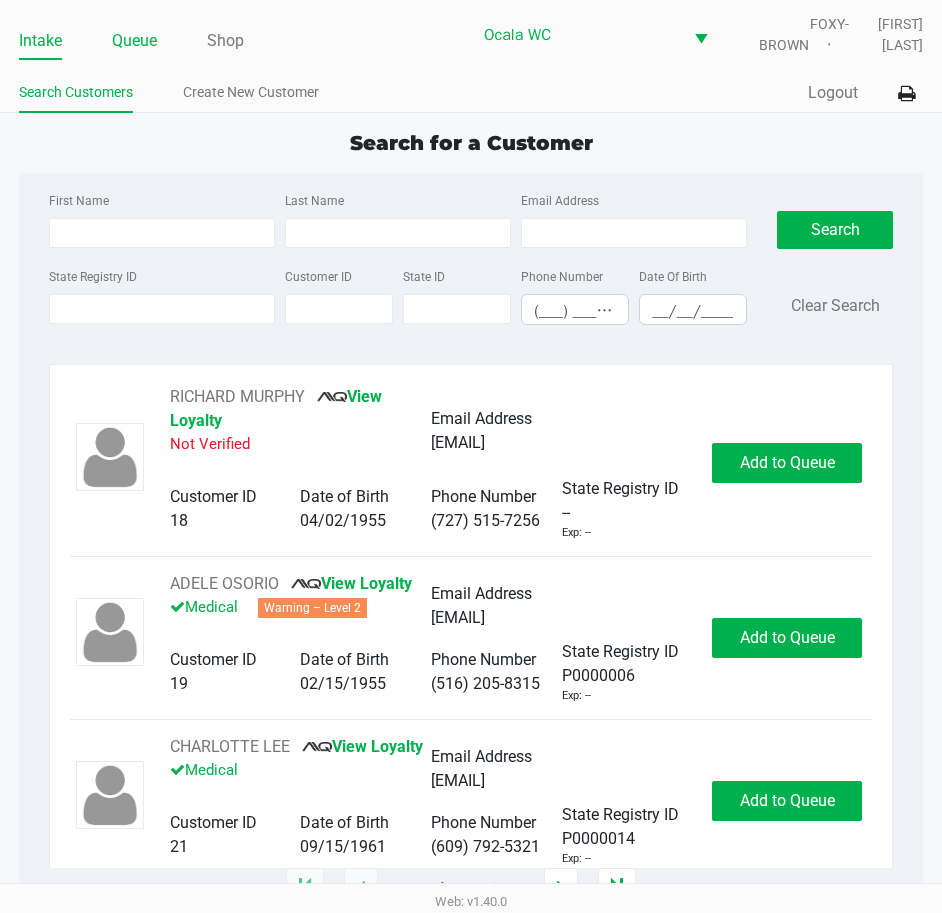 click on "Queue" 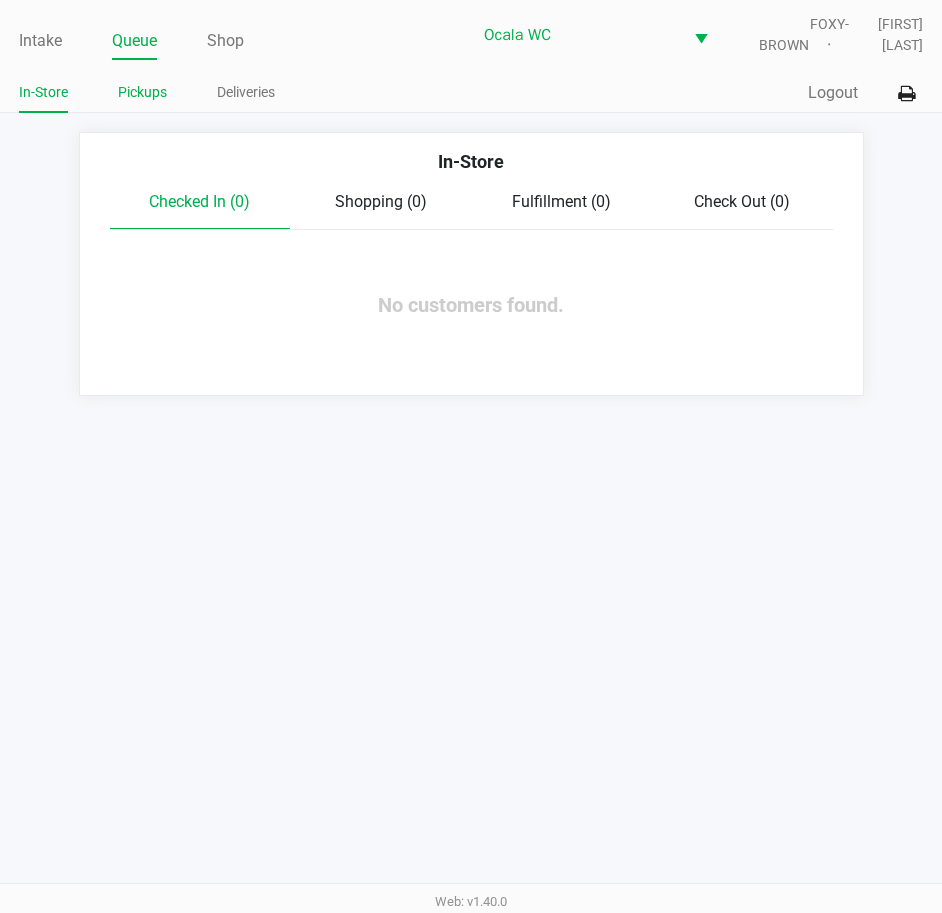 click on "Pickups" 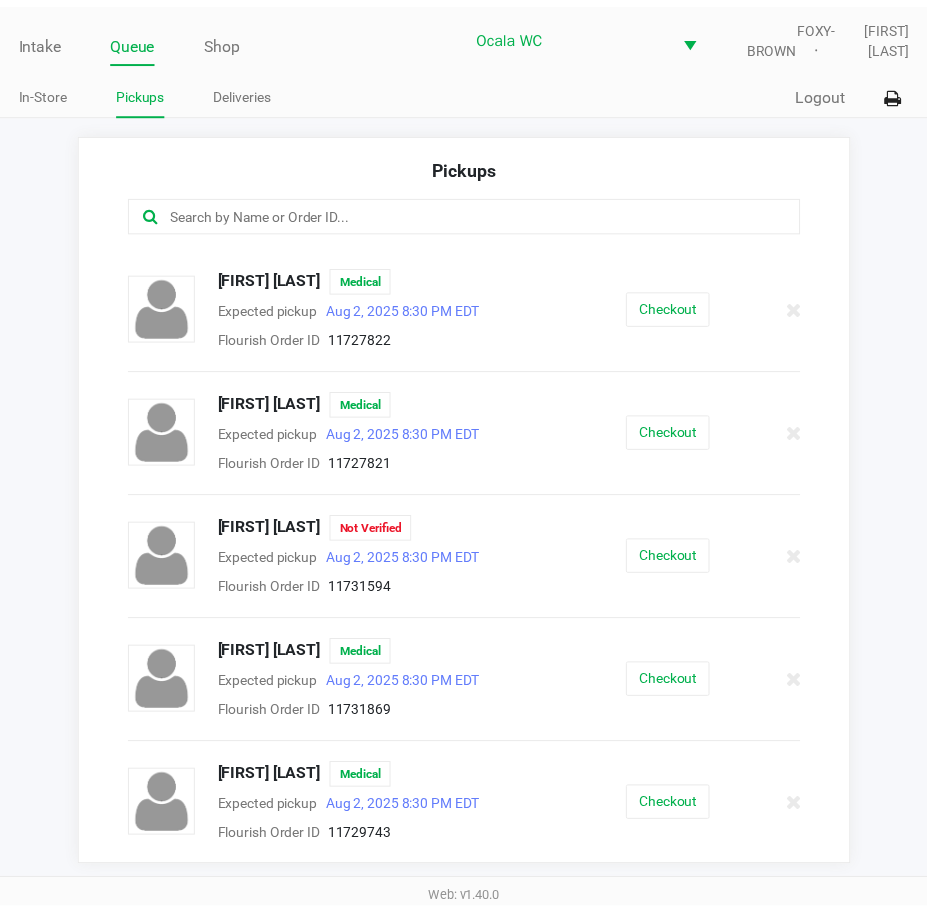 scroll, scrollTop: 241, scrollLeft: 0, axis: vertical 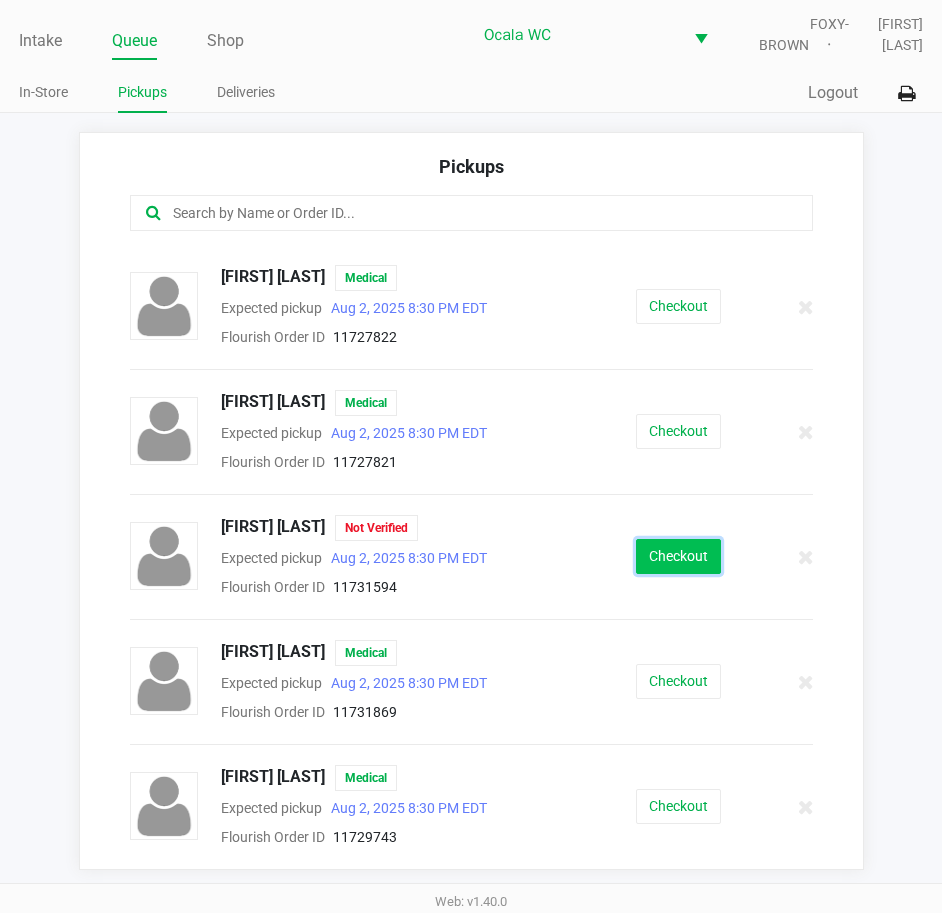 click on "Checkout" 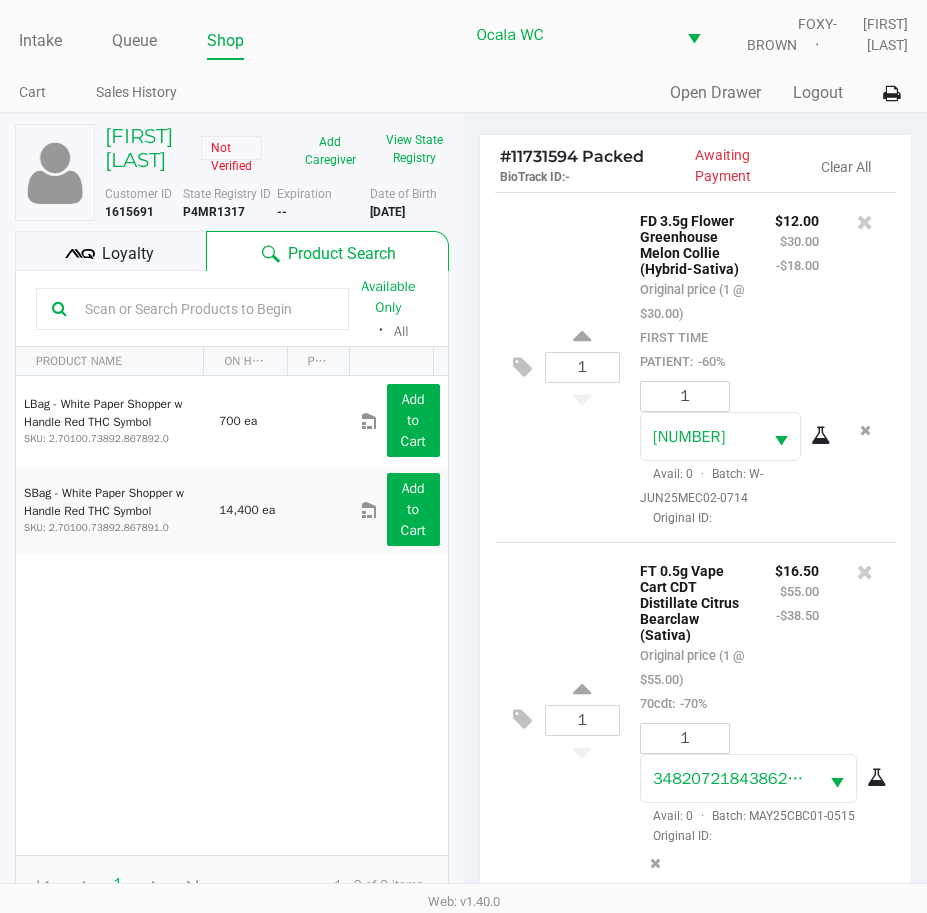 scroll, scrollTop: 82, scrollLeft: 0, axis: vertical 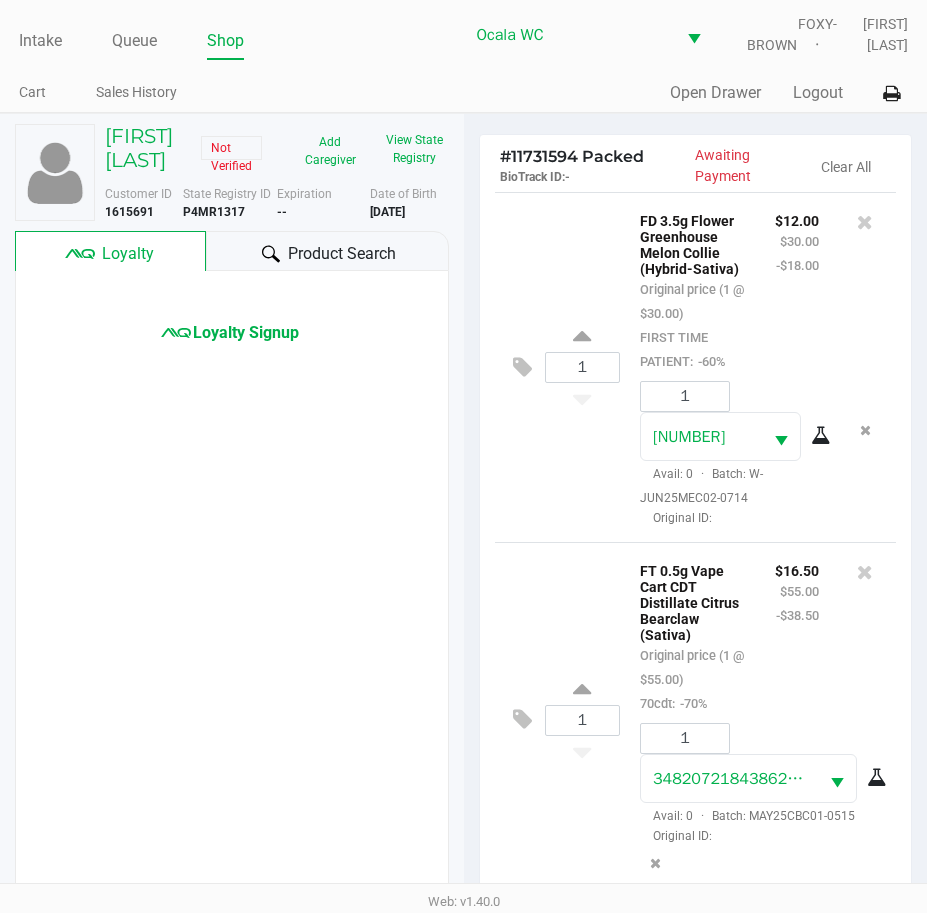 click 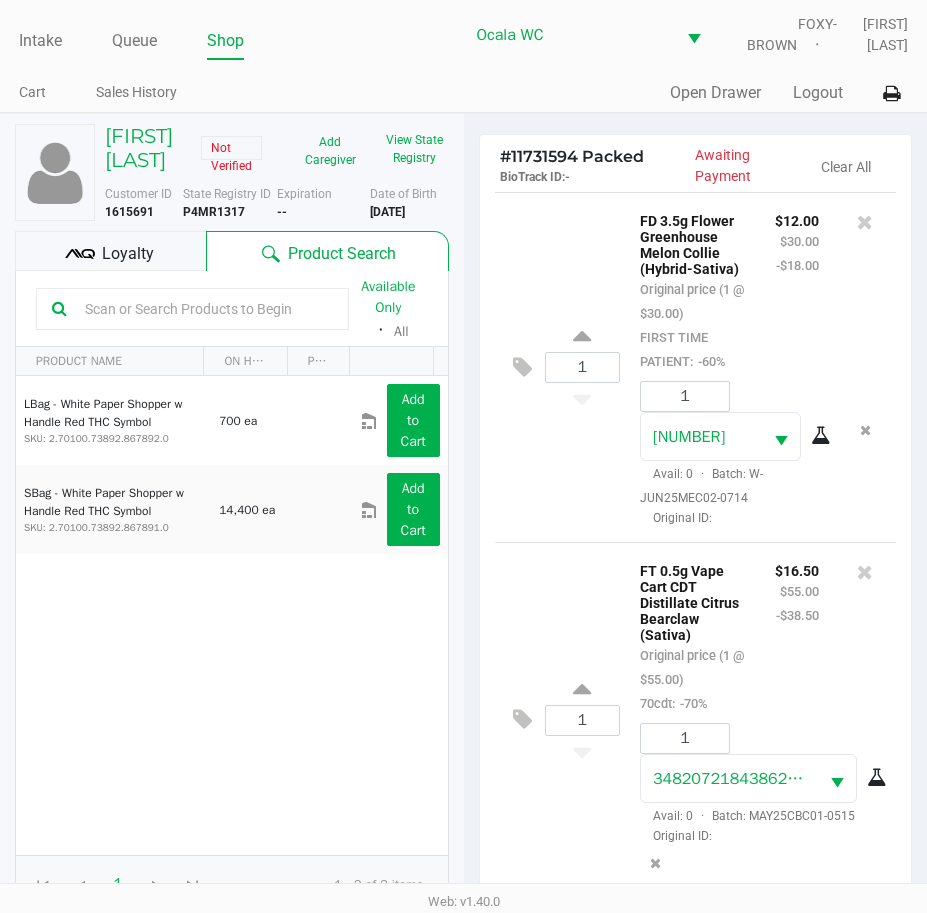 scroll, scrollTop: 82, scrollLeft: 0, axis: vertical 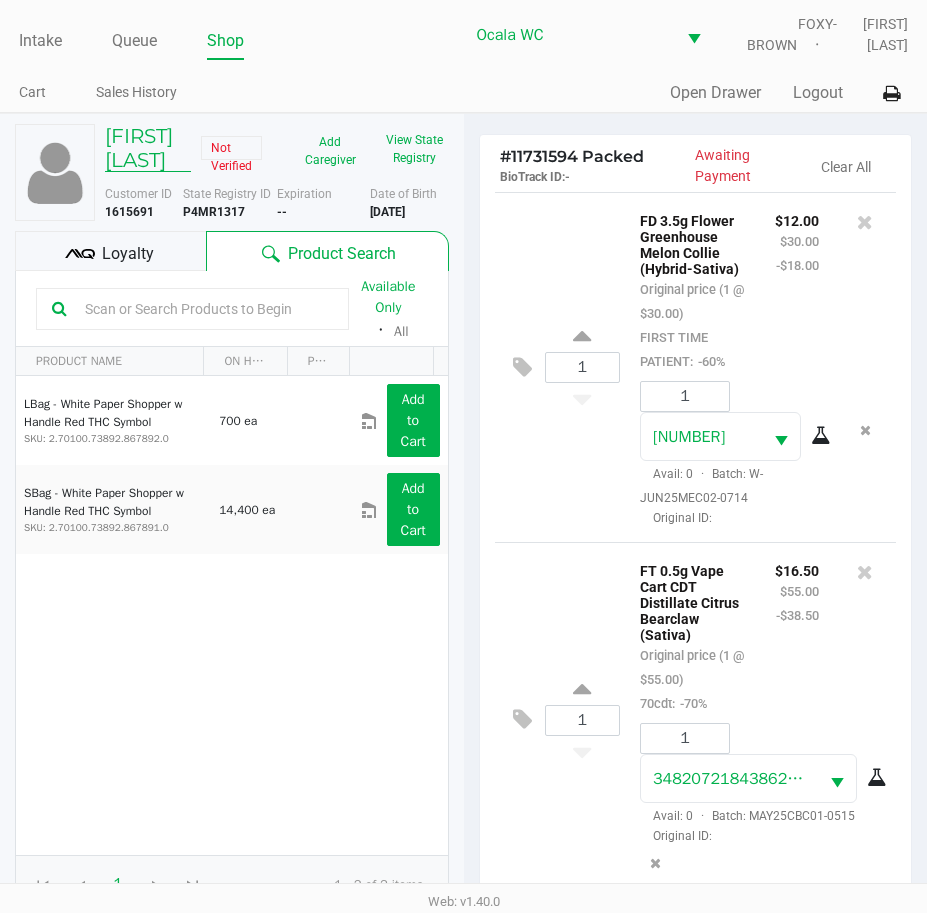 click on "[FIRST] [LAST]" 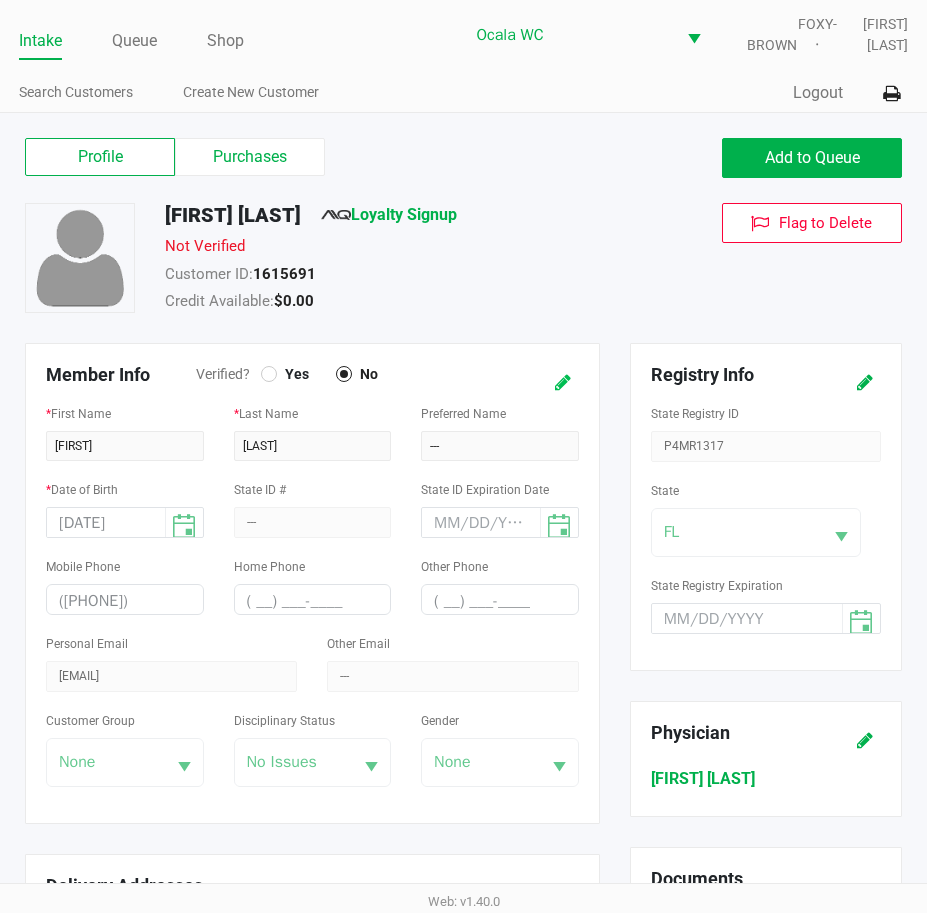 click 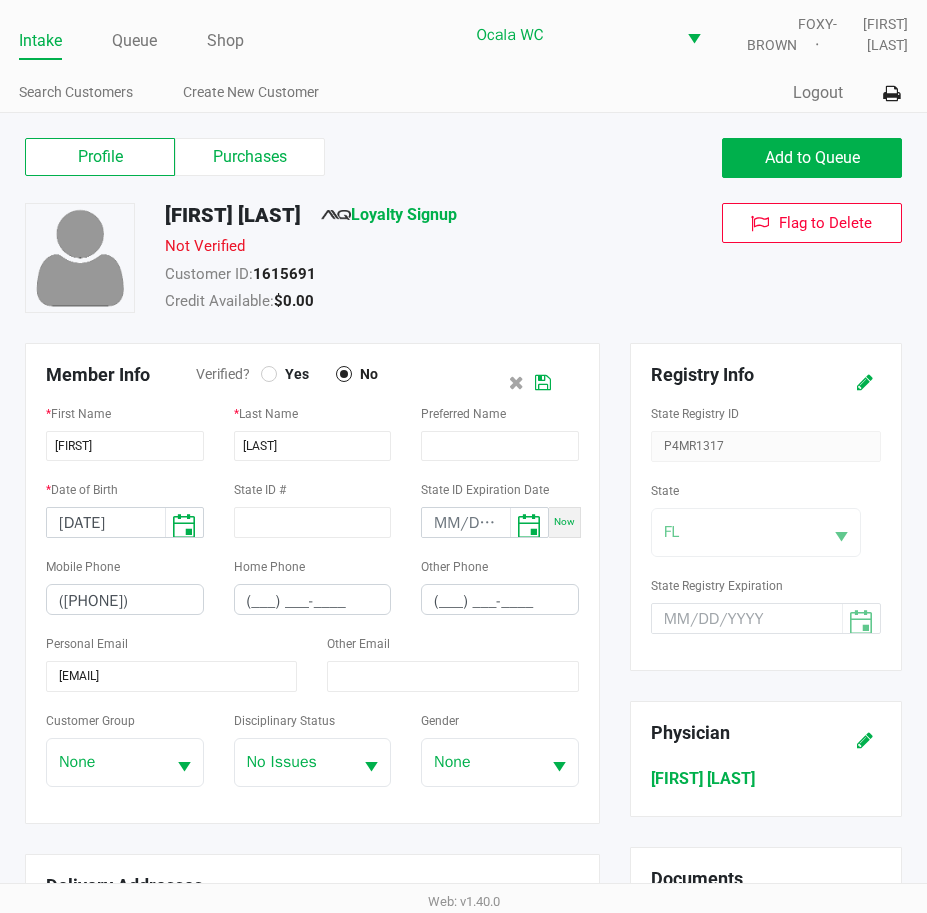 click 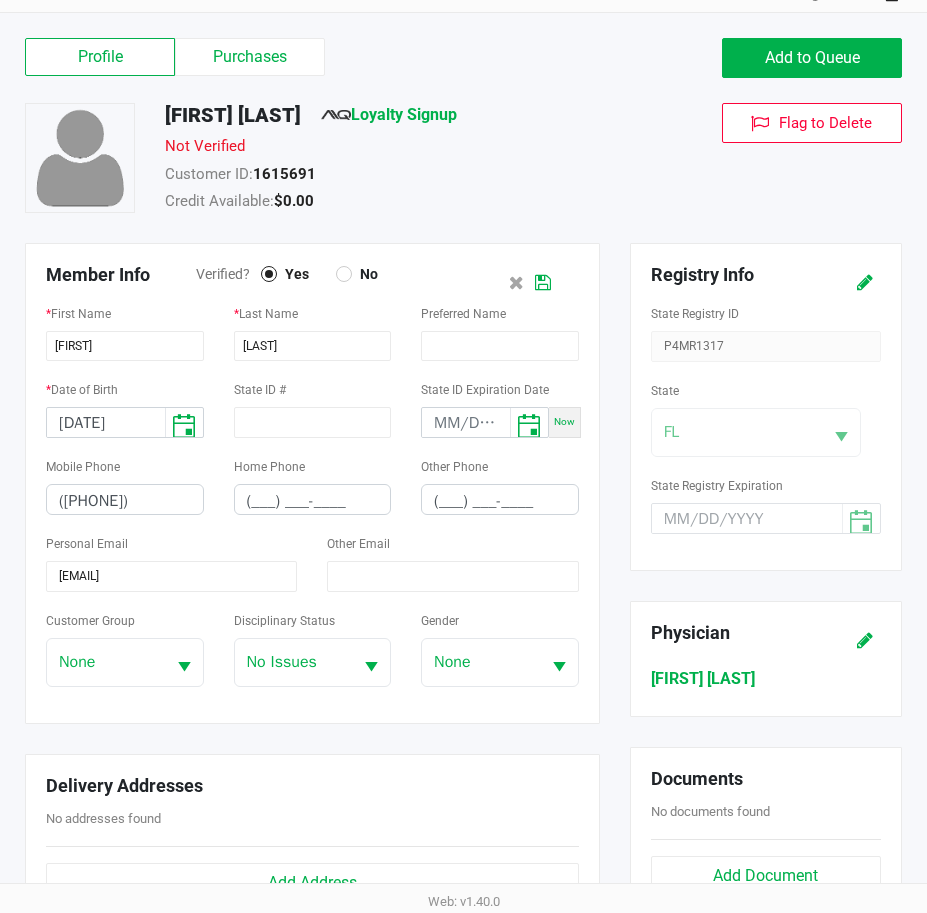 scroll, scrollTop: 0, scrollLeft: 0, axis: both 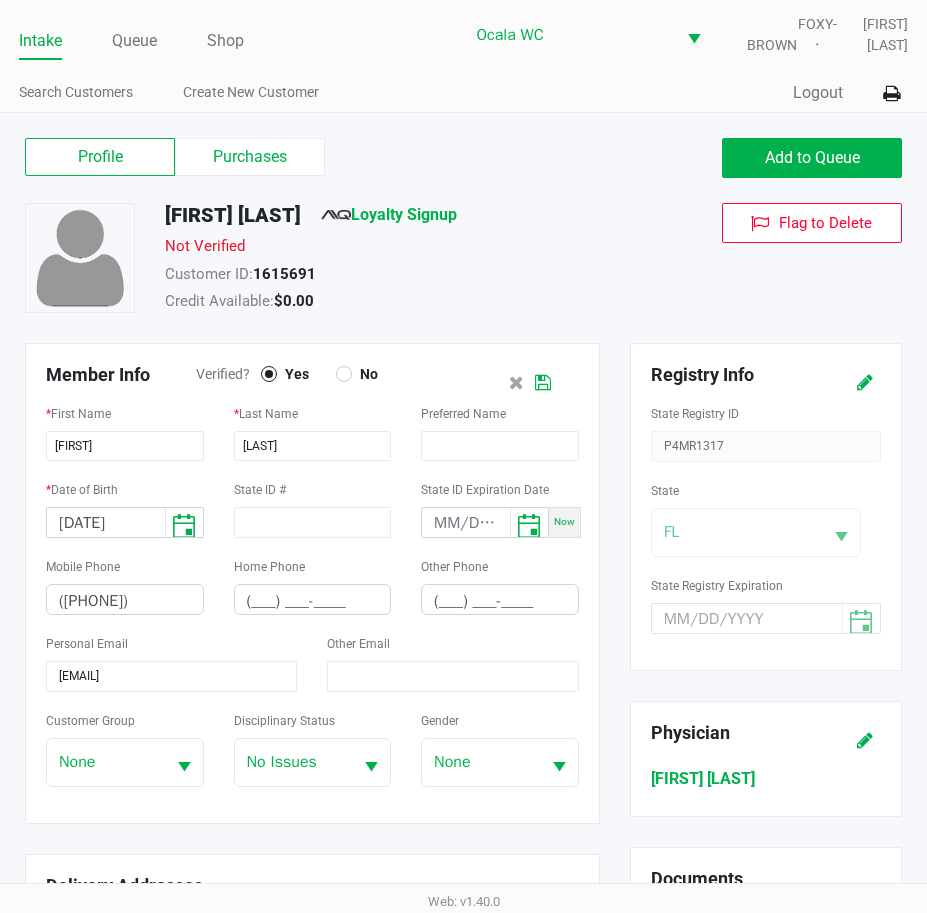 drag, startPoint x: 265, startPoint y: 164, endPoint x: 480, endPoint y: 314, distance: 262.15454 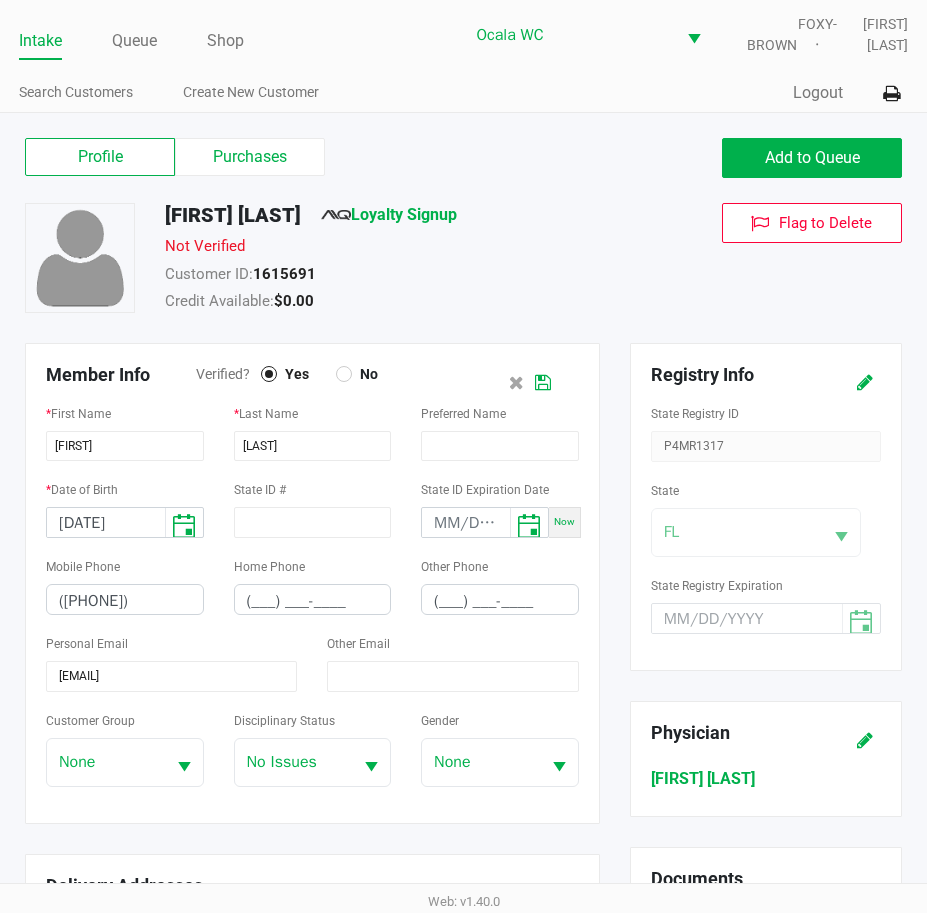 click on "Profile Purchases Add to Queue [FIRST] [LAST] Loyalty Signup Not Verified Customer ID: [NUMBER] Credit Available: $0.00 Flag to Delete Member Info Verified? Yes No * First Name [FIRST] * Last Name [LAST] Preferred Name * Date of Birth [DATE] State ID # State ID Expiration Date Now Mobile Phone ([PHONE]) [PHONE] Home Phone (___) ___-____ Other Phone (___) ___-____ Personal Email [EMAIL] Other Email Customer Group None Disciplinary Status No Issues Gender None Delivery Addresses No addresses found Add Address Registry Info State Registry ID [ID] State FL State Registry Expiration Physician [FIRST] [LAST] Documents No documents found Add Document Allergies Notes Add Note Add/Select note from left panel" 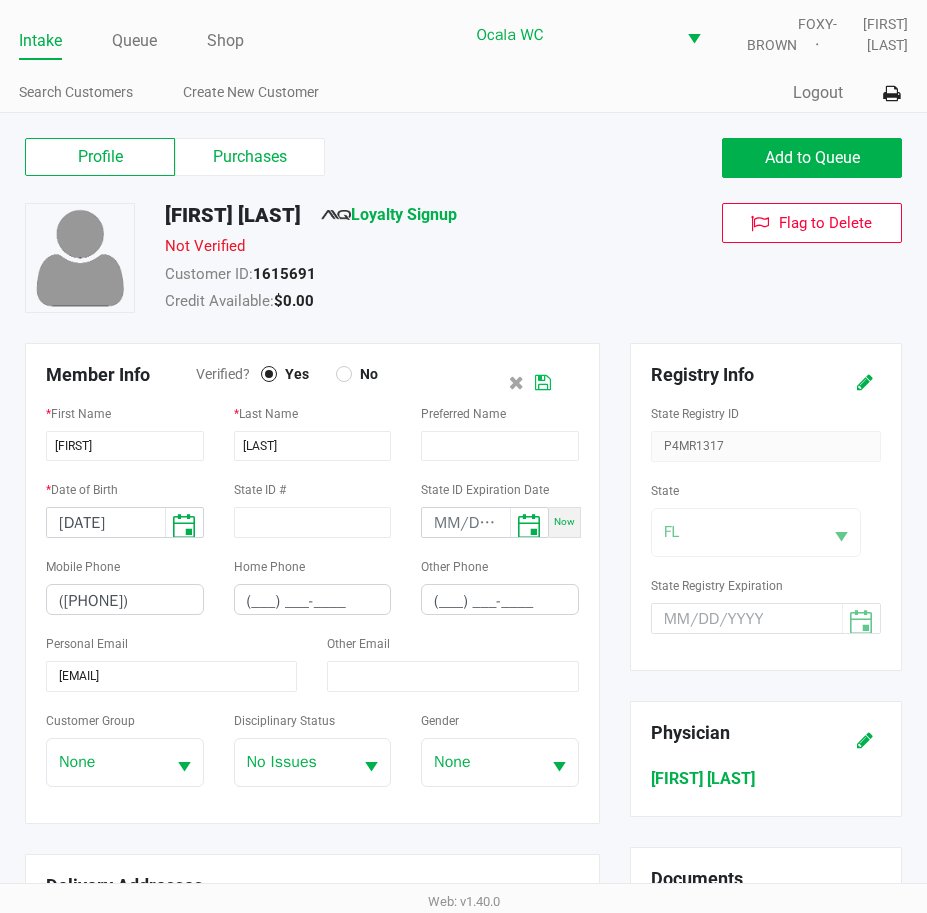 click 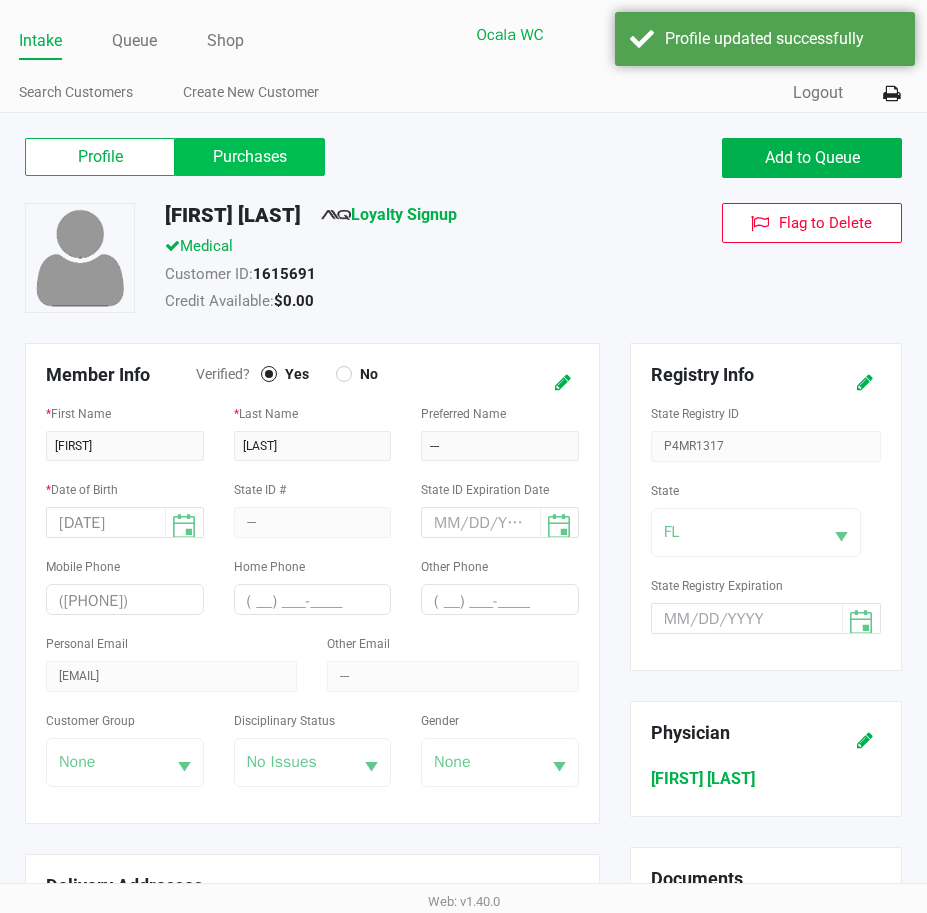 click on "Purchases" 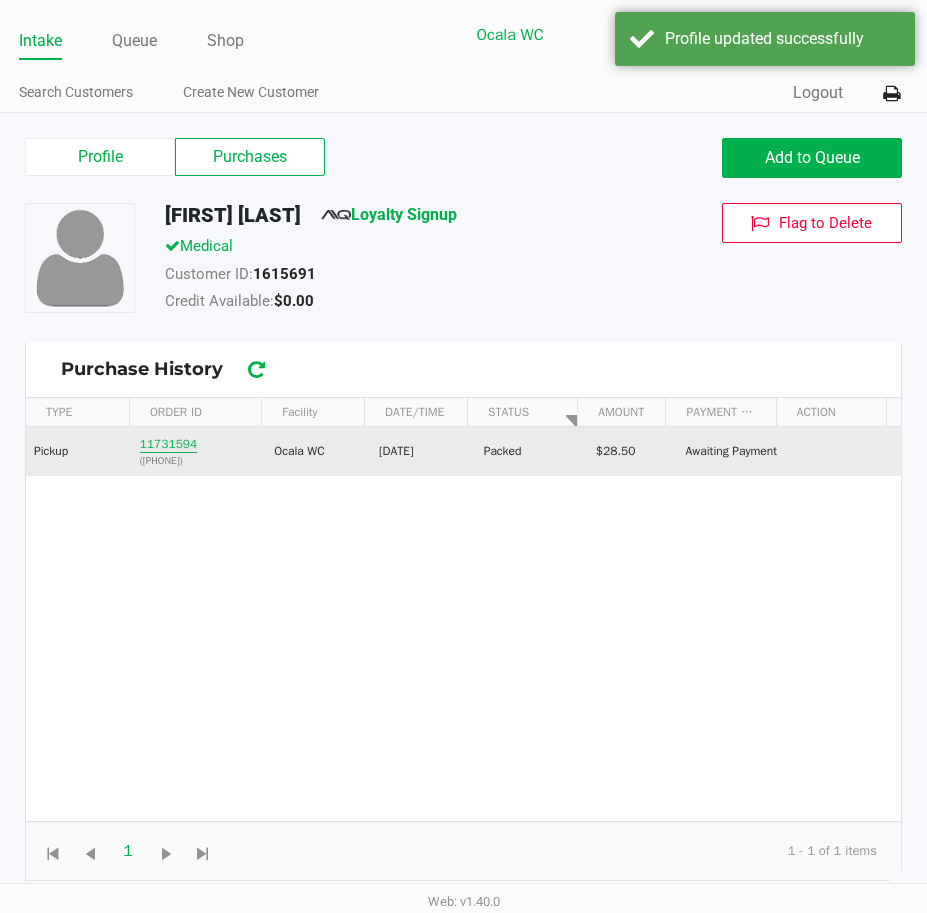 click on "11731594" 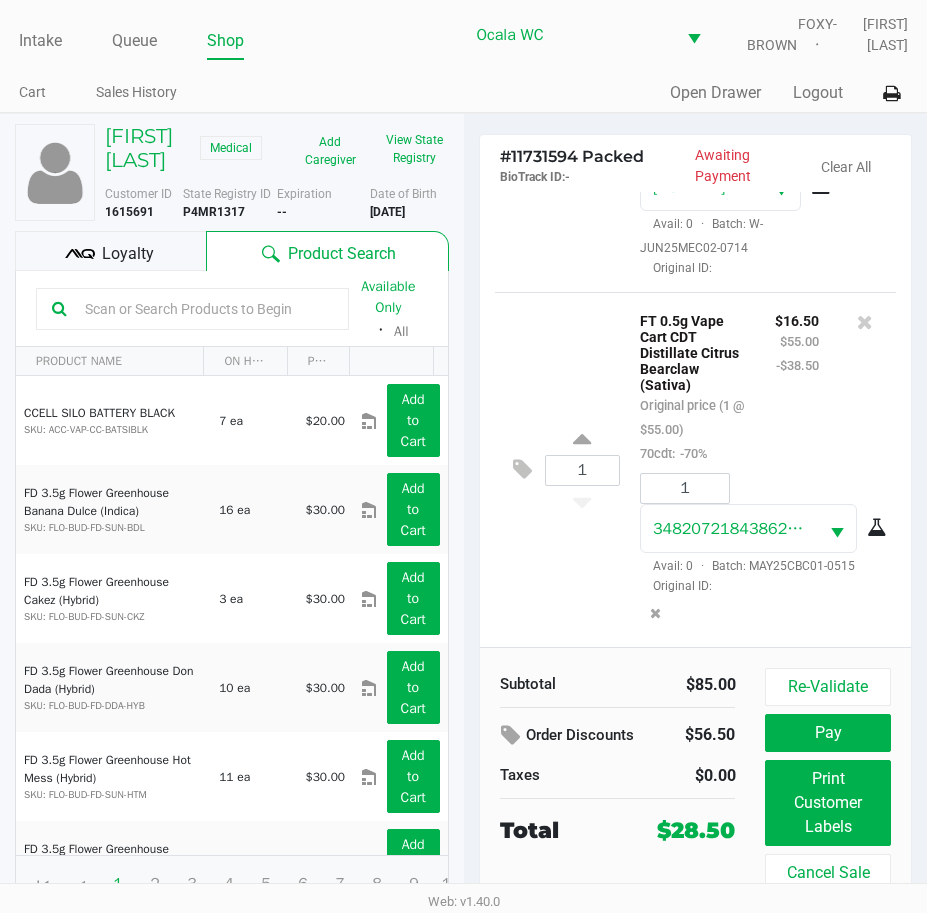 scroll, scrollTop: 347, scrollLeft: 0, axis: vertical 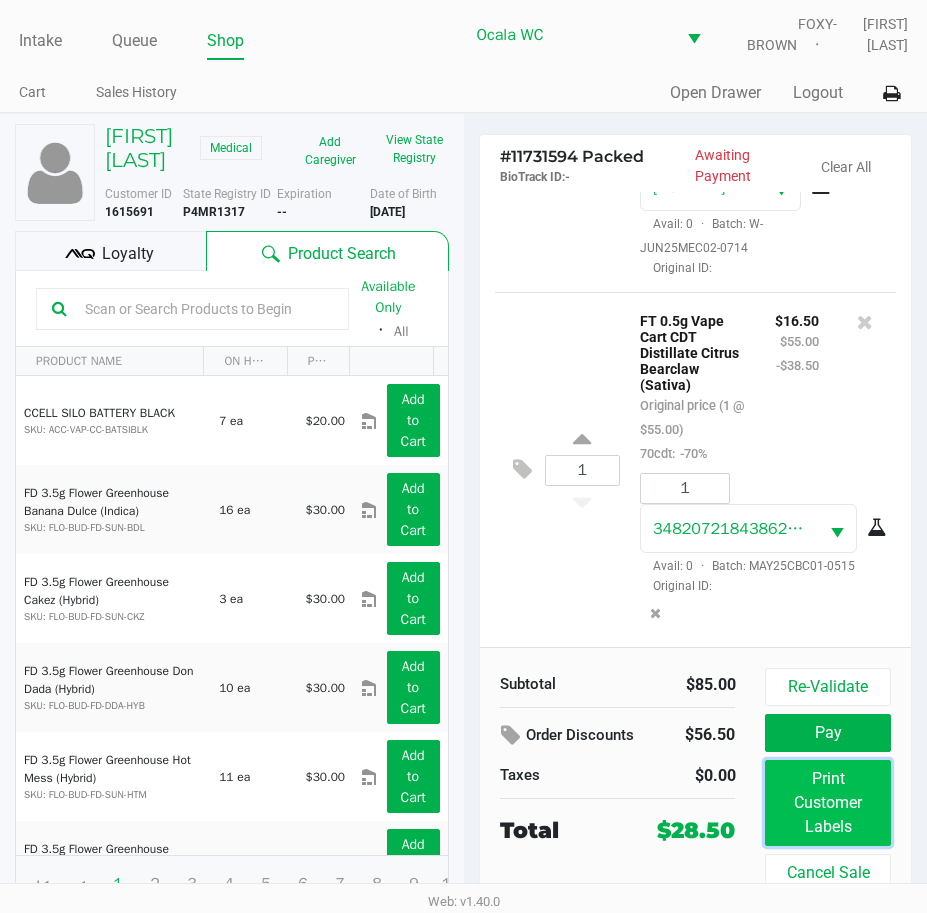 click on "Print Customer Labels" 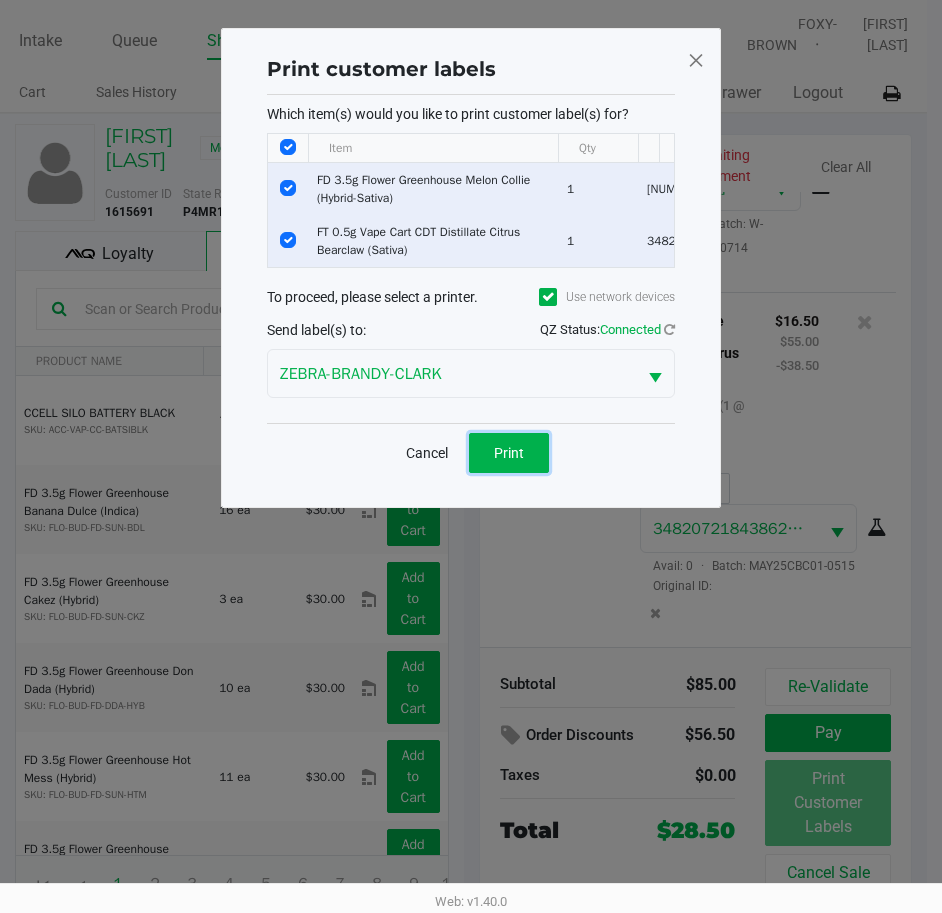 drag, startPoint x: 512, startPoint y: 450, endPoint x: 504, endPoint y: 457, distance: 10.630146 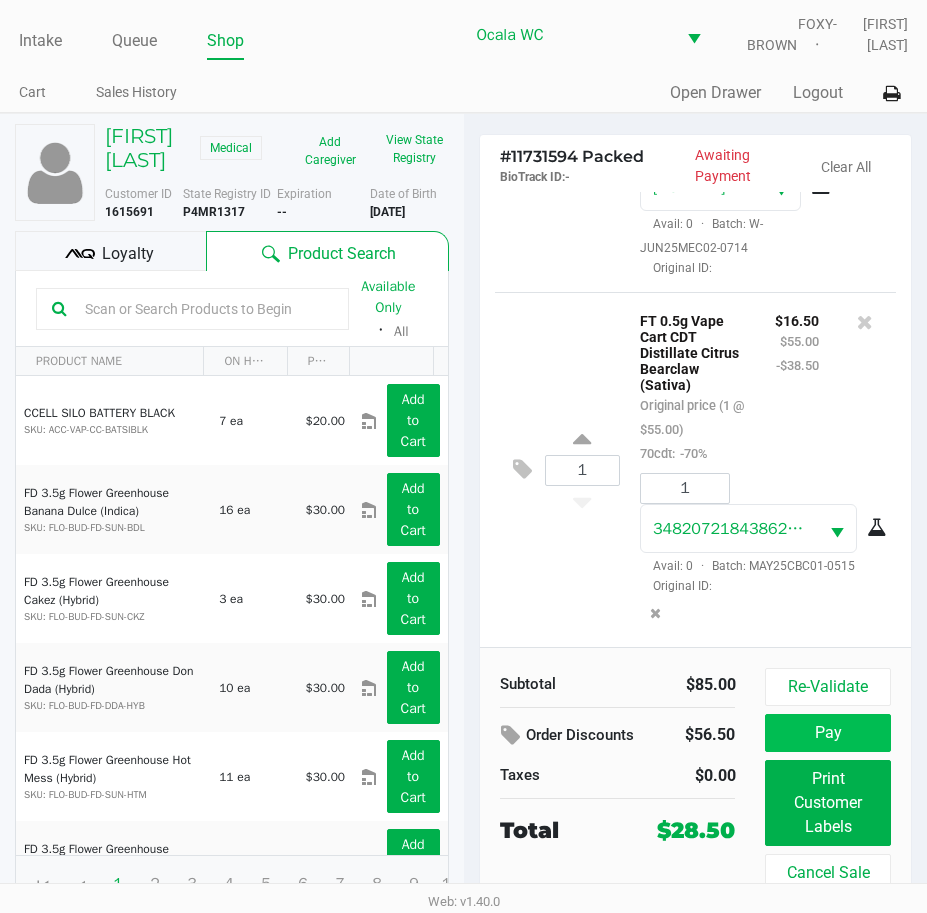 click on "Pay" 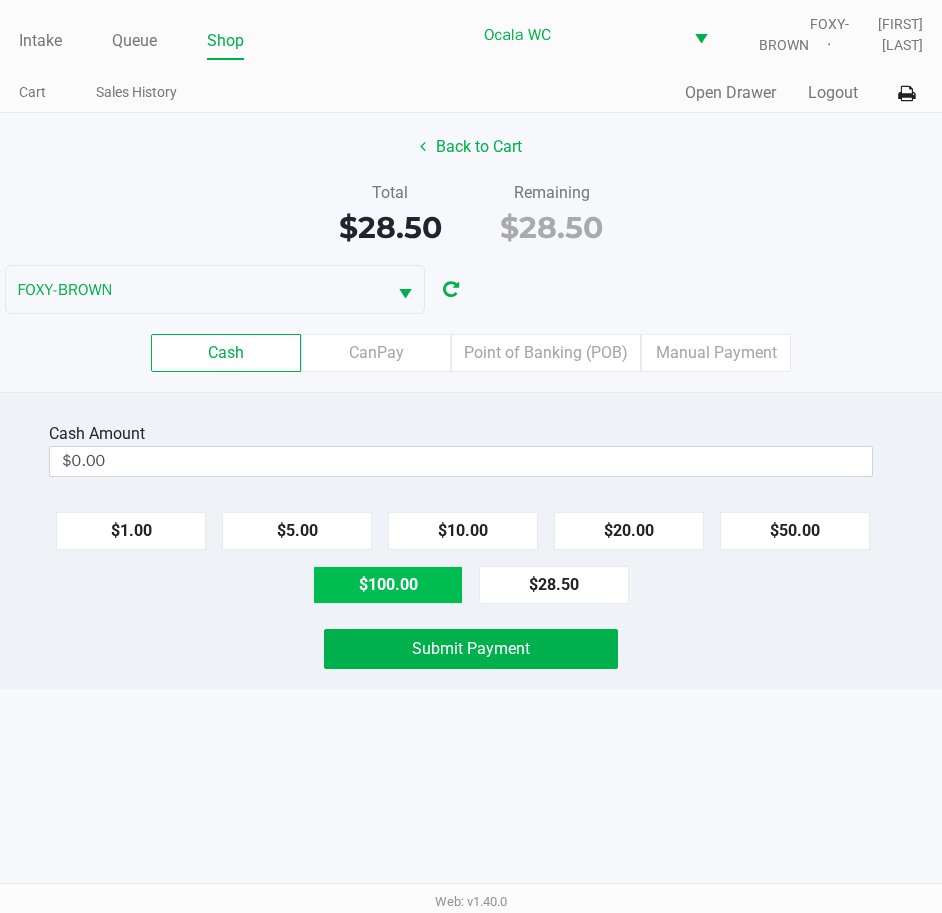 click on "$100.00" 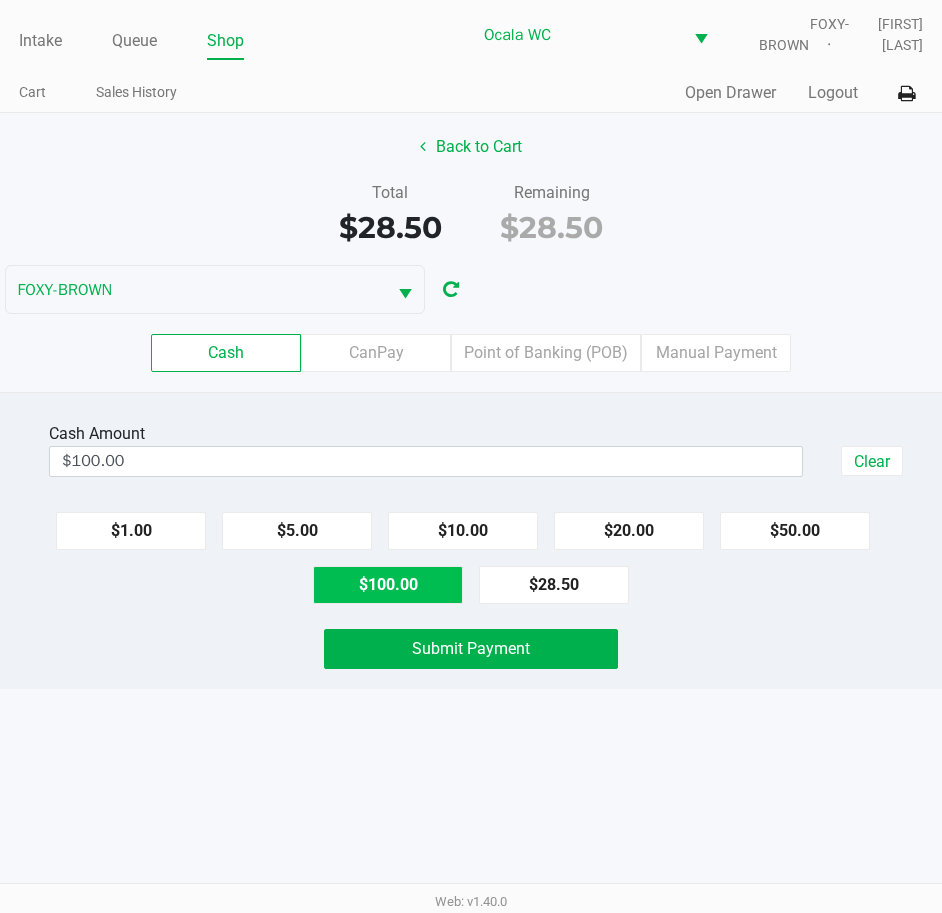 click on "Submit Payment" 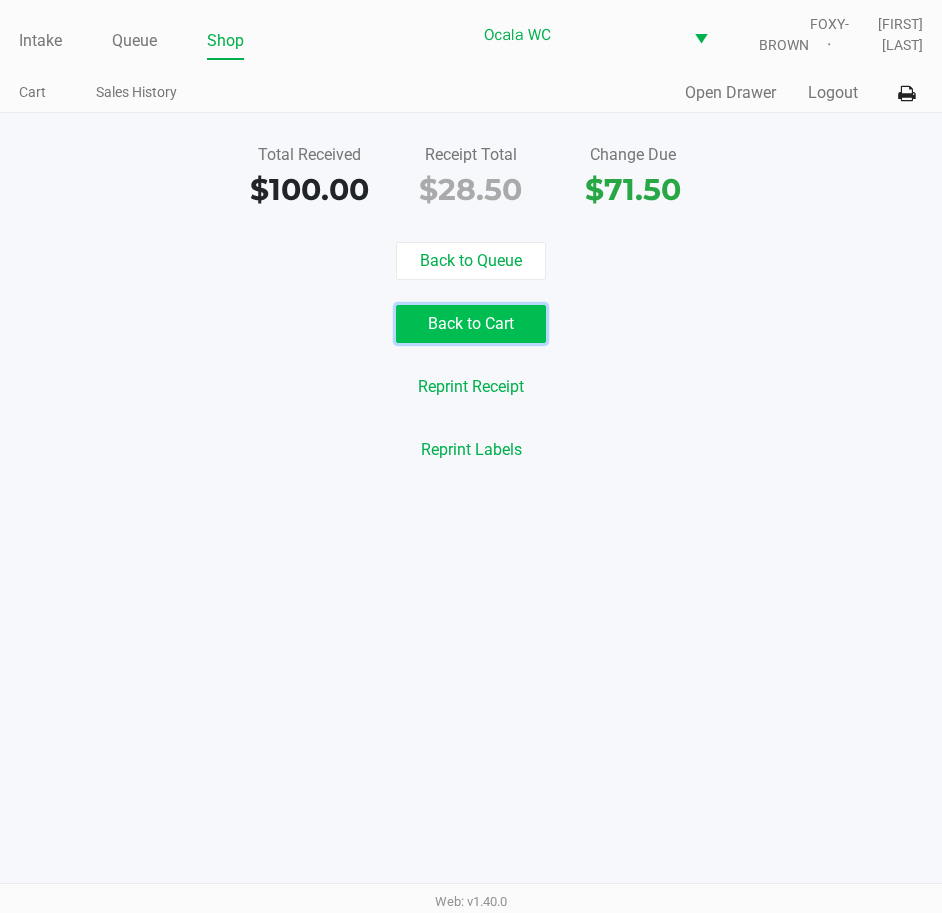 click on "Back to Cart" 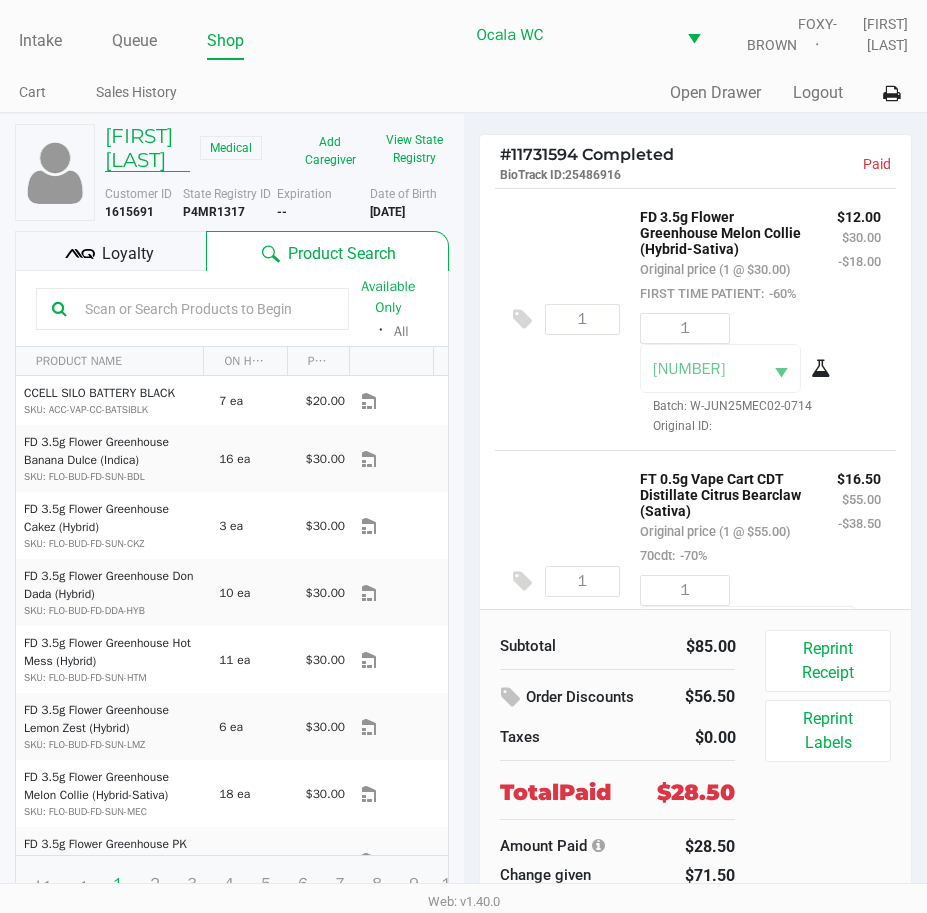 click on "[FIRST] [LAST]" 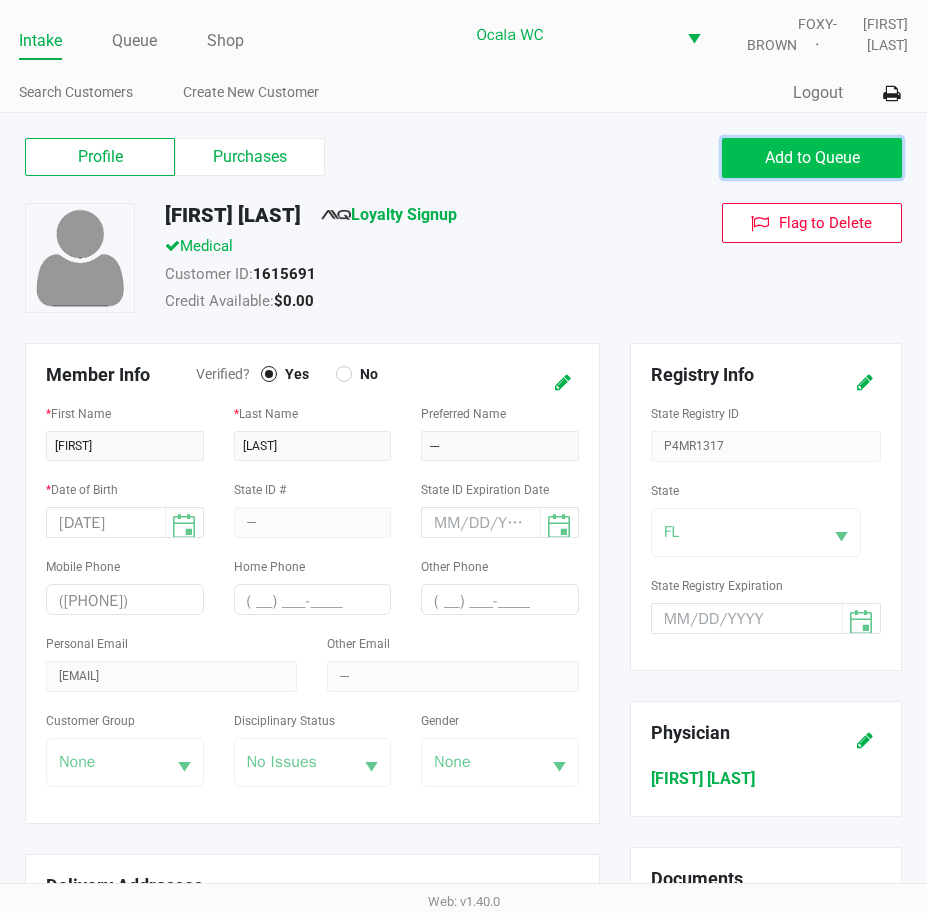 click on "Add to Queue" 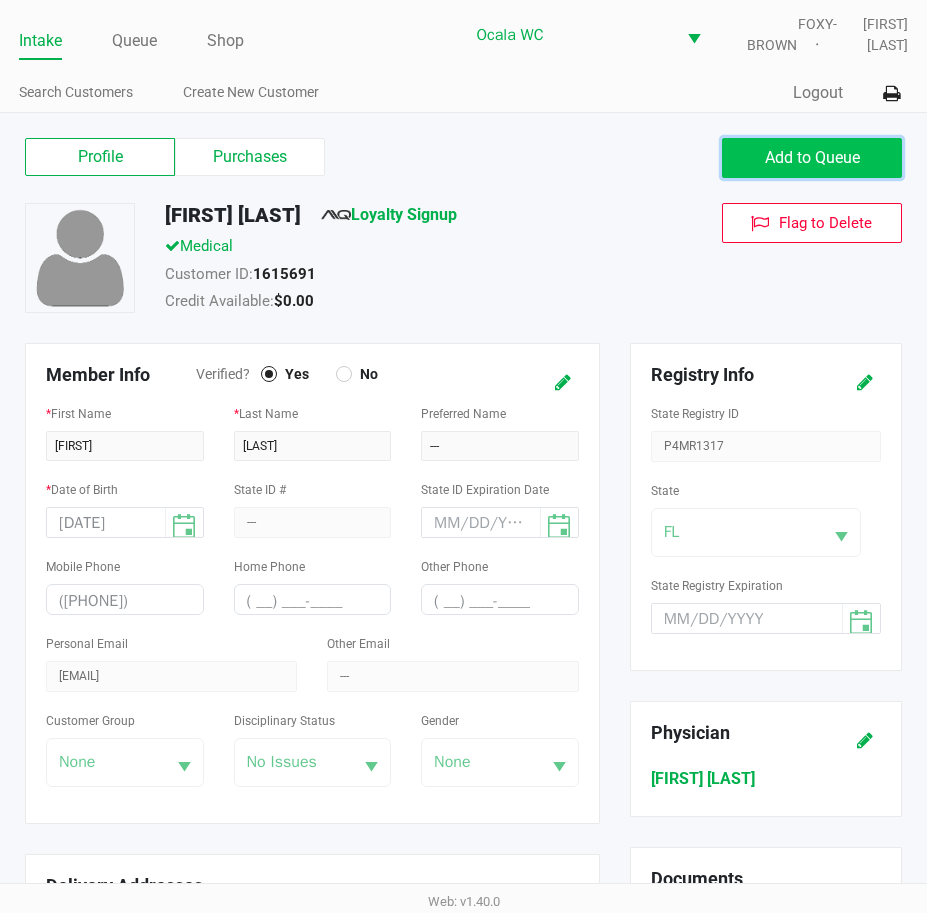 click on "Add to Queue" 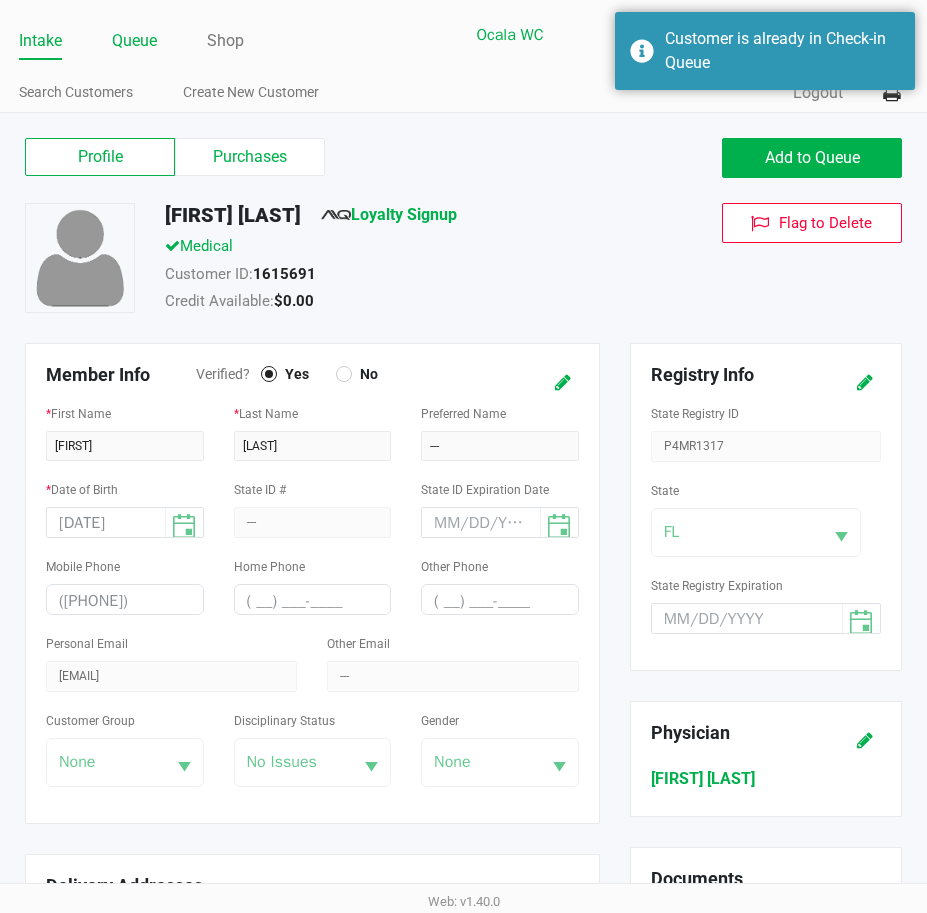 click on "Queue" 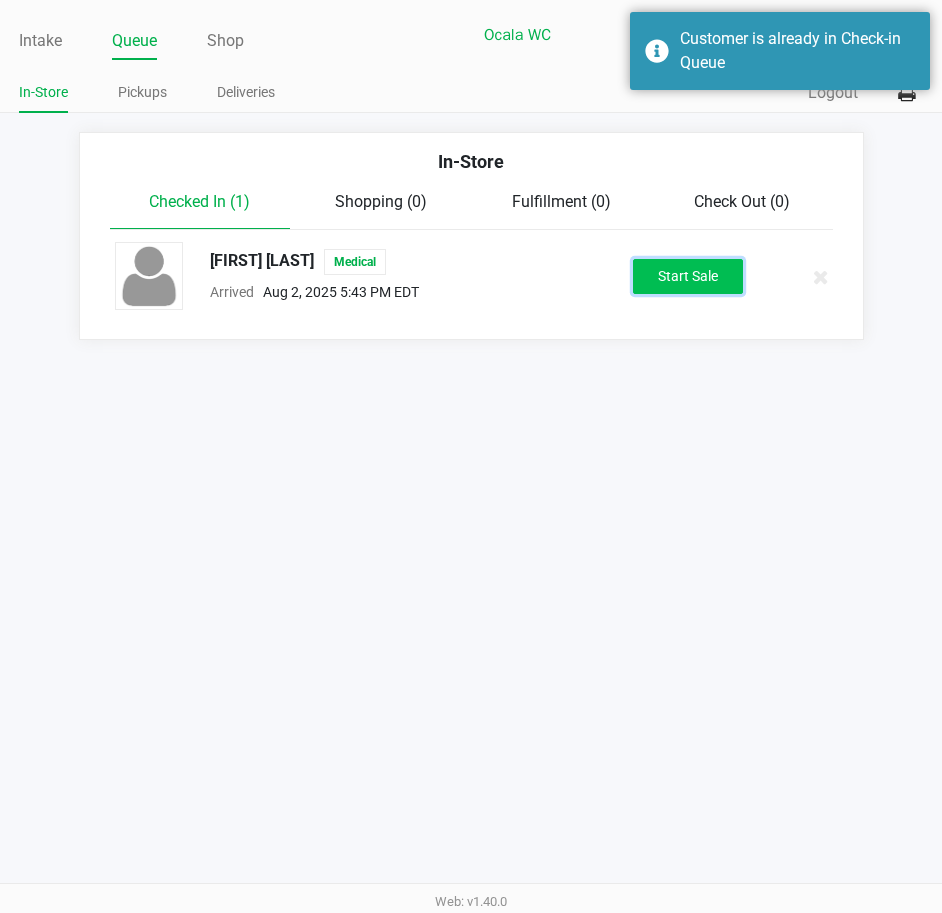 click on "Start Sale" 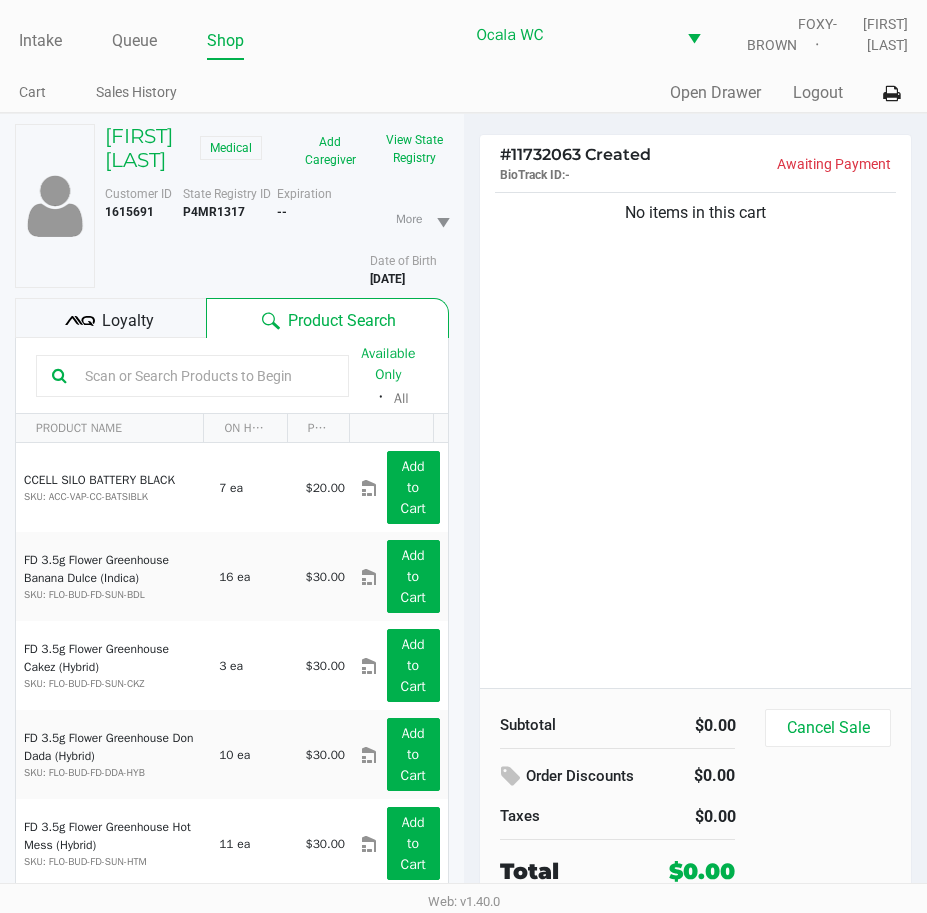 click 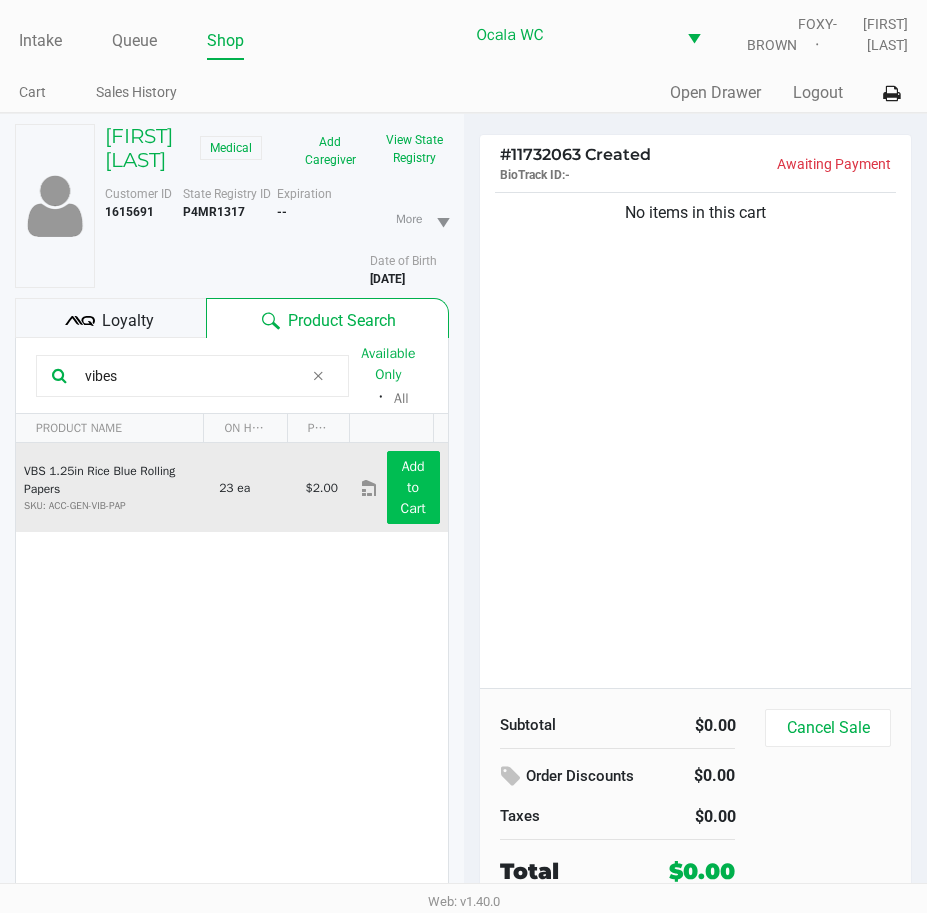type on "vibes" 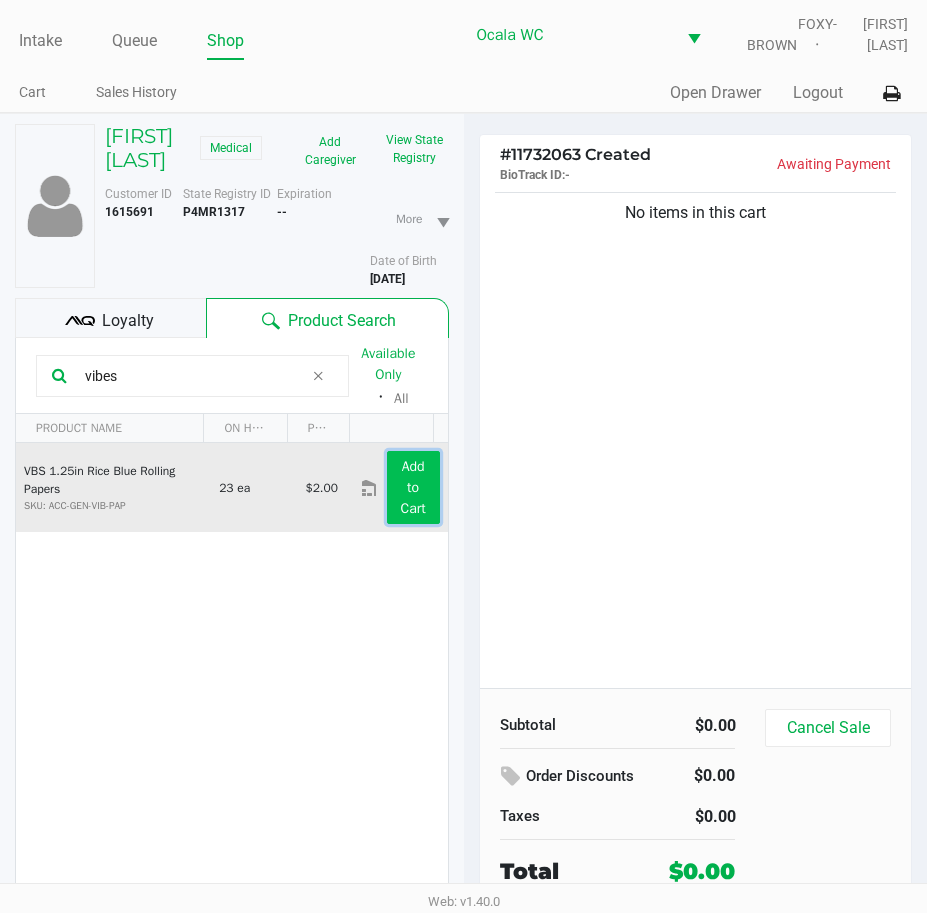 click on "Add to Cart" 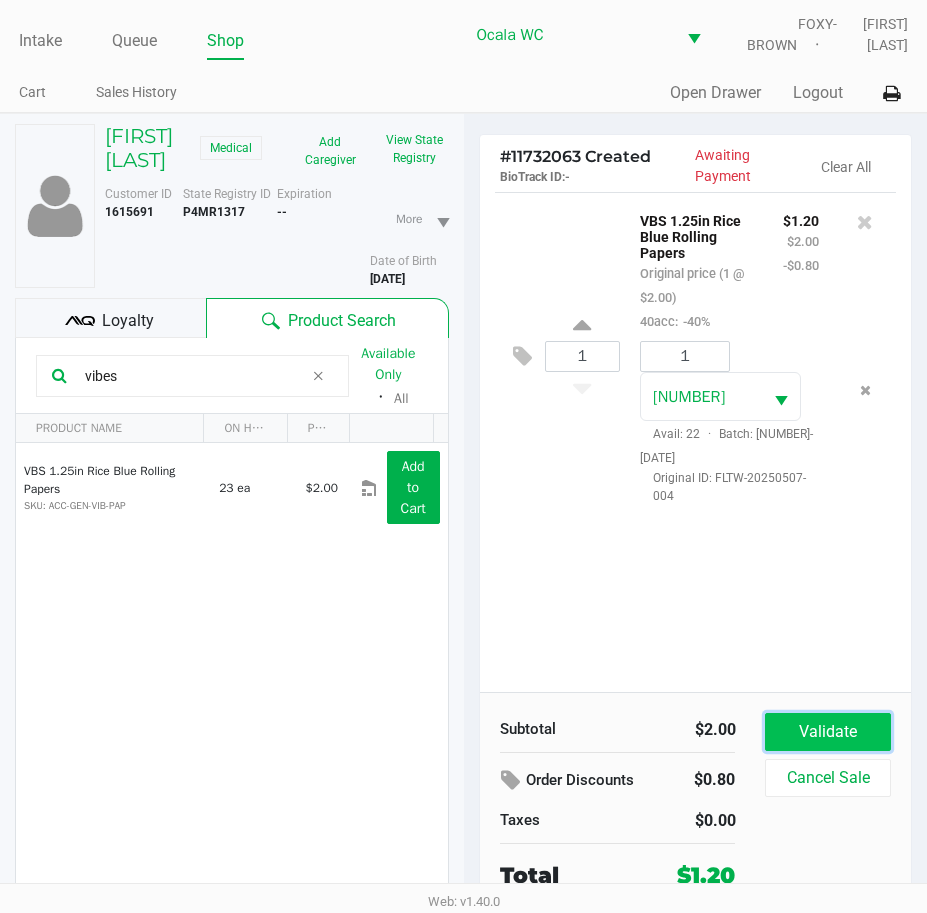 click on "Validate" 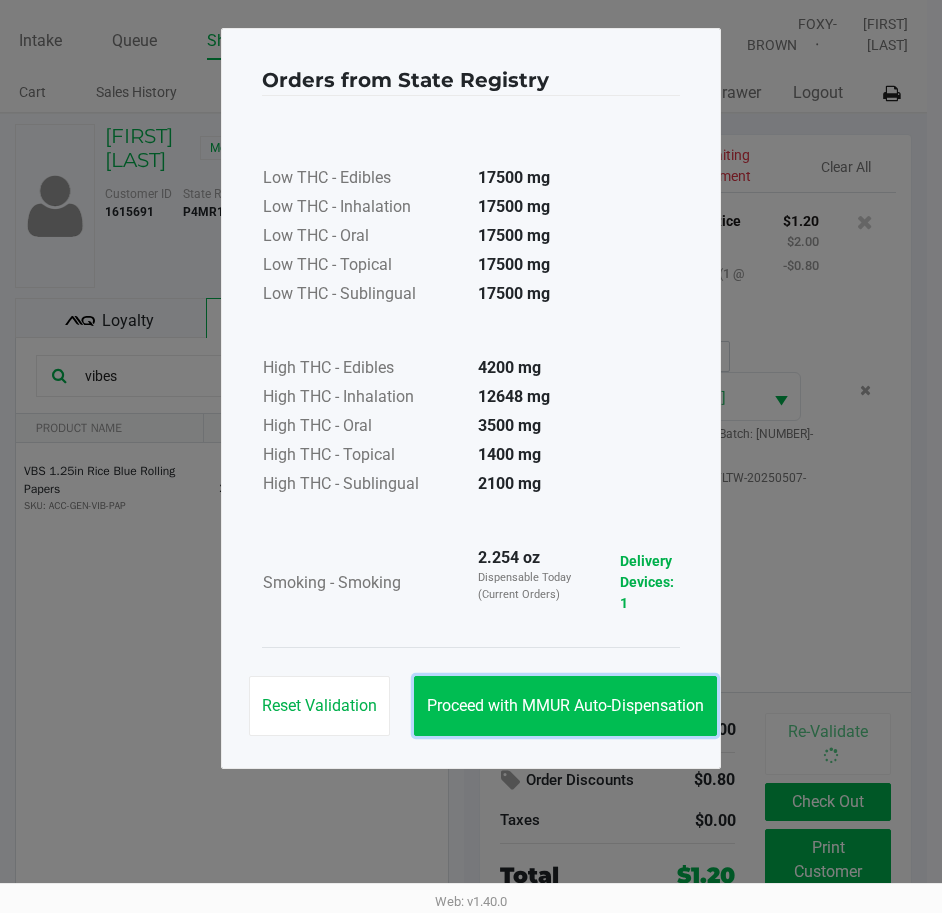 click on "Proceed with MMUR Auto-Dispensation" 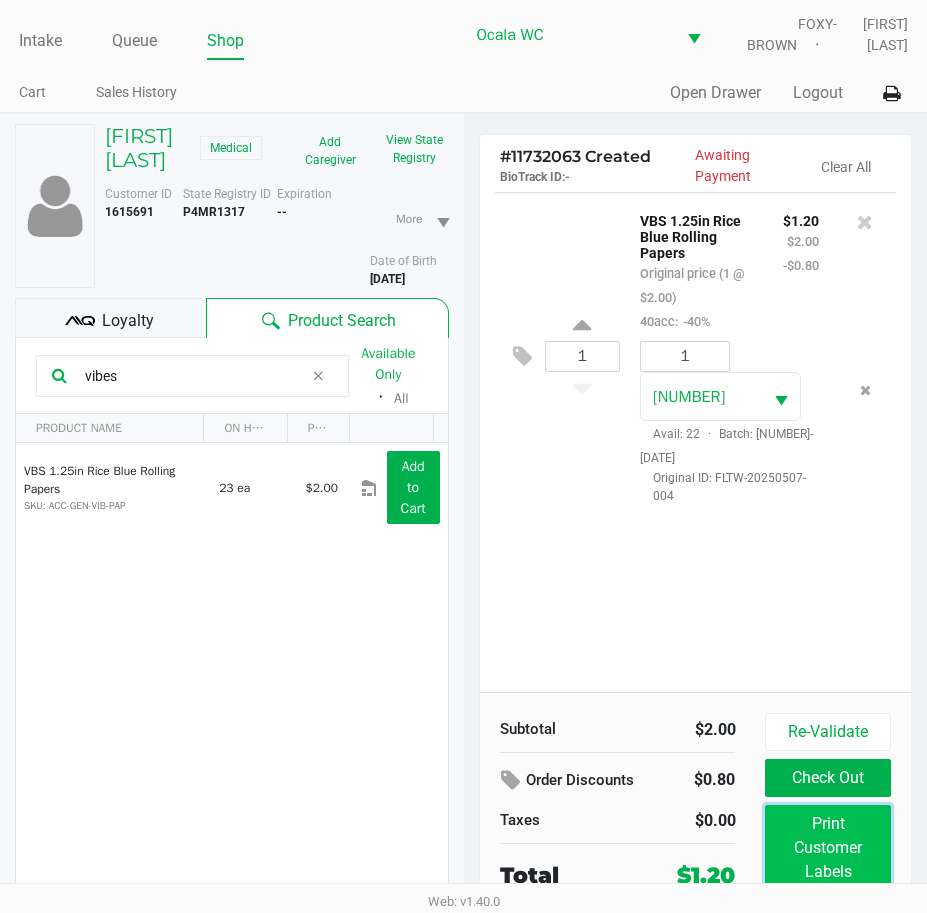 click on "Print Customer Labels" 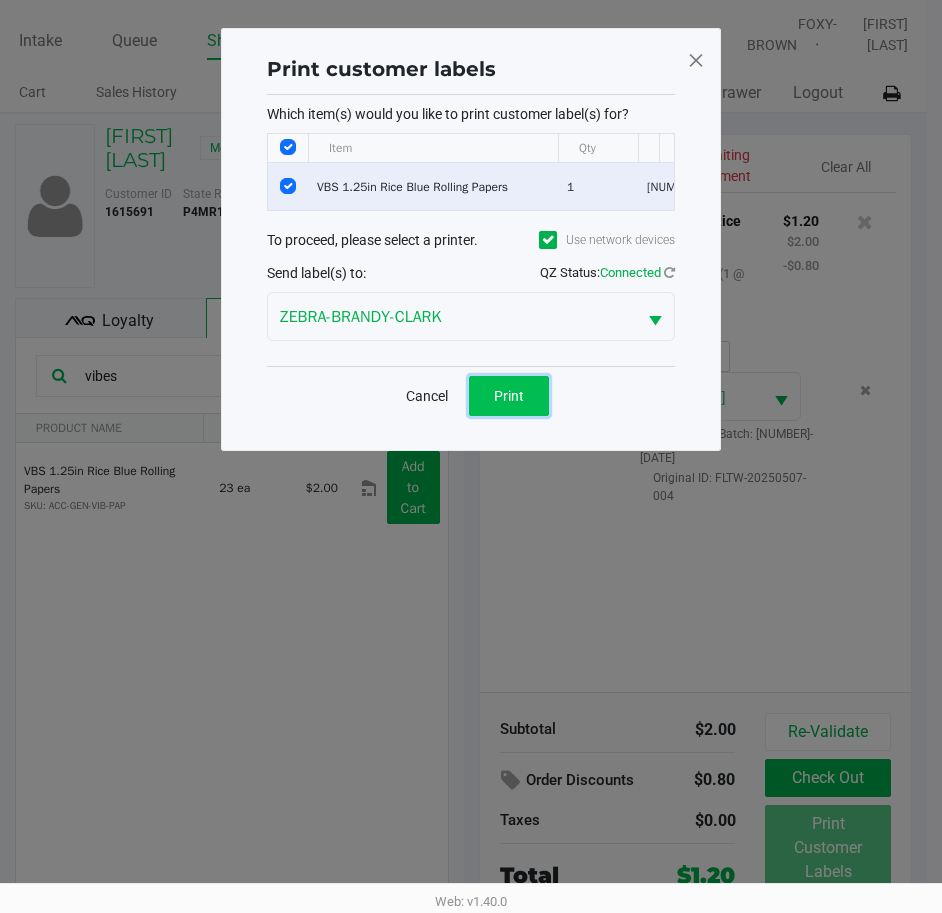 click on "Print" 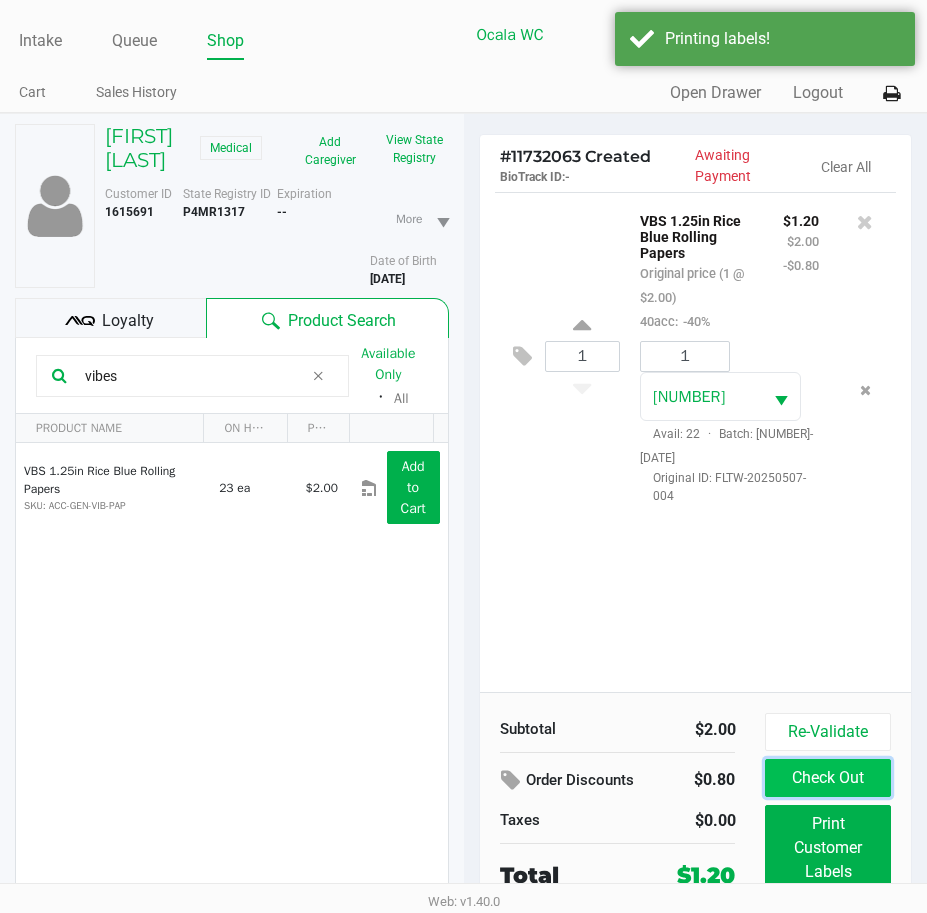 click on "Check Out" 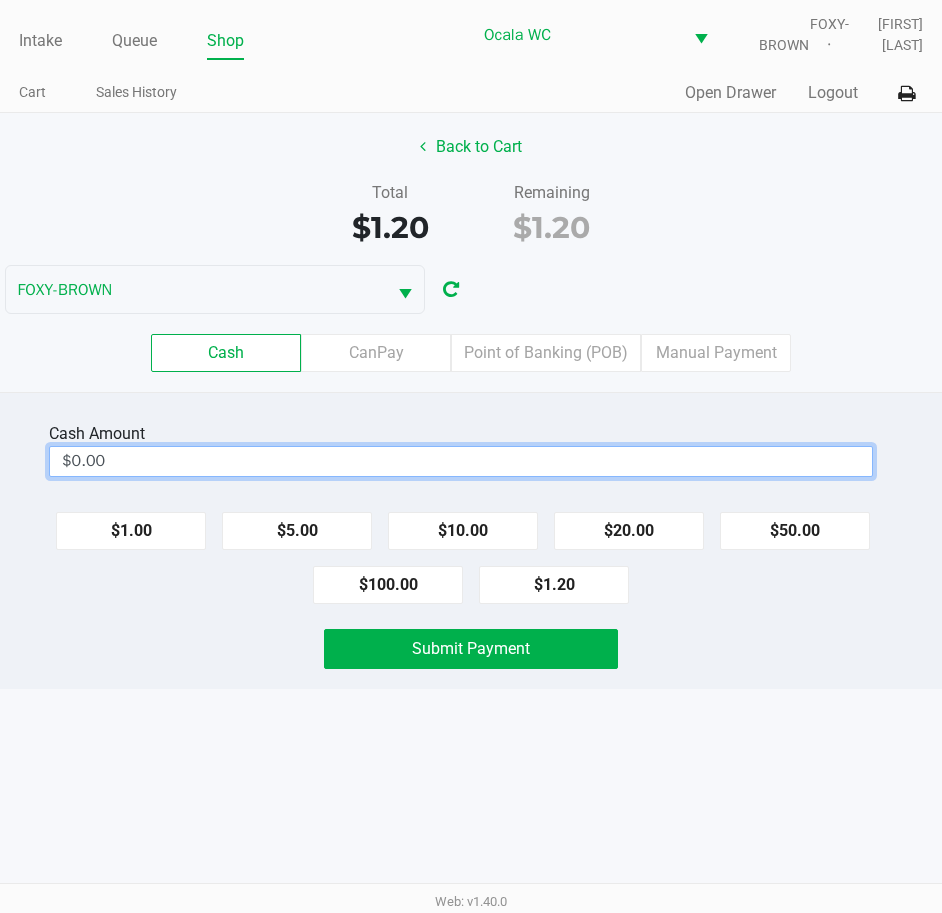 click on "$0.00" at bounding box center (461, 461) 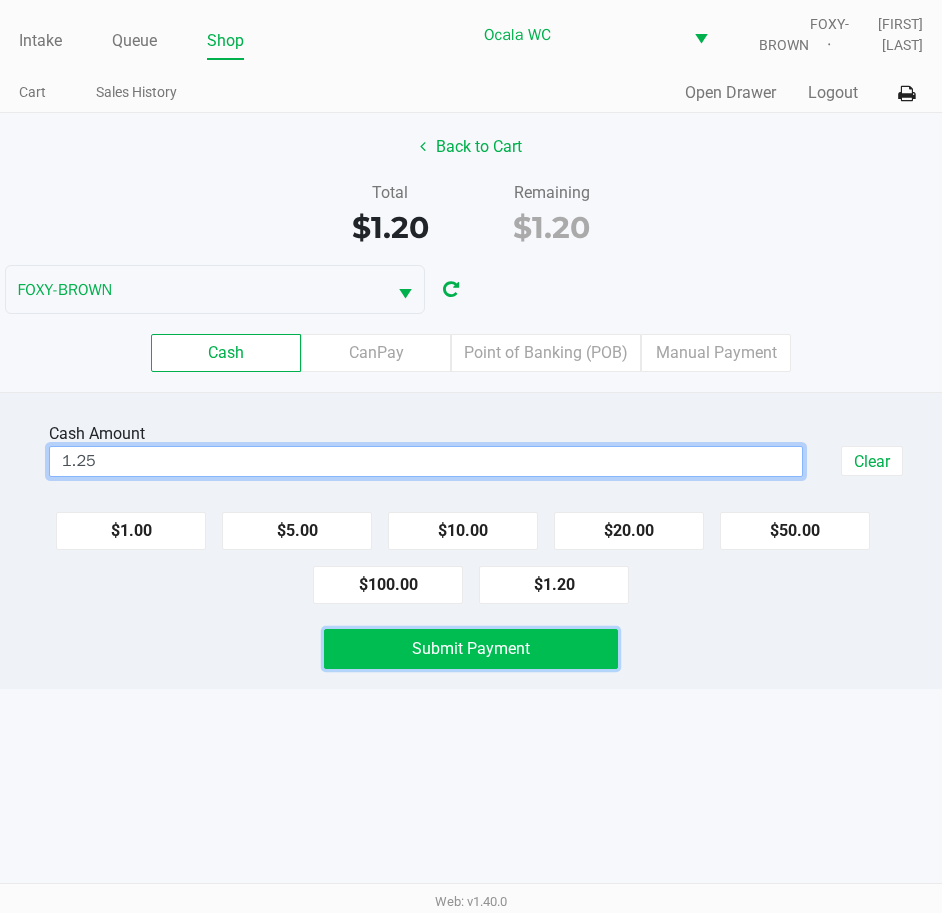 type on "$1.25" 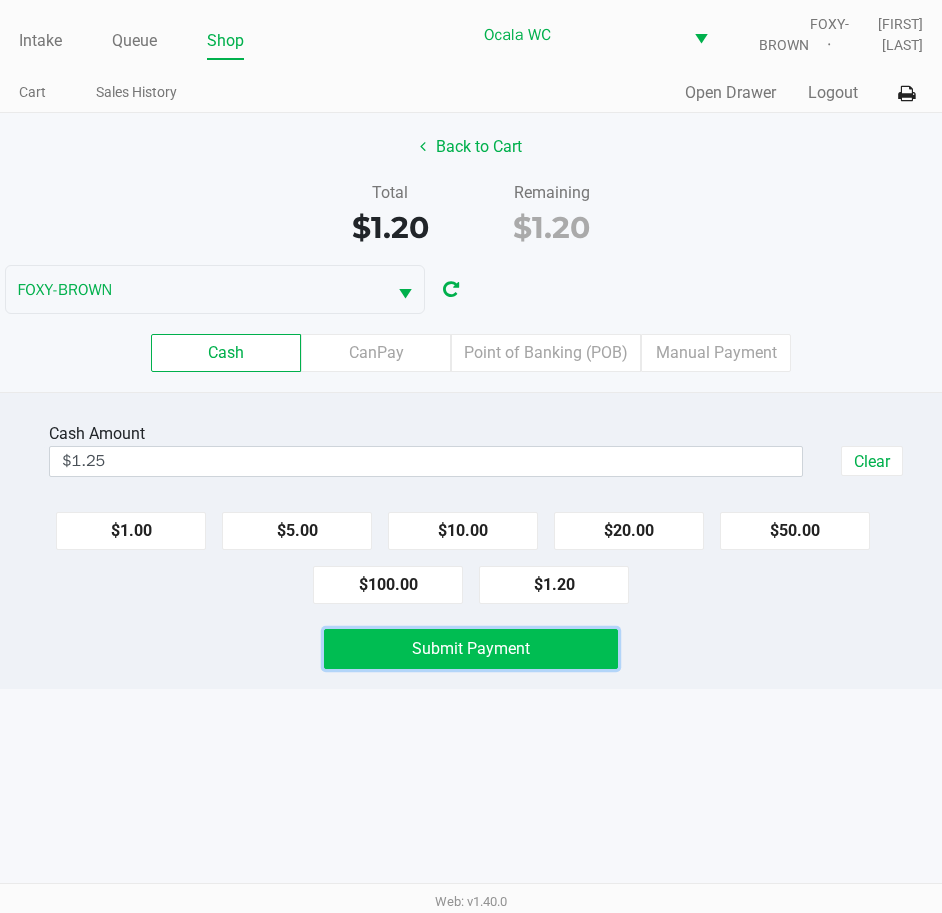 click on "Submit Payment" 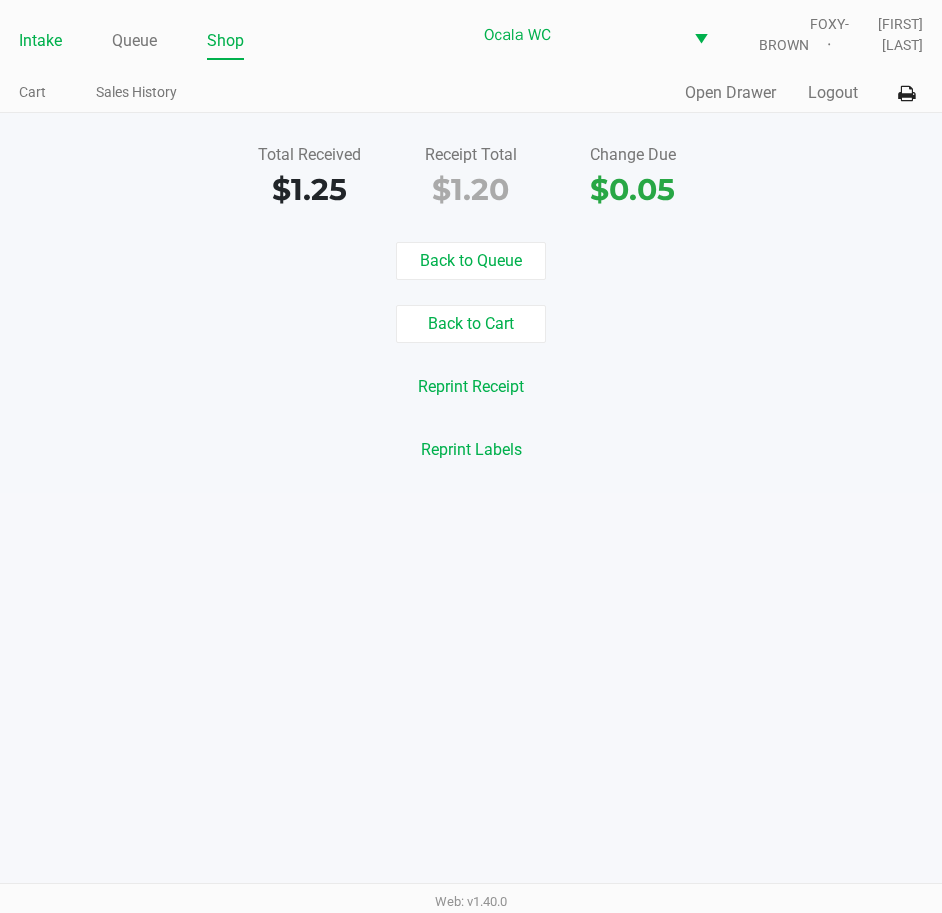 click on "Intake" 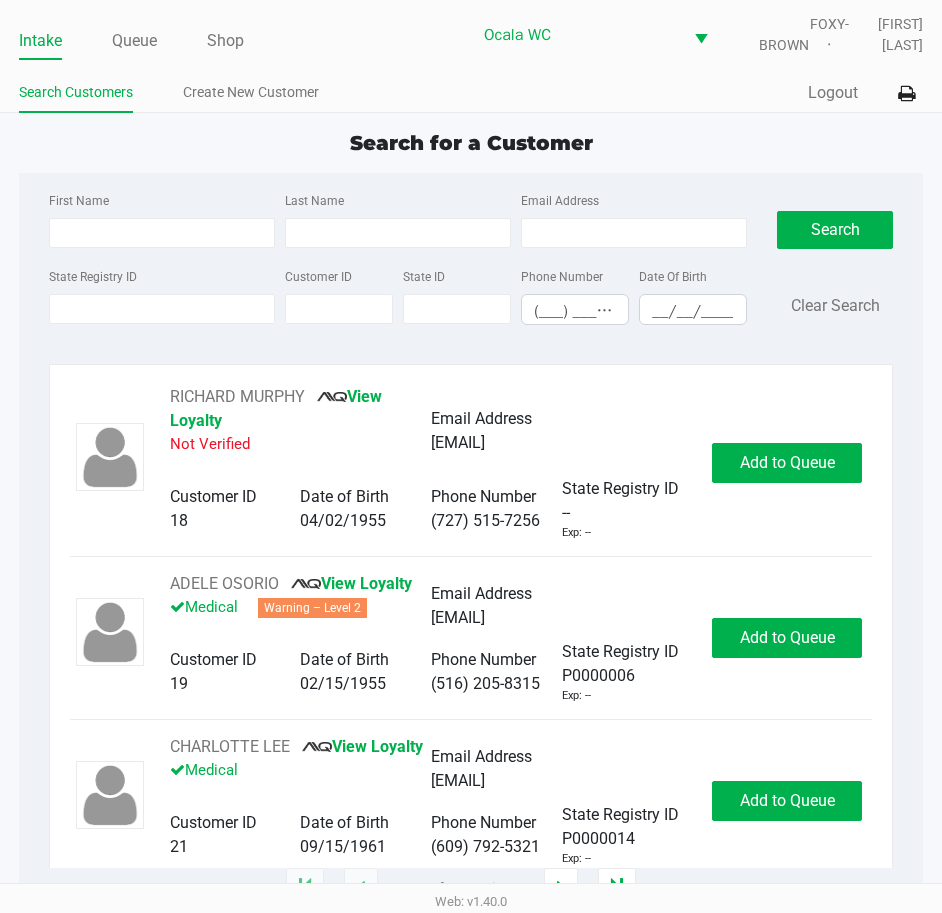 click on "Search for a Customer" 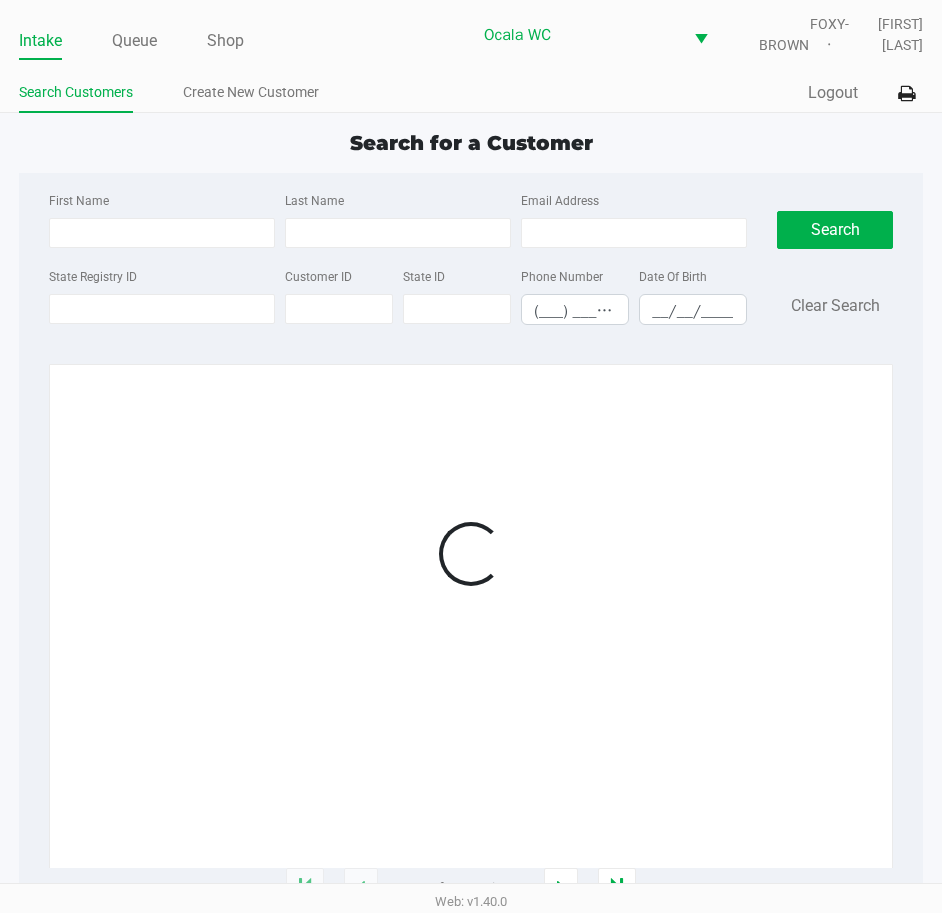 type on "[FIRST]" 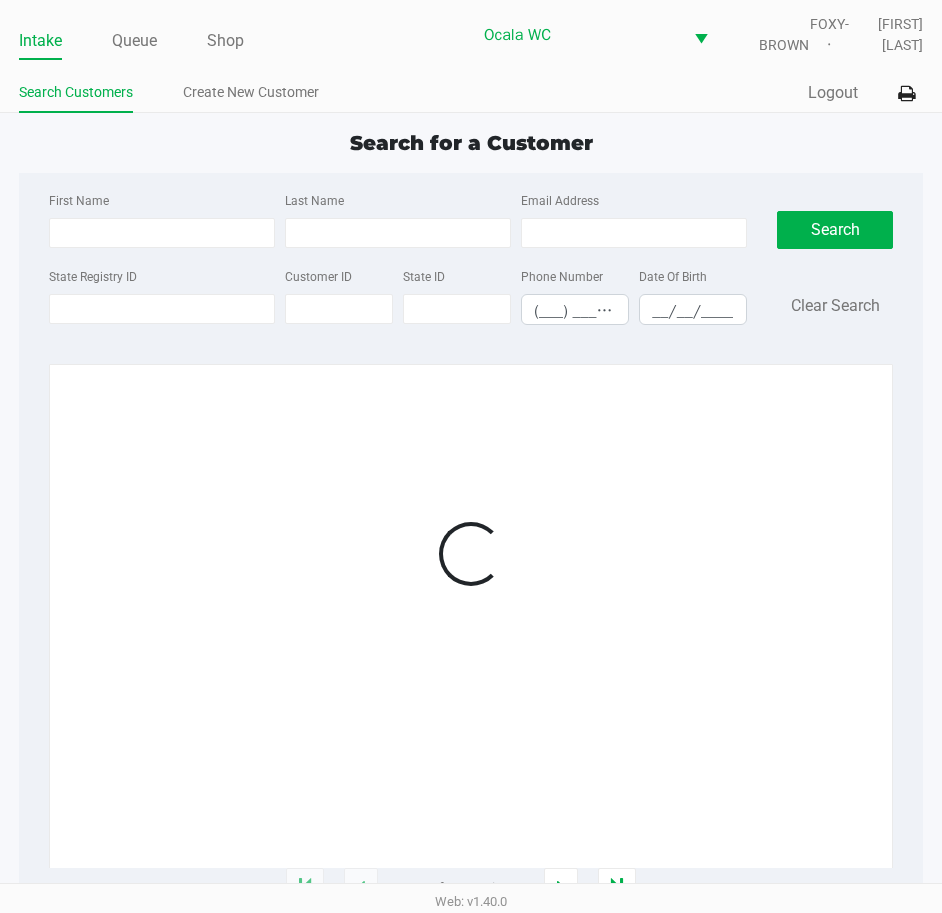 type on "[LAST]" 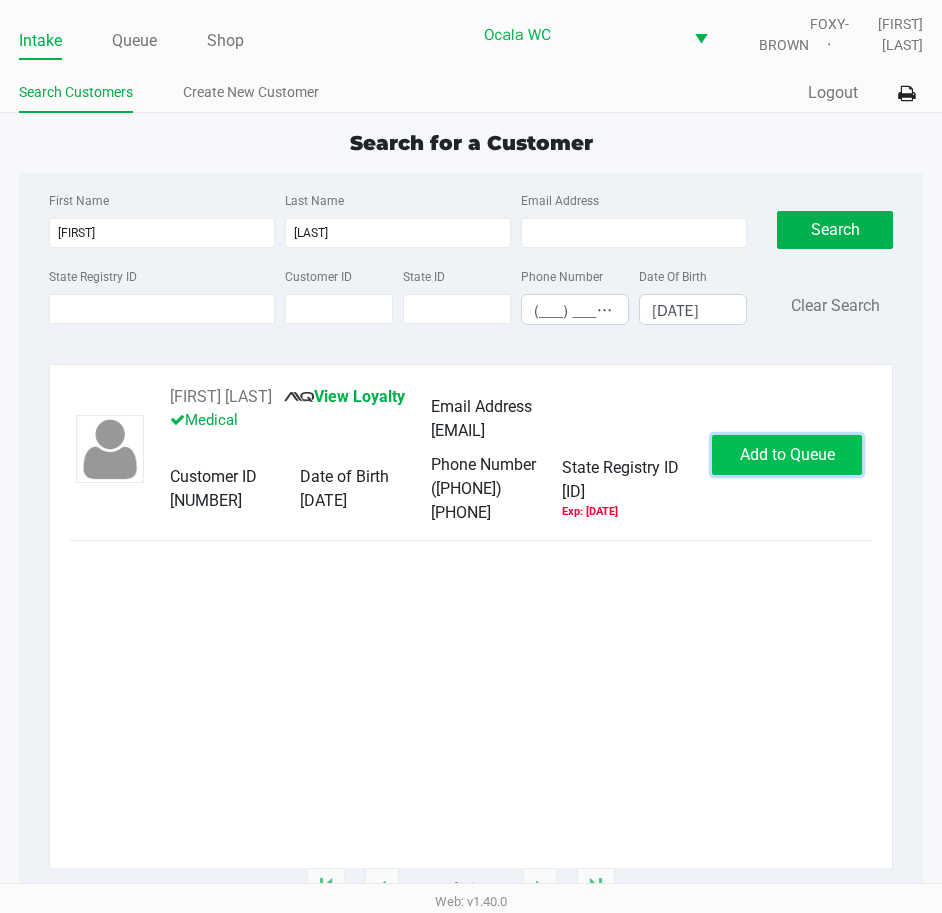 click on "Add to Queue" 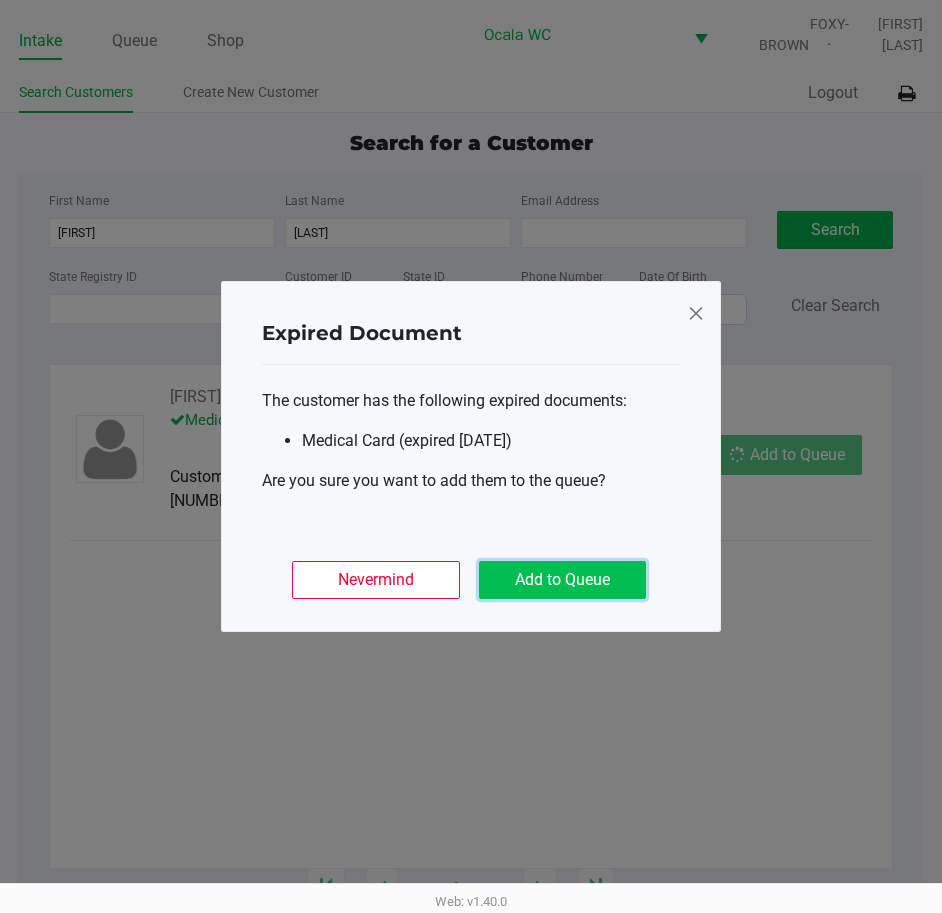 click on "Add to Queue" 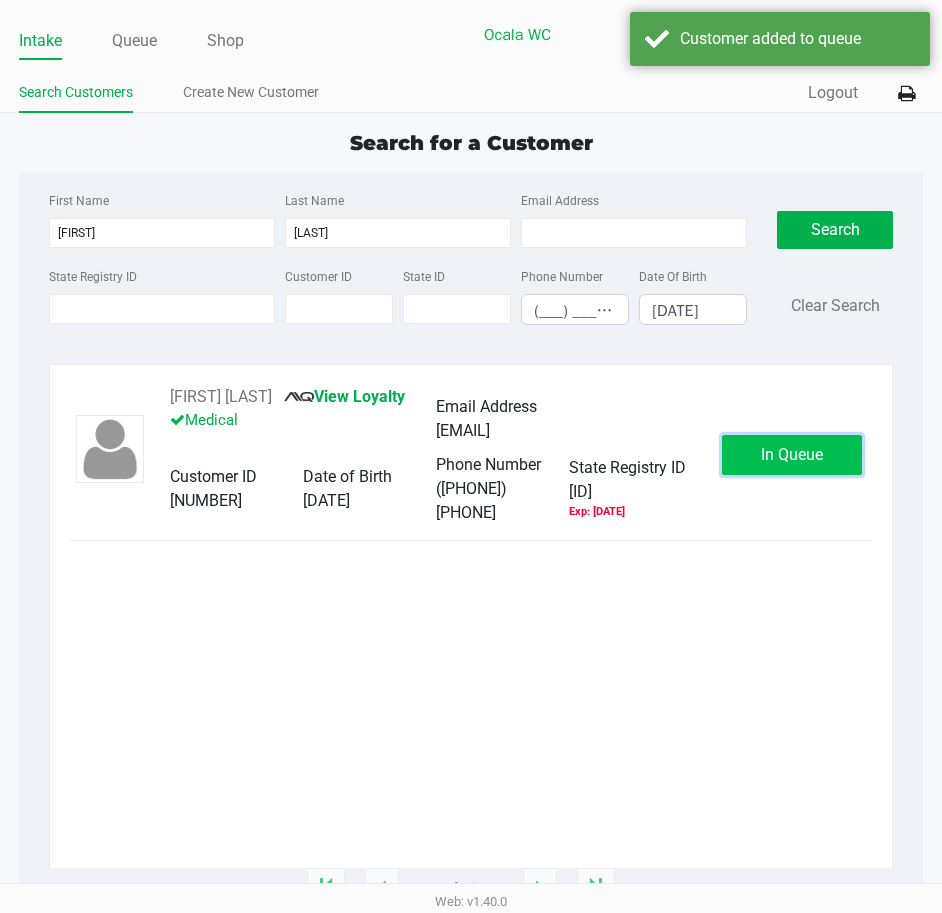 click on "In Queue" 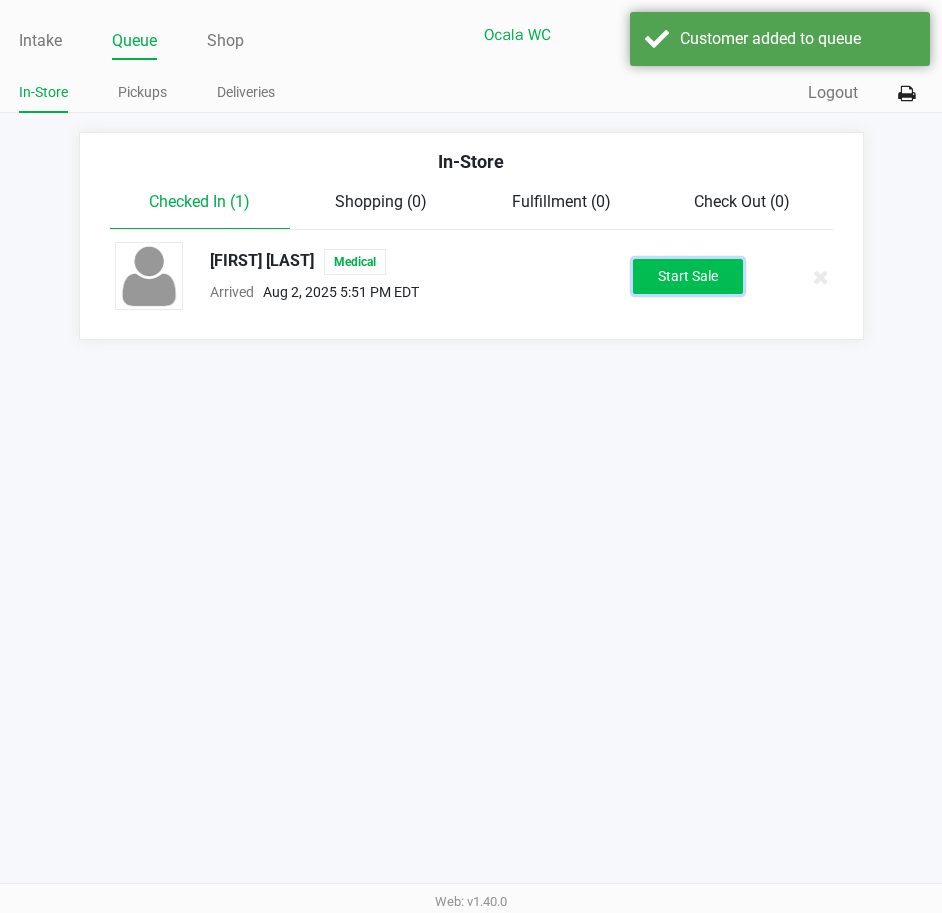 click on "Start Sale" 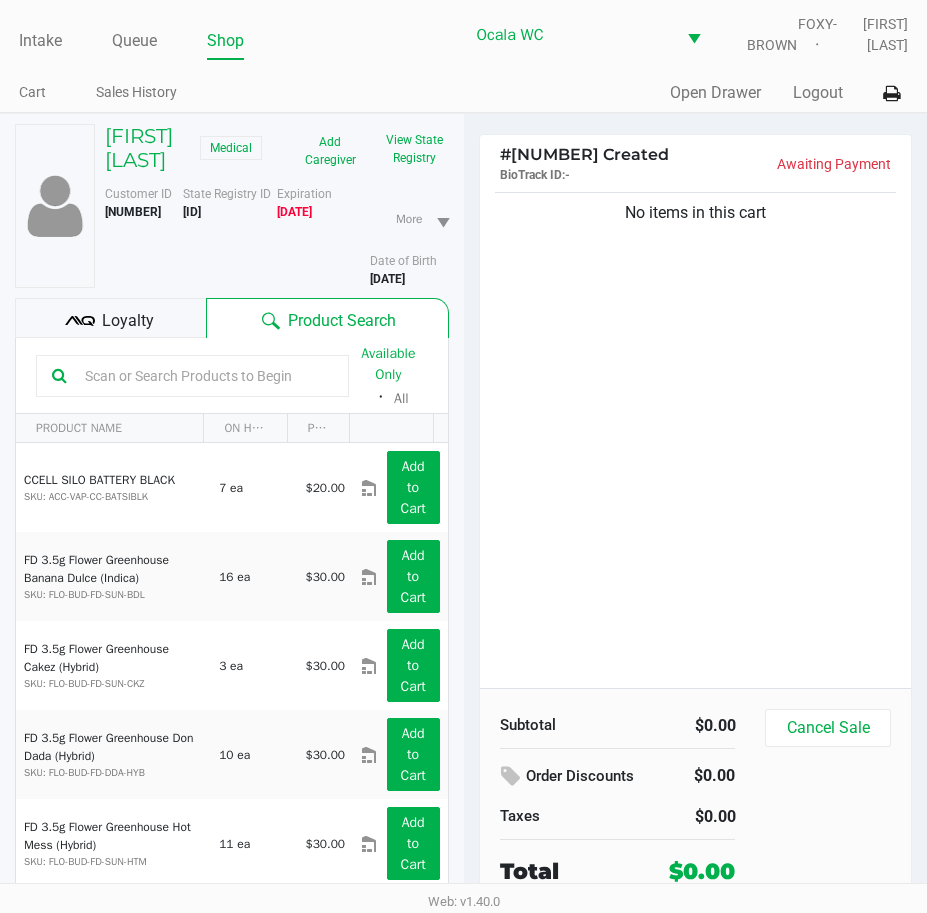 click 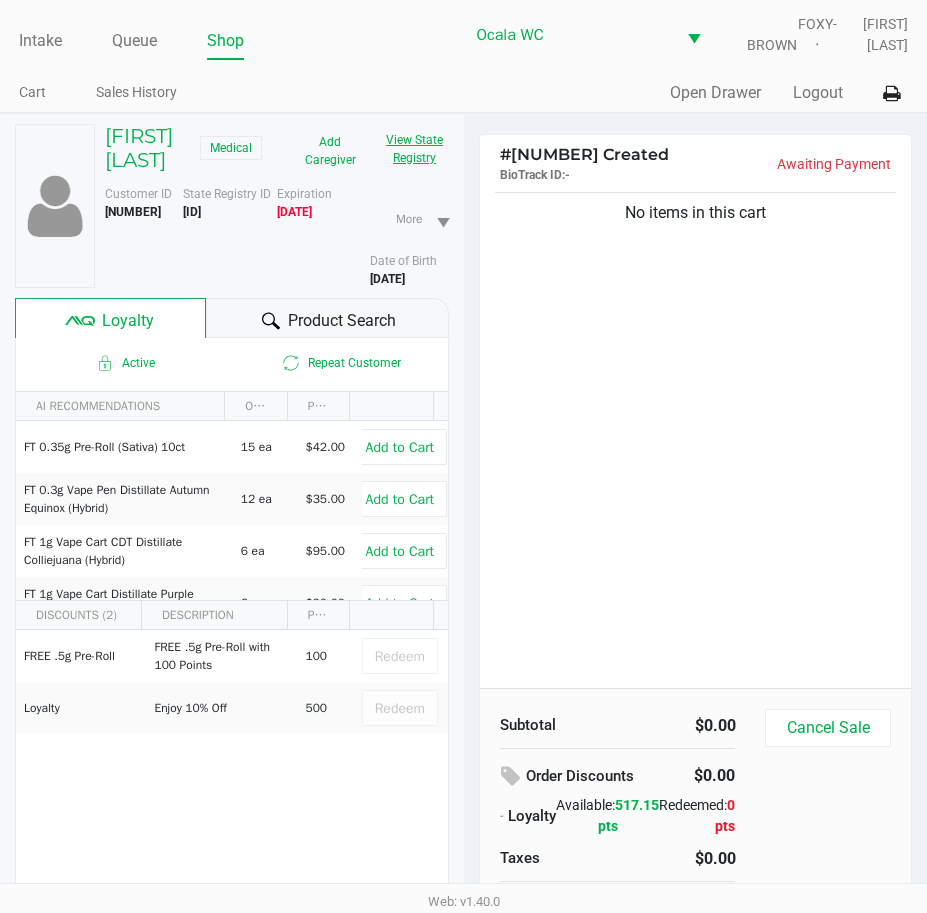 click on "View State Registry" 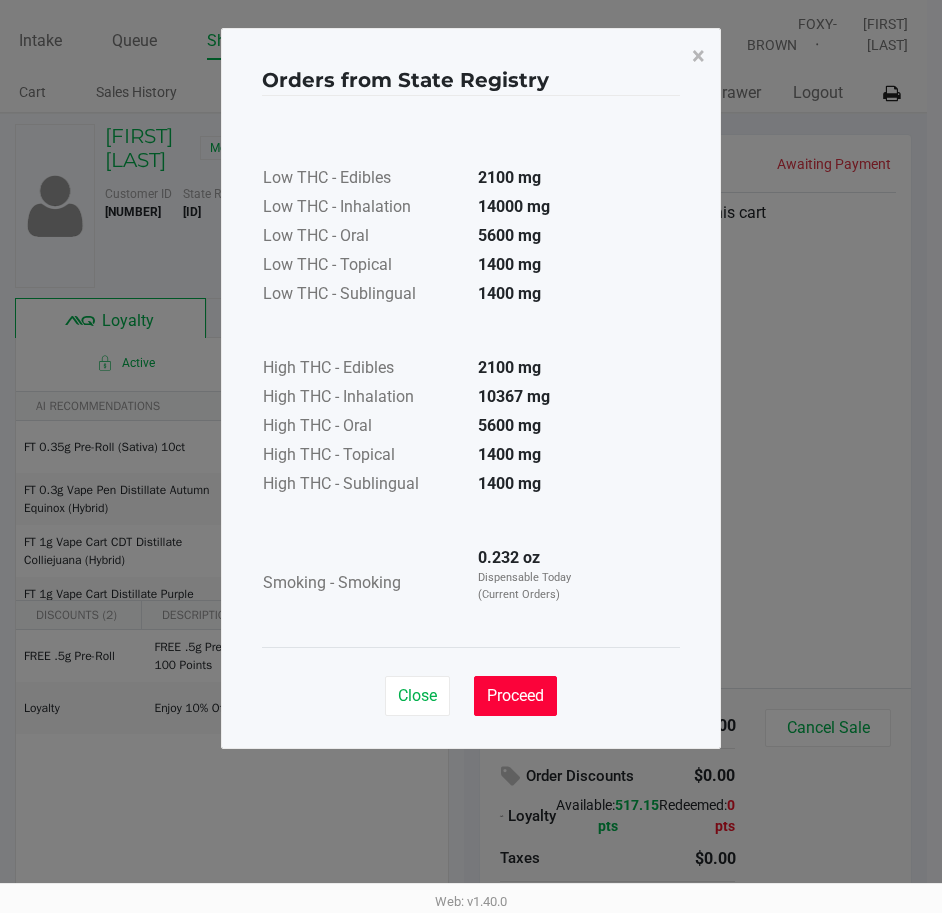 click on "Proceed" 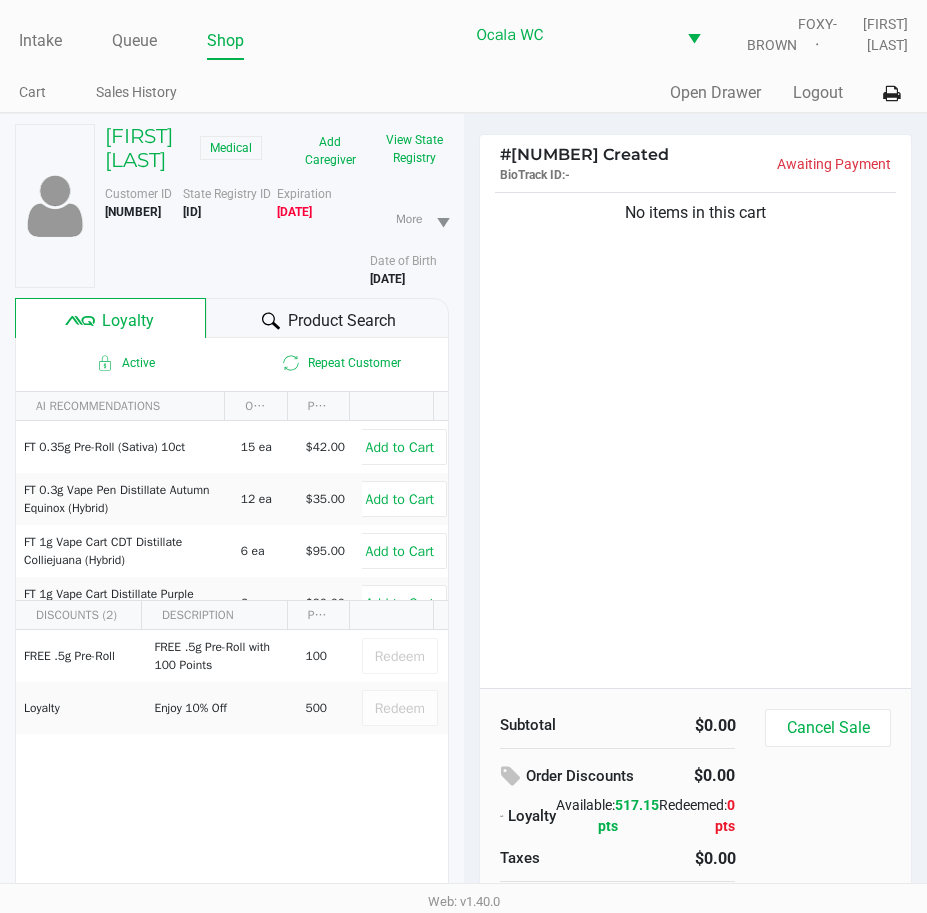click on "Product Search" 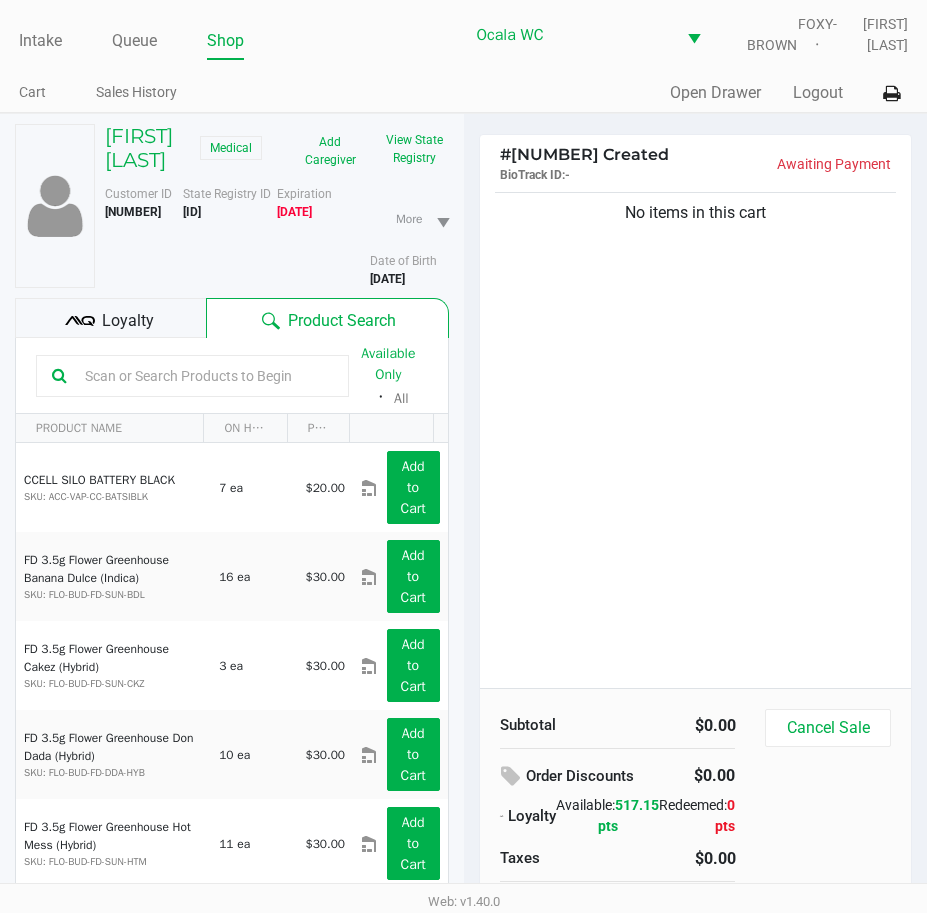 click on "Loyalty" 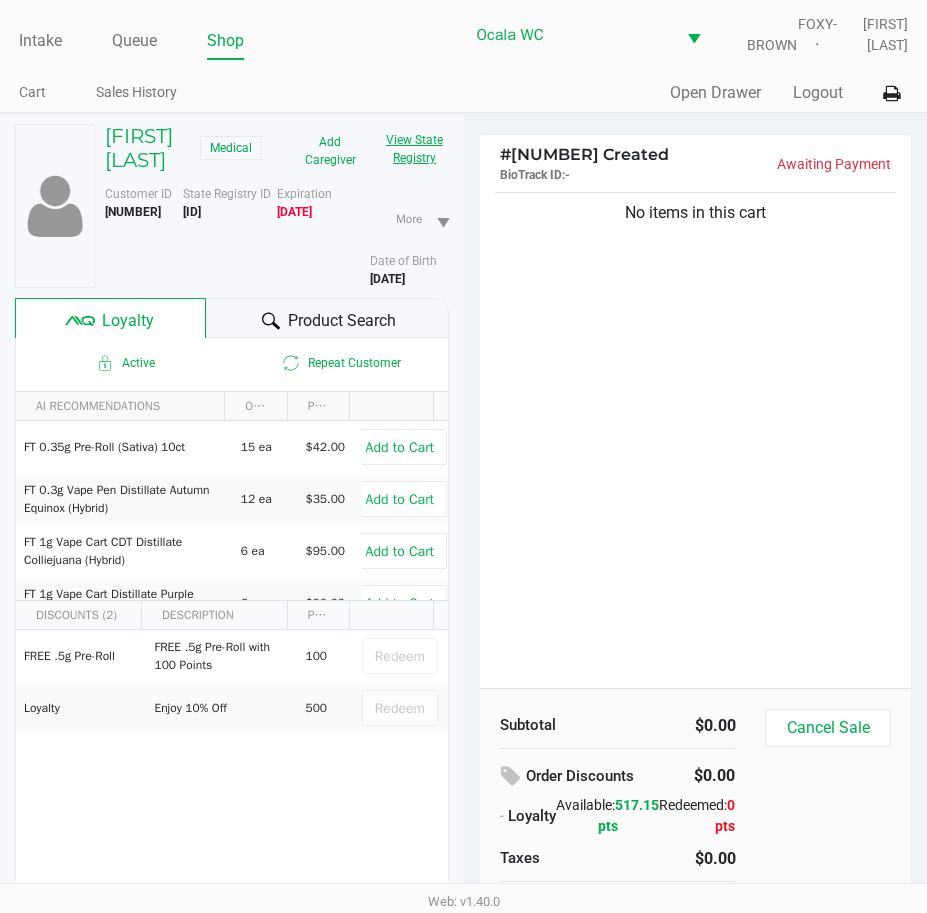 click on "View State Registry" 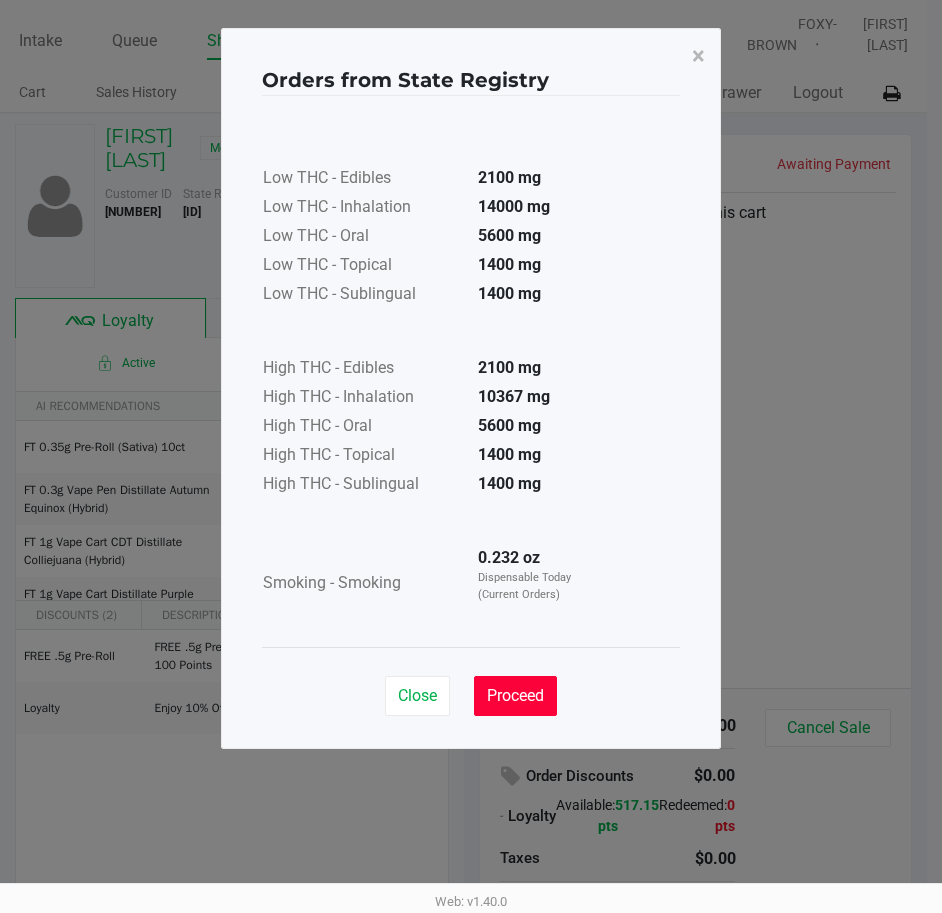 click on "Proceed" 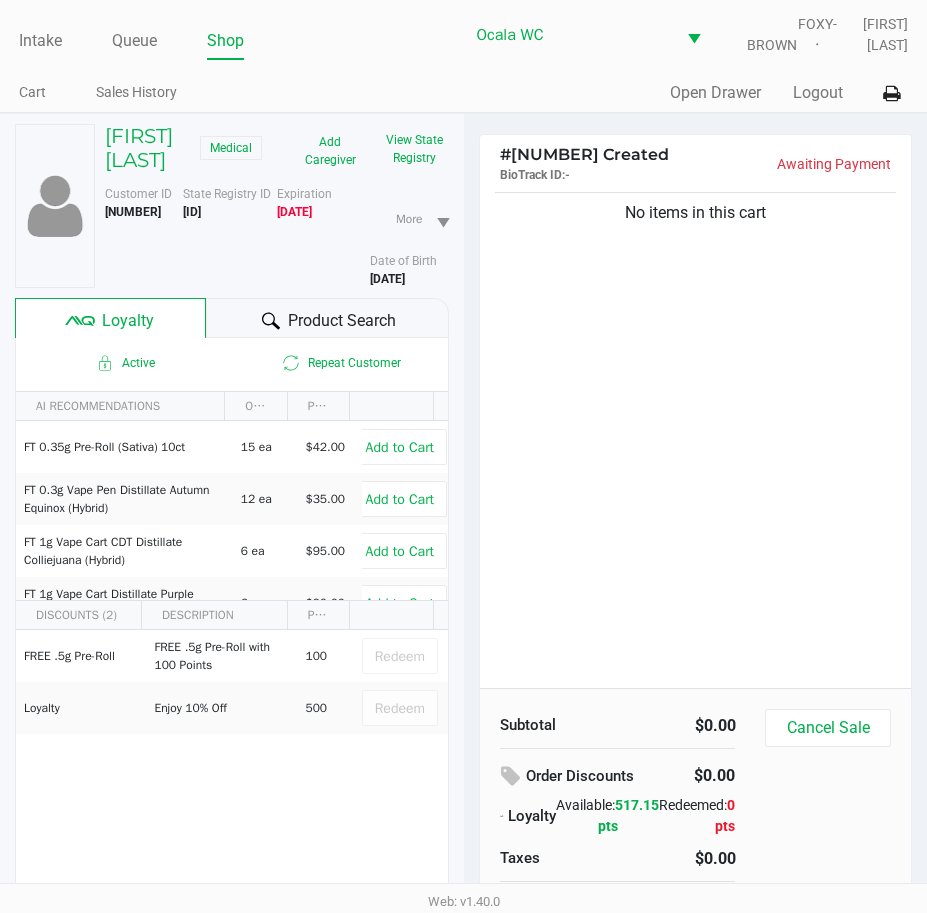 click on "Product Search" 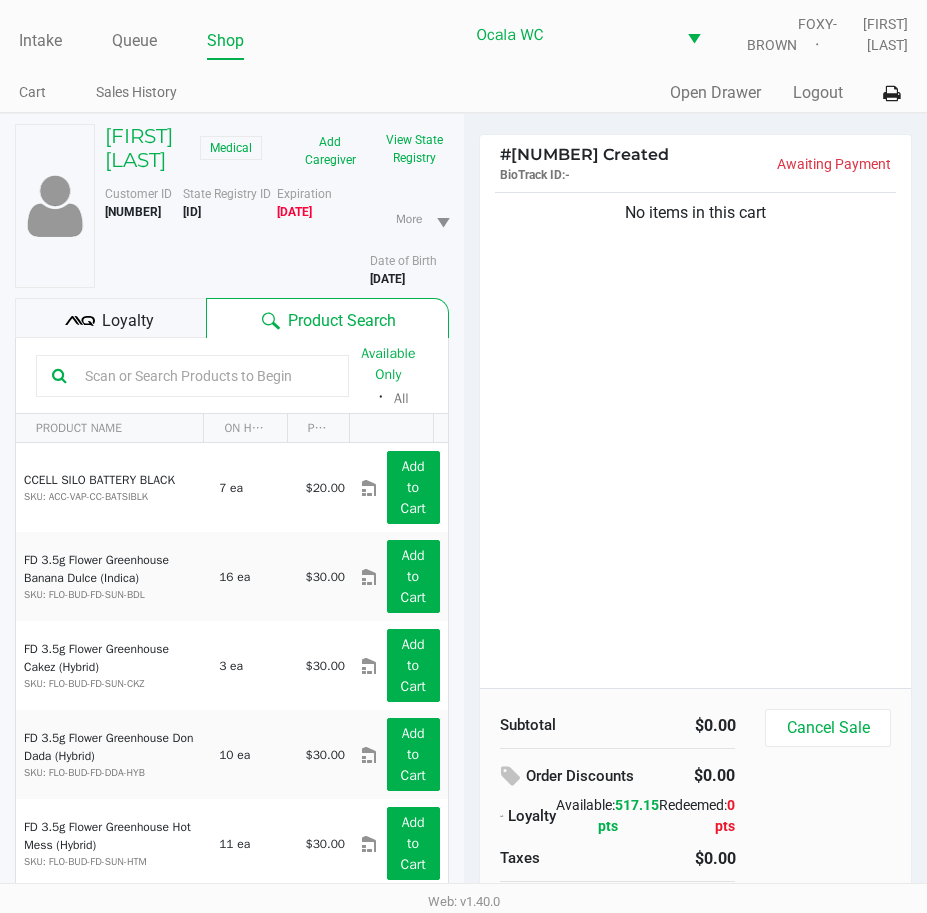 click 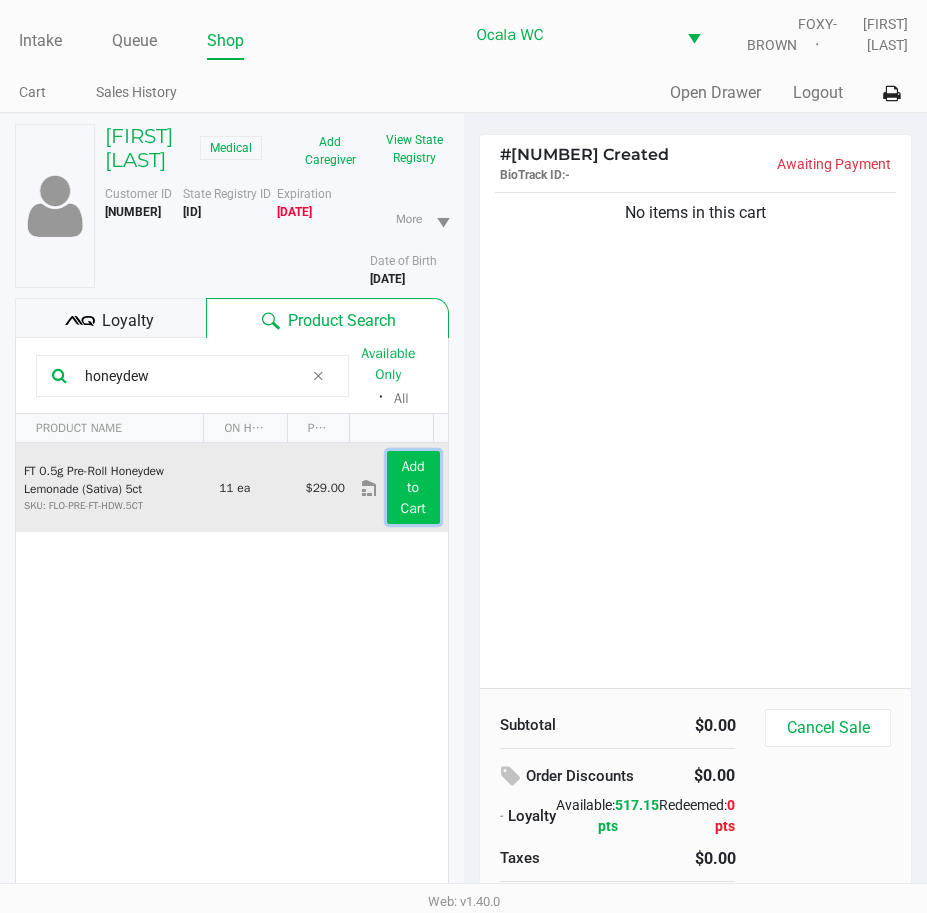 click on "Add to Cart" 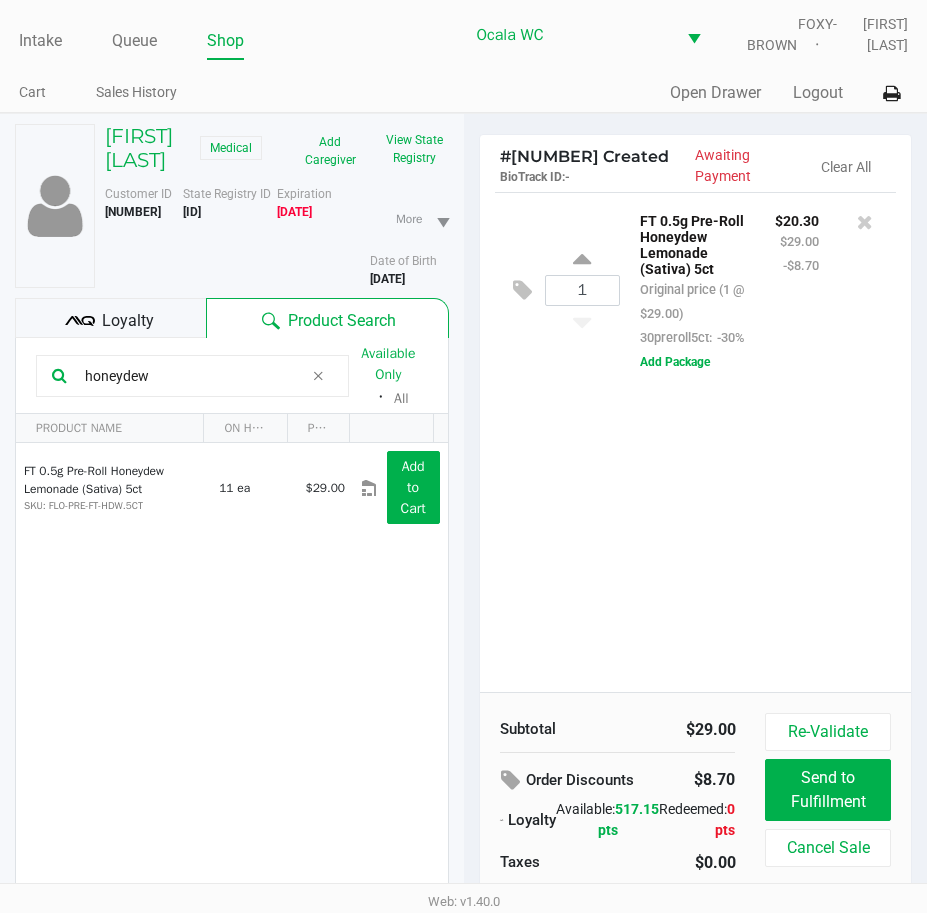 click on "1  FT 0.5g Pre-Roll Honeydew Lemonade (Sativa) 5ct   Original price (1 @ $29.00)  30preroll5ct:  -30% $20.30 $29.00 -$8.70  Add Package" 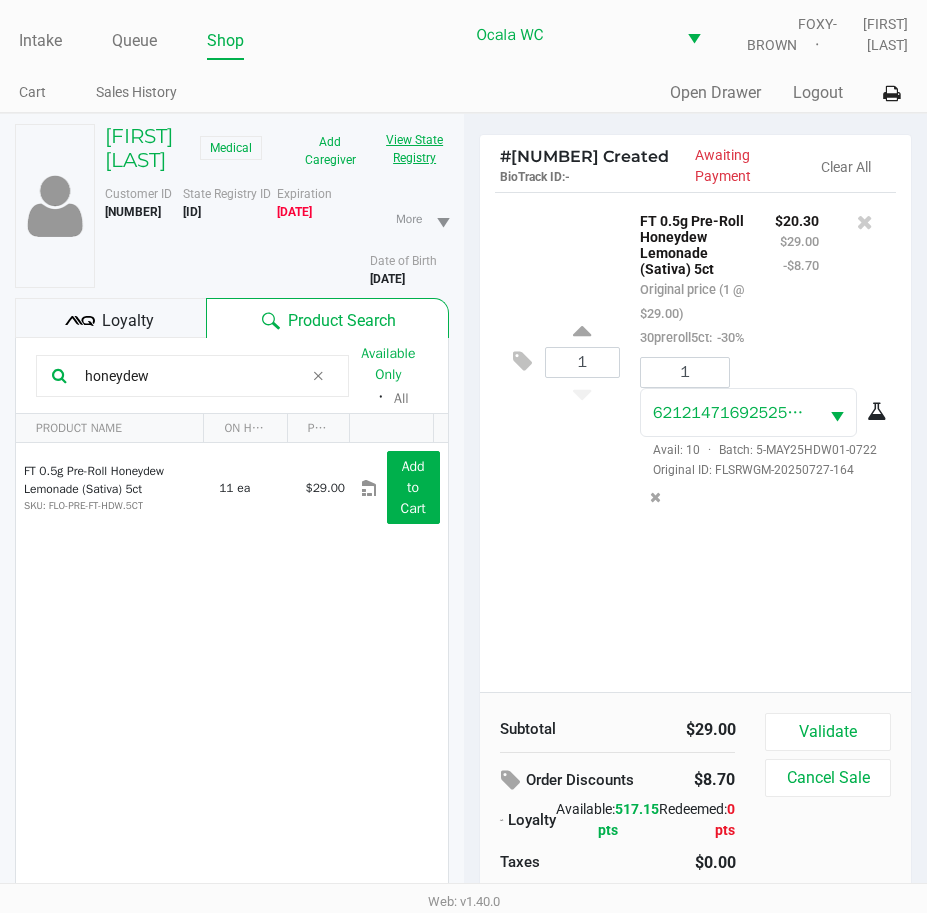 click on "View State Registry" 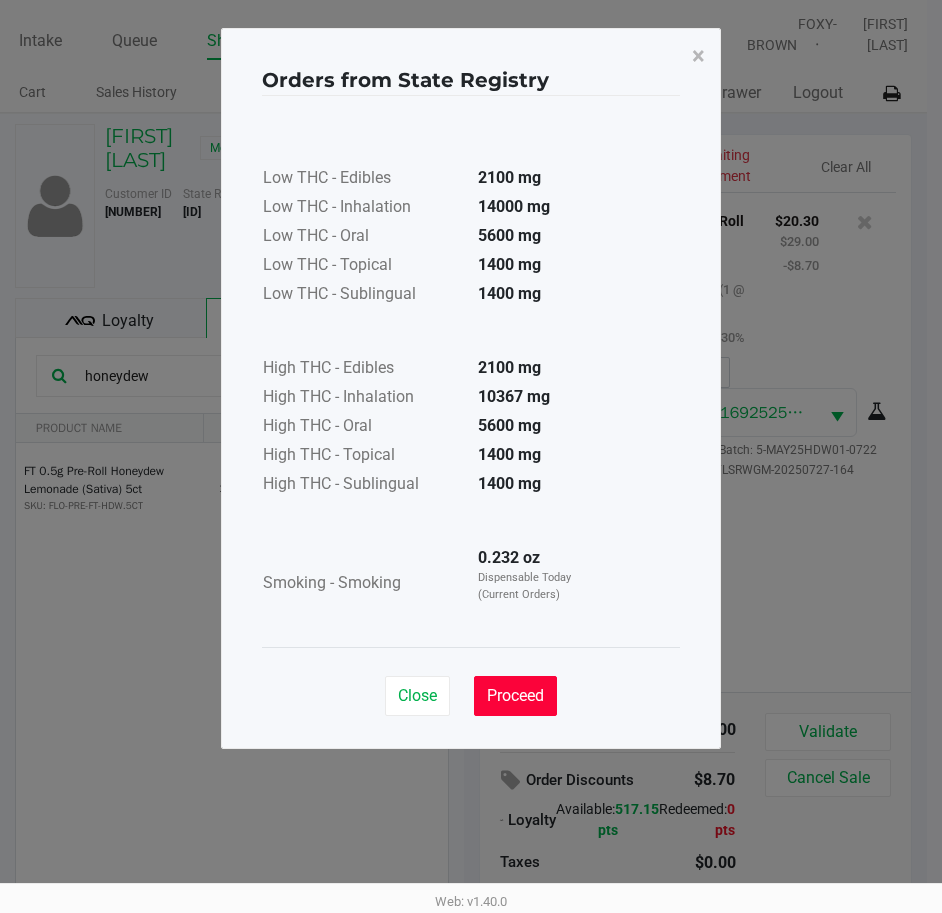 click on "Proceed" 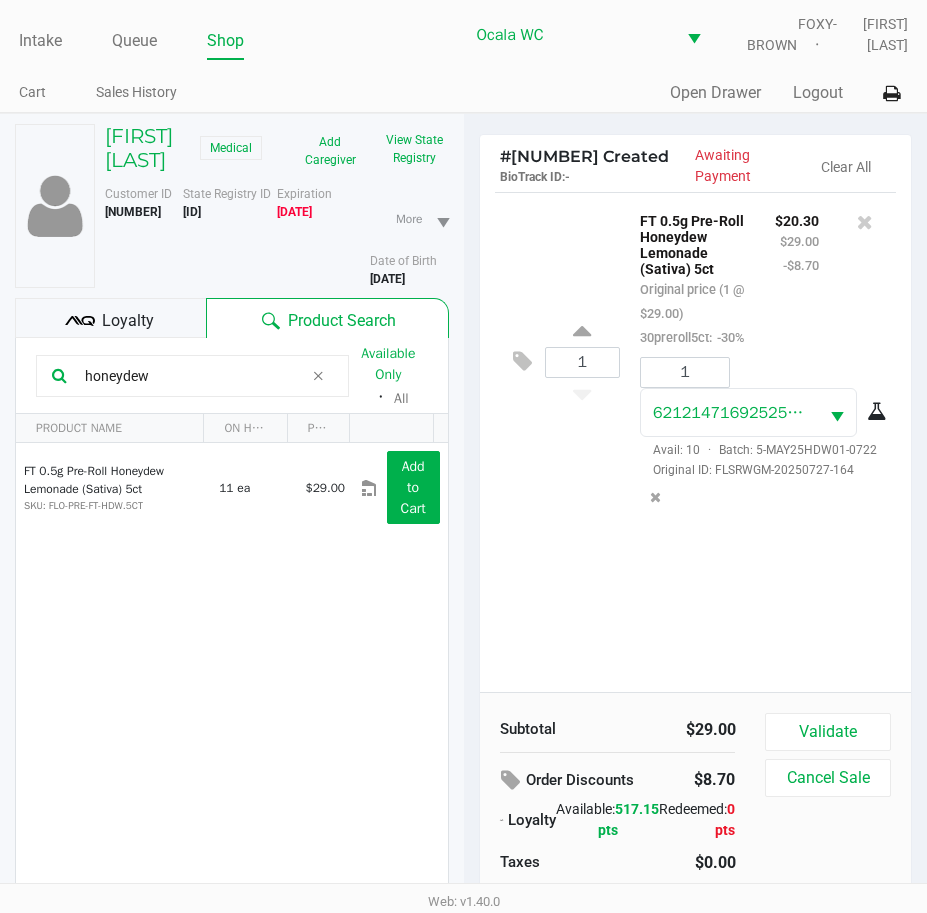 click on "1 FT 0.5g Pre-Roll Honeydew Lemonade (Sativa) 5ct Original price (1 @ $29.00) 30preroll5ct: -30% $20.30 $29.00 -$8.70 1 [NUMBER] Avail: 10 · Batch: [DATE] Original ID: [ID]" 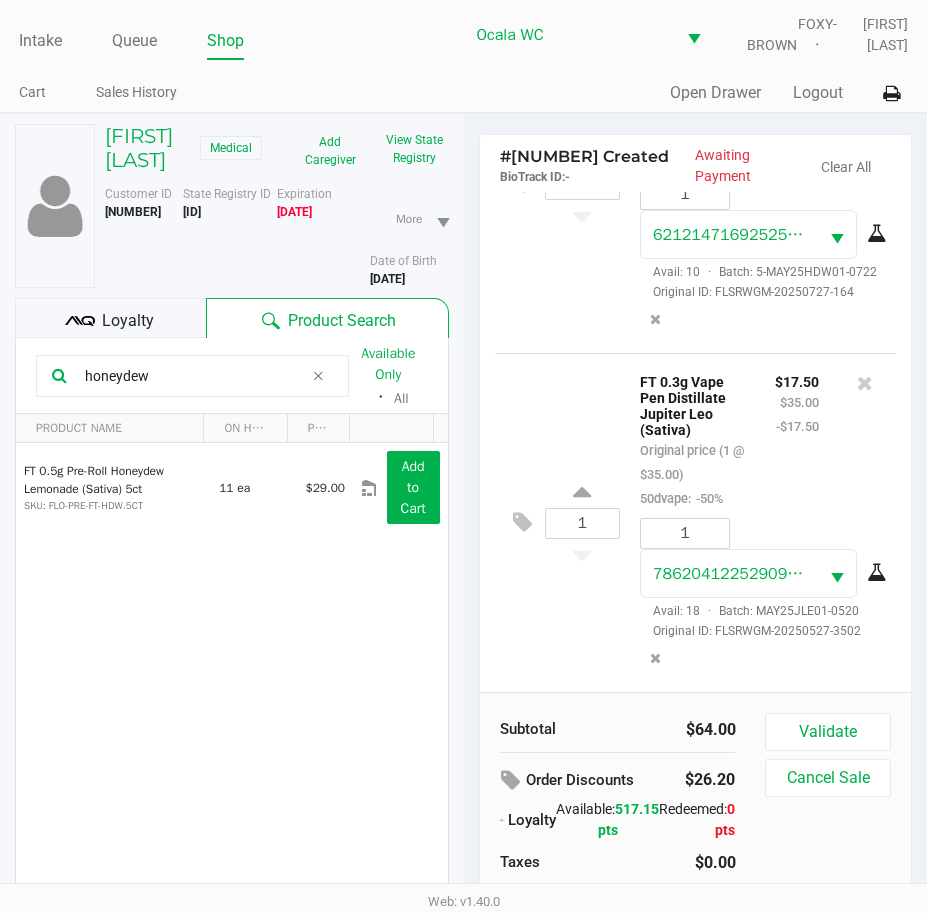 scroll, scrollTop: 251, scrollLeft: 0, axis: vertical 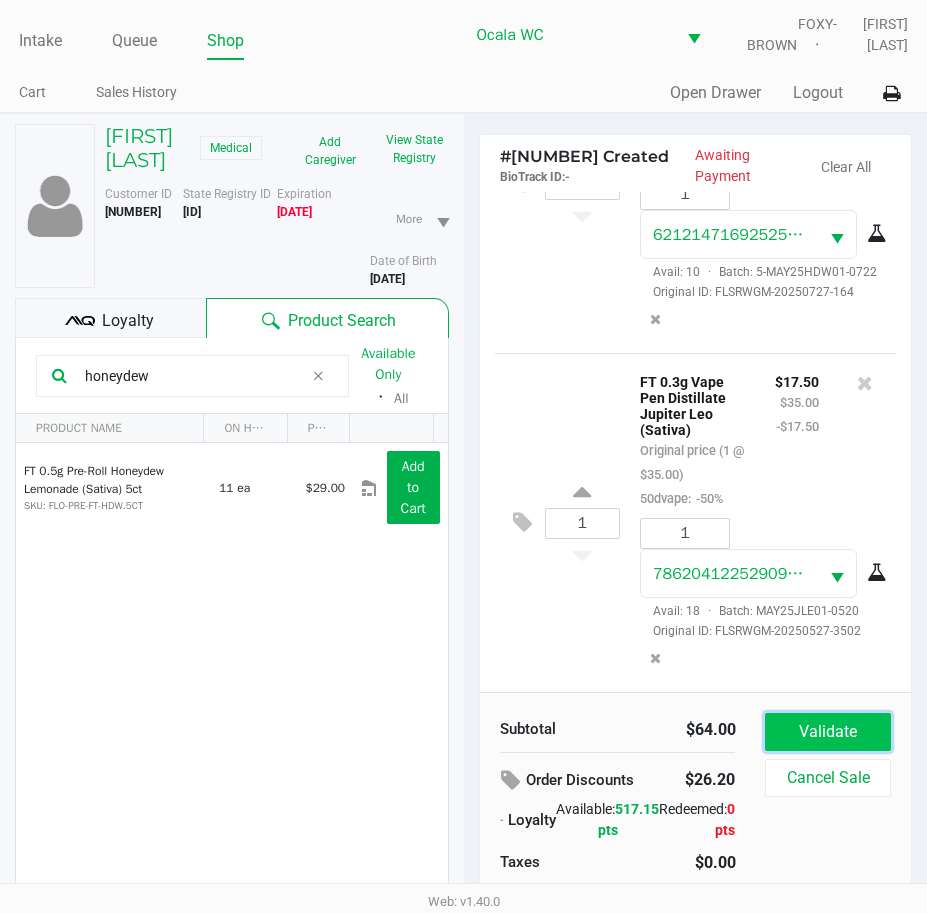 click on "Validate" 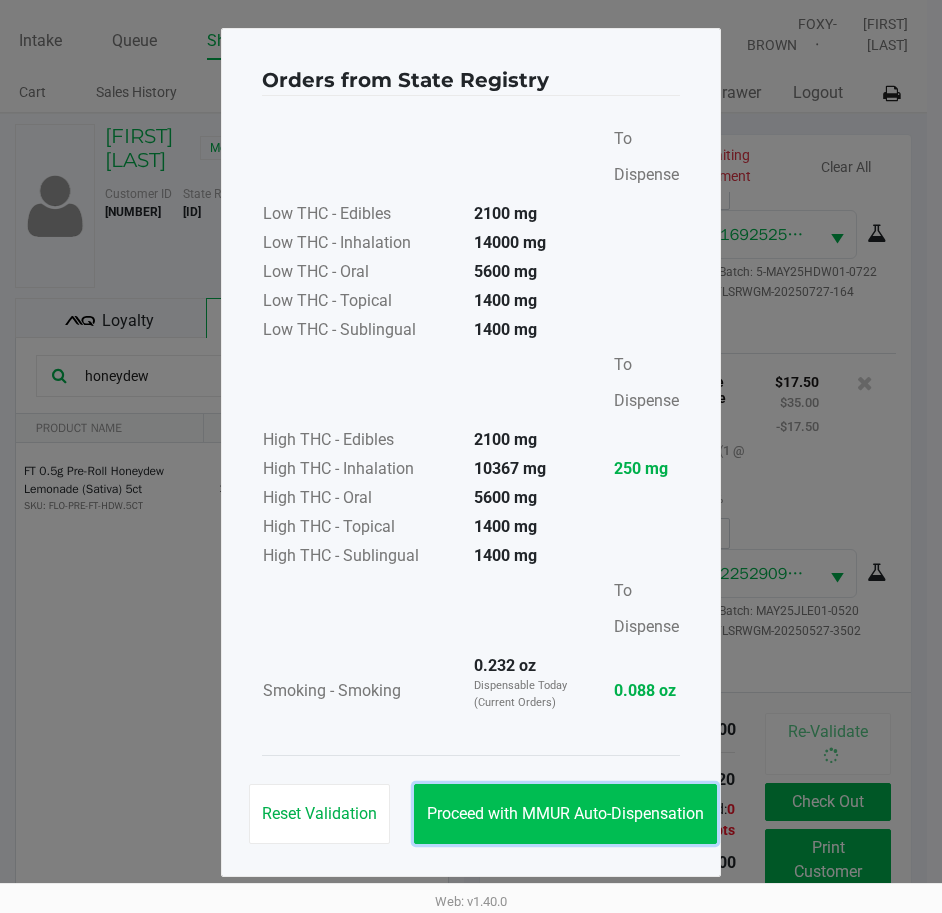 click on "Proceed with MMUR Auto-Dispensation" 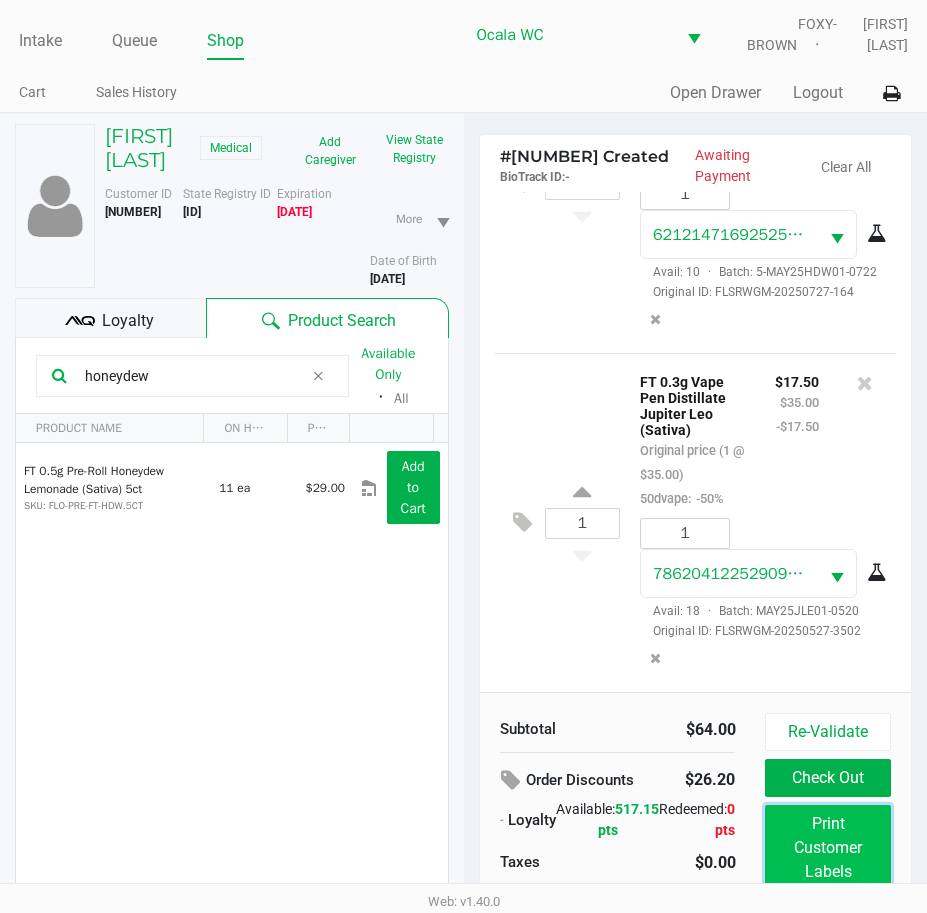 click on "Print Customer Labels" 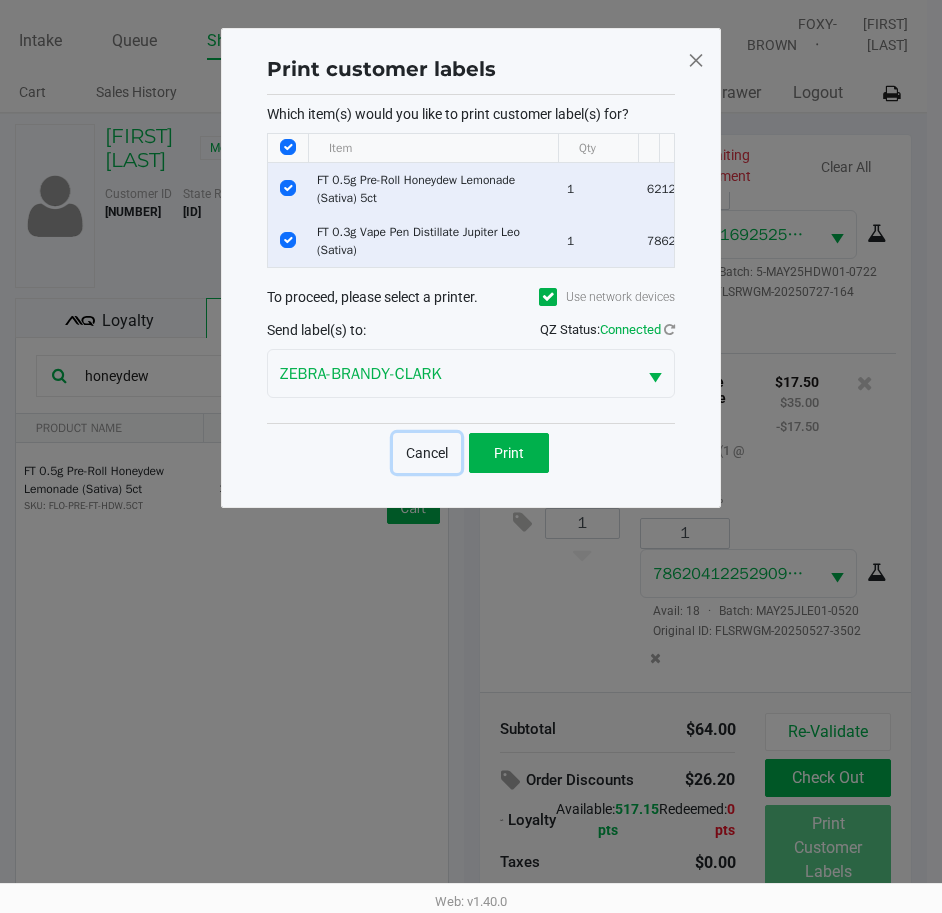 click on "Cancel" 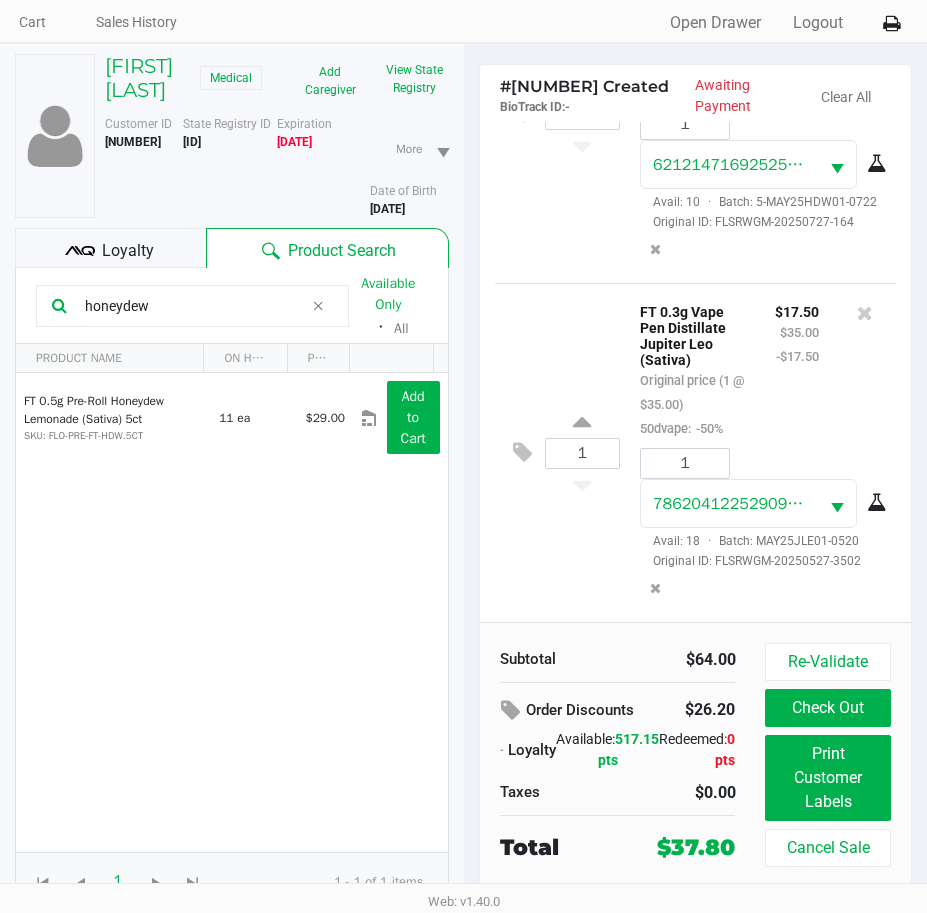 scroll, scrollTop: 118, scrollLeft: 0, axis: vertical 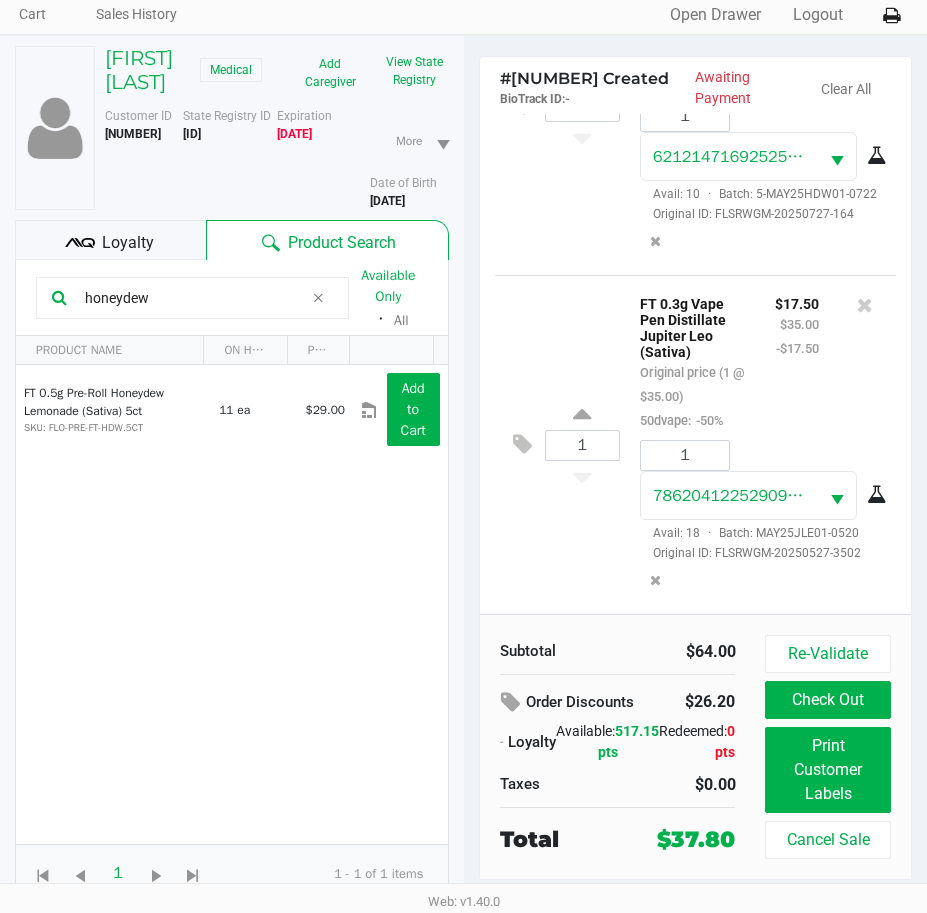 drag, startPoint x: 218, startPoint y: 281, endPoint x: 187, endPoint y: 295, distance: 34.0147 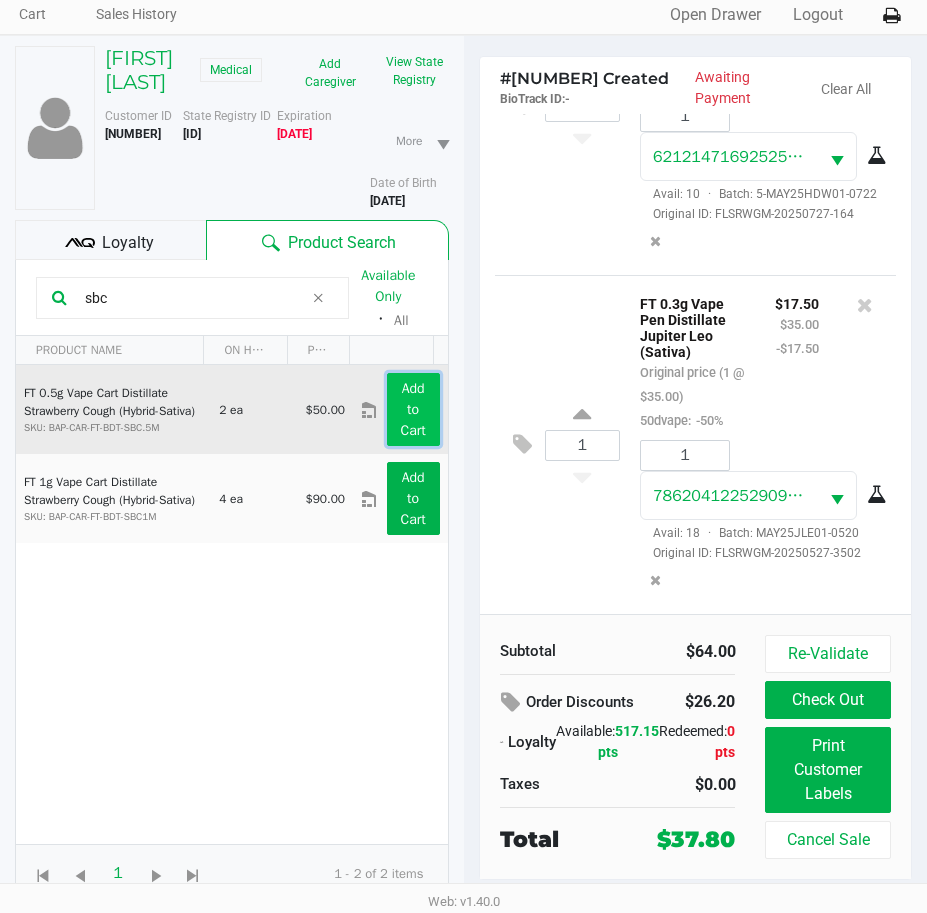 click on "Add to Cart" 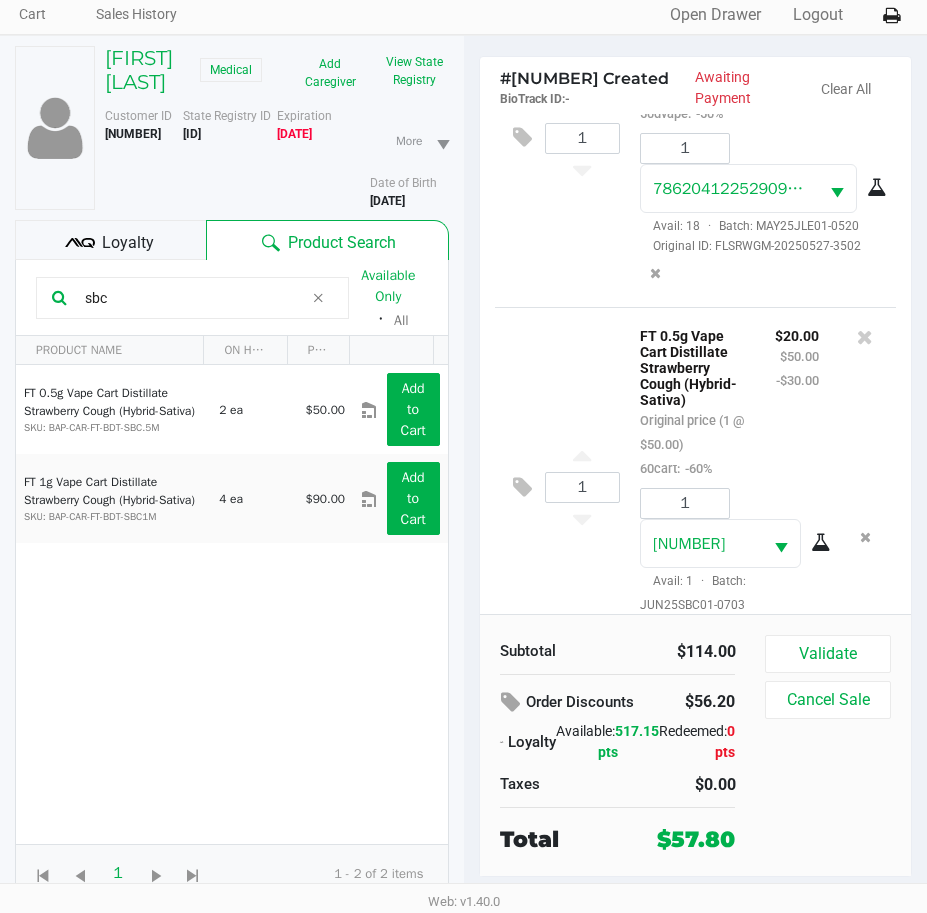 scroll, scrollTop: 628, scrollLeft: 0, axis: vertical 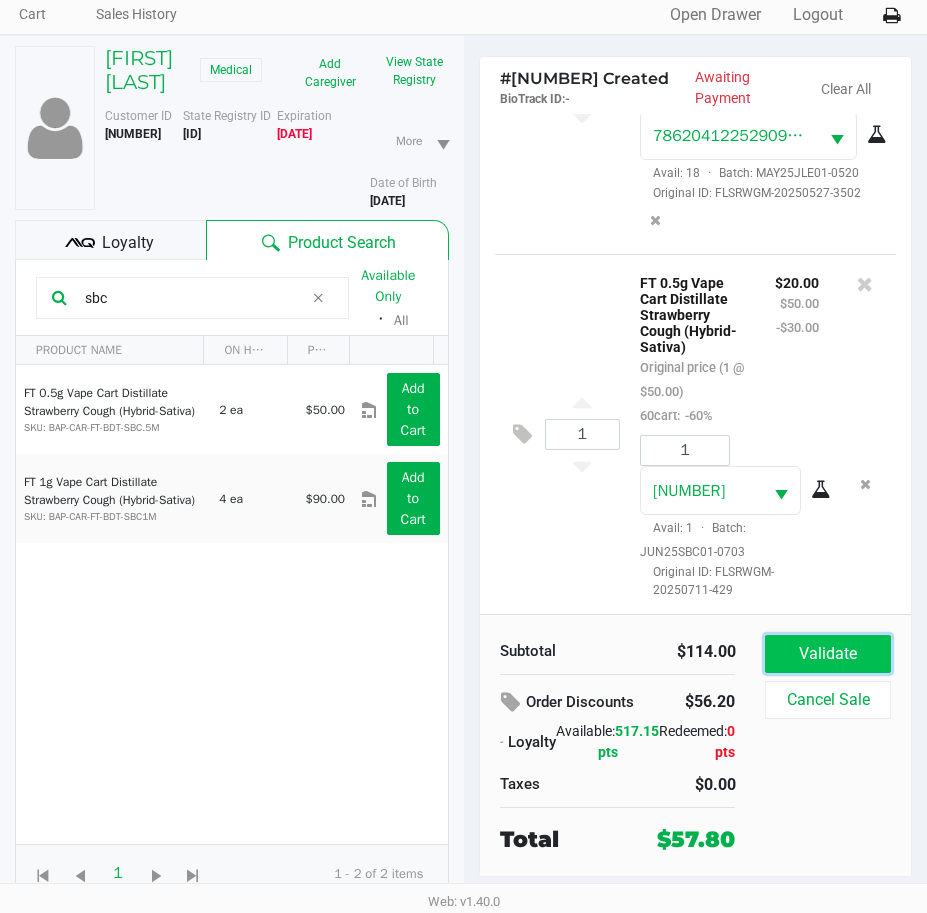 click on "Validate" 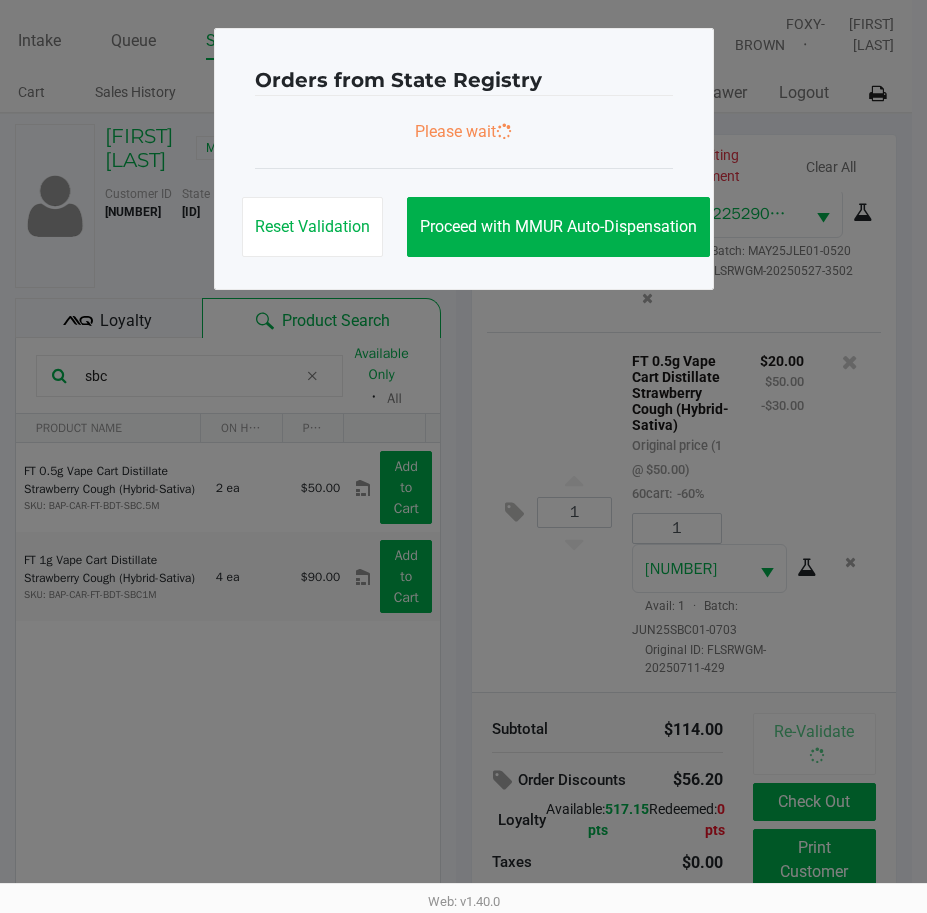 scroll, scrollTop: 0, scrollLeft: 0, axis: both 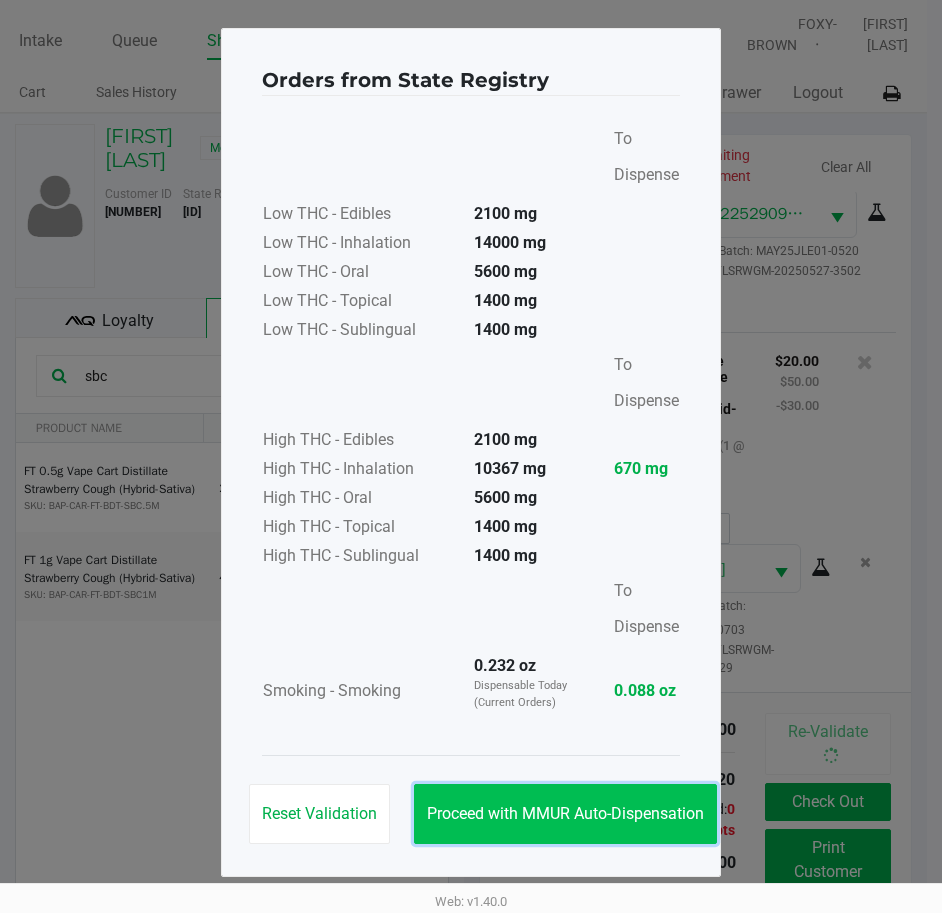 click on "Proceed with MMUR Auto-Dispensation" 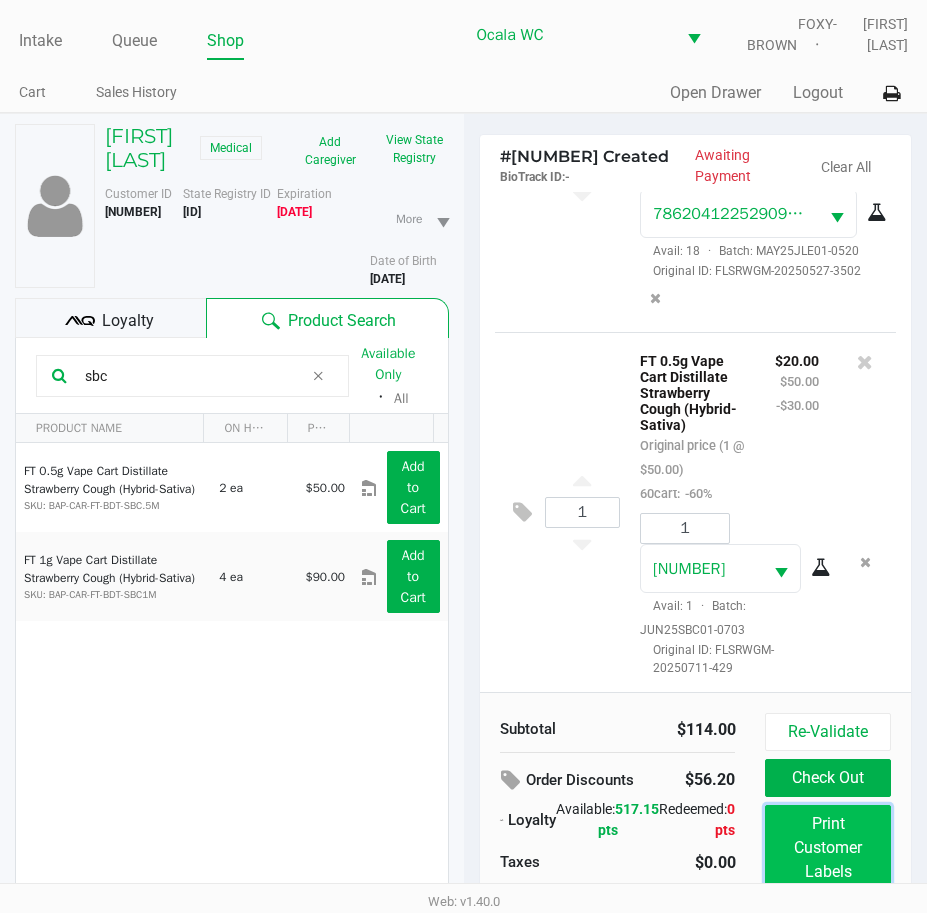 click on "Print Customer Labels" 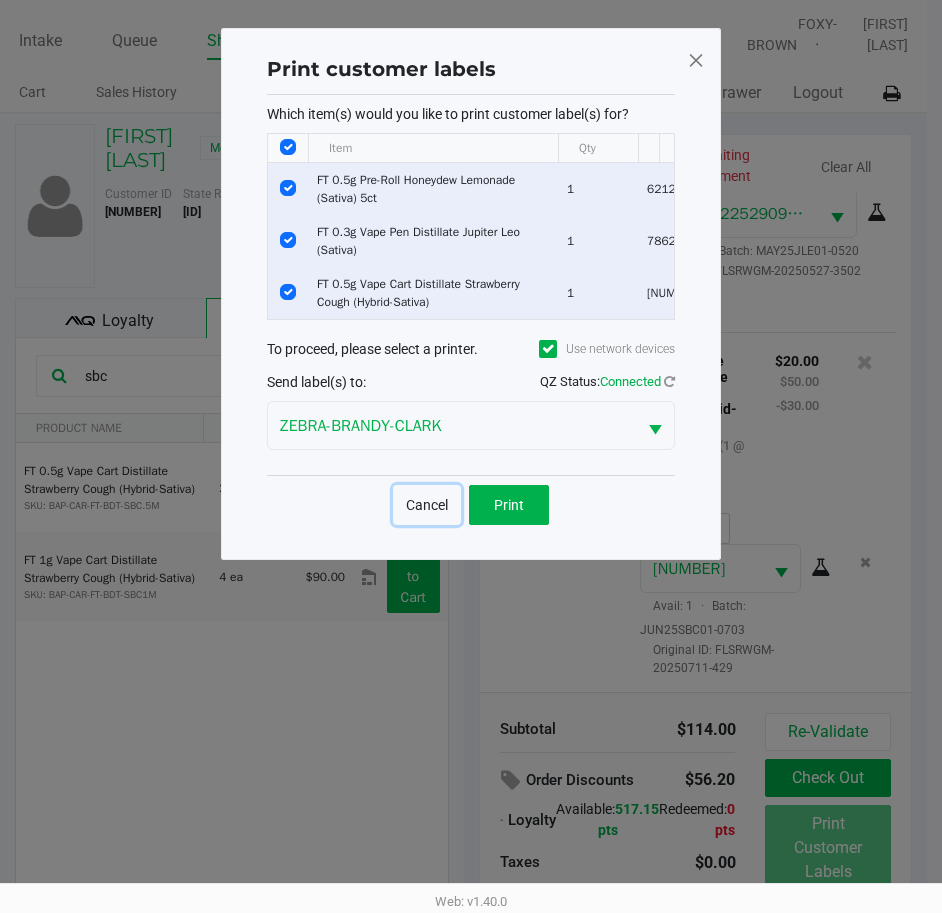 click on "Cancel" 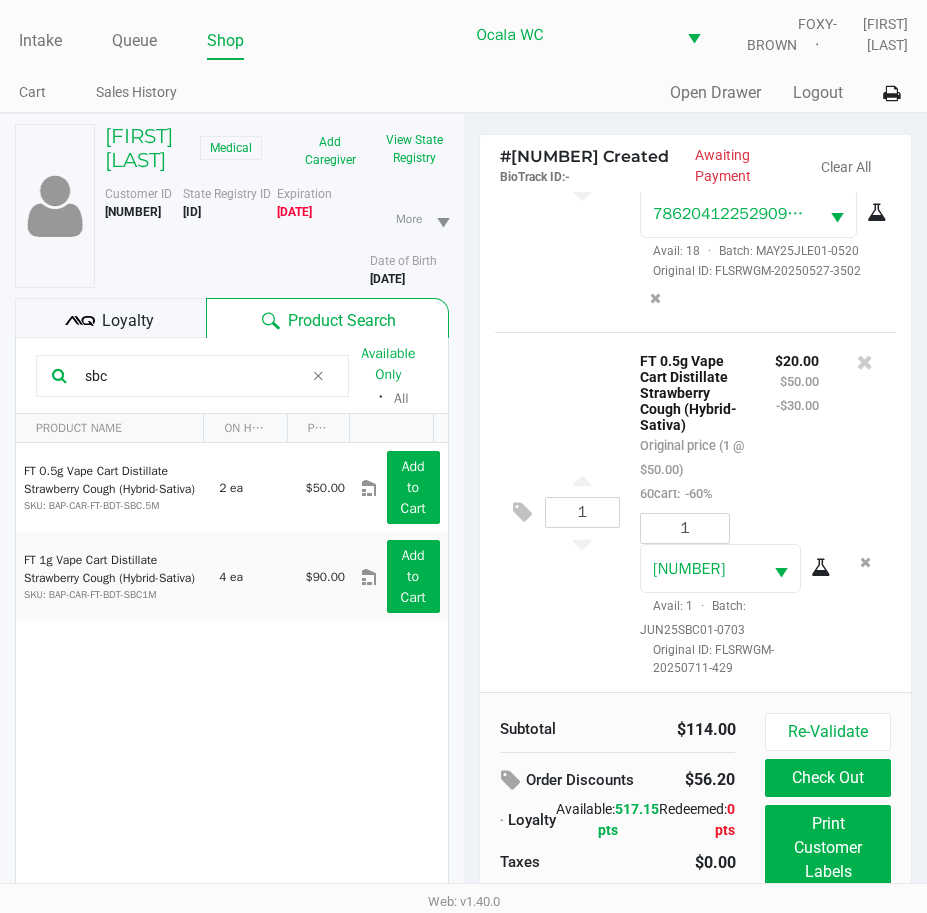 drag, startPoint x: 131, startPoint y: 416, endPoint x: 20, endPoint y: 424, distance: 111.28792 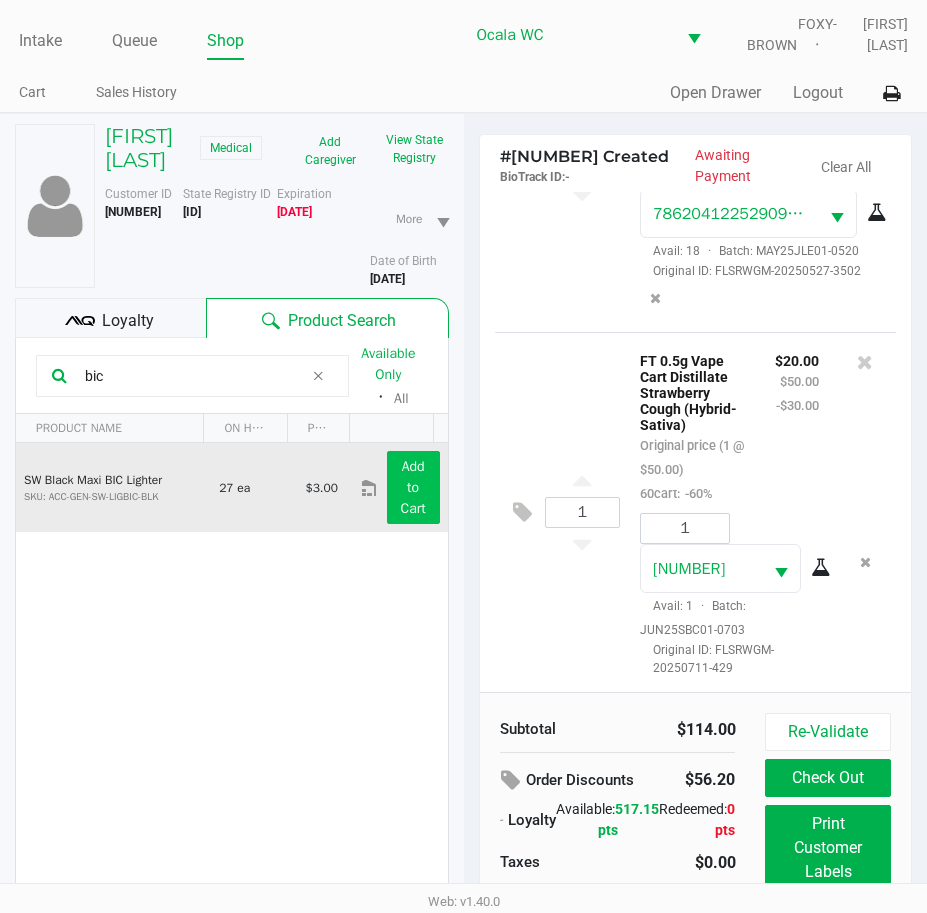 type on "bic" 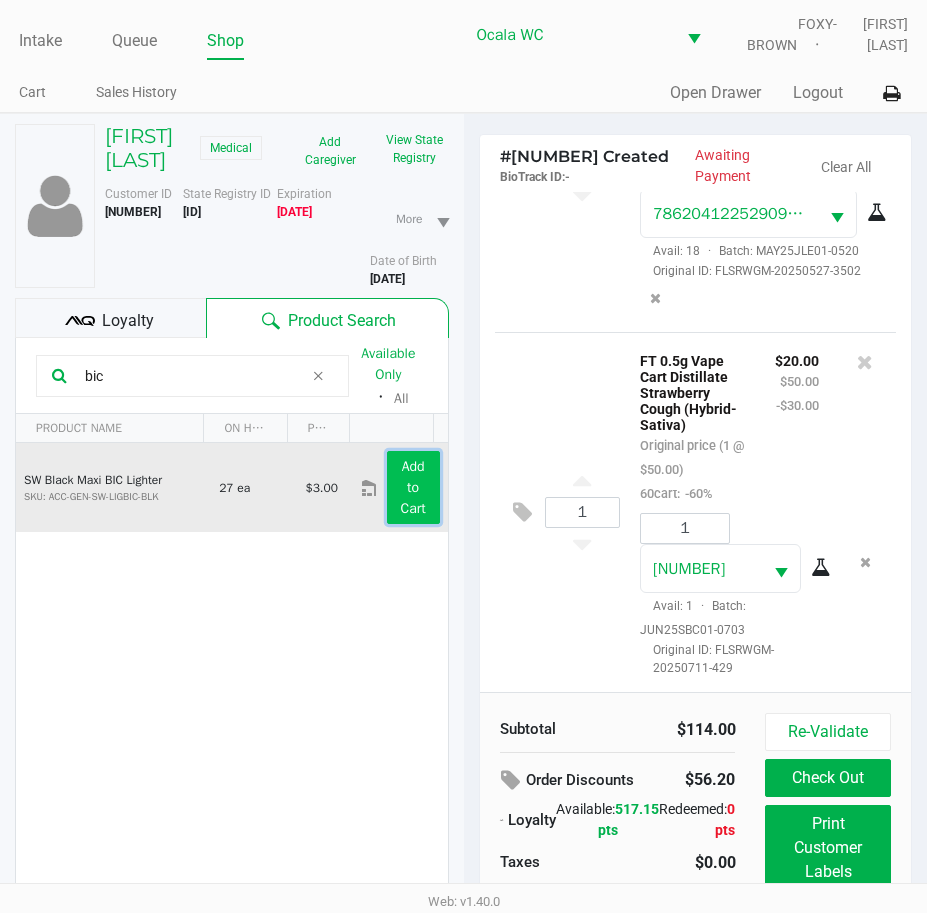 click on "Add to Cart" 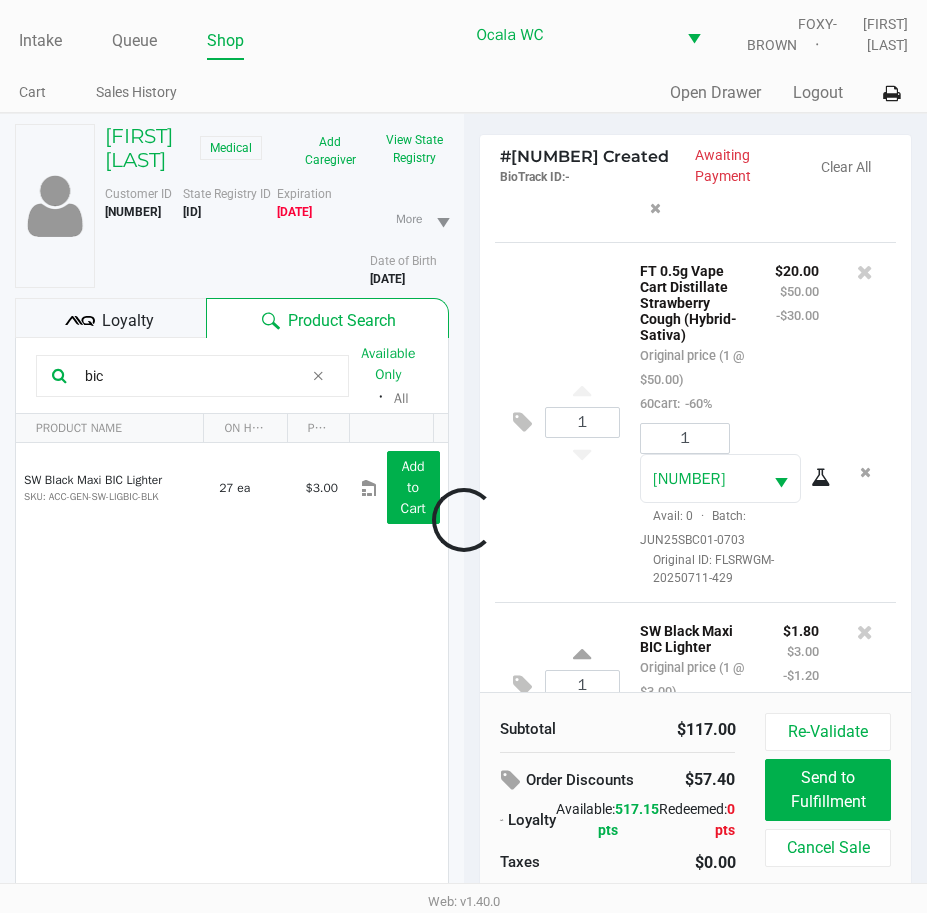 scroll, scrollTop: 794, scrollLeft: 0, axis: vertical 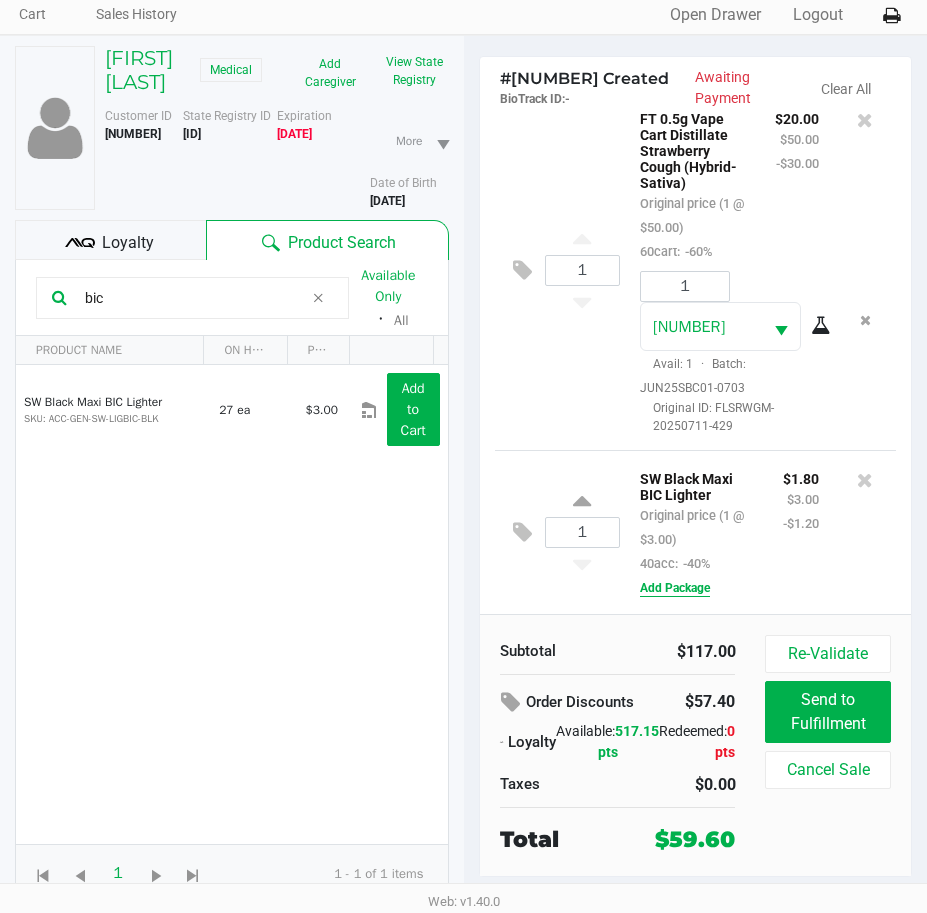 click on "Add Package" 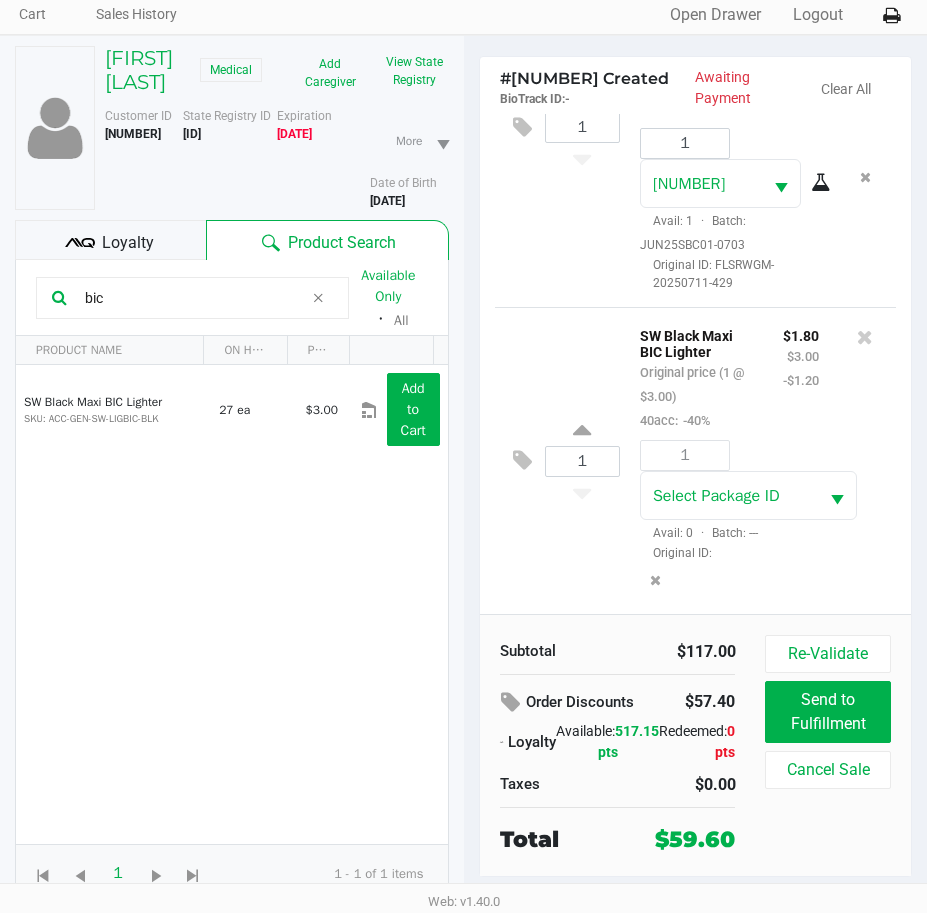 scroll, scrollTop: 937, scrollLeft: 0, axis: vertical 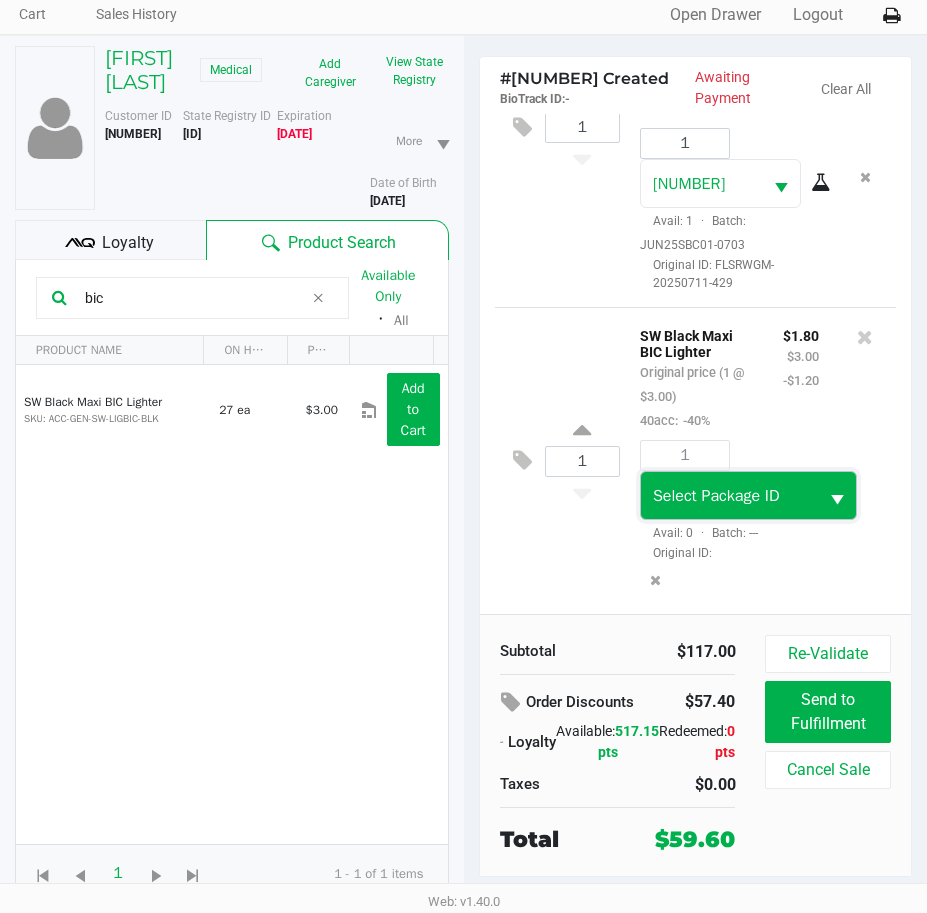 click on "Select Package ID" at bounding box center [716, 496] 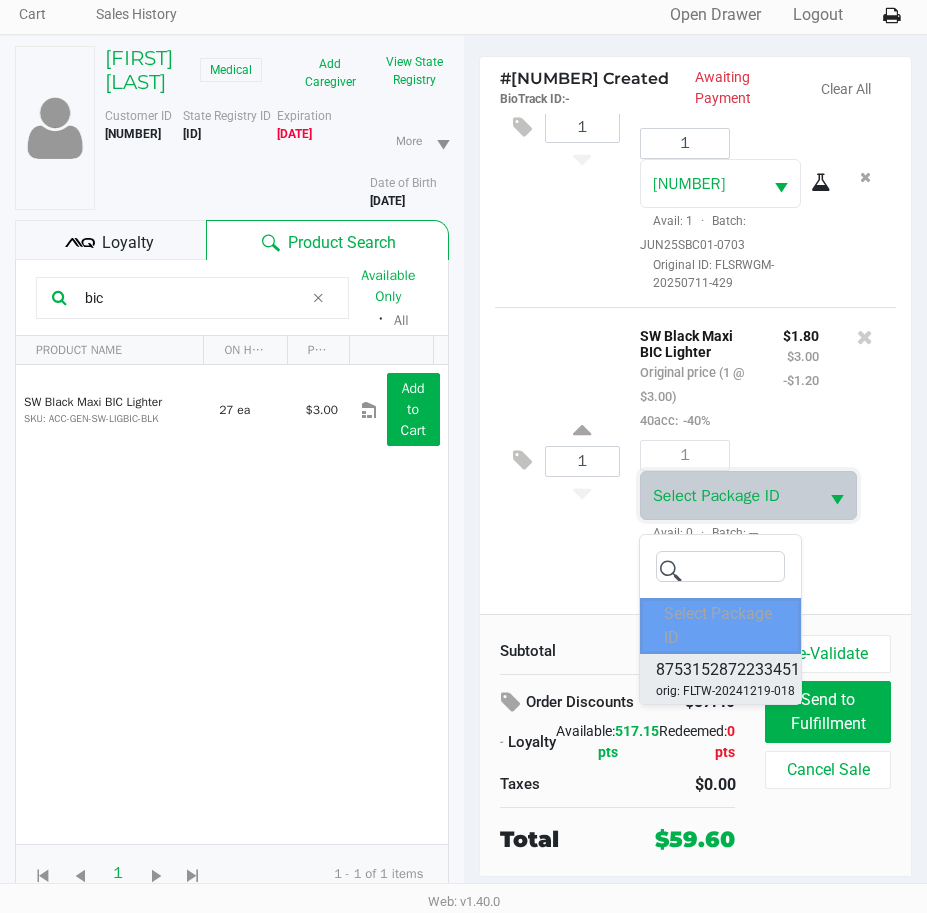 click on "orig: FLTW-20241219-018" at bounding box center (725, 691) 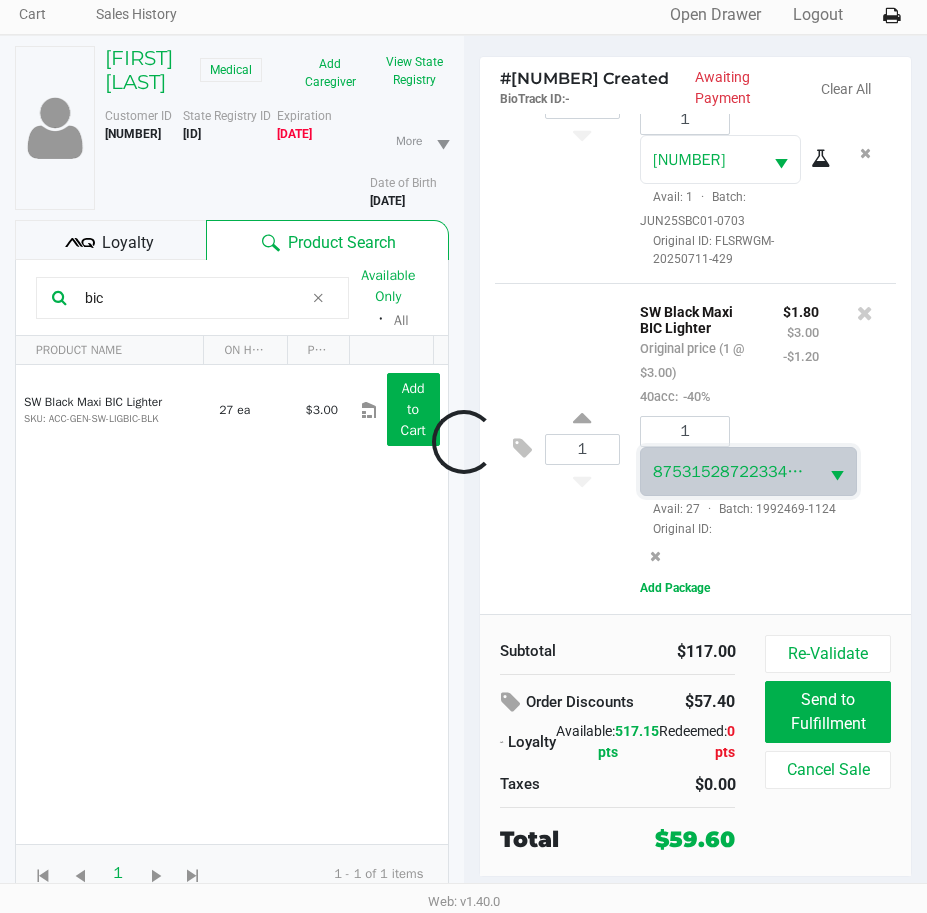 scroll, scrollTop: 937, scrollLeft: 0, axis: vertical 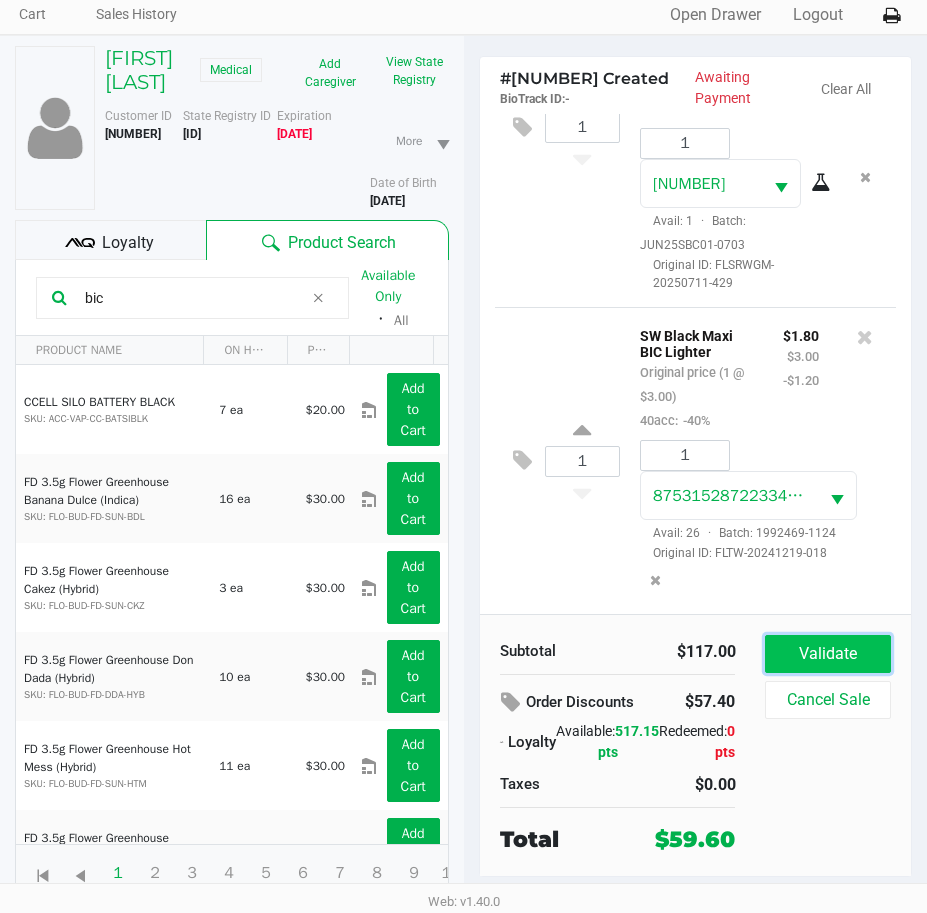 click on "Validate" 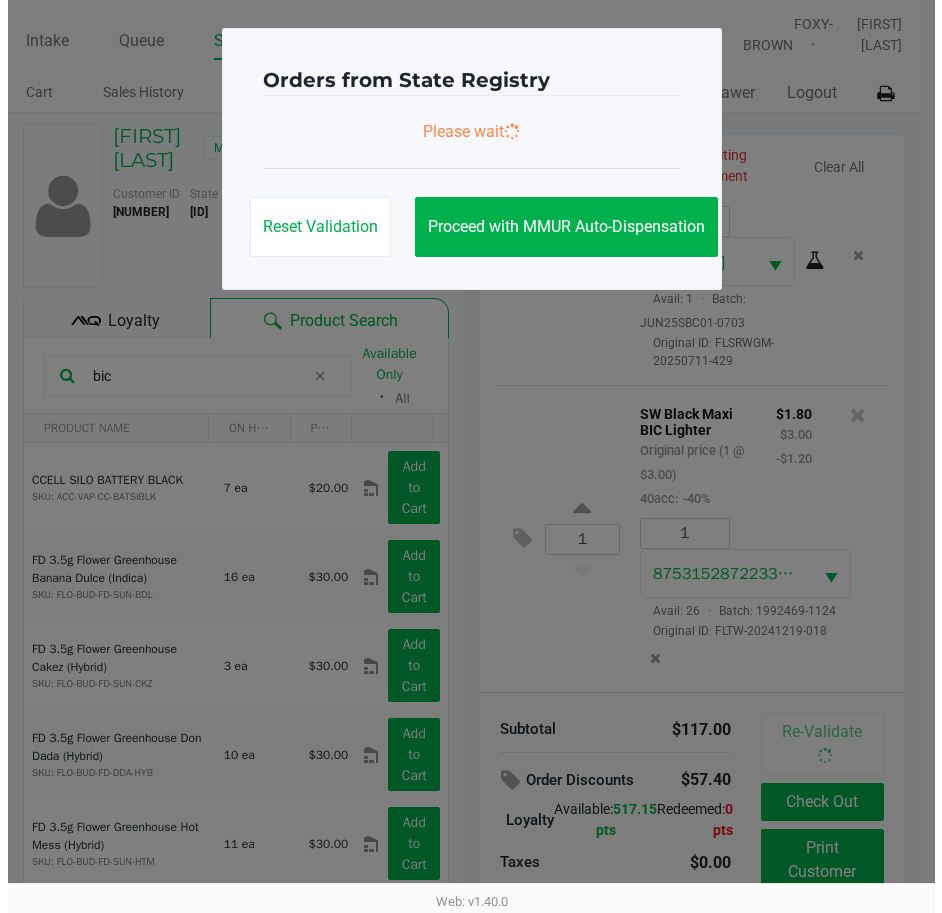 scroll, scrollTop: 0, scrollLeft: 0, axis: both 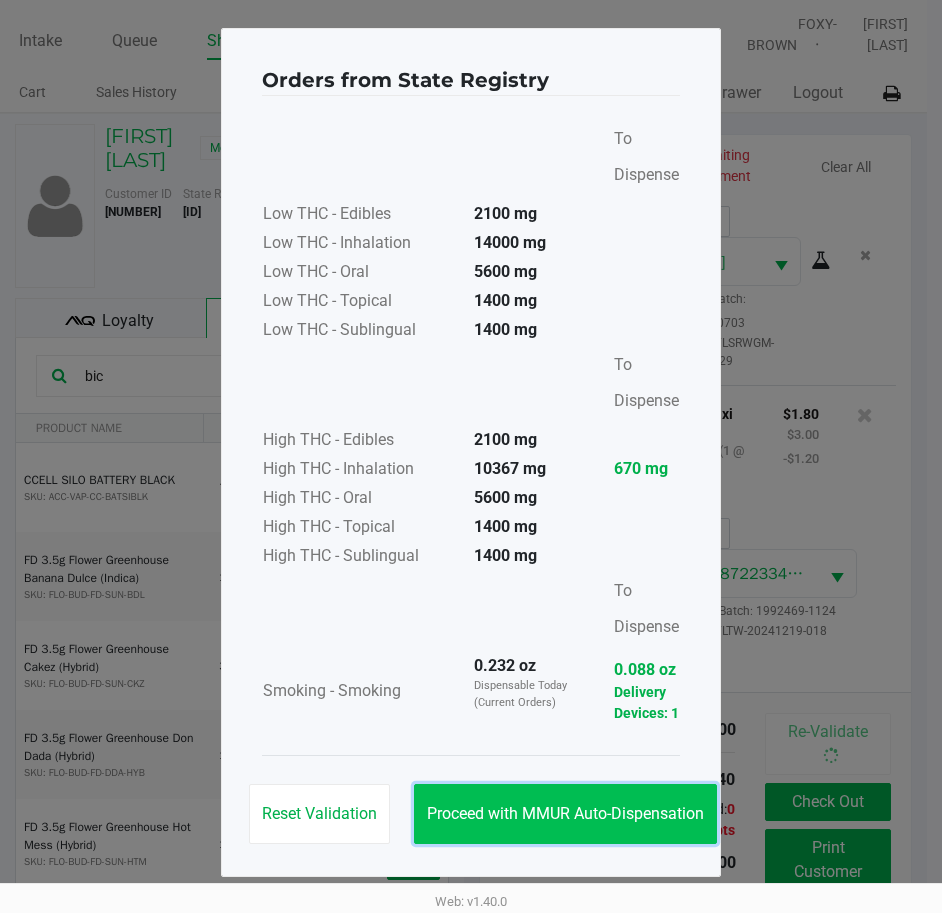 click on "Proceed with MMUR Auto-Dispensation" 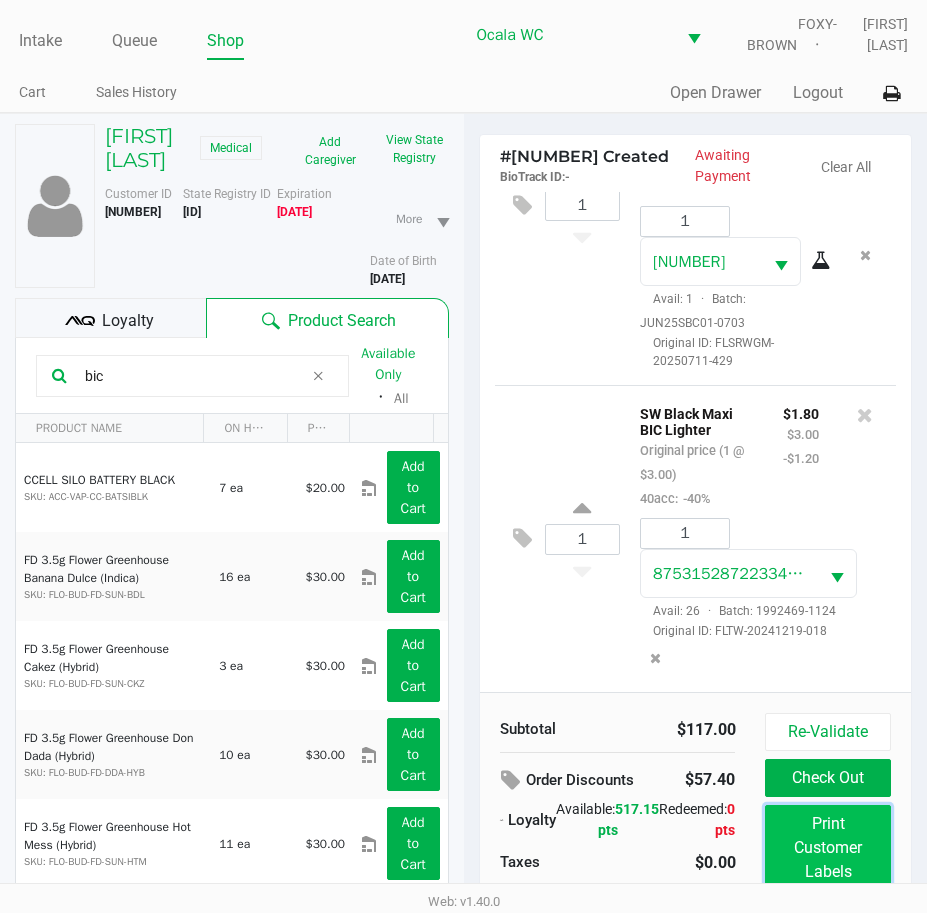 click on "Print Customer Labels" 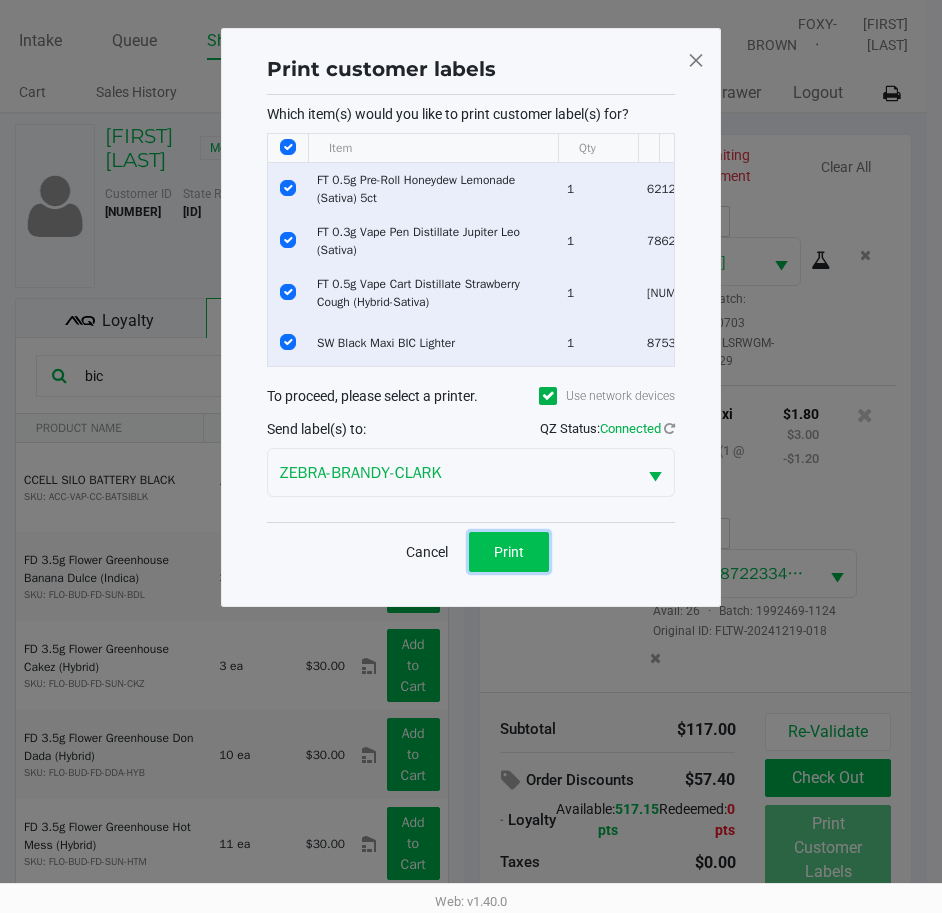 click on "Print" 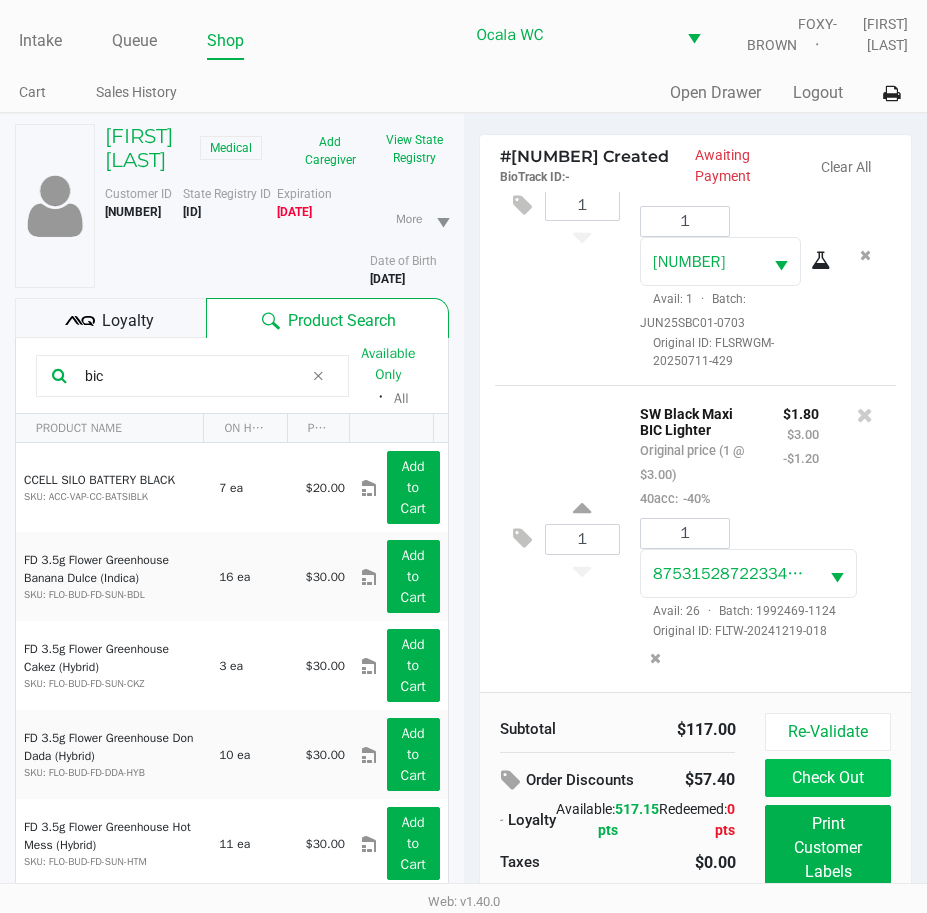 click on "Check Out" 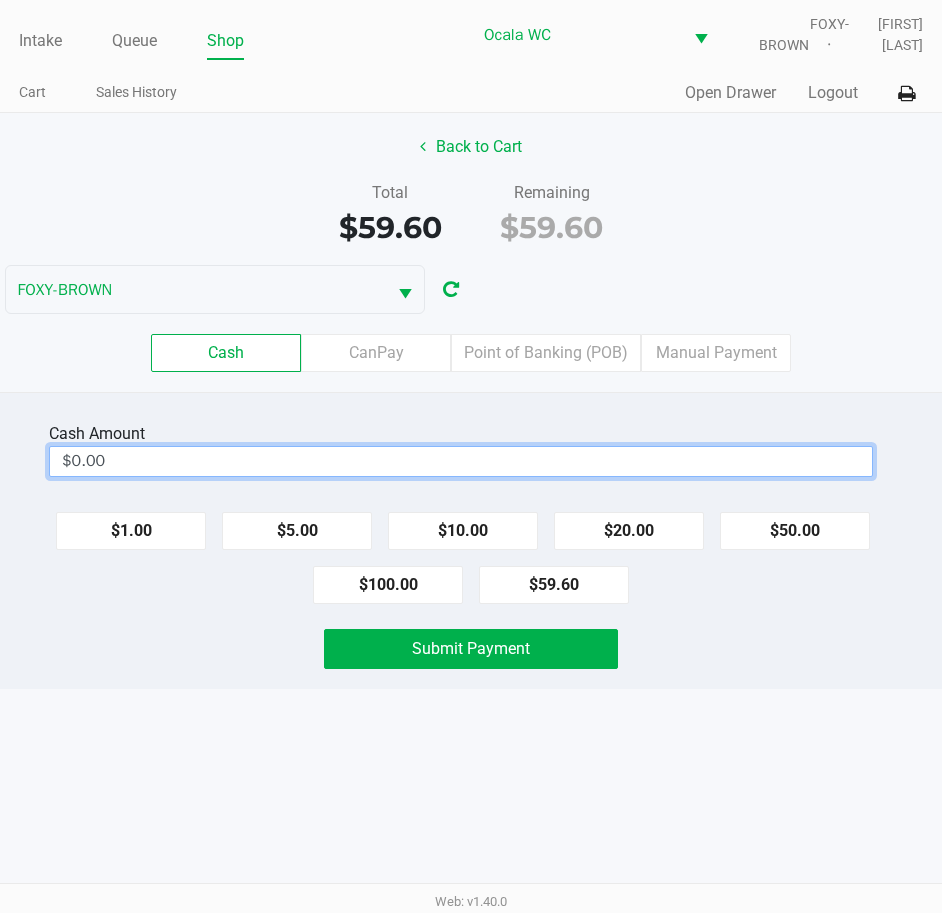 click on "$0.00" at bounding box center (461, 461) 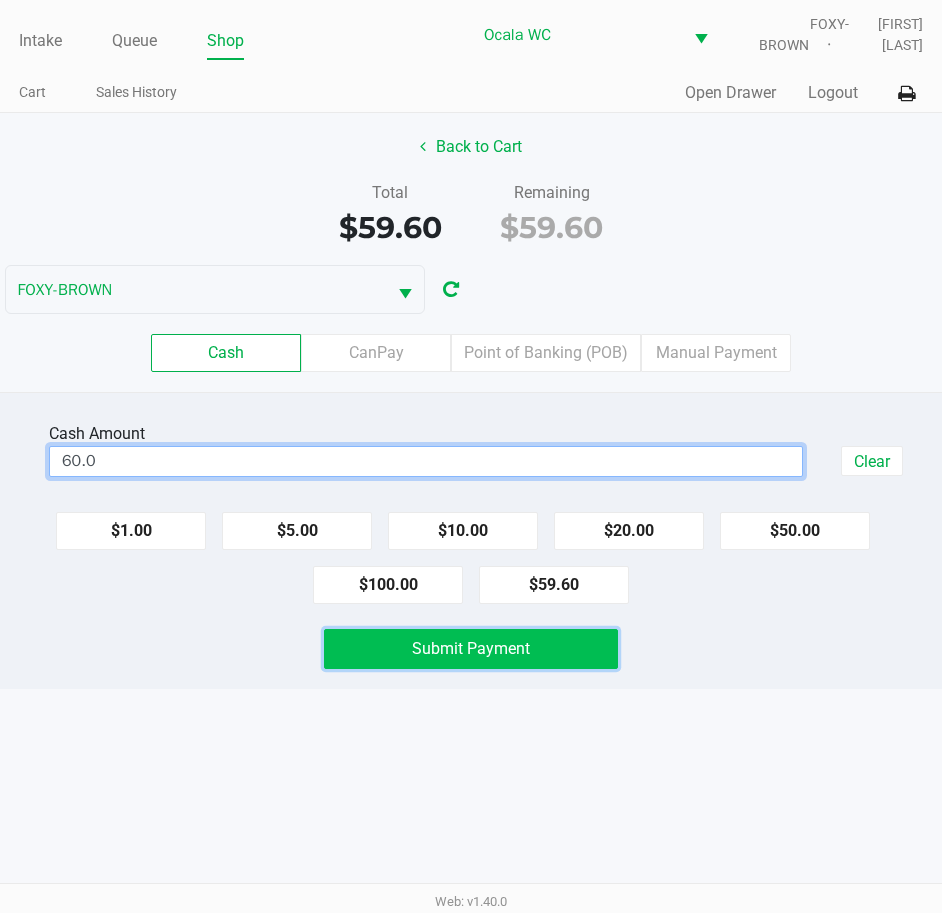 click on "Submit Payment" 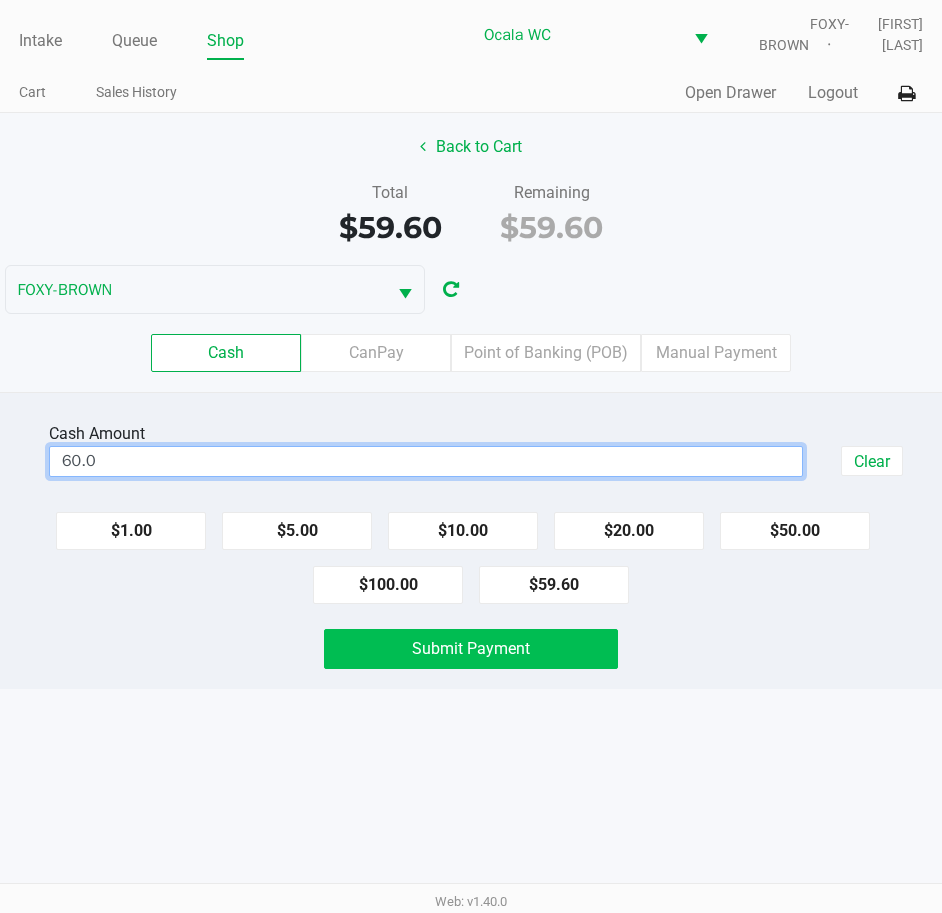 type on "$60.00" 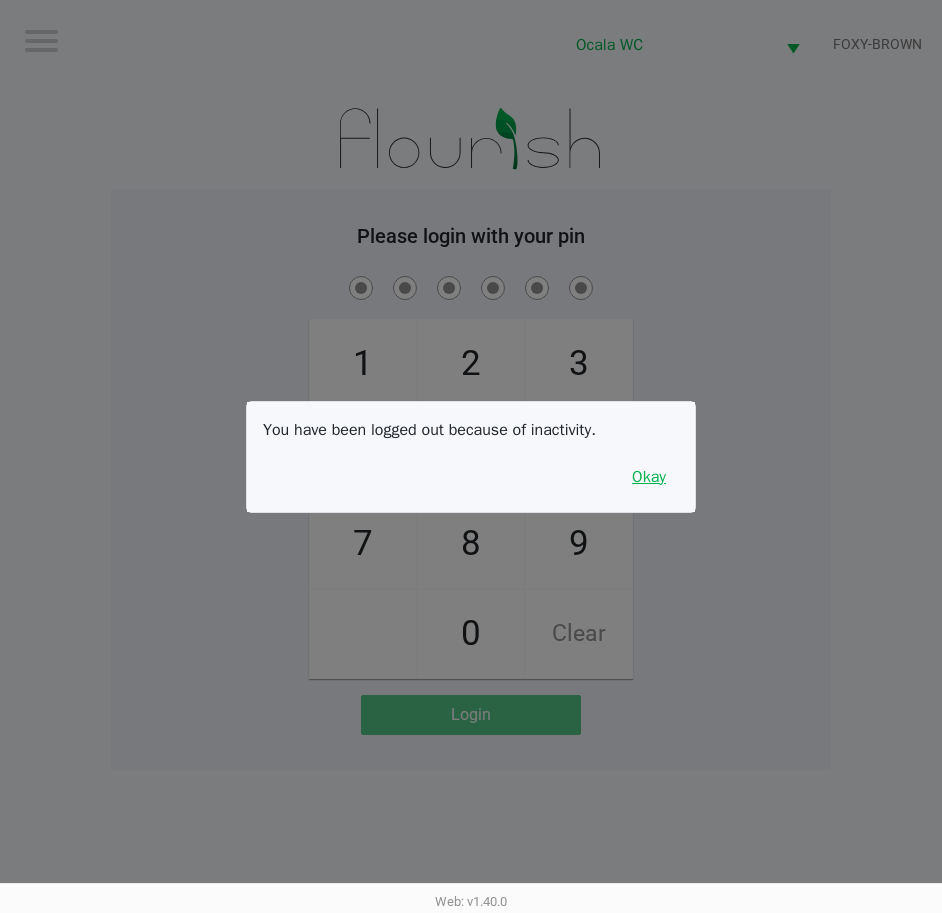 click on "Okay" at bounding box center [649, 477] 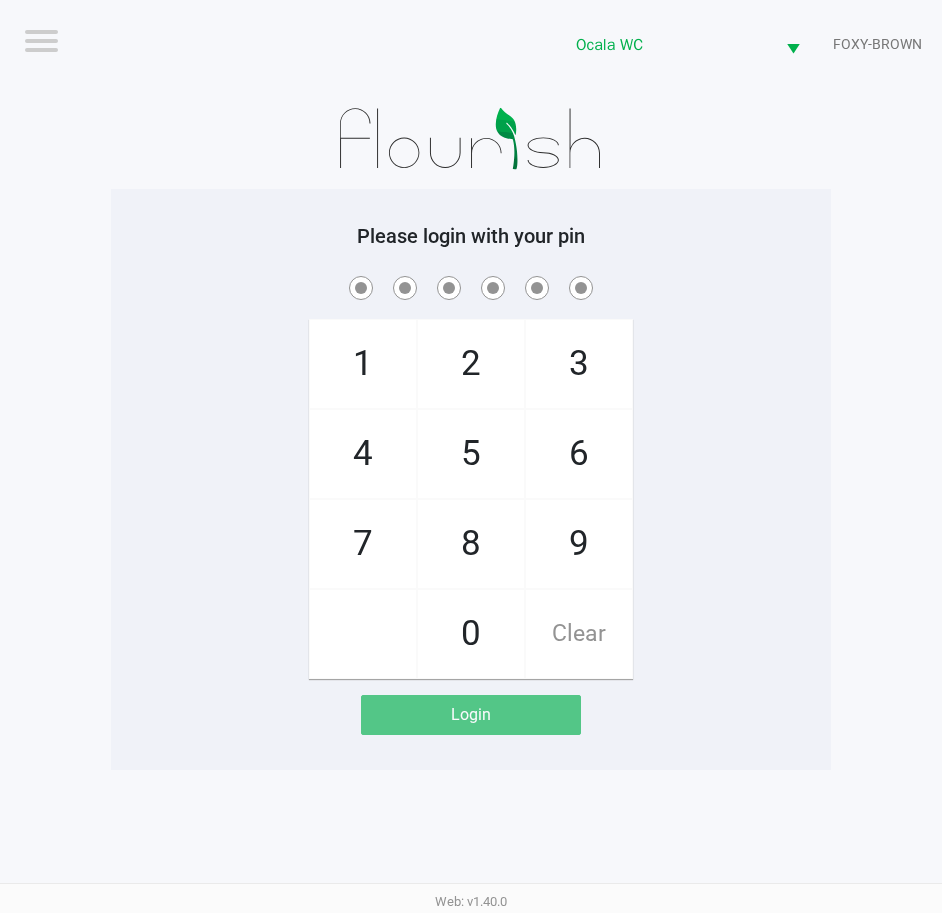 click on "1   4   7       2   5   8   0   3   6   9   Clear" 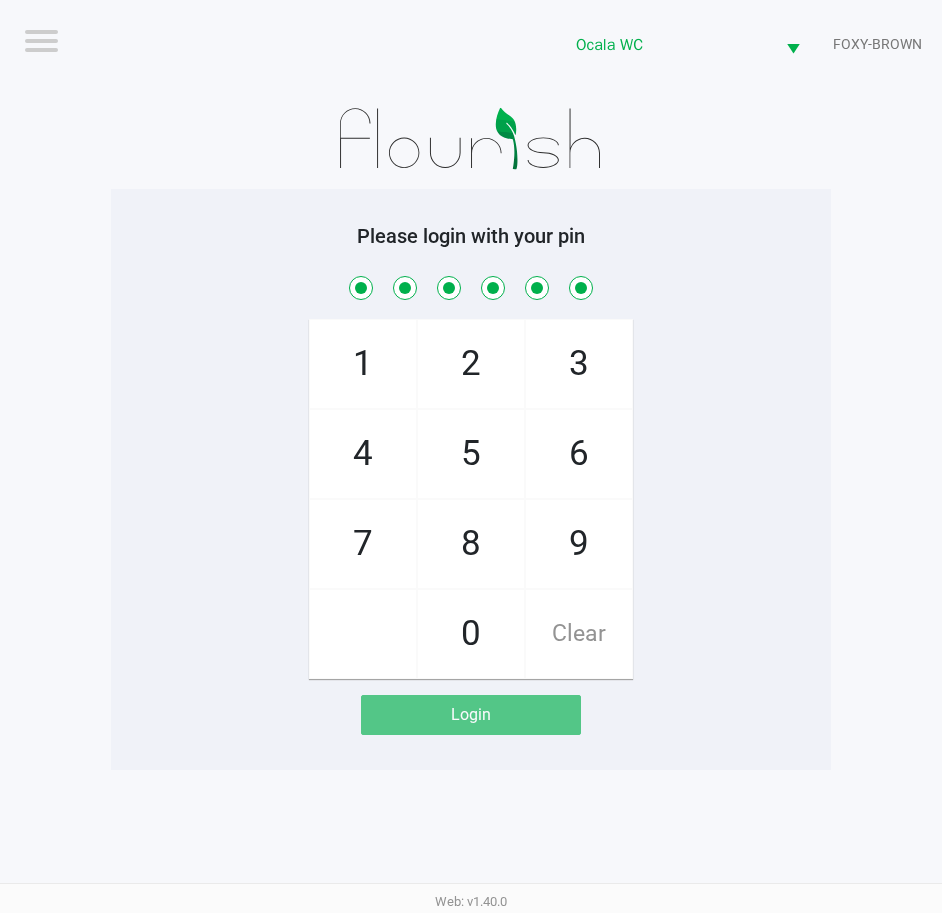 checkbox on "true" 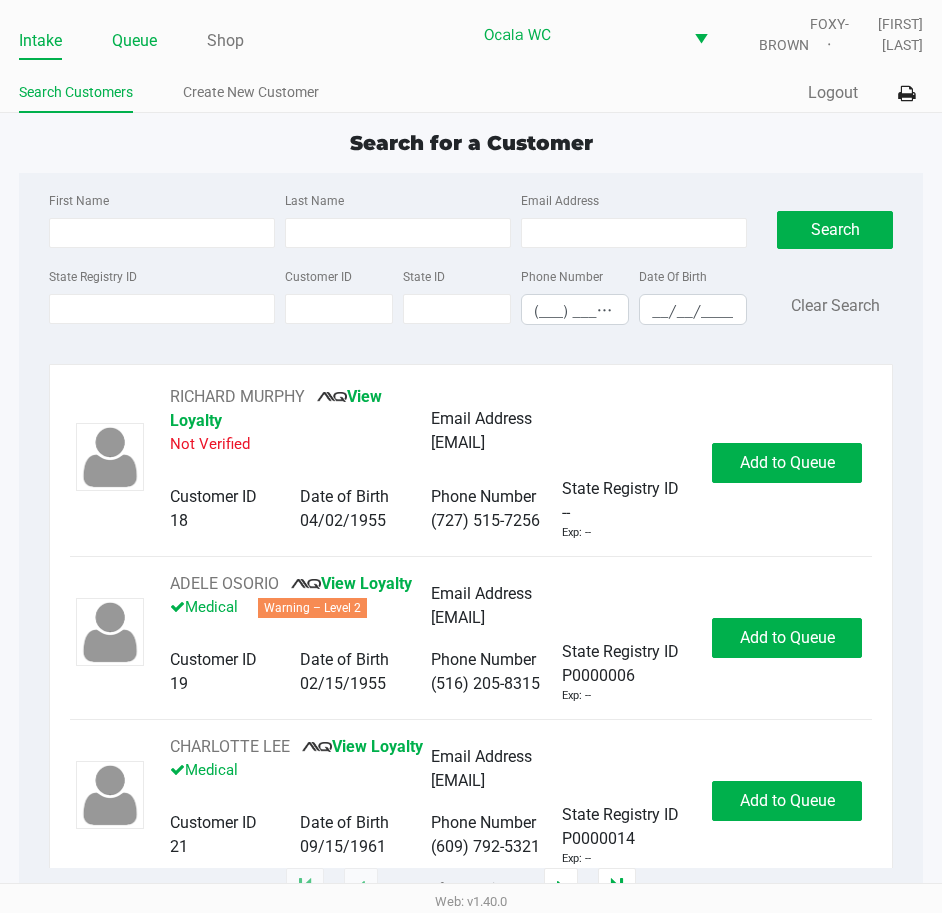 click on "Queue" 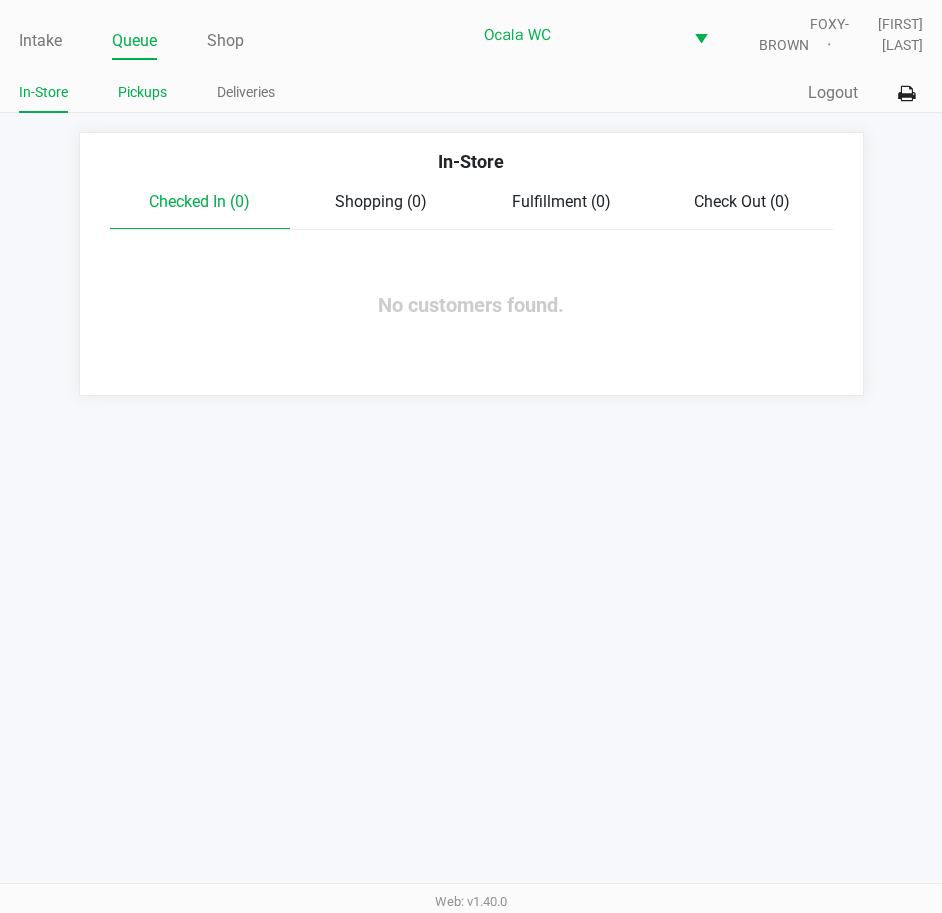 click on "Pickups" 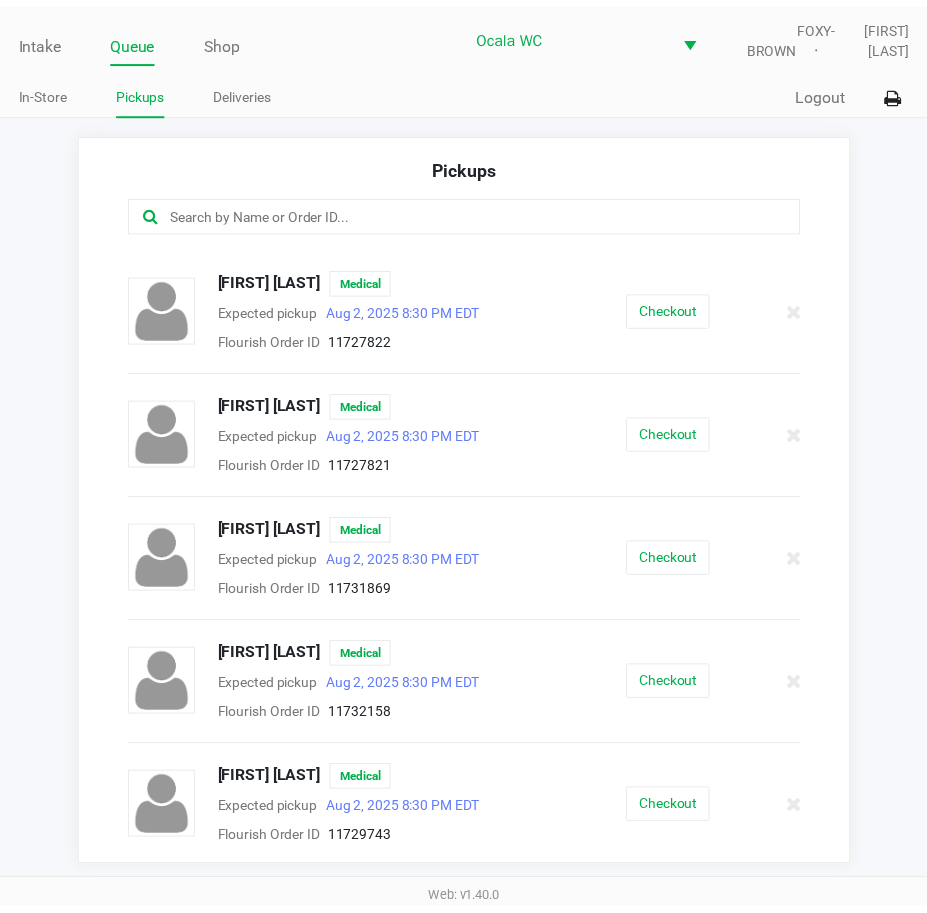 scroll, scrollTop: 116, scrollLeft: 0, axis: vertical 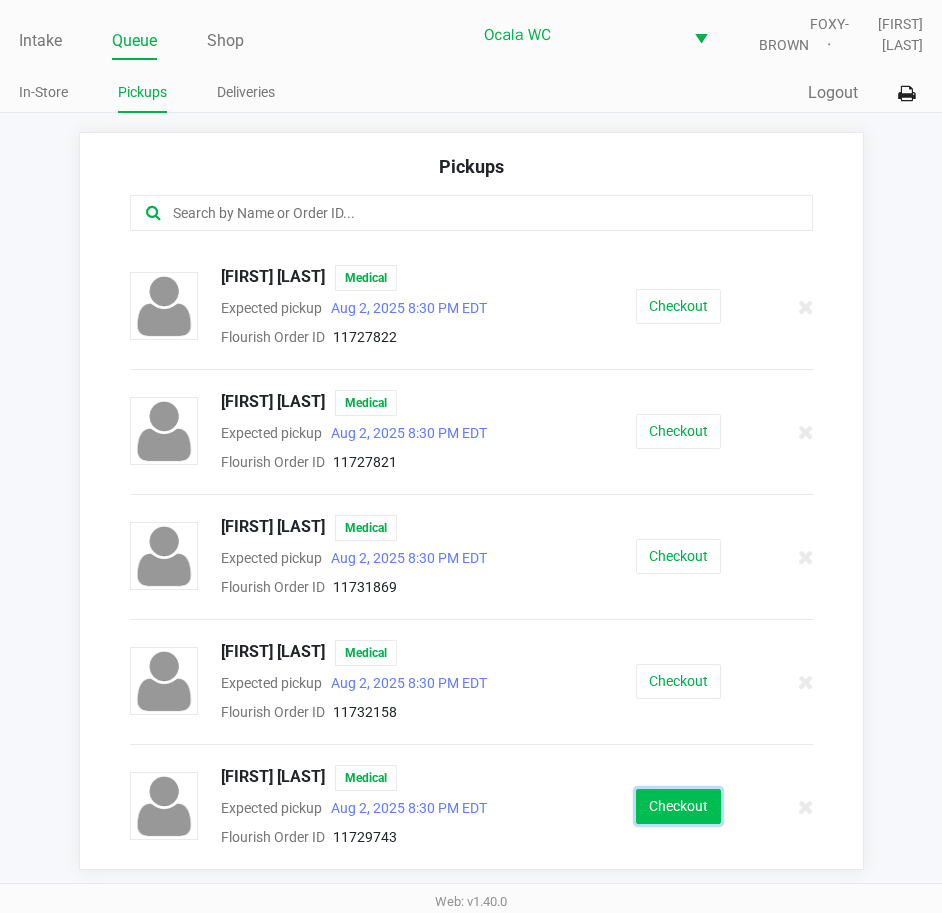 click on "Checkout" 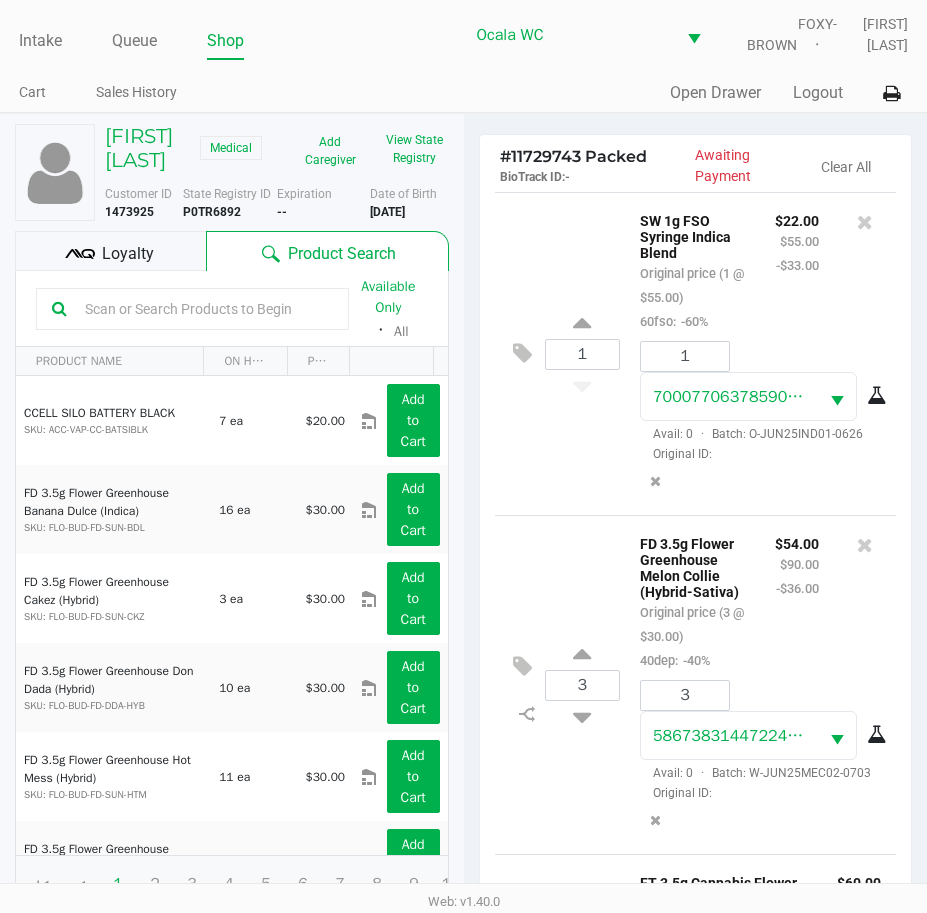 click on "Loyalty" 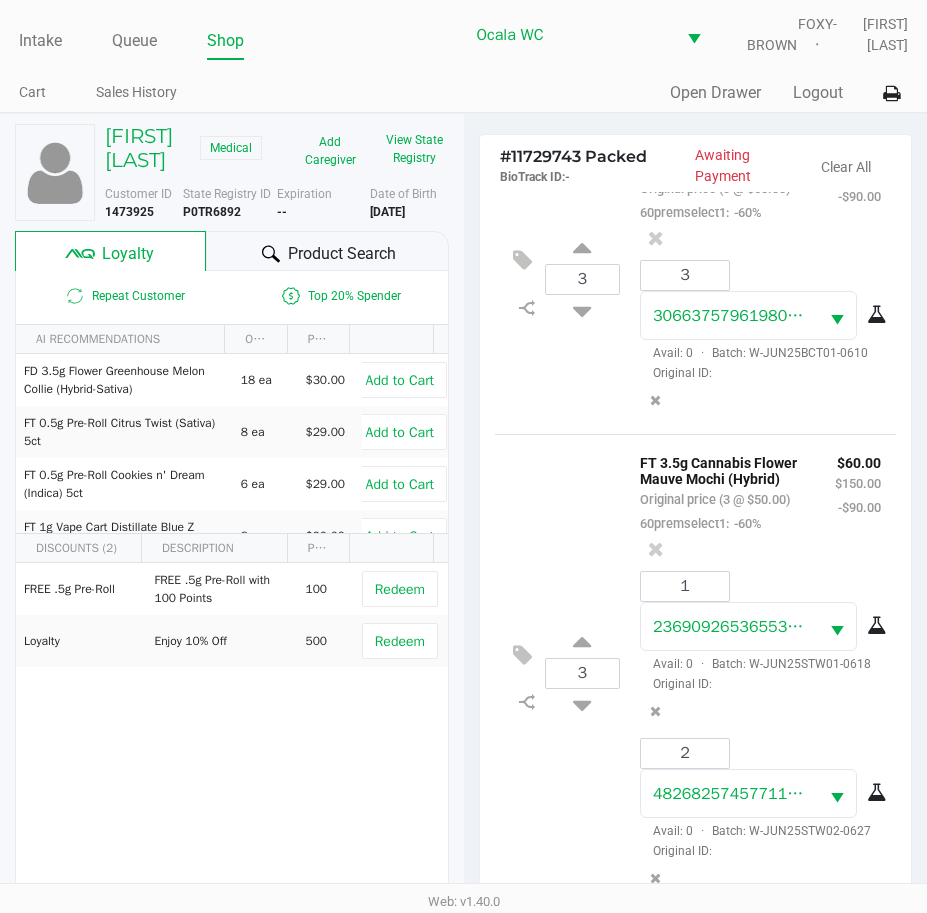 scroll, scrollTop: 954, scrollLeft: 0, axis: vertical 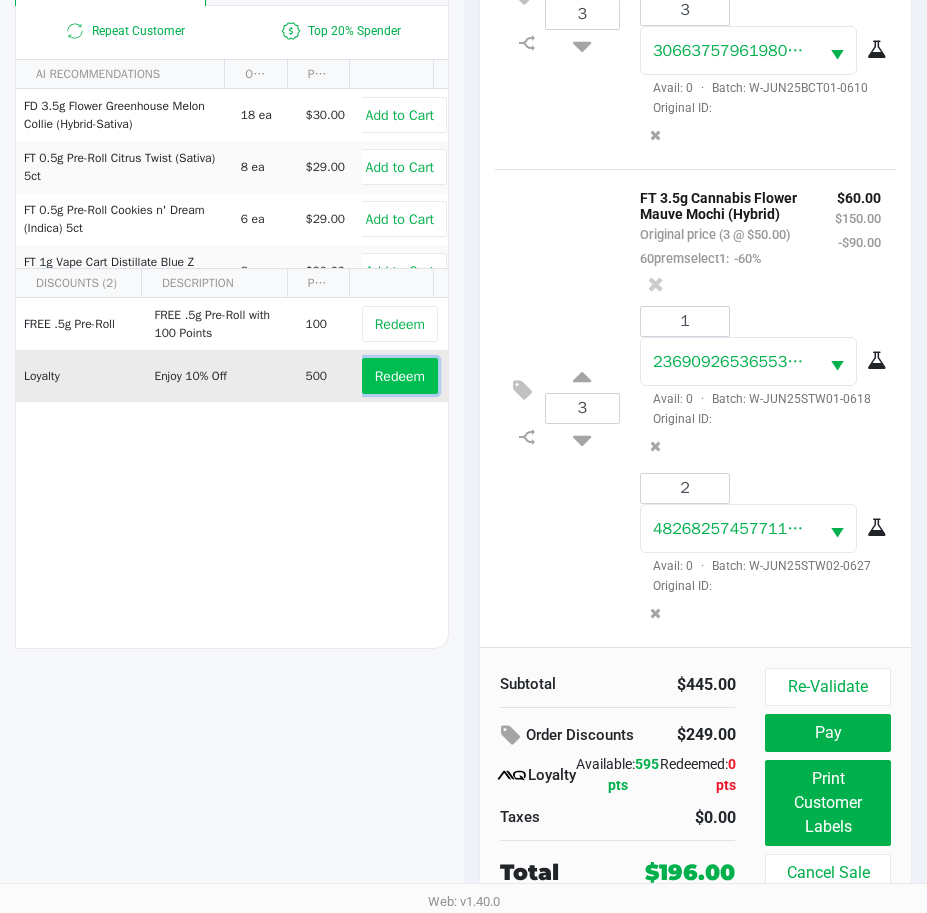 click on "Redeem" 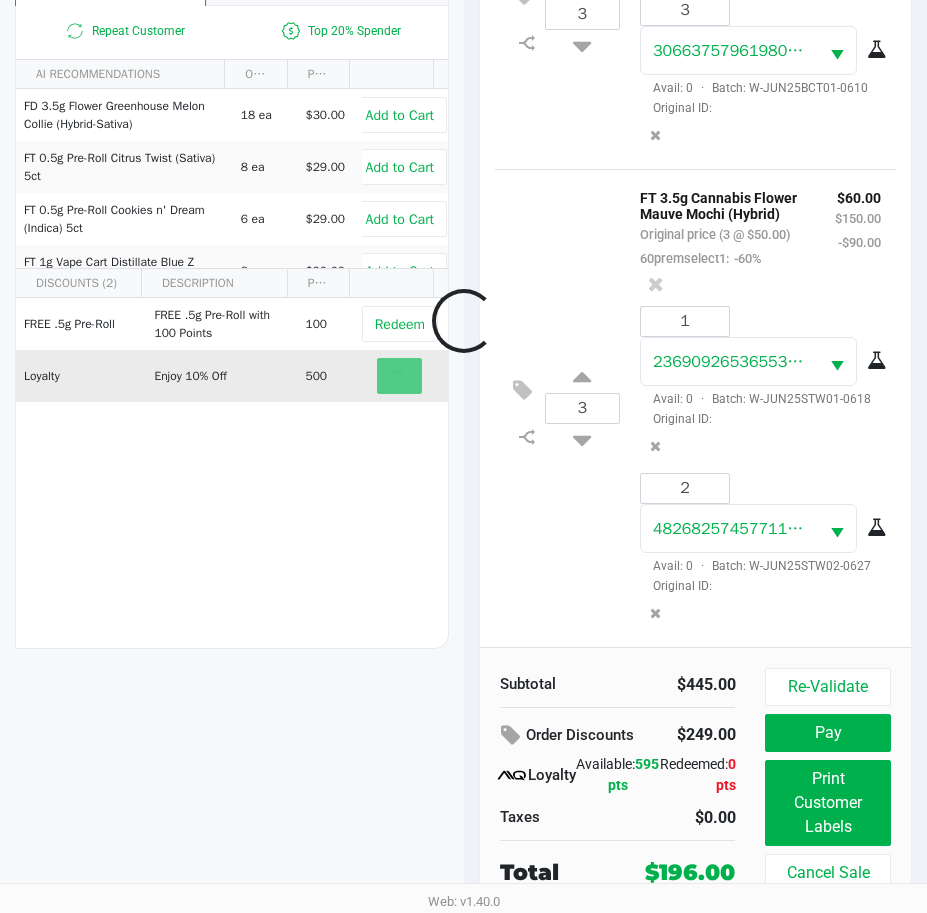 scroll, scrollTop: 276, scrollLeft: 0, axis: vertical 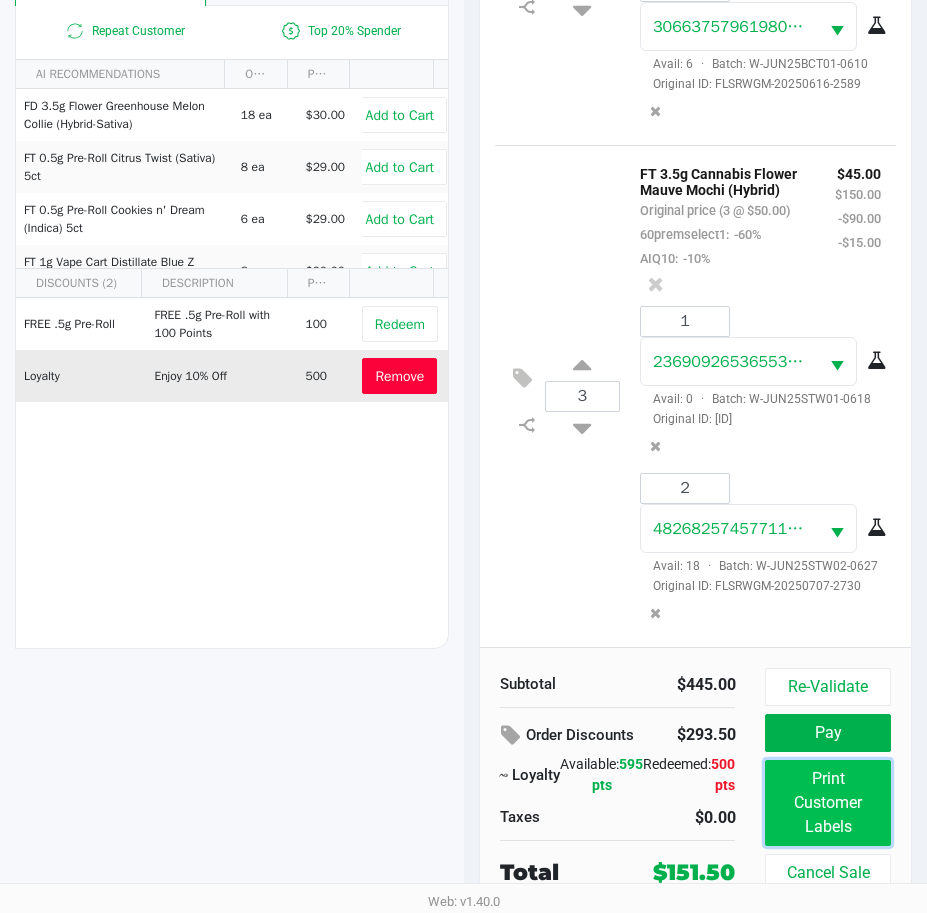 click on "Print Customer Labels" 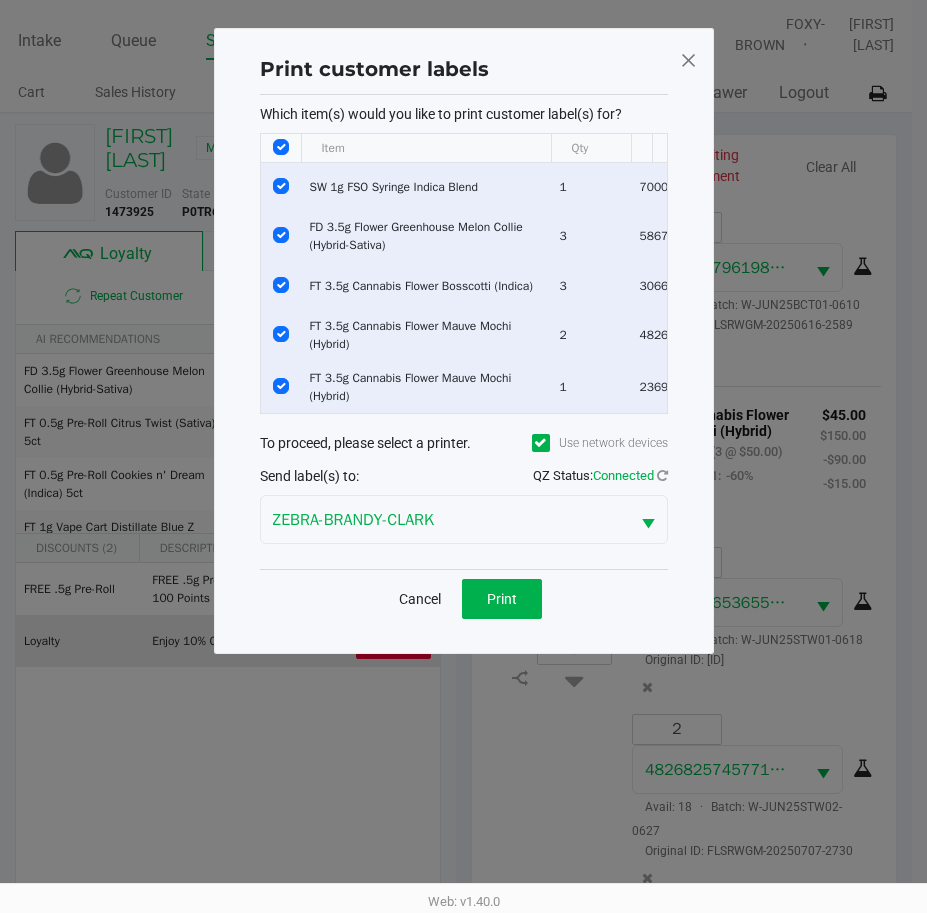 scroll, scrollTop: 0, scrollLeft: 0, axis: both 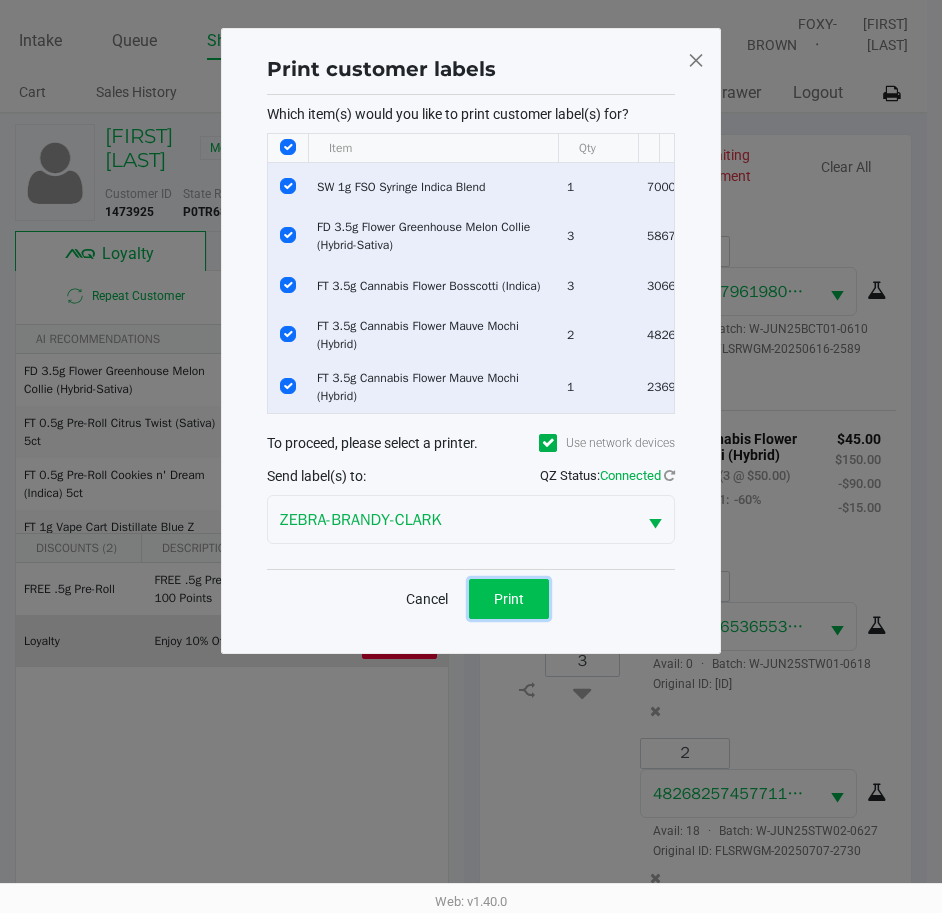click on "Print" 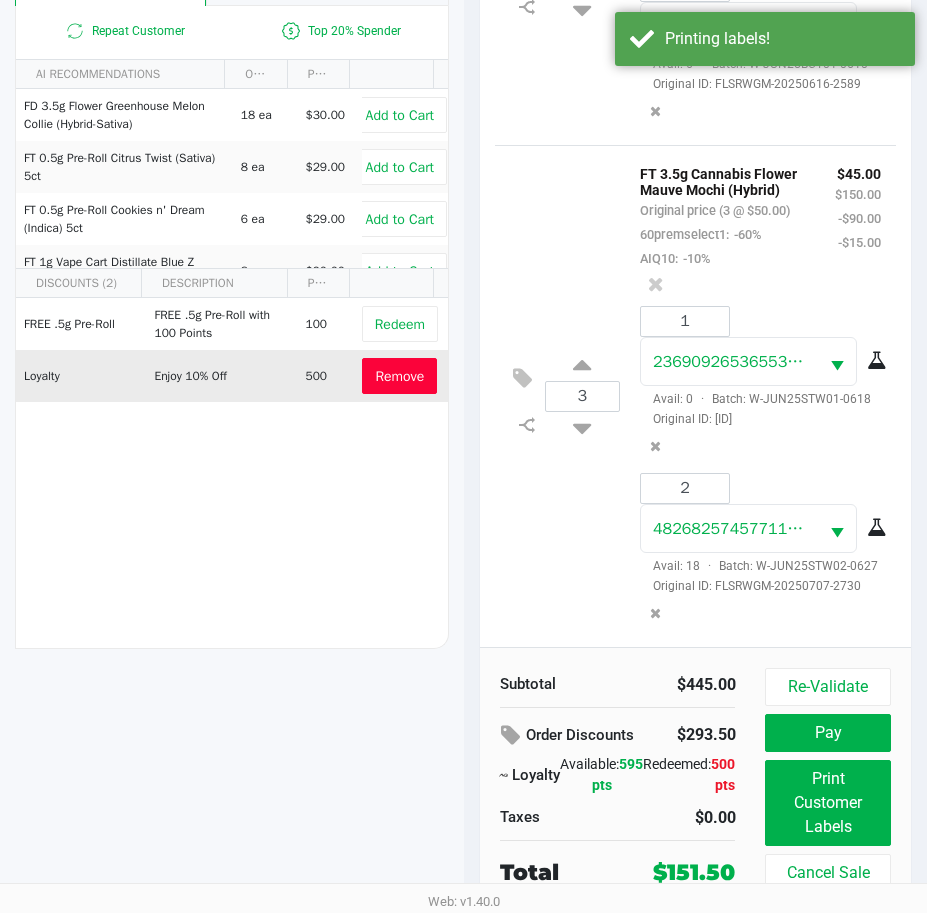scroll, scrollTop: 279, scrollLeft: 0, axis: vertical 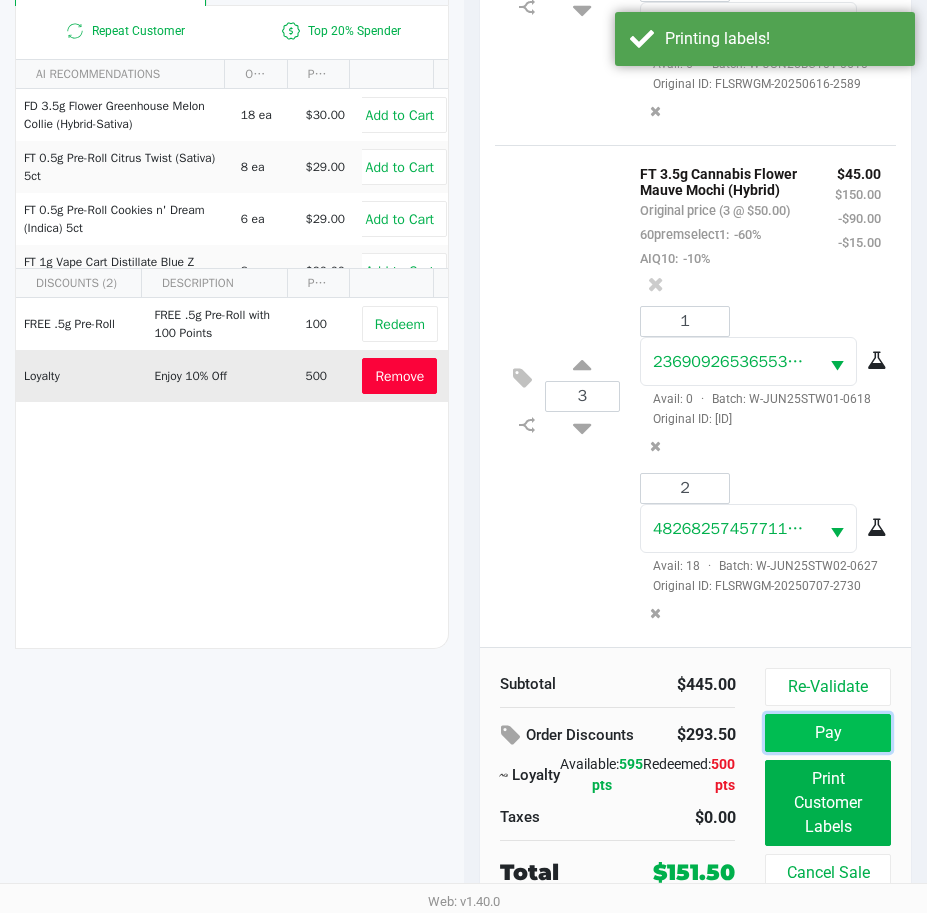 click on "Pay" 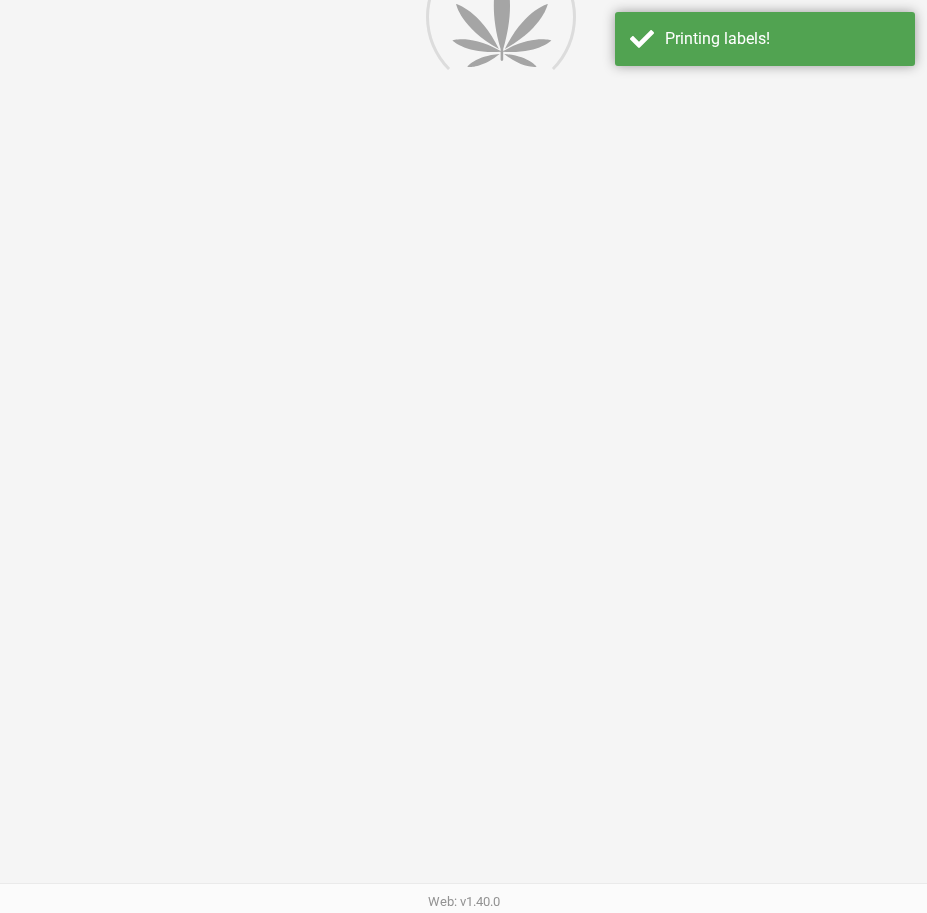 scroll, scrollTop: 0, scrollLeft: 0, axis: both 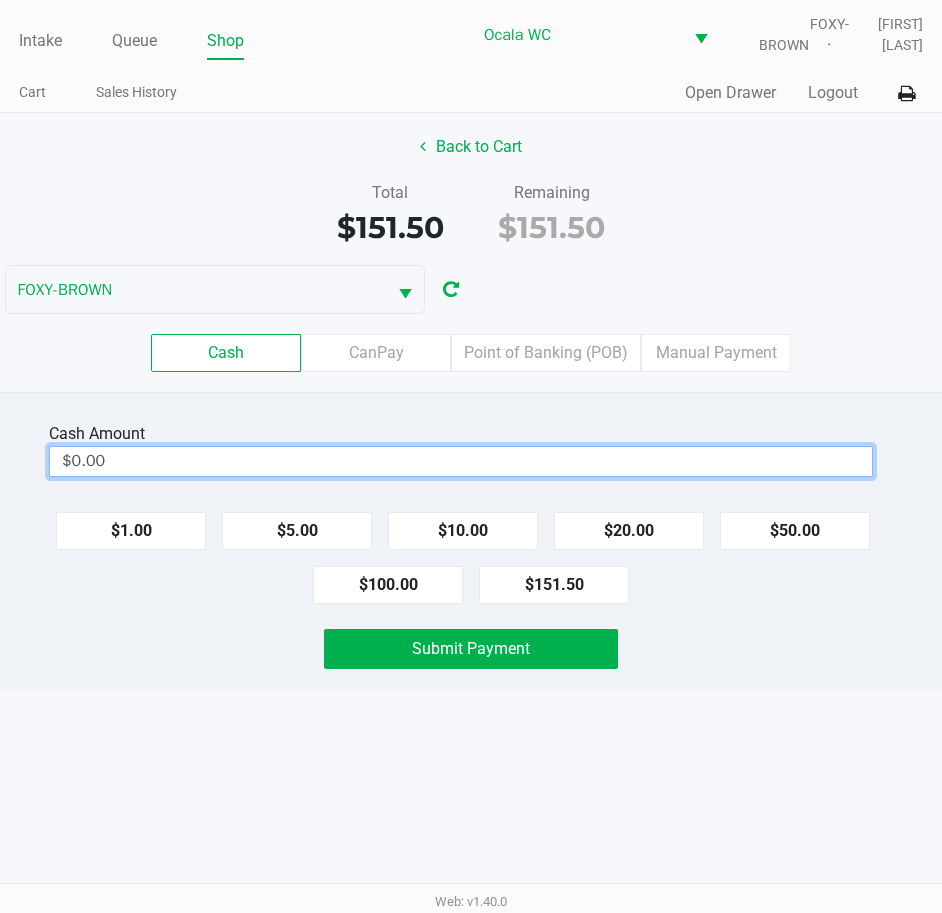 click on "$0.00" at bounding box center [461, 461] 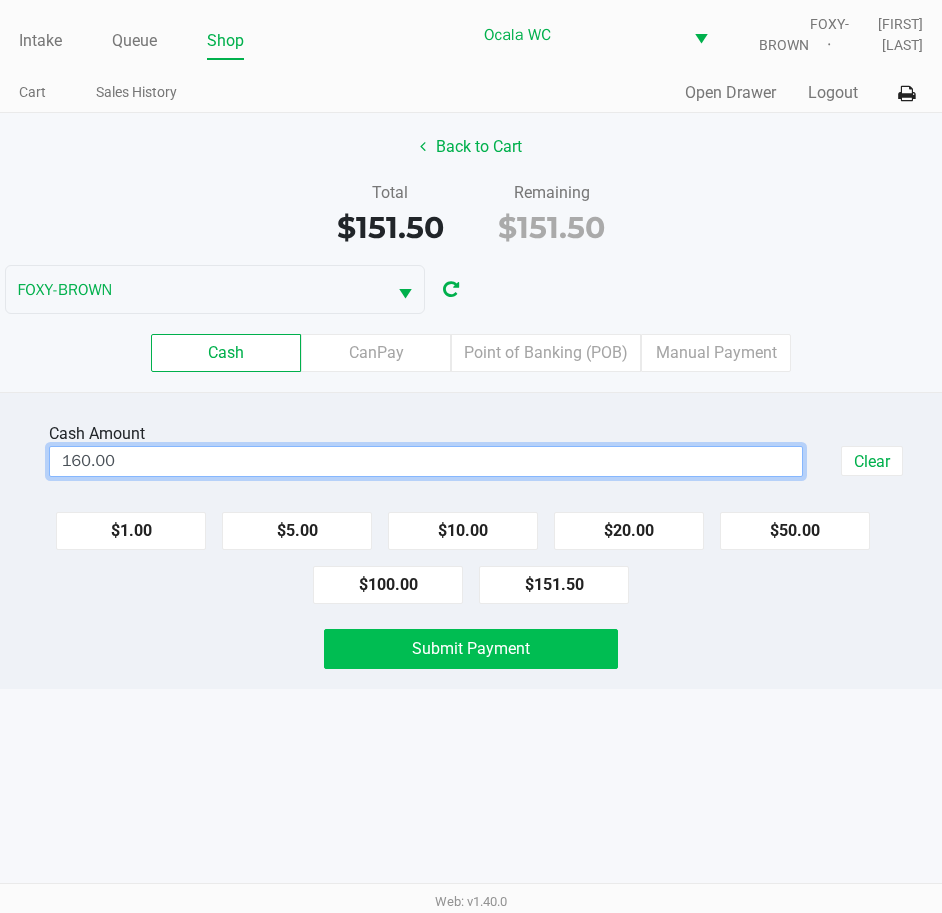 click on "Submit Payment" 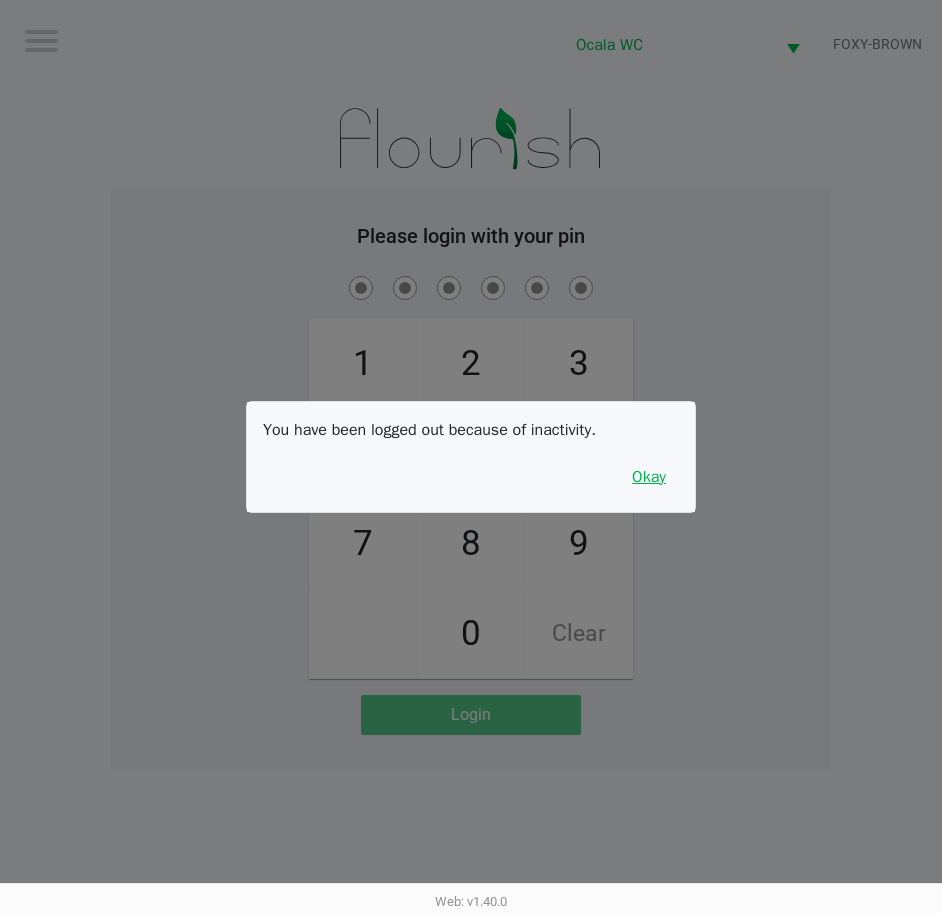 click on "Okay" at bounding box center (649, 477) 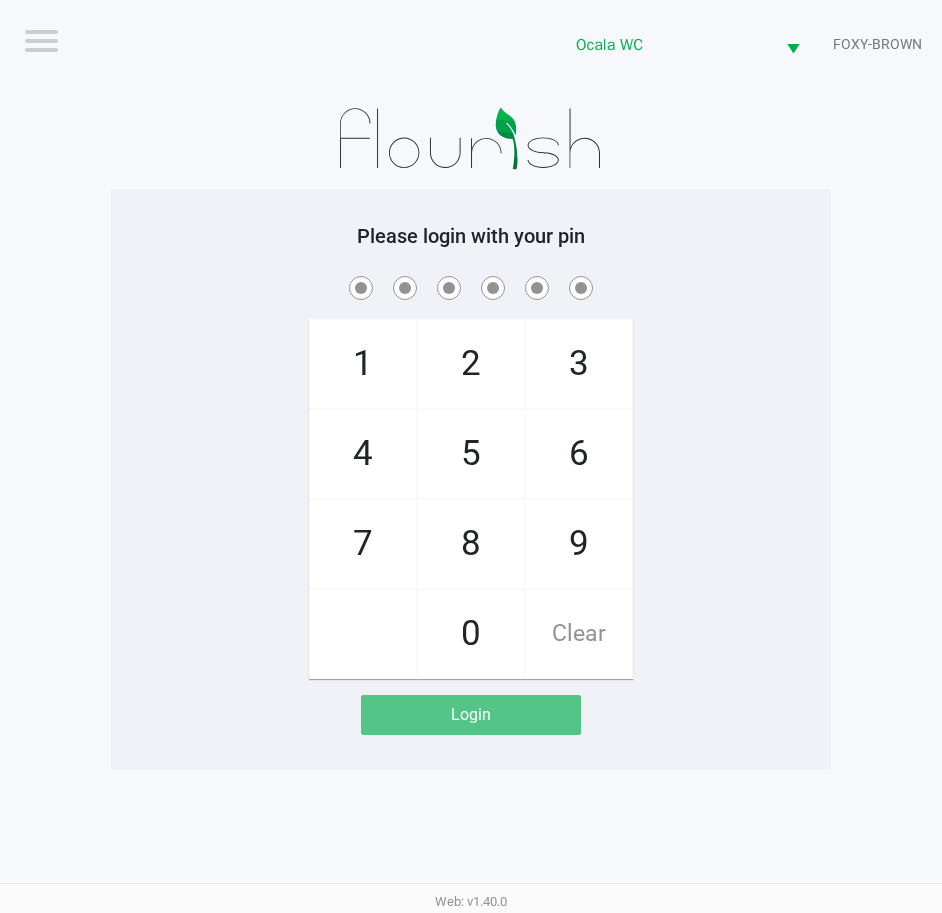 click on "1   4   7       2   5   8   0   3   6   9   Clear" 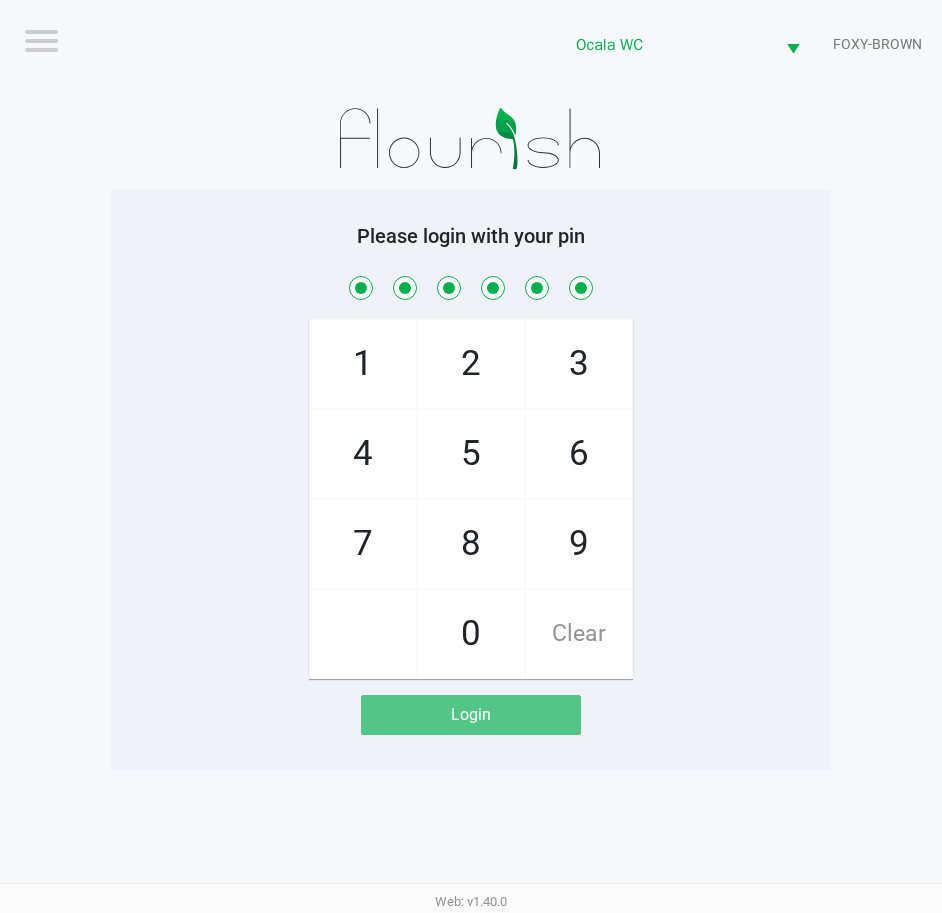checkbox on "true" 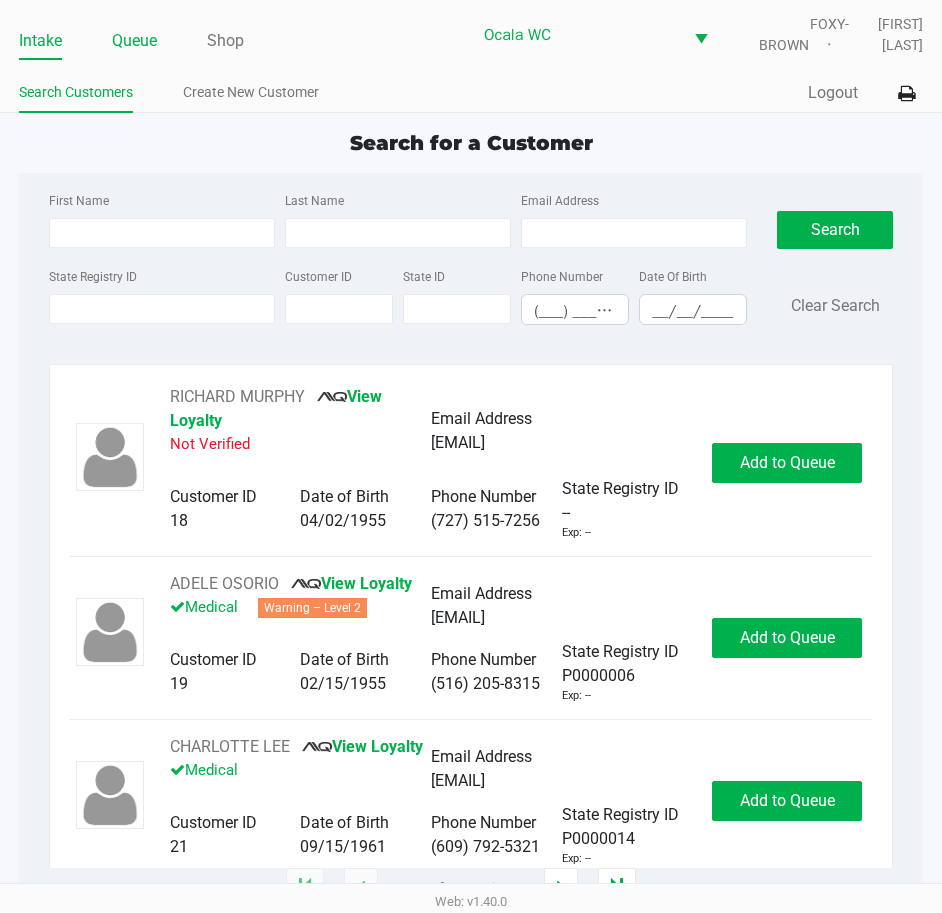 click on "Queue" 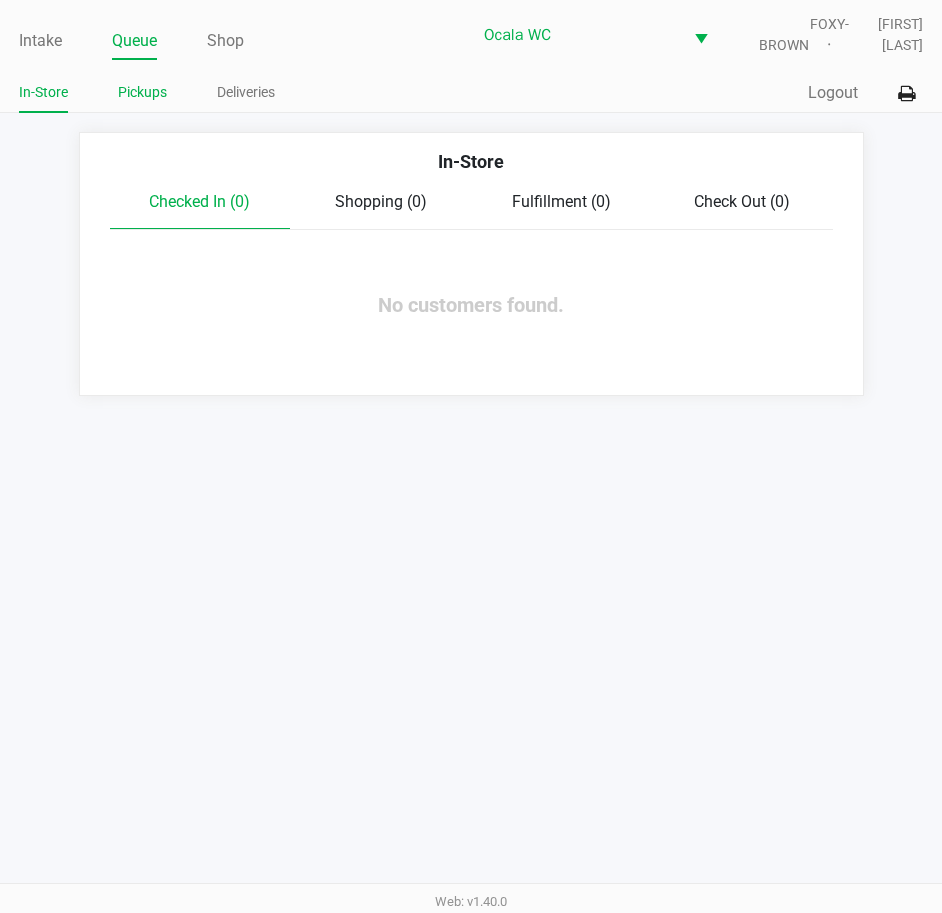 click on "Pickups" 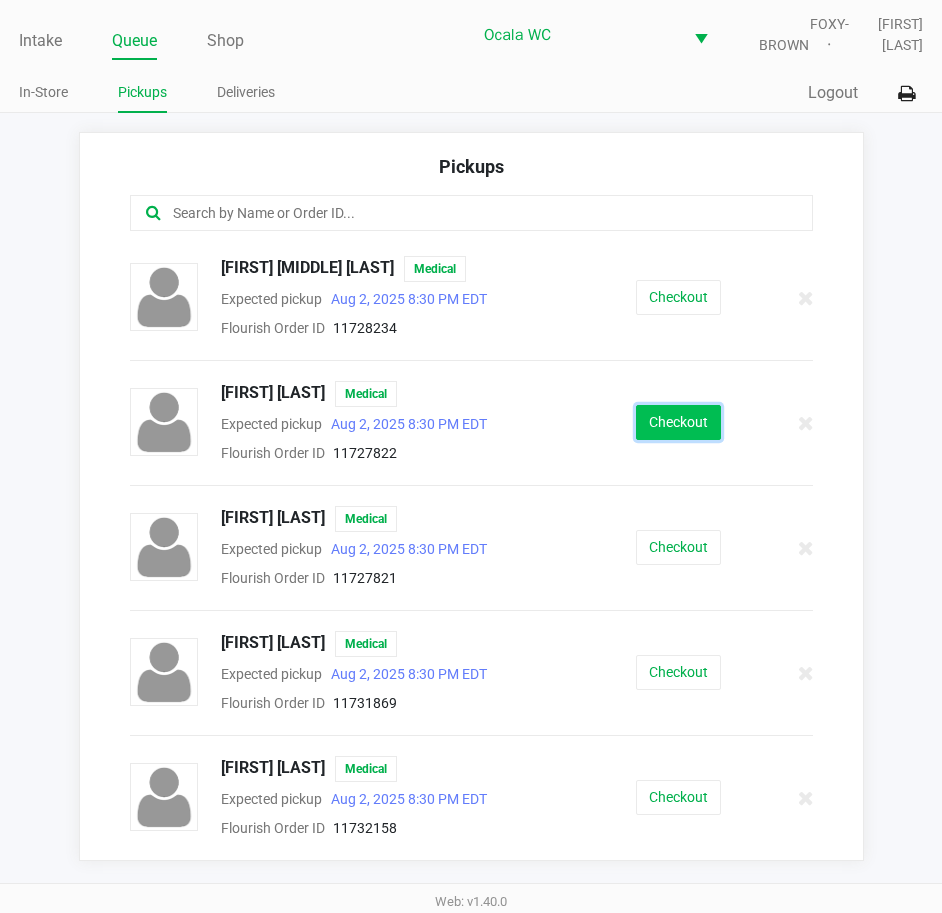 click on "Checkout" 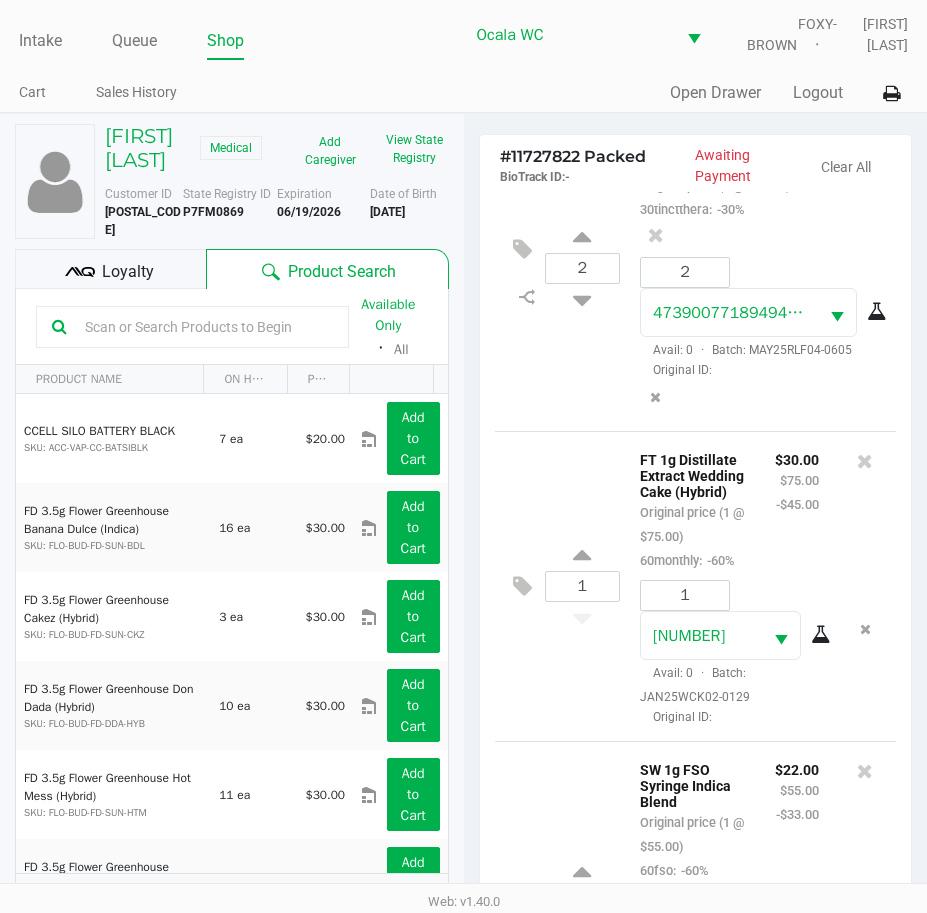 scroll, scrollTop: 700, scrollLeft: 0, axis: vertical 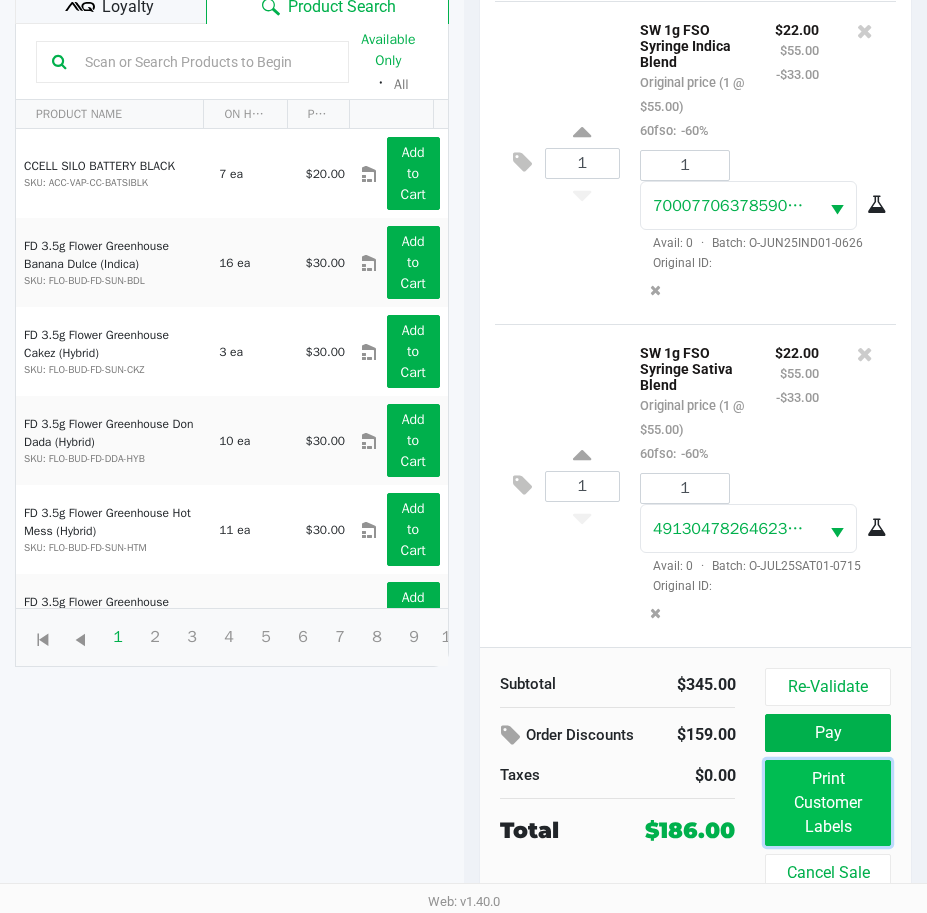 click on "Print Customer Labels" 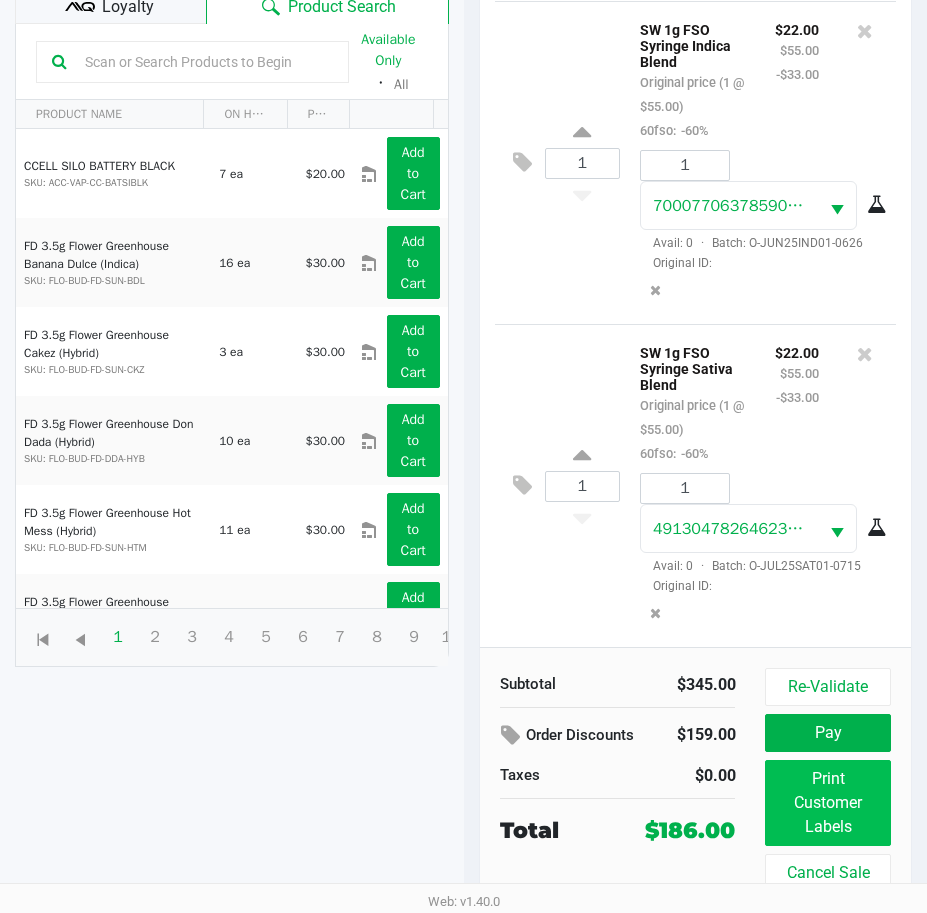 scroll, scrollTop: 0, scrollLeft: 0, axis: both 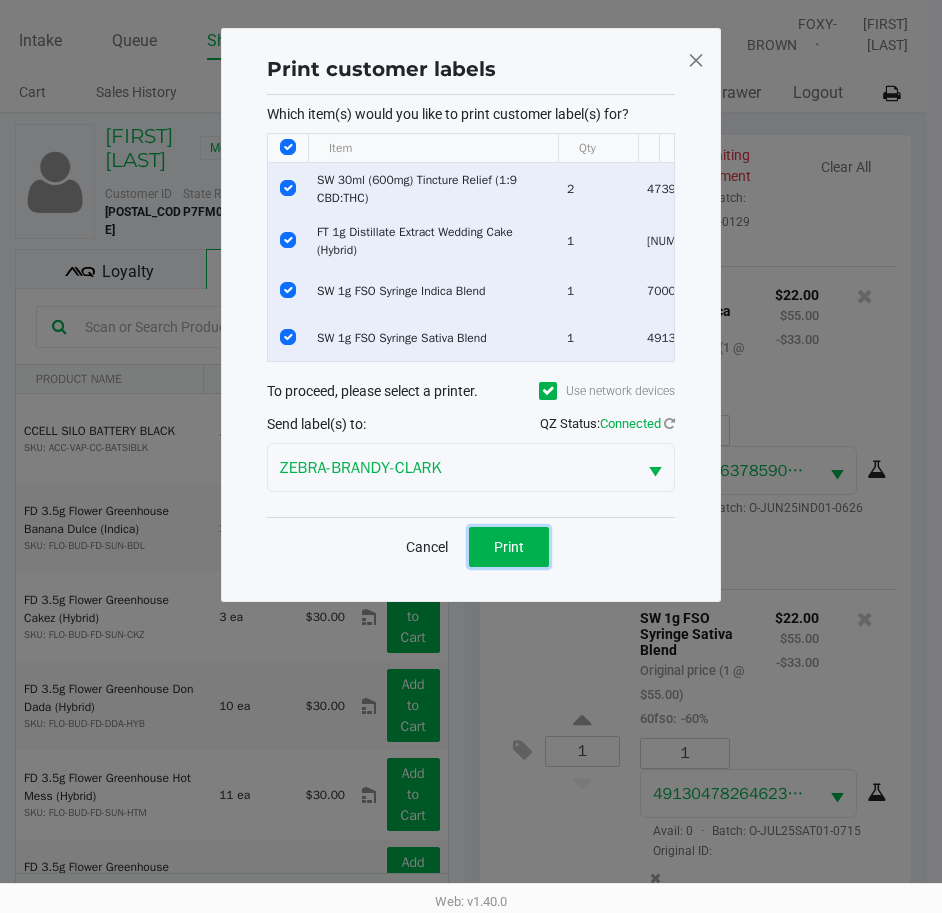 drag, startPoint x: 524, startPoint y: 556, endPoint x: 510, endPoint y: 556, distance: 14 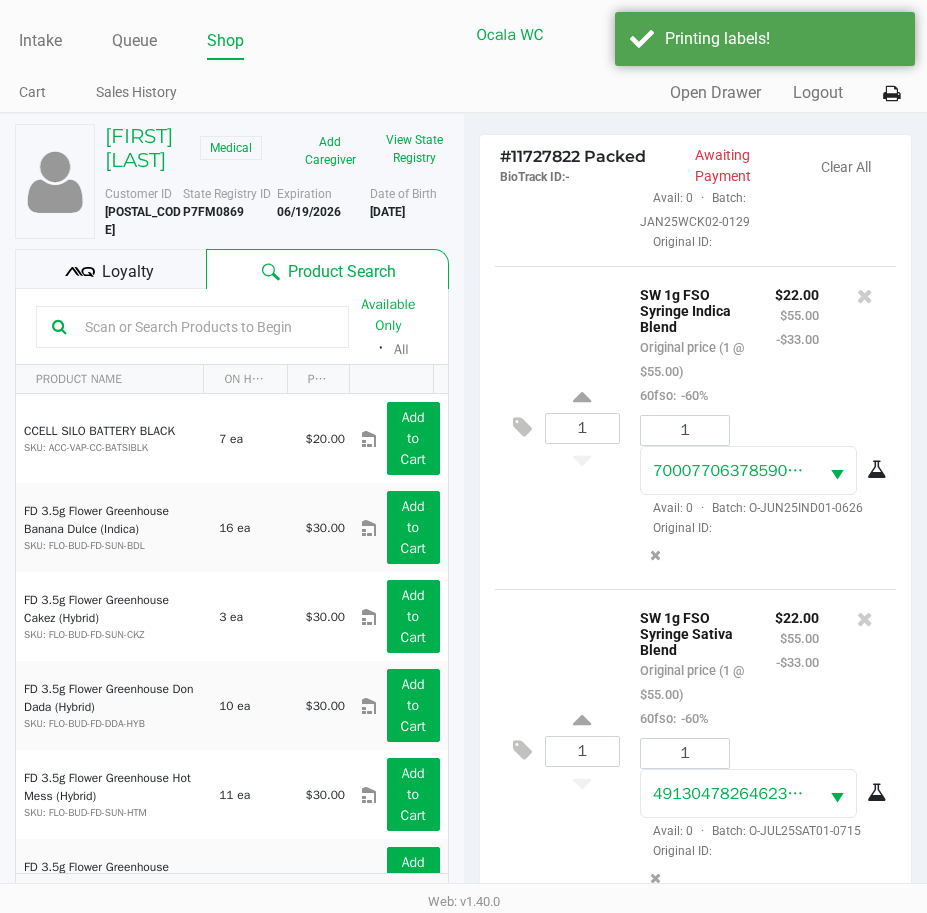 click on "Loyalty" 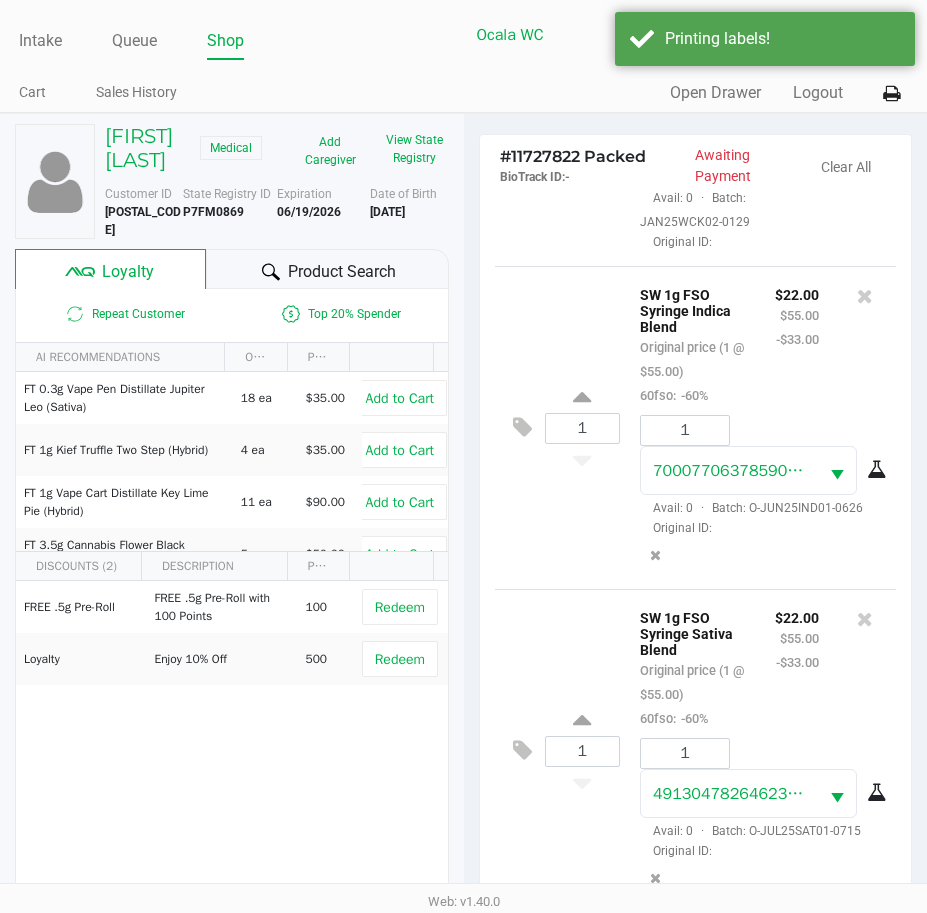 click 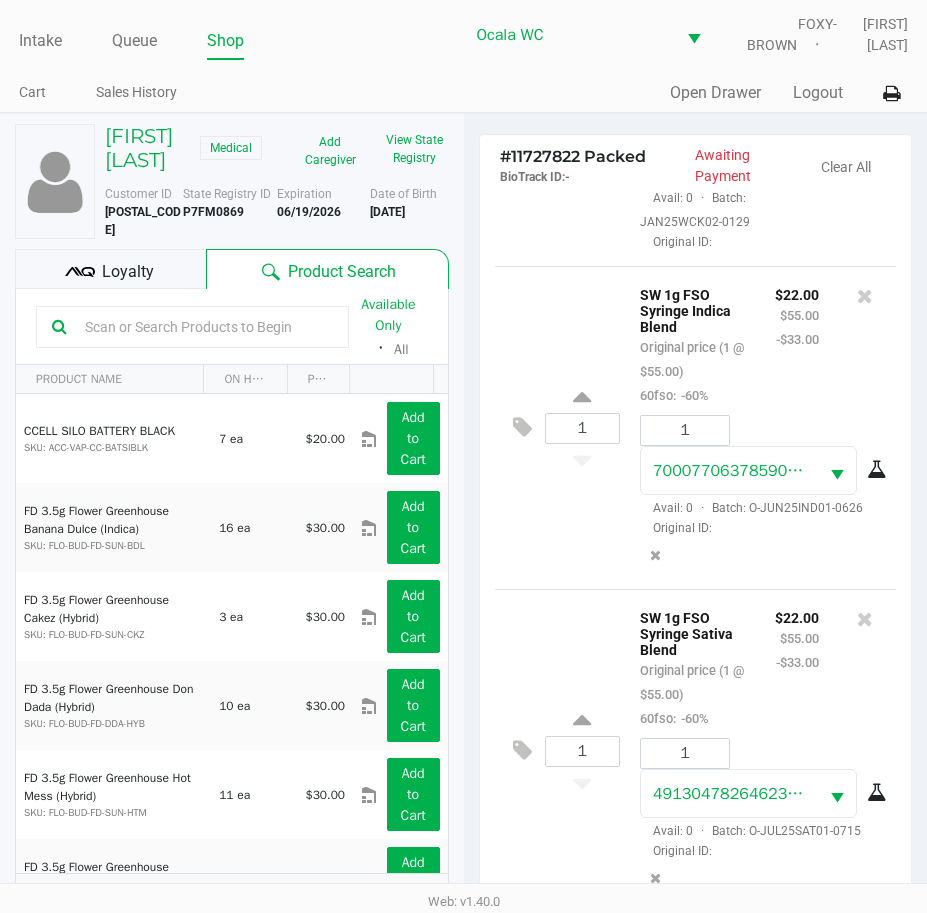 click 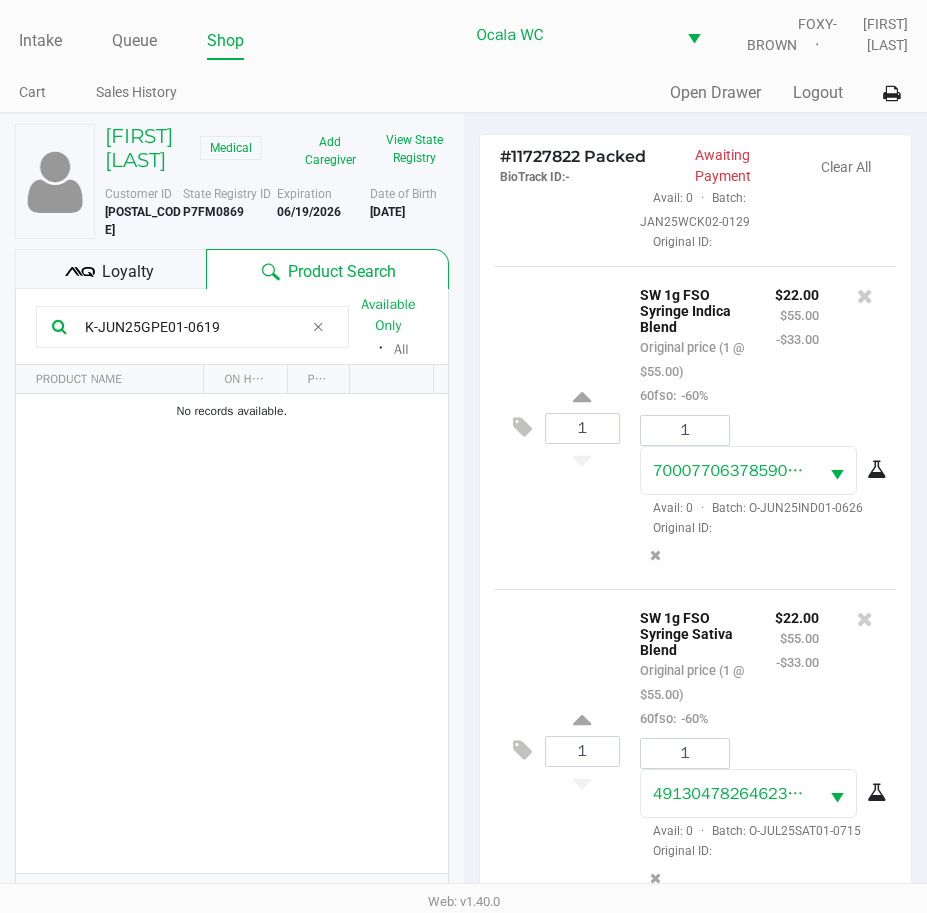 click on "K-JUN25GPE01-0619" 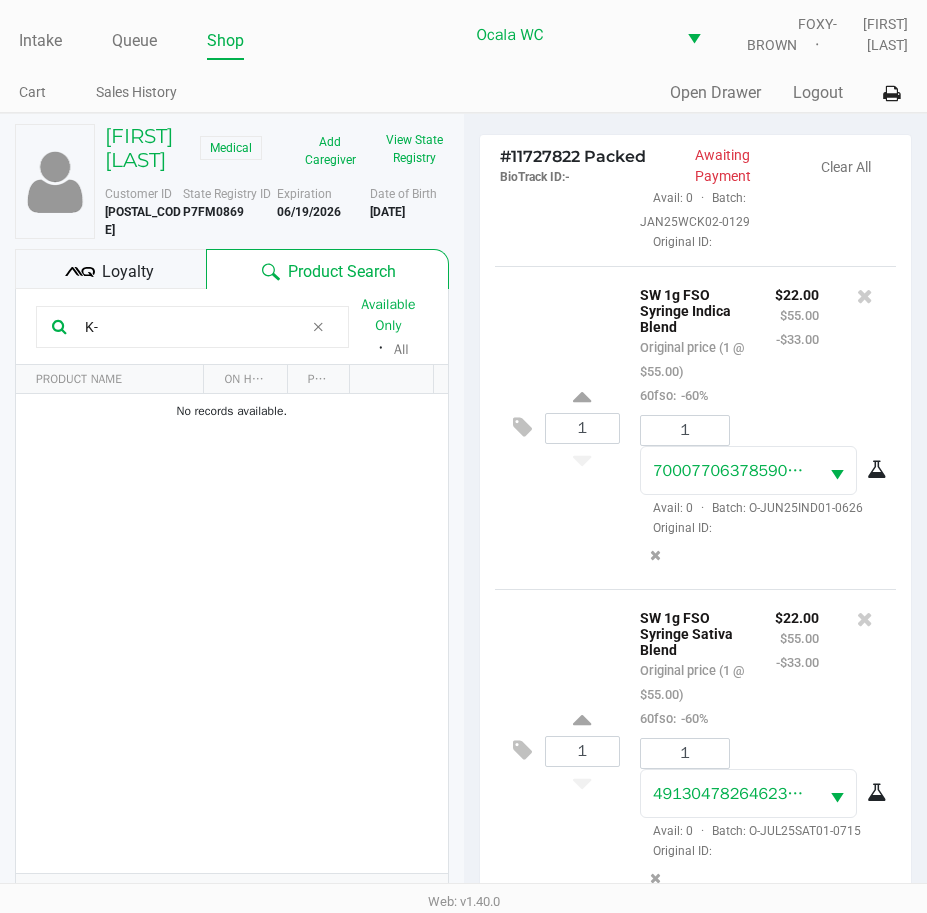 type on "K" 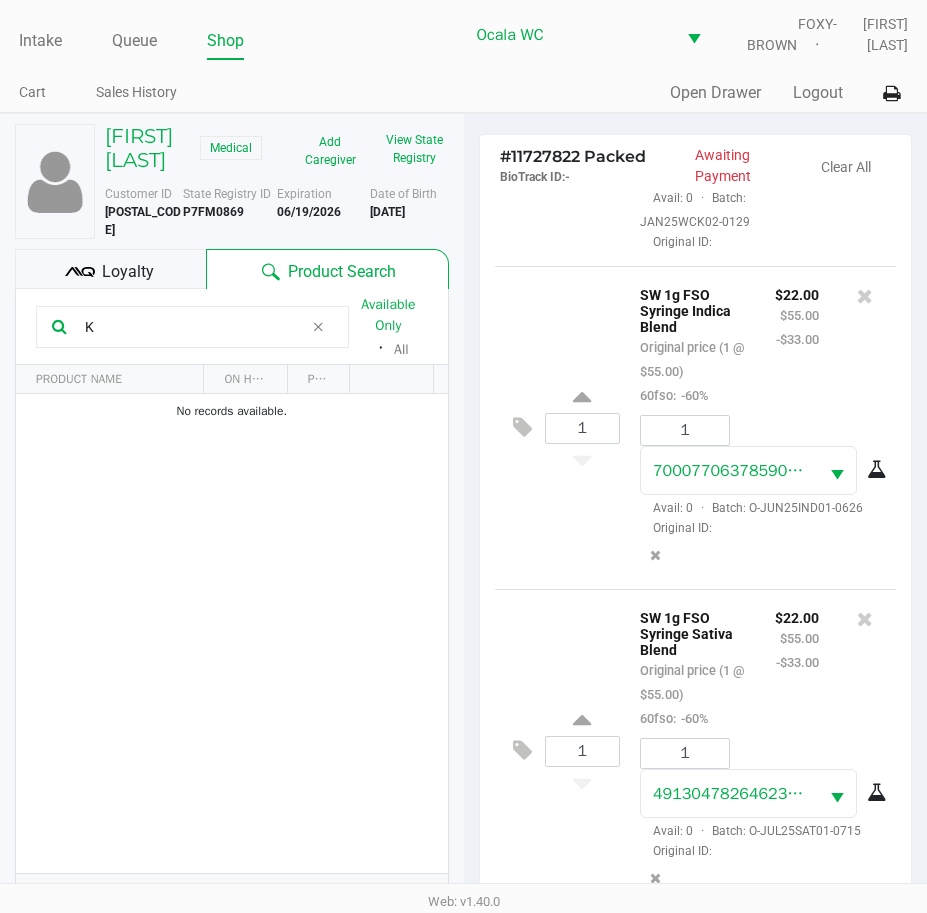 type 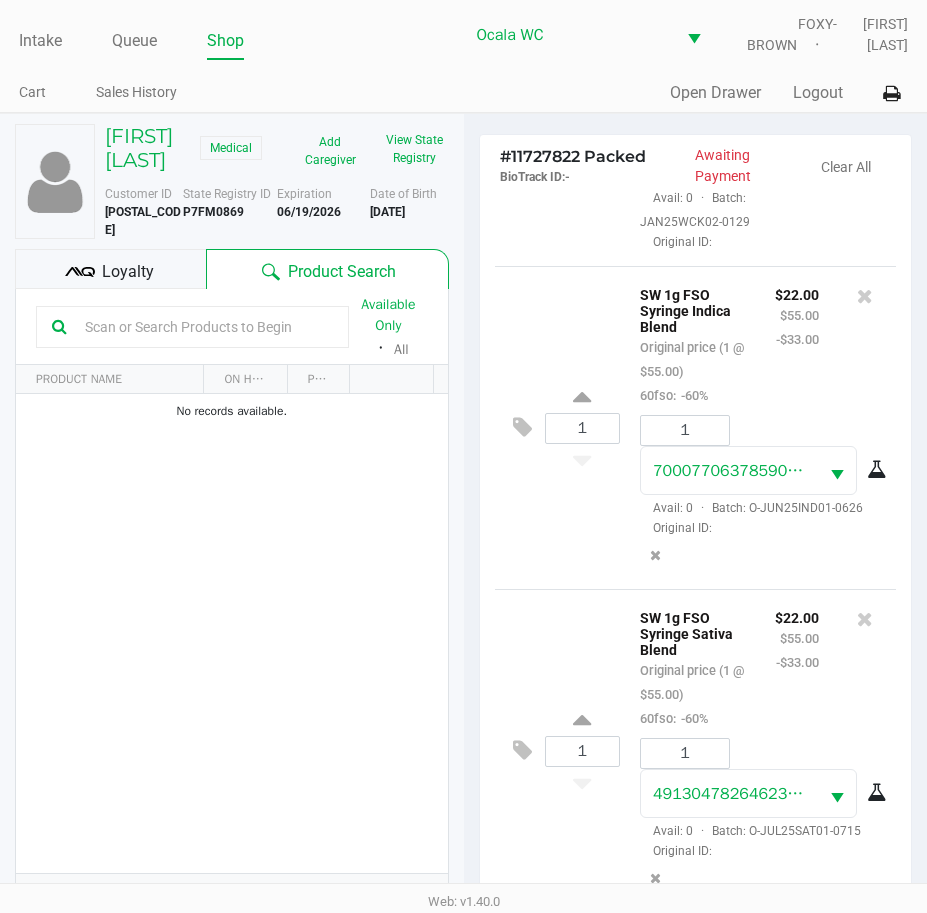 click on "1 SW 1g FSO Syringe Indica Blend Original price (1 @ $55.00) 60fso: -60% $22.00 $55.00 -$33.00 1 7000770637859066 Avail: 0 · Batch: O-JUN25IND01-0626 Original ID:" 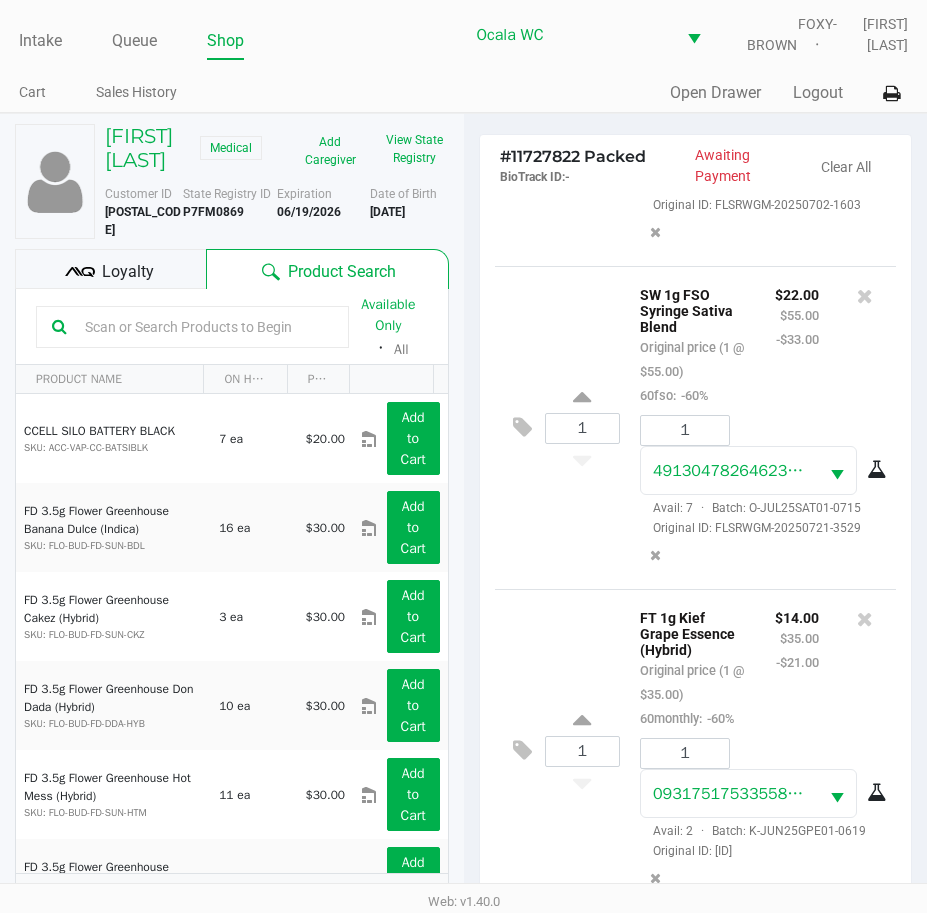 scroll, scrollTop: 1067, scrollLeft: 0, axis: vertical 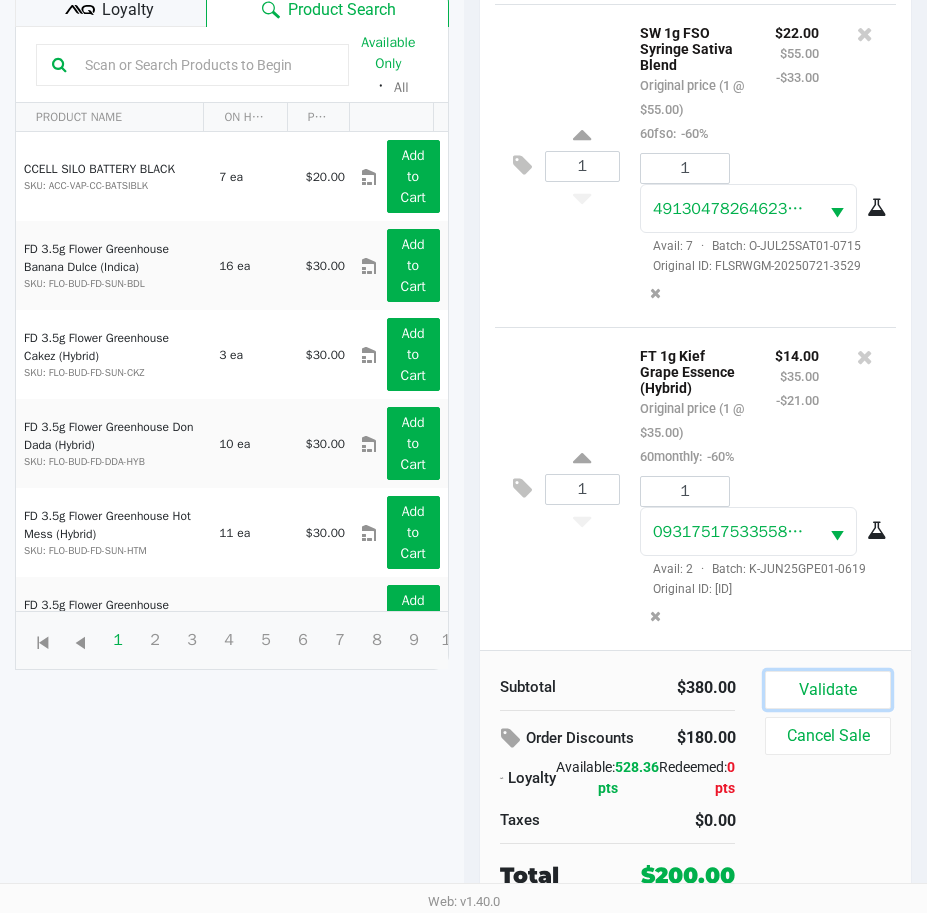 click on "Validate" 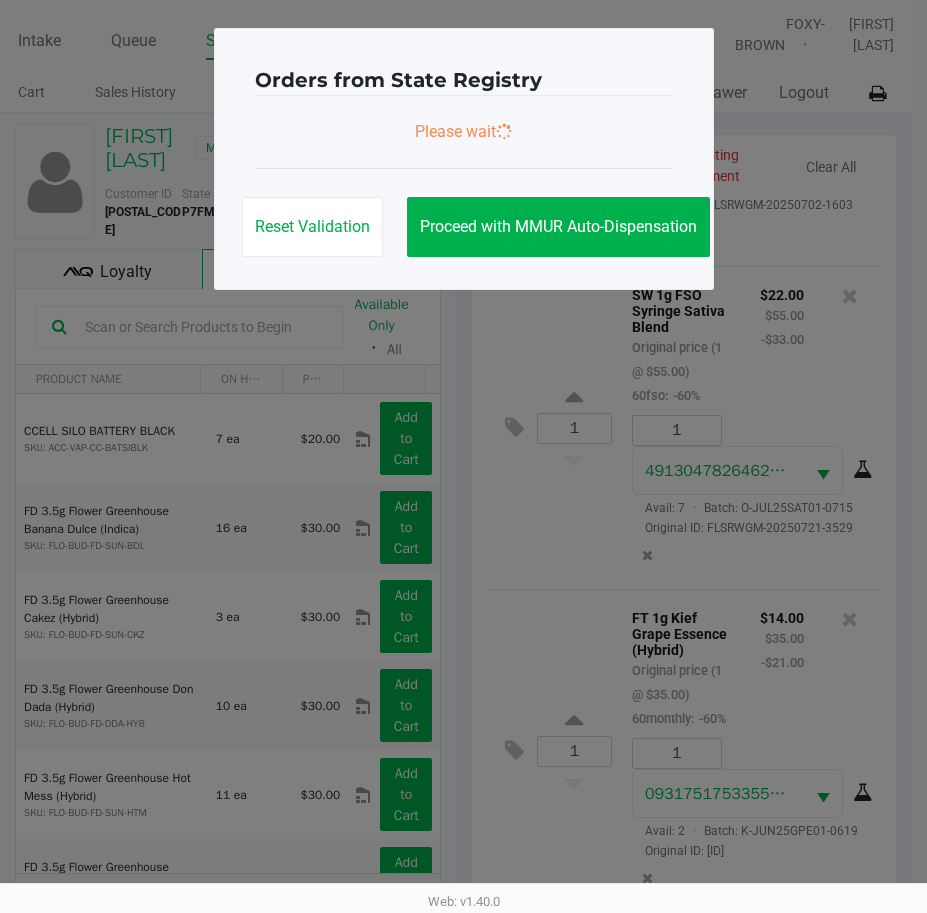scroll, scrollTop: 0, scrollLeft: 0, axis: both 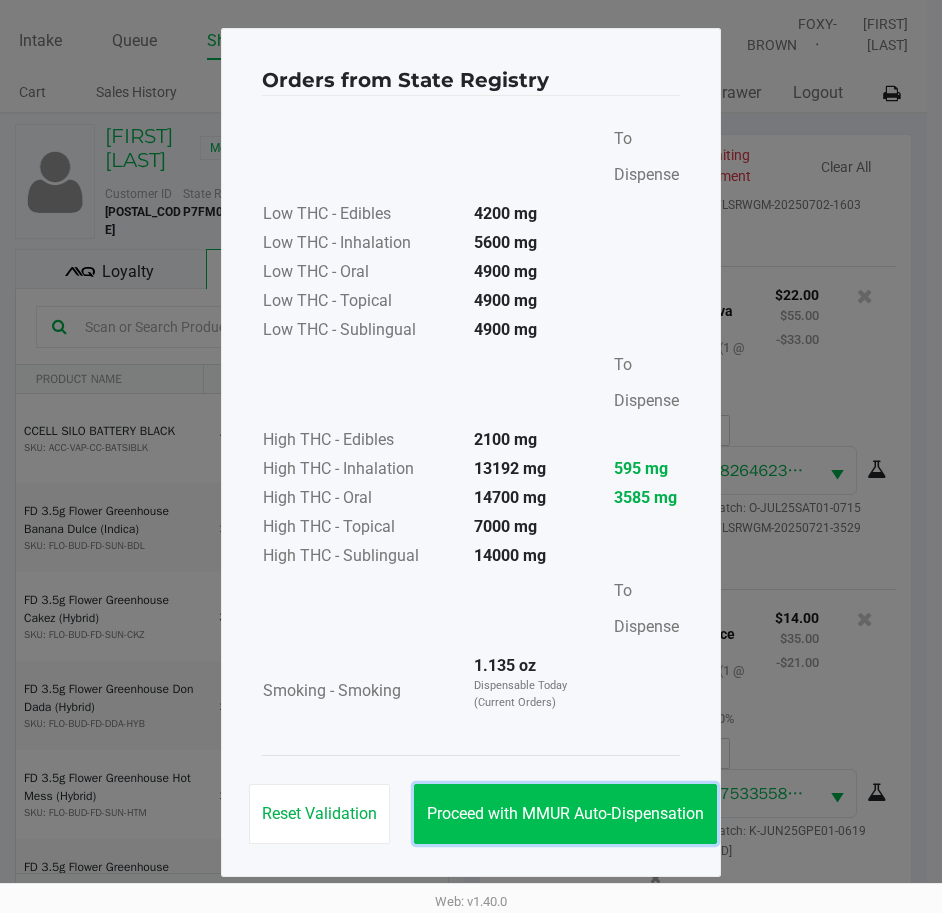 click on "Proceed with MMUR Auto-Dispensation" 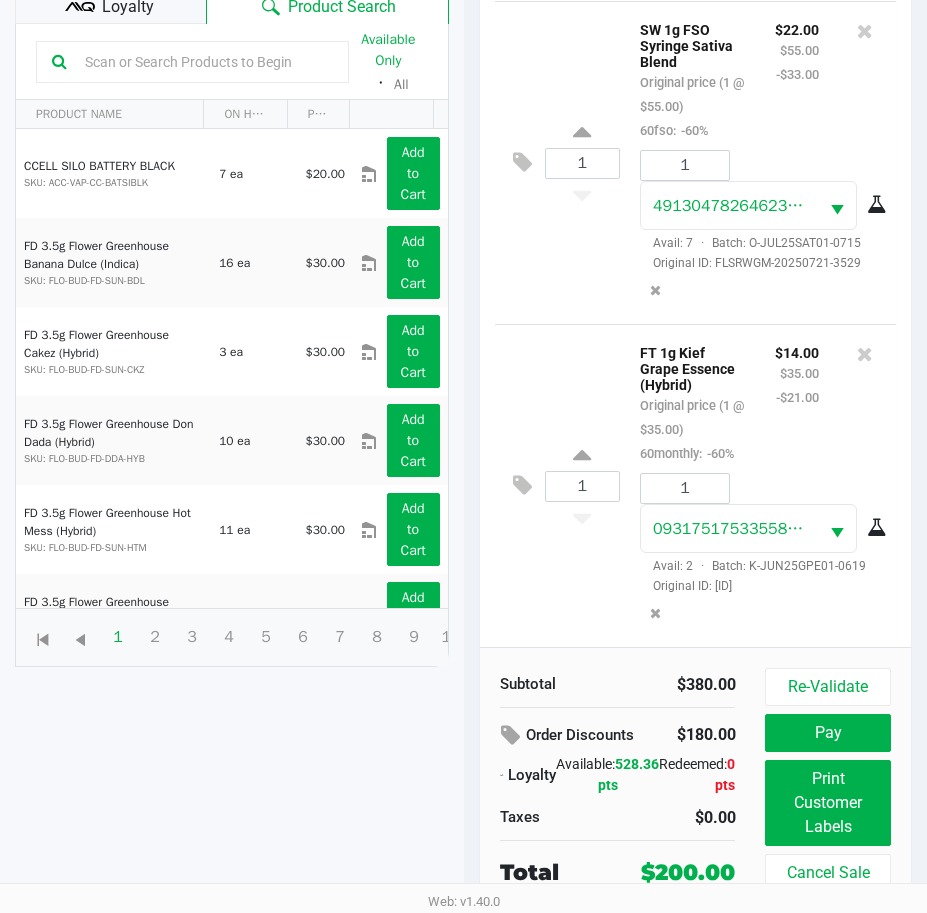 scroll, scrollTop: 279, scrollLeft: 0, axis: vertical 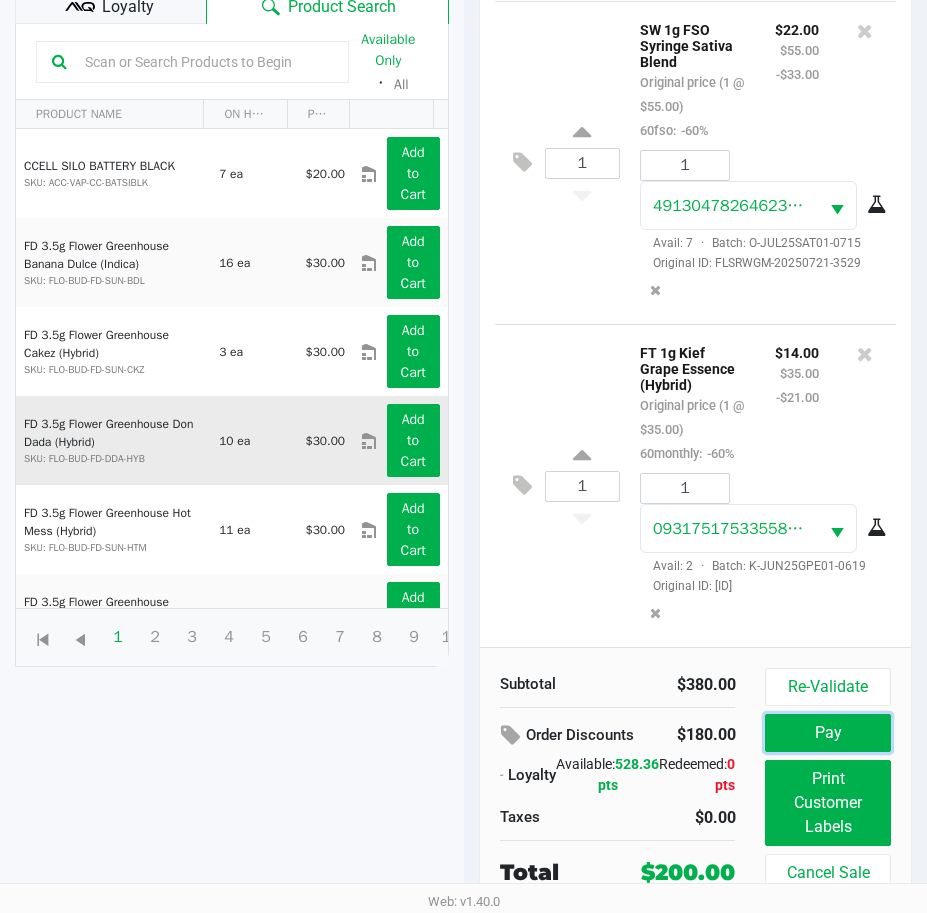 drag, startPoint x: 779, startPoint y: 730, endPoint x: 363, endPoint y: 479, distance: 485.85696 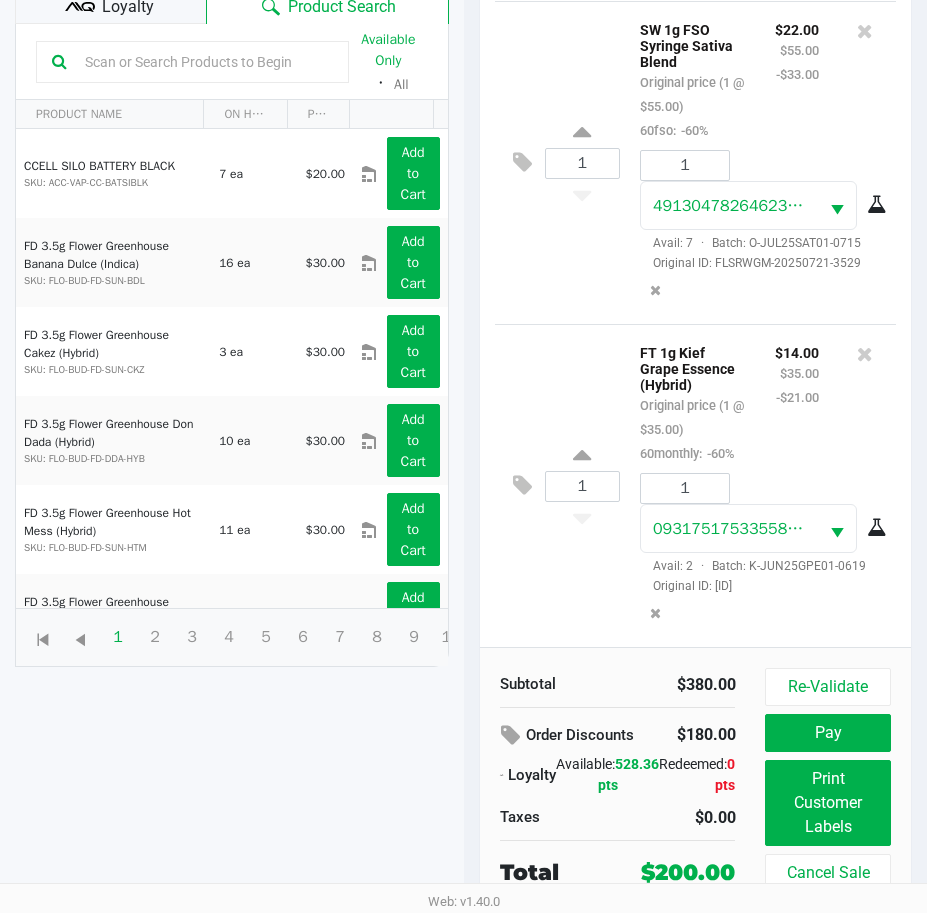 click 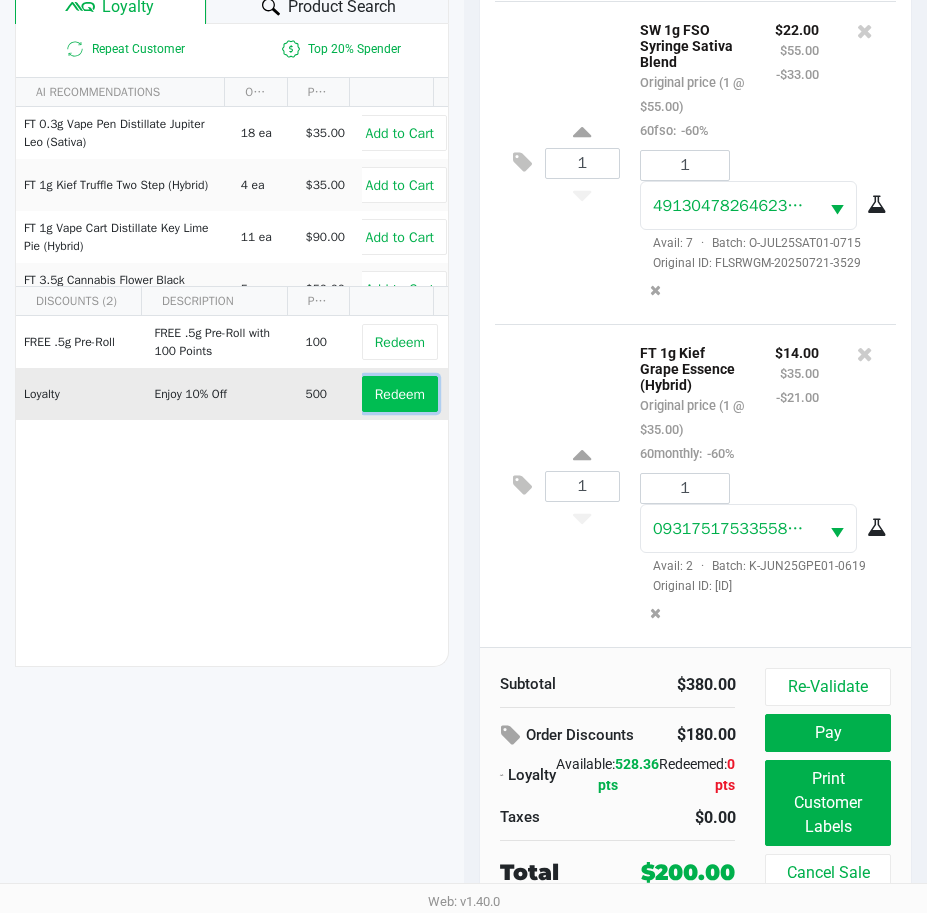 click on "Redeem" 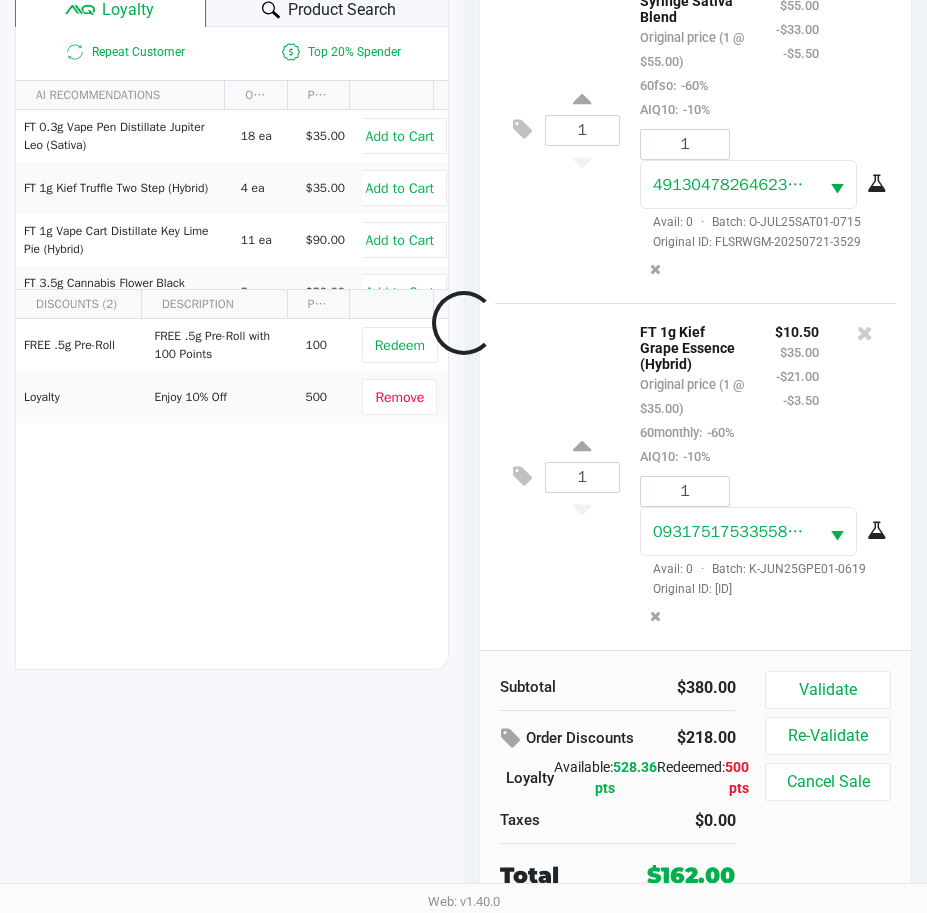 scroll, scrollTop: 276, scrollLeft: 0, axis: vertical 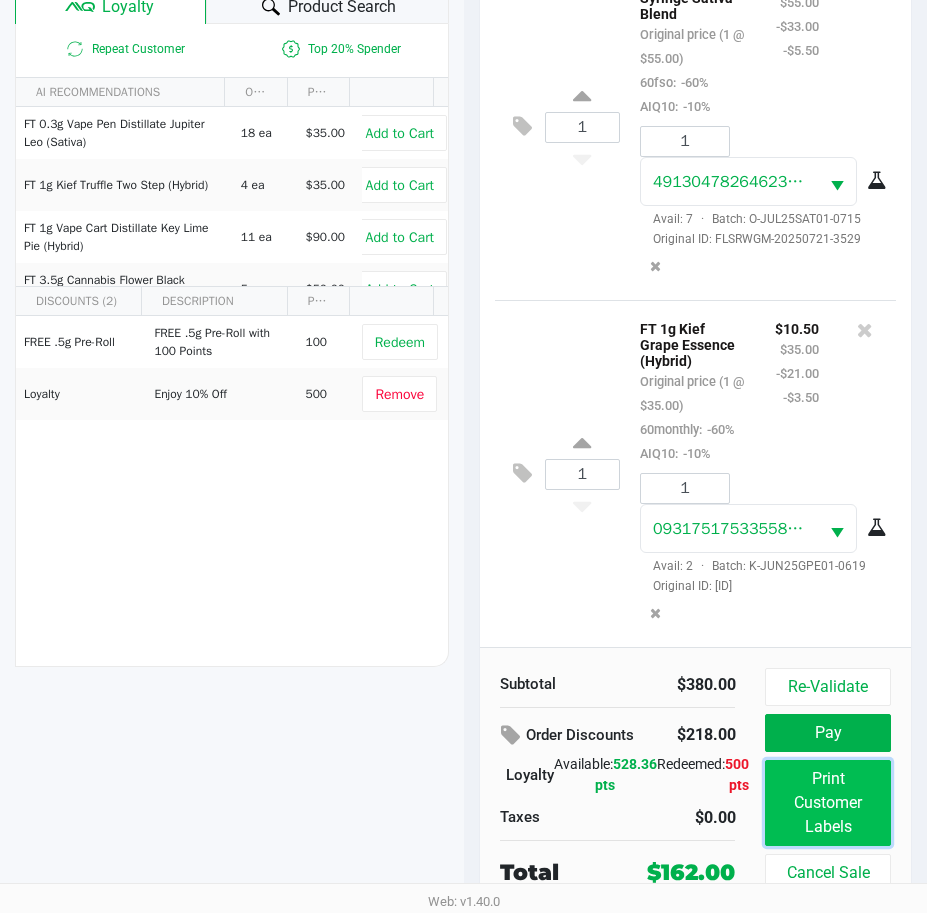 click on "Print Customer Labels" 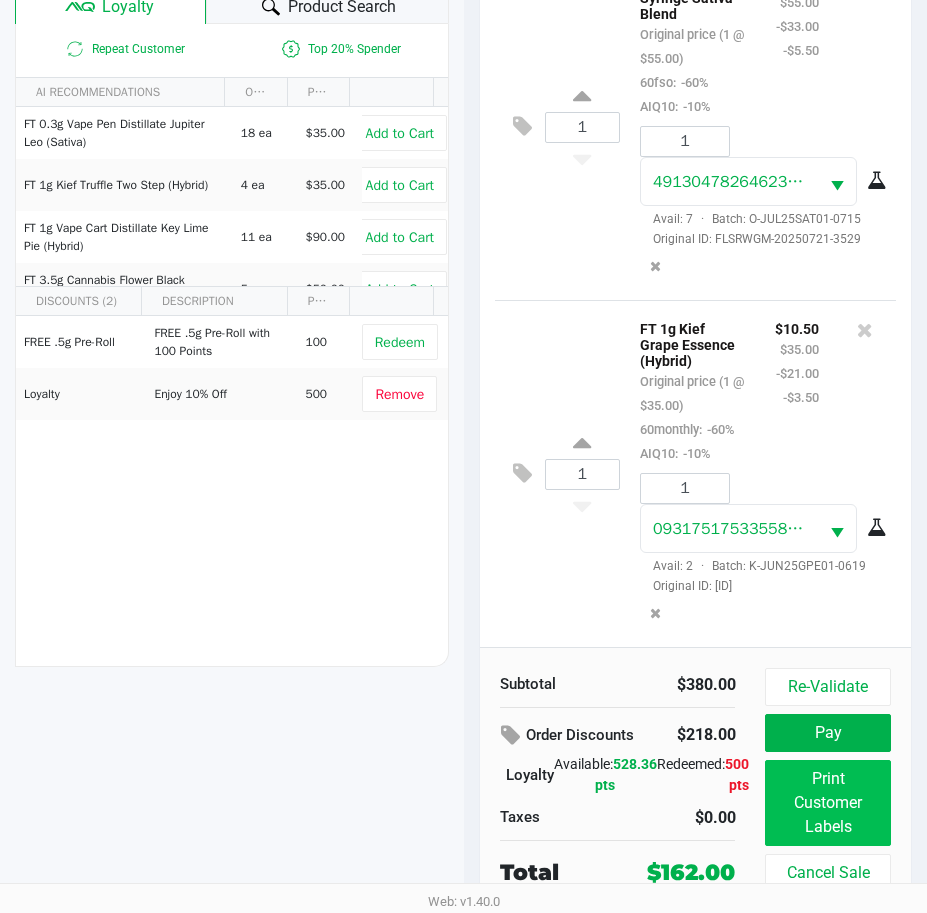 scroll, scrollTop: 0, scrollLeft: 0, axis: both 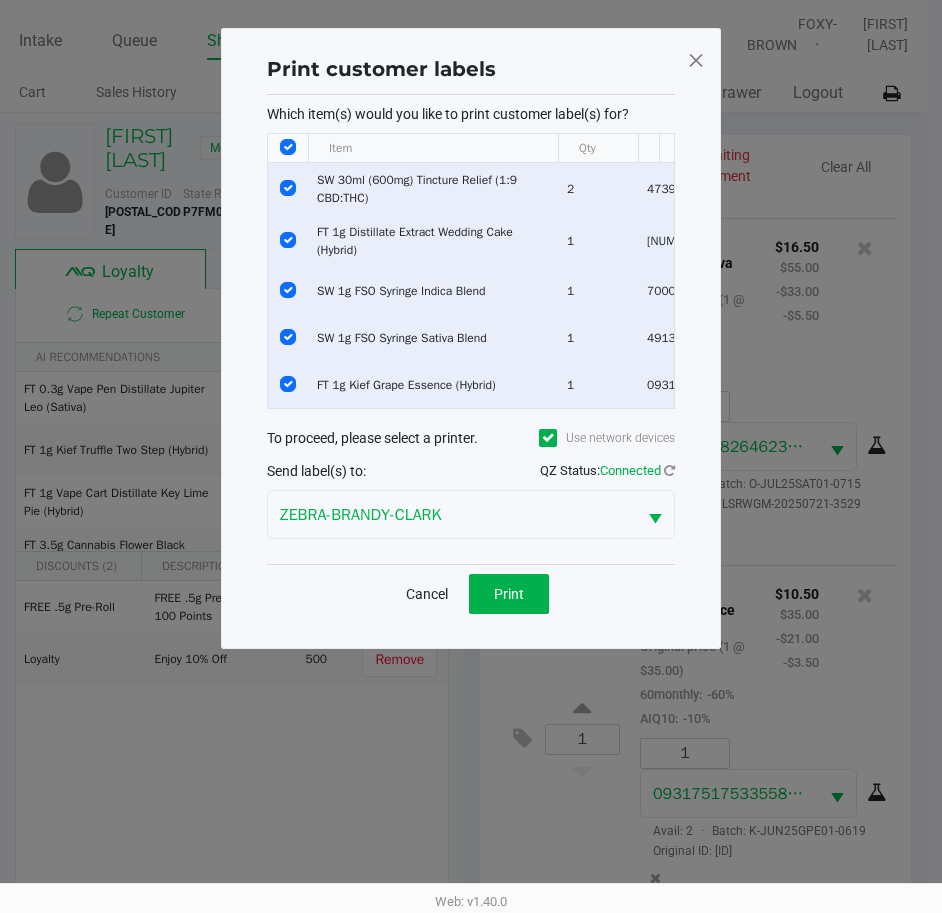 click 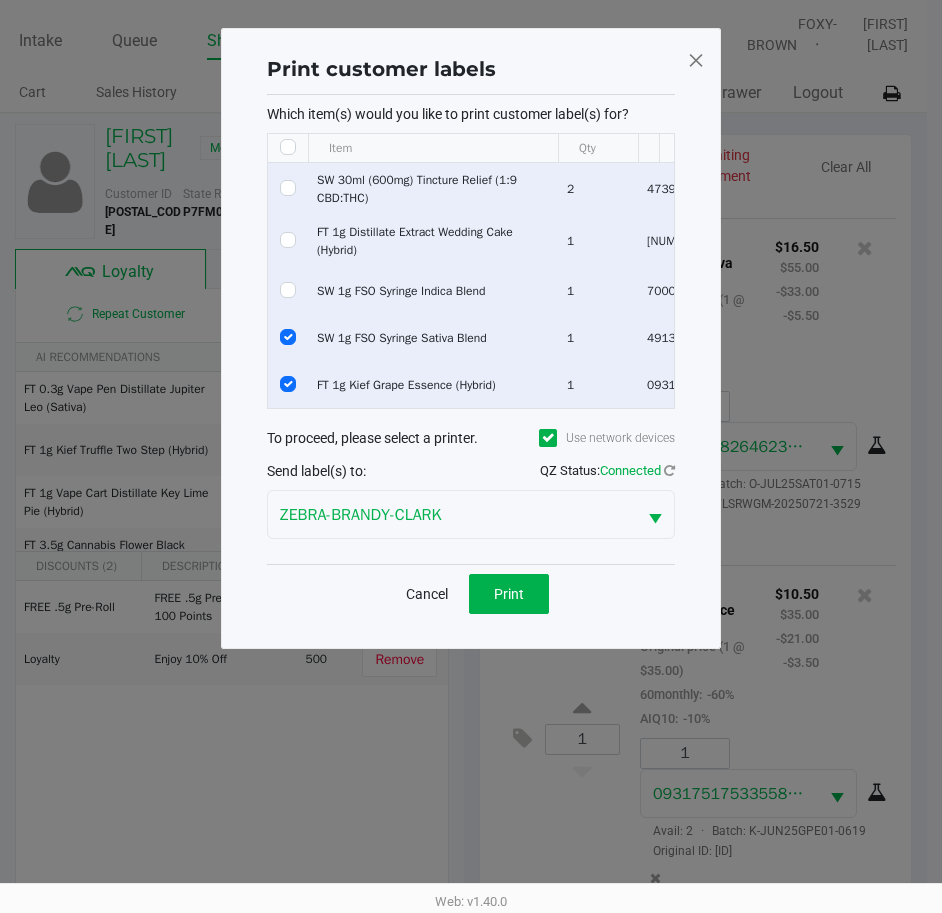 checkbox on "false" 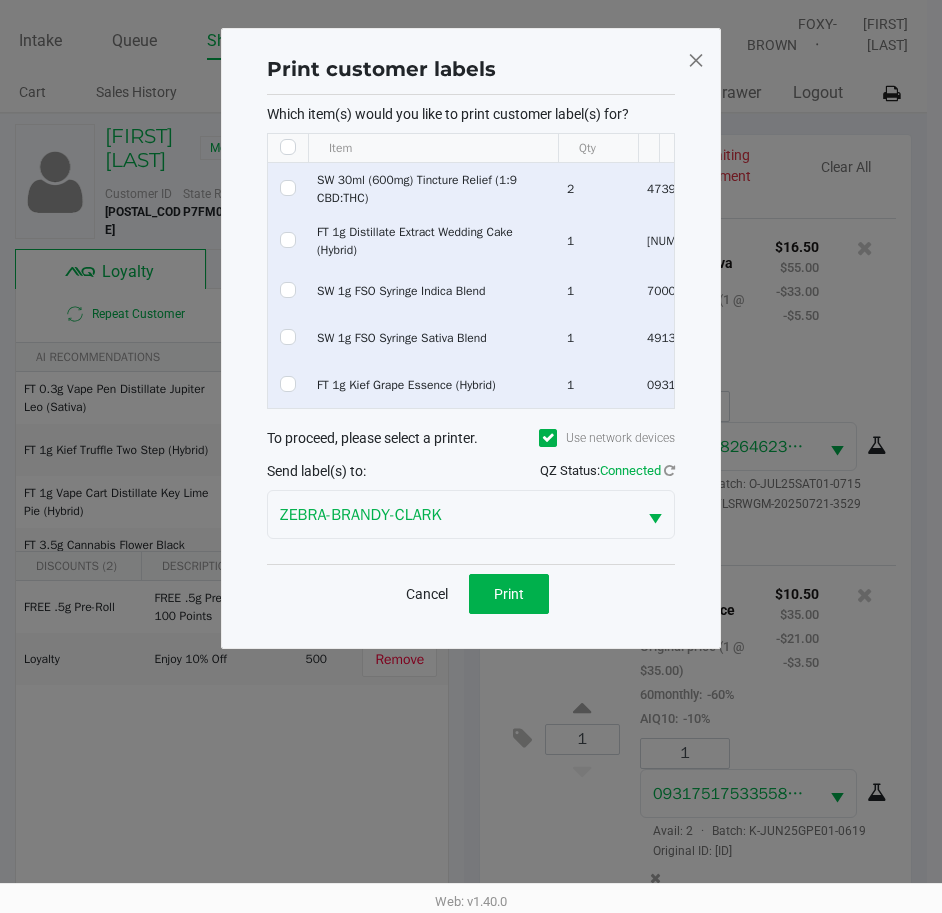 checkbox on "false" 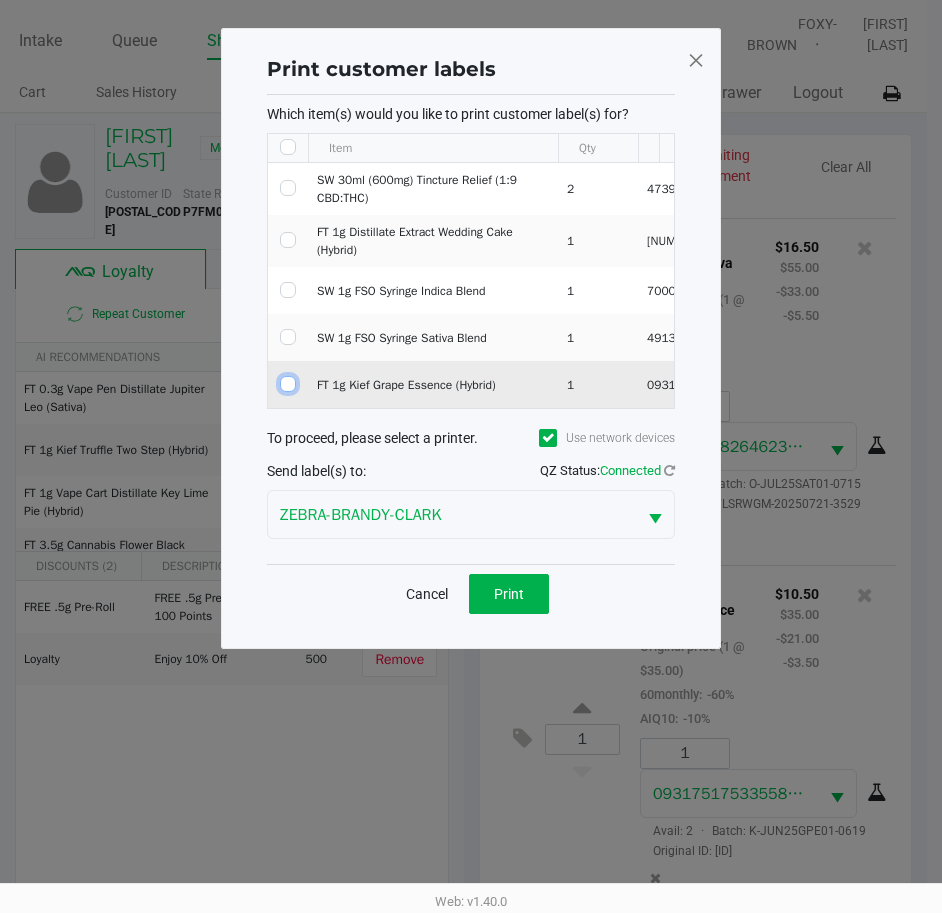 click at bounding box center [288, 384] 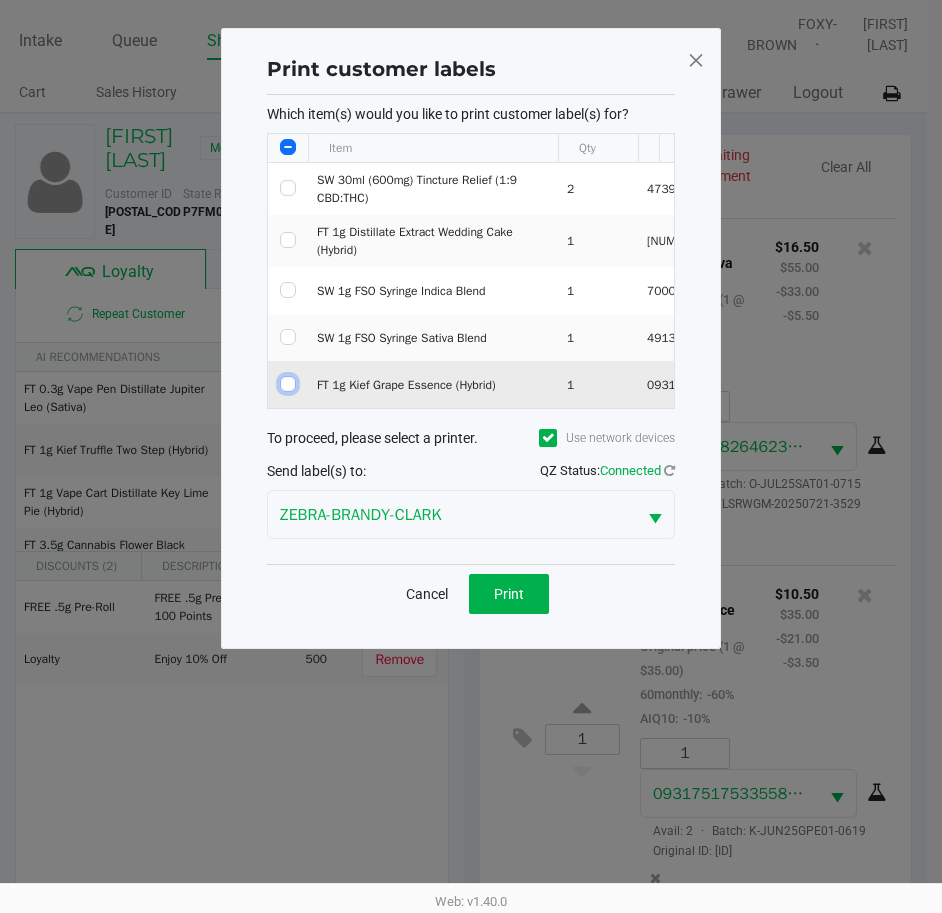 checkbox on "true" 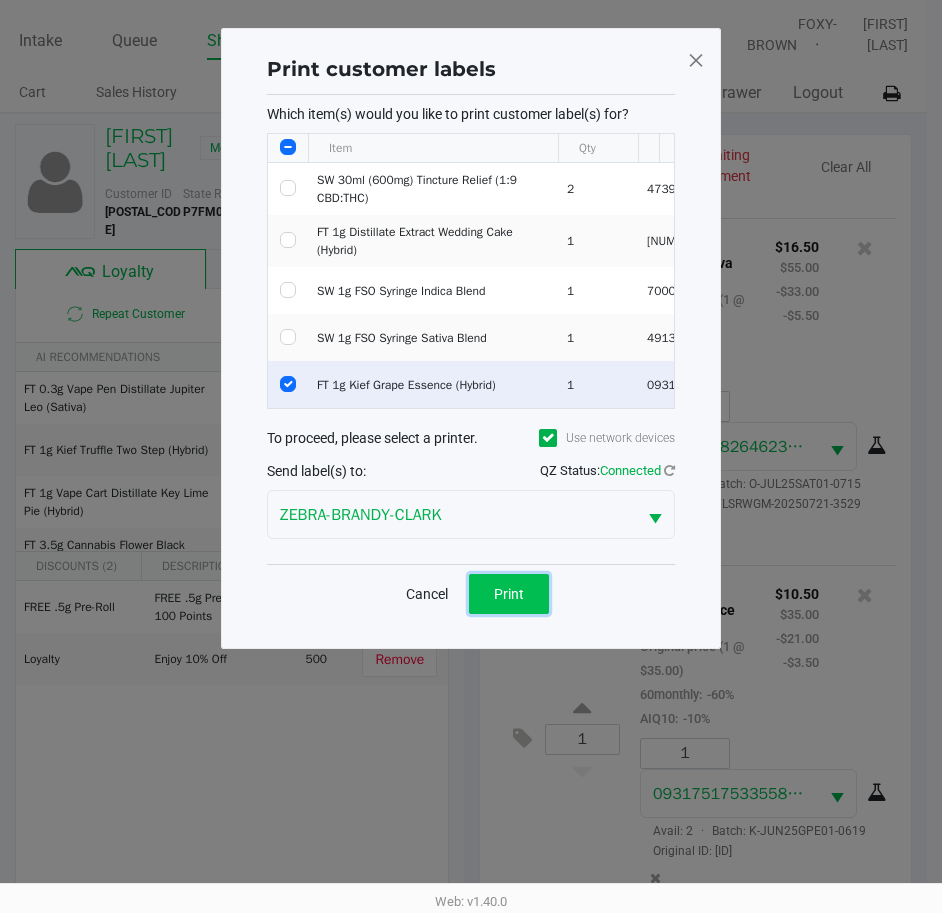 click on "Print" 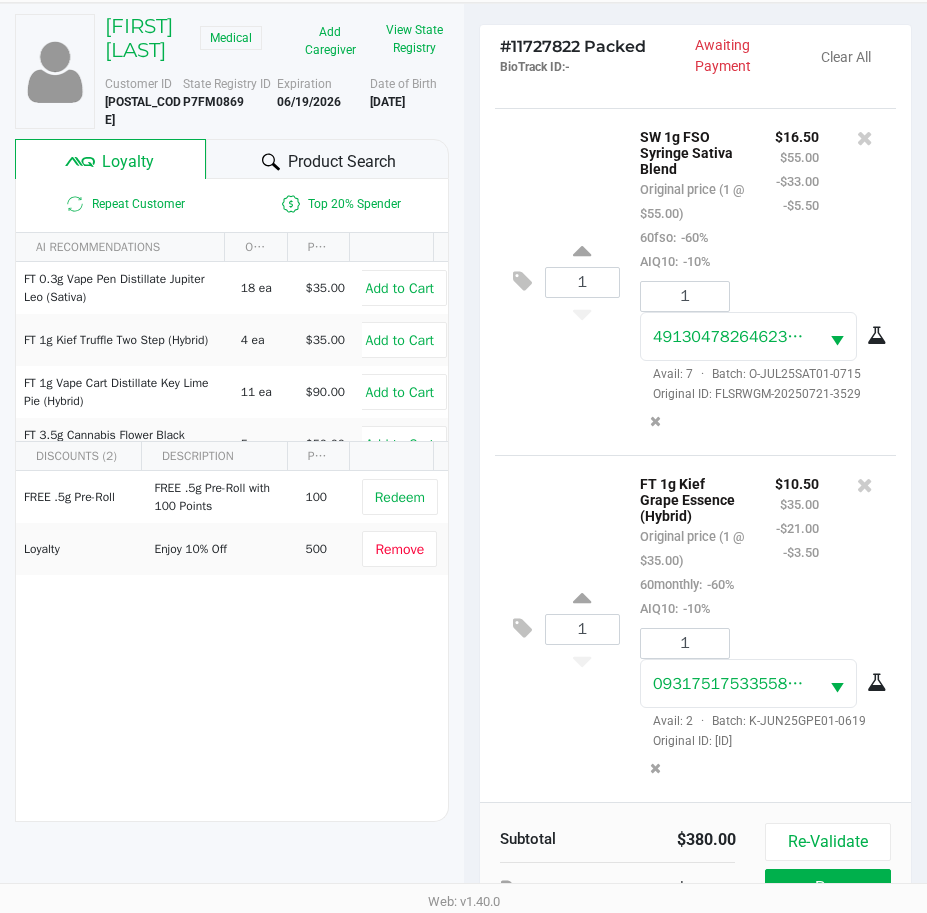 scroll, scrollTop: 279, scrollLeft: 0, axis: vertical 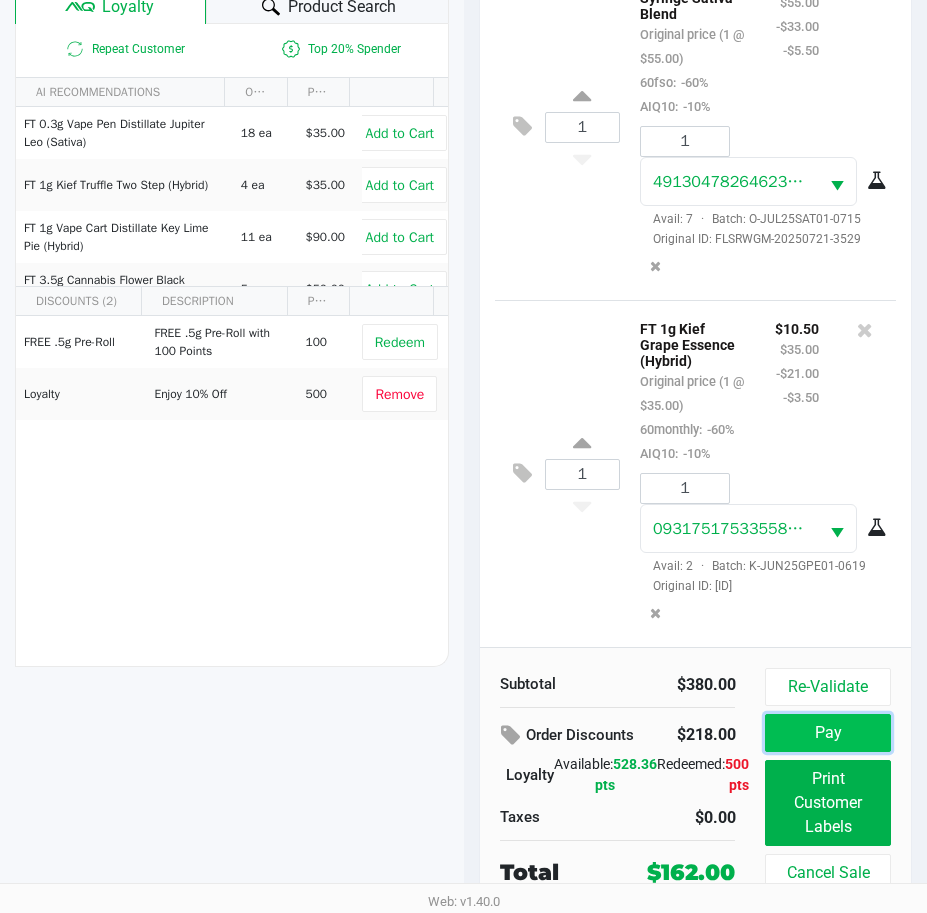 click on "Pay" 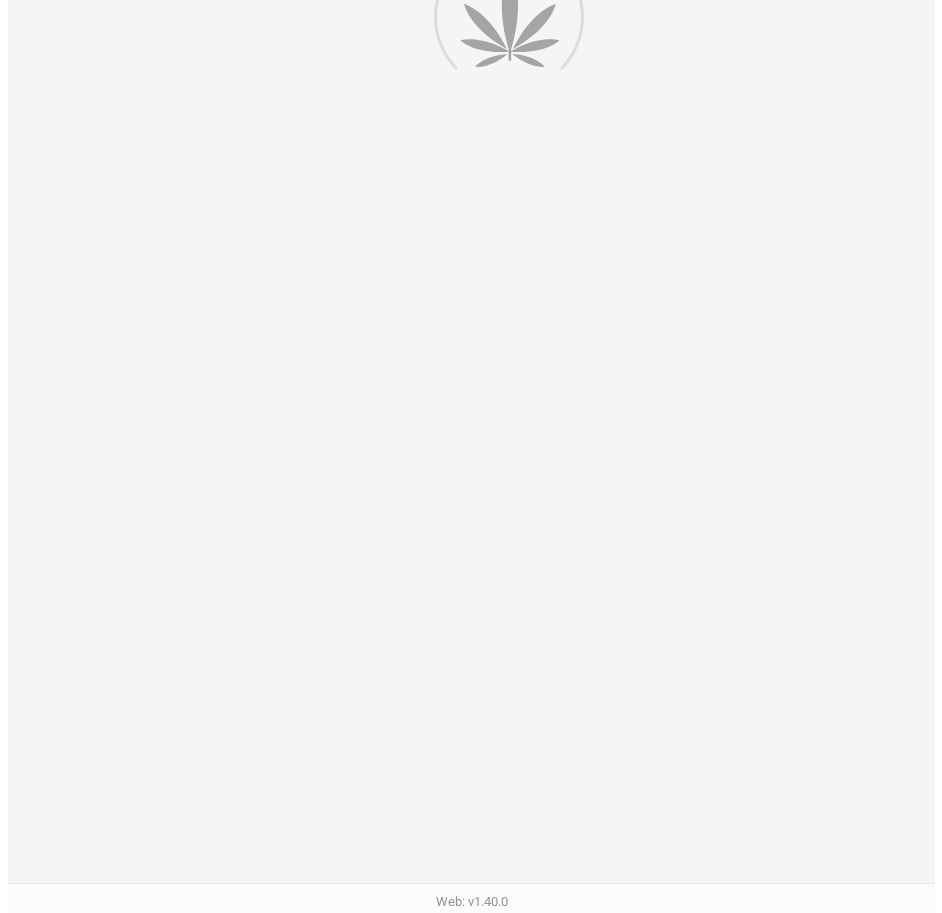 scroll, scrollTop: 0, scrollLeft: 0, axis: both 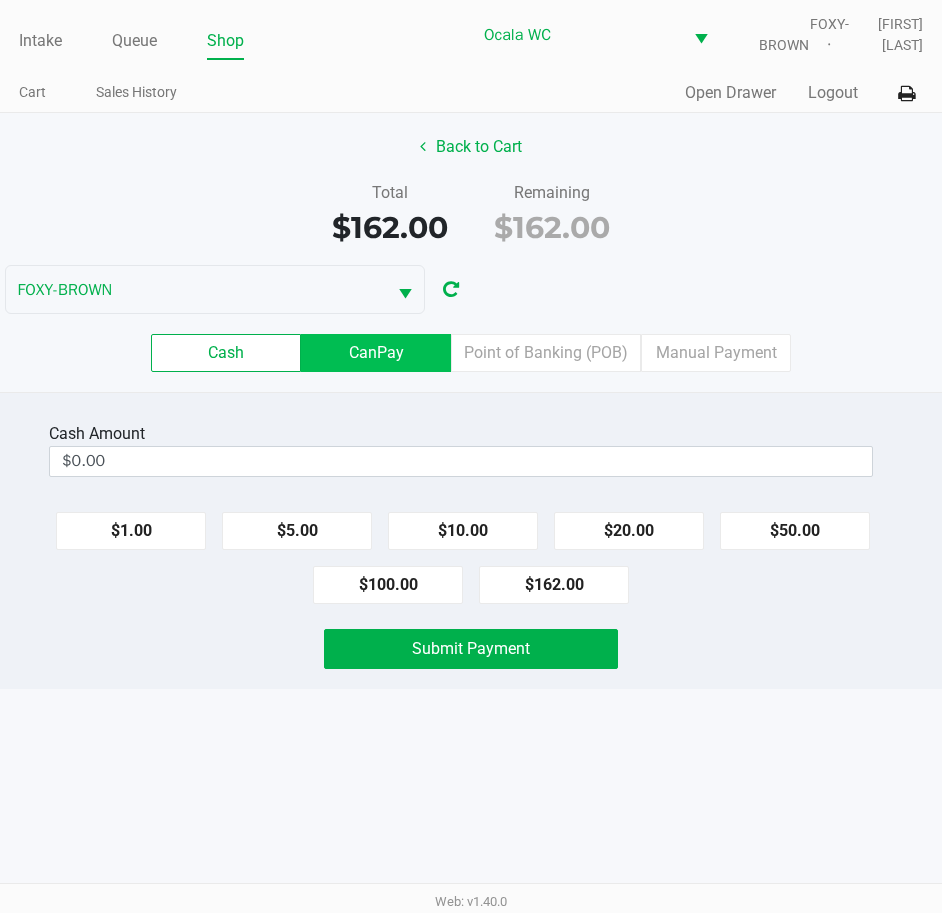 click on "CanPay" 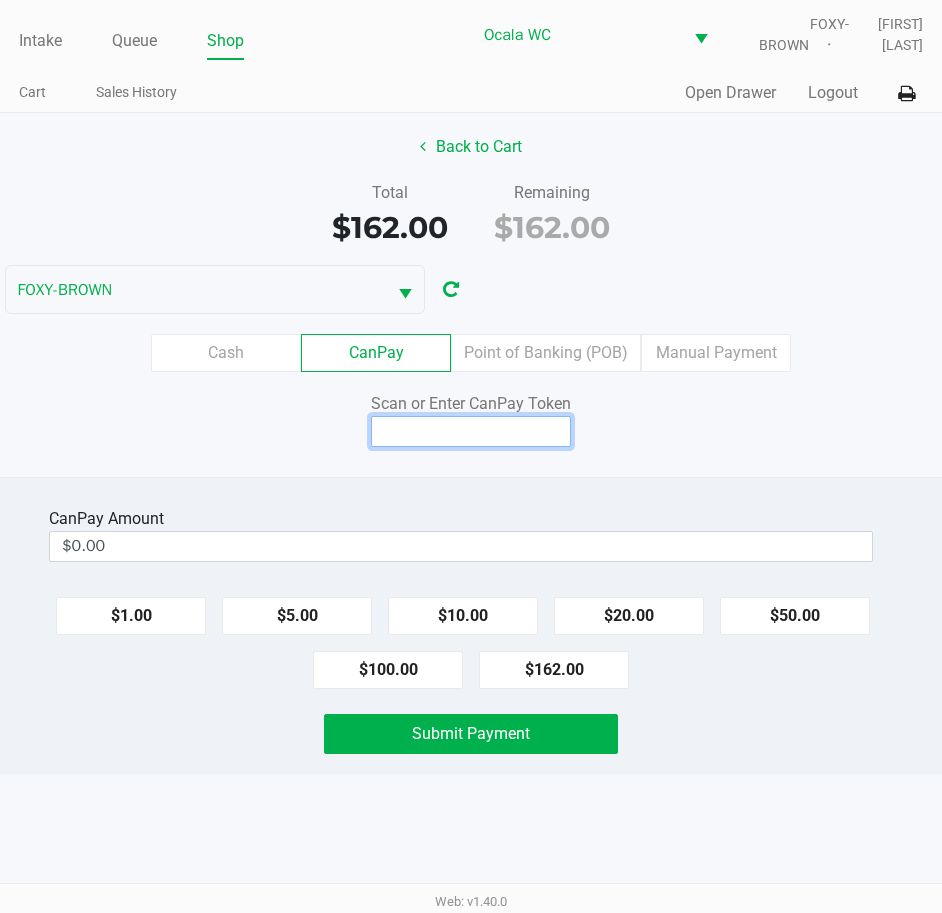 click 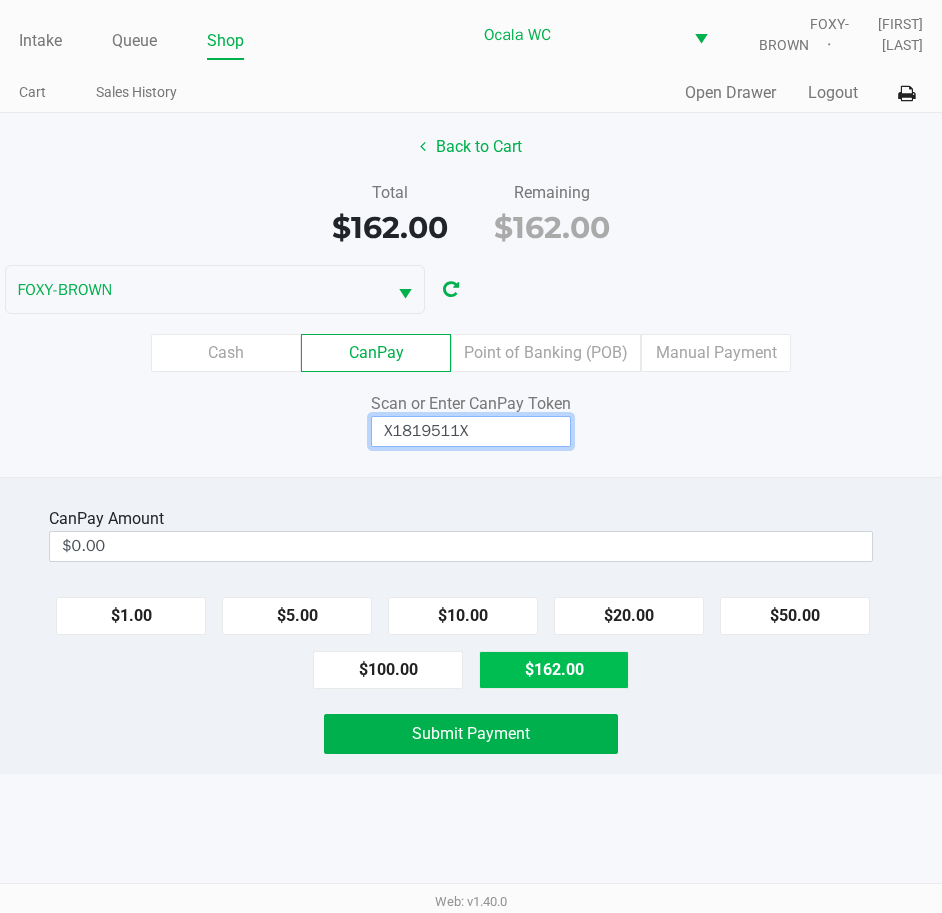 type on "X1819511X" 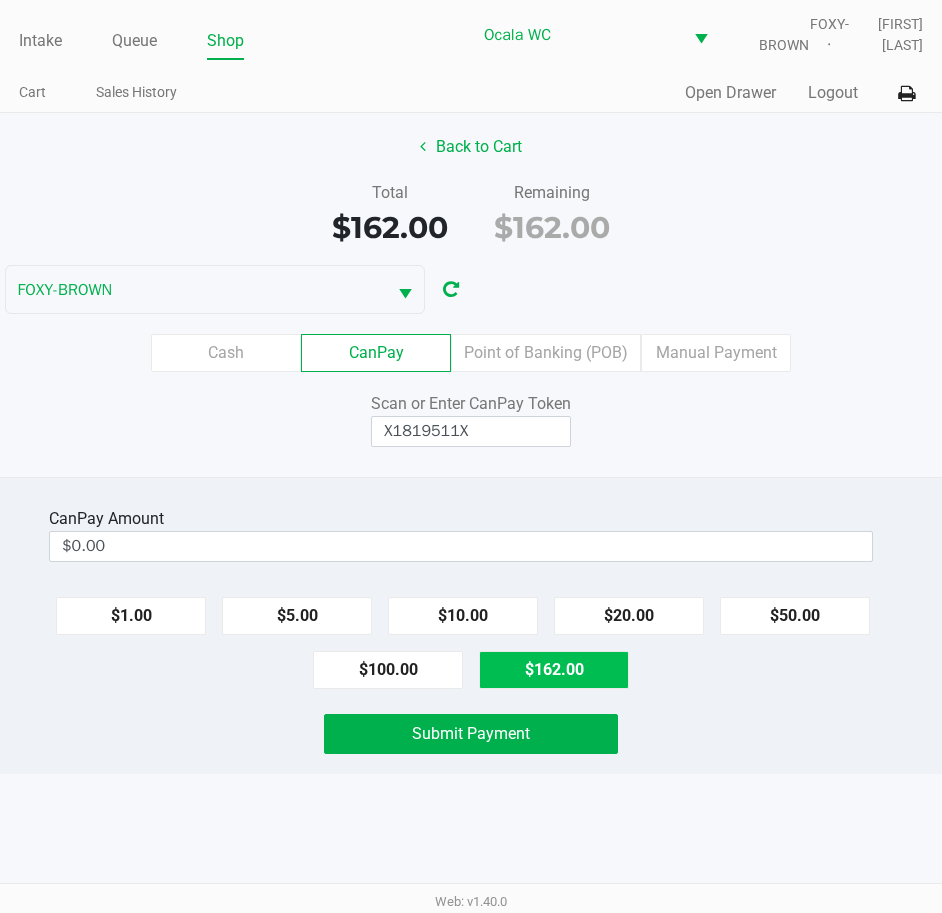 type on "$162.00" 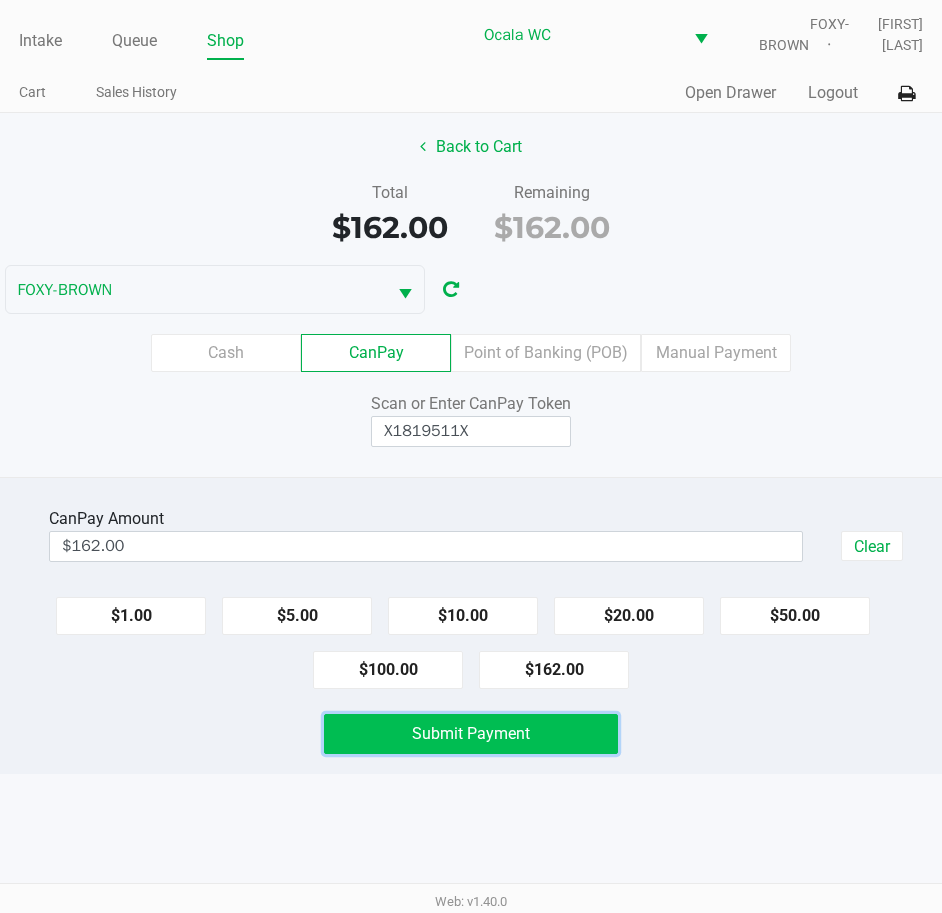 click on "Submit Payment" 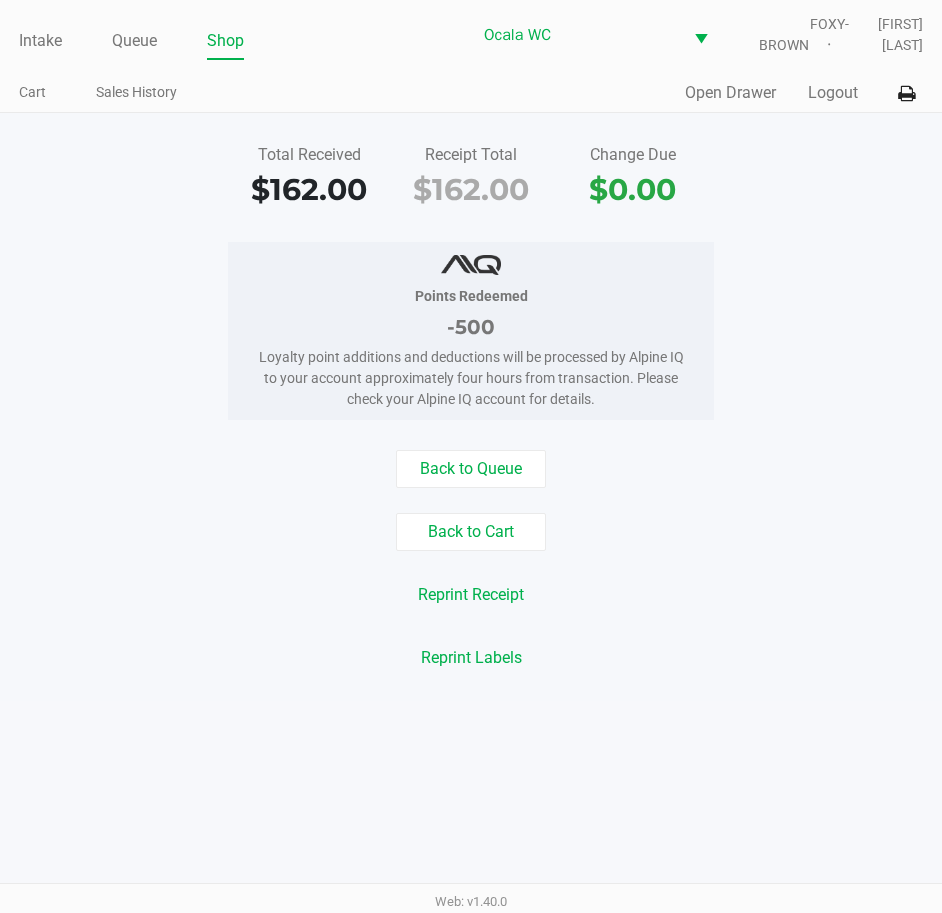click on "Queue" 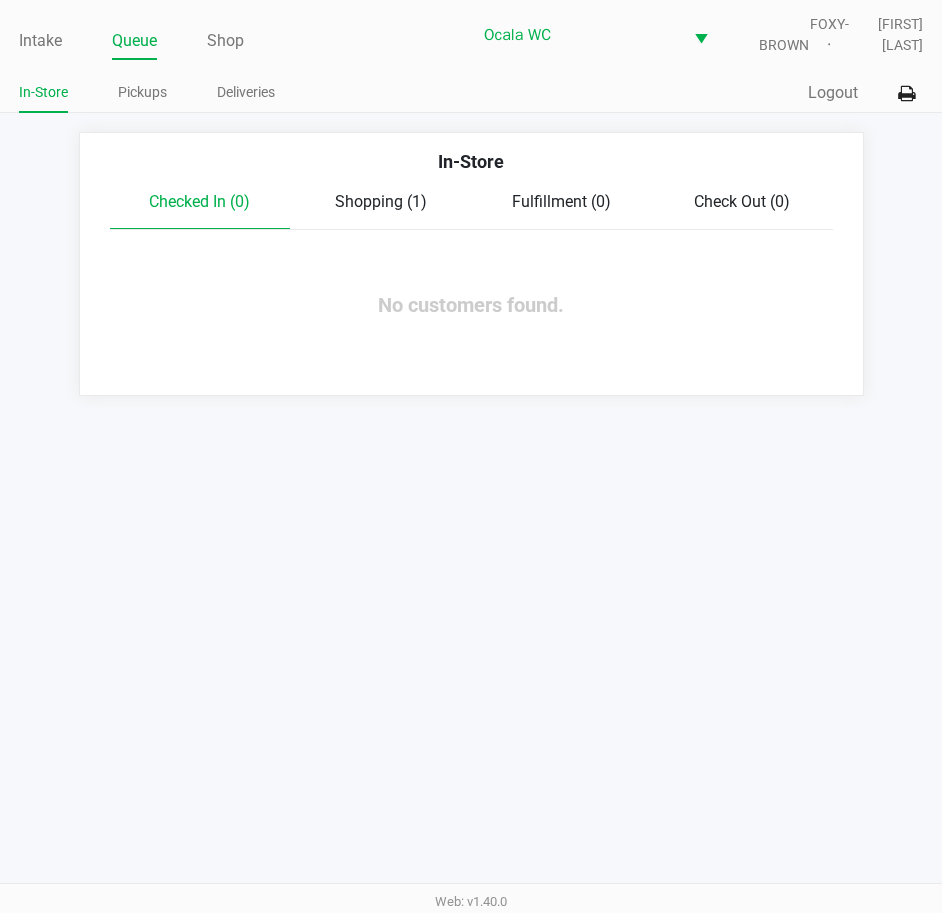click on "Pickups" 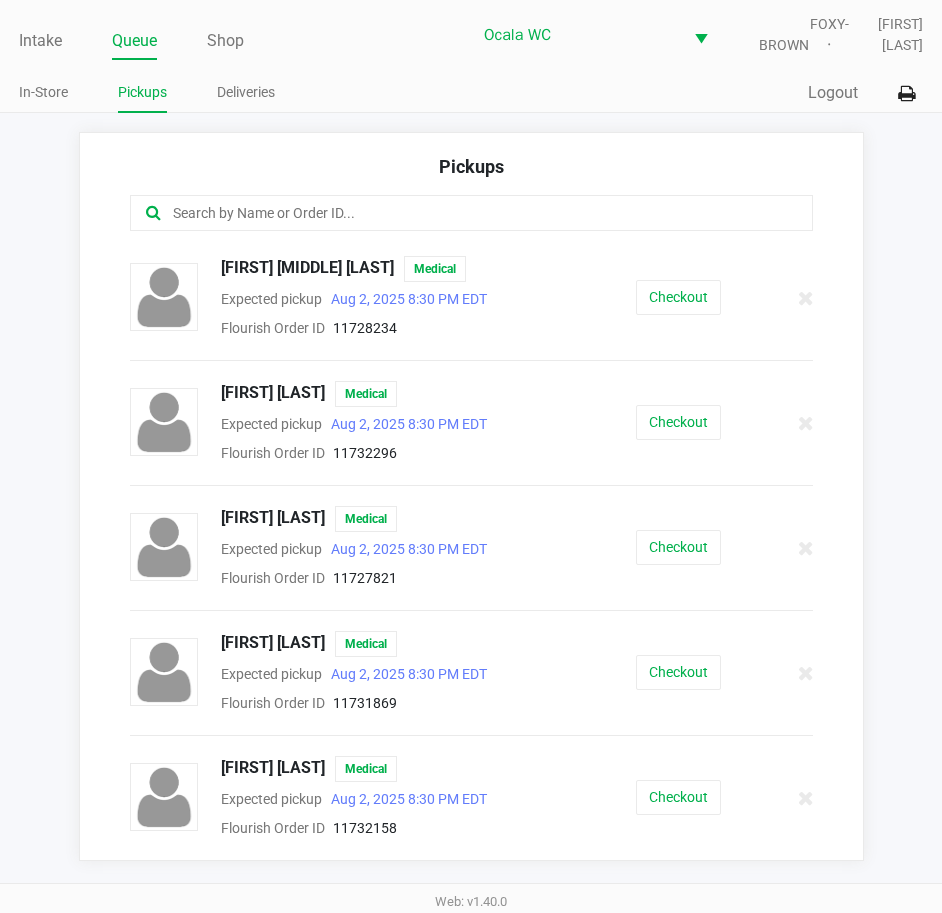 click on "Checkout" 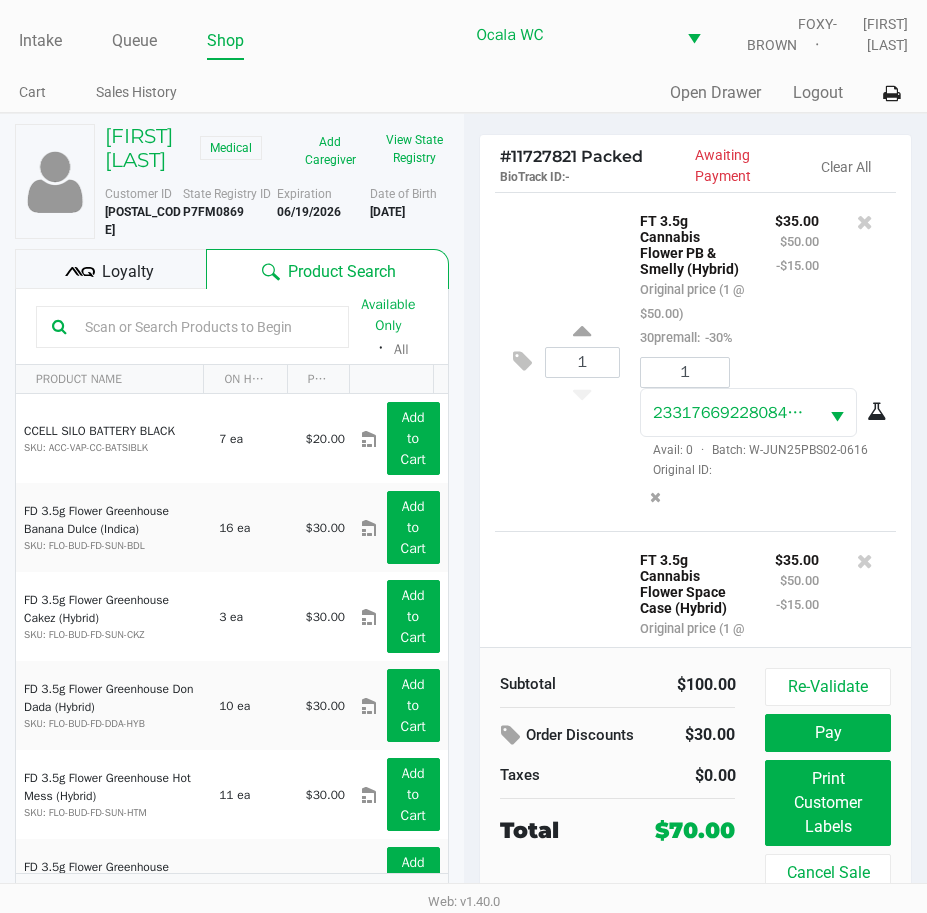 click 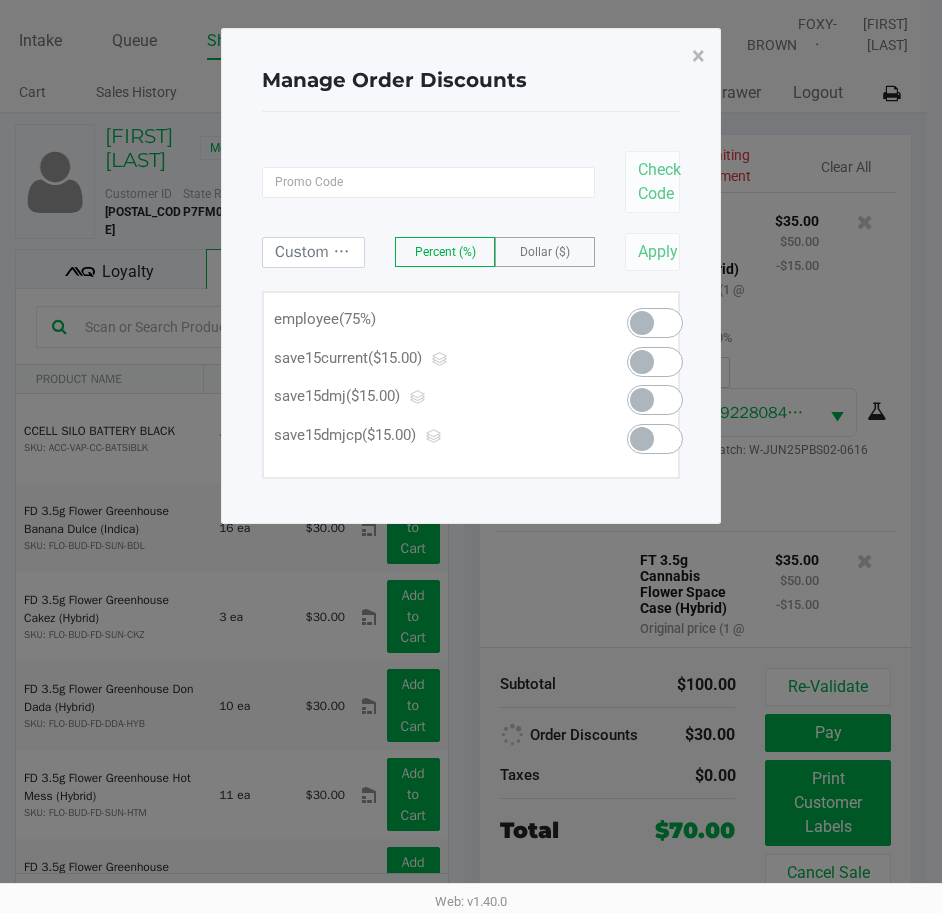 click at bounding box center (655, 323) 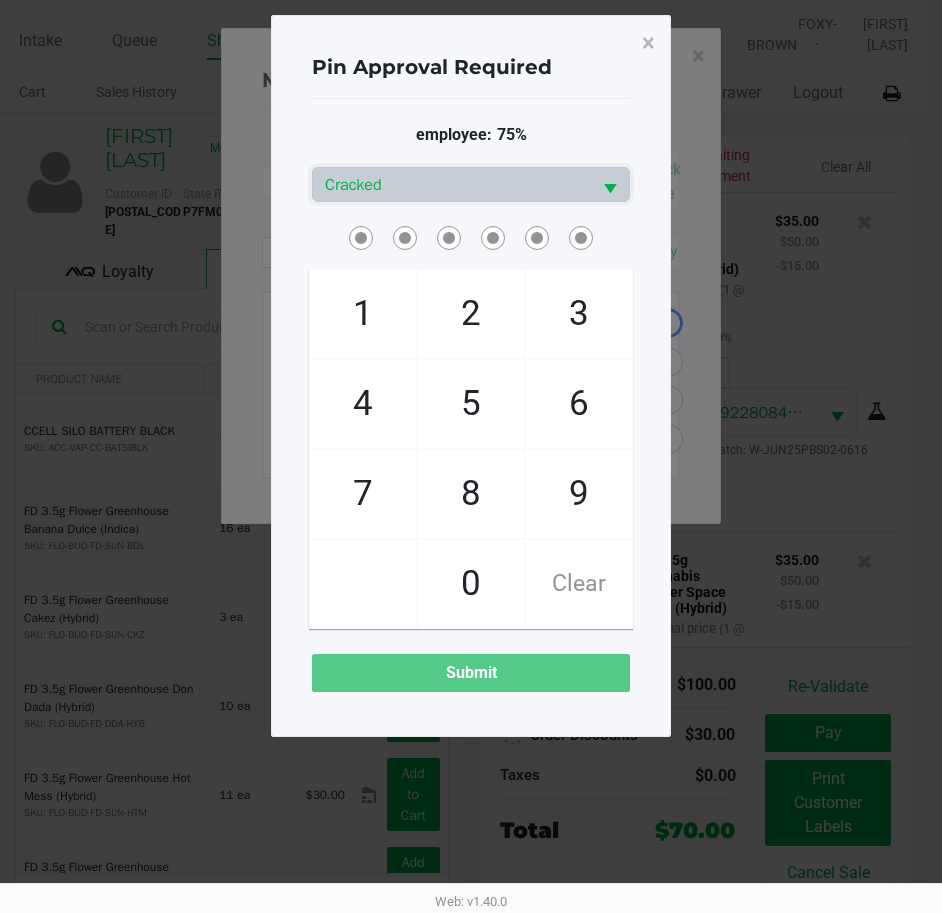 click at bounding box center (610, 189) 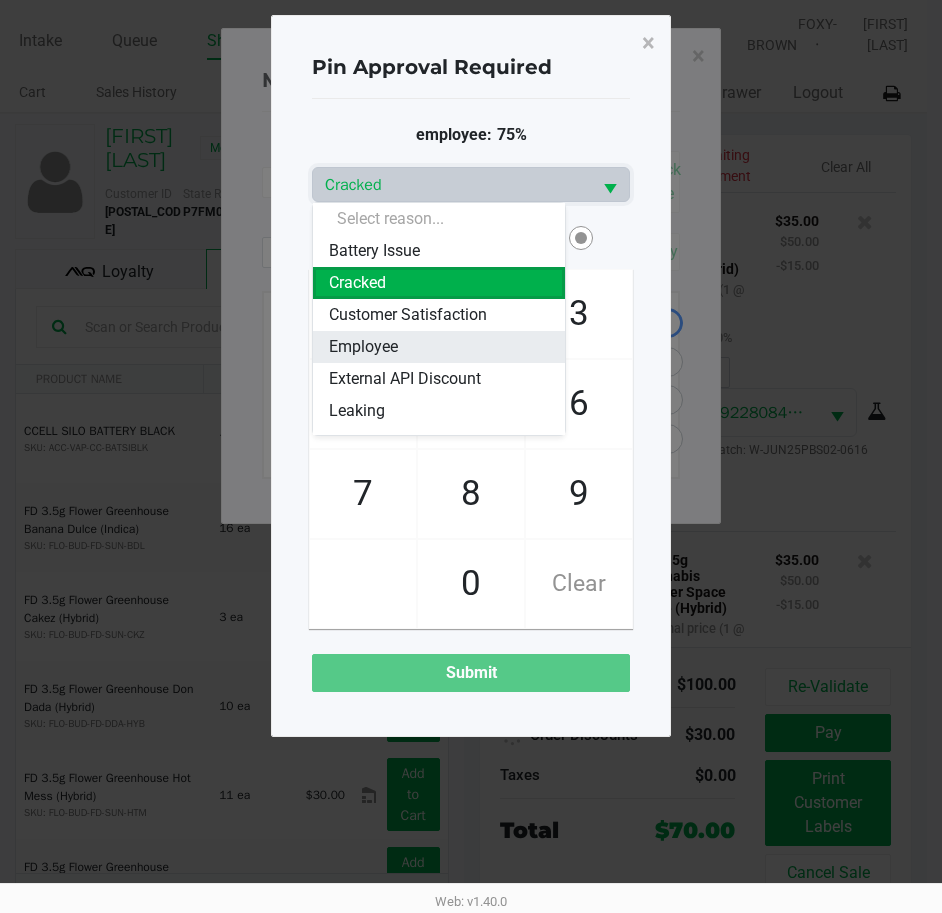 click on "Employee" at bounding box center (363, 347) 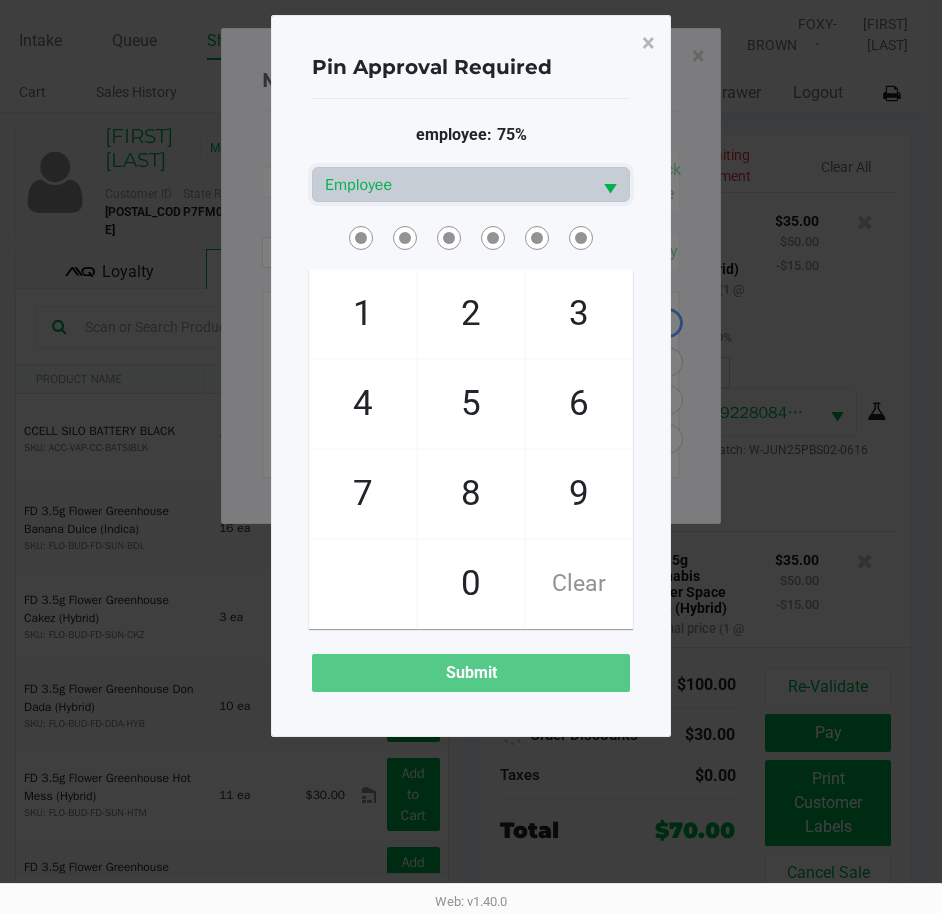 click 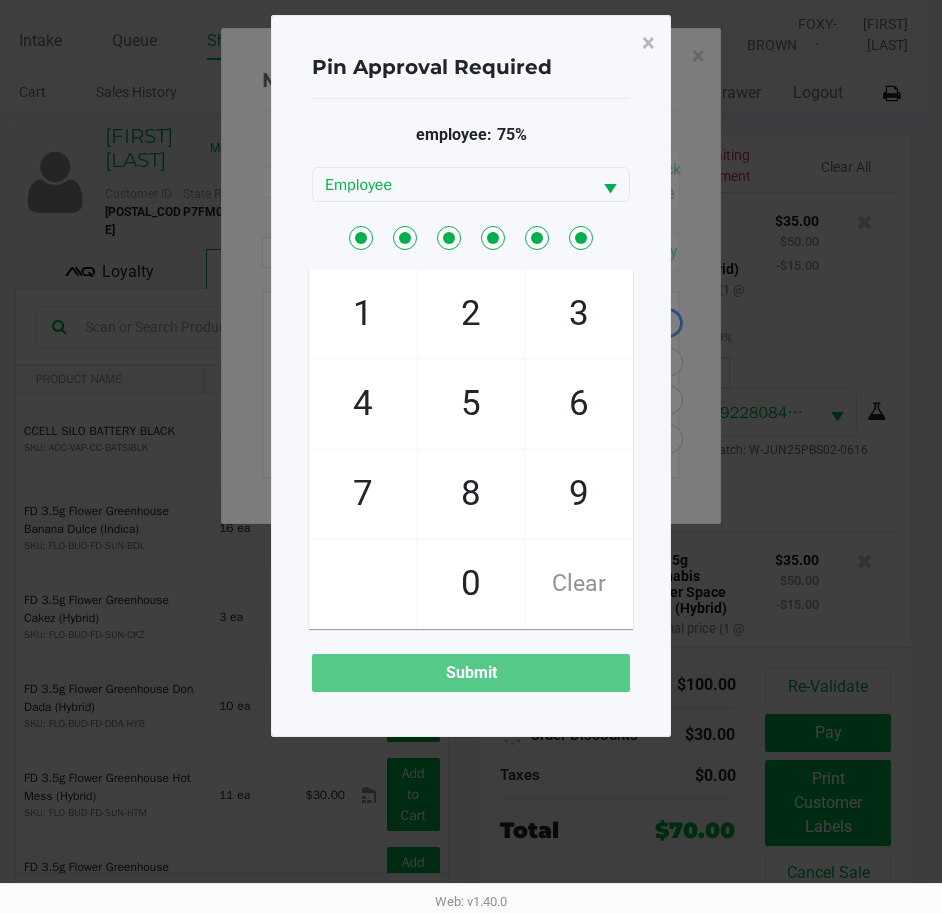 checkbox on "true" 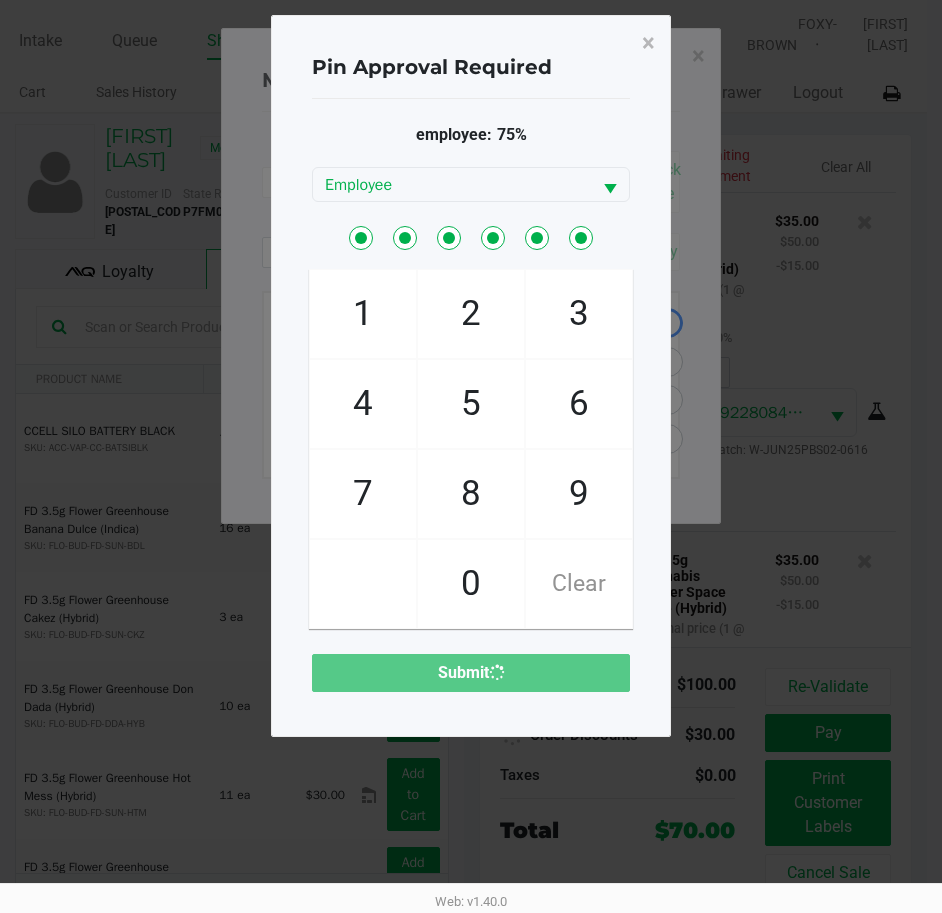 type 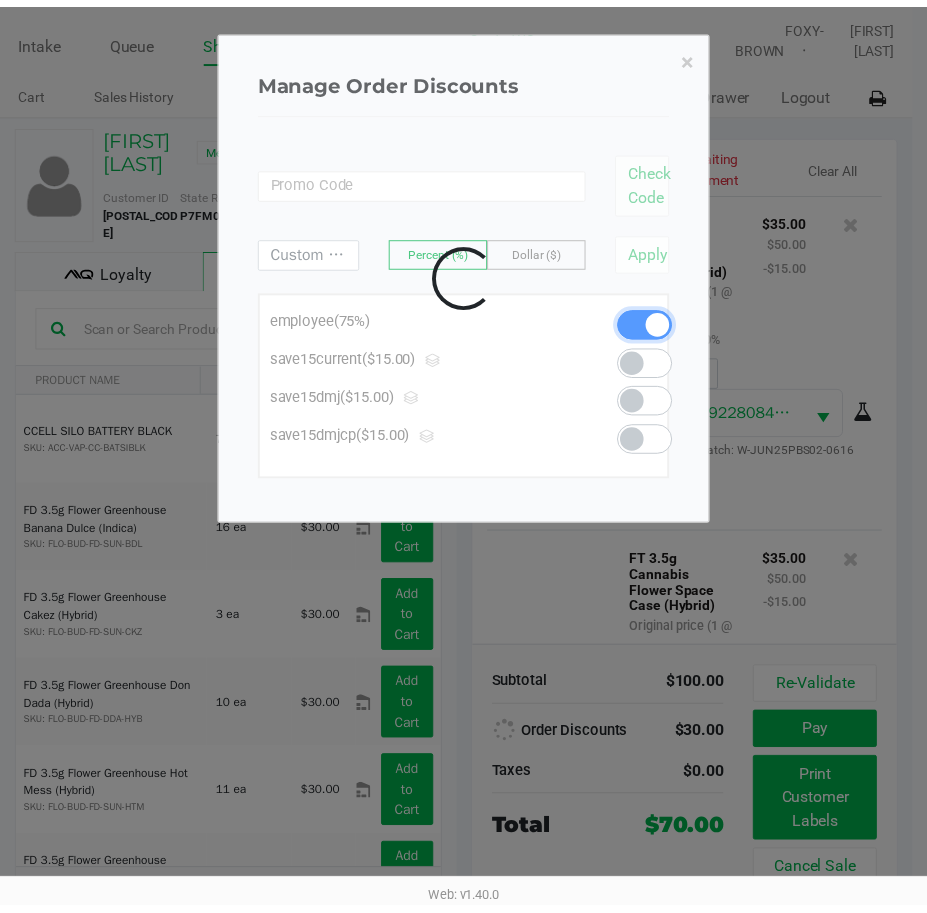 scroll, scrollTop: 344, scrollLeft: 0, axis: vertical 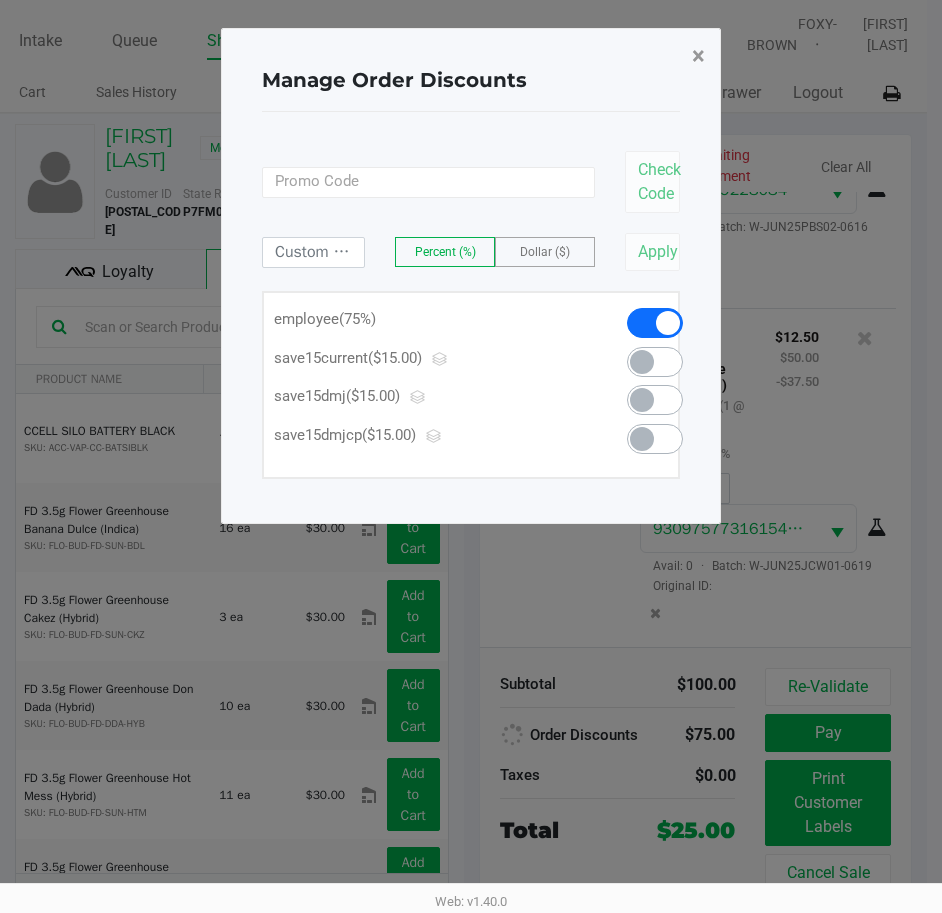 click on "×" 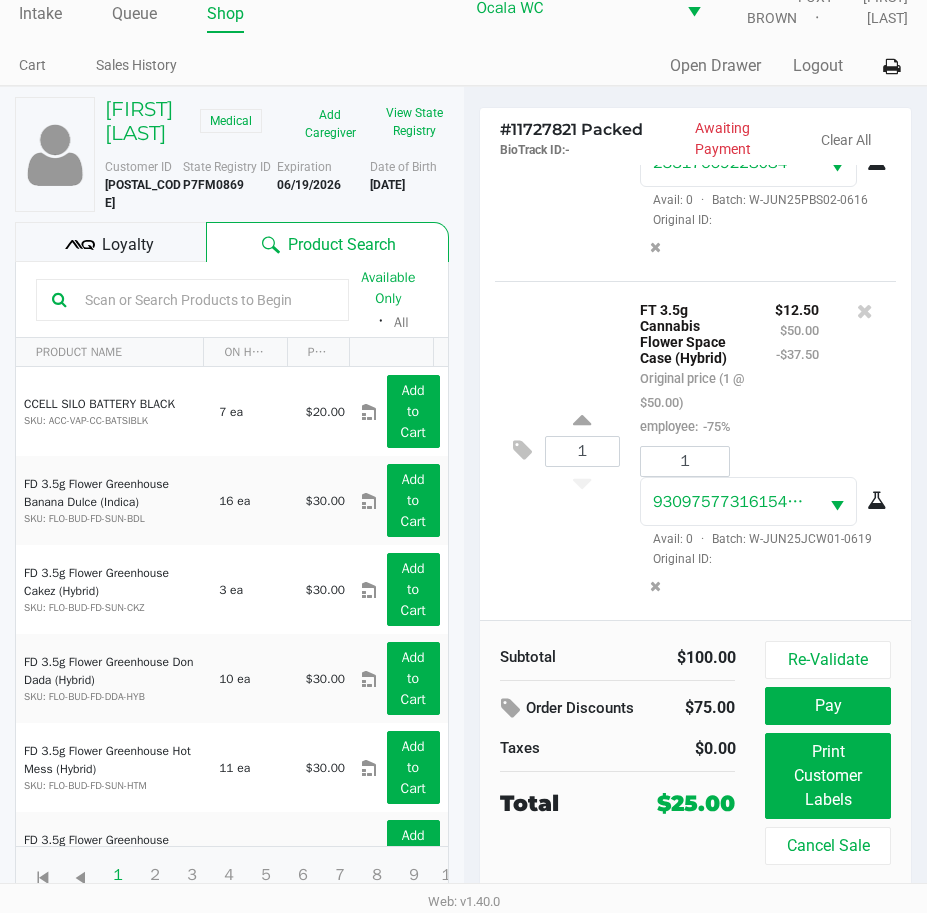 scroll, scrollTop: 51, scrollLeft: 0, axis: vertical 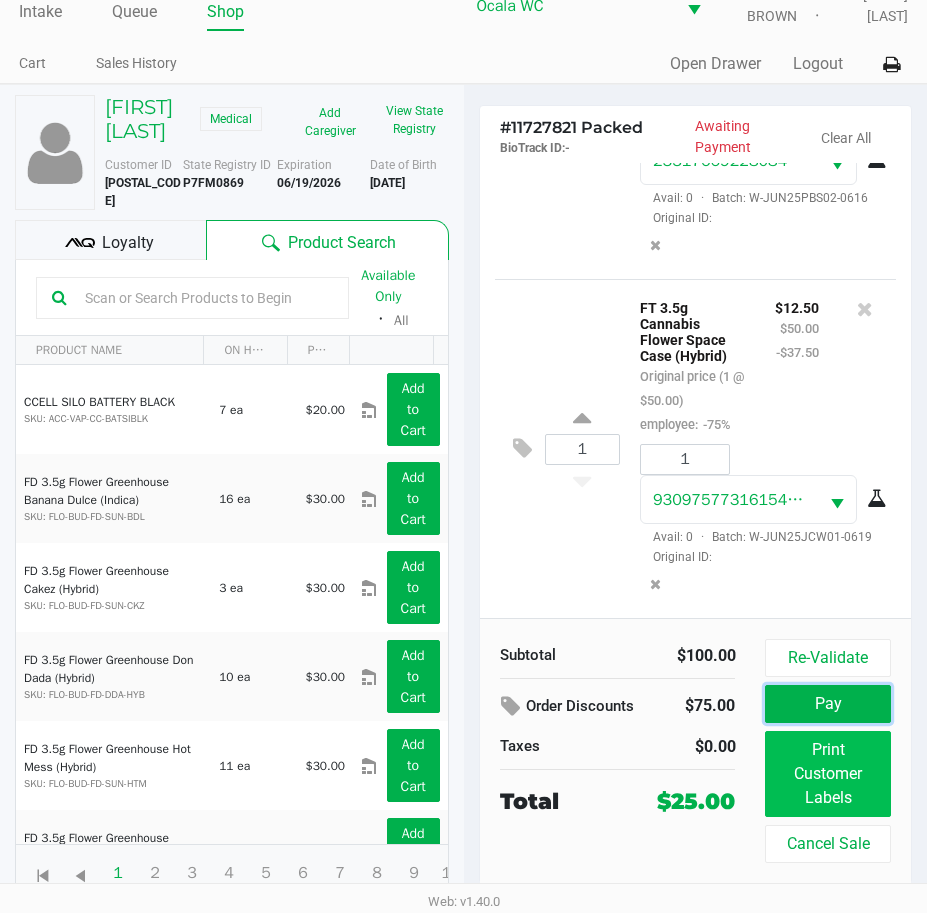 drag, startPoint x: 829, startPoint y: 693, endPoint x: 828, endPoint y: 766, distance: 73.00685 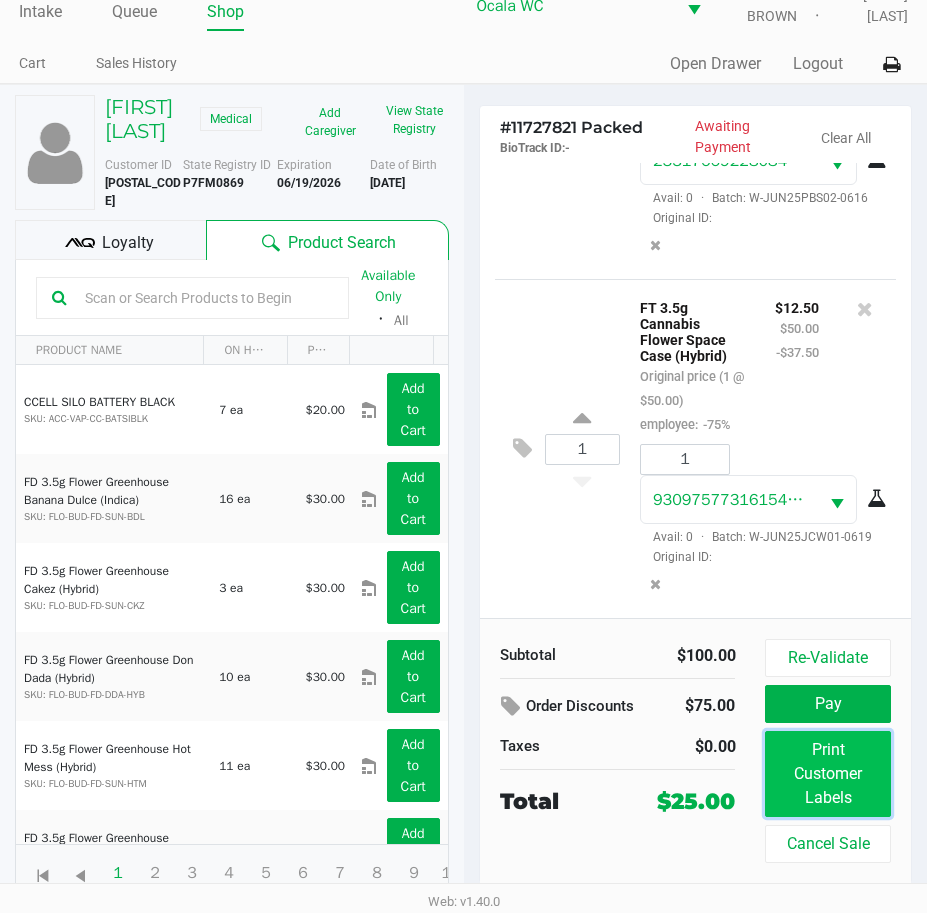 click on "Print Customer Labels" 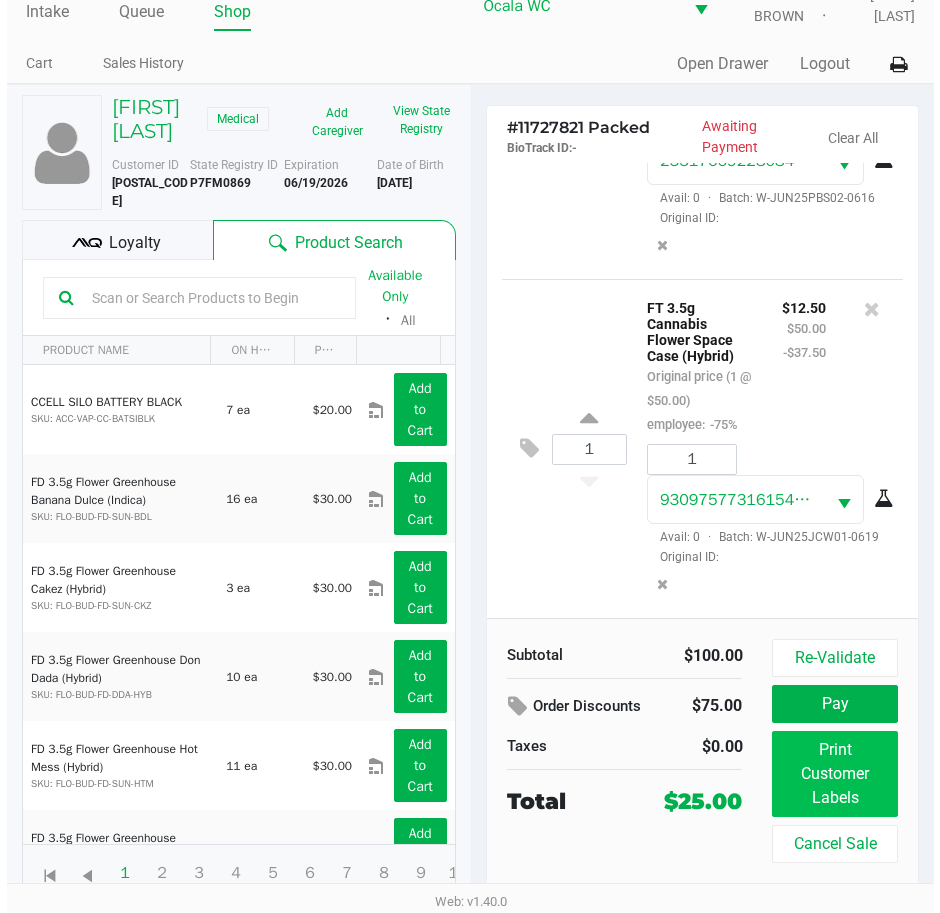 scroll, scrollTop: 0, scrollLeft: 0, axis: both 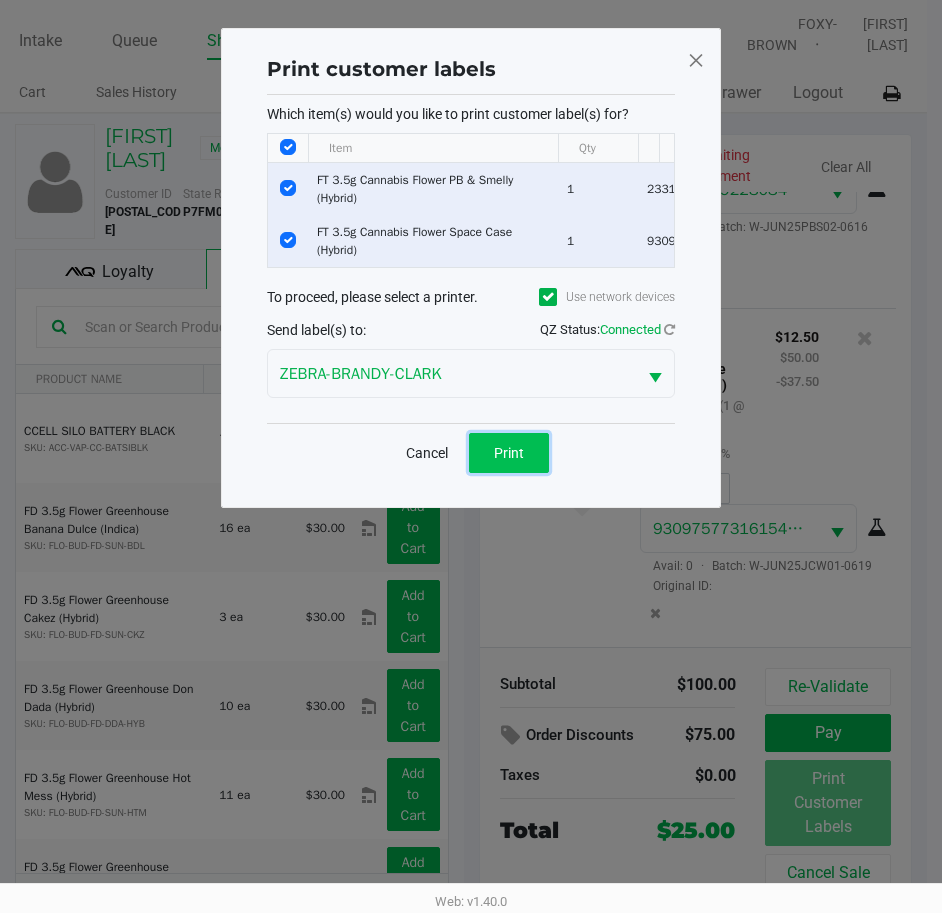 click on "Print" 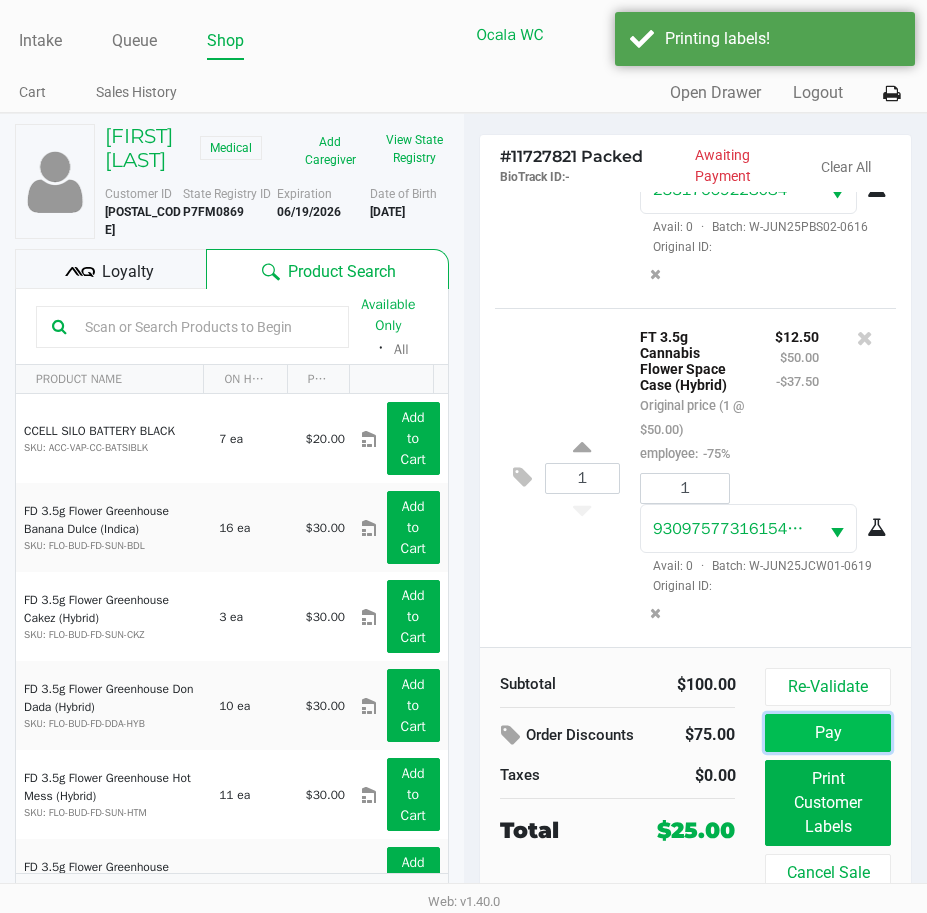 click on "Pay" 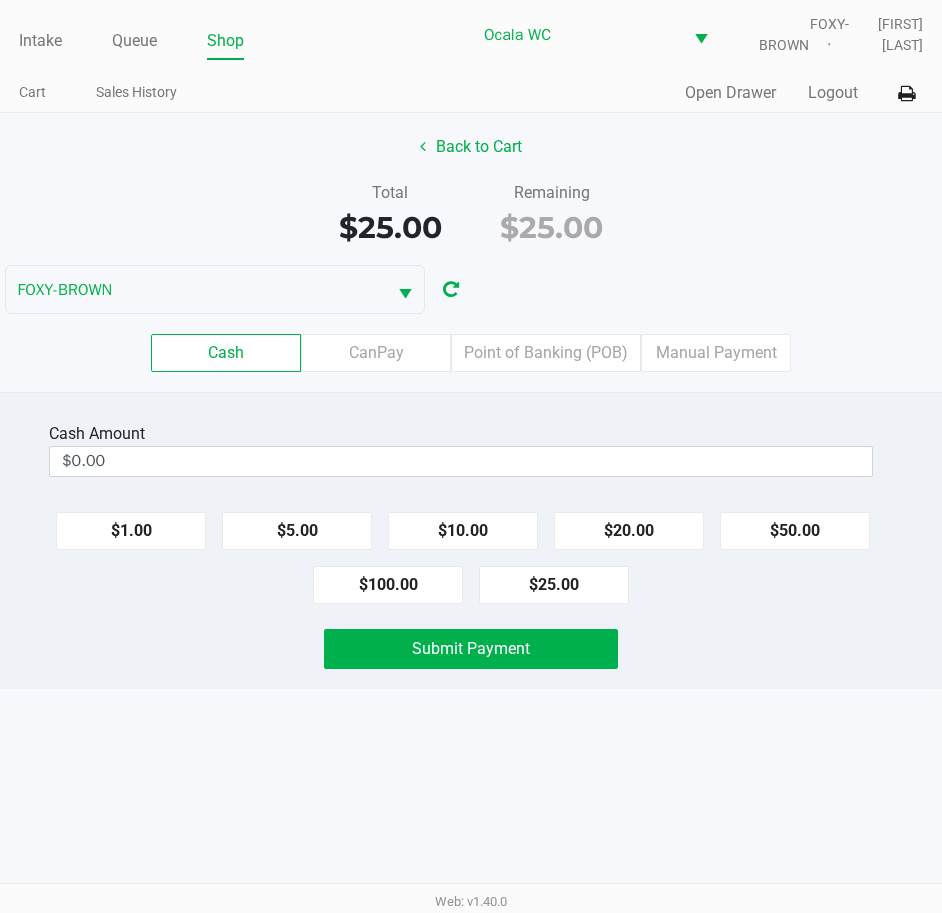 click on "CanPay" 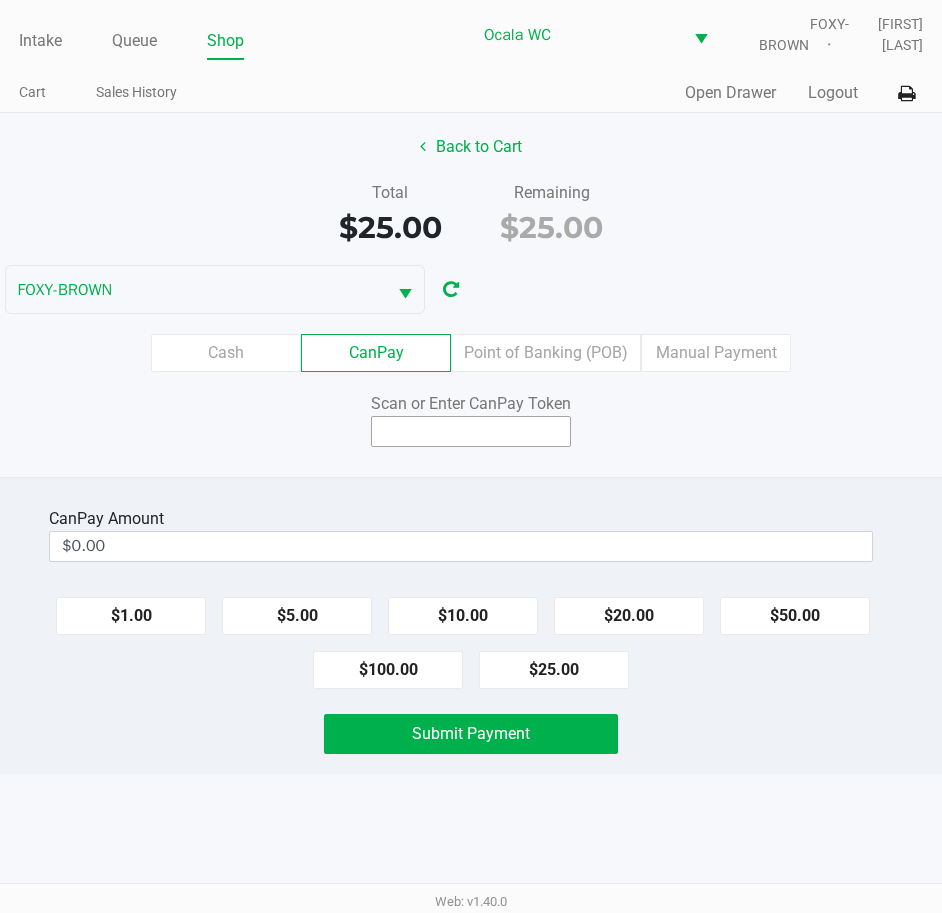 click 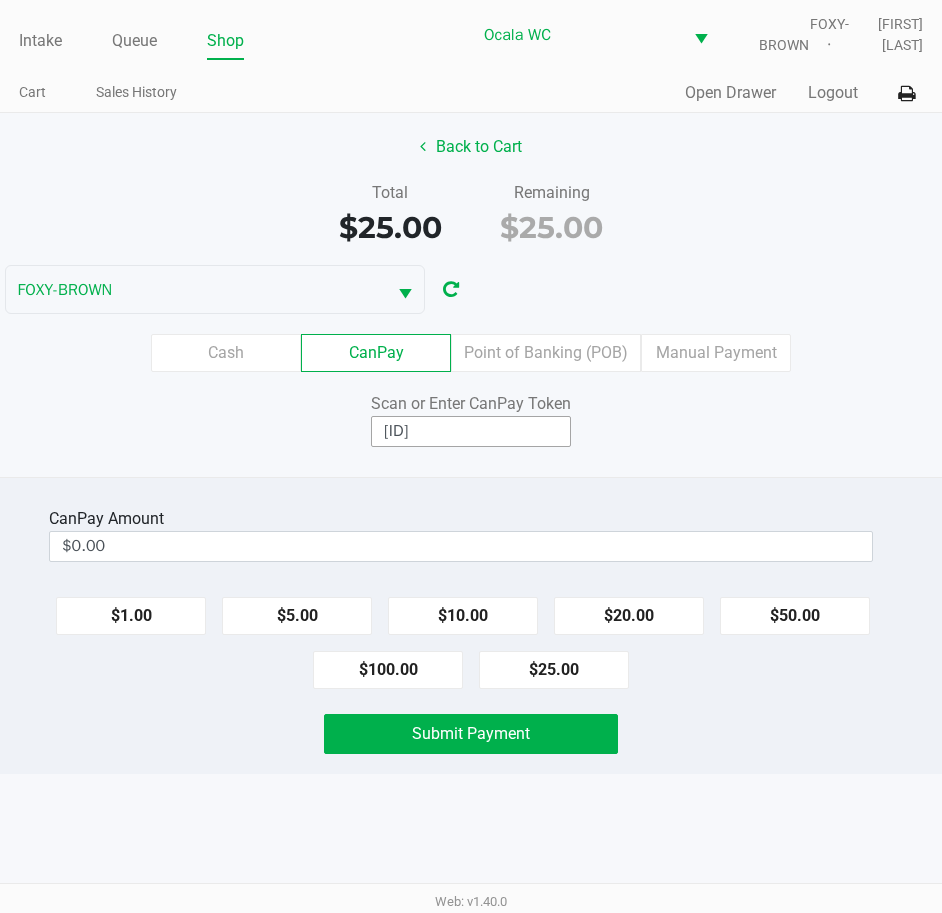 type on "[ID]" 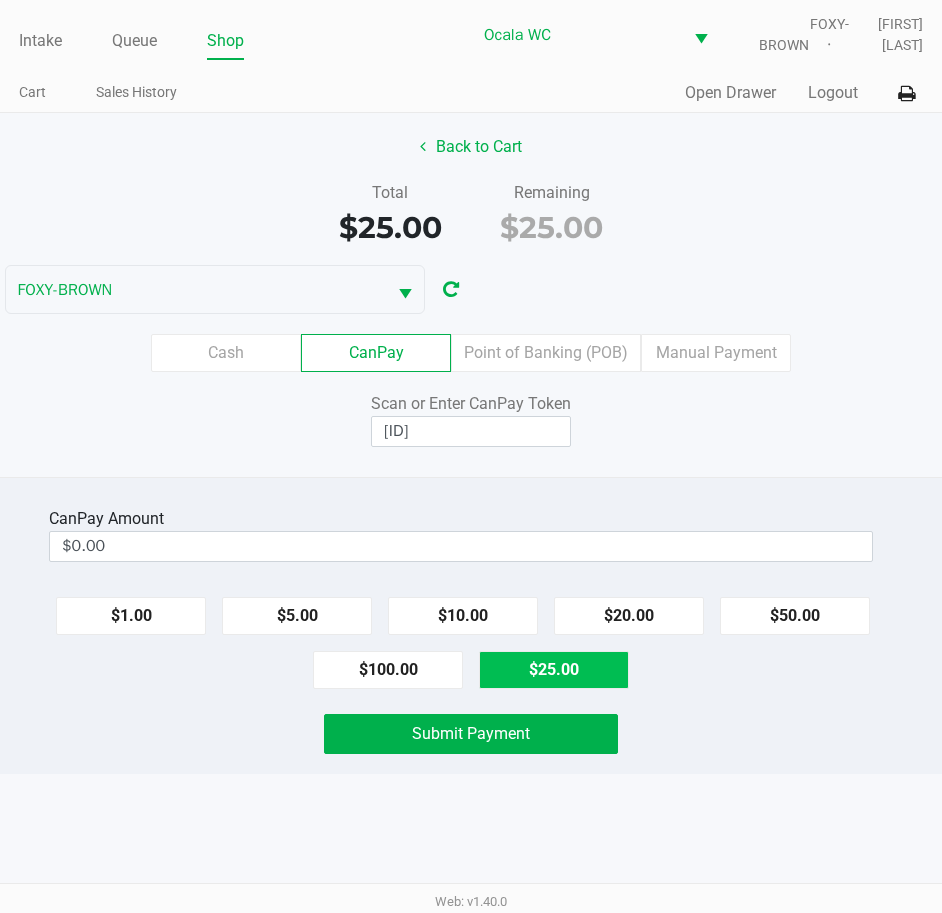 click on "$25.00" 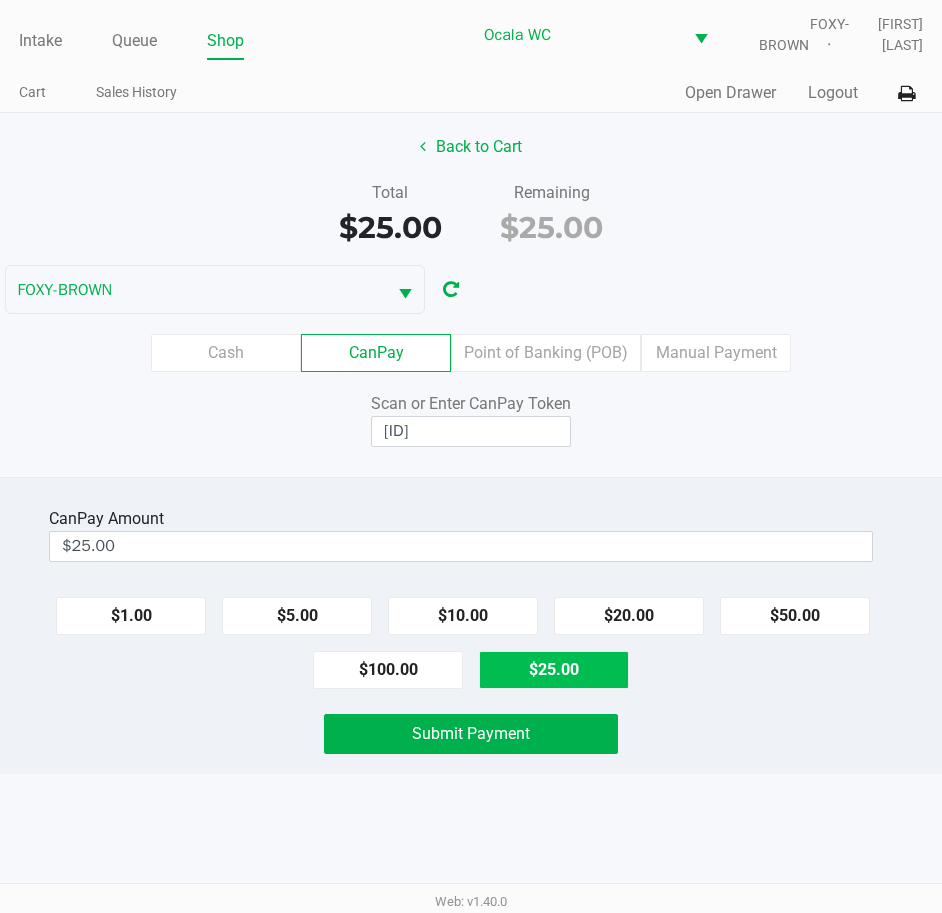 click on "$25.00" 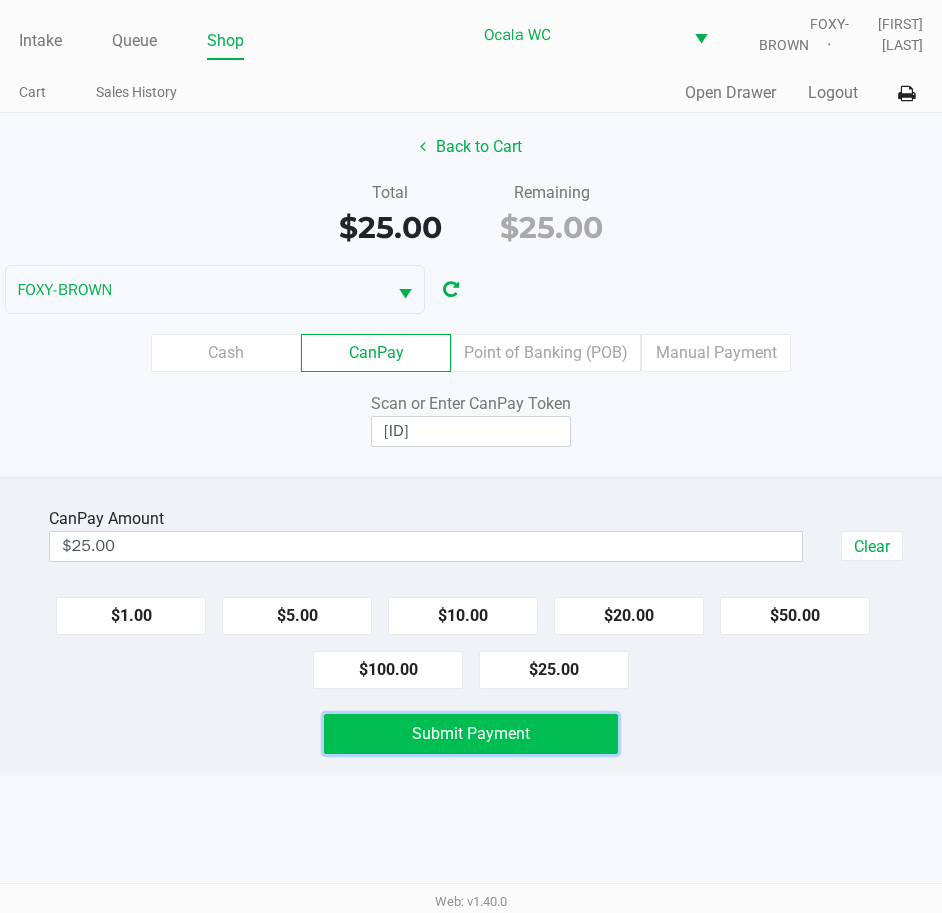 click on "Submit Payment" 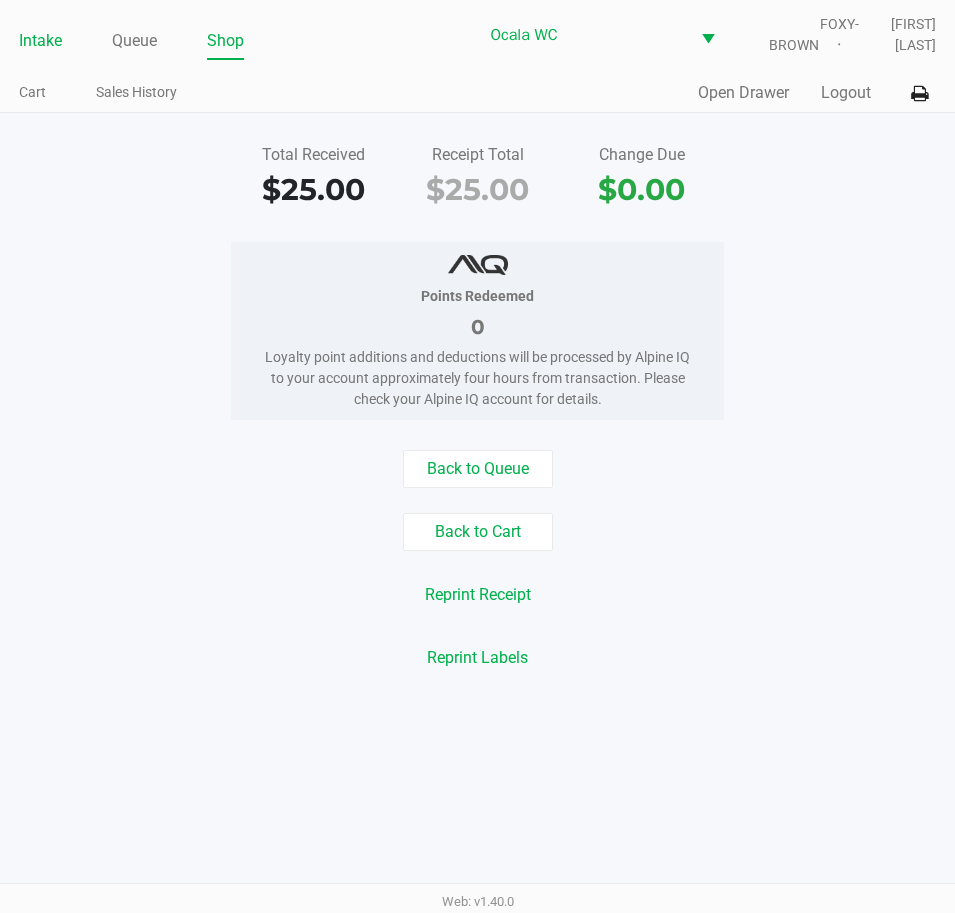 click on "Intake" 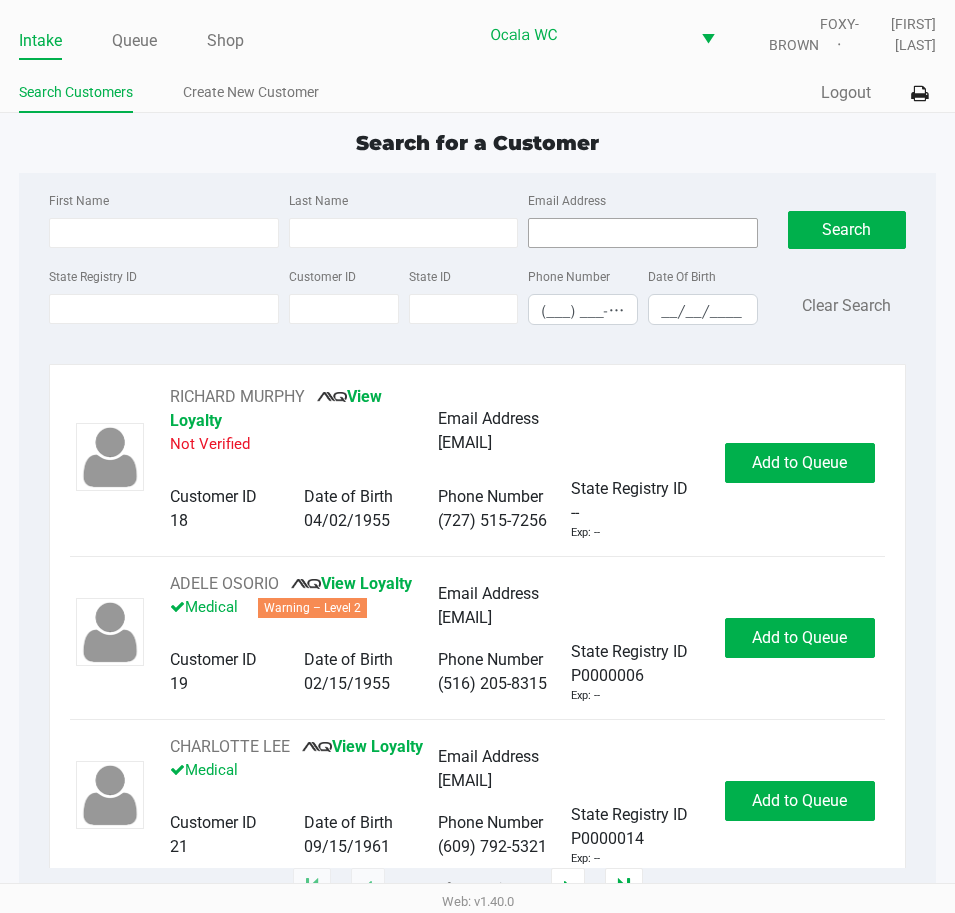 type on "[FIRST]" 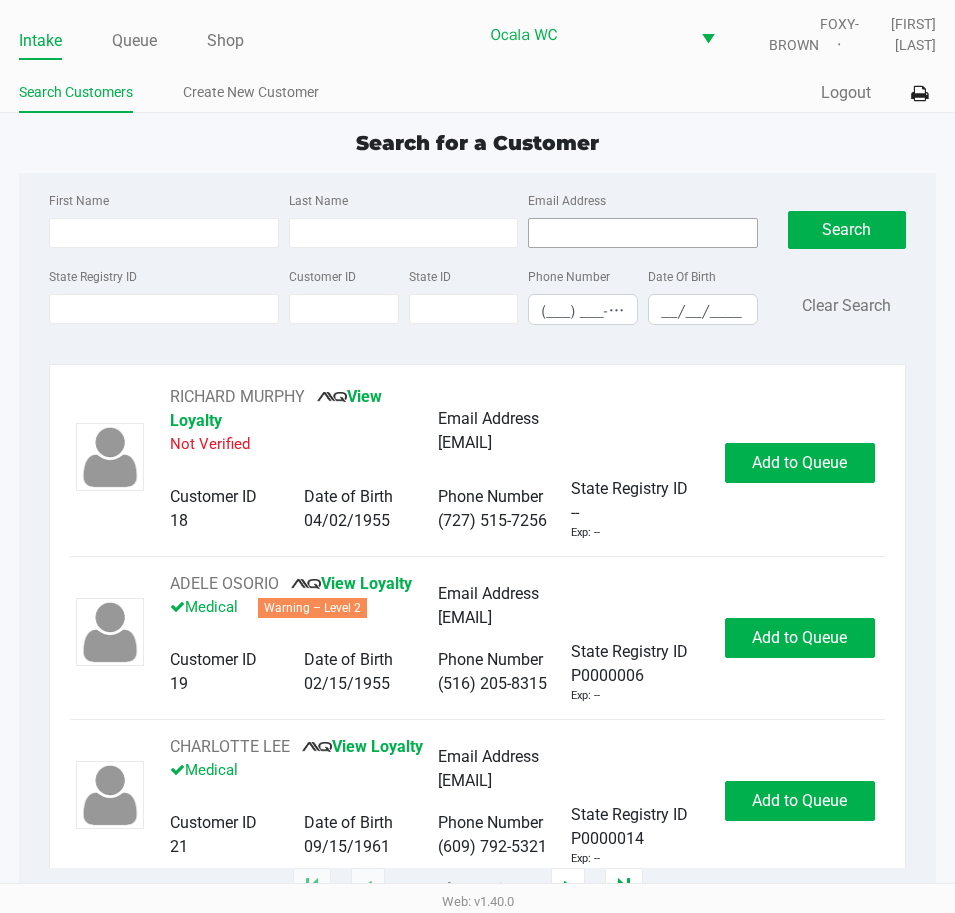 type on "[FIRST]" 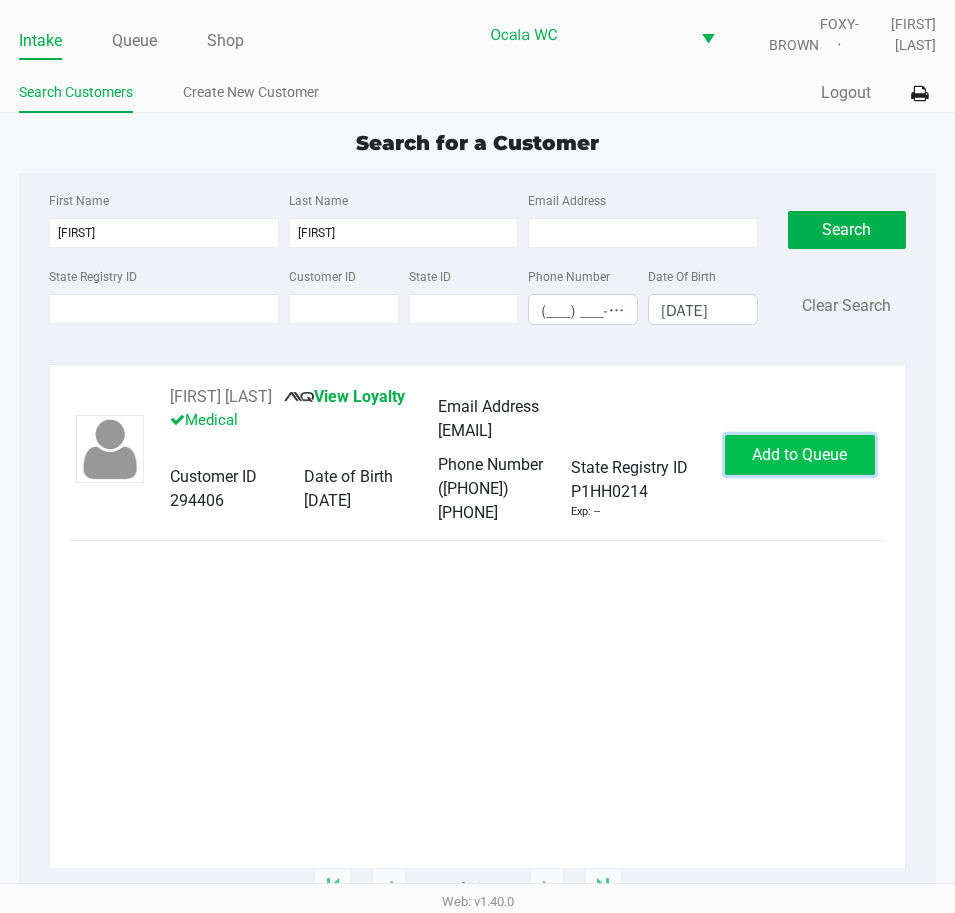 click on "Add to Queue" 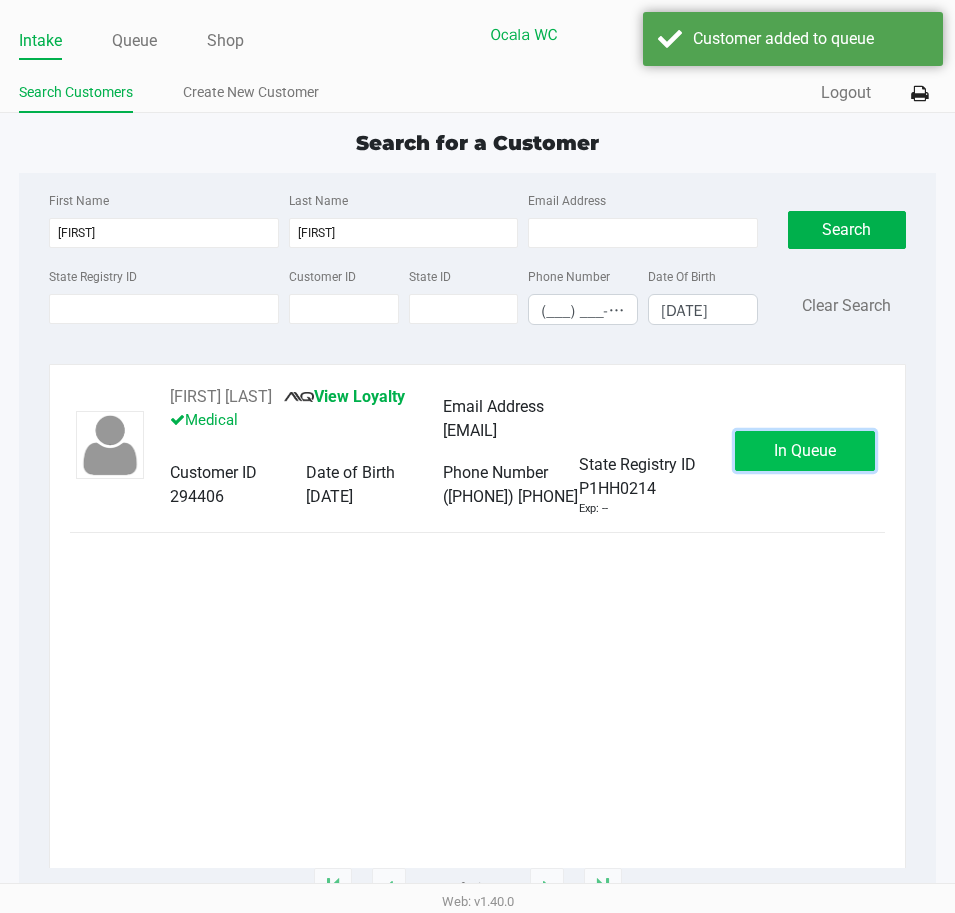 click on "In Queue" 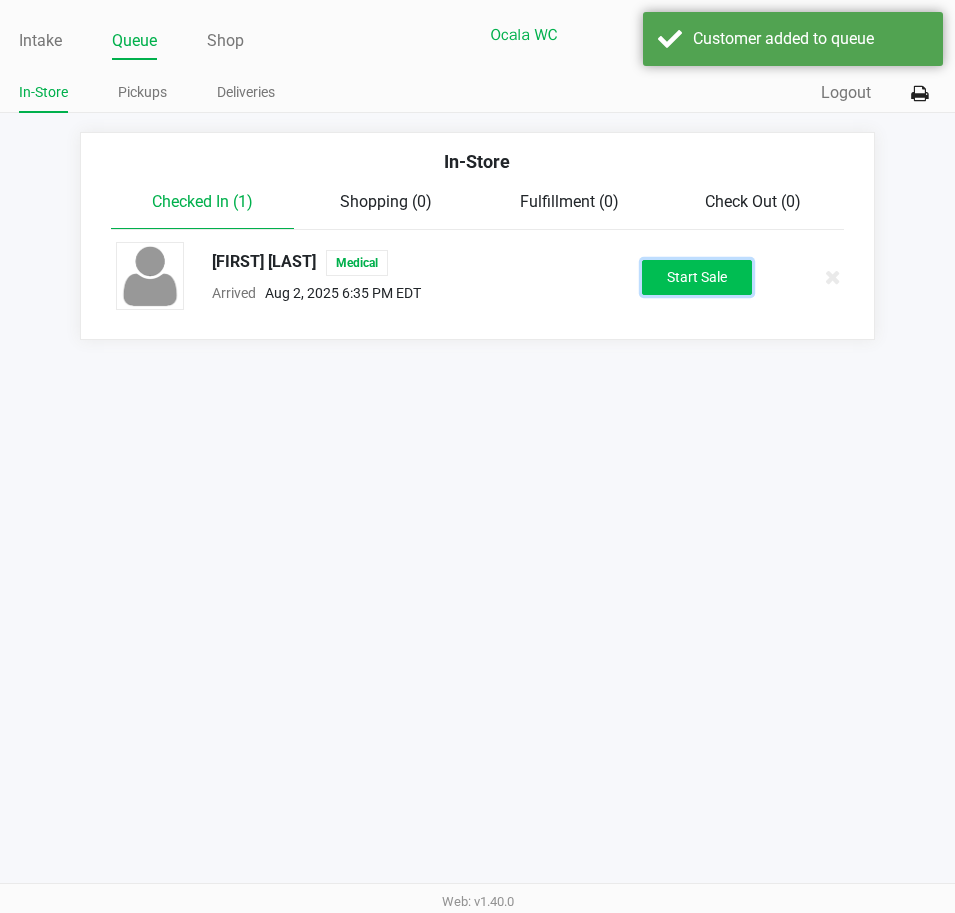 click on "Start Sale" 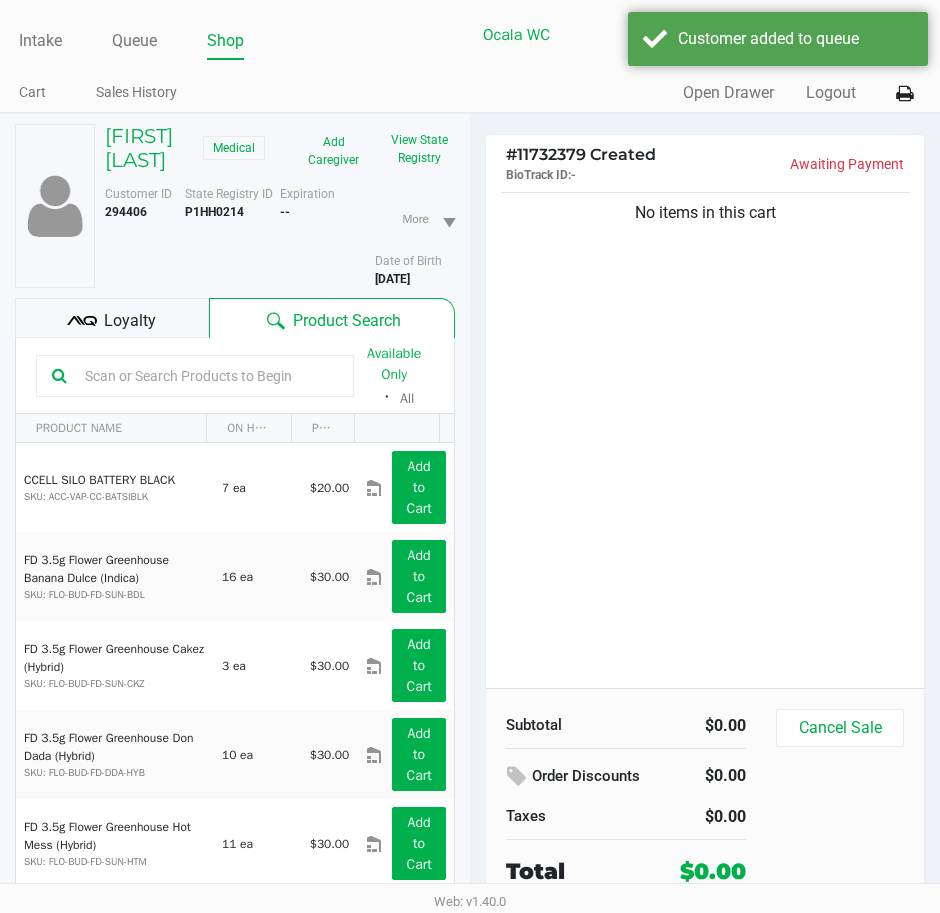 click on "Loyalty" 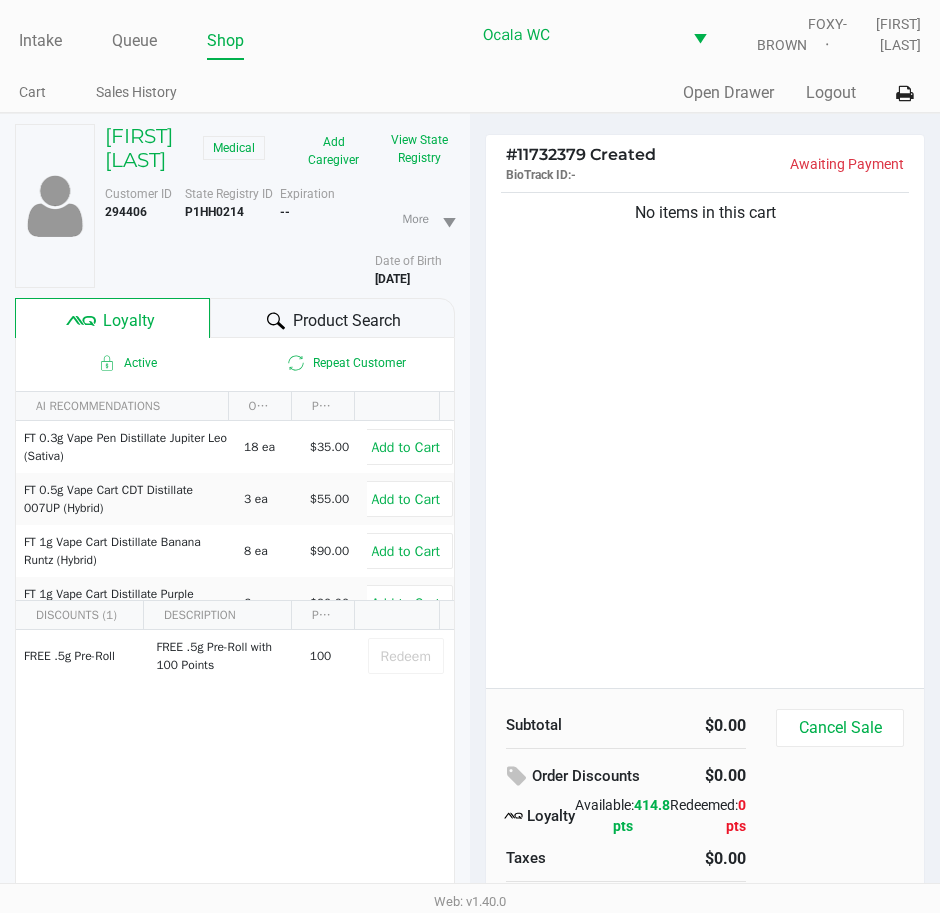 click 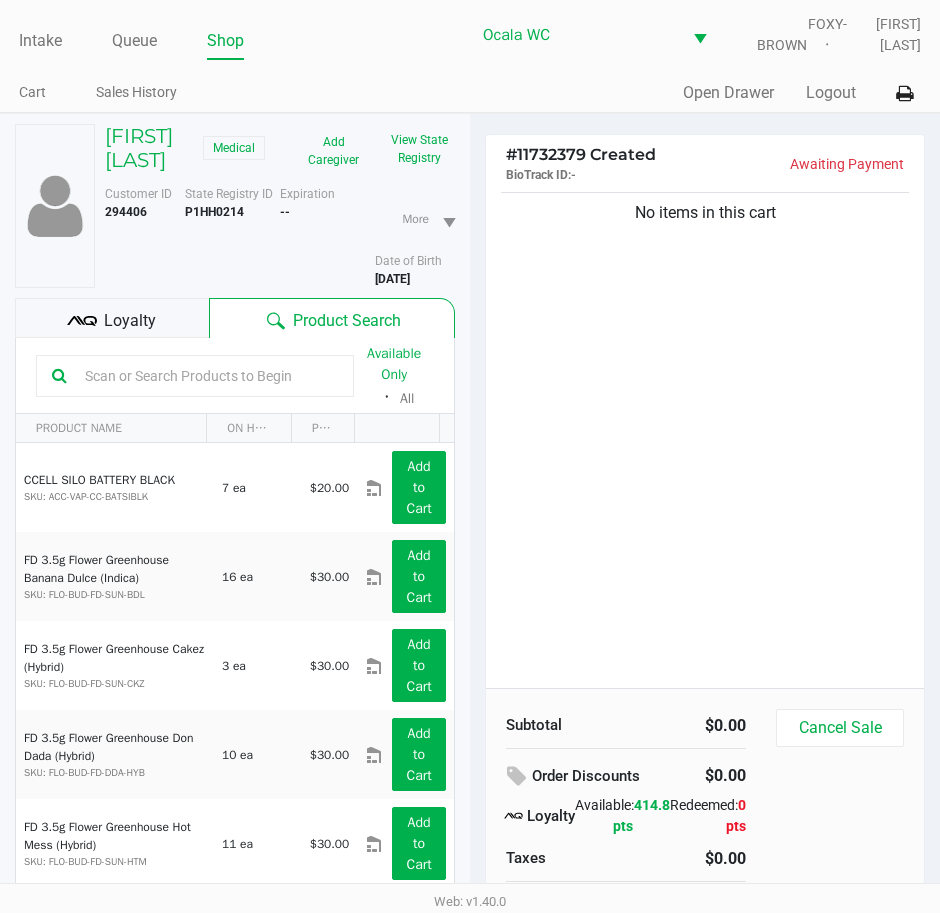 click 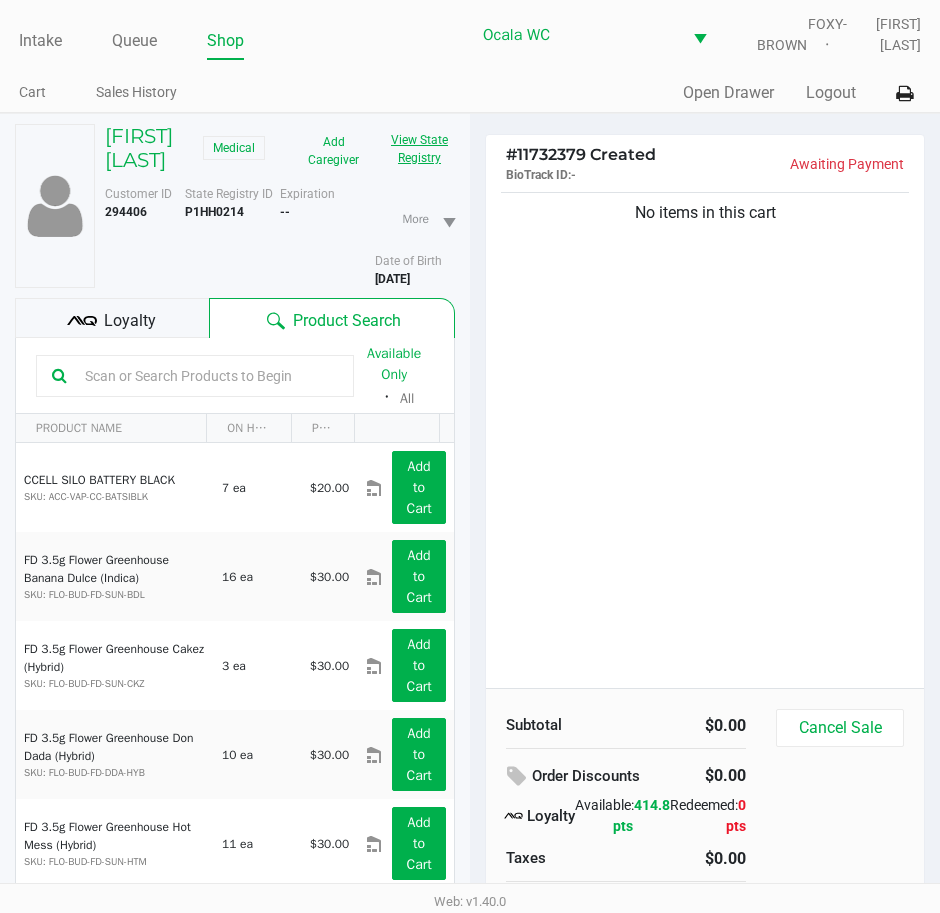 click on "View State Registry" 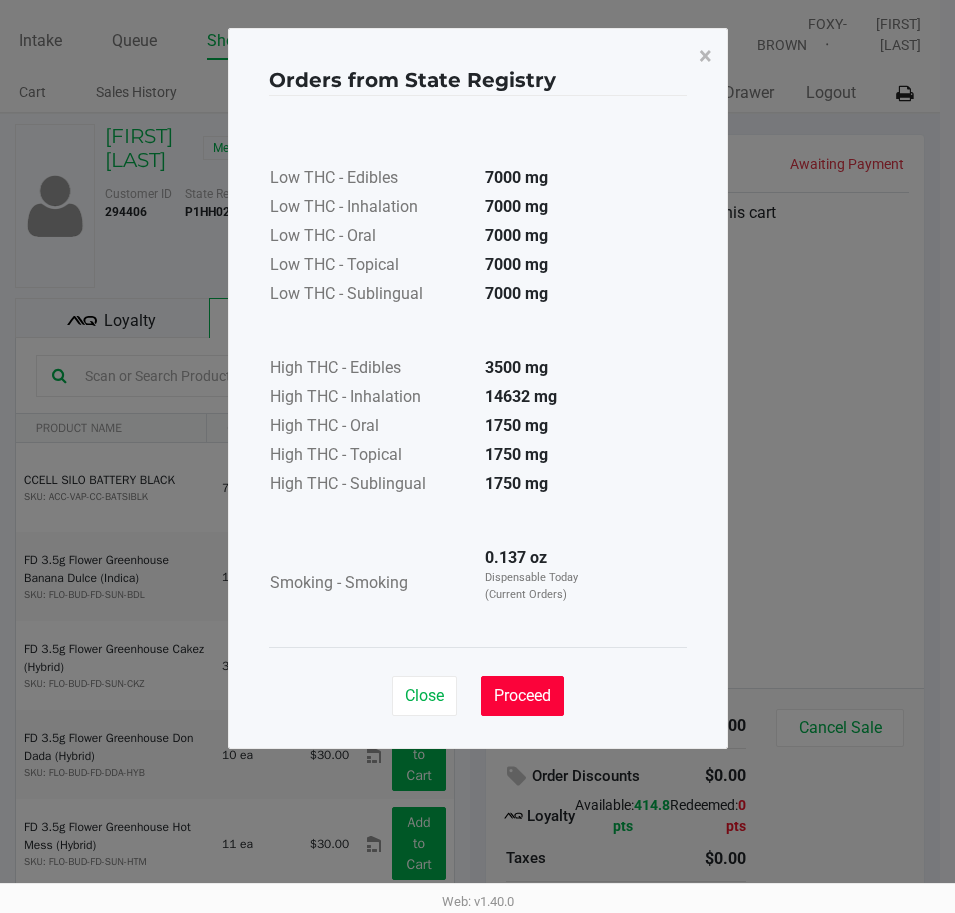 click on "Proceed" 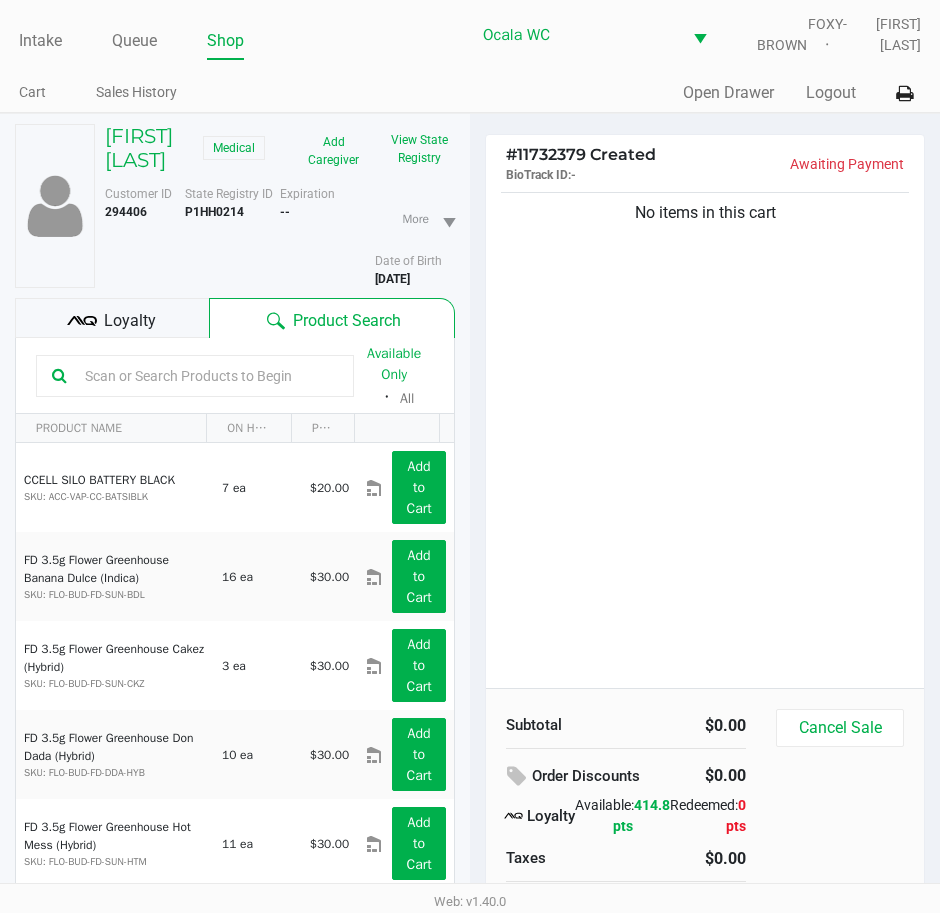 click 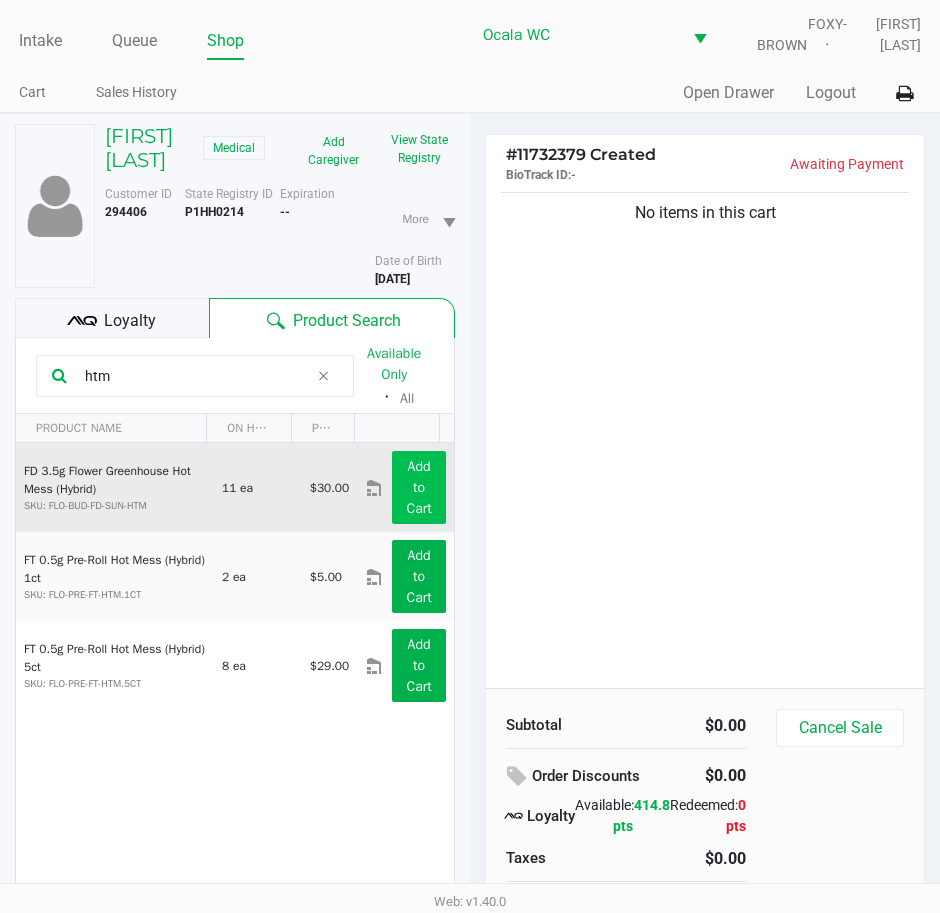type on "htm" 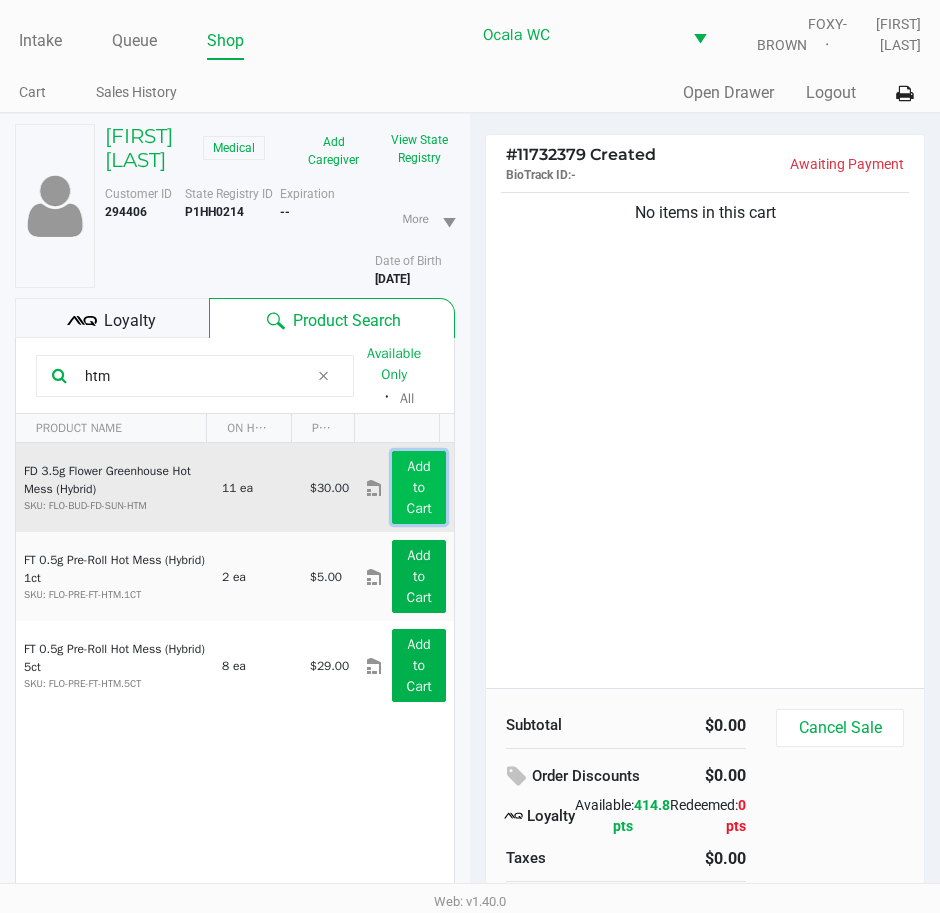 click on "Add to Cart" 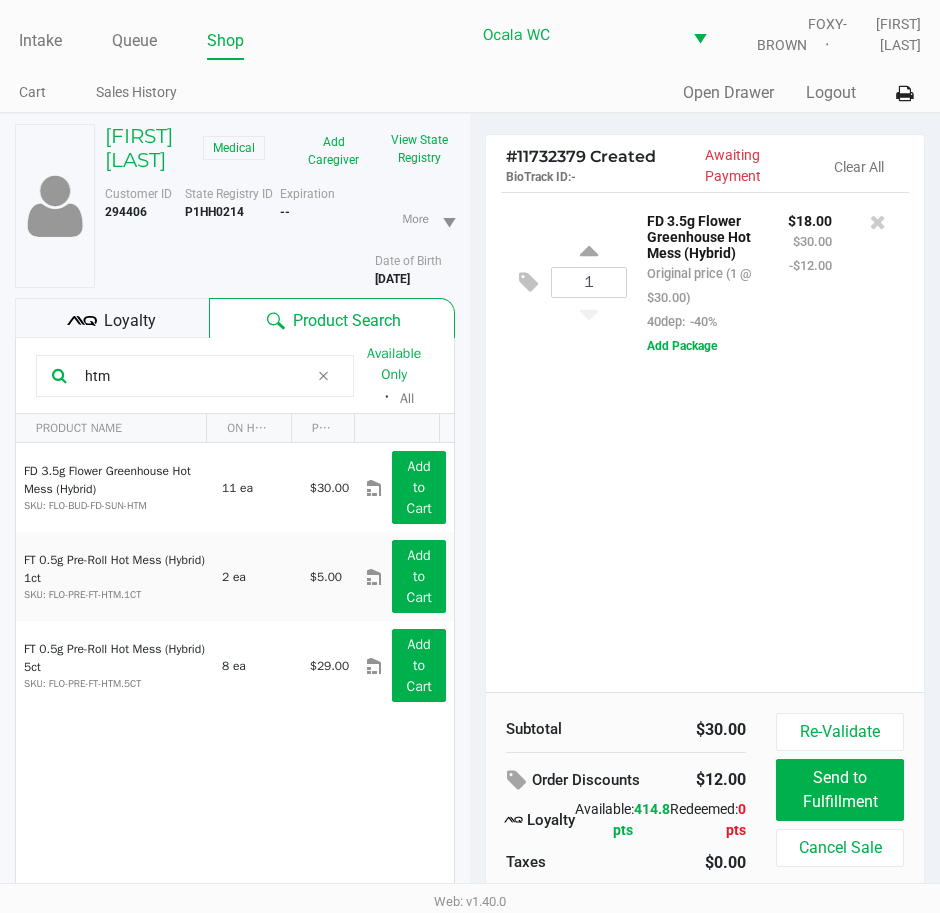 click on "1 FD 3.5g Flower Greenhouse Hot Mess (Hybrid) Original price (1 @ $30.00) 40dep: -40% $18.00 $30.00 -$12.00 Add Package" 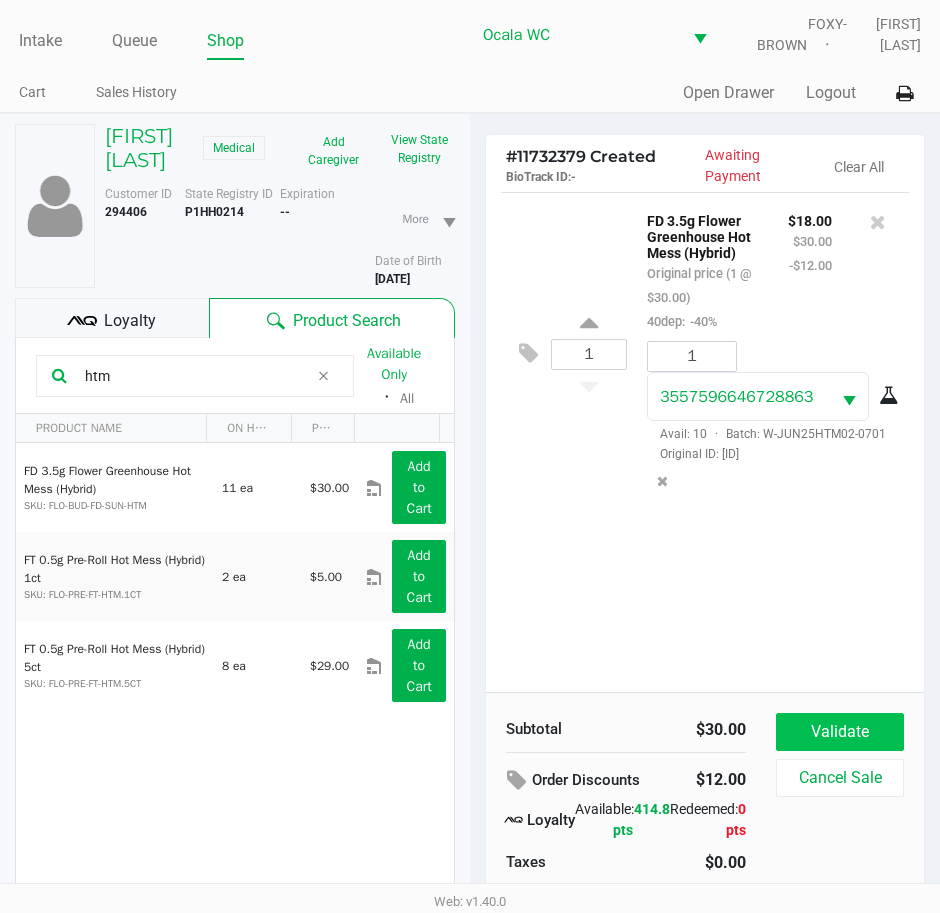 drag, startPoint x: 790, startPoint y: 705, endPoint x: 790, endPoint y: 731, distance: 26 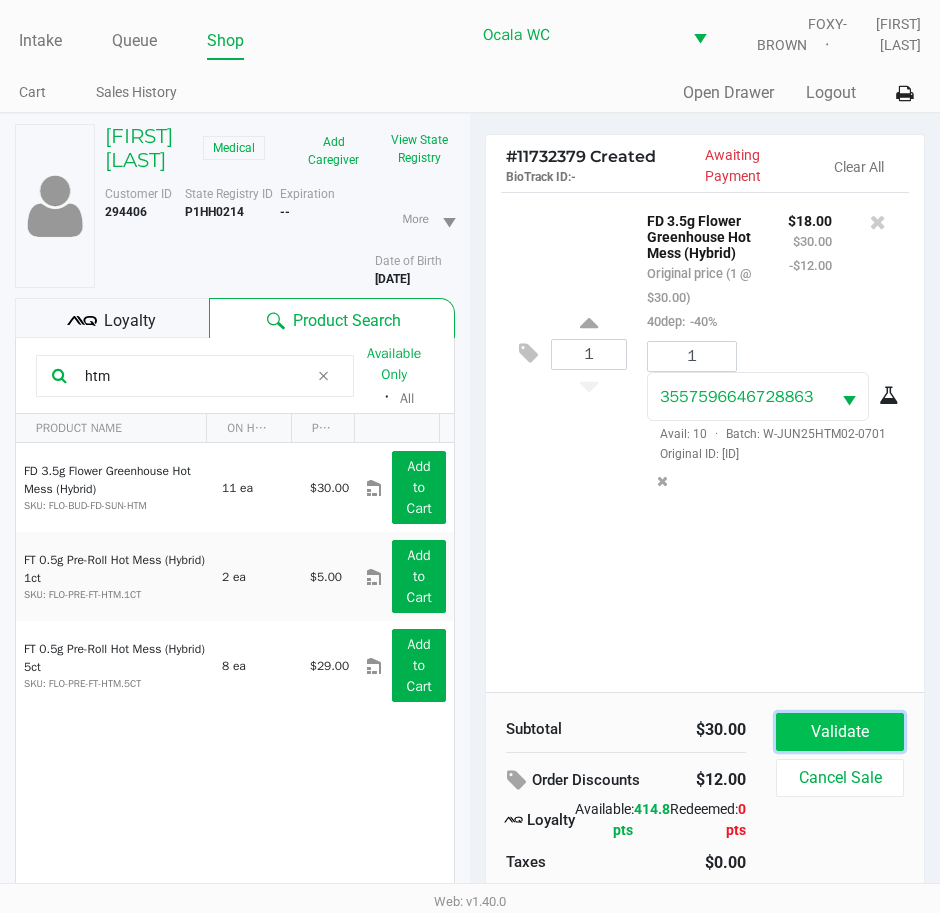 click on "Validate" 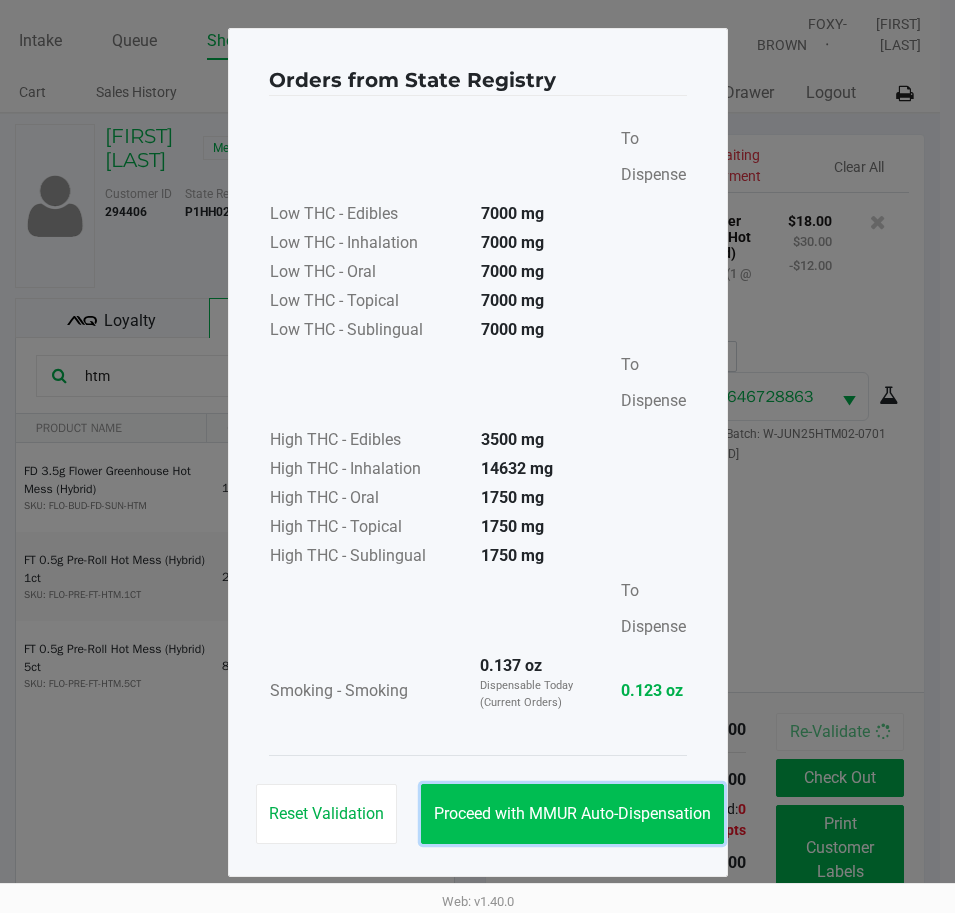 click on "Proceed with MMUR Auto-Dispensation" 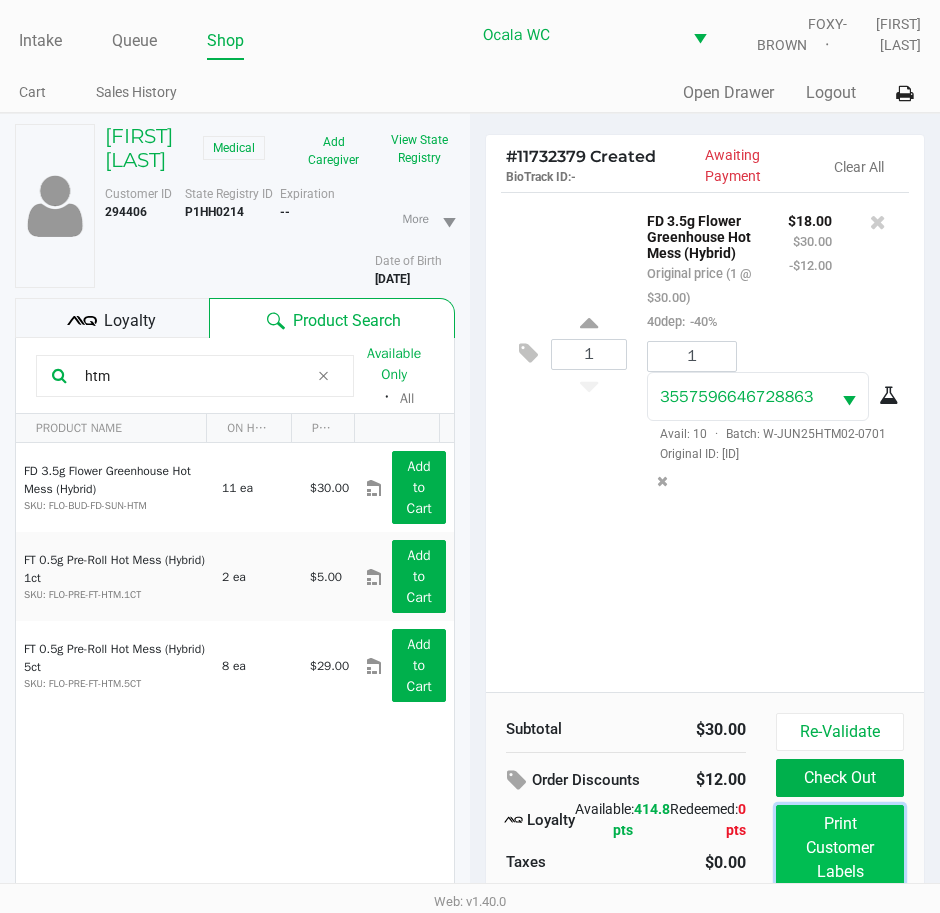 click on "Print Customer Labels" 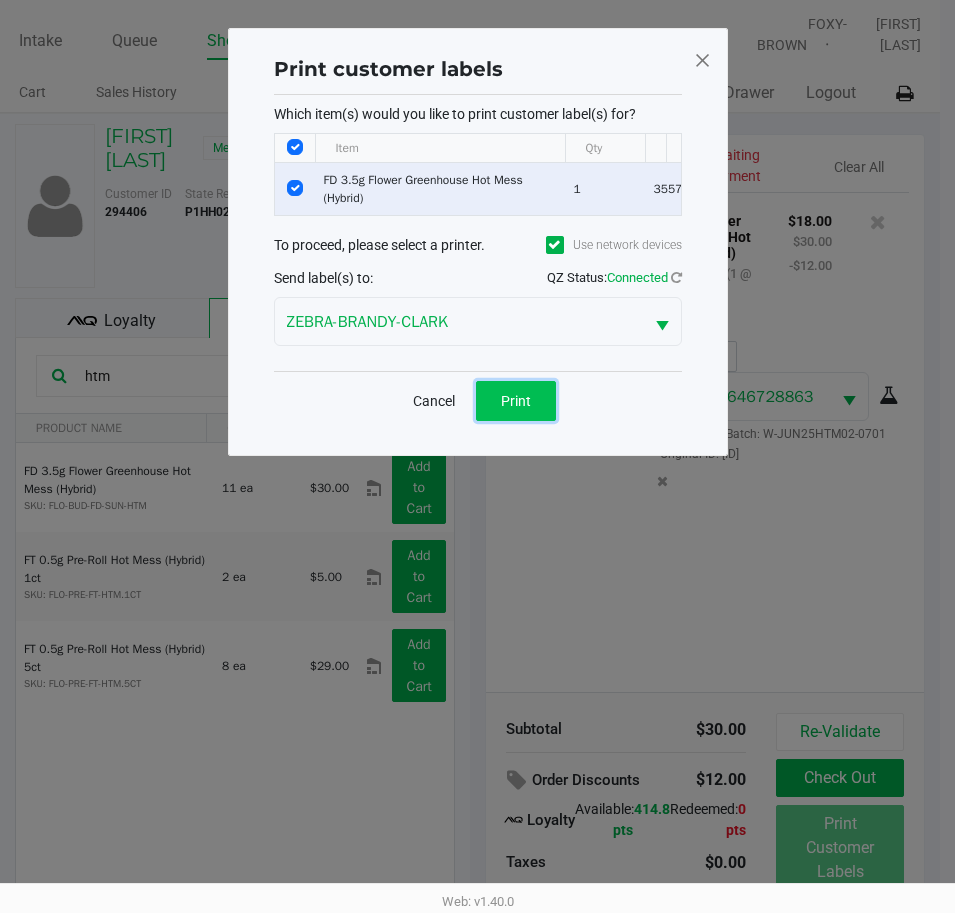 click on "Print" 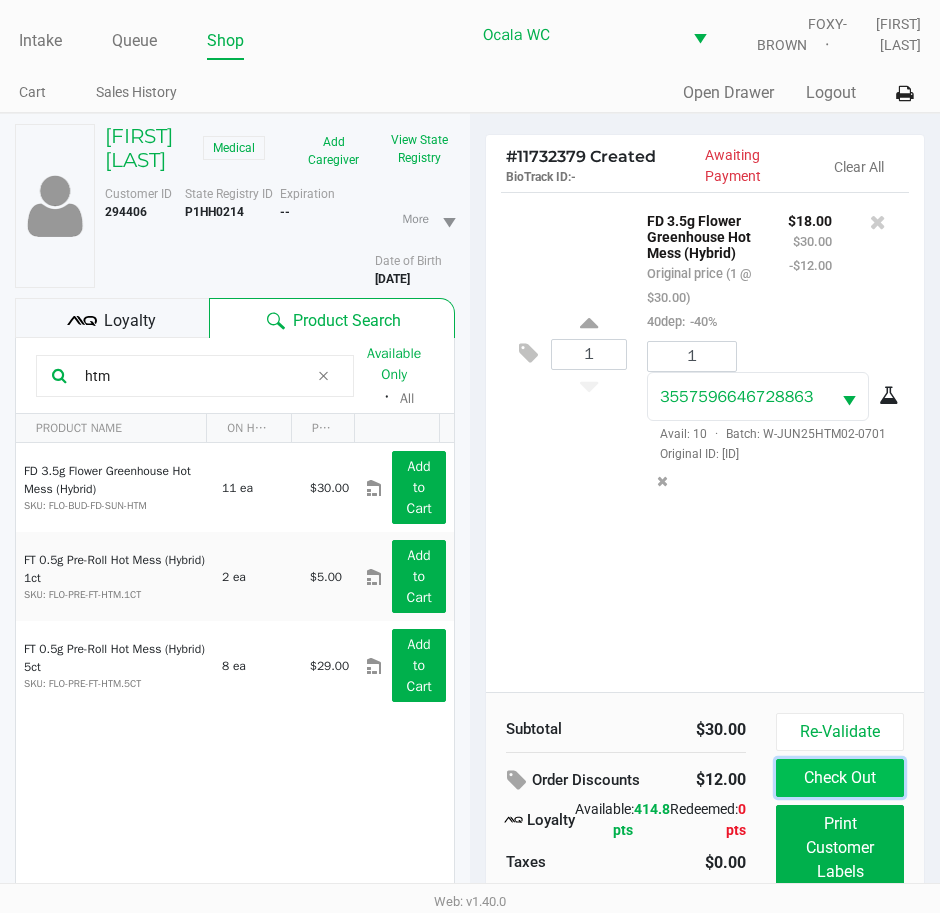 click on "Check Out" 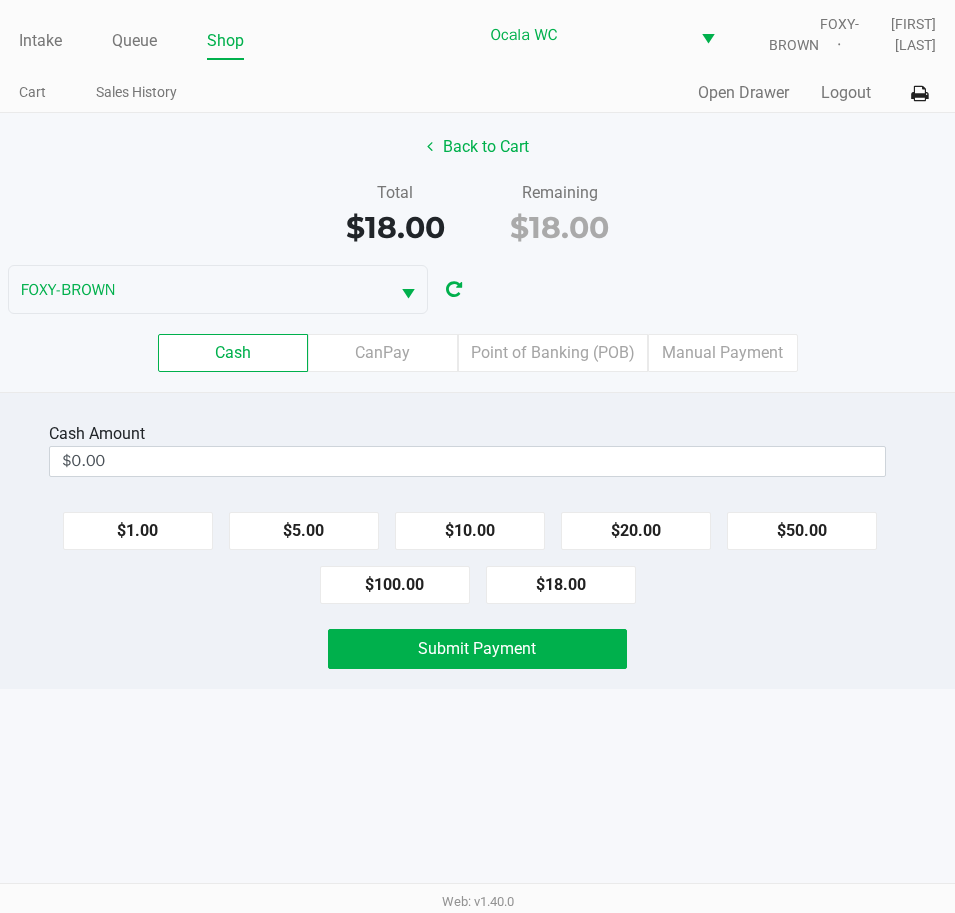 click on "Cash  Amount" 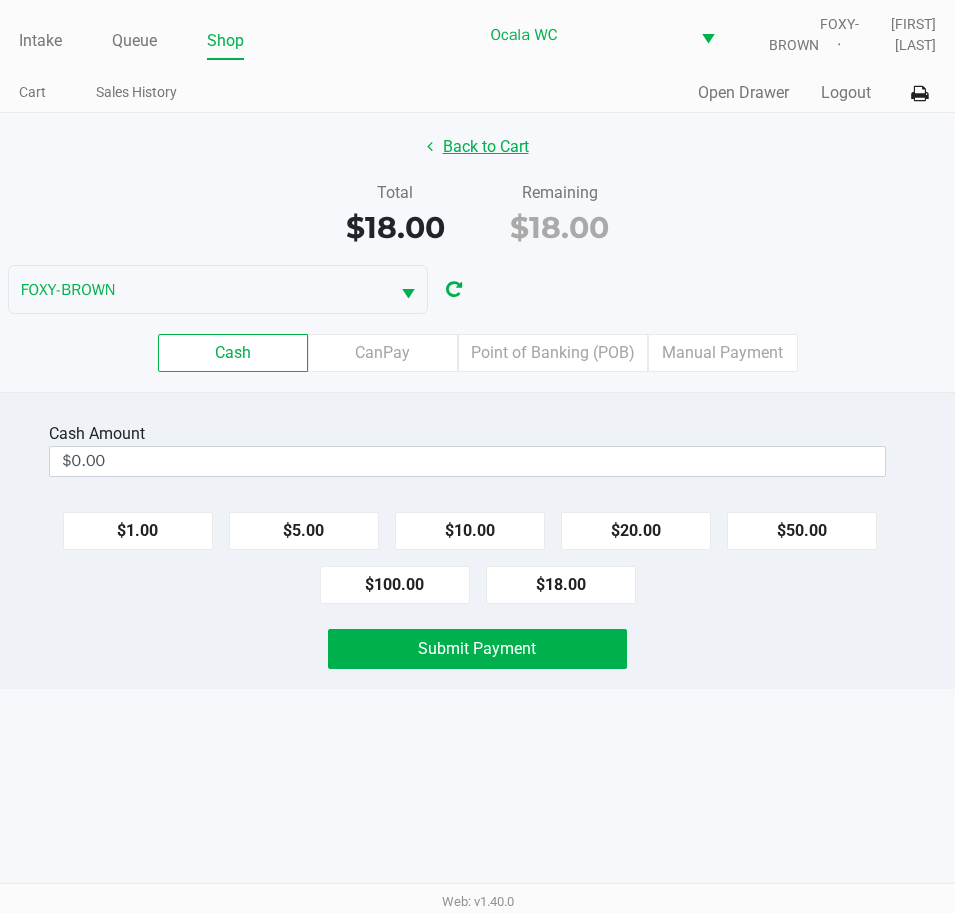 click on "Back to Cart" 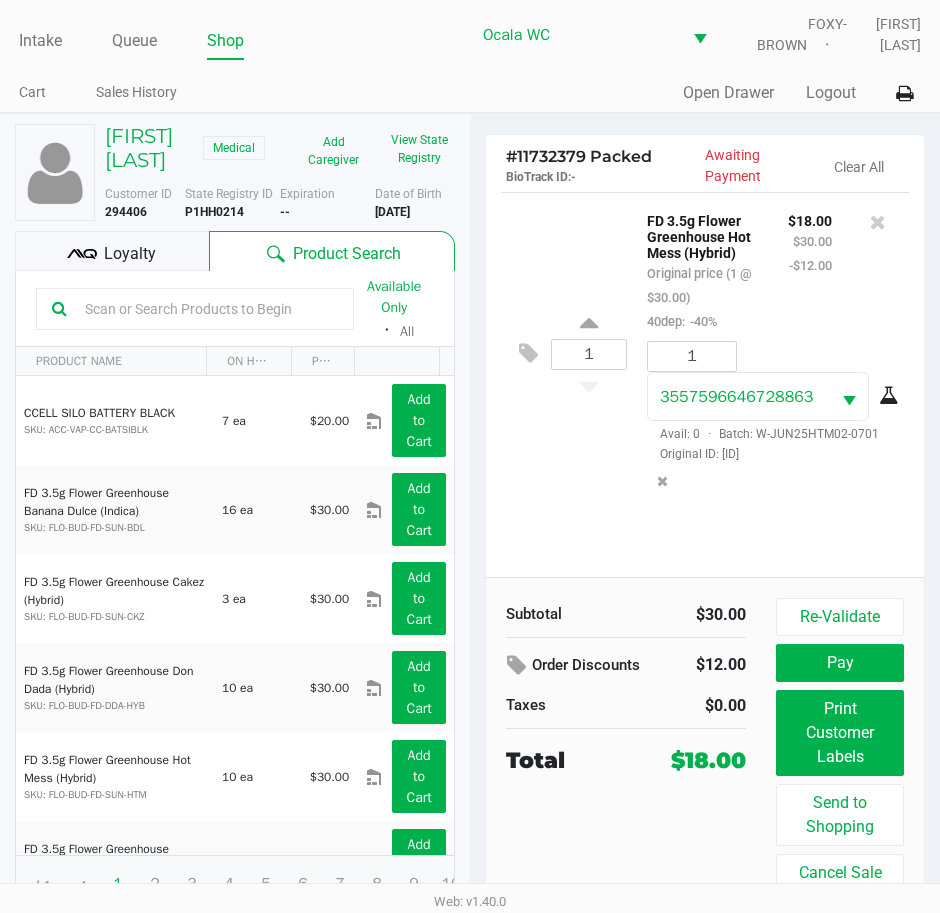 click on "P1HH0214" 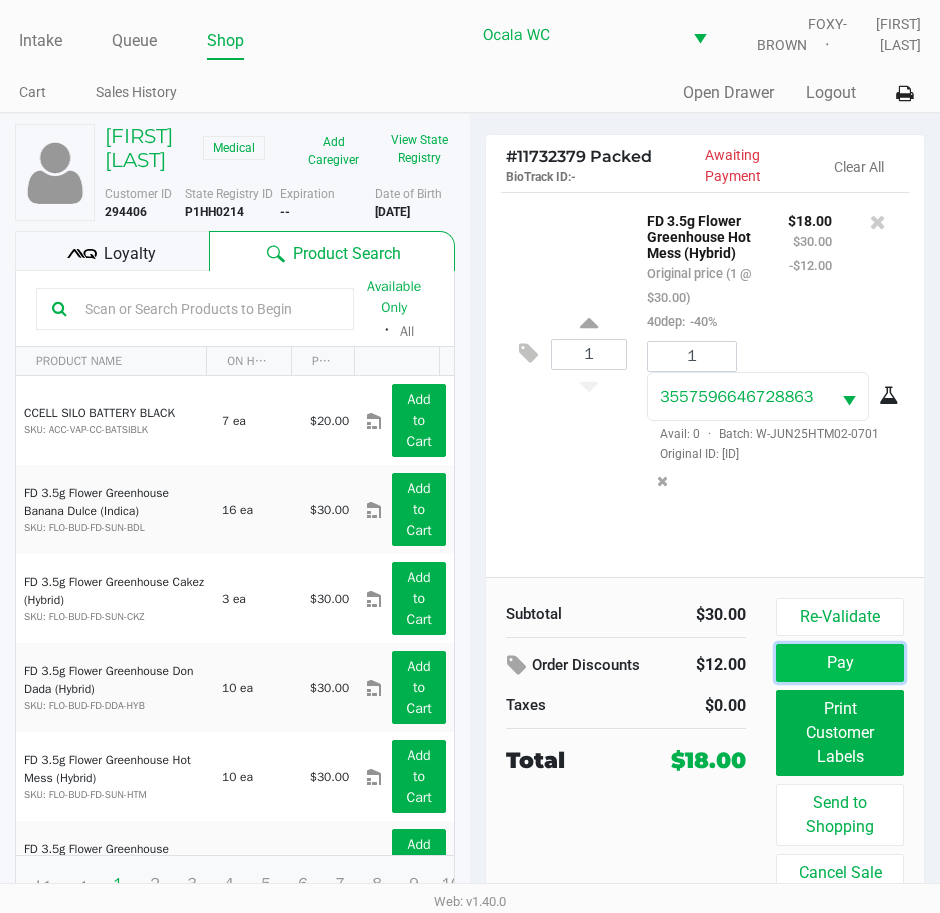 click on "Pay" 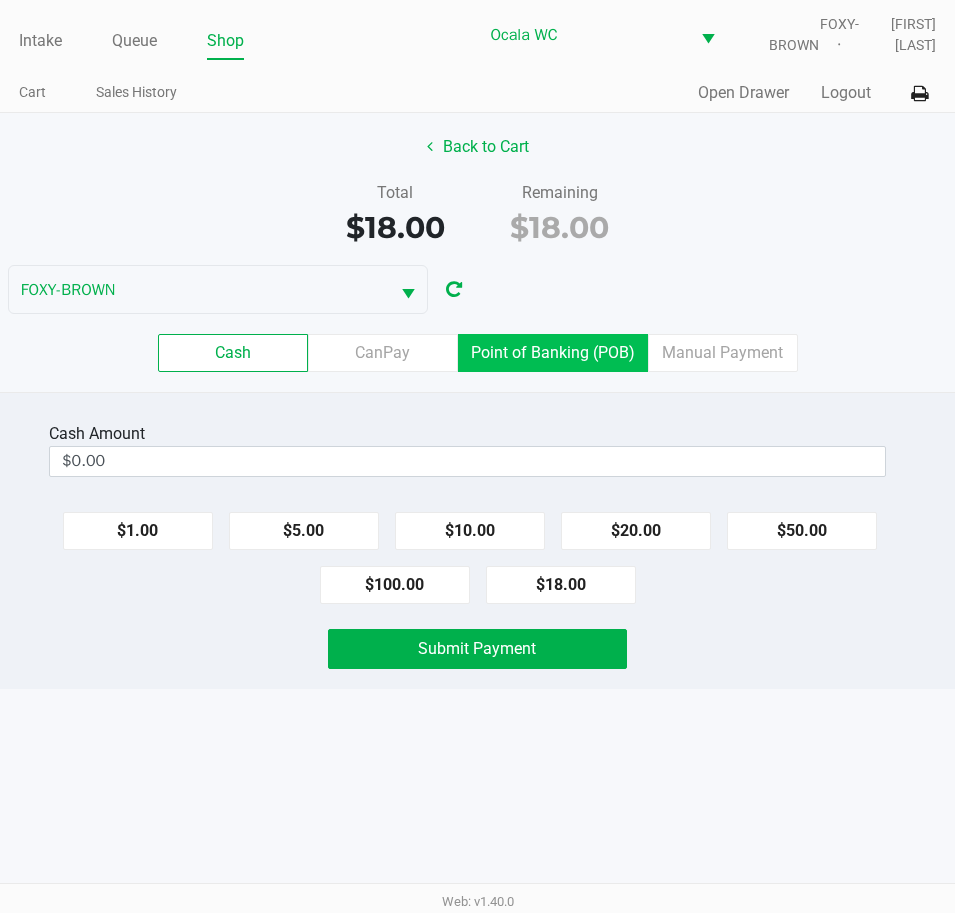 click on "Point of Banking (POB)" 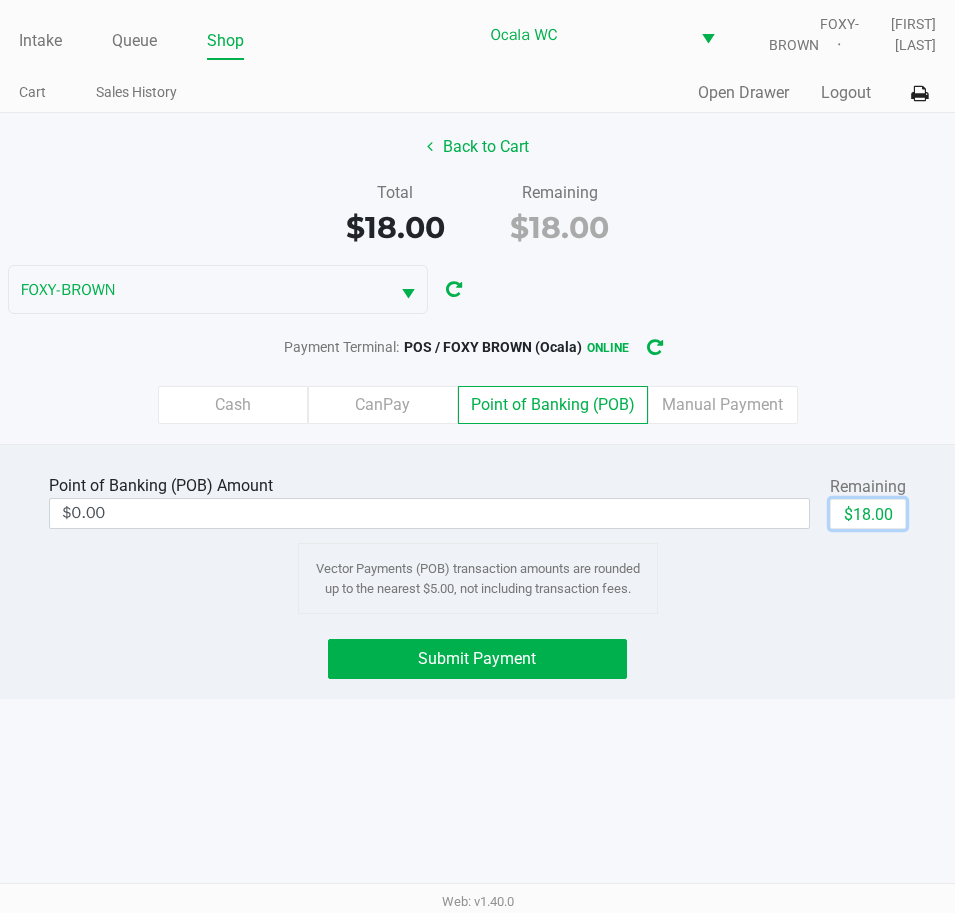 click on "$18.00" 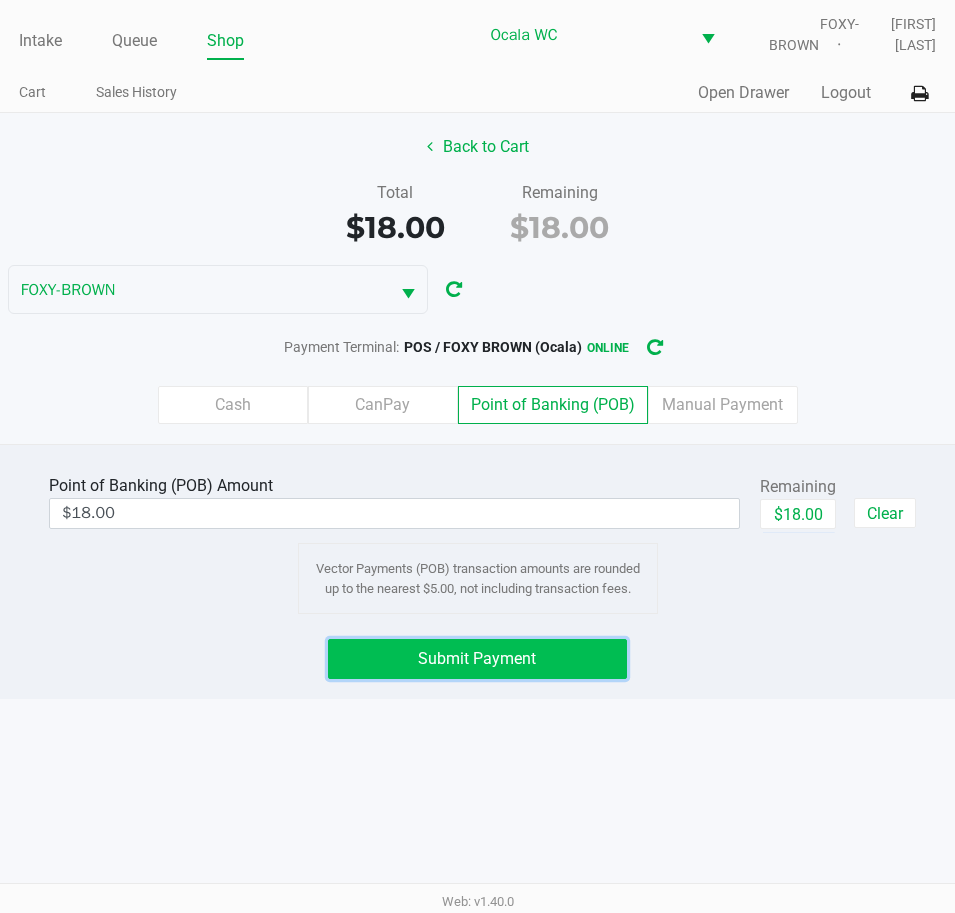 click on "Submit Payment" 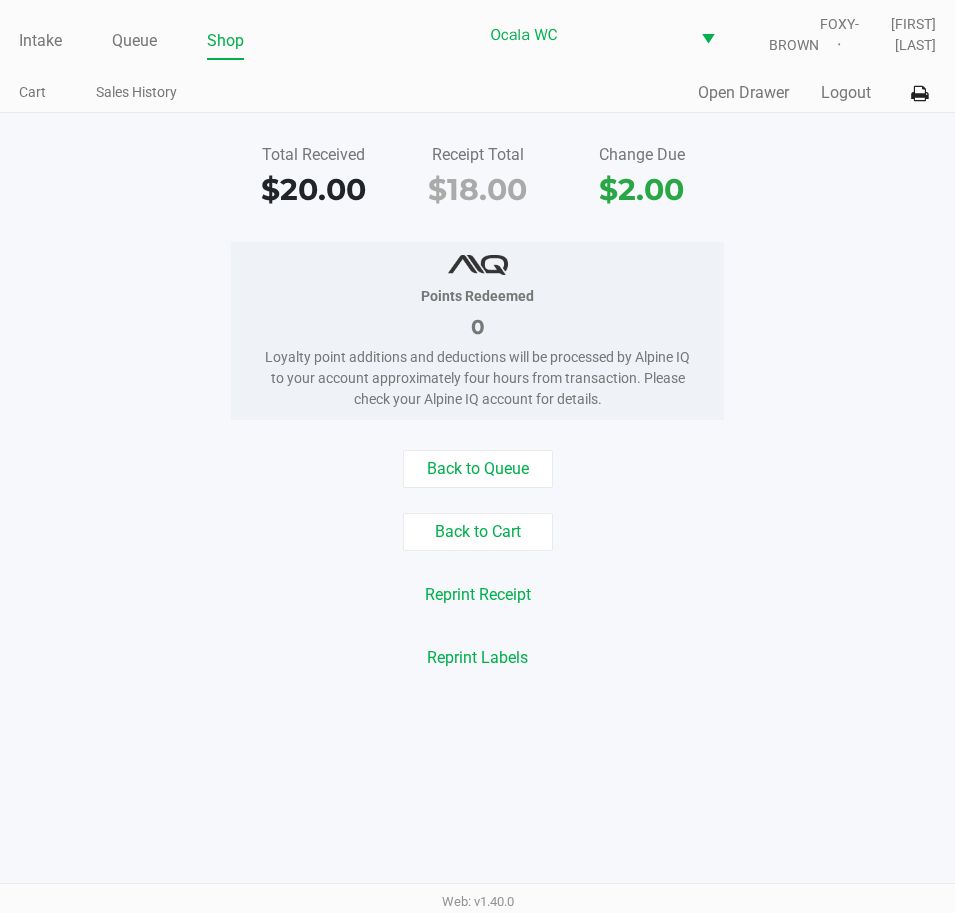 click on "Queue" 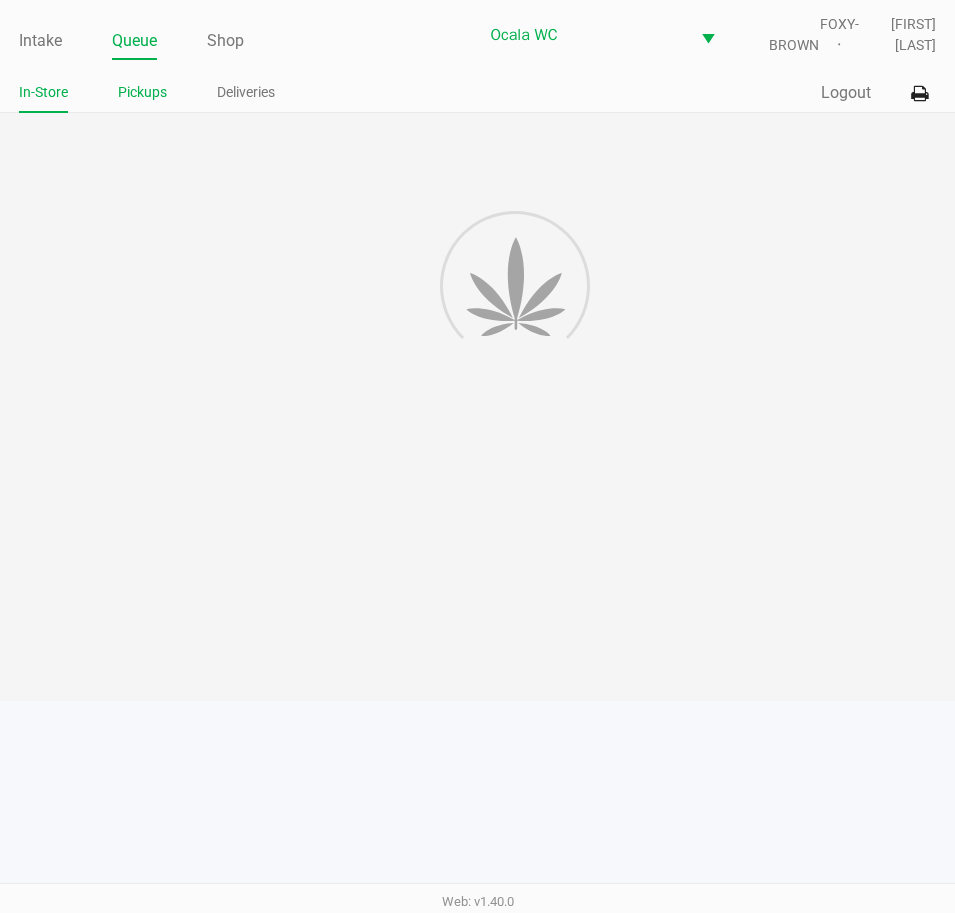 click on "Pickups" 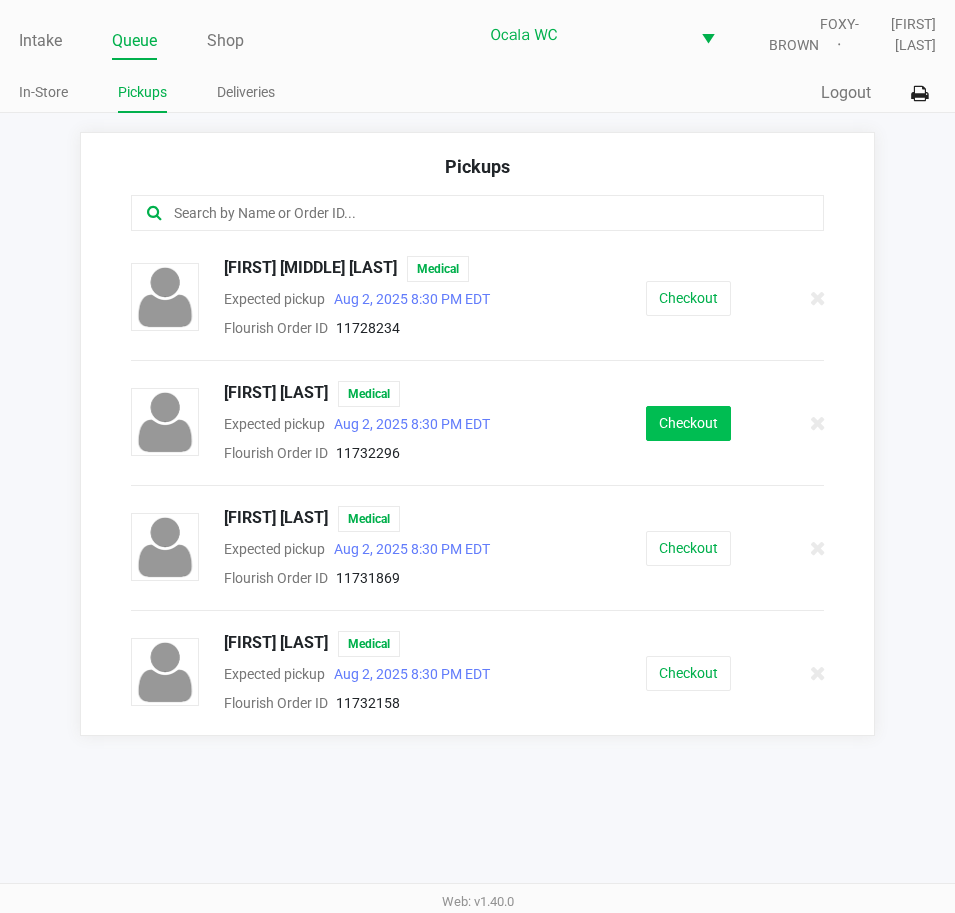 click on "Checkout" 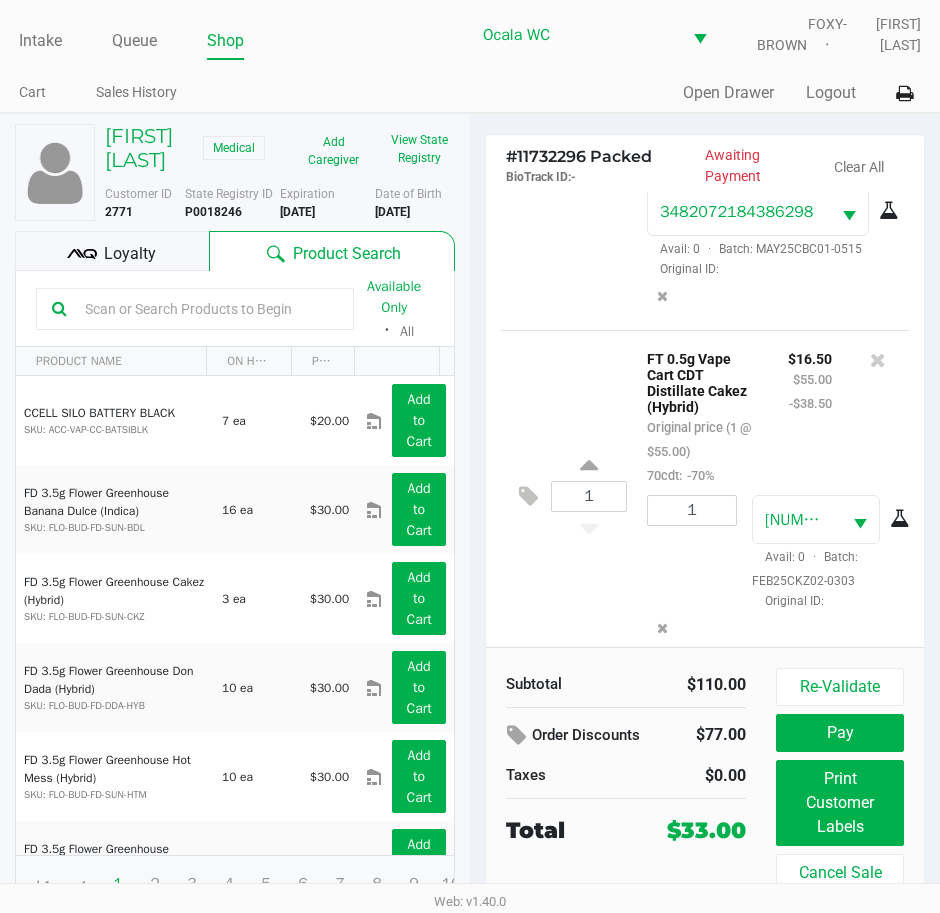 scroll, scrollTop: 248, scrollLeft: 0, axis: vertical 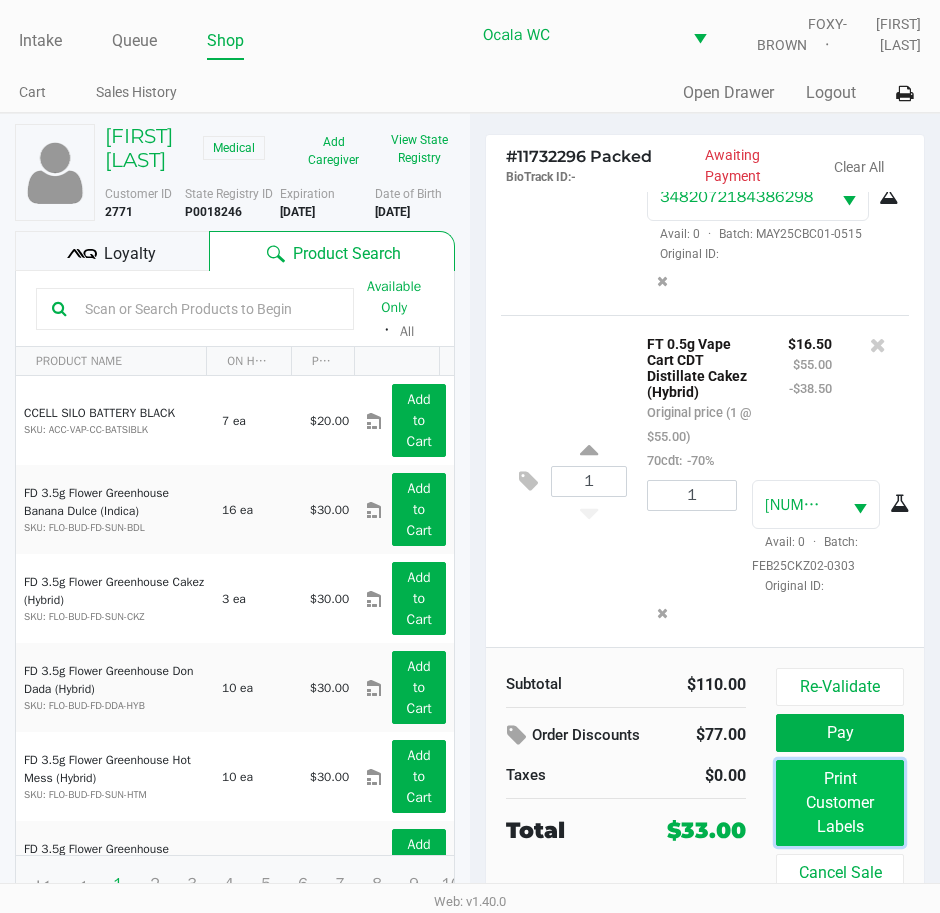 click on "Print Customer Labels" 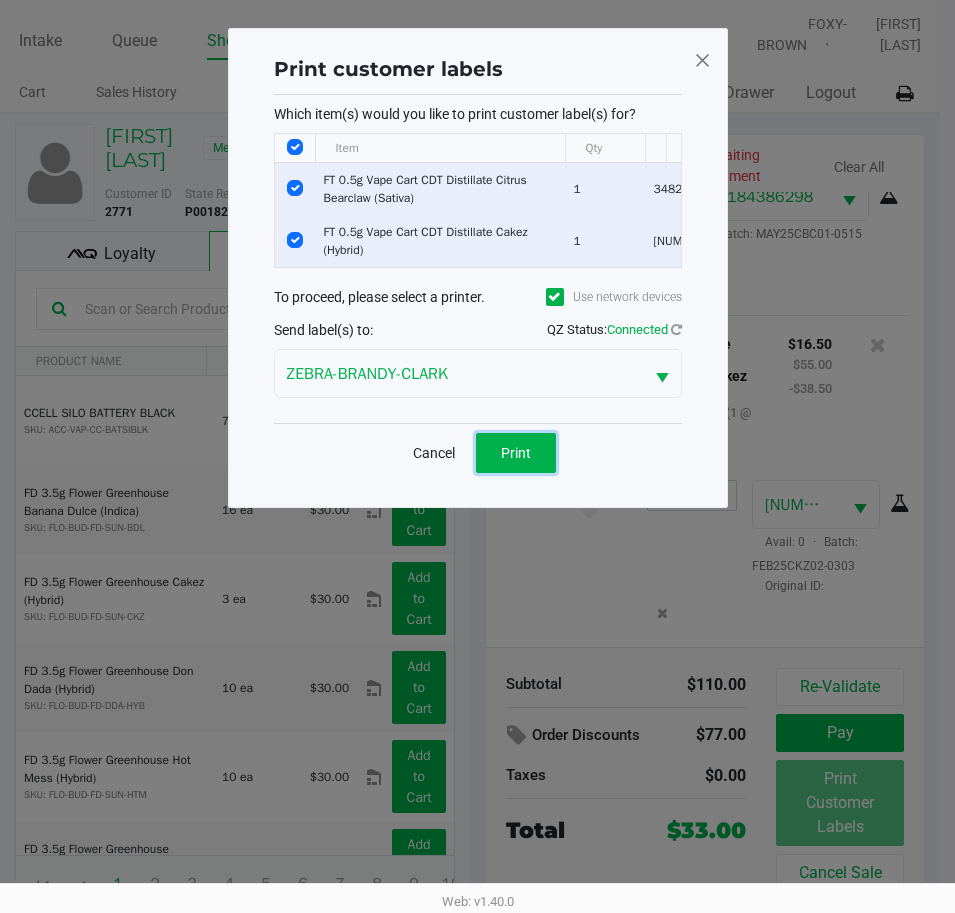 click on "Print" 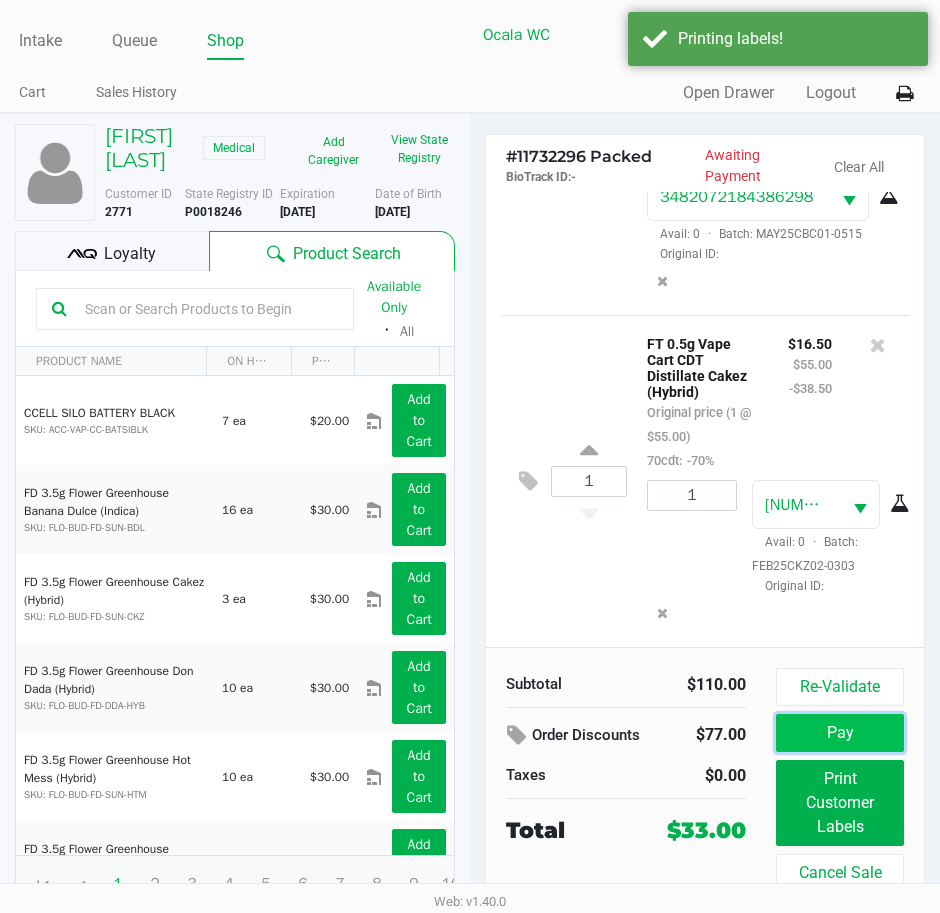 click on "Pay" 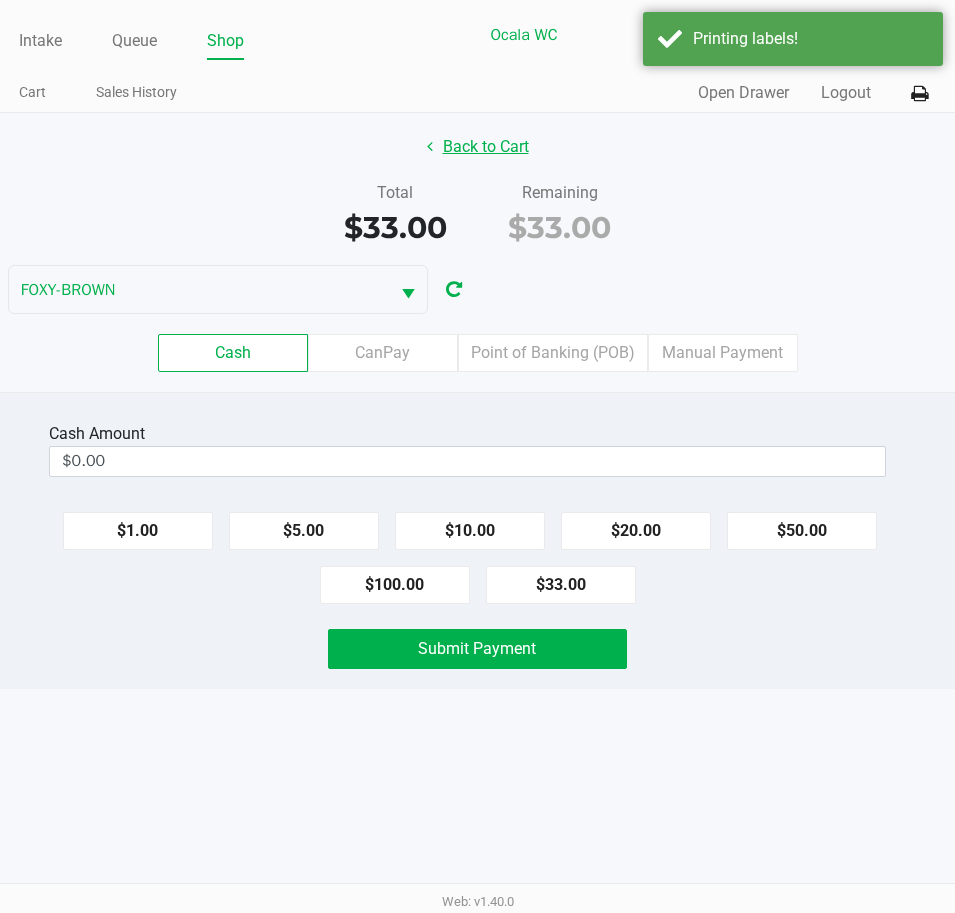 click on "Back to Cart" 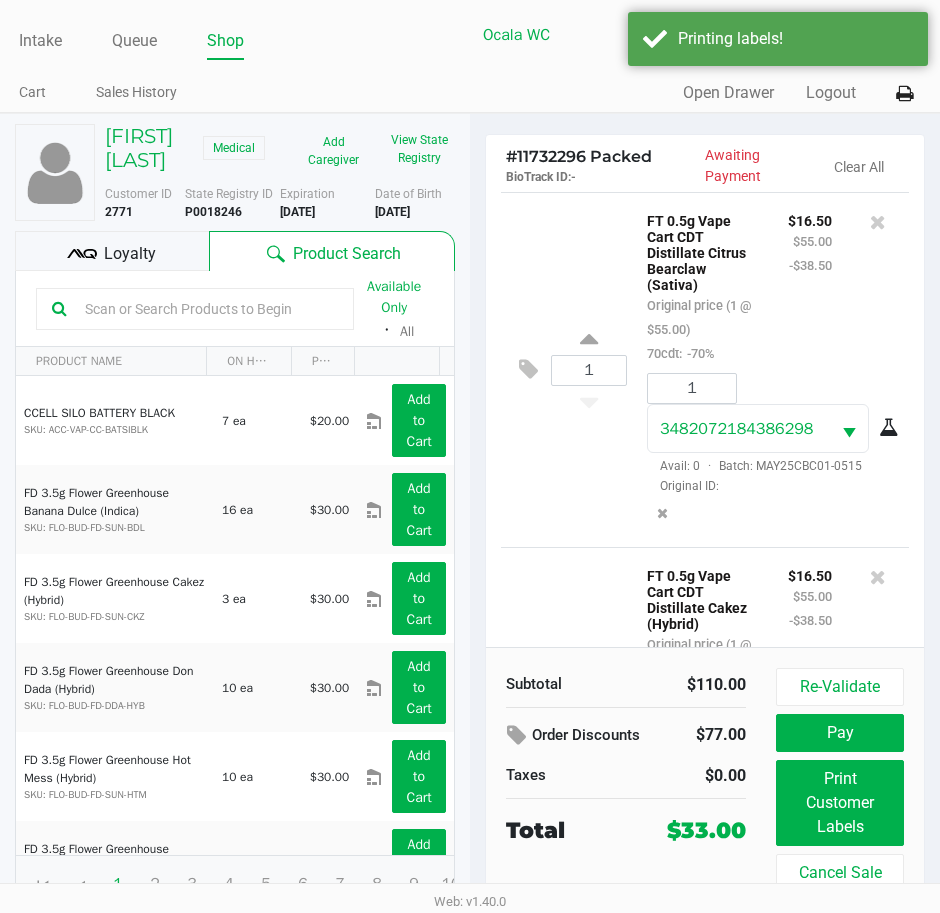 click on "Loyalty" 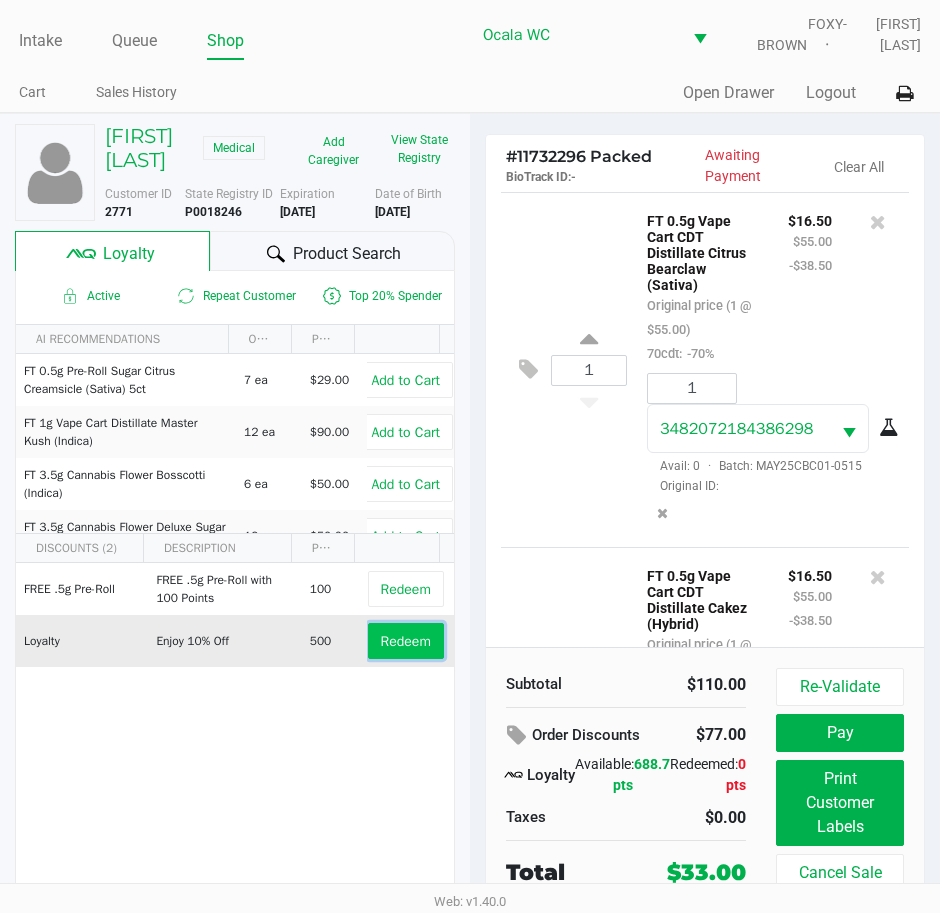 click on "Redeem" 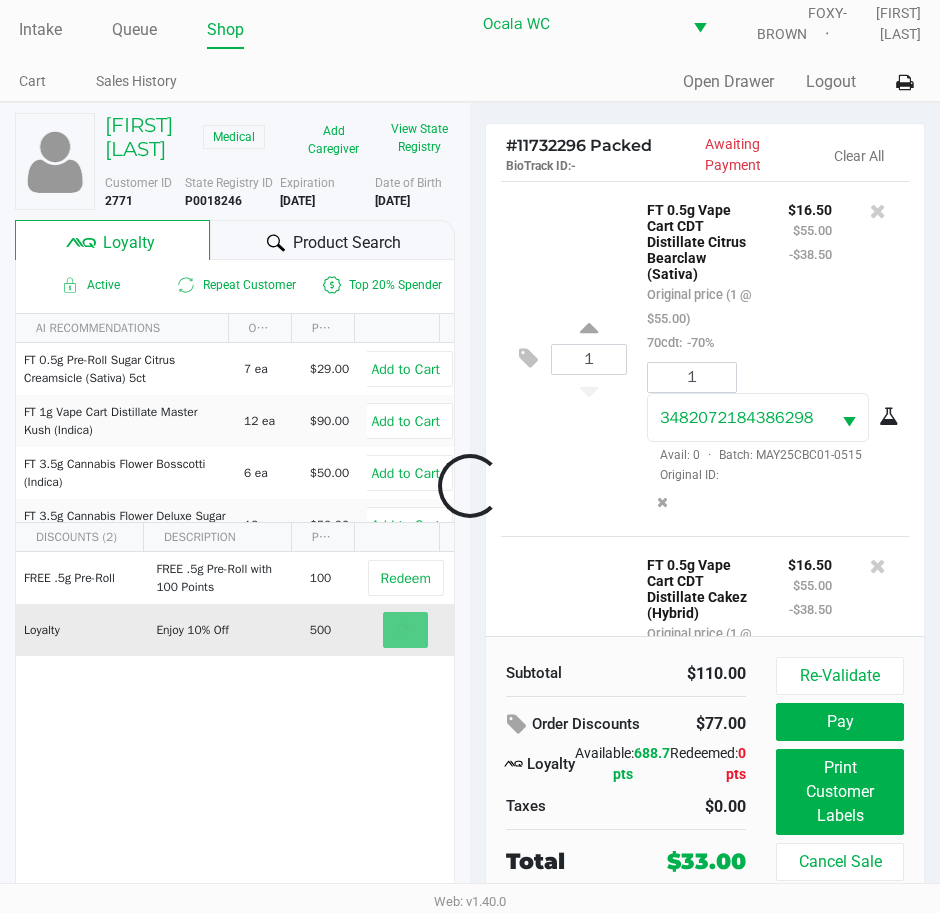 scroll, scrollTop: 37, scrollLeft: 0, axis: vertical 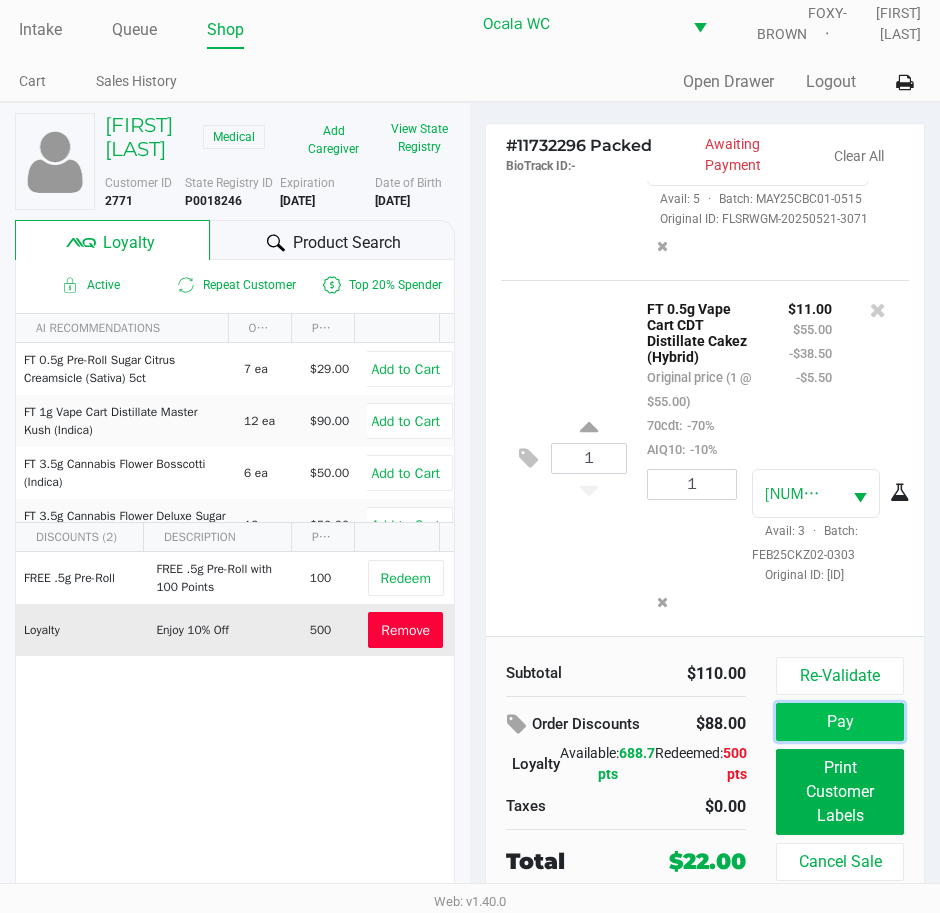 click on "Pay" 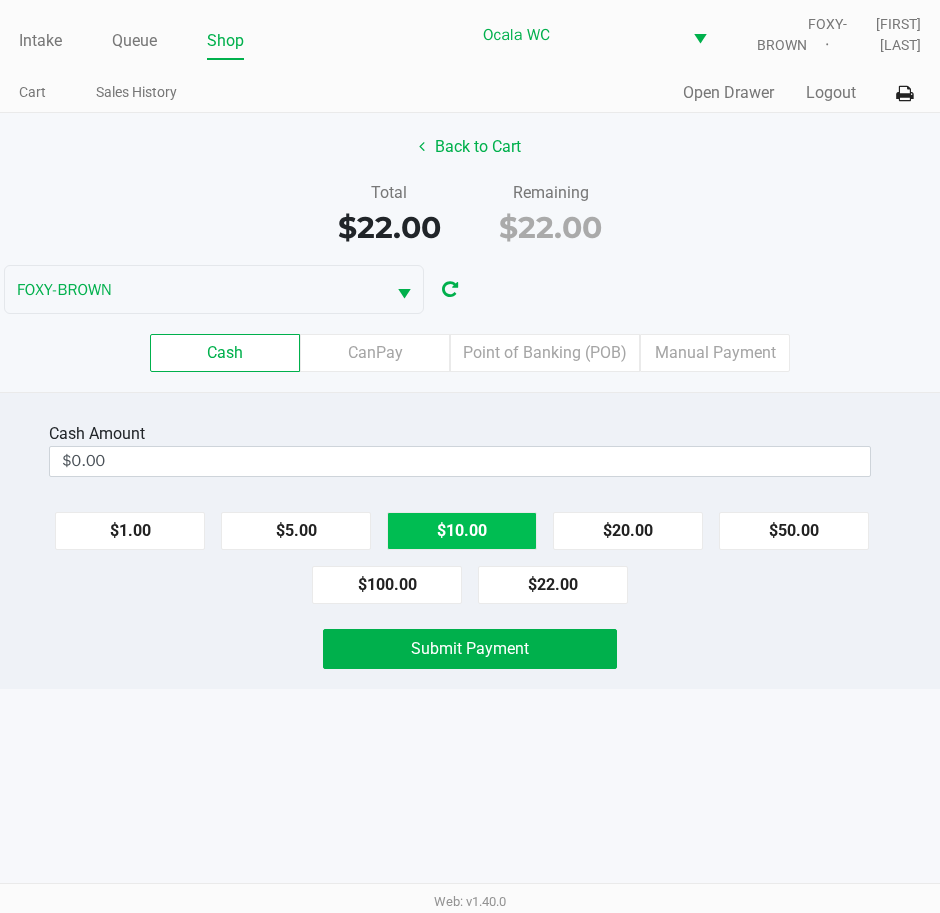 scroll, scrollTop: 0, scrollLeft: 0, axis: both 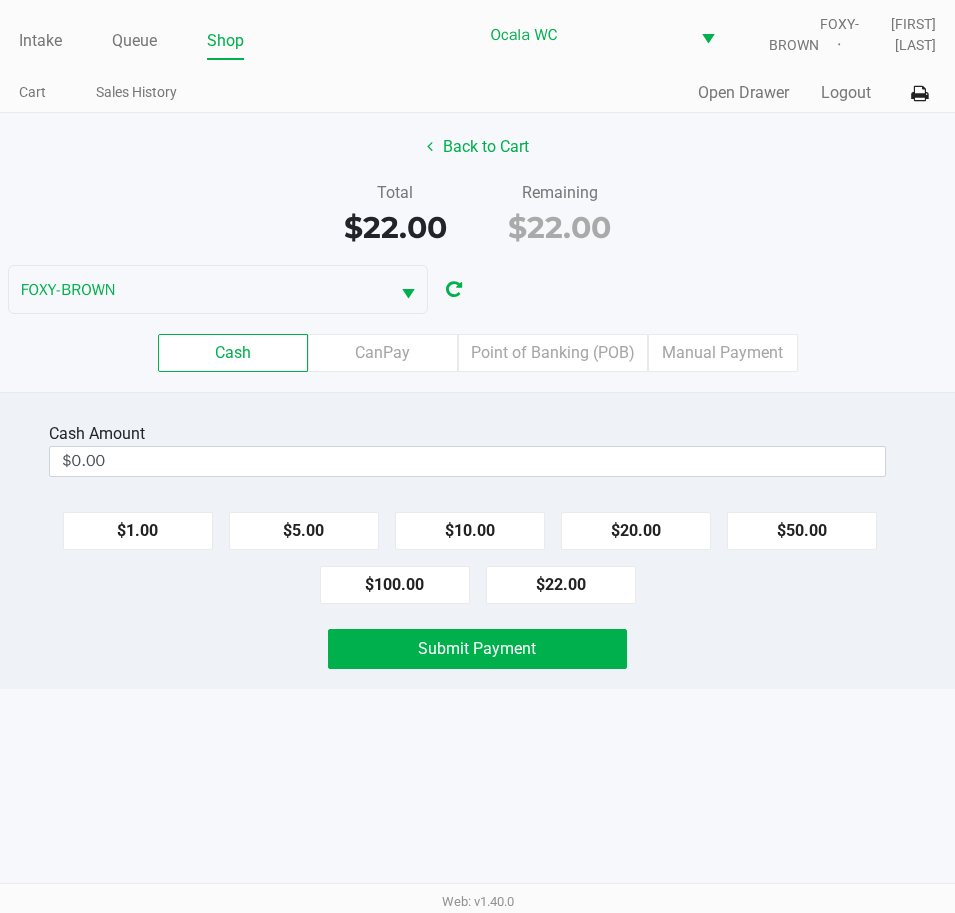 click on "CanPay" 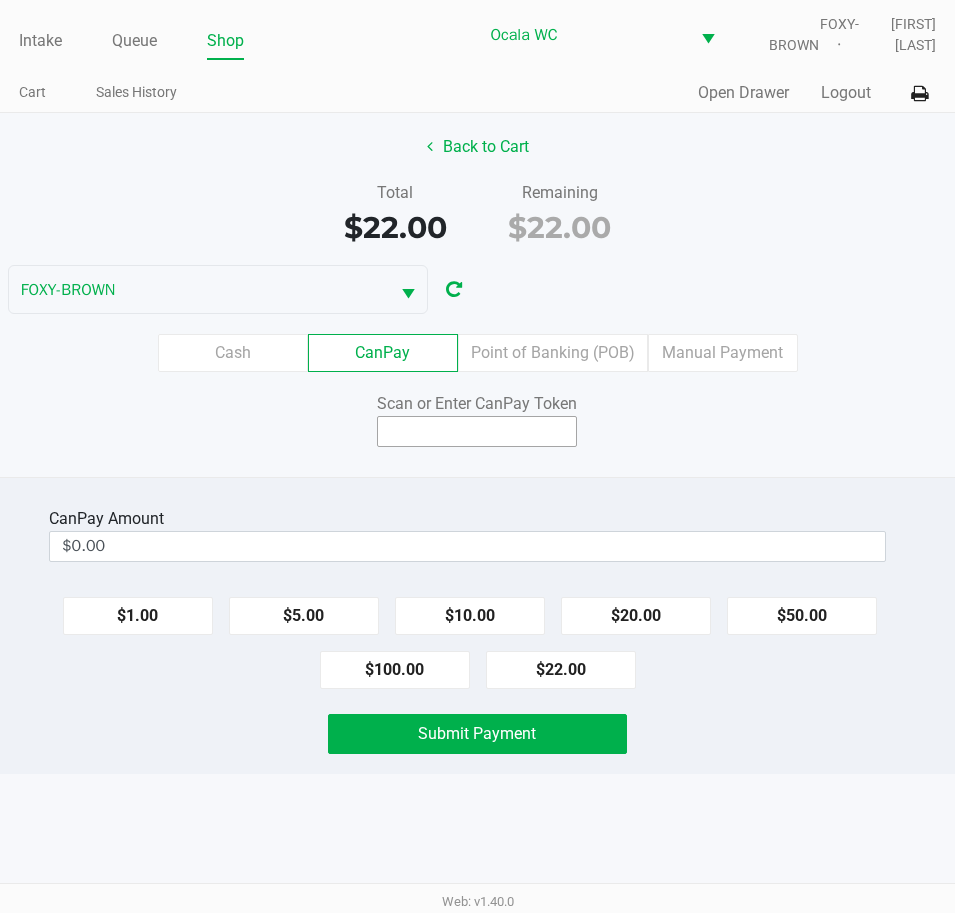 click 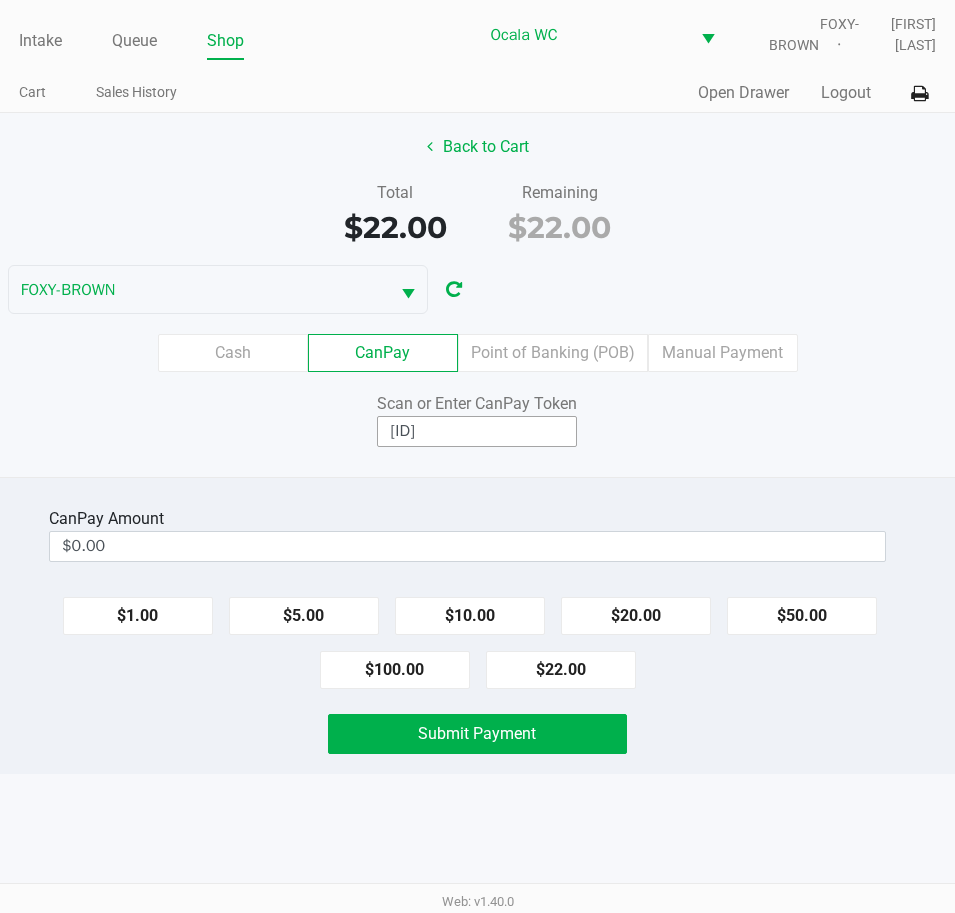 type on "[ID]" 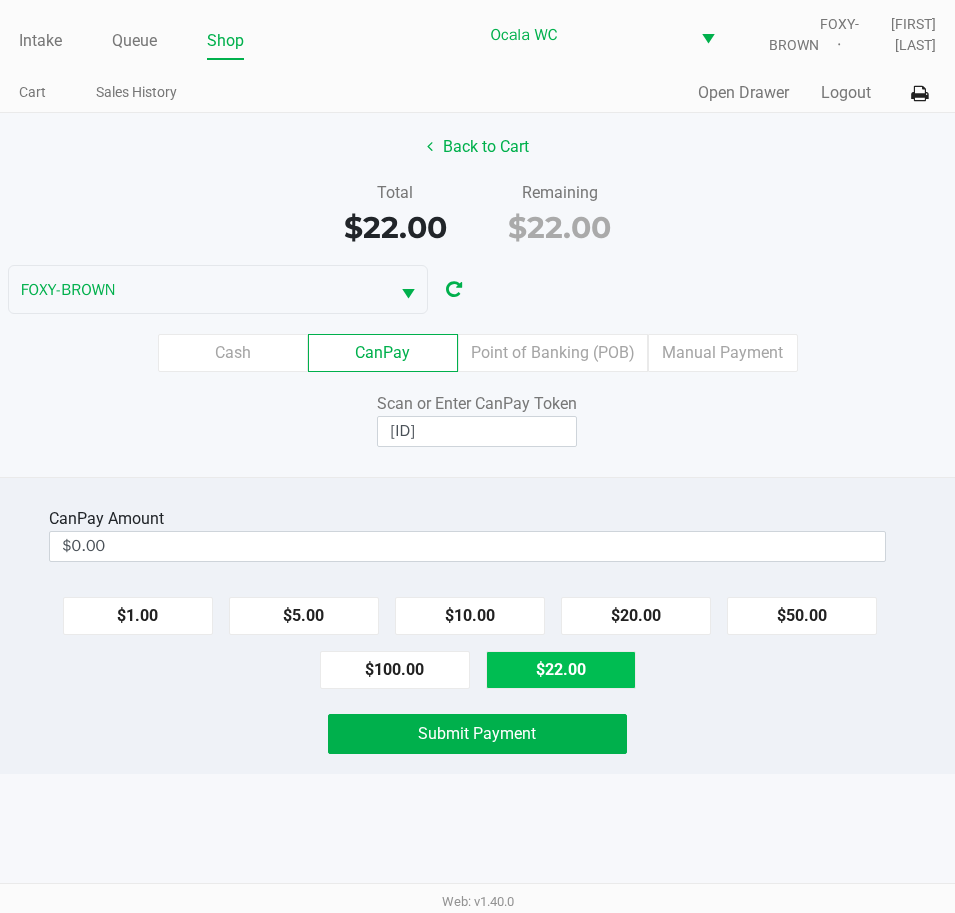 click on "$22.00" 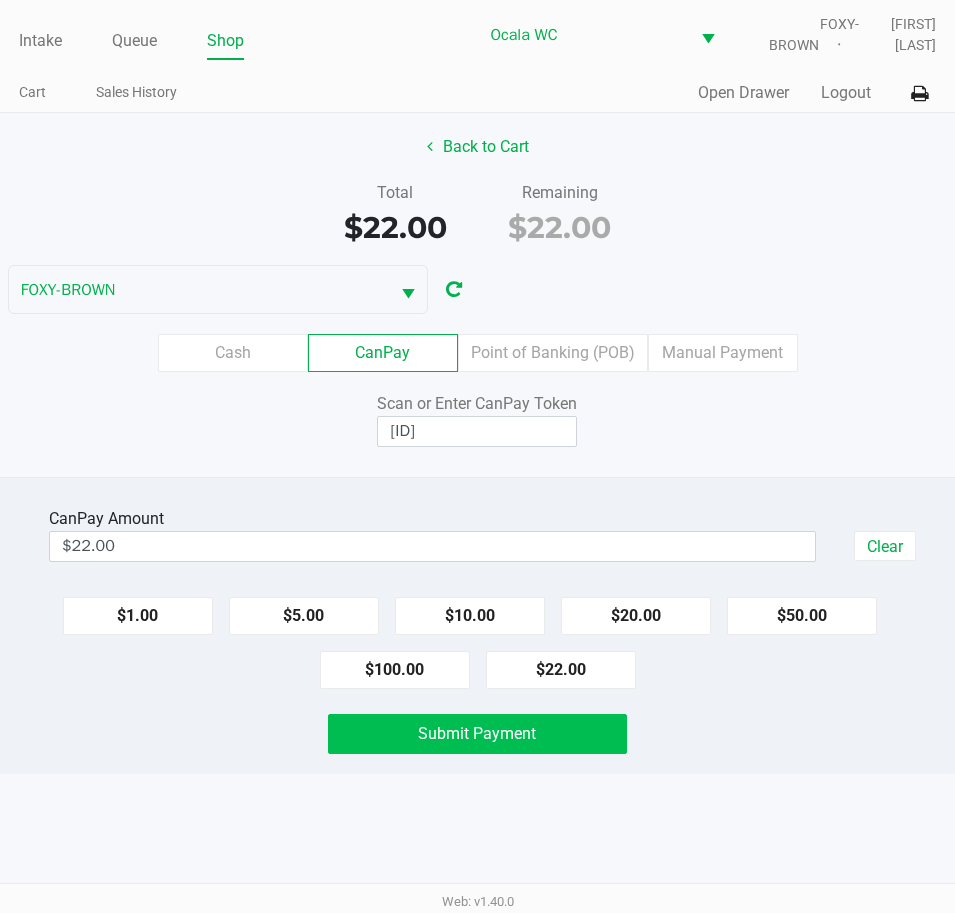 click on "Submit Payment" 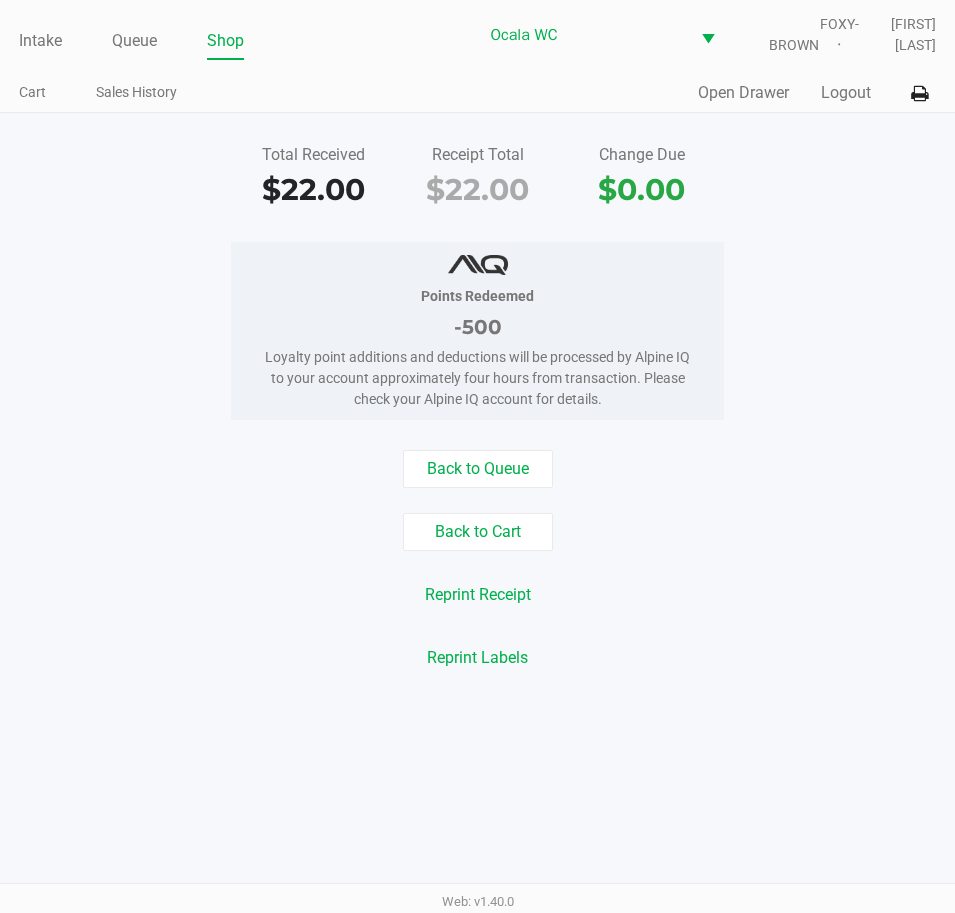 click on "Intake" 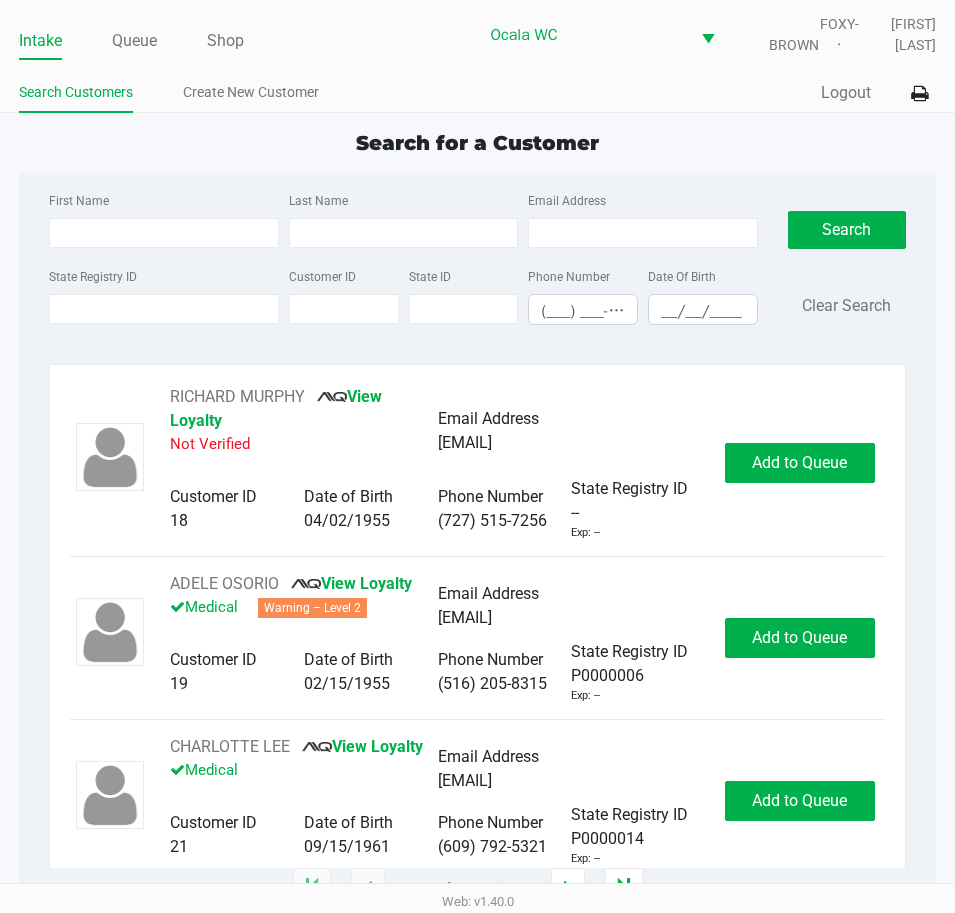 type on "[FIRST]" 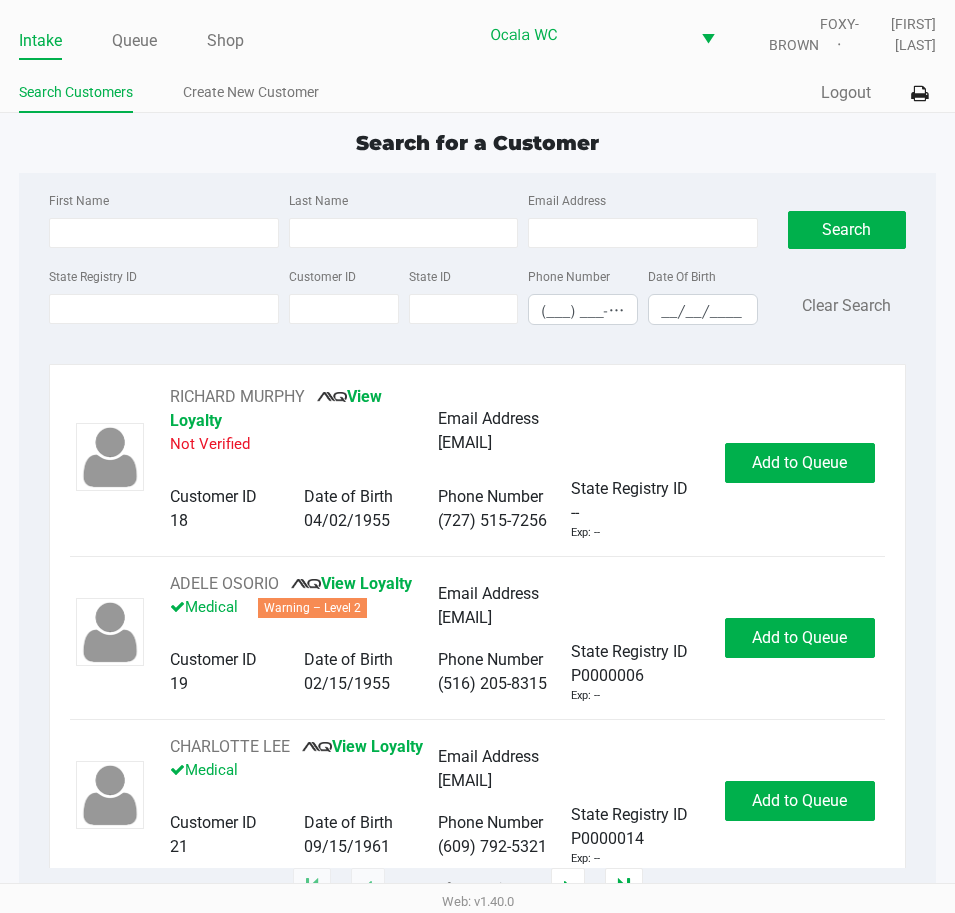 type on "[LAST]" 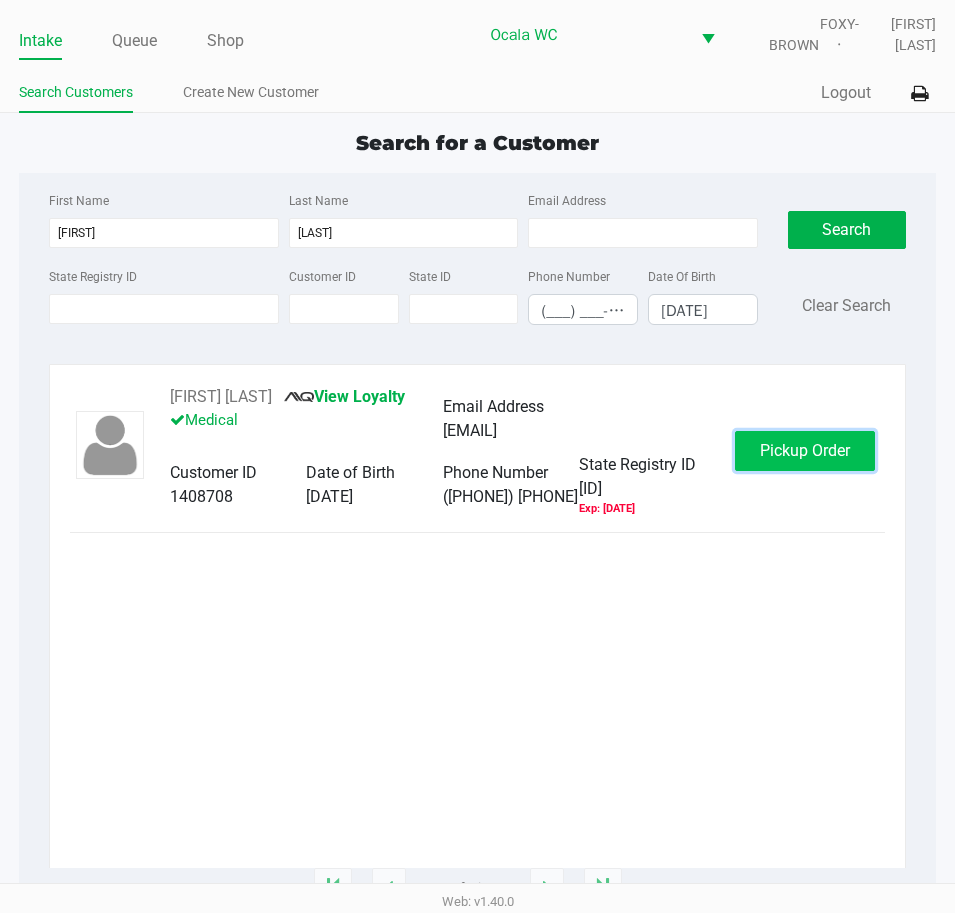 click on "Pickup Order" 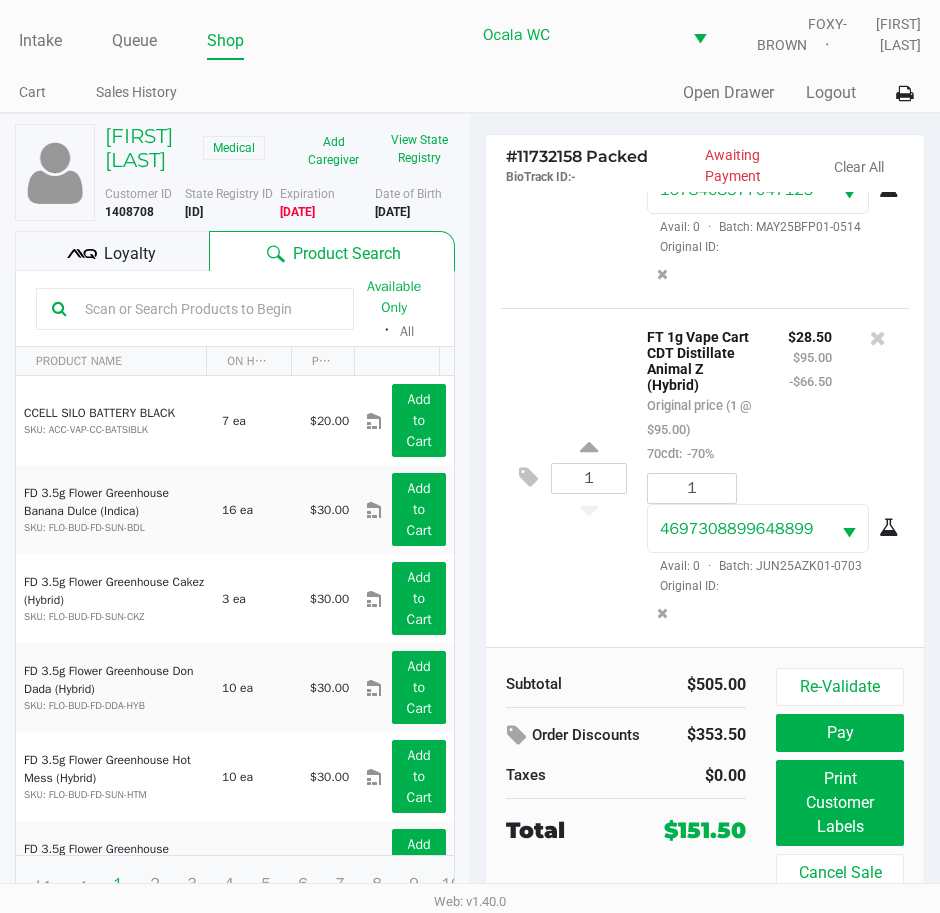 scroll, scrollTop: 1009, scrollLeft: 0, axis: vertical 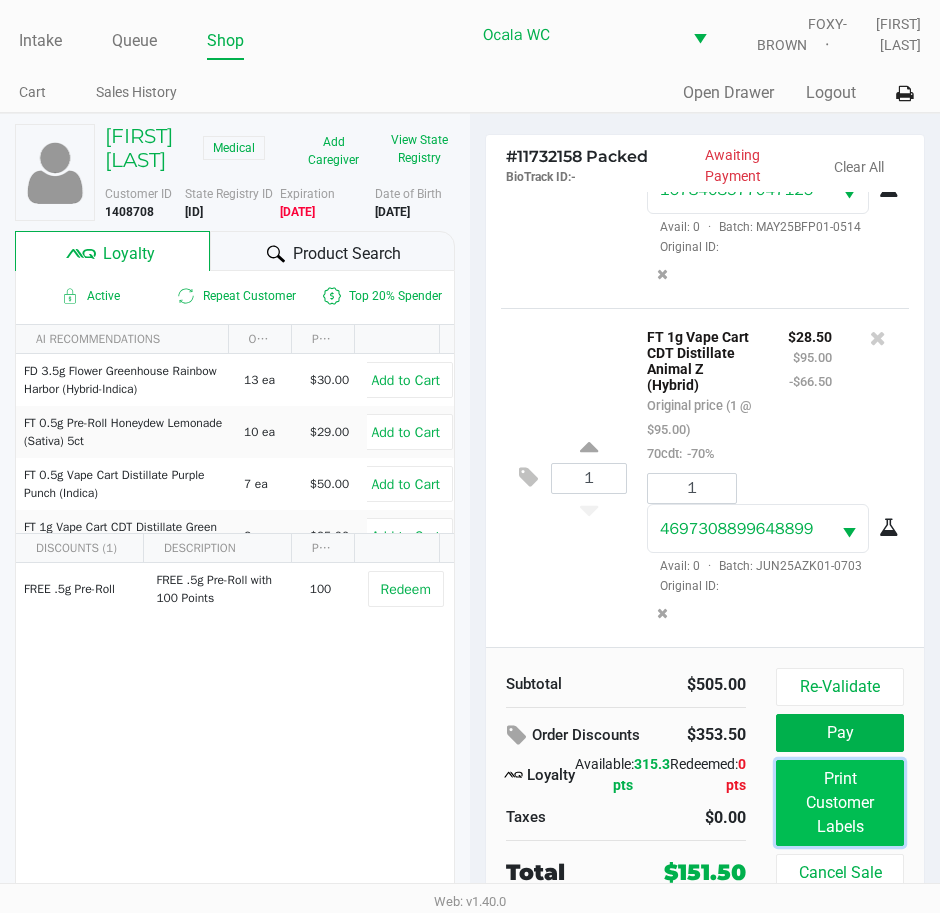 click on "Print Customer Labels" 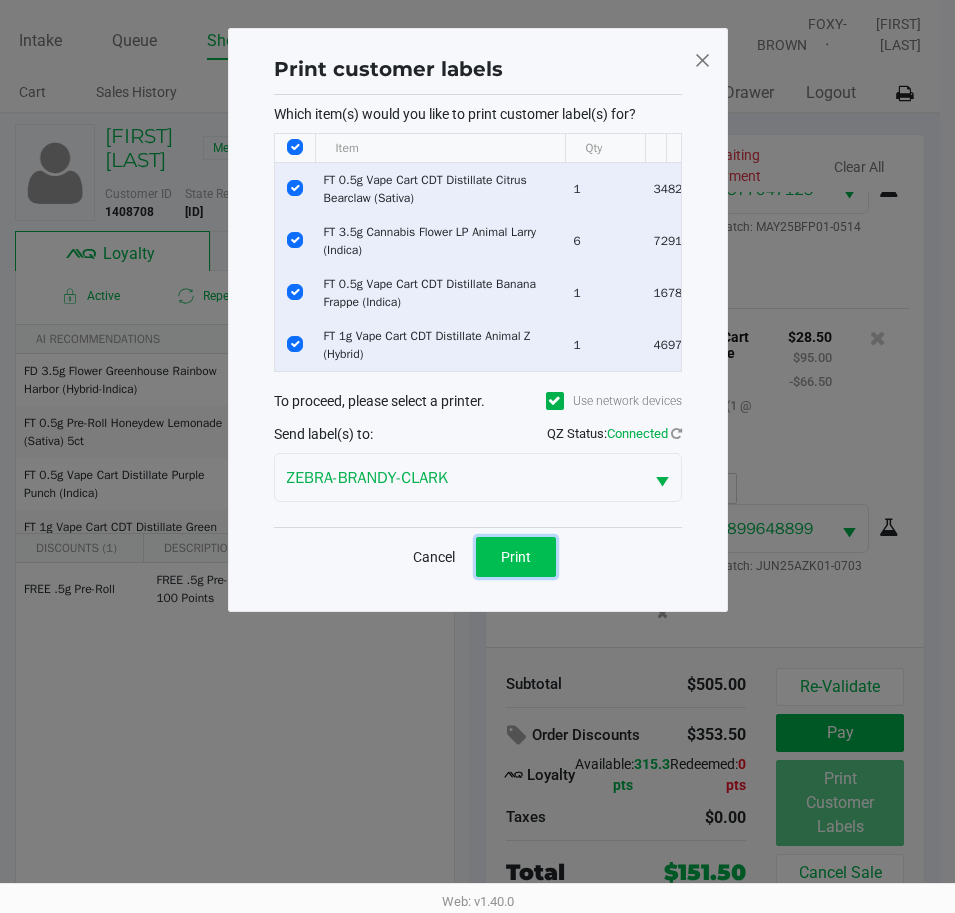 click on "Print" 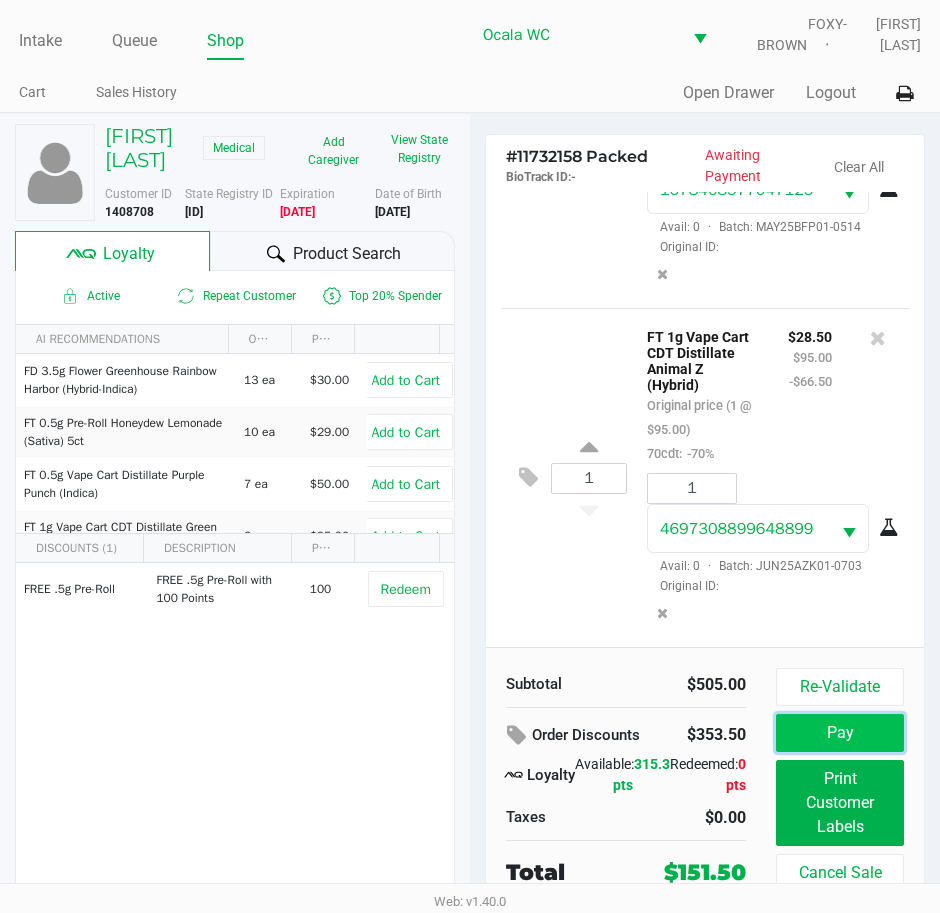 click on "Pay" 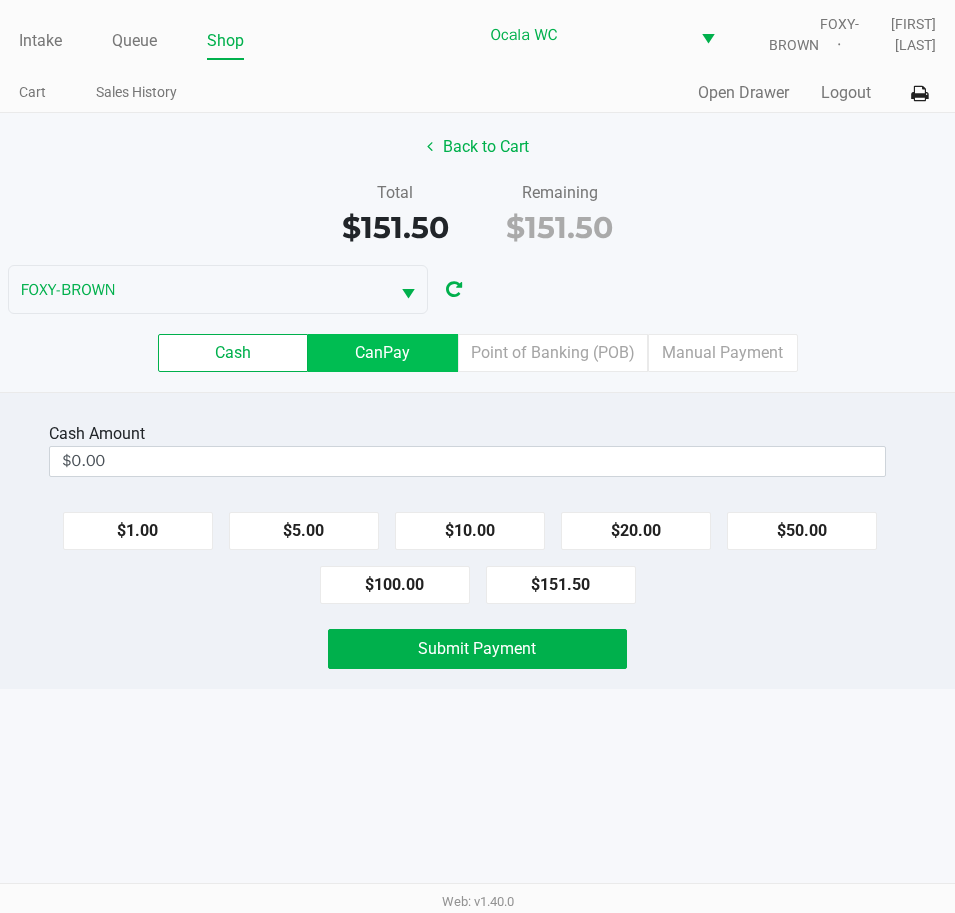 click on "CanPay" 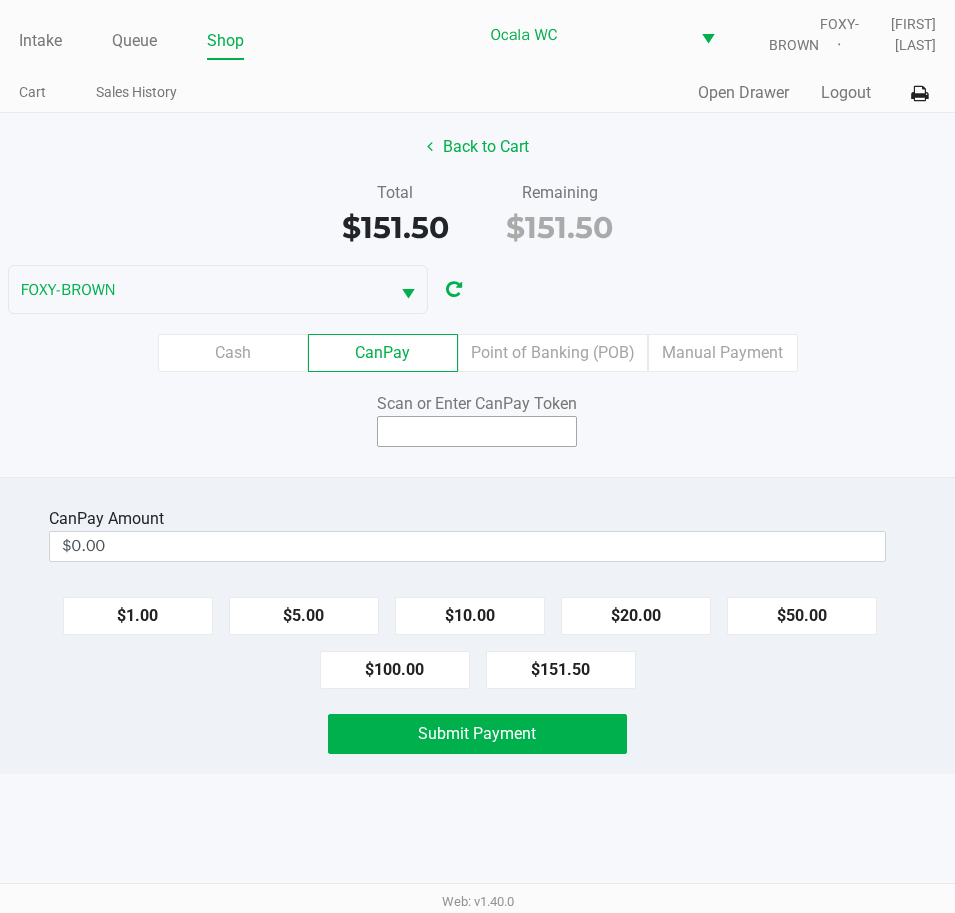 click 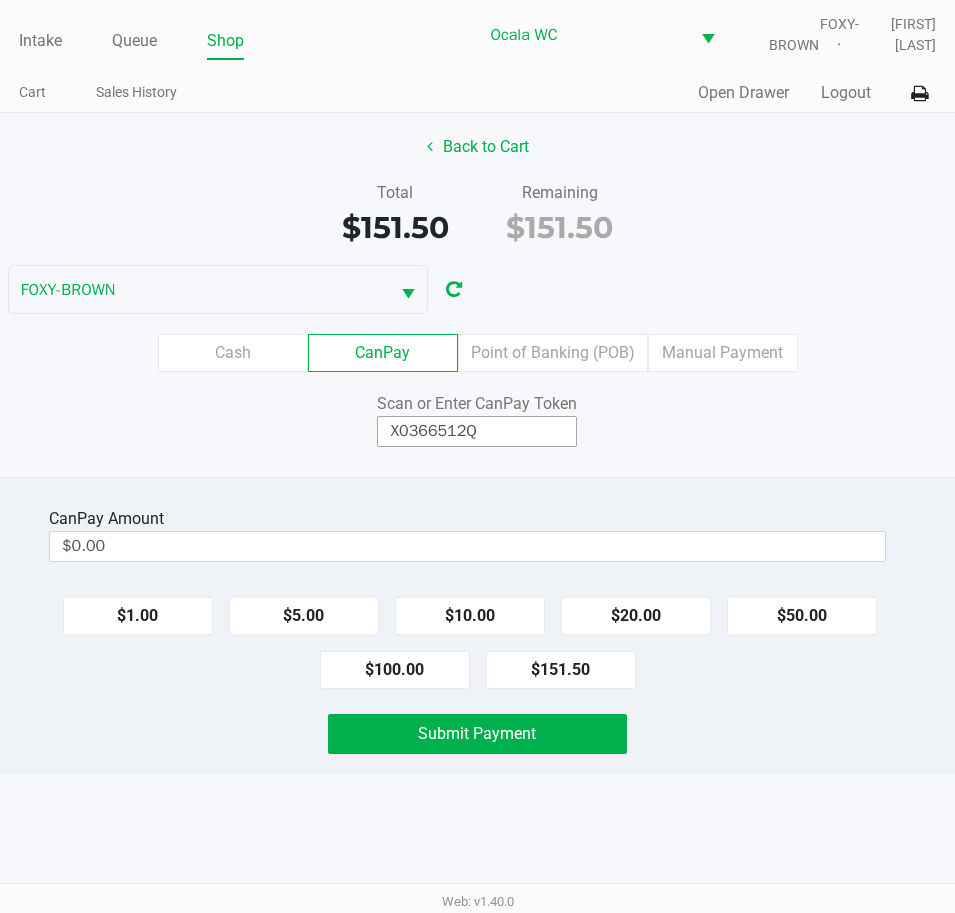 type on "X0366512Q" 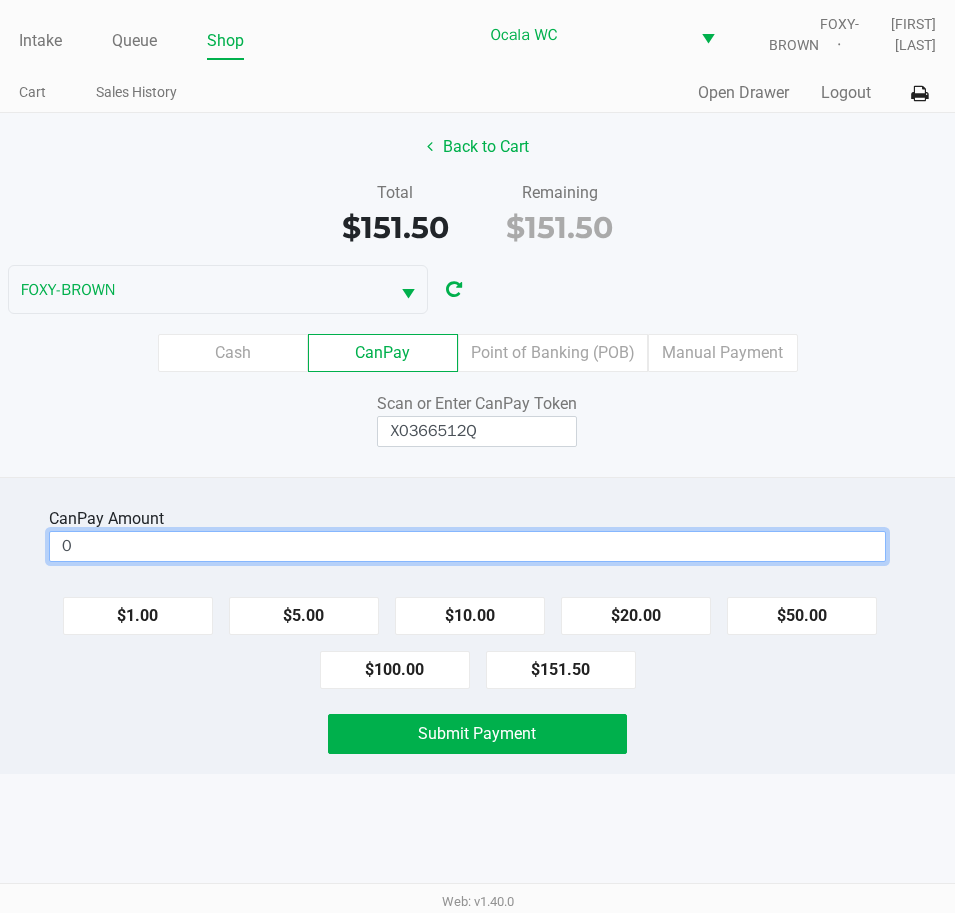 click on "0" at bounding box center [467, 546] 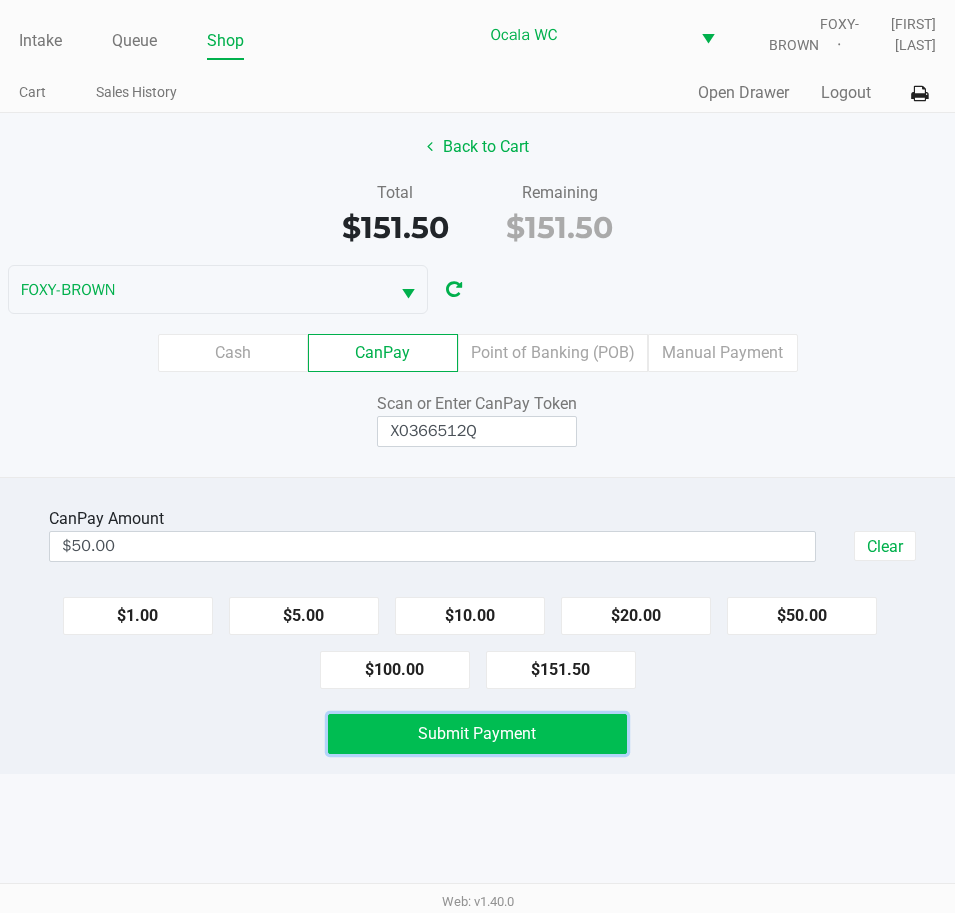 click on "Submit Payment" 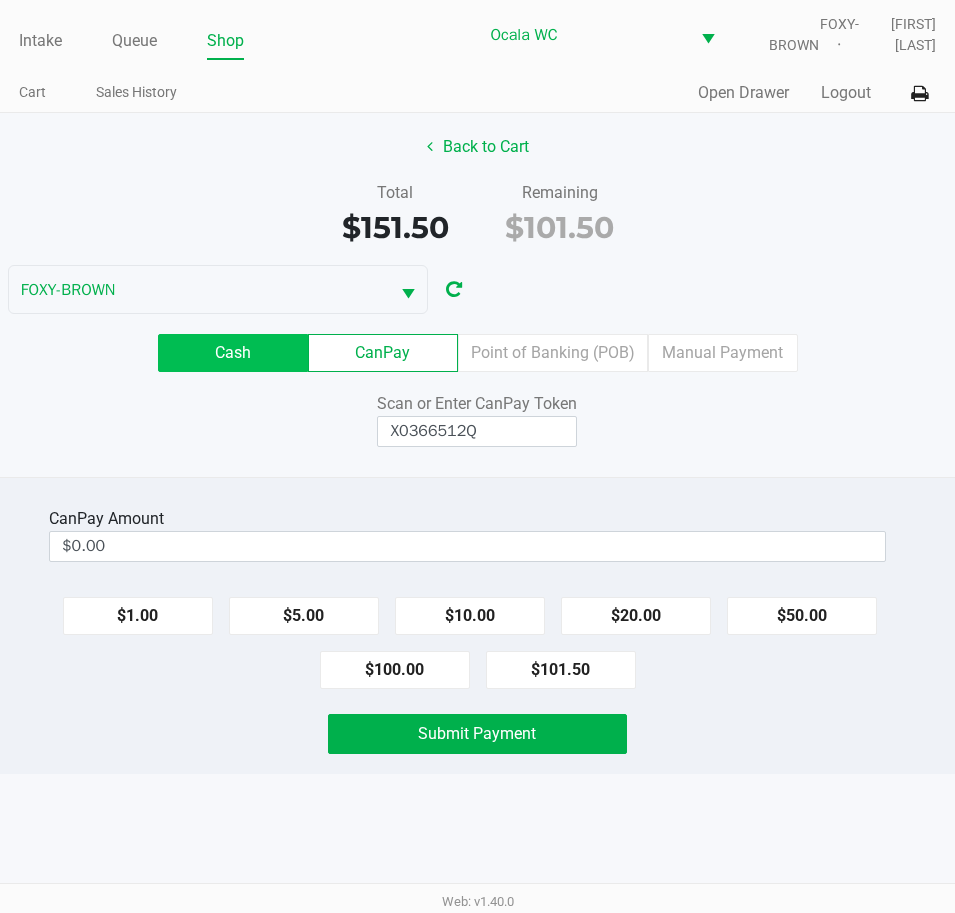 click on "$101.50" 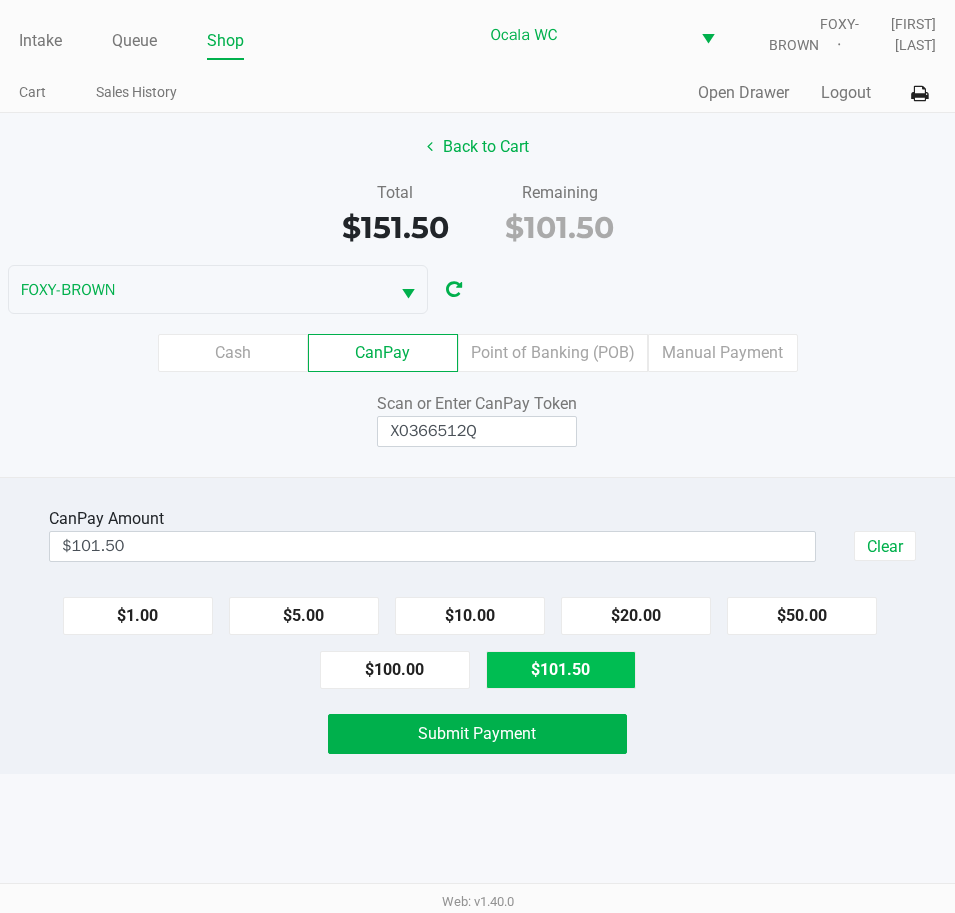 click on "Submit Payment" 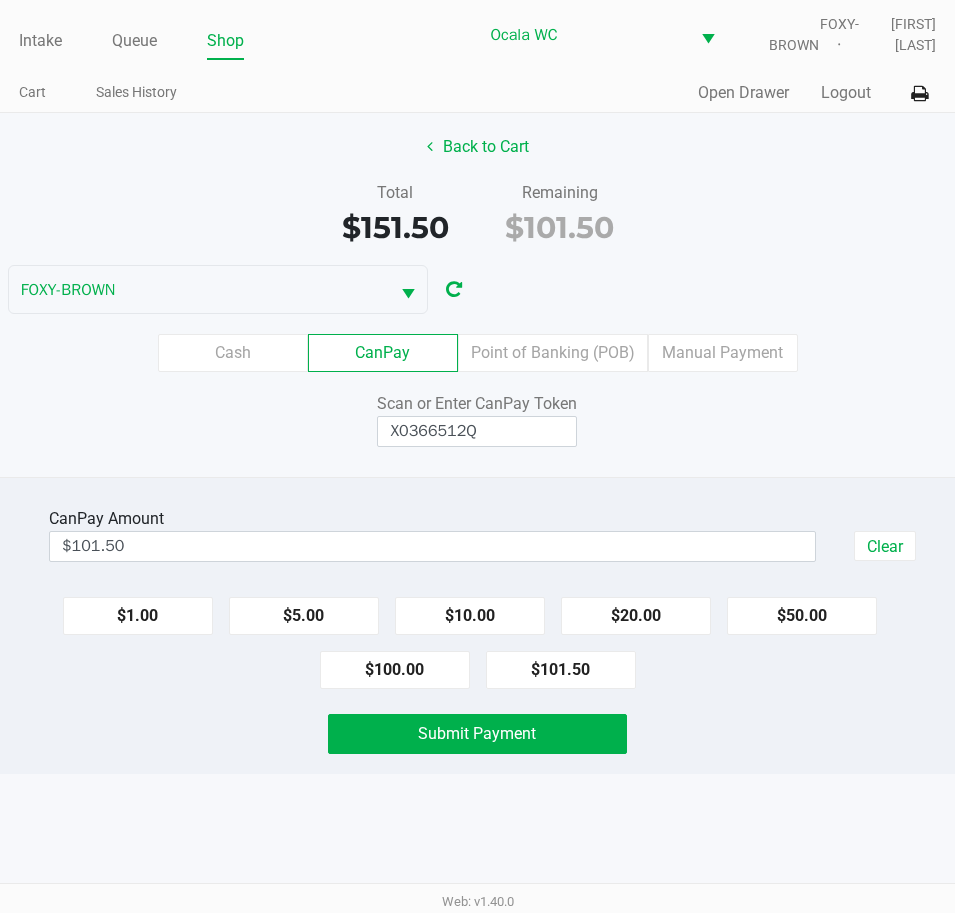 click on "Submit Payment" 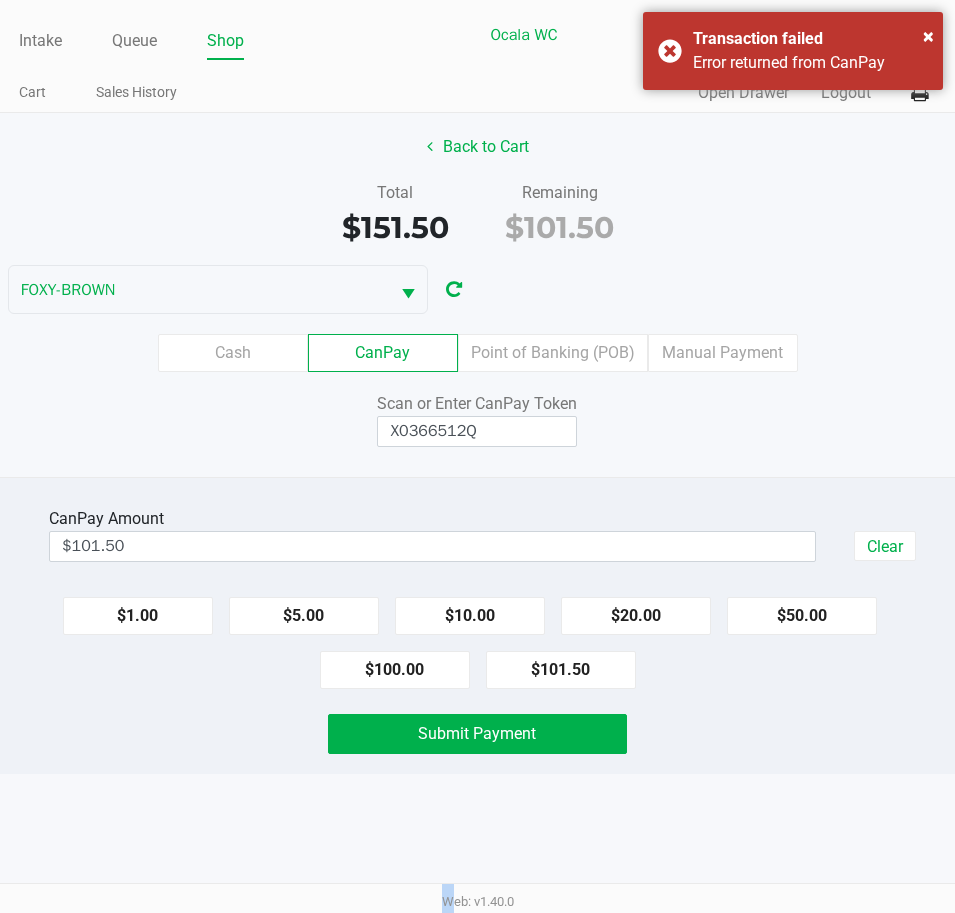 click on "Cash" 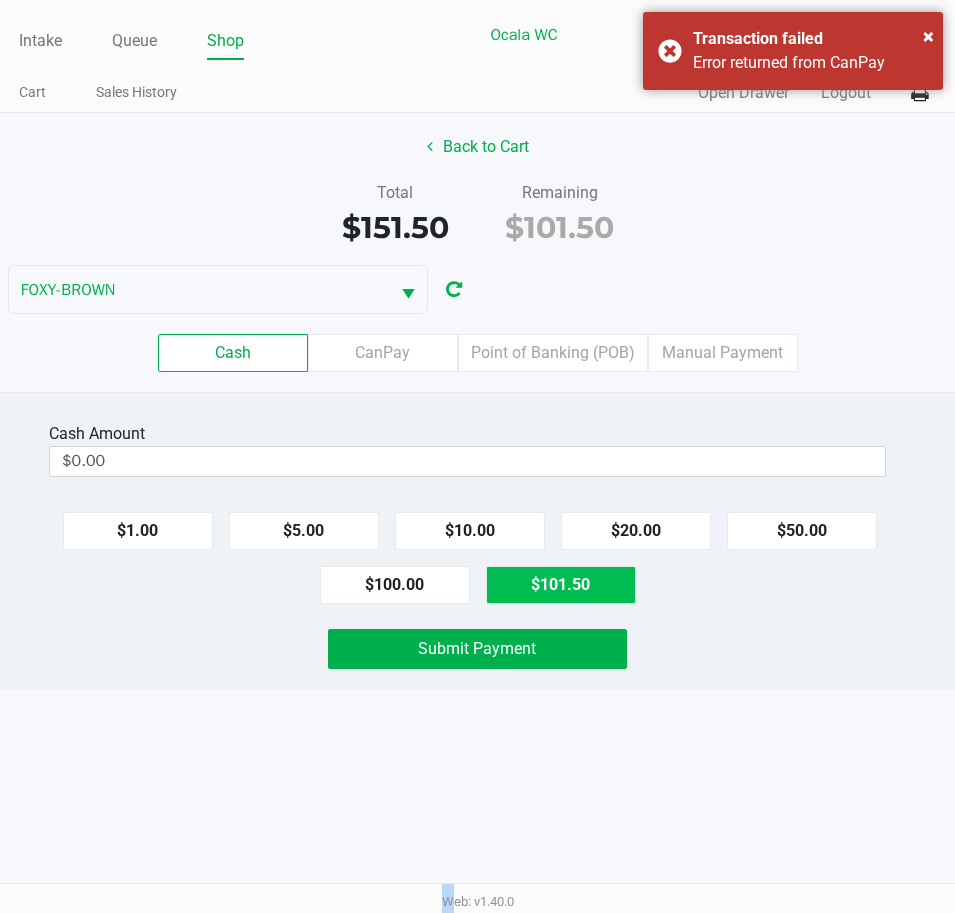 click on "$101.50" 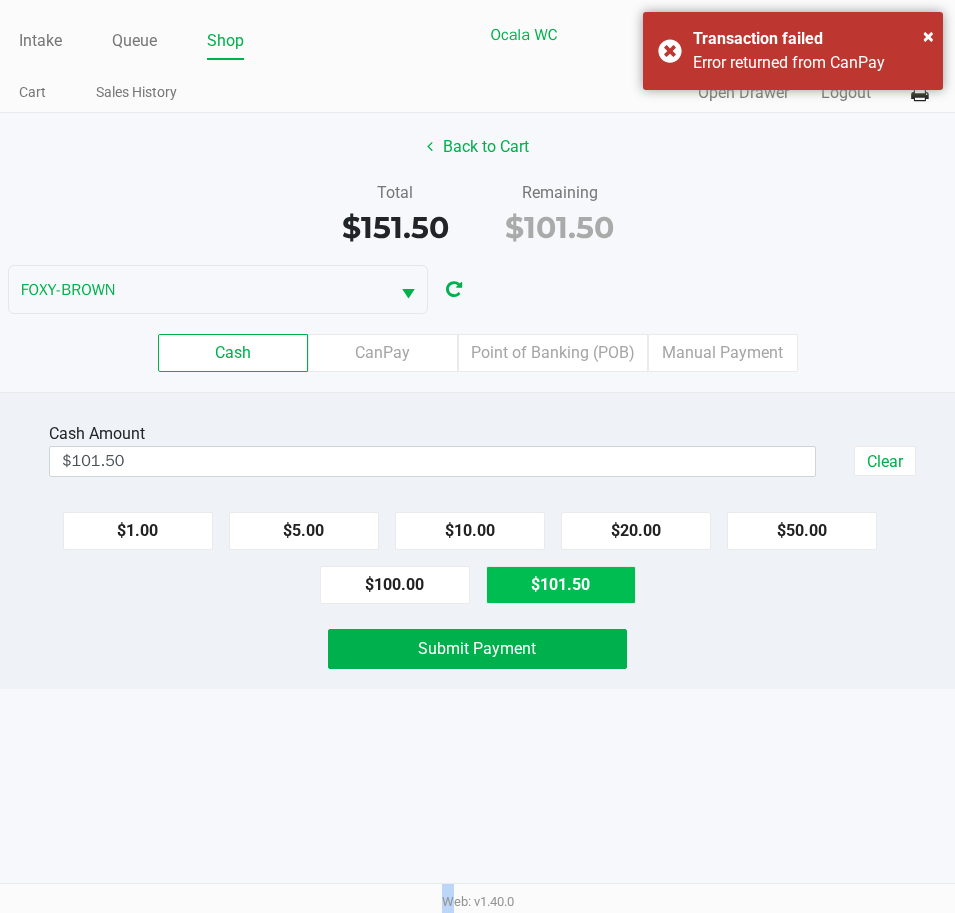 click on "Submit Payment" 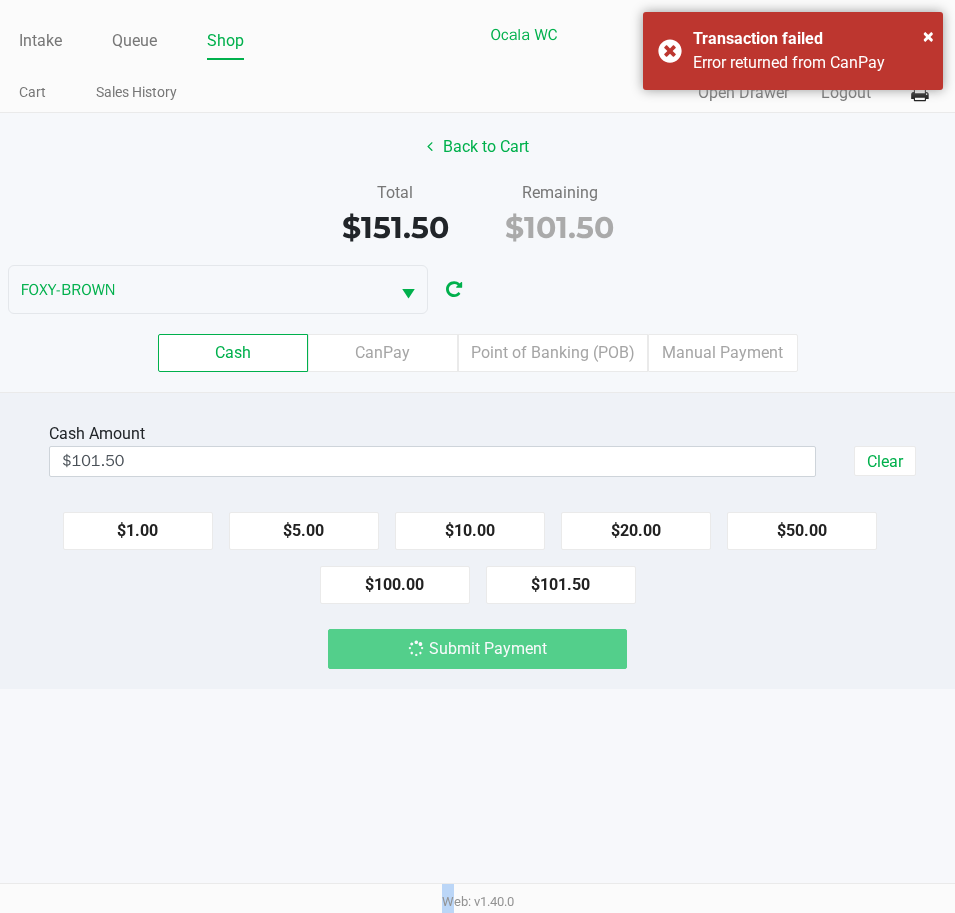 click on "Submit Payment" 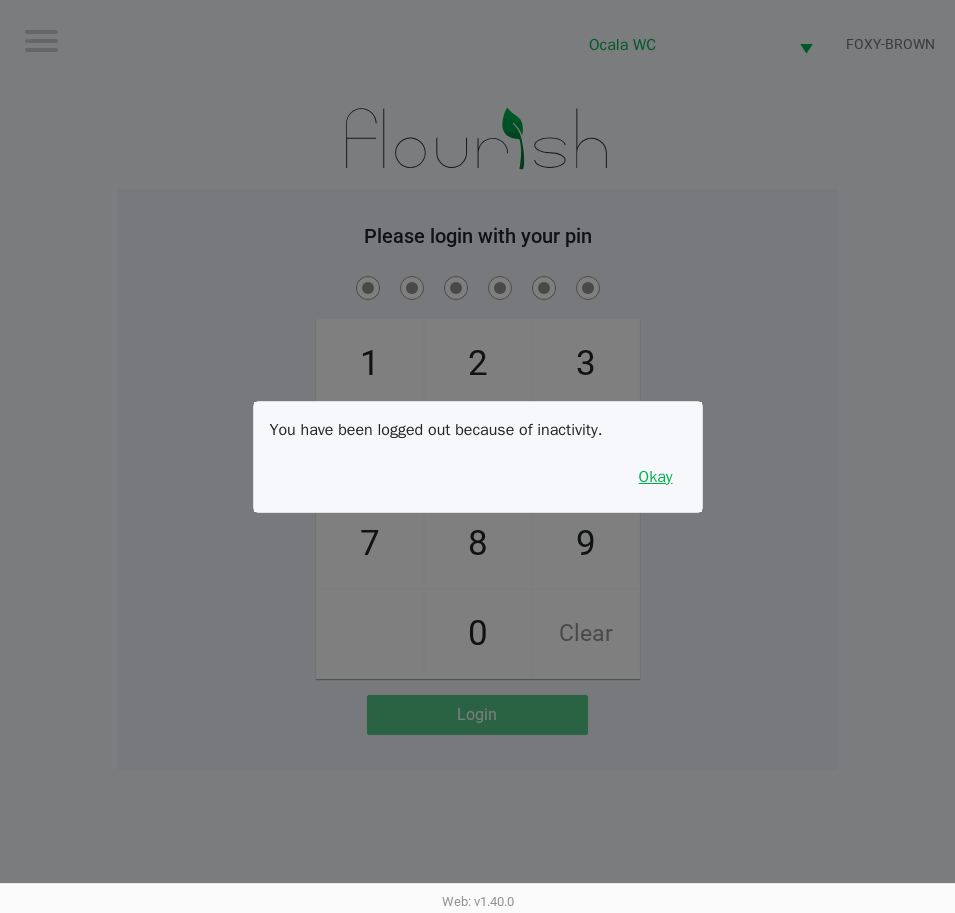 click on "Okay" at bounding box center (656, 477) 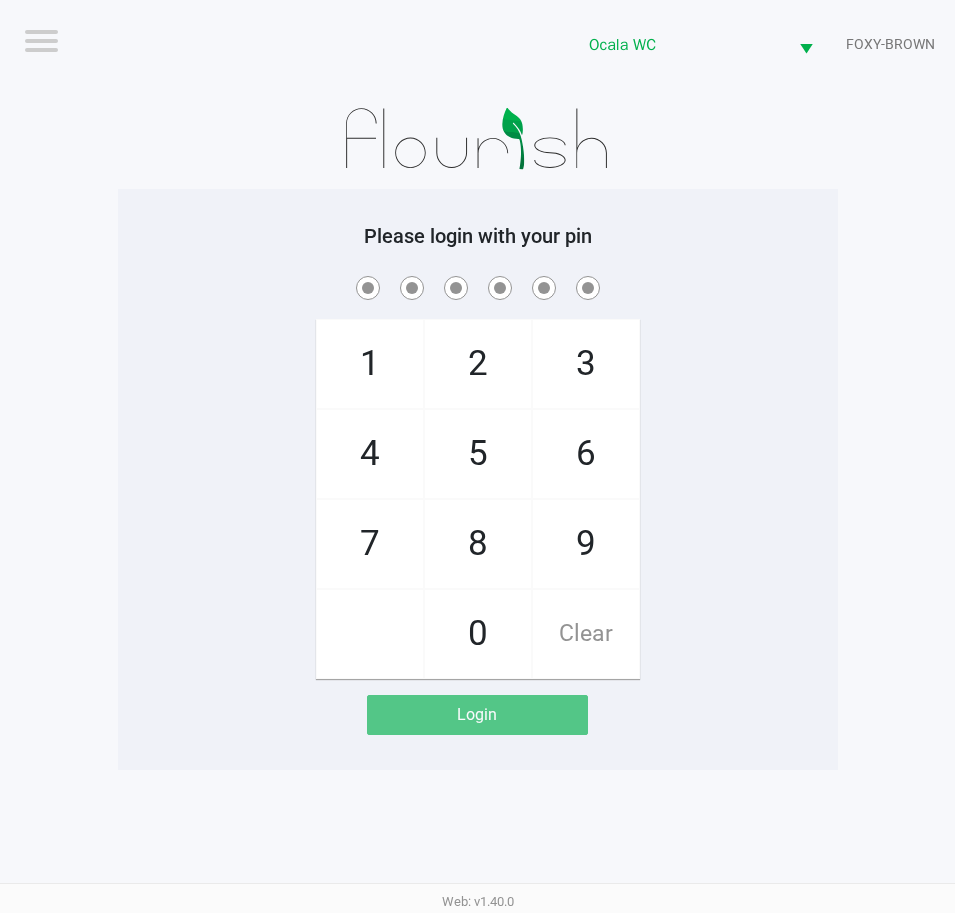click on "Please login with your pin  1   4   7       2   5   8   0   3   6   9   Clear   Login" 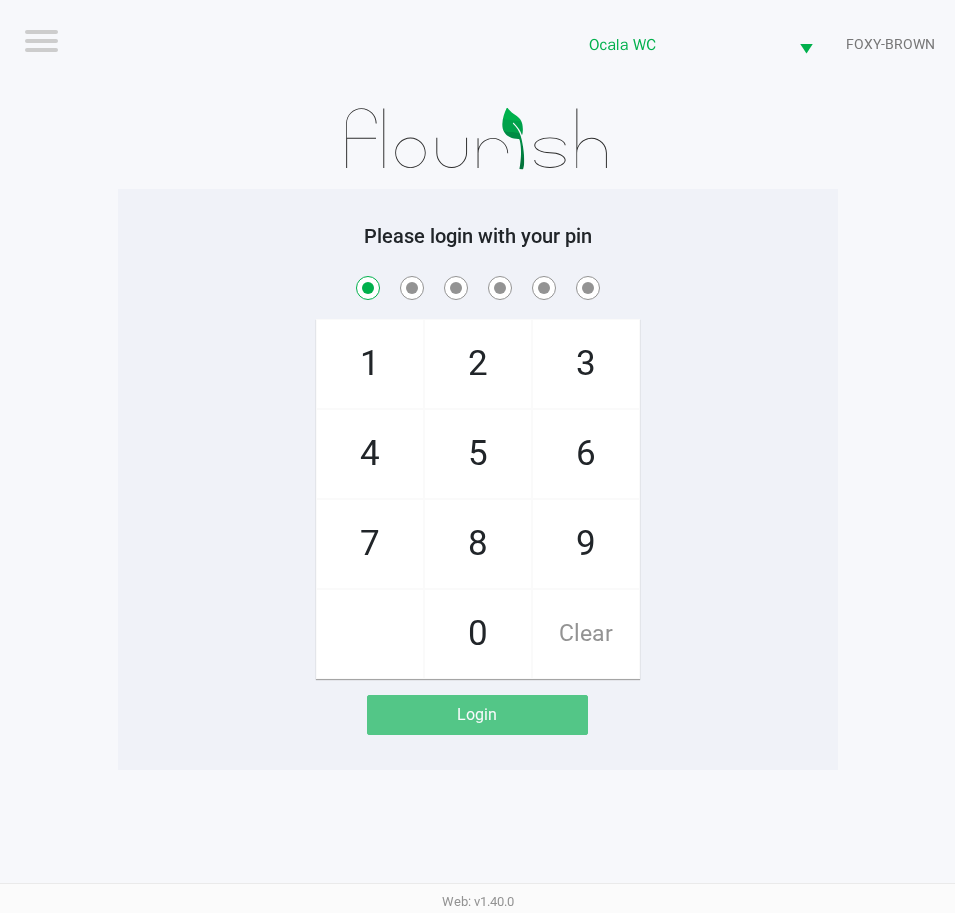 click on "Clear" 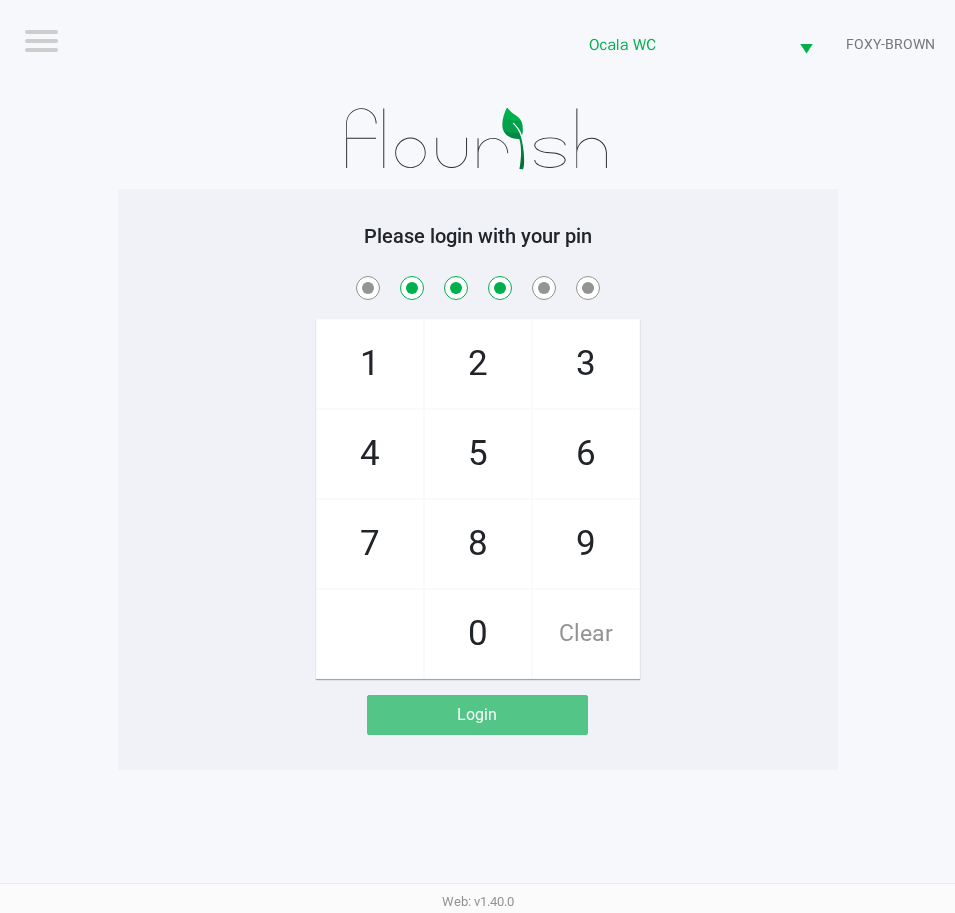 checkbox on "true" 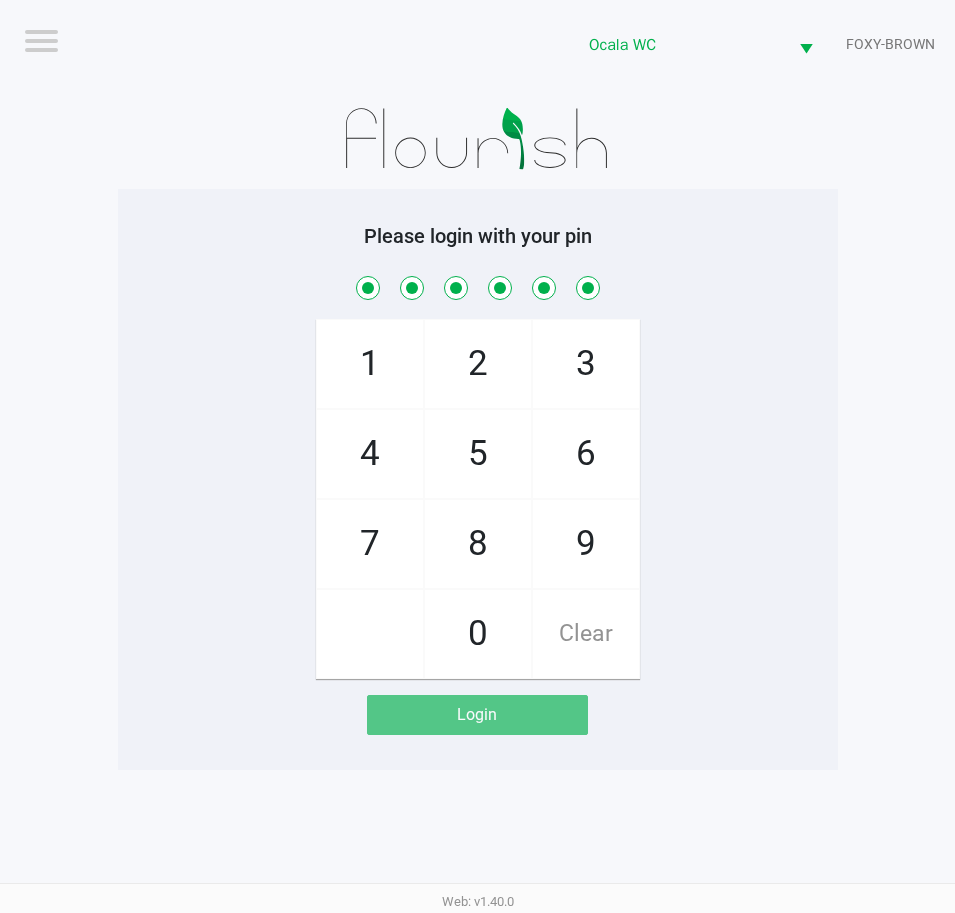 checkbox on "true" 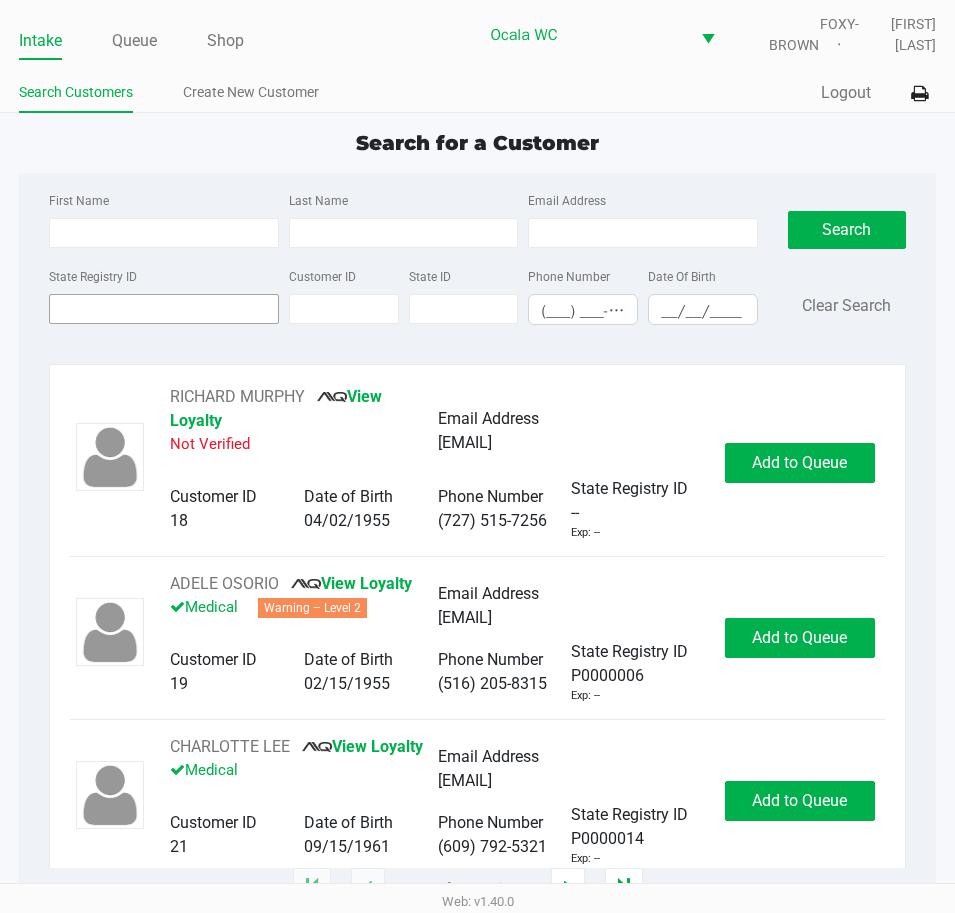 click on "State Registry ID" at bounding box center [164, 309] 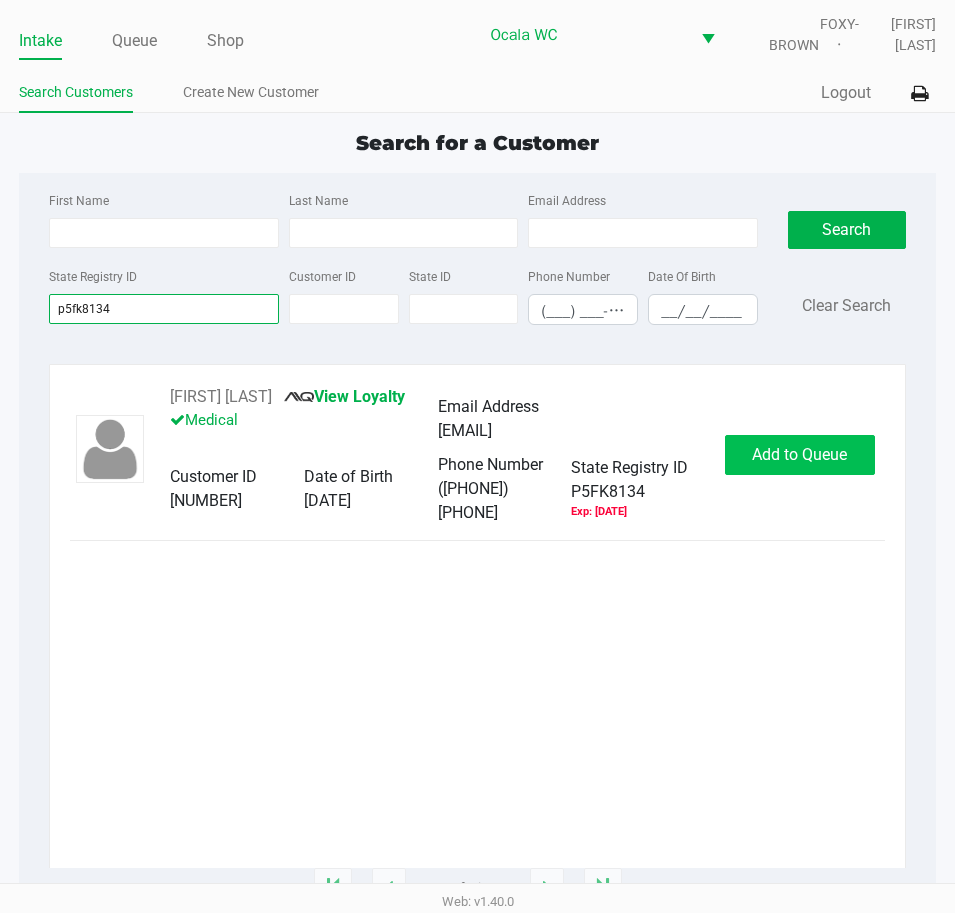 type on "p5fk8134" 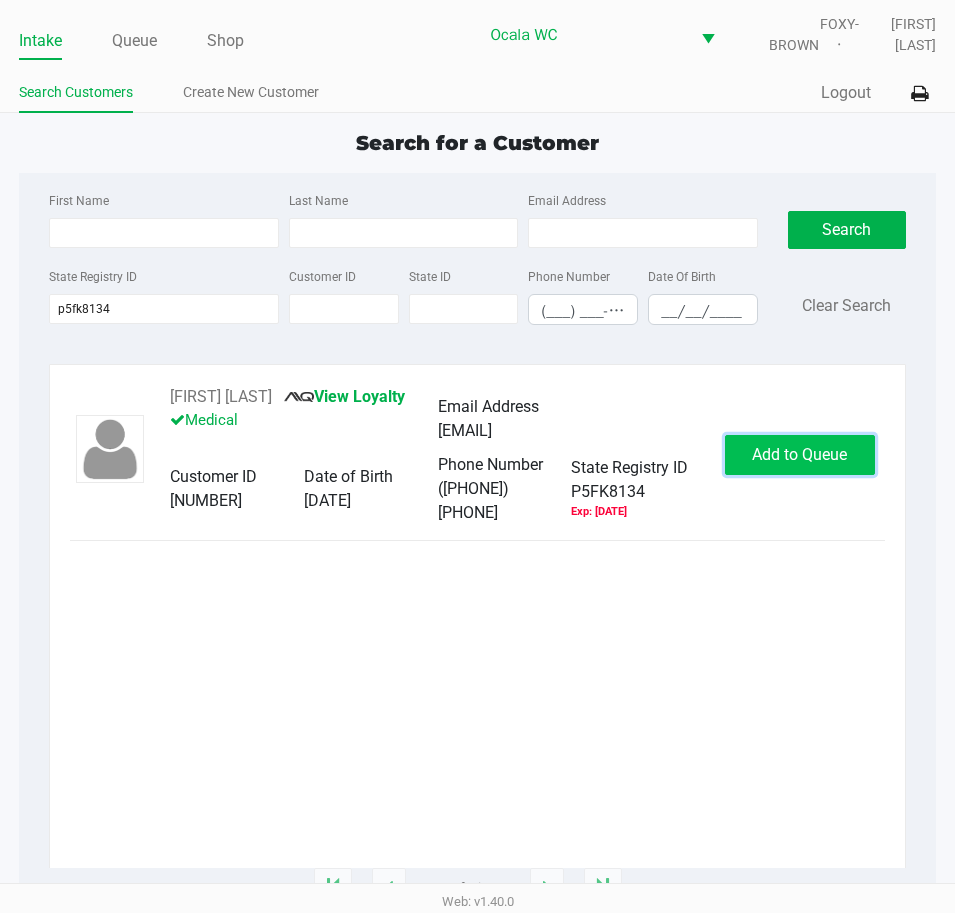click on "Add to Queue" 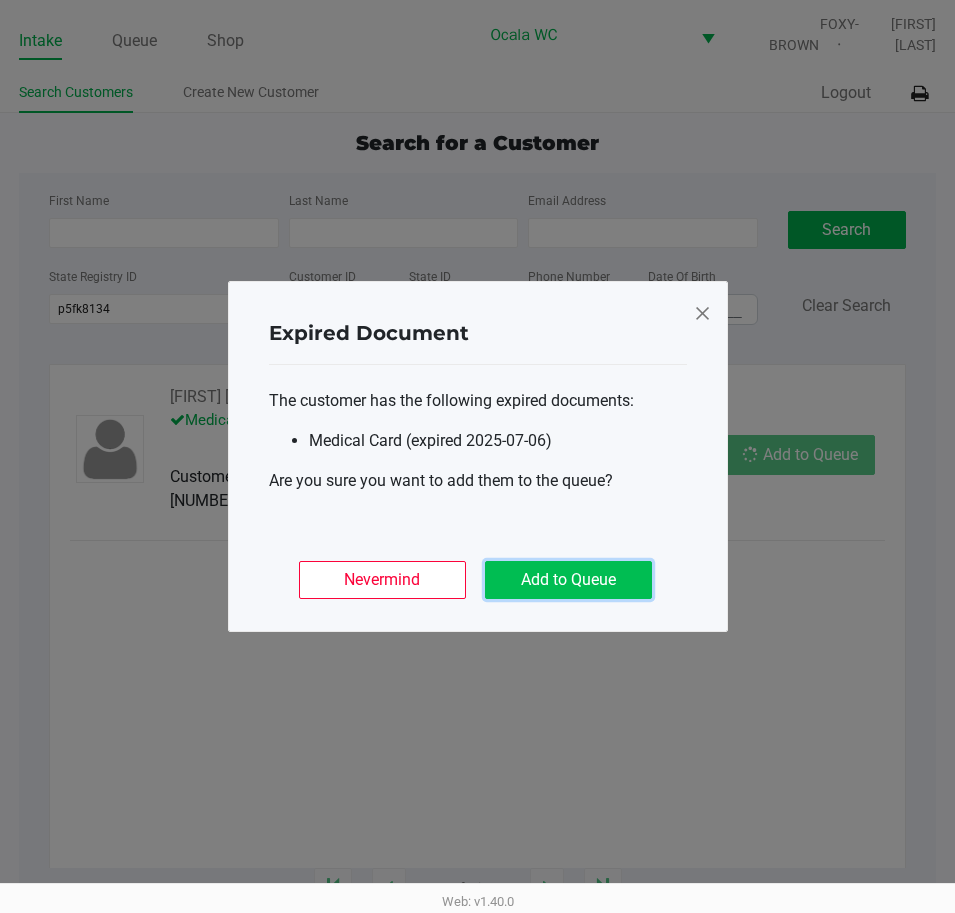 click on "Add to Queue" 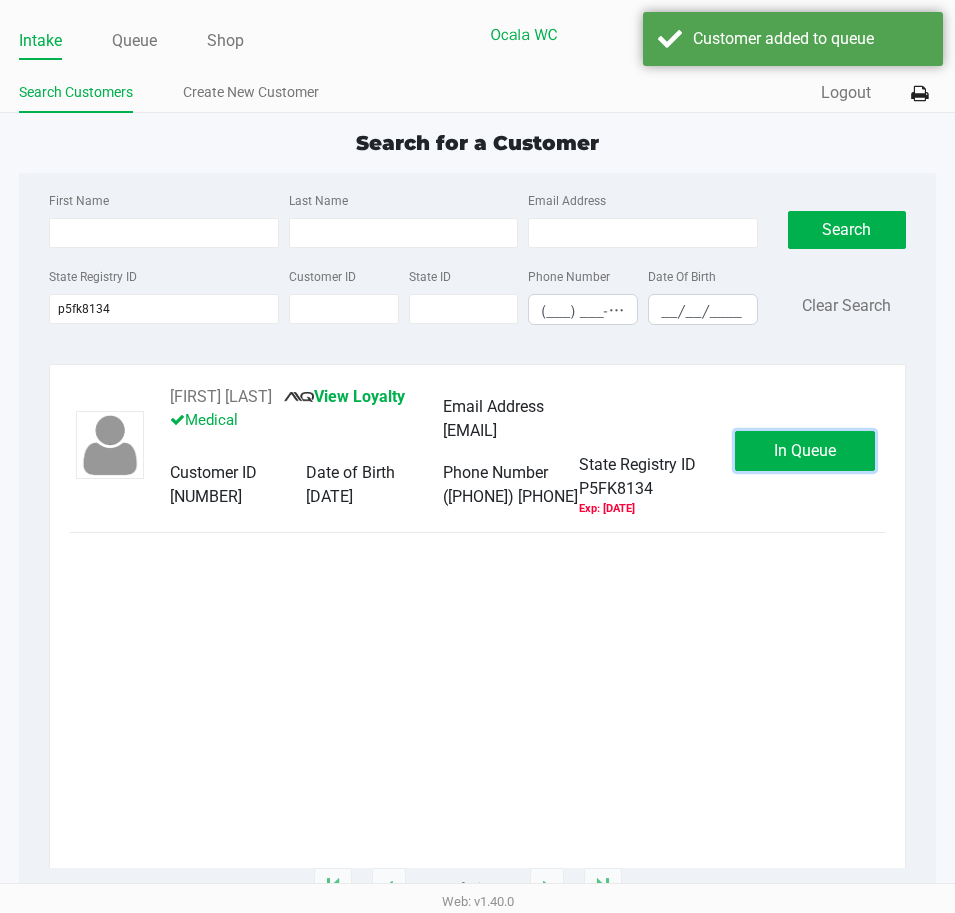 click on "In Queue" 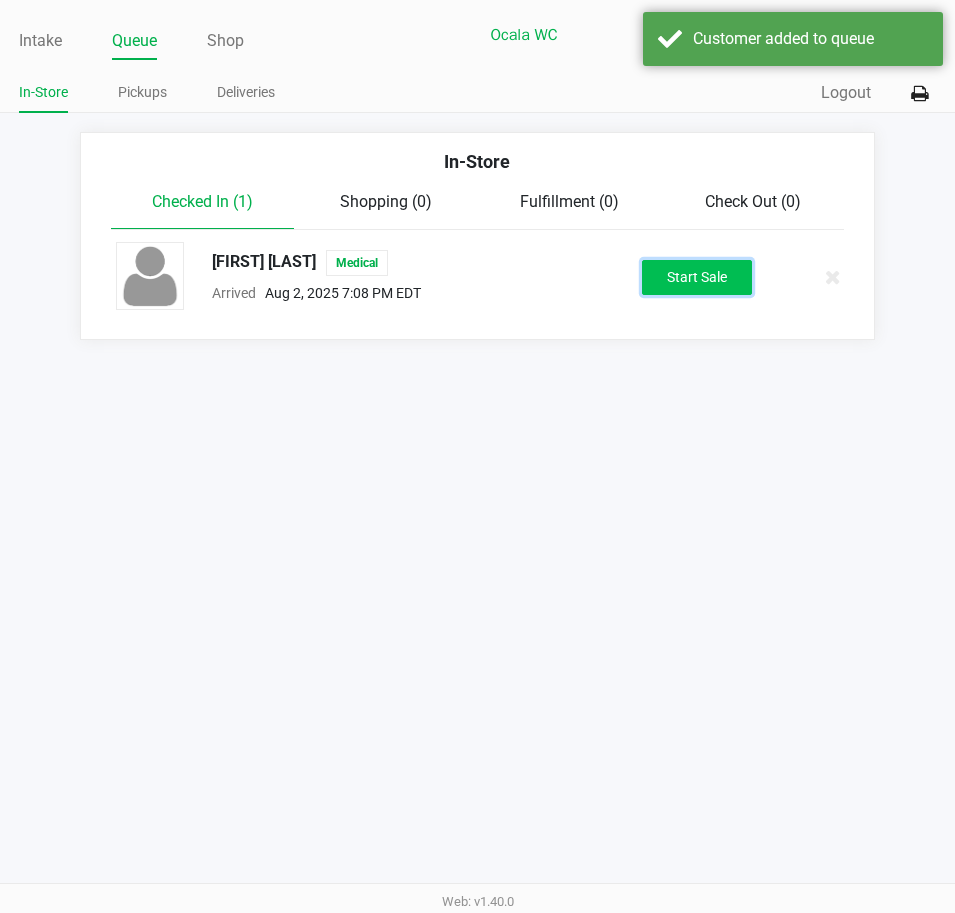 click on "Start Sale" 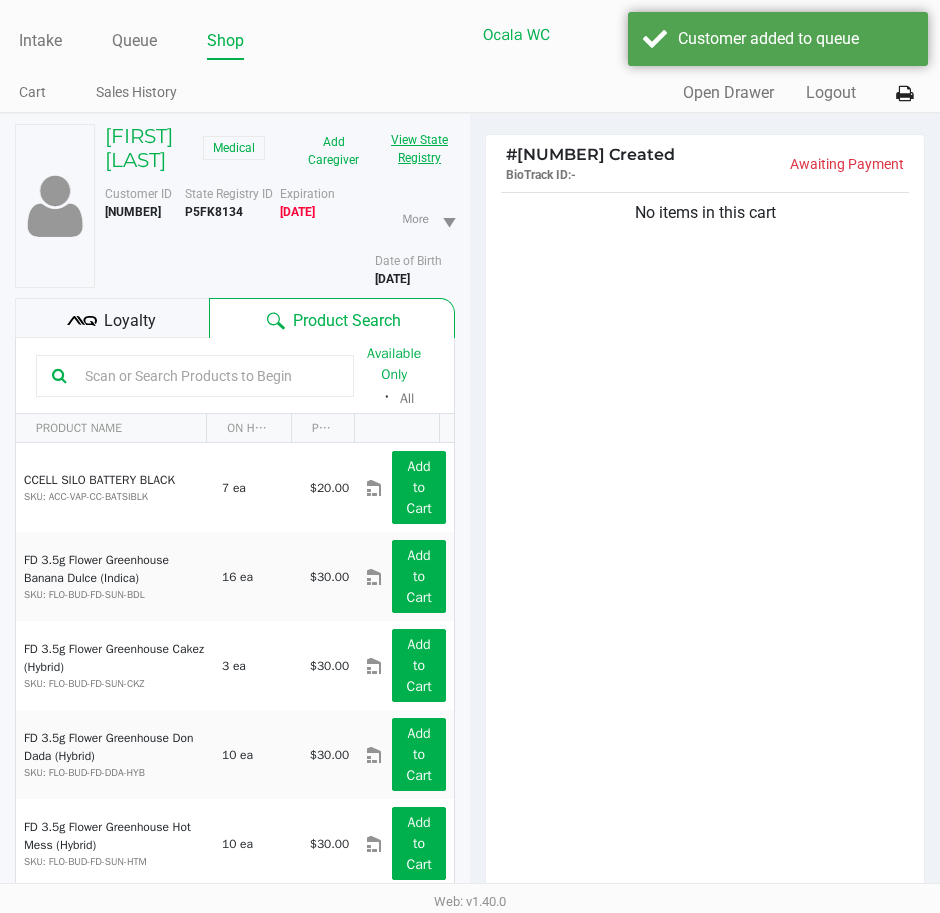click on "View State Registry" 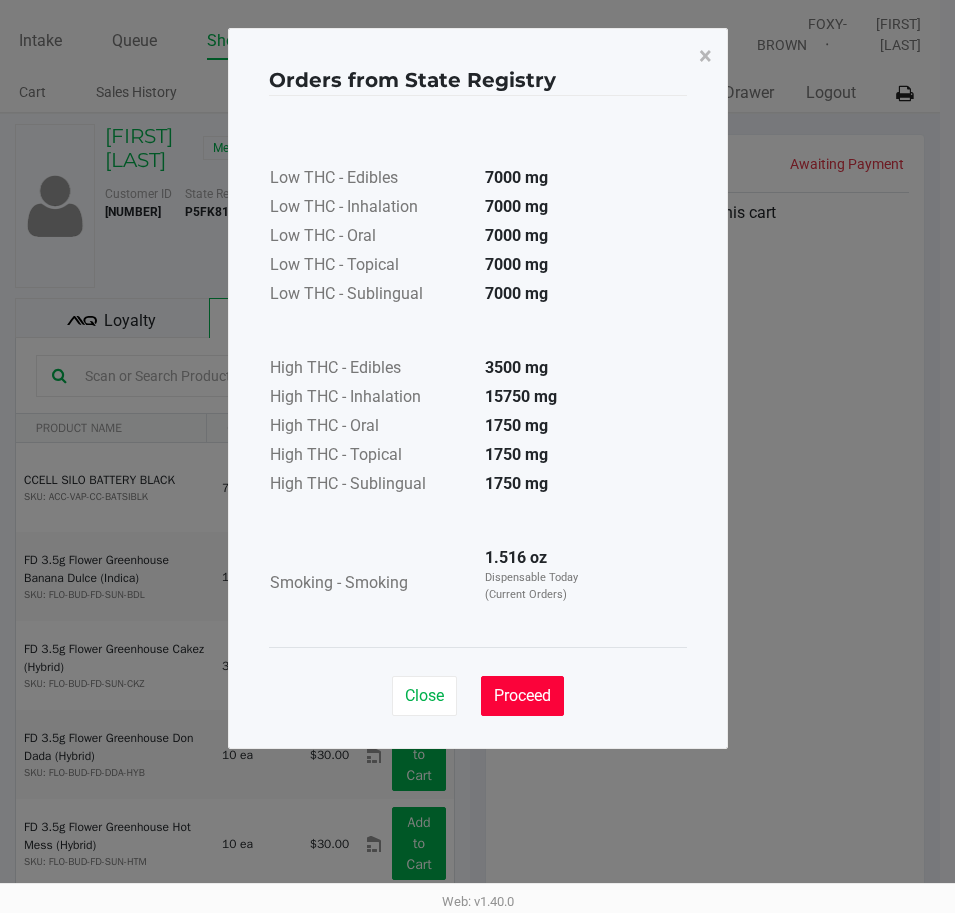 click on "Proceed" 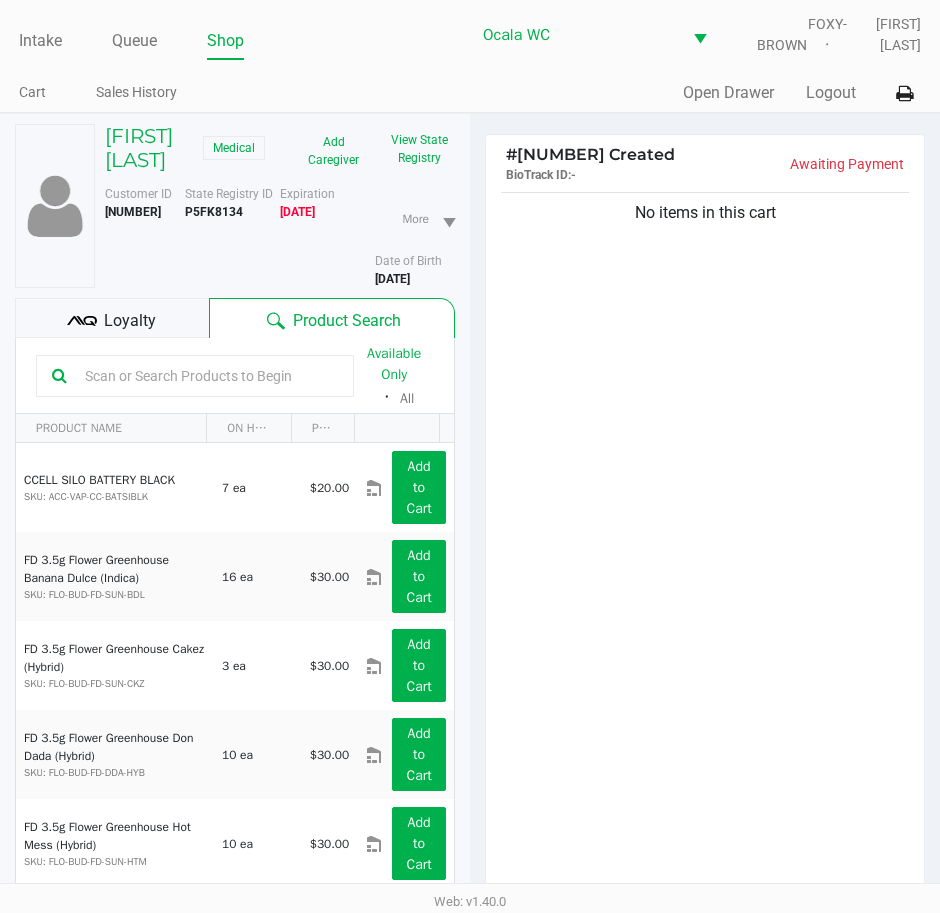 click on "Loyalty" 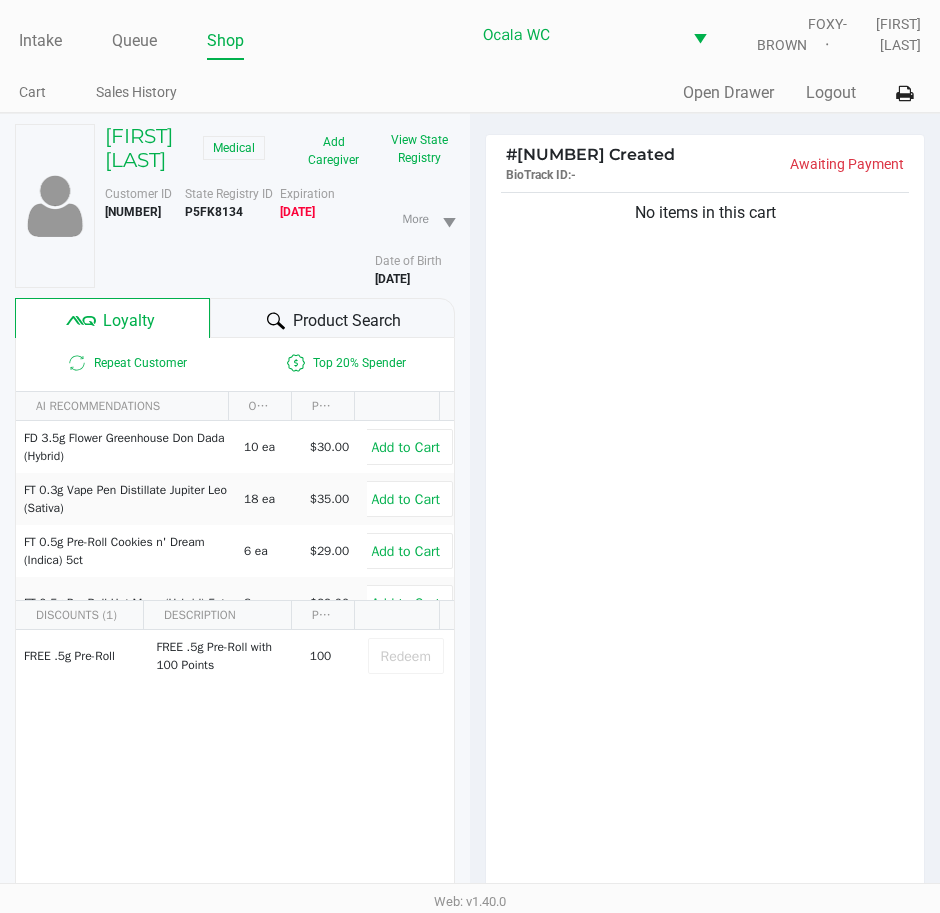 click on "Product Search" 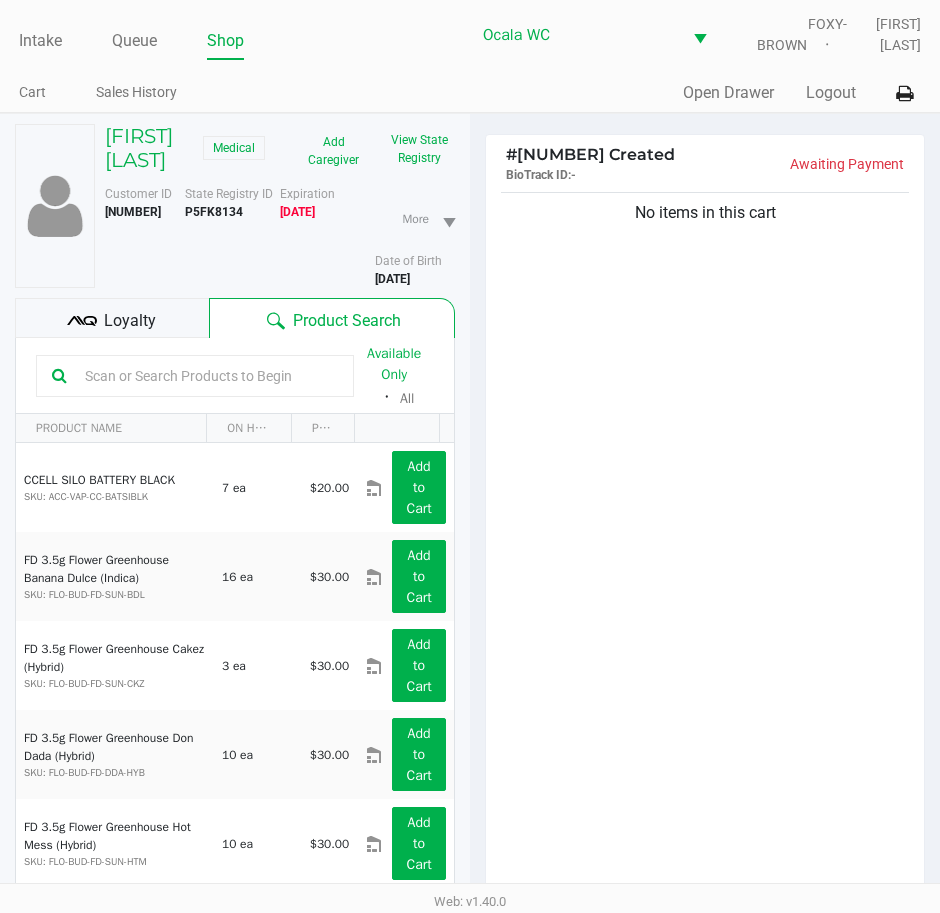 click 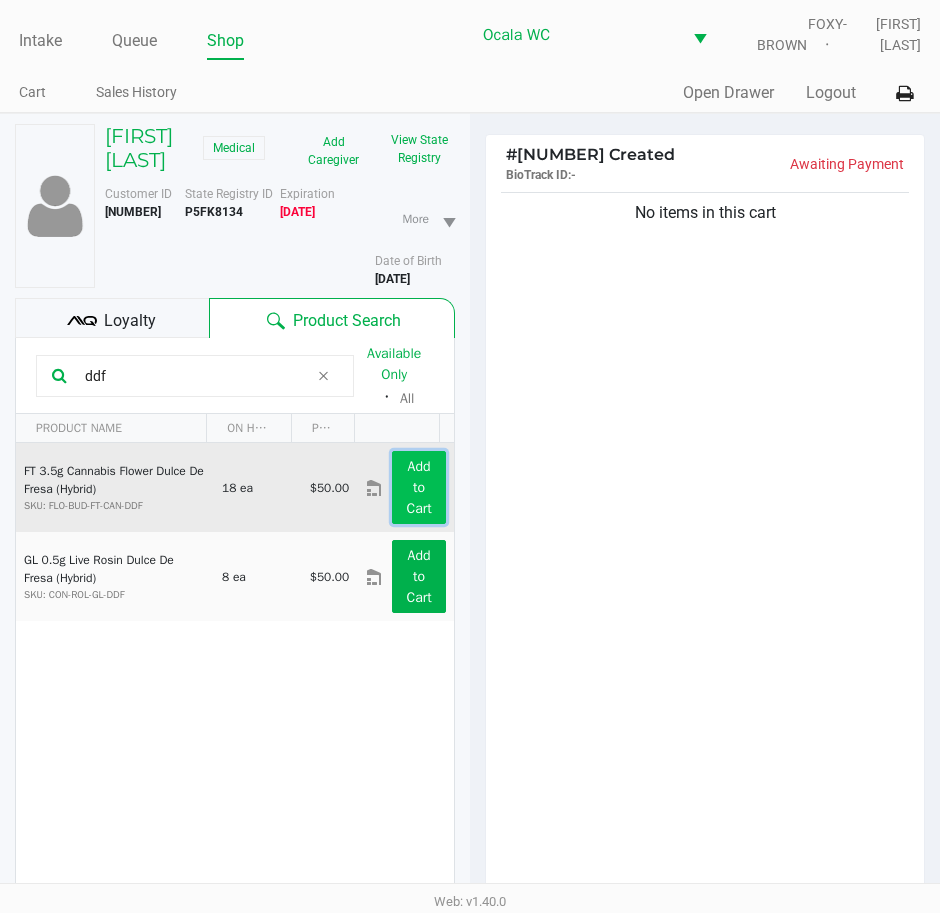 click on "Add to Cart" 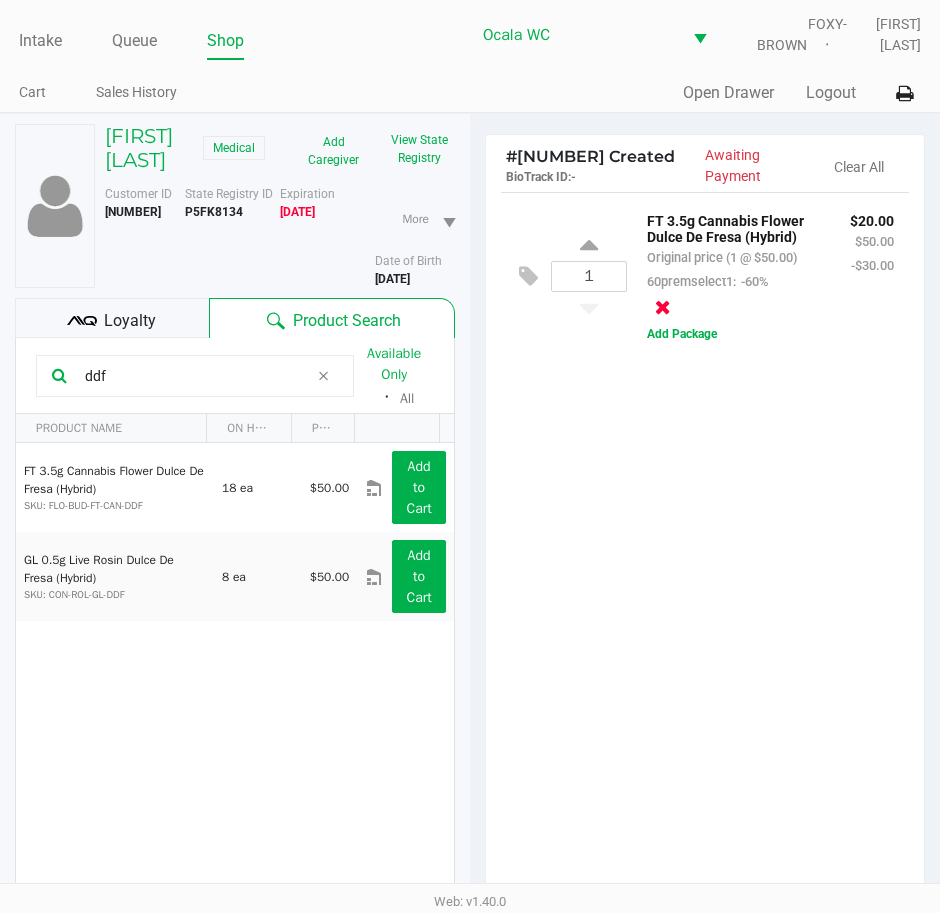click 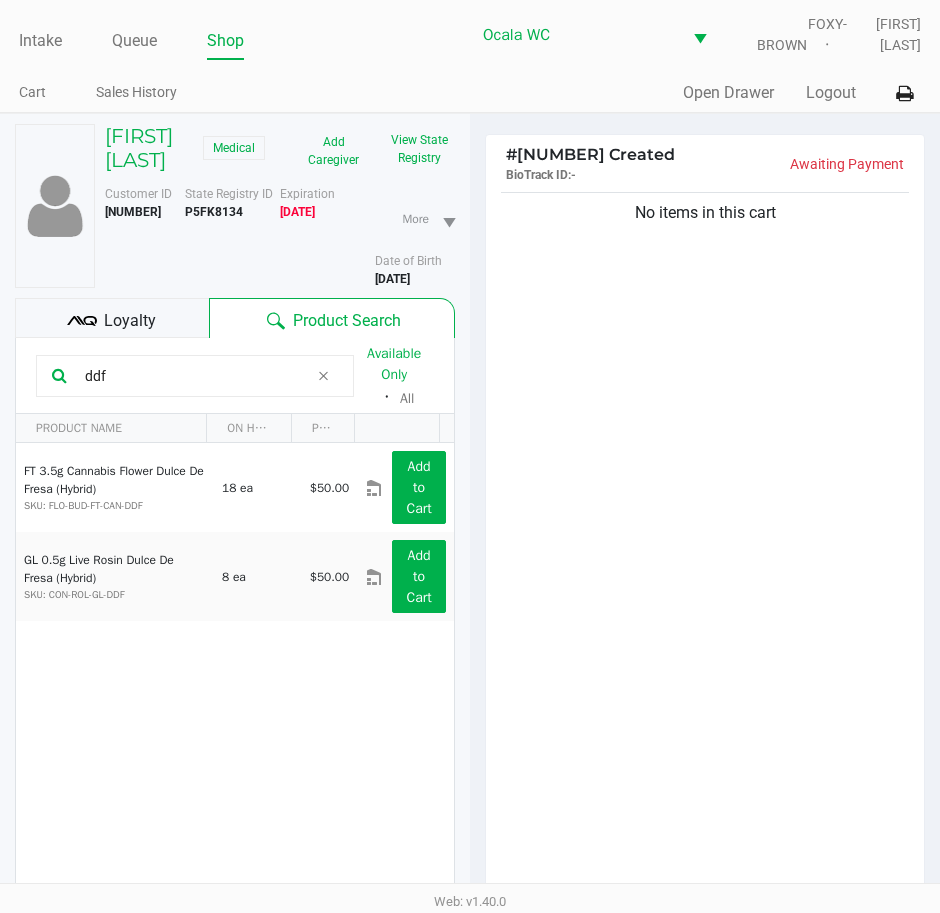 drag, startPoint x: 112, startPoint y: 400, endPoint x: 31, endPoint y: 409, distance: 81.49847 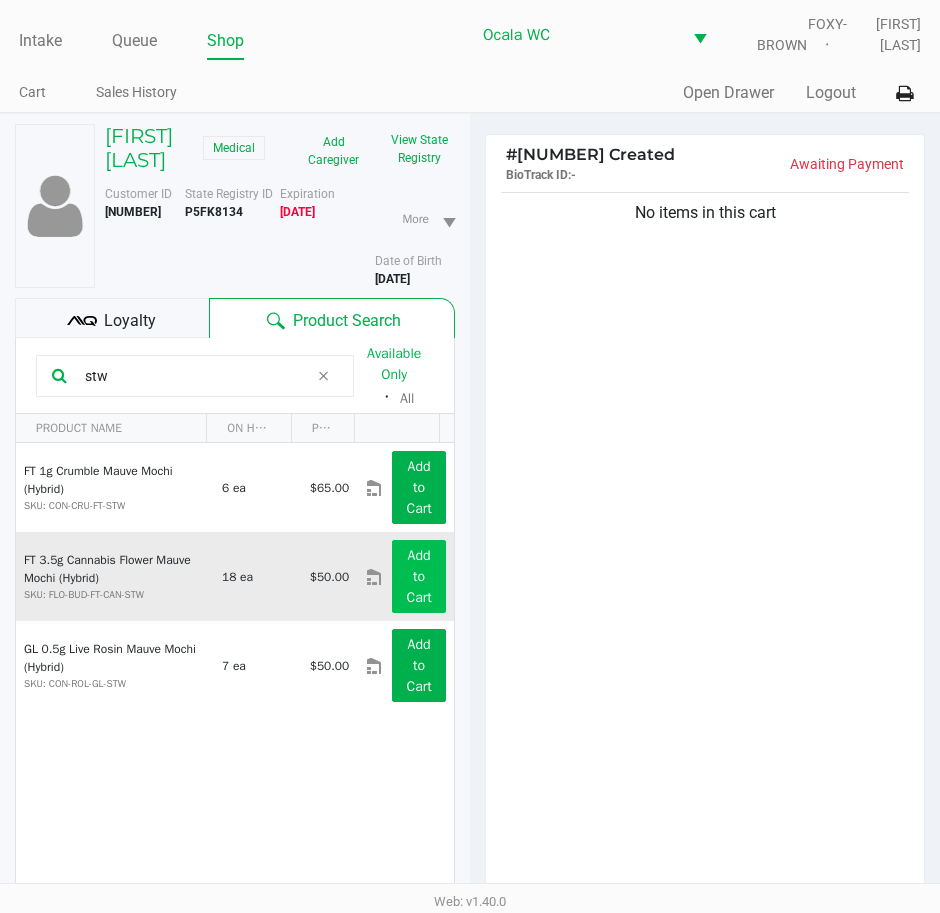 type on "stw" 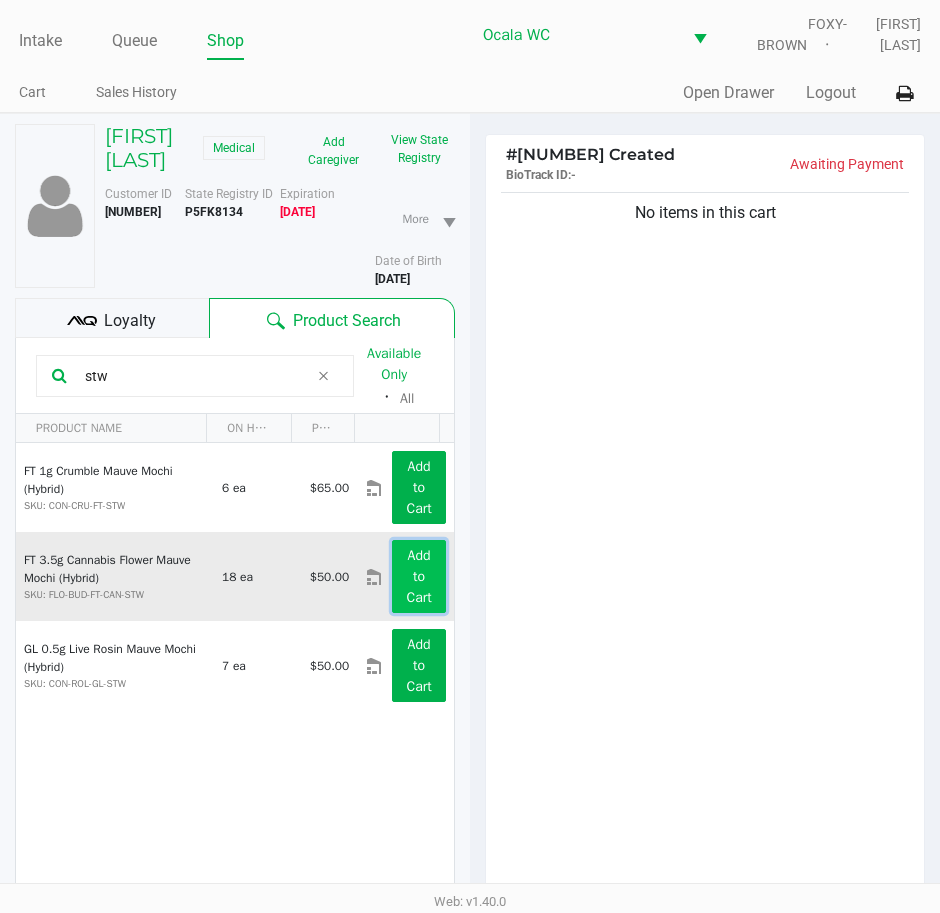 click on "Add to Cart" 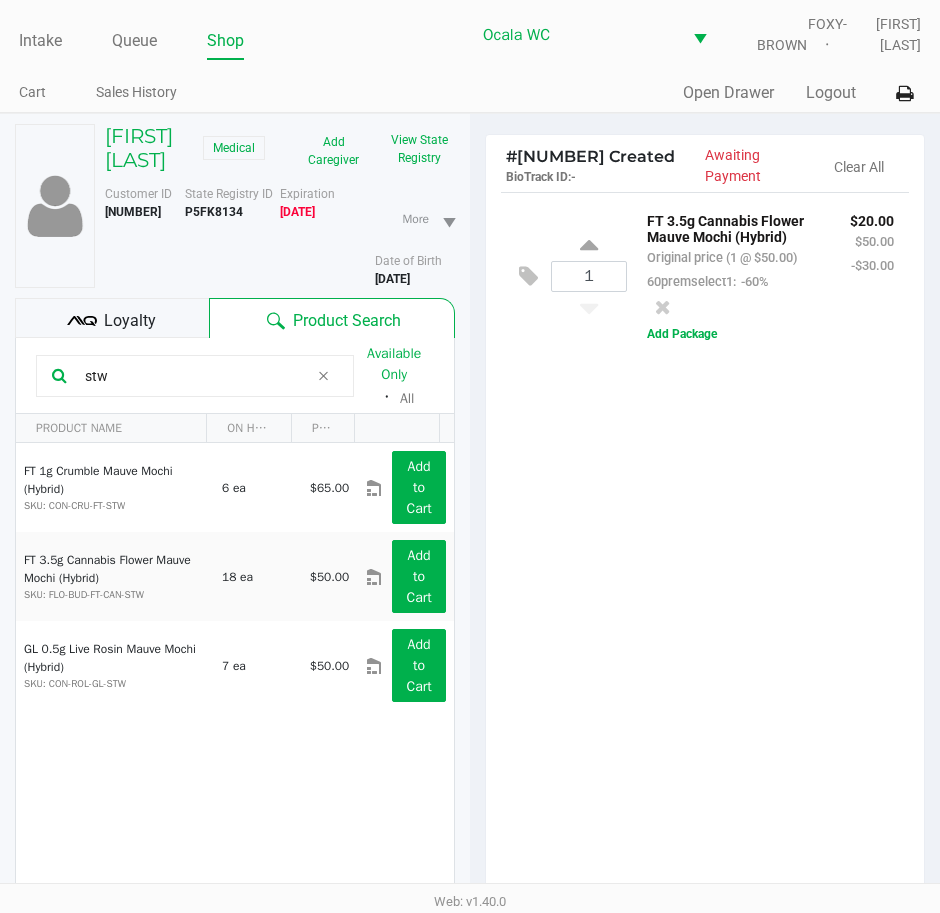 click on "1  FT 3.5g Cannabis Flower Mauve Mochi (Hybrid)   Original price (1 @ $50.00)  60premselect1:  -60% $20.00 $50.00 -$30.00  Add Package" 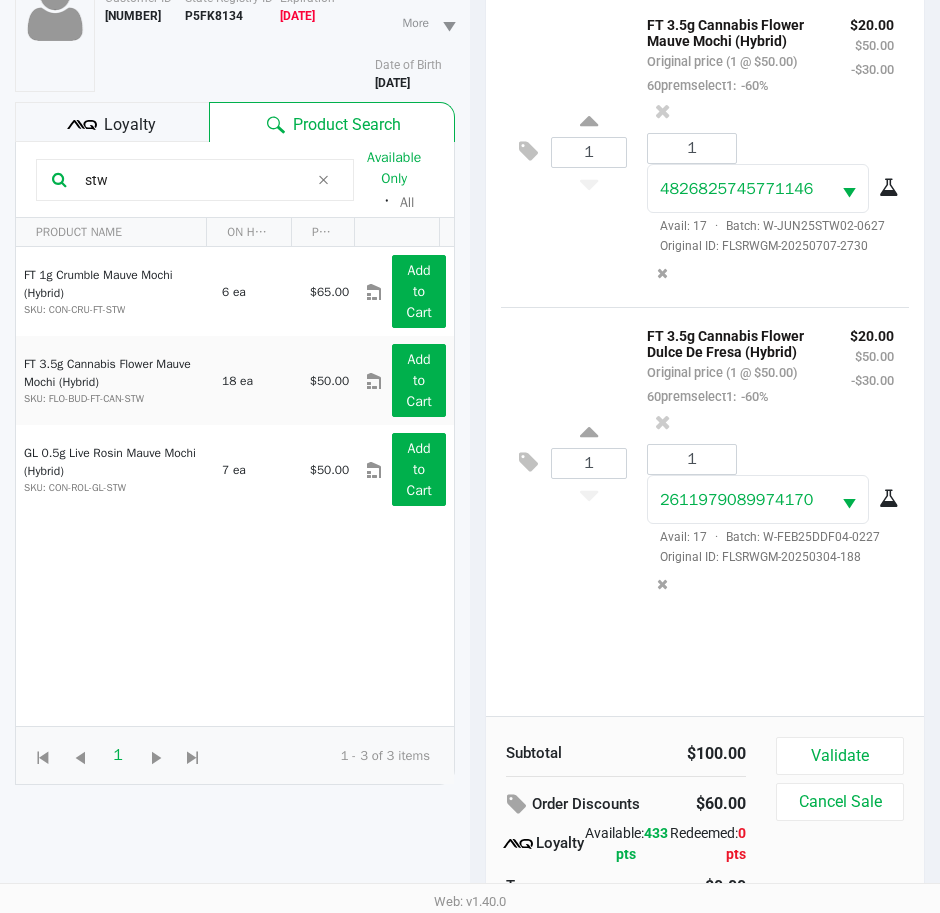 scroll, scrollTop: 262, scrollLeft: 0, axis: vertical 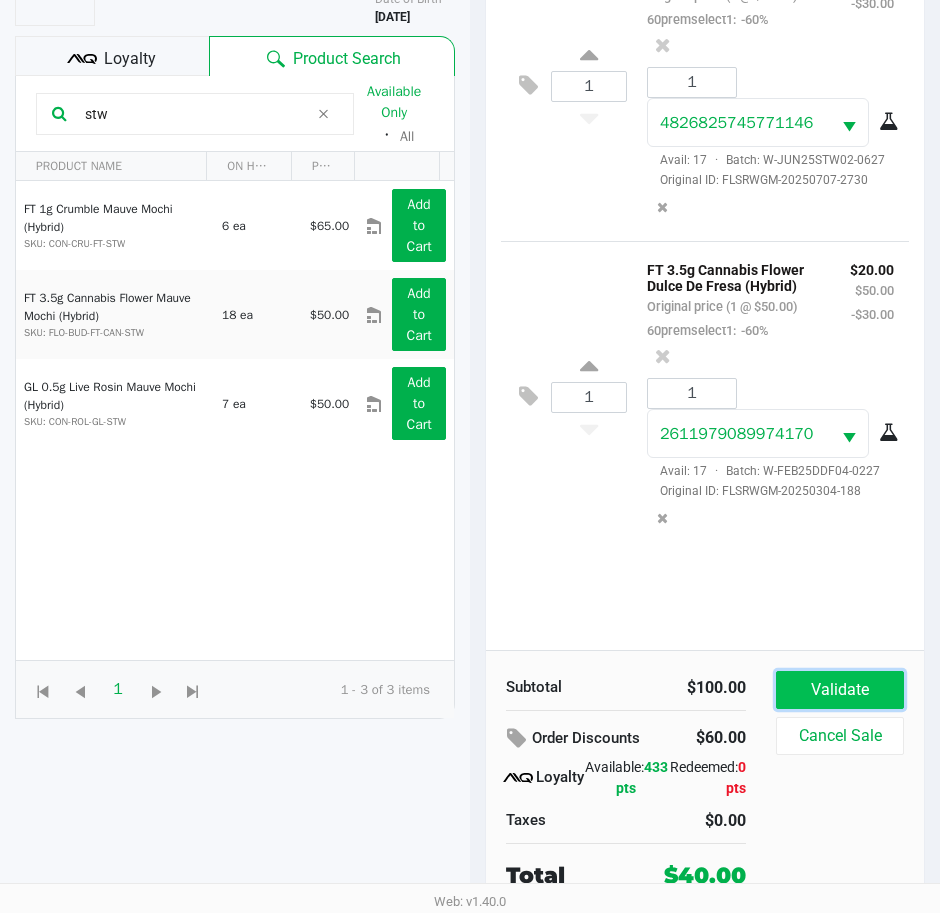 click on "Validate" 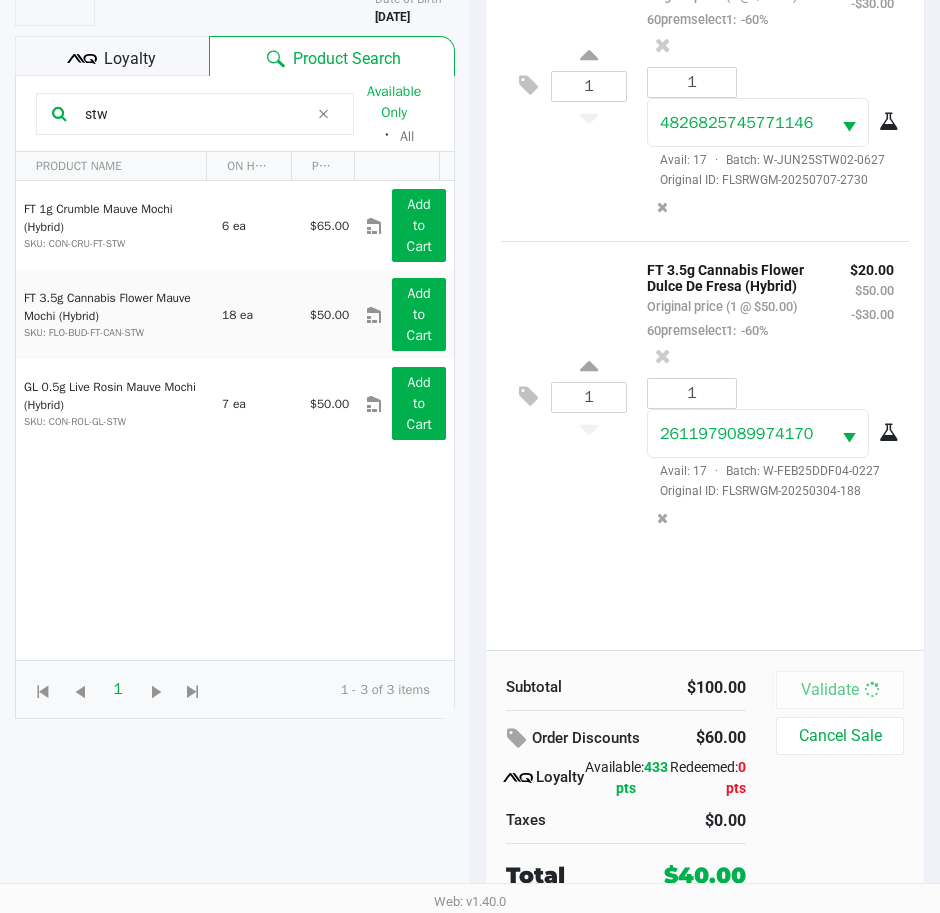 scroll, scrollTop: 0, scrollLeft: 0, axis: both 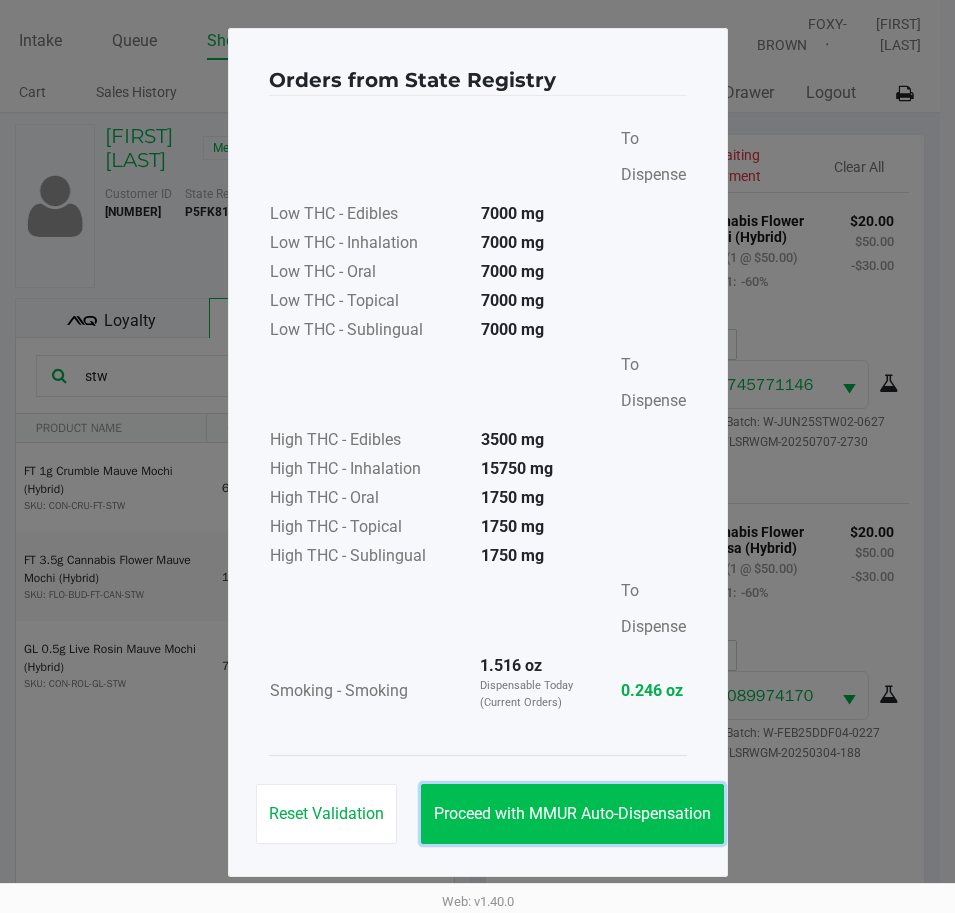 click on "Proceed with MMUR Auto-Dispensation" 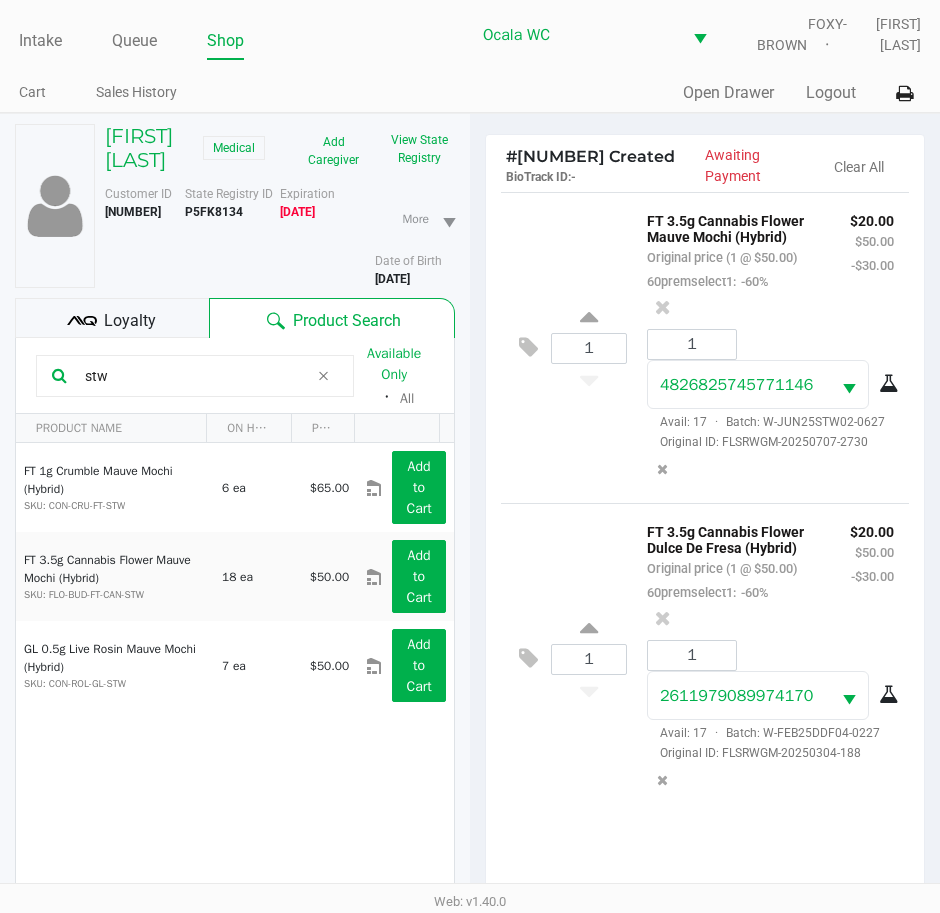 scroll, scrollTop: 79, scrollLeft: 0, axis: vertical 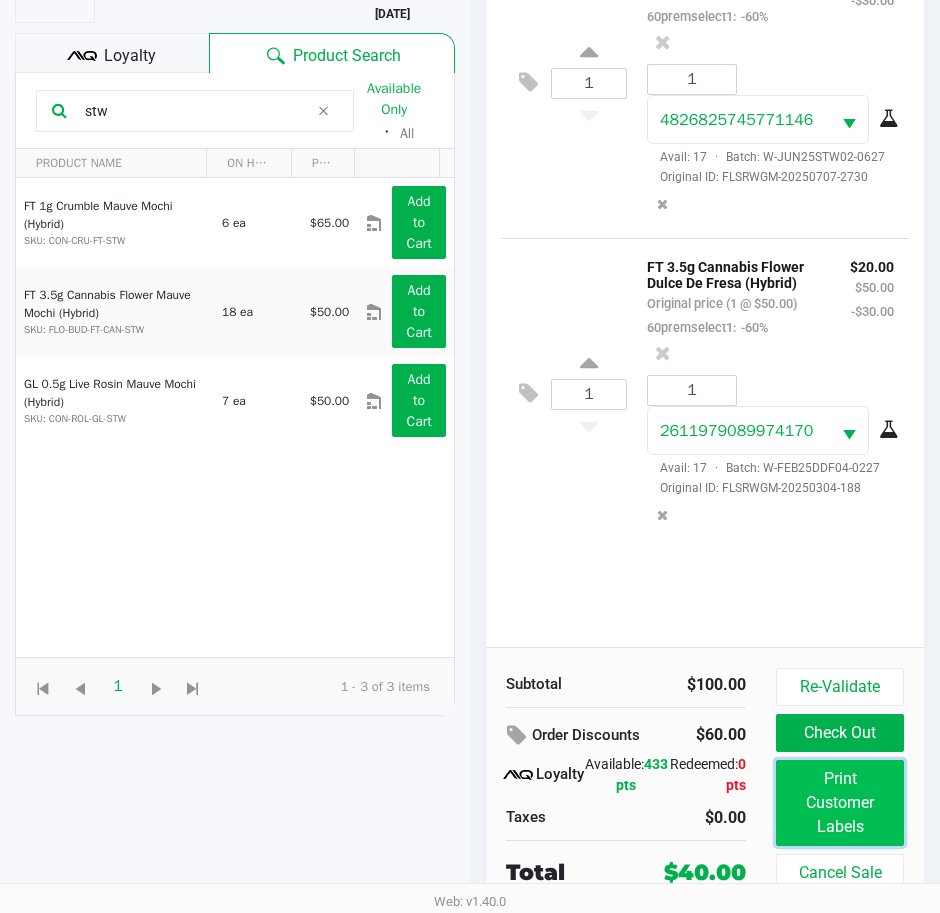 click on "Print Customer Labels" 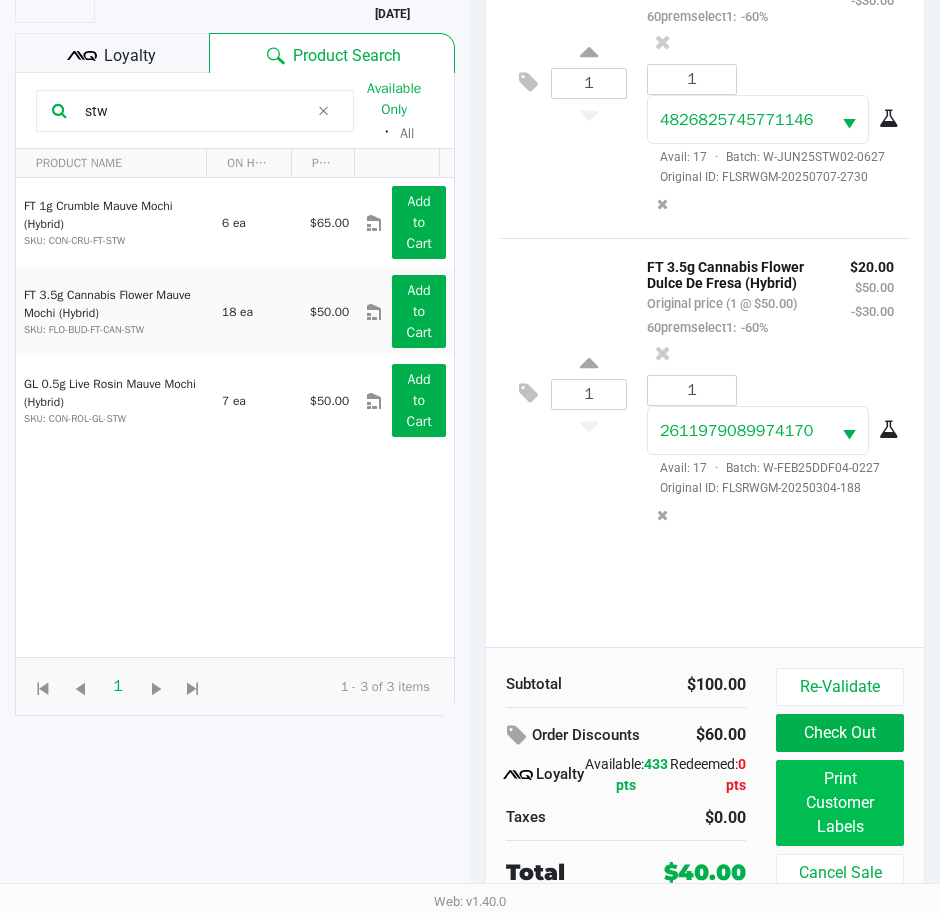 scroll, scrollTop: 0, scrollLeft: 0, axis: both 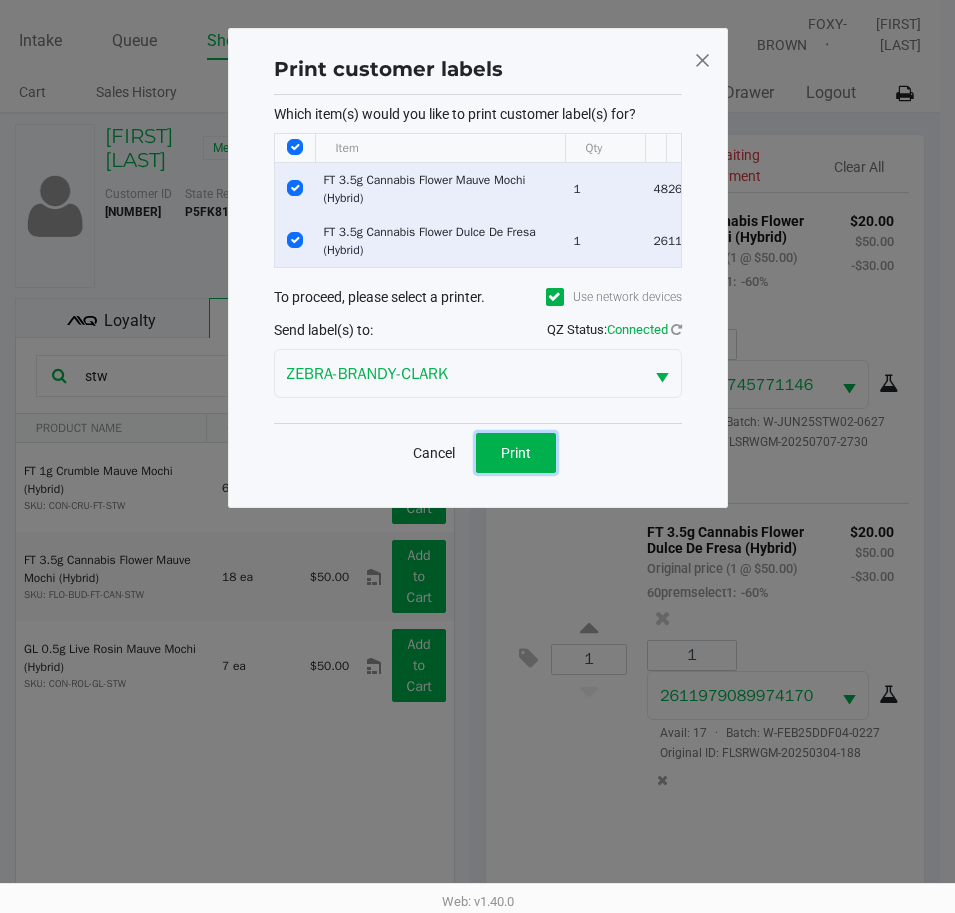 click on "Print" 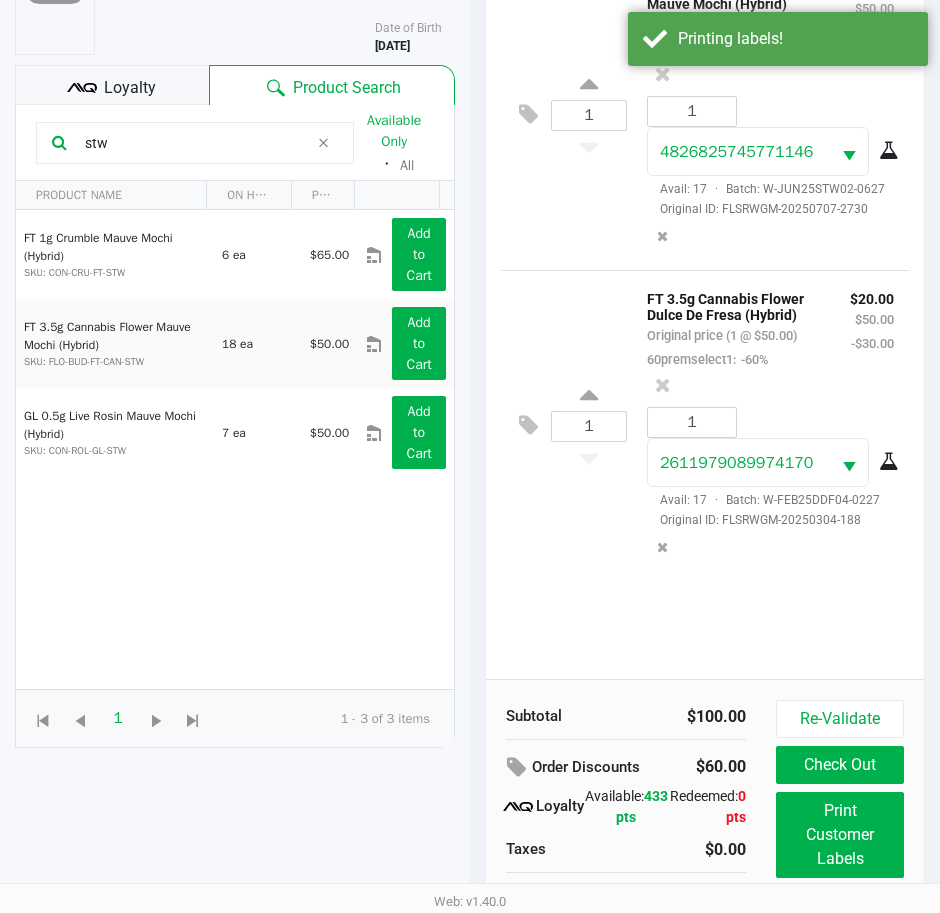 scroll, scrollTop: 265, scrollLeft: 0, axis: vertical 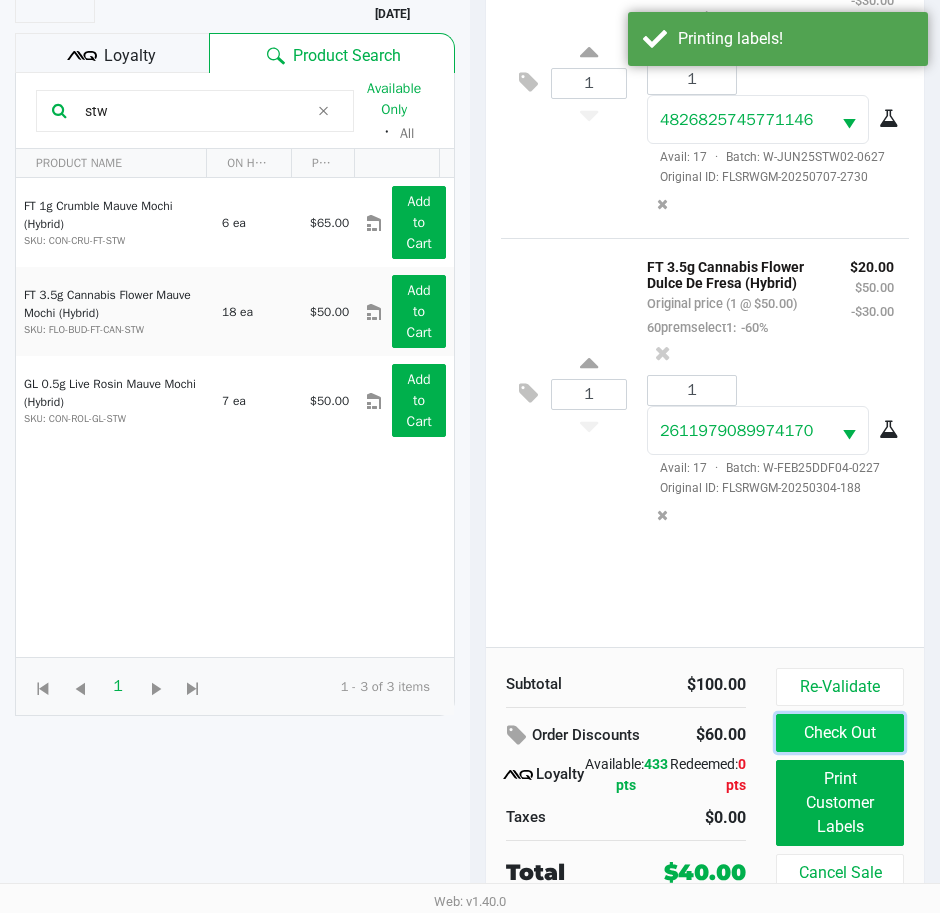 click on "Check Out" 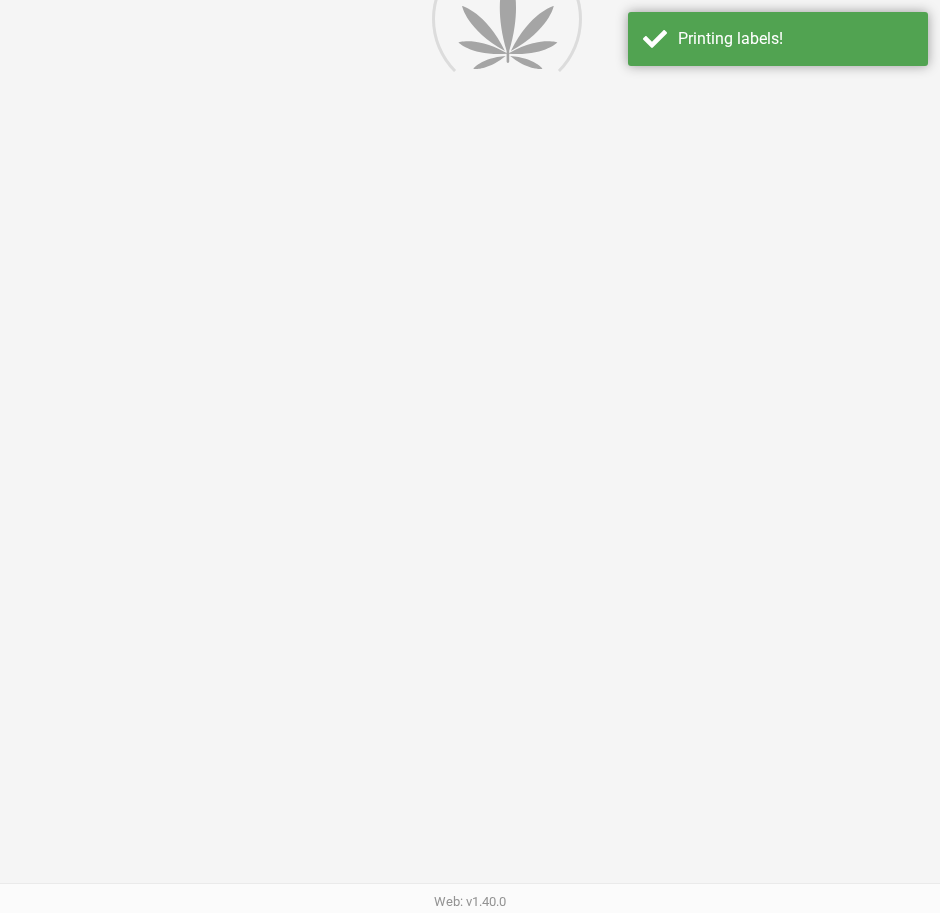 scroll, scrollTop: 0, scrollLeft: 0, axis: both 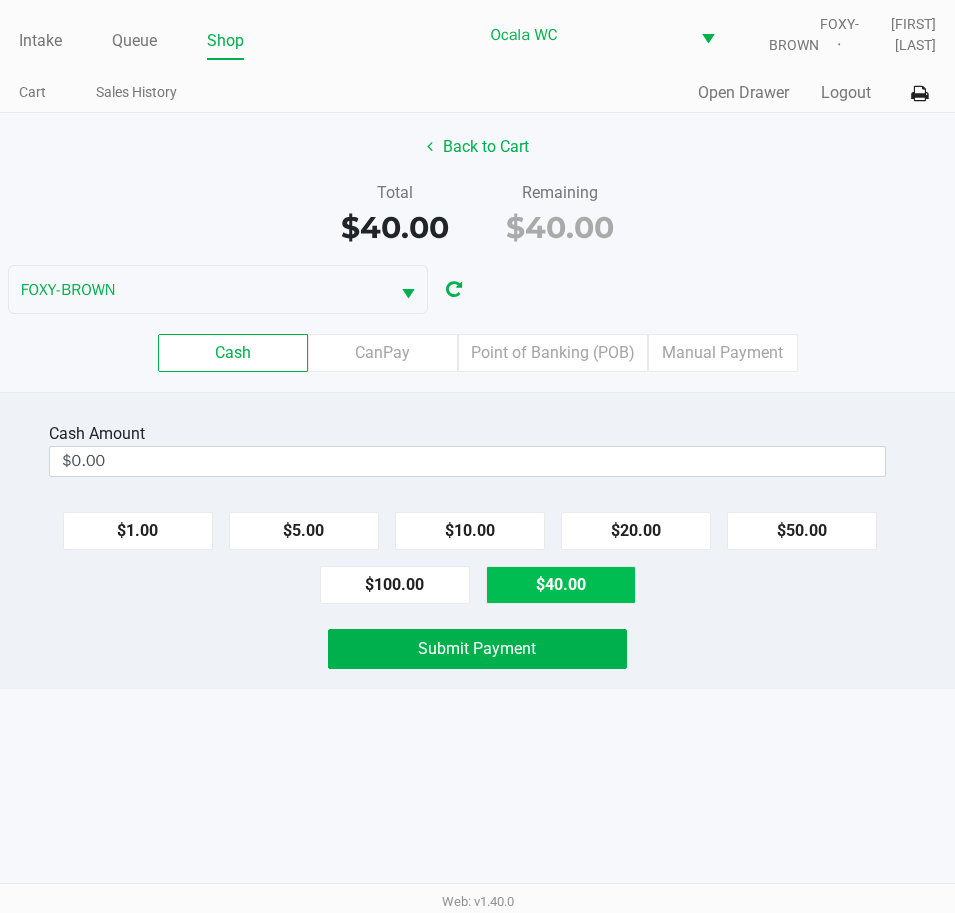 click on "$40.00" 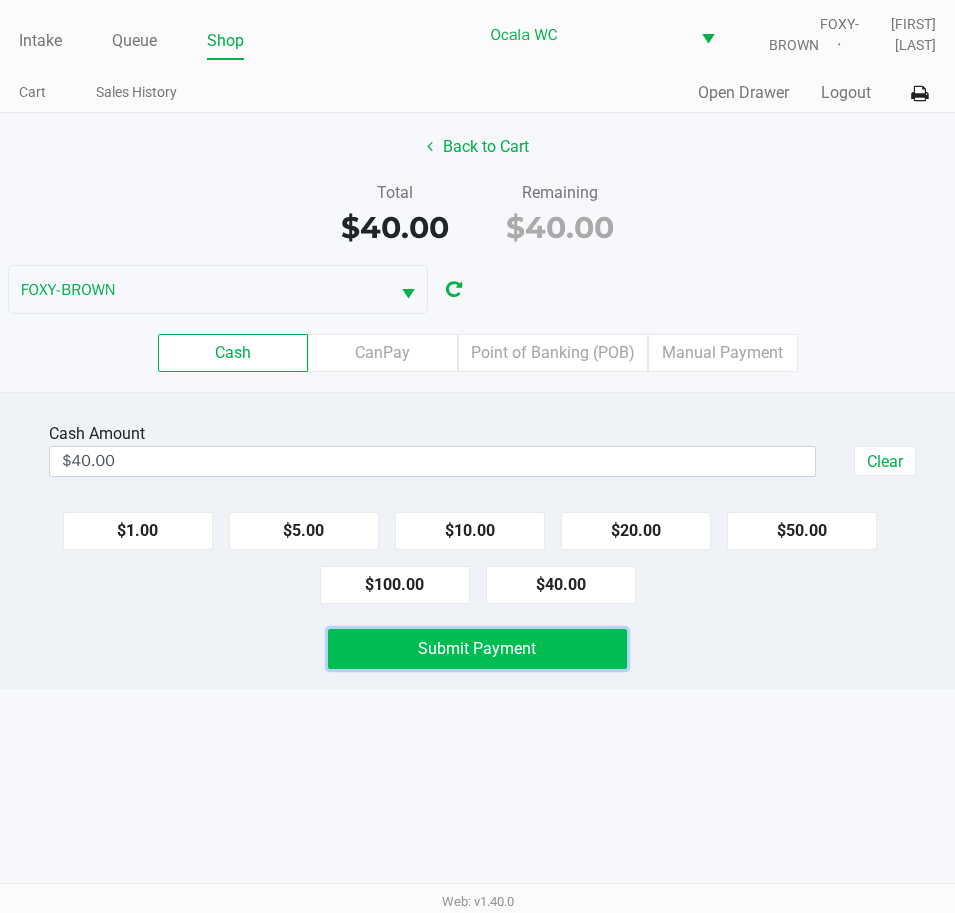click on "Submit Payment" 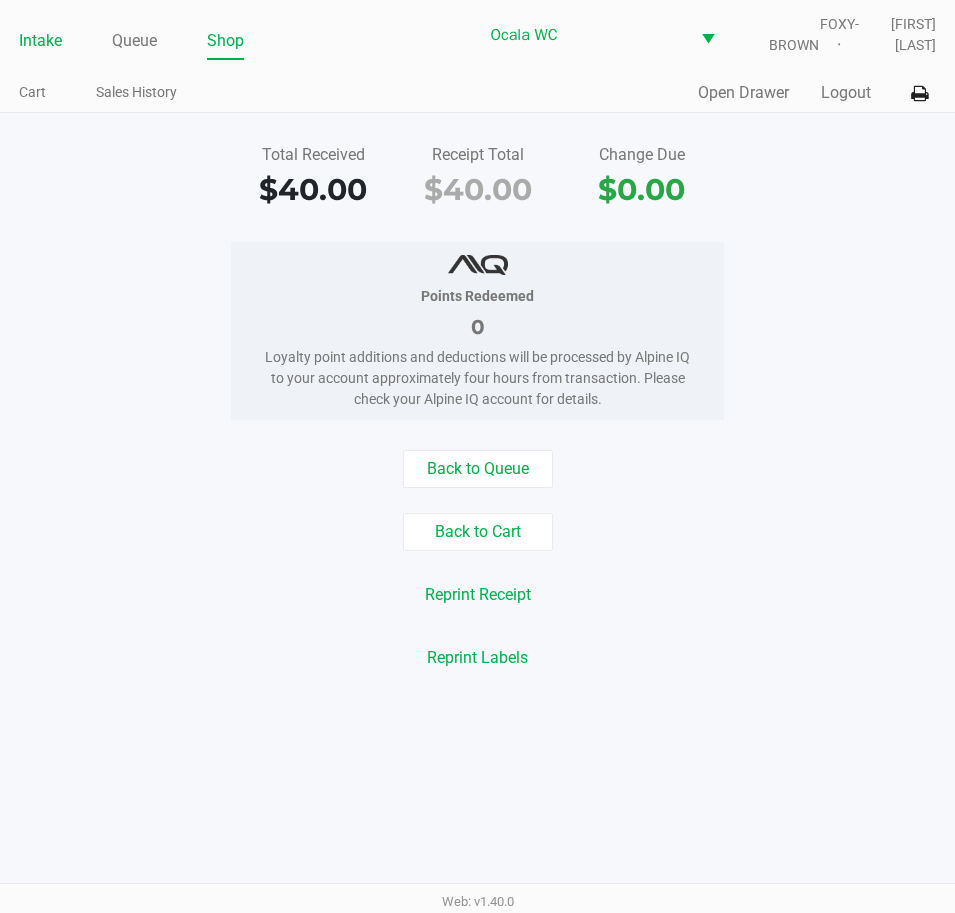 click on "Intake" 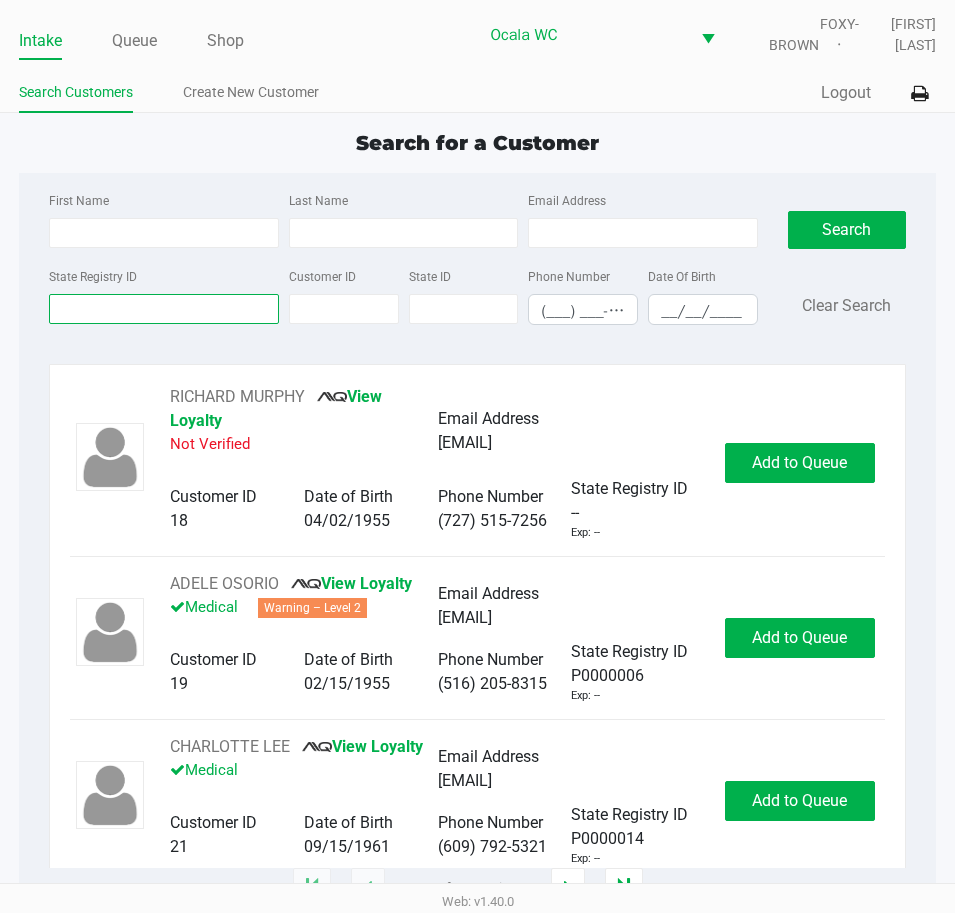 click on "State Registry ID" at bounding box center [164, 309] 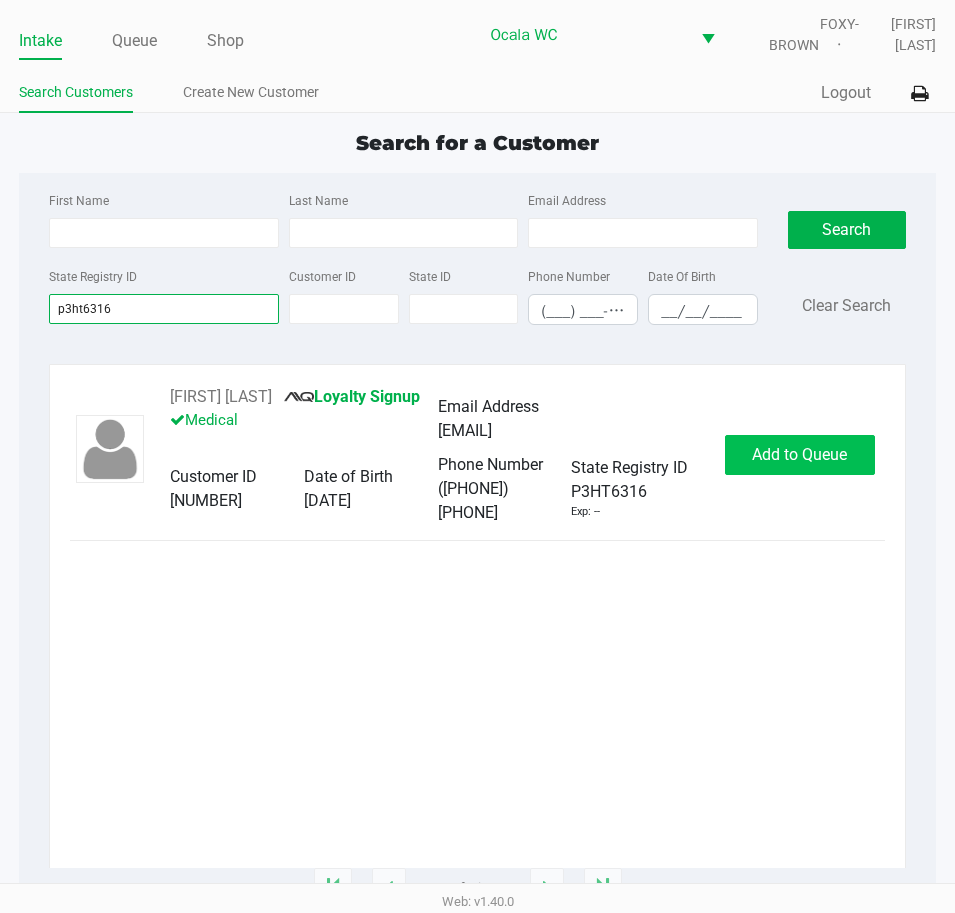 type on "p3ht6316" 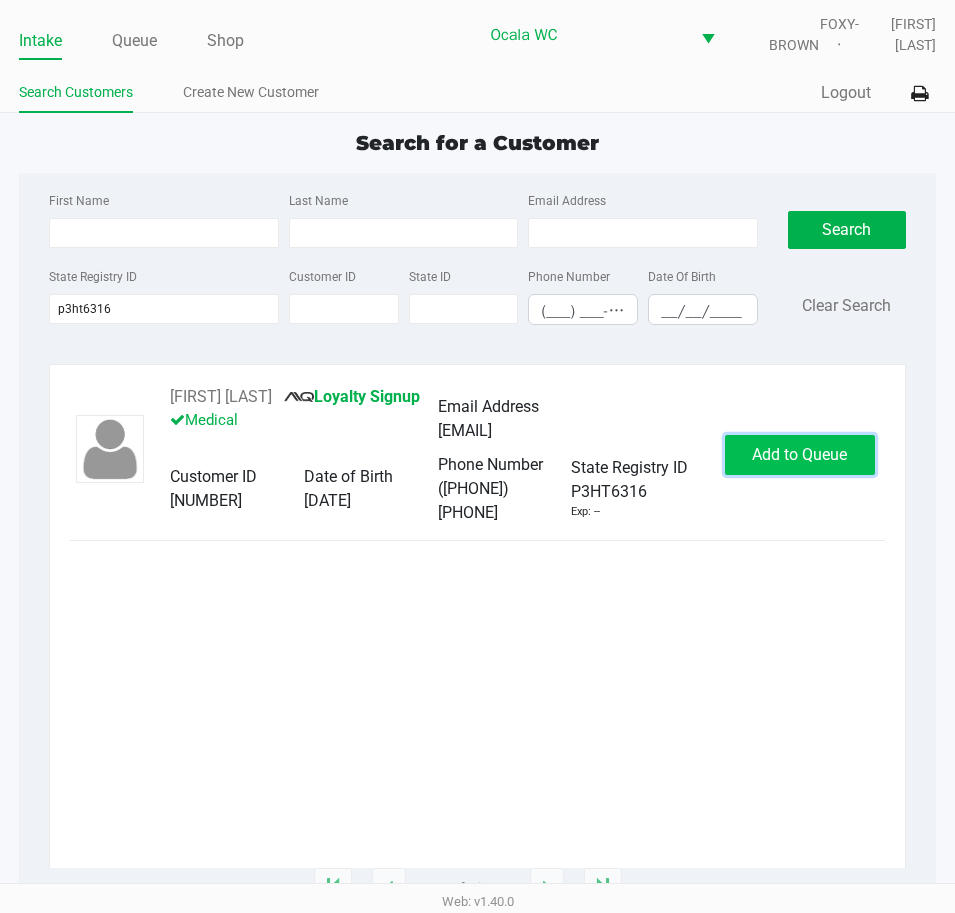 click on "Add to Queue" 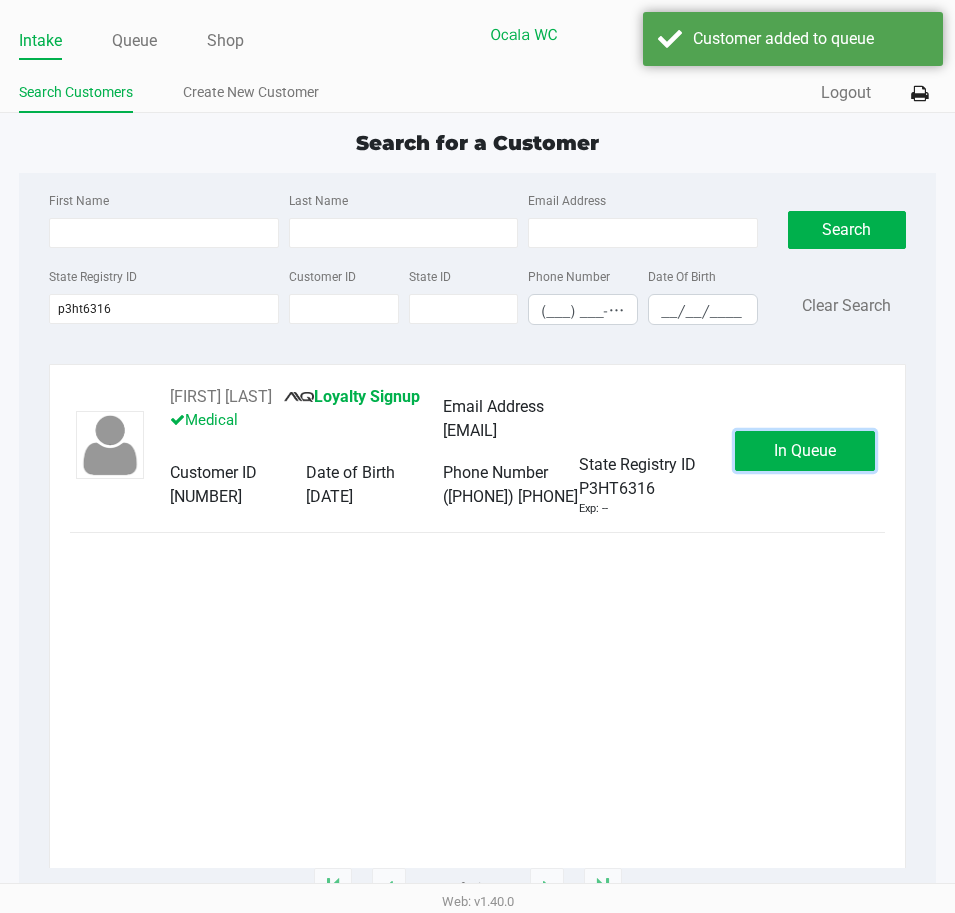 click on "In Queue" 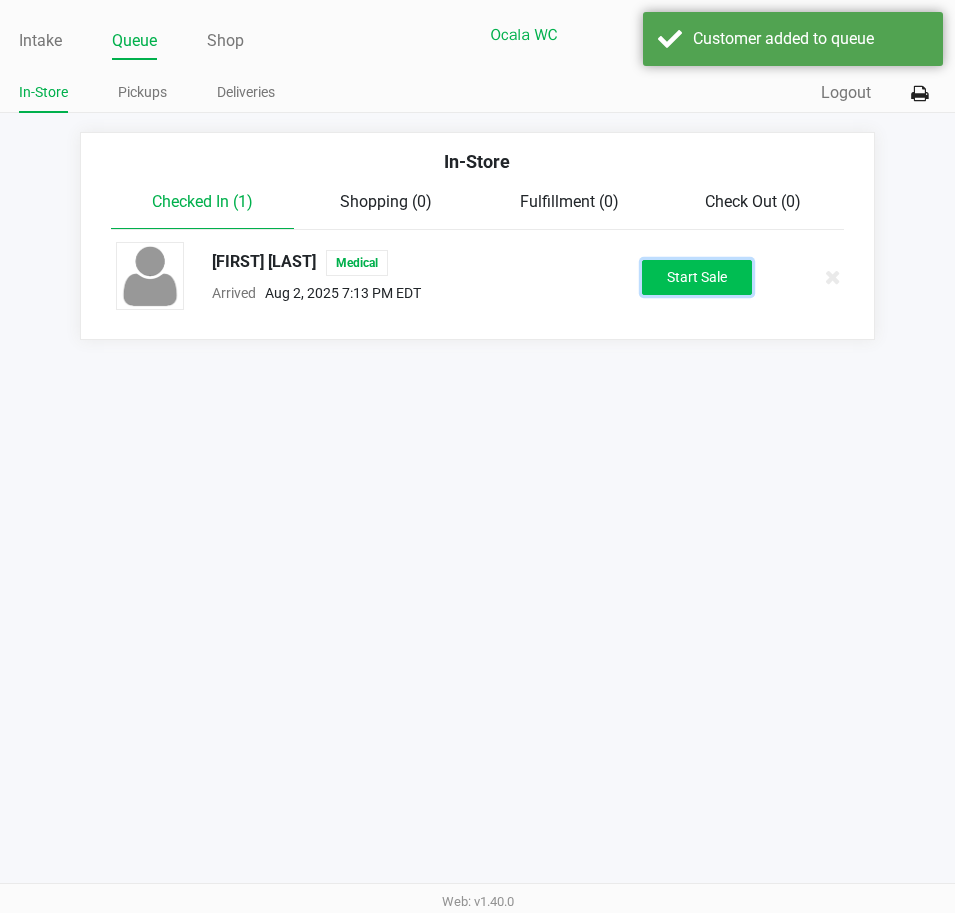 click on "Start Sale" 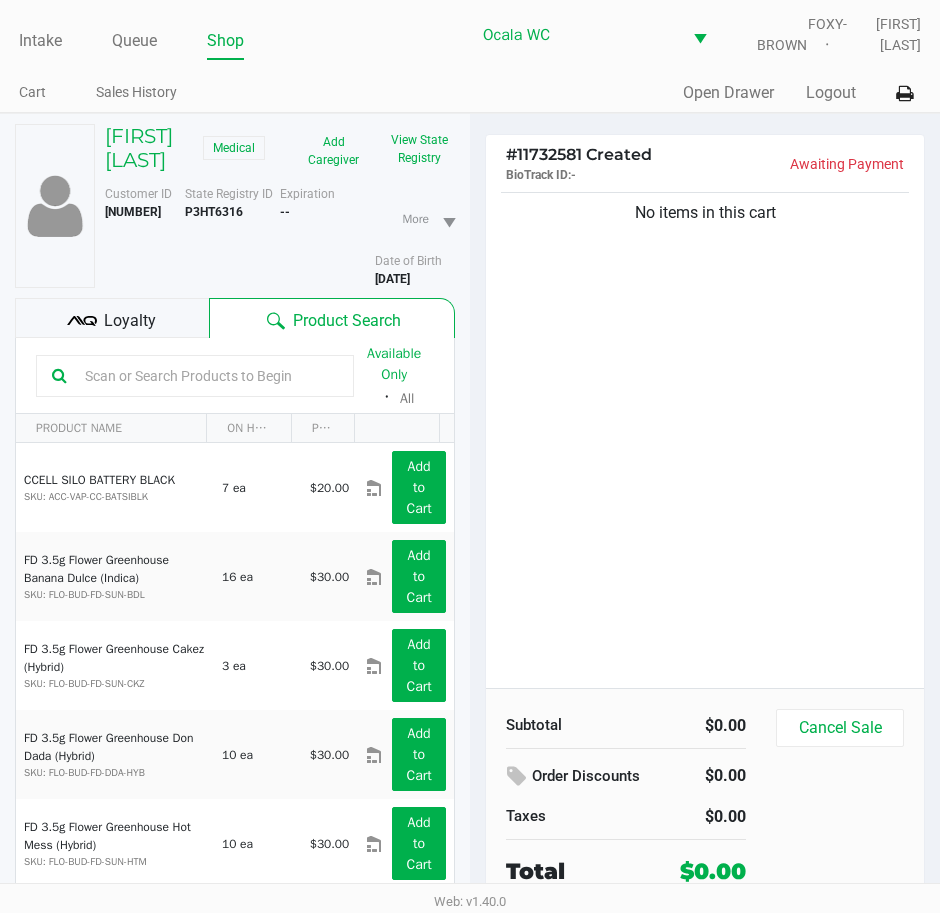 click on "Loyalty" 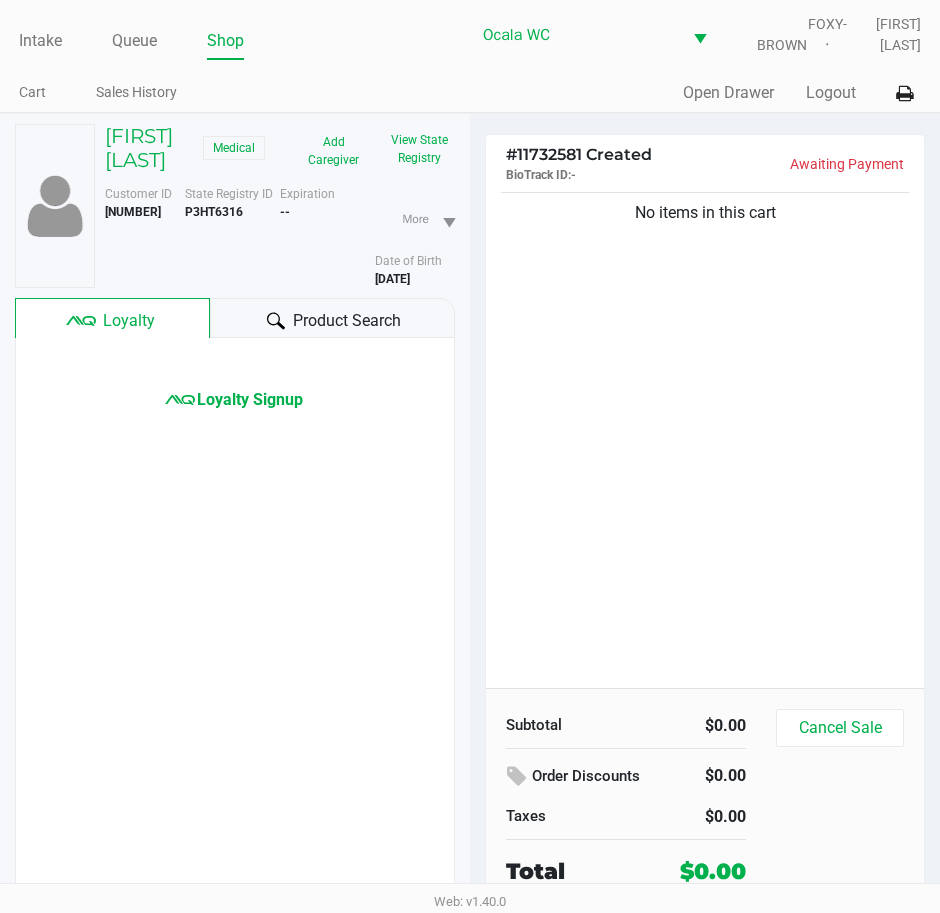 click on "Product Search" 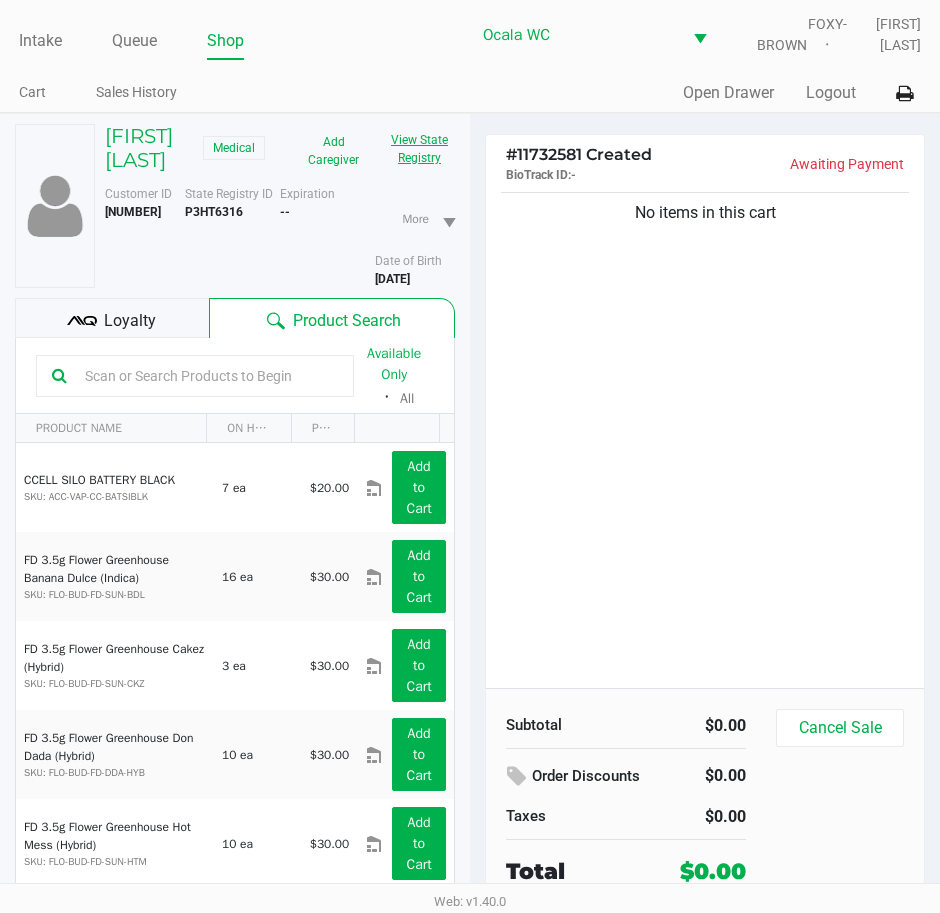 click on "View State Registry" 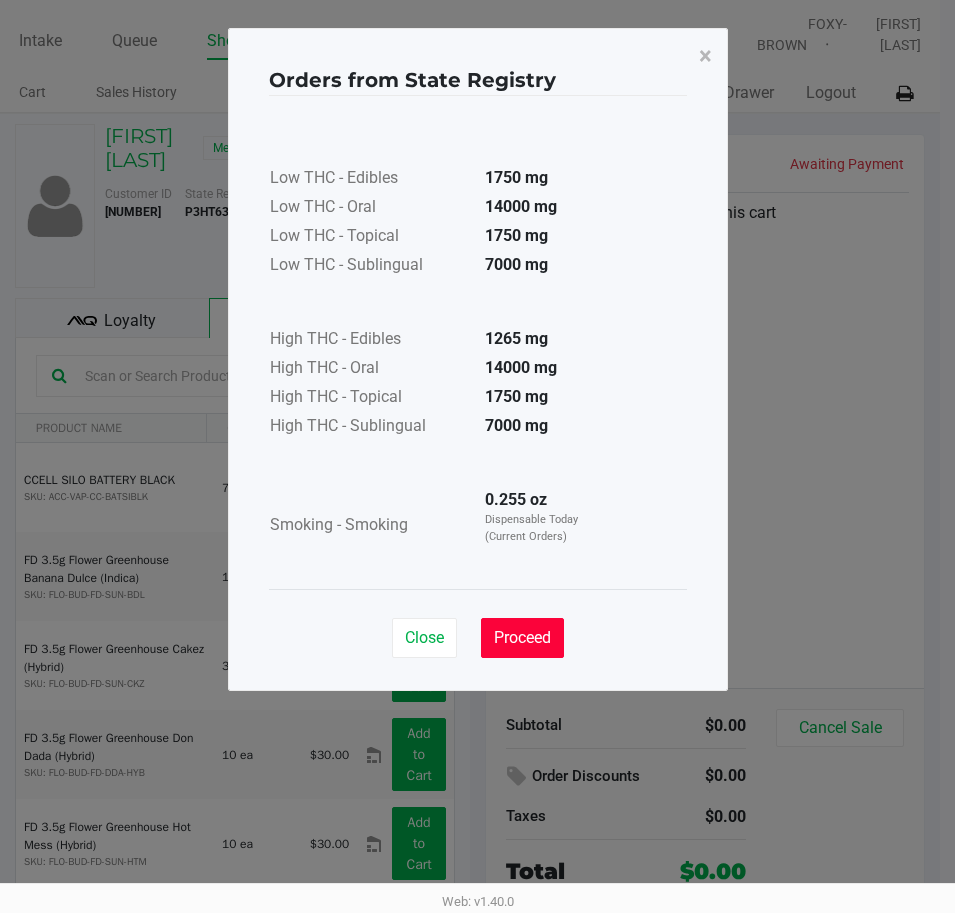 click on "Proceed" 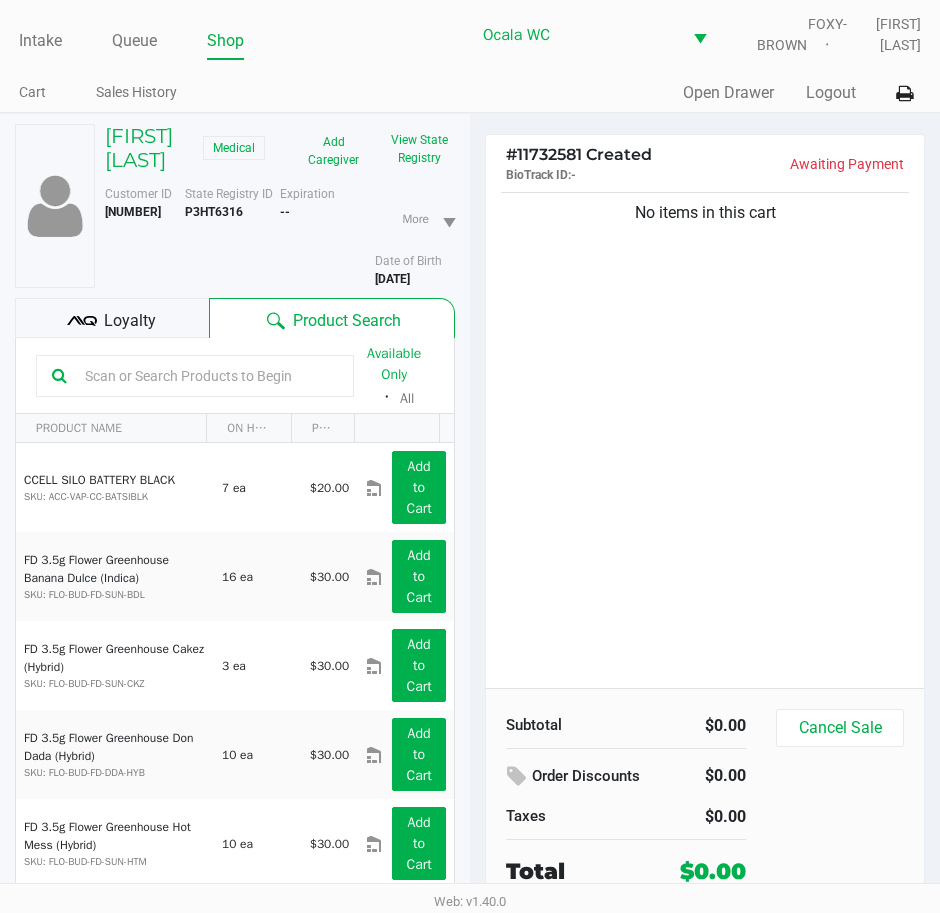 click on "No items in this cart" 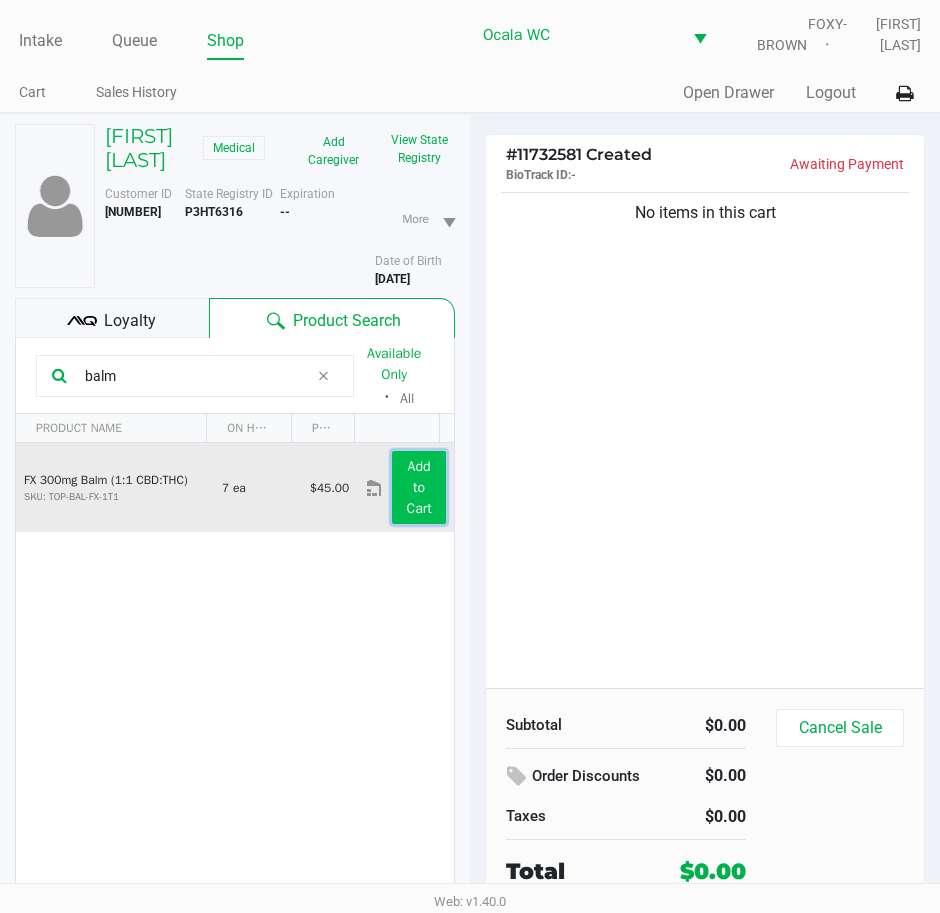 click on "Add to Cart" 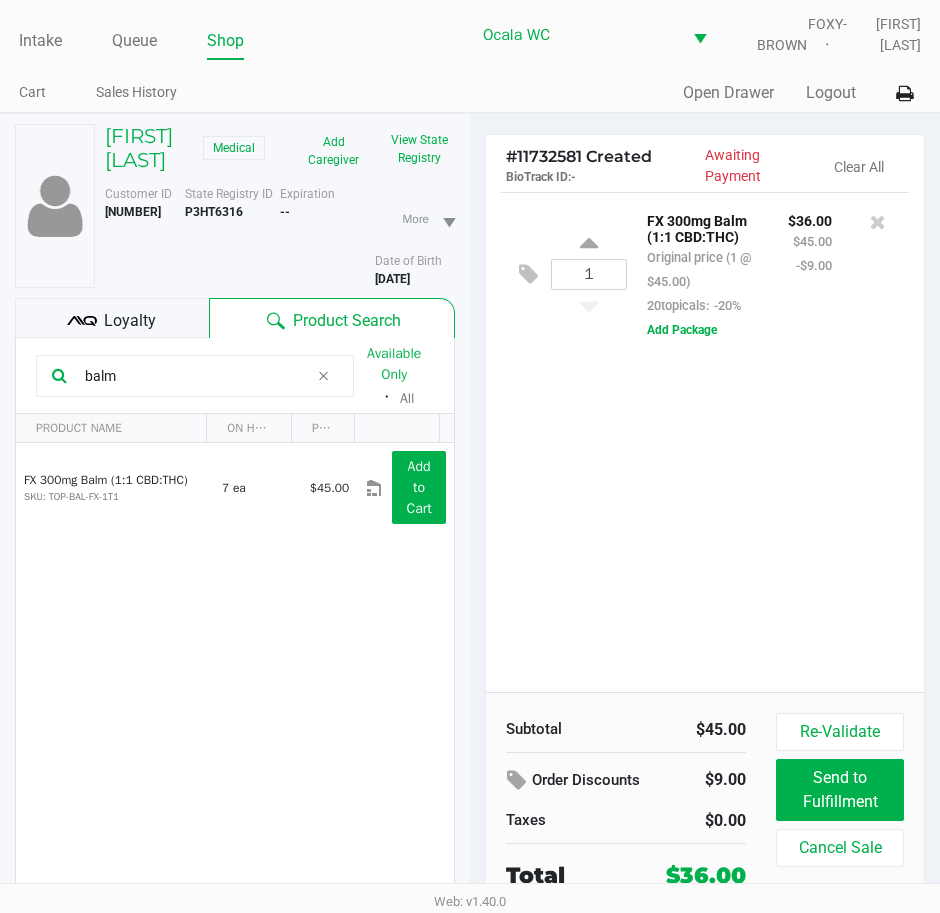 drag, startPoint x: 115, startPoint y: 396, endPoint x: 42, endPoint y: 389, distance: 73.33485 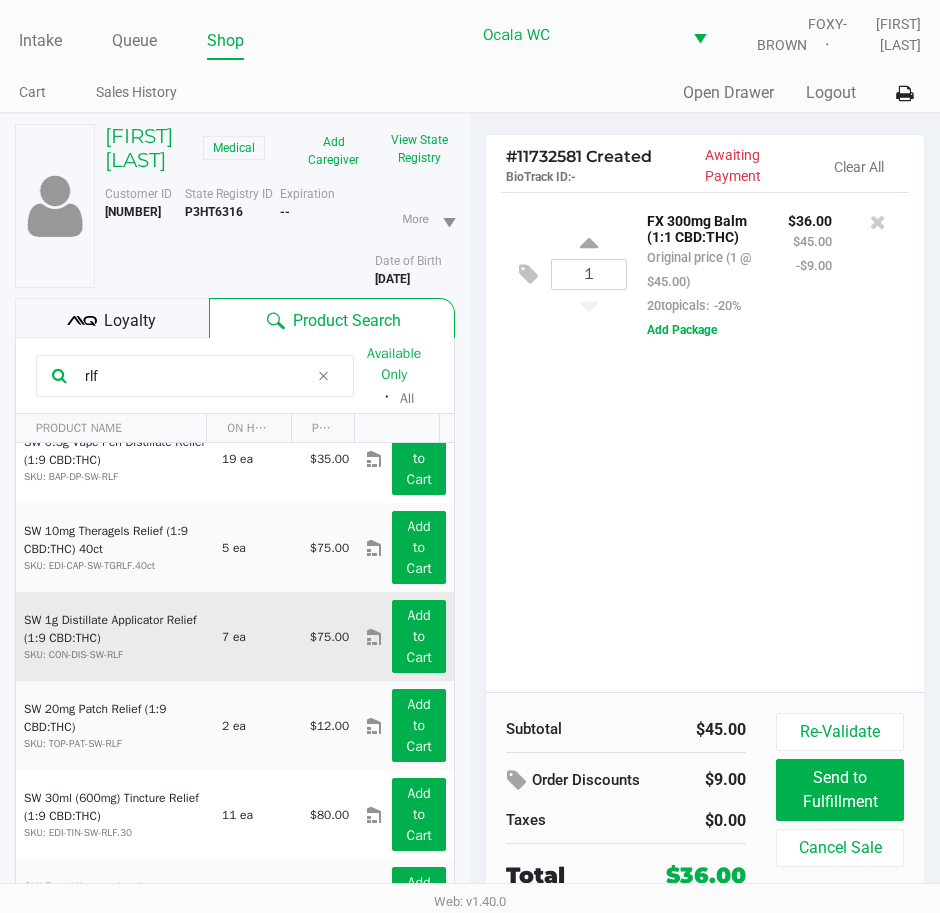 scroll, scrollTop: 54, scrollLeft: 0, axis: vertical 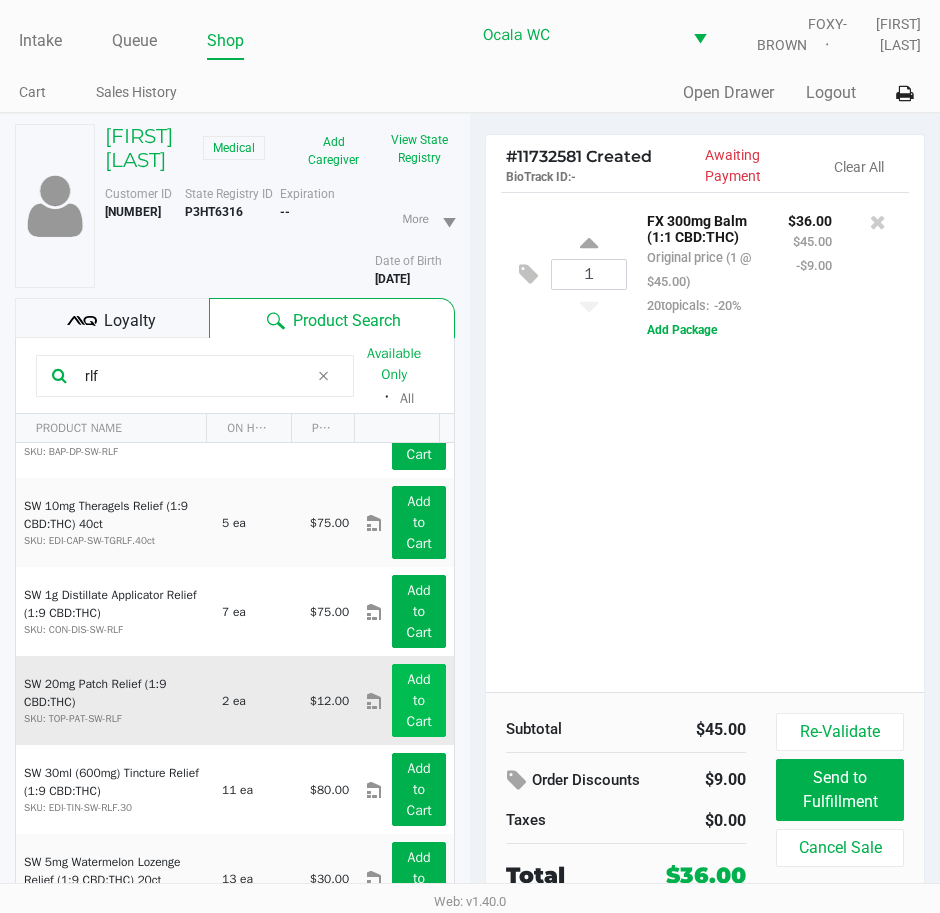 type on "rlf" 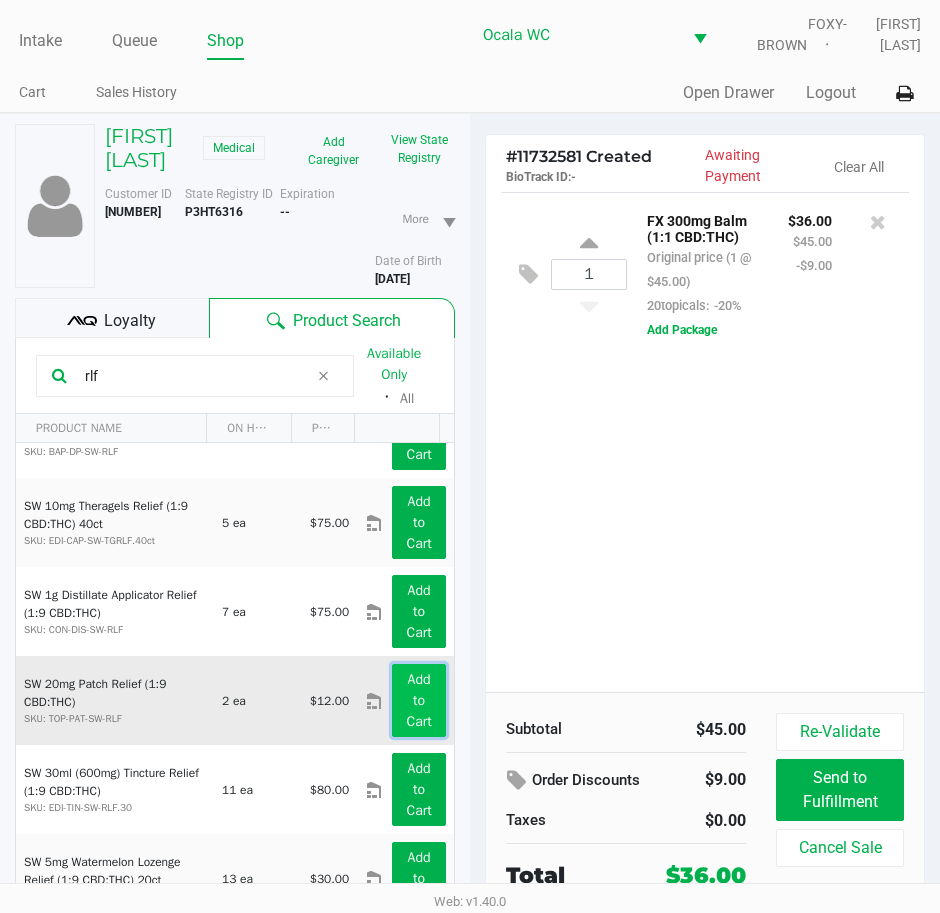 click on "Add to Cart" 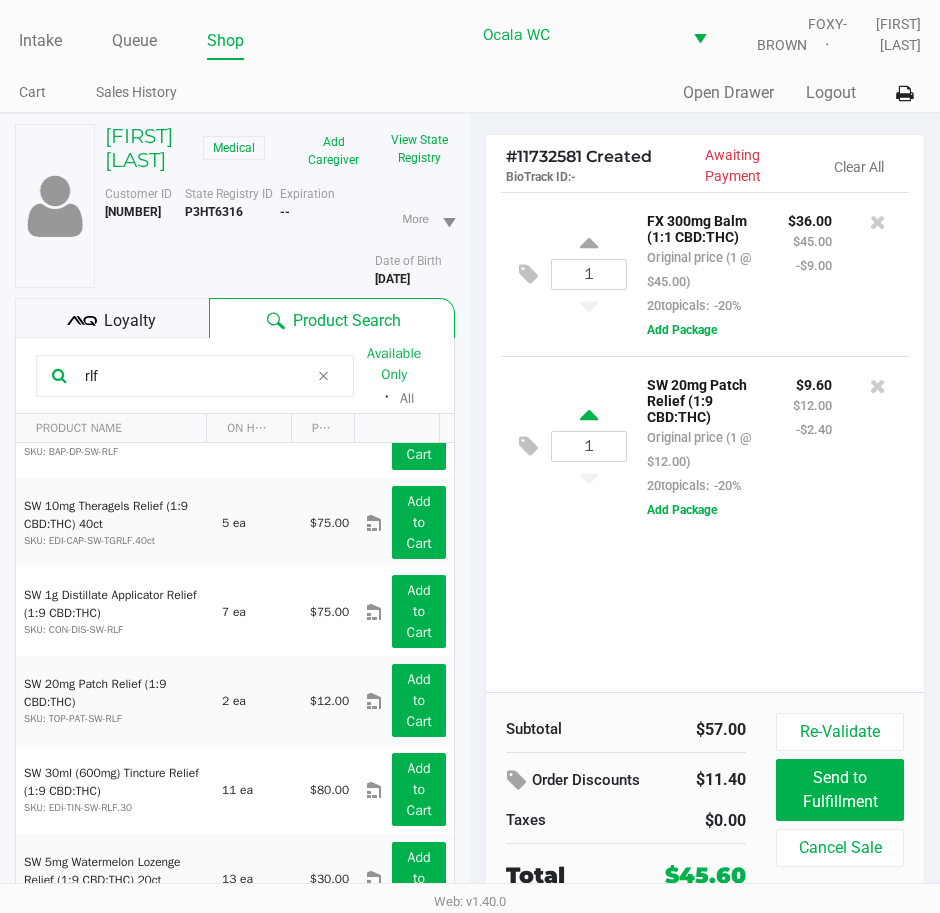 click 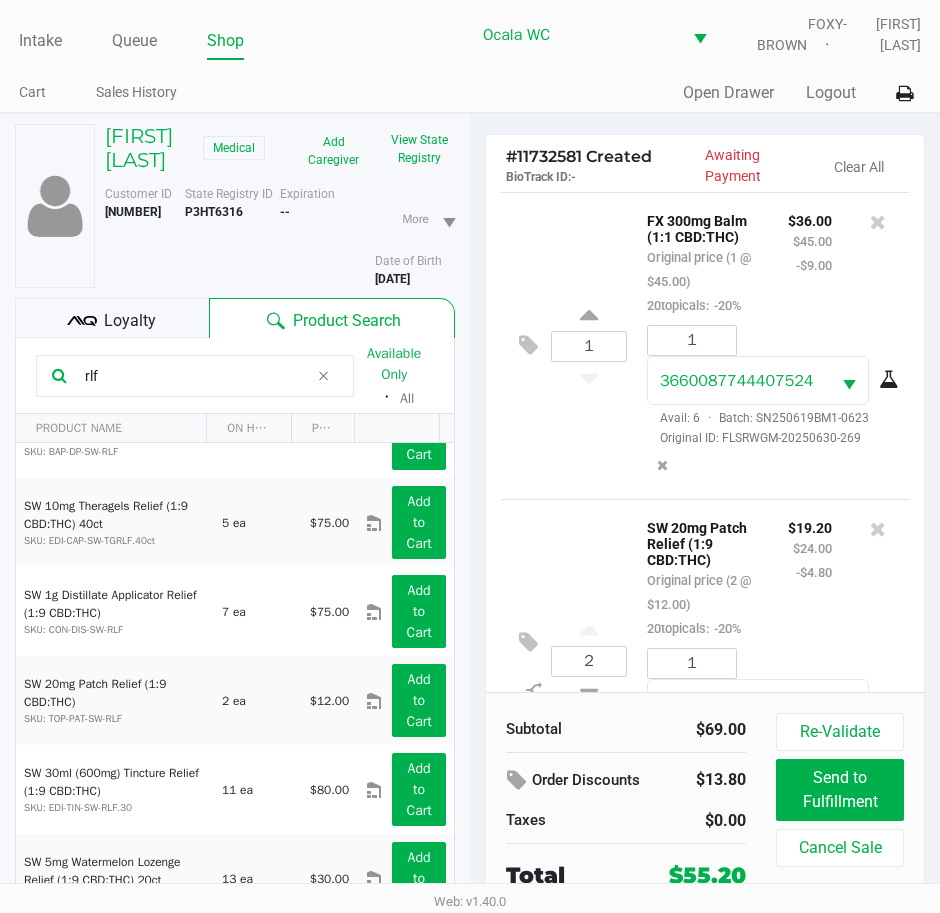 scroll, scrollTop: 200, scrollLeft: 0, axis: vertical 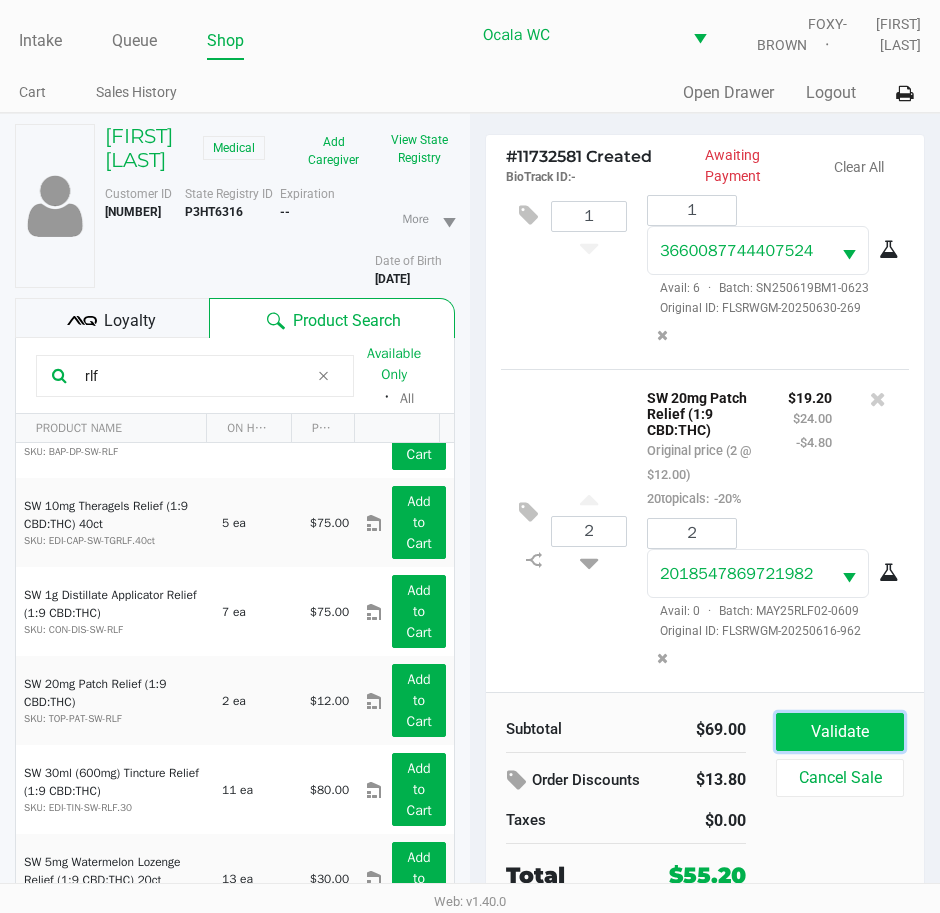 click on "Validate" 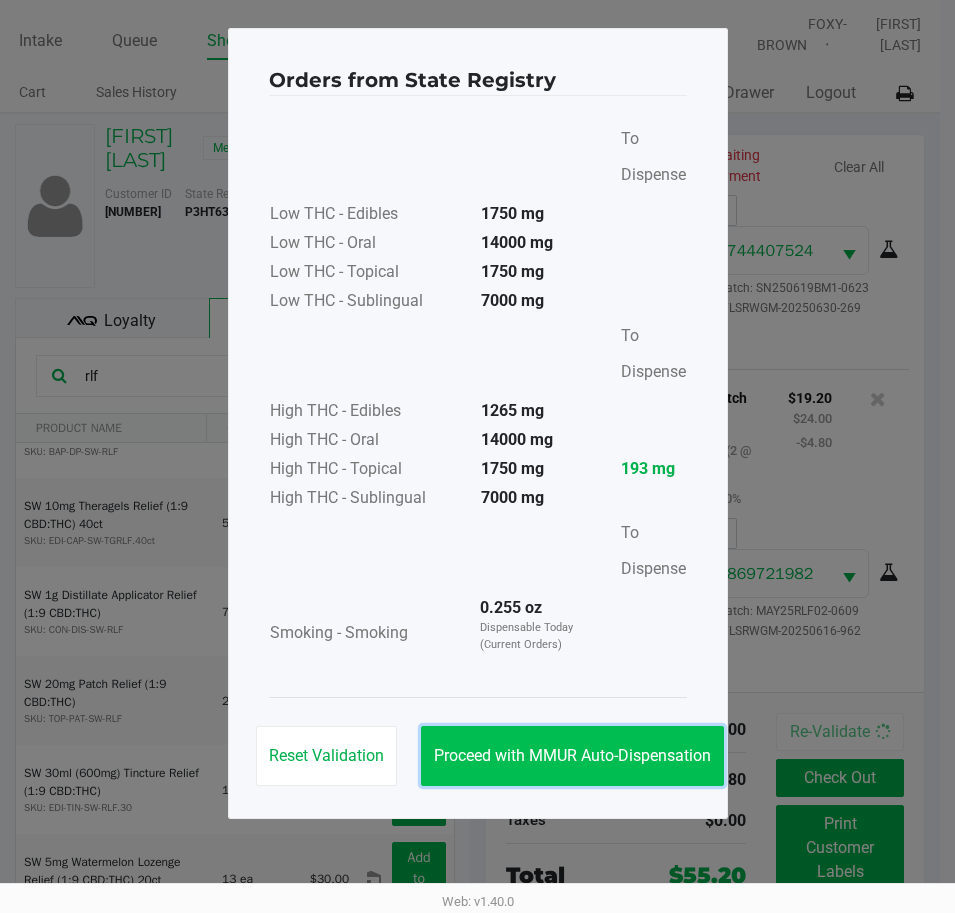 click on "Proceed with MMUR Auto-Dispensation" 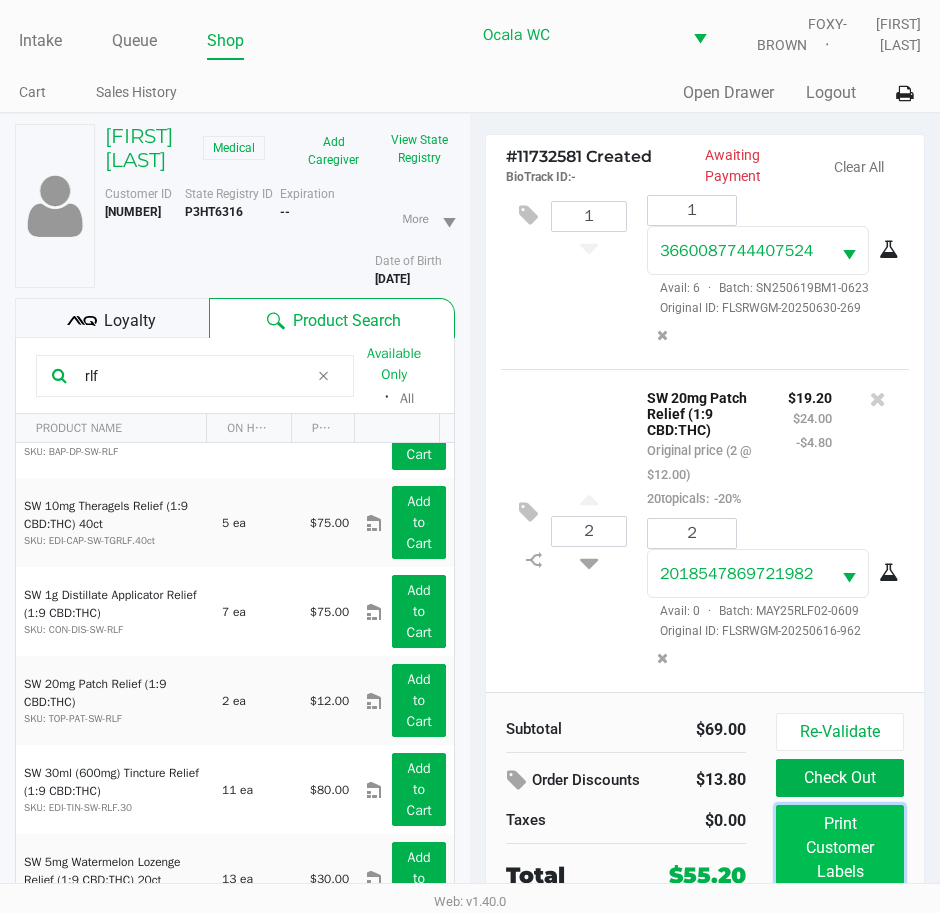 click on "Print Customer Labels" 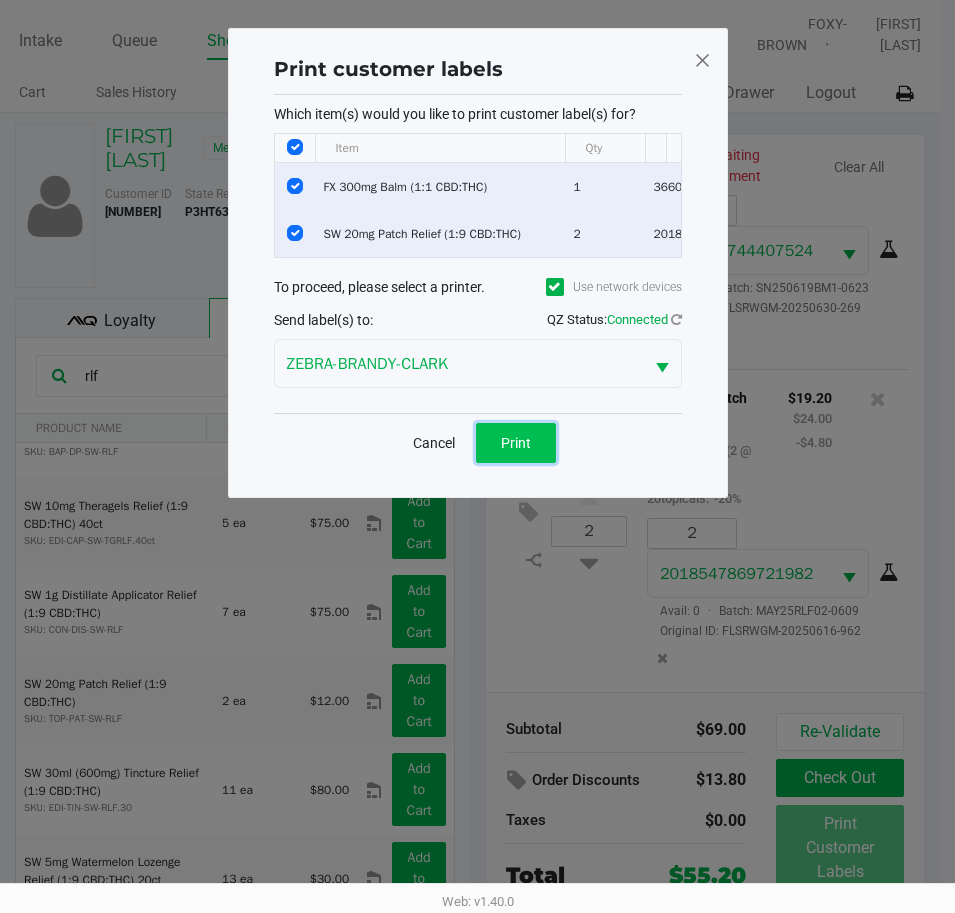 click on "Print" 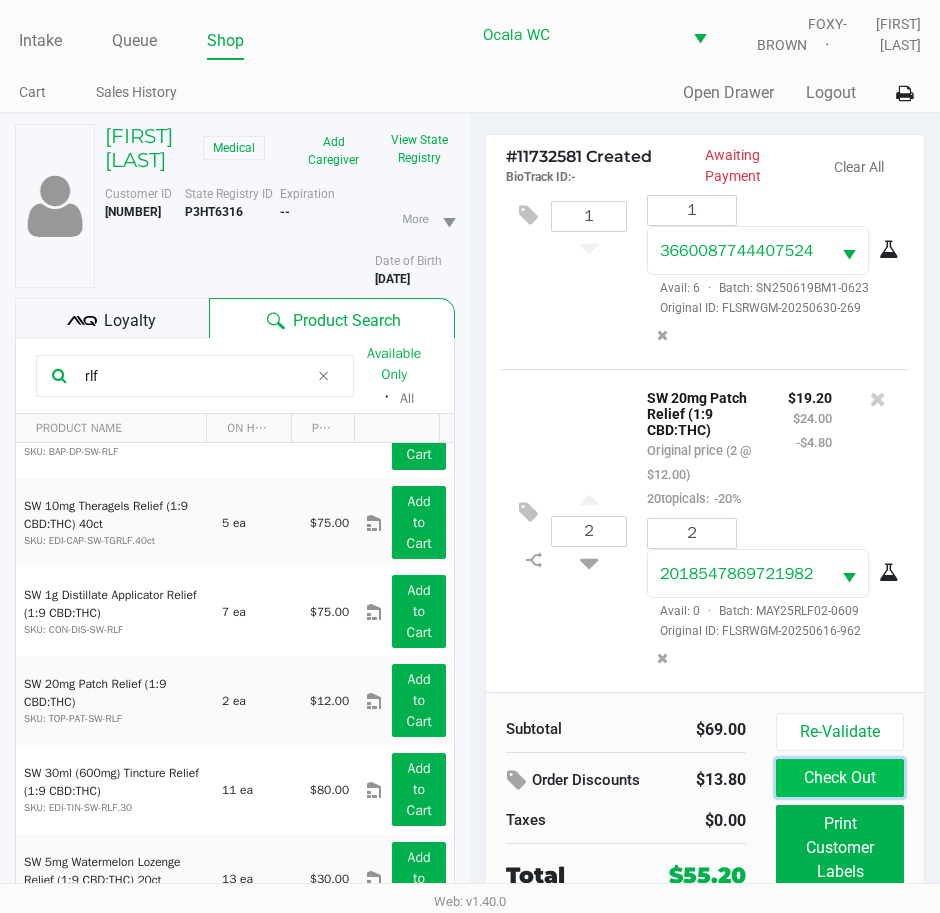 click on "Check Out" 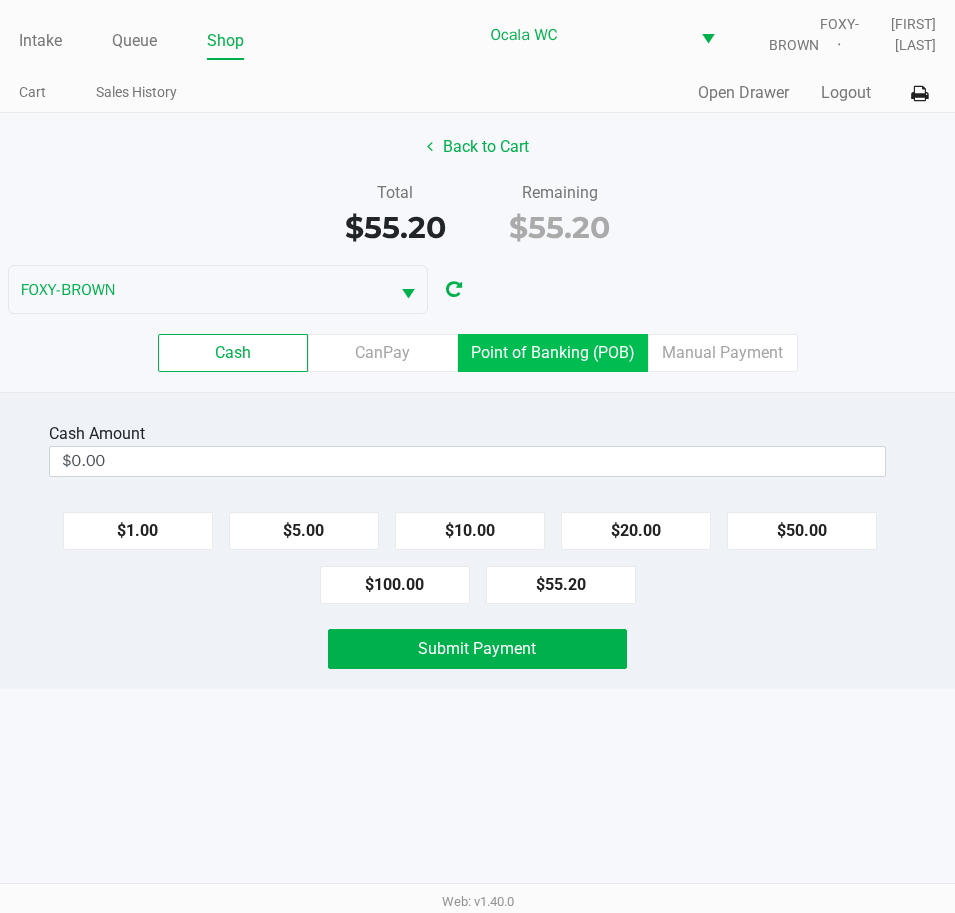 click on "Point of Banking (POB)" 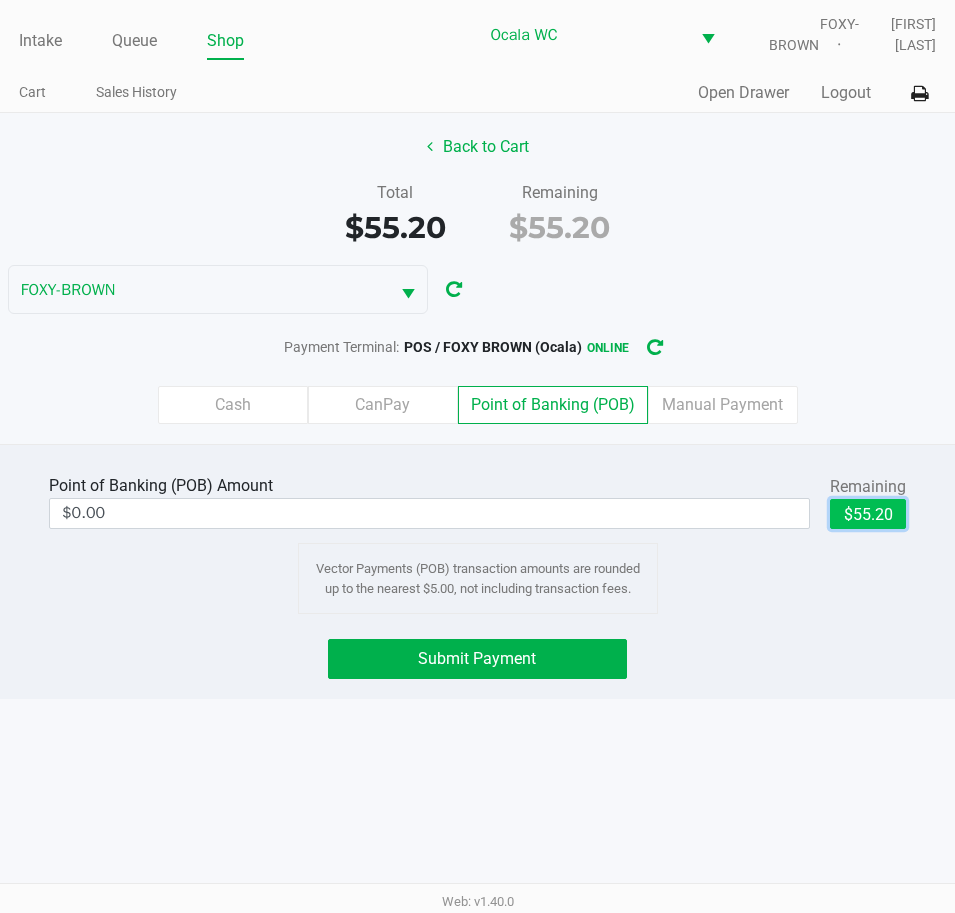 click on "$55.20" 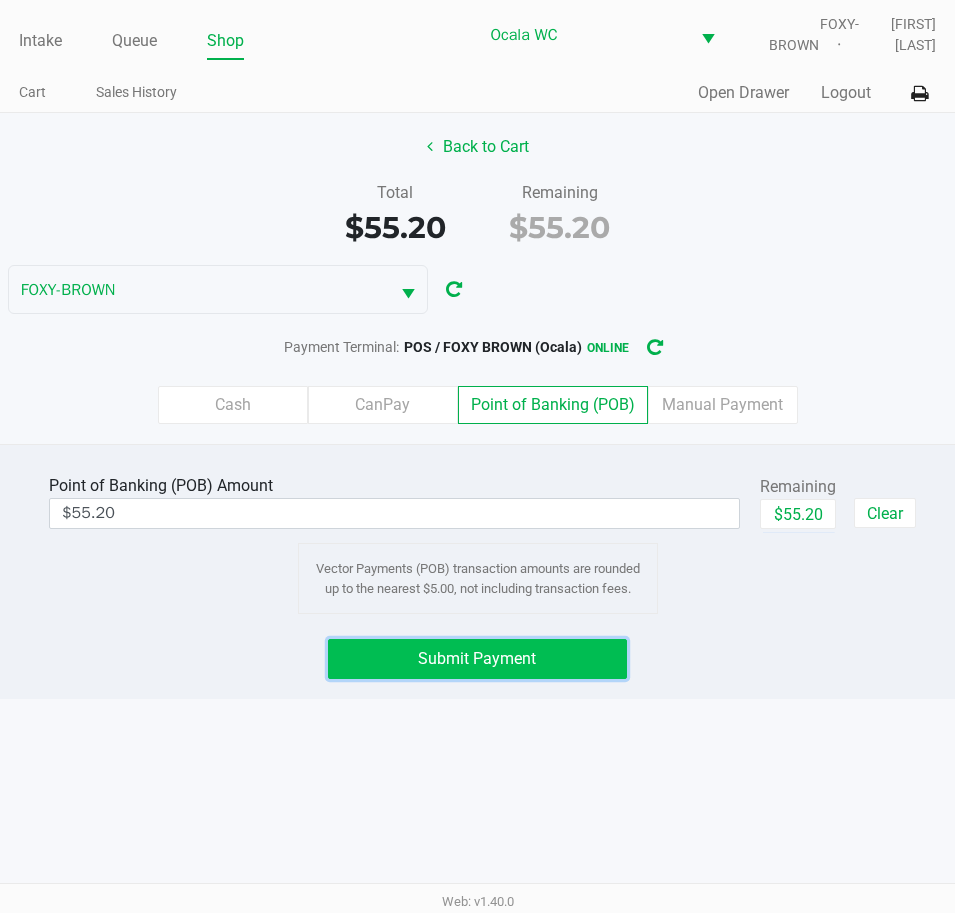 click on "Submit Payment" 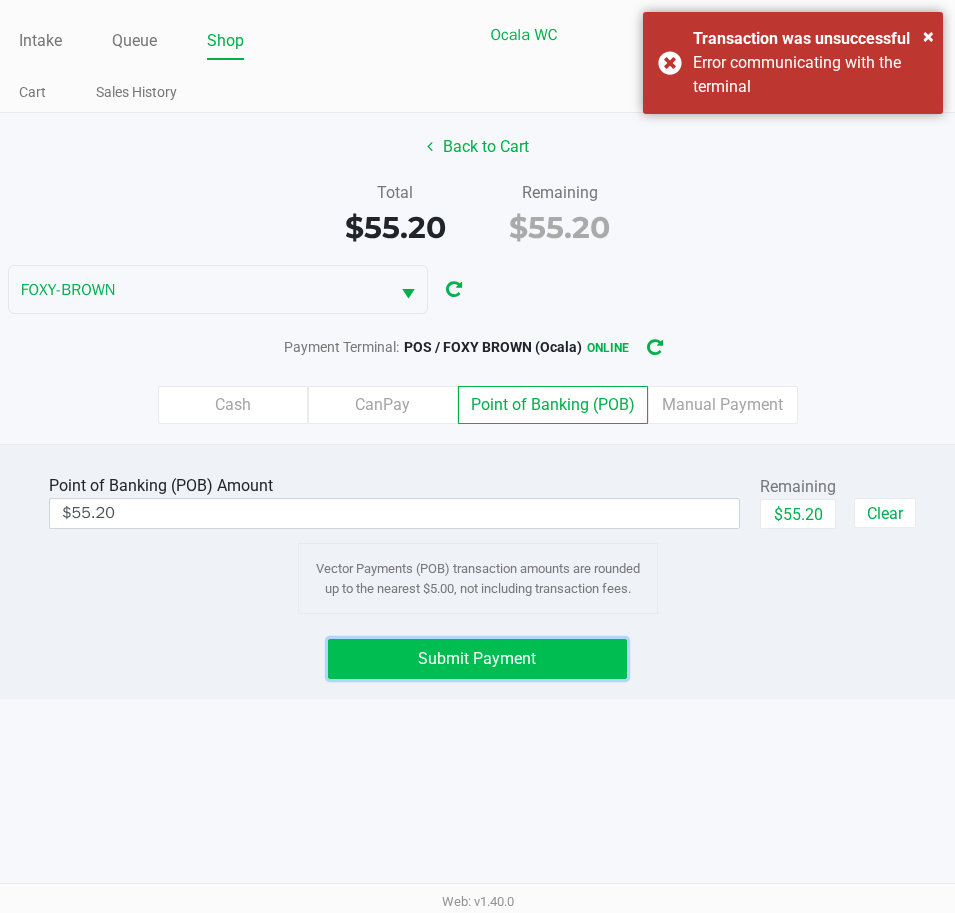 click on "Submit Payment" 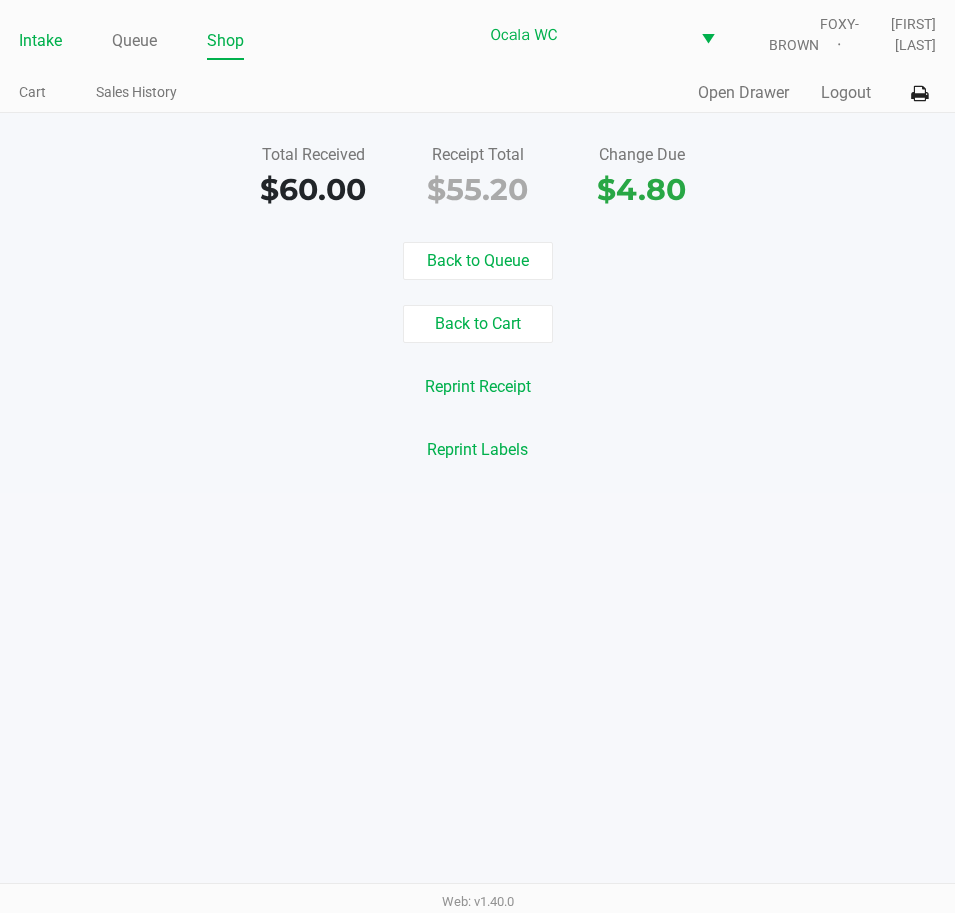 click on "Intake" 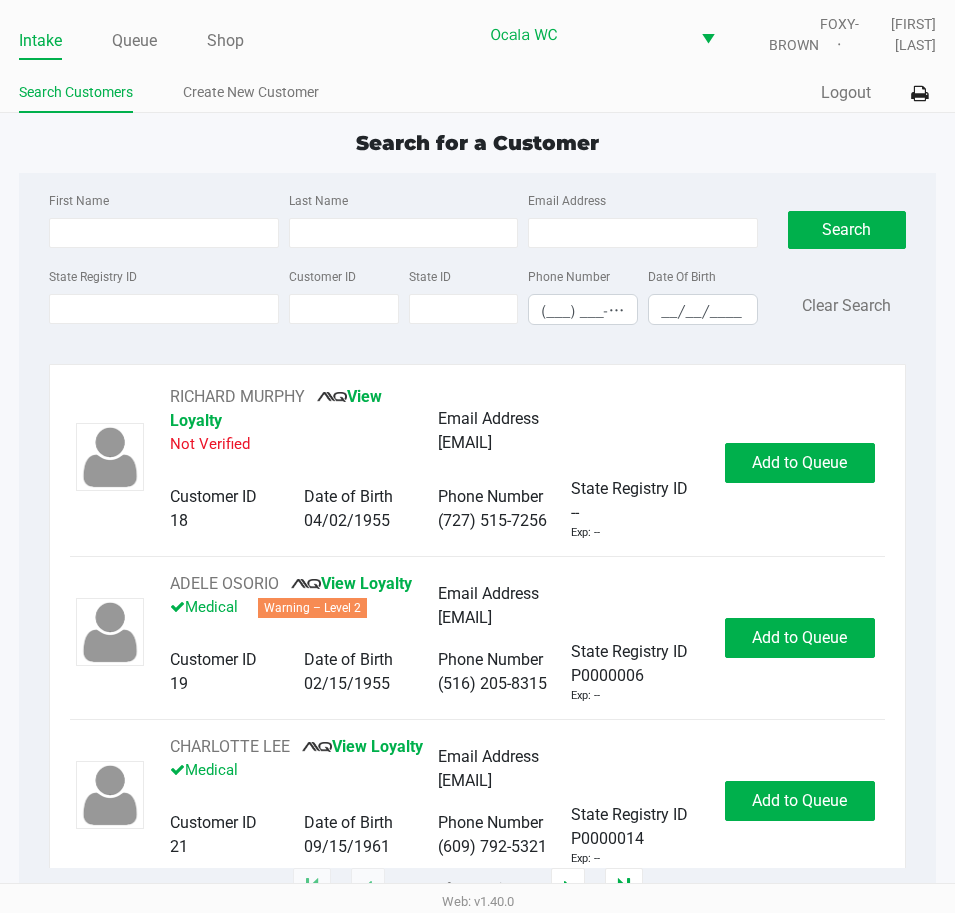 type on "[FIRST]" 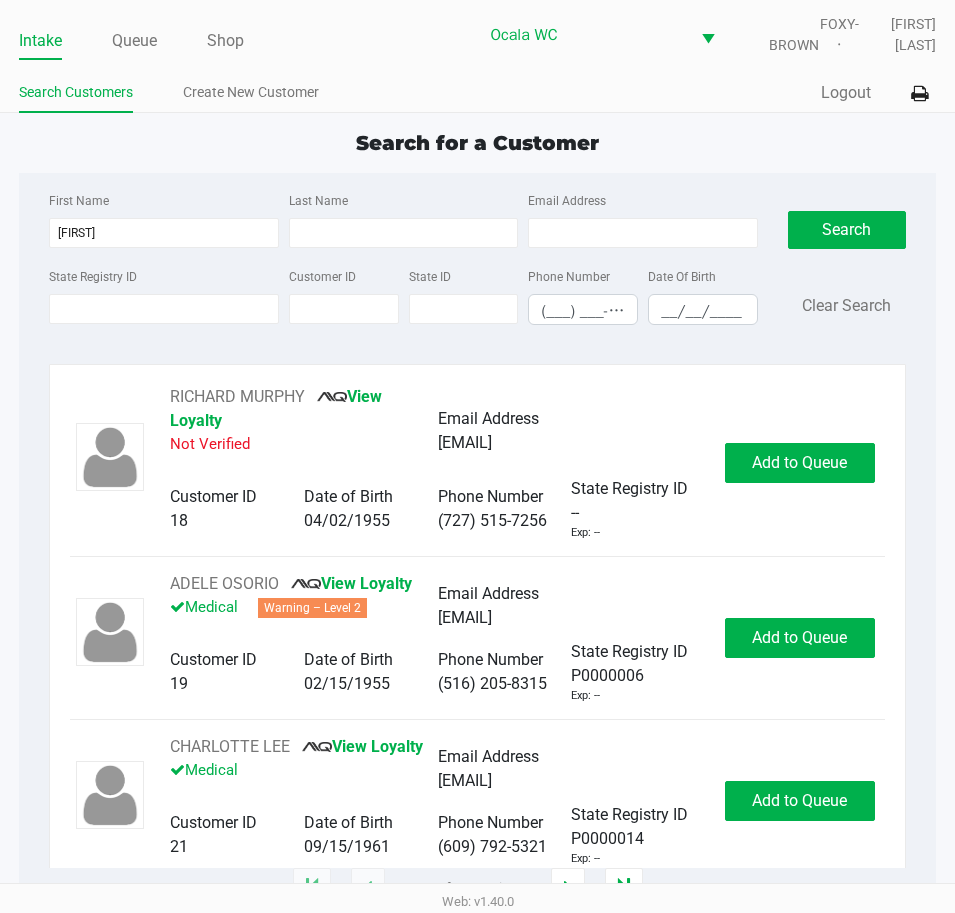 type on "LEZCANO" 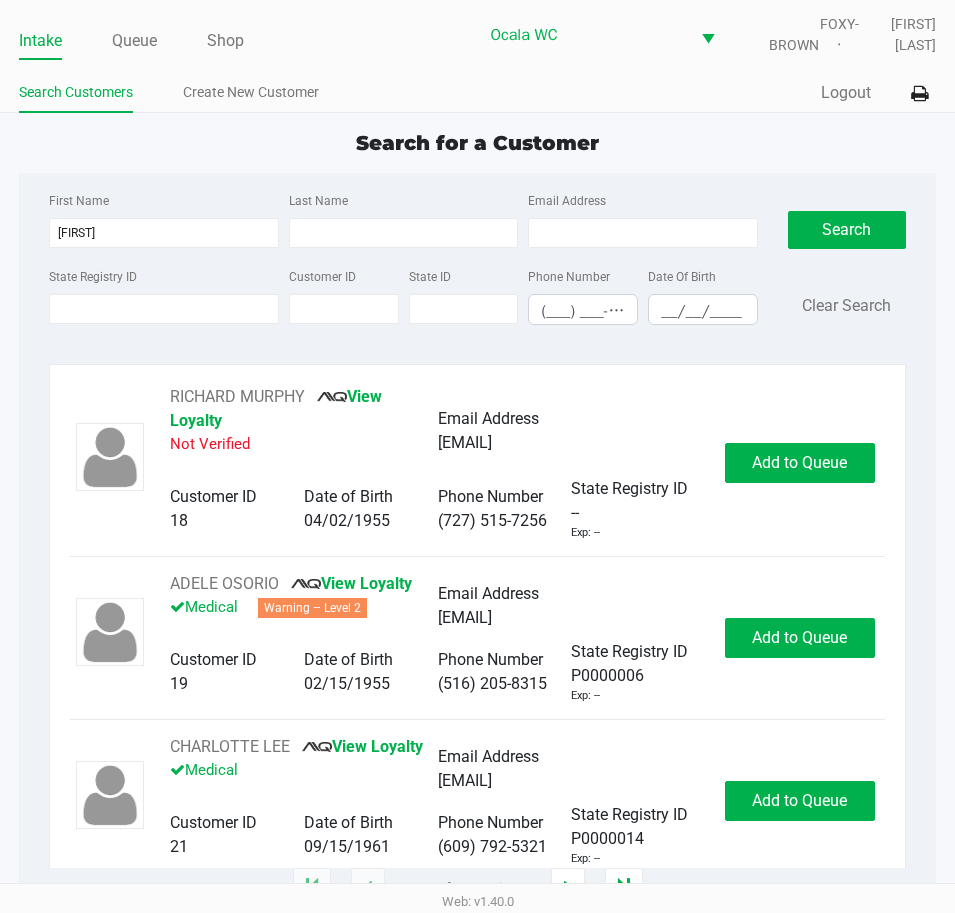 type on "[DATE]" 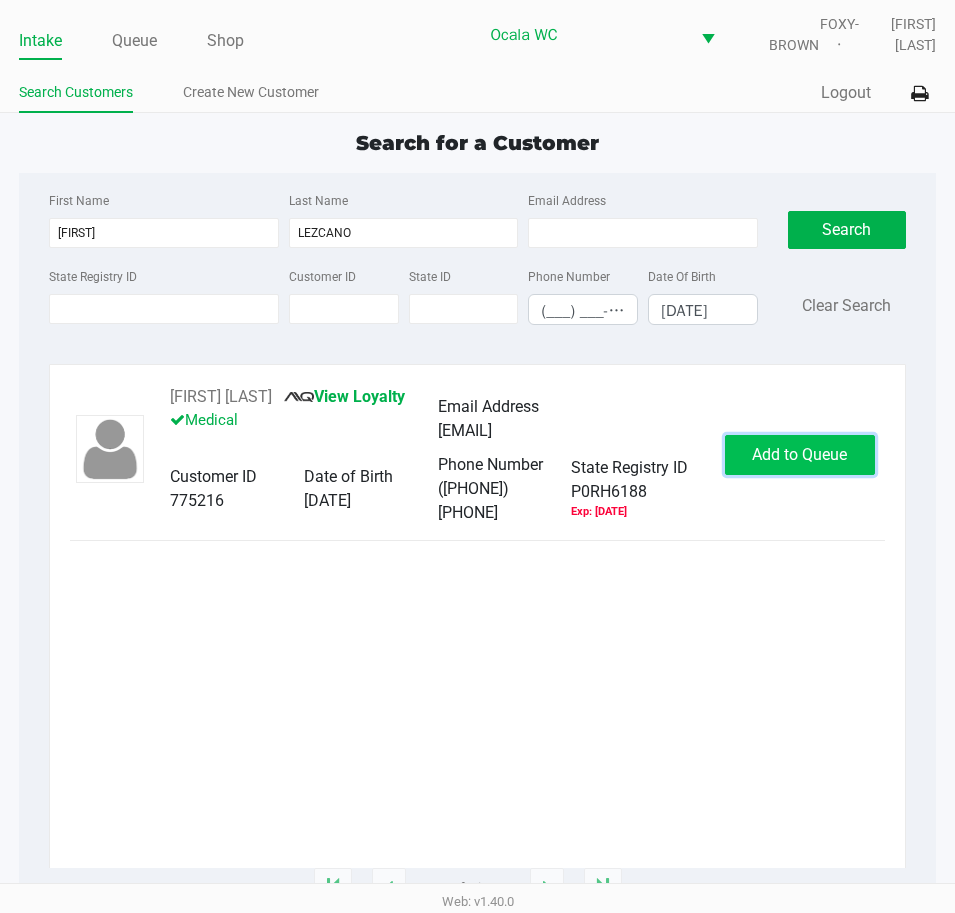 click on "Add to Queue" 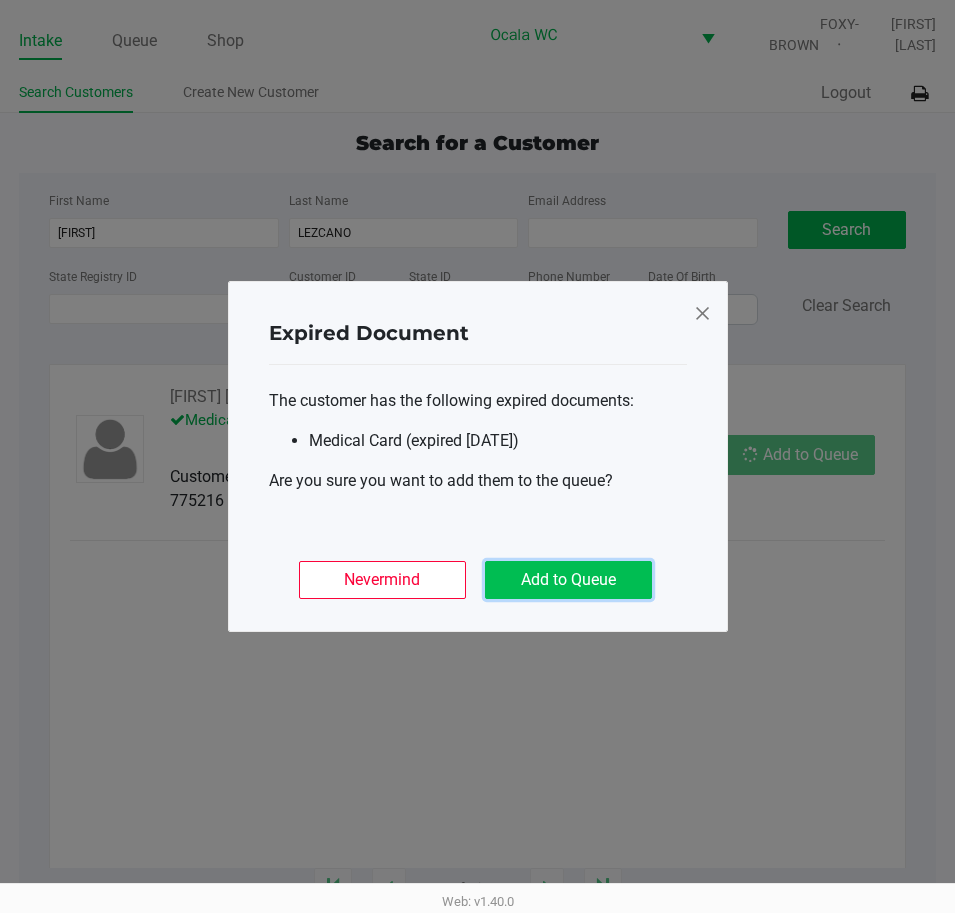 click on "Add to Queue" 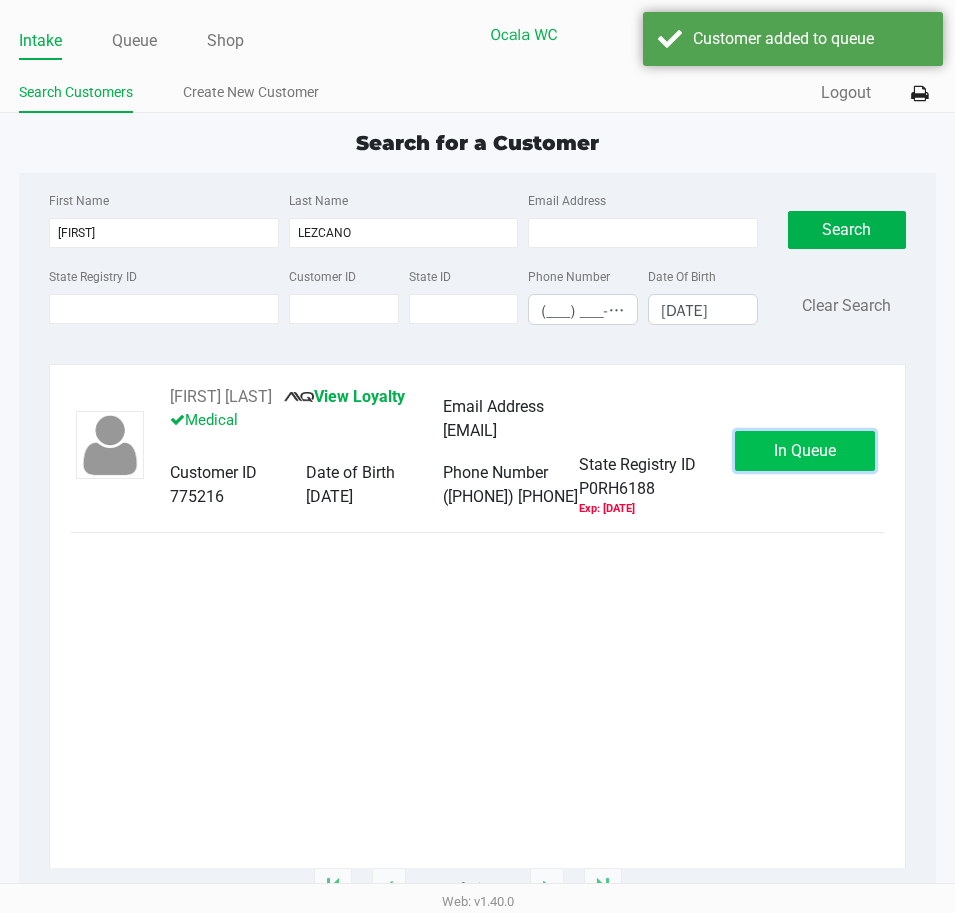 click on "In Queue" 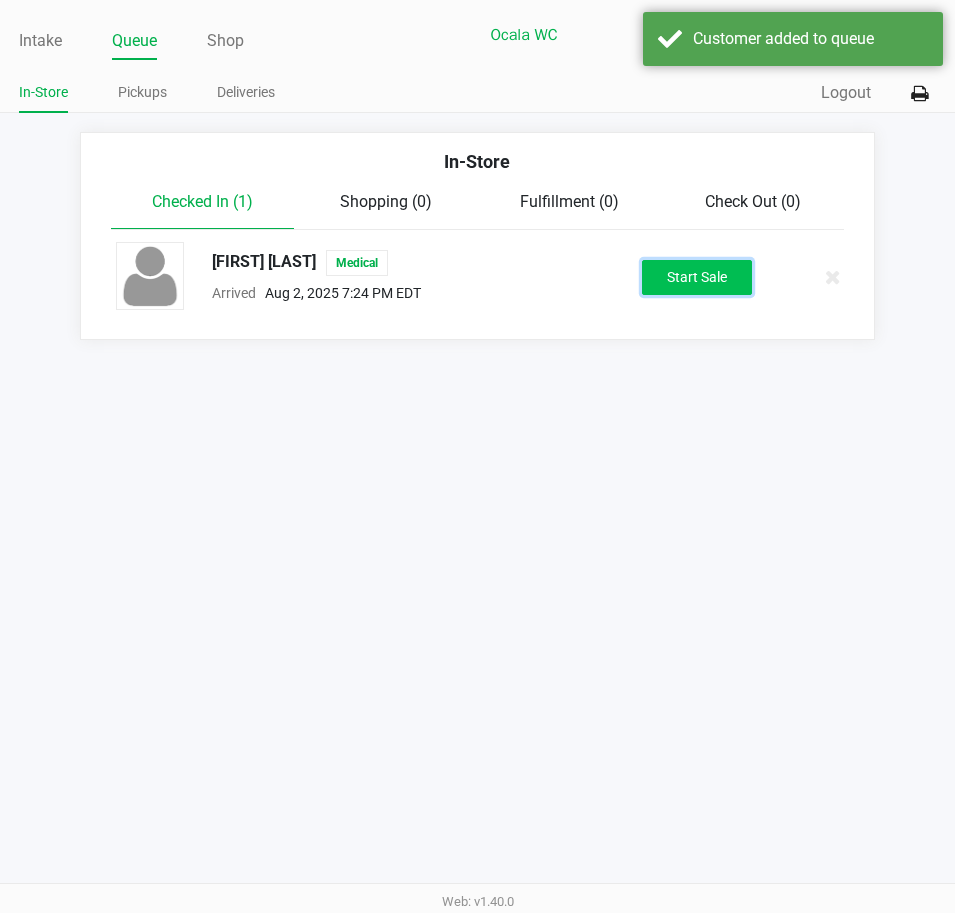click on "Start Sale" 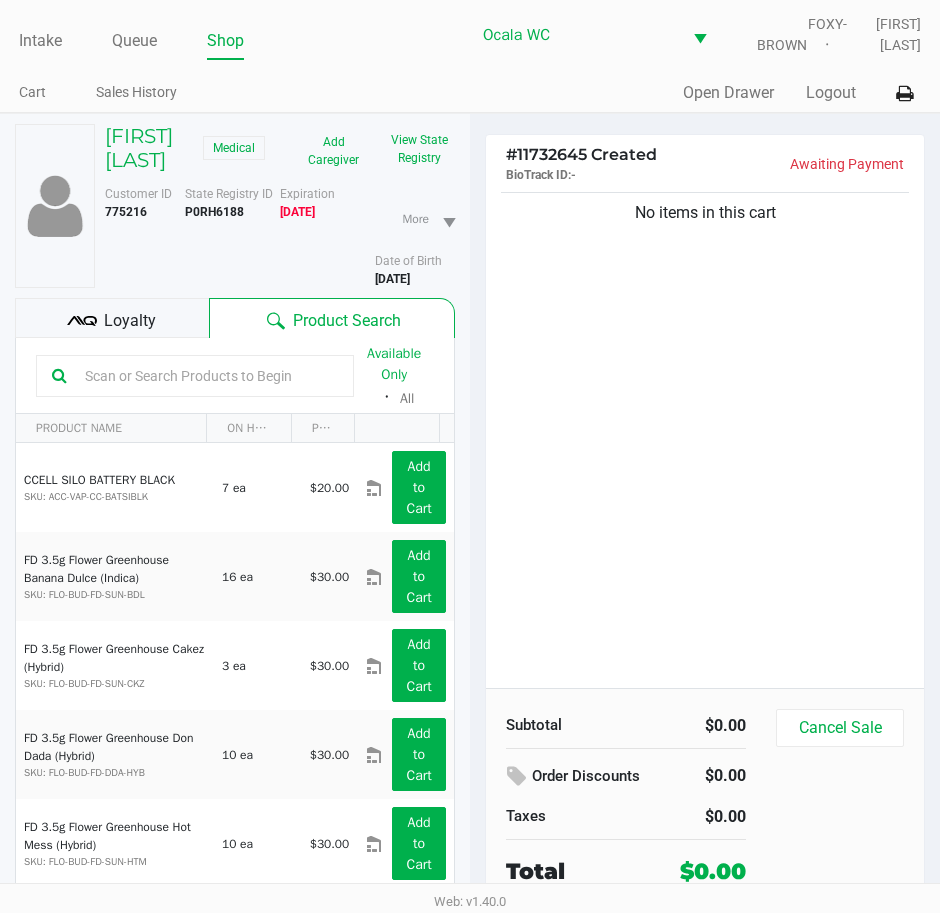 click on "Loyalty" 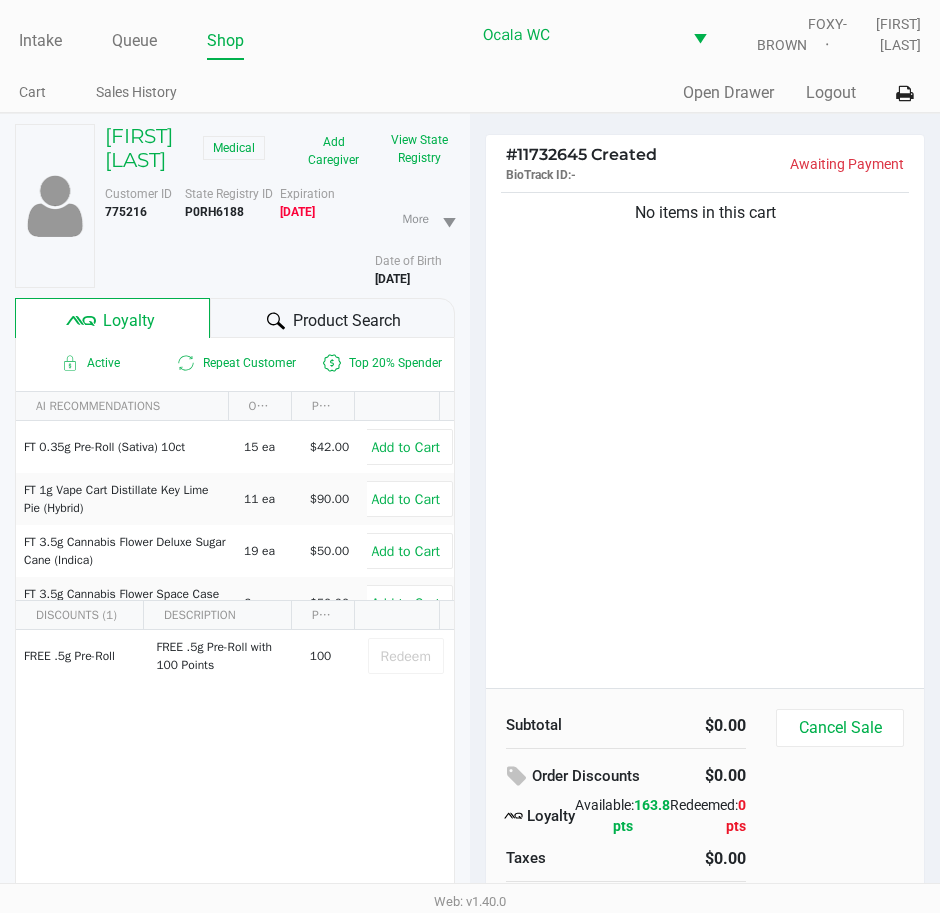 click 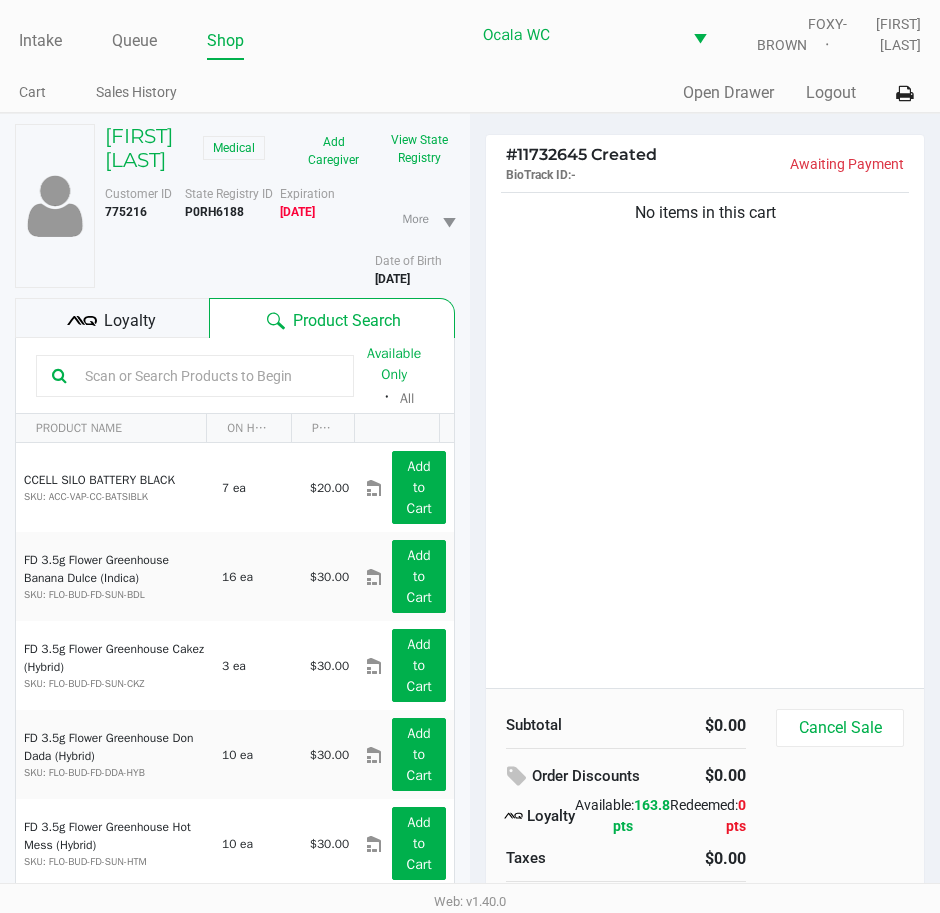 click 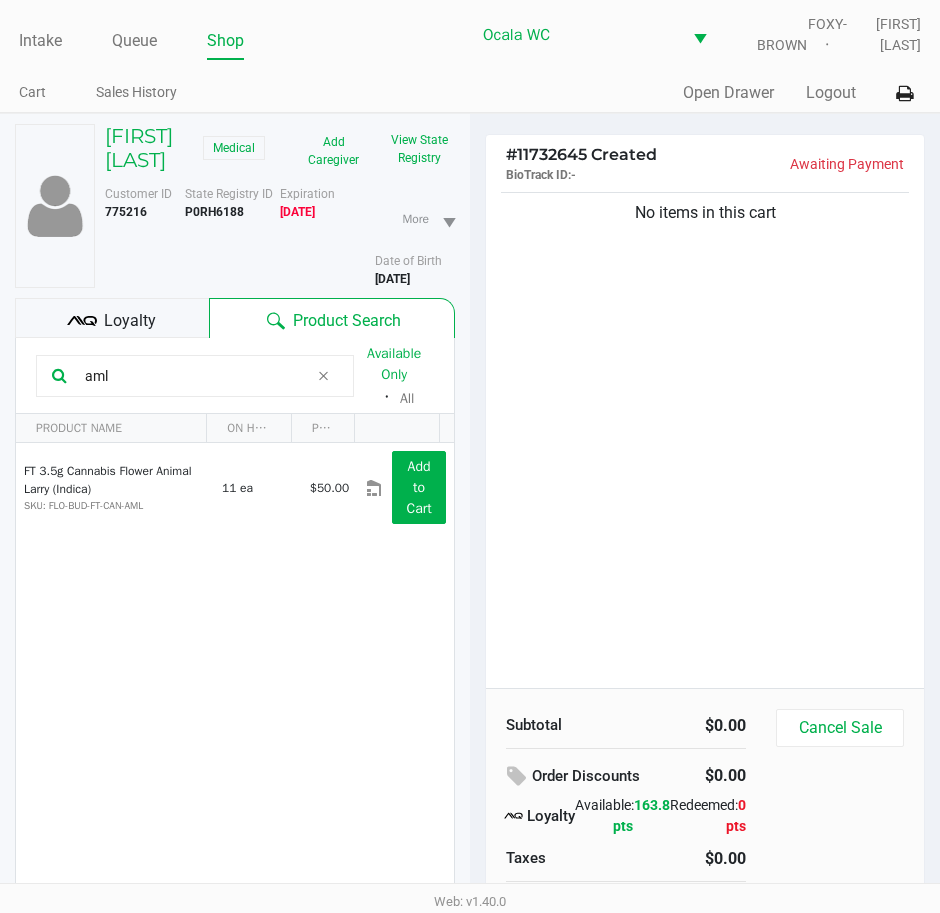 type on "aml" 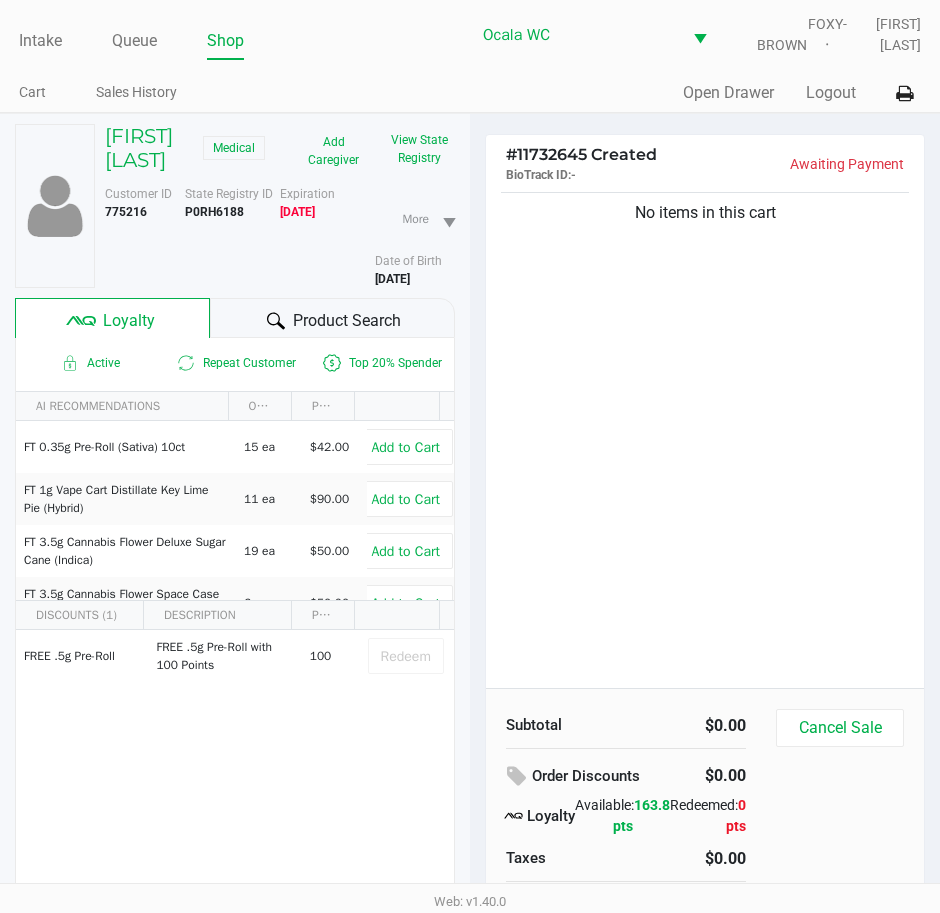 click on "Product Search" 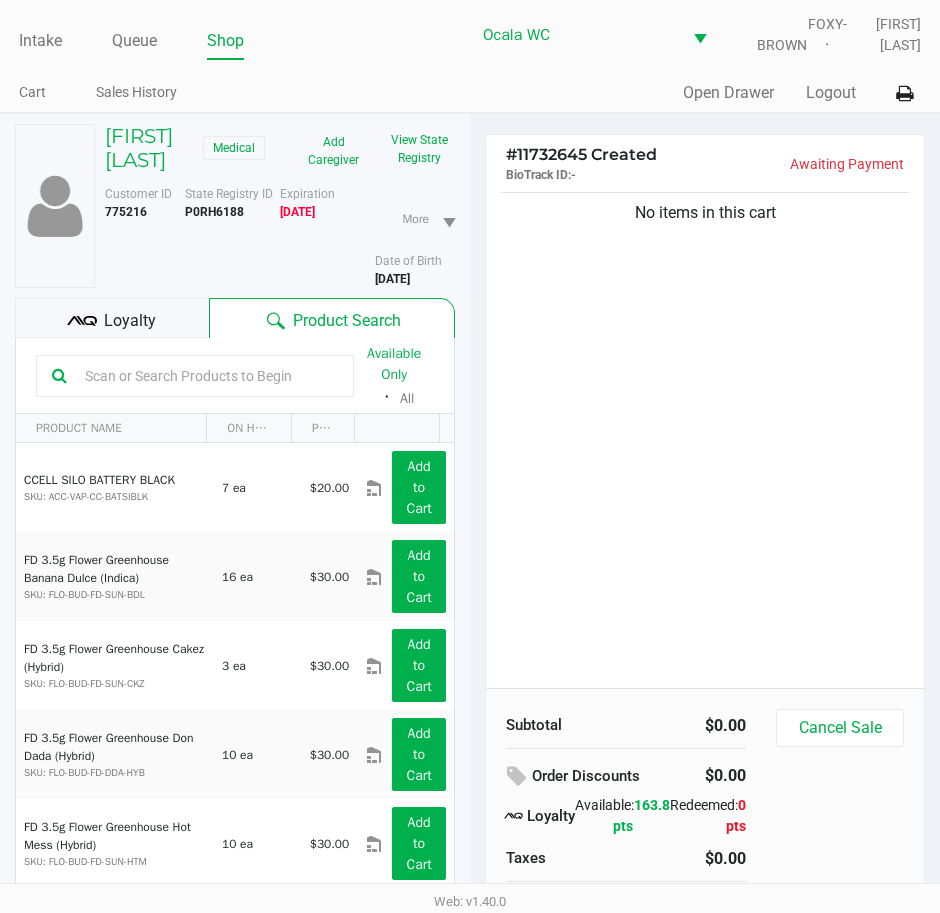 click on "No items in this cart" 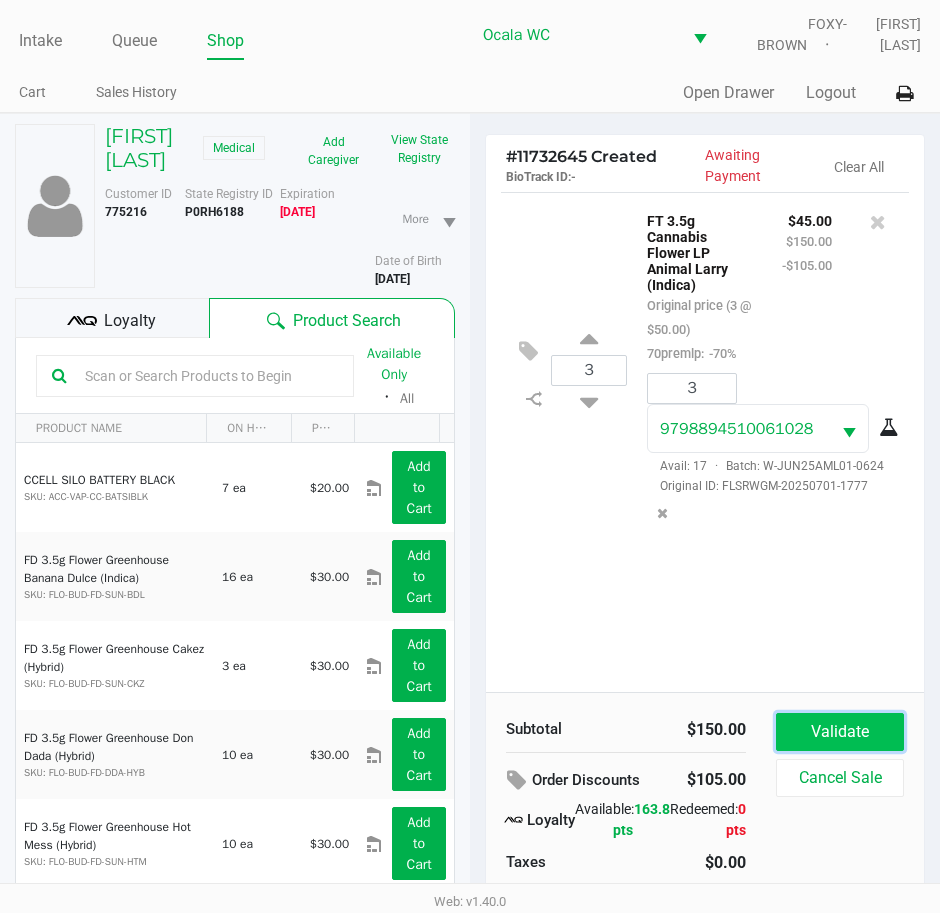 click on "Validate" 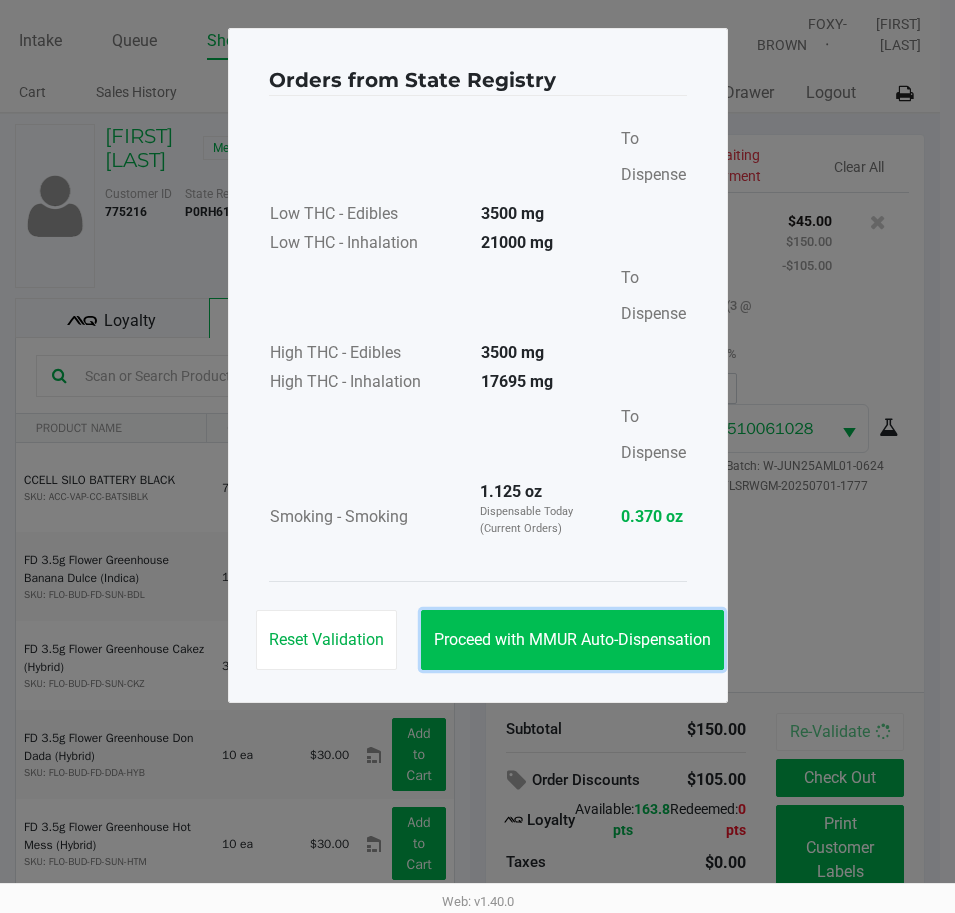 click on "Proceed with MMUR Auto-Dispensation" 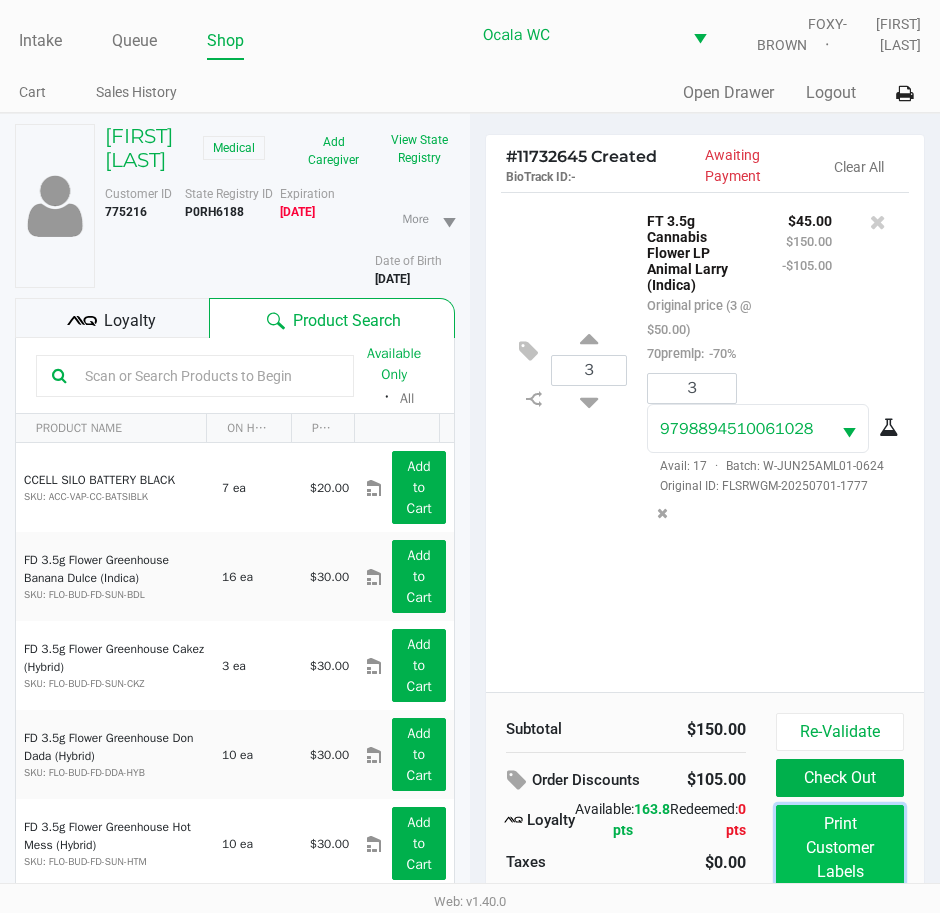 click on "Print Customer Labels" 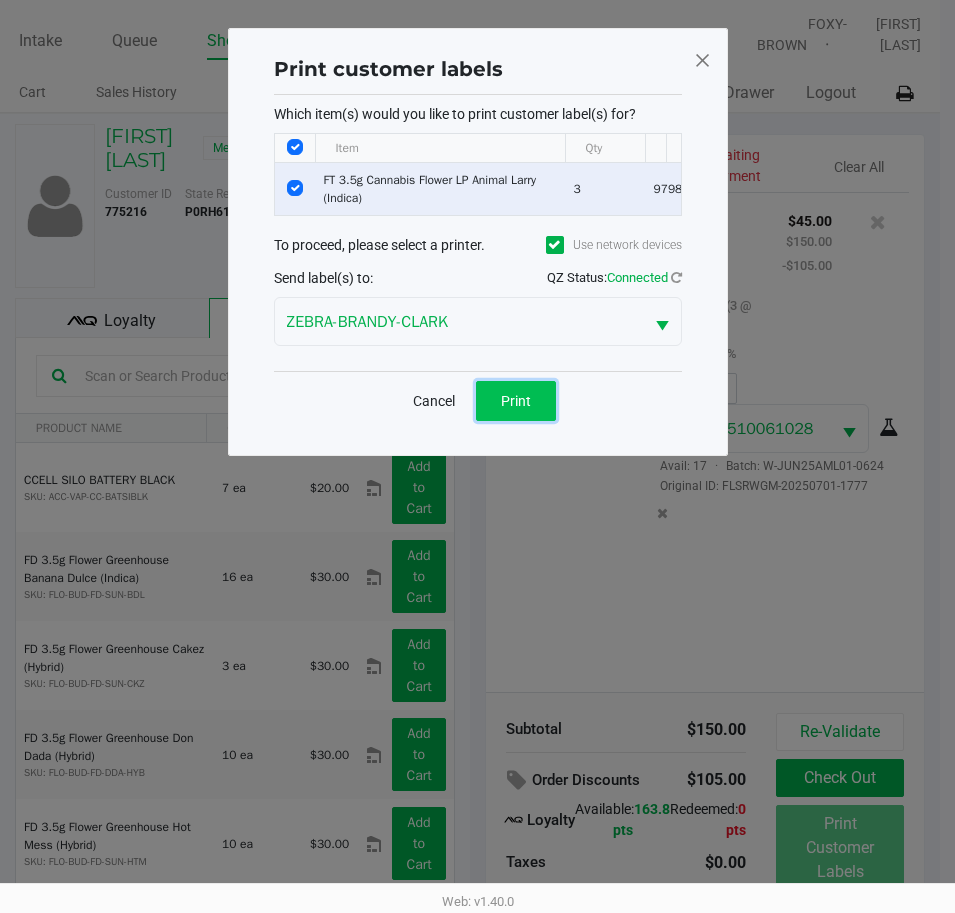 click on "Print" 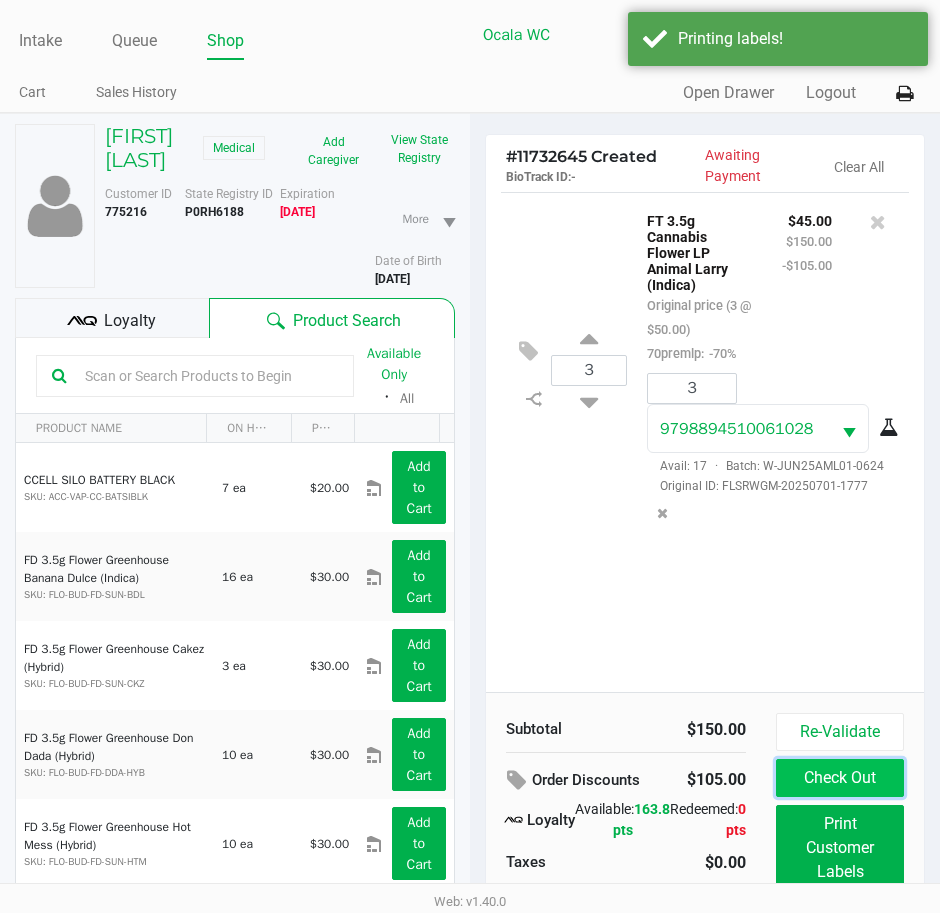 click on "Check Out" 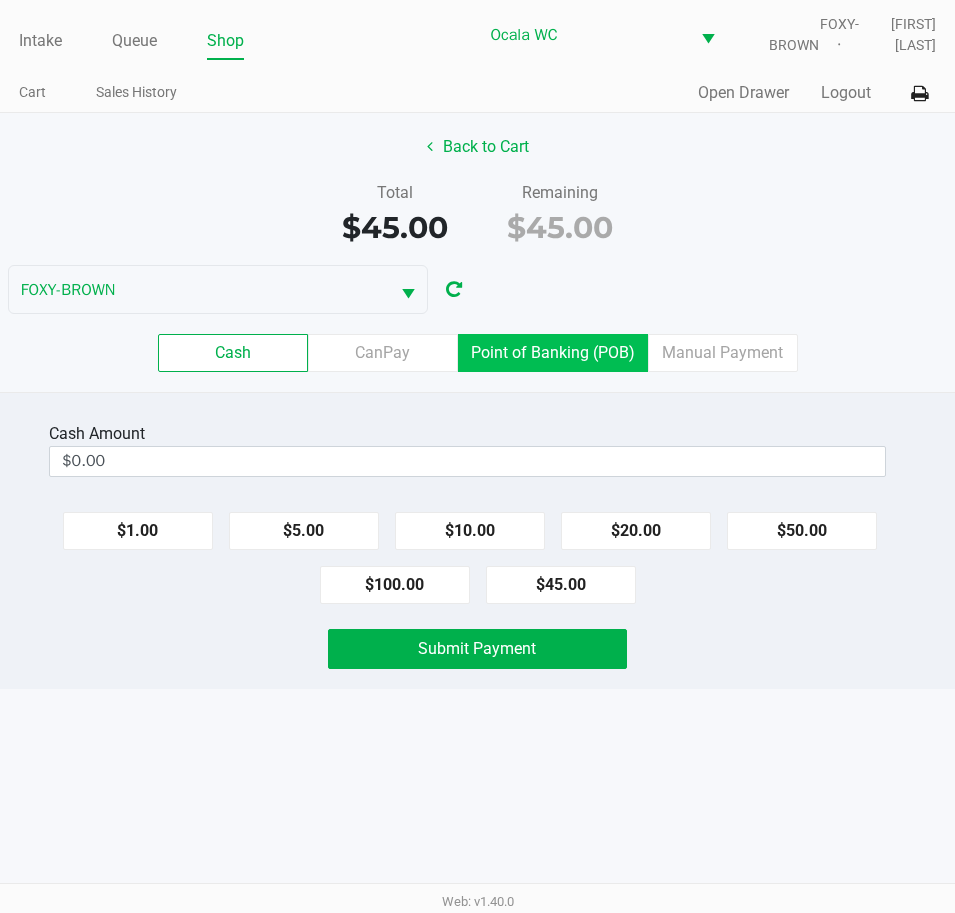 click on "Point of Banking (POB)" 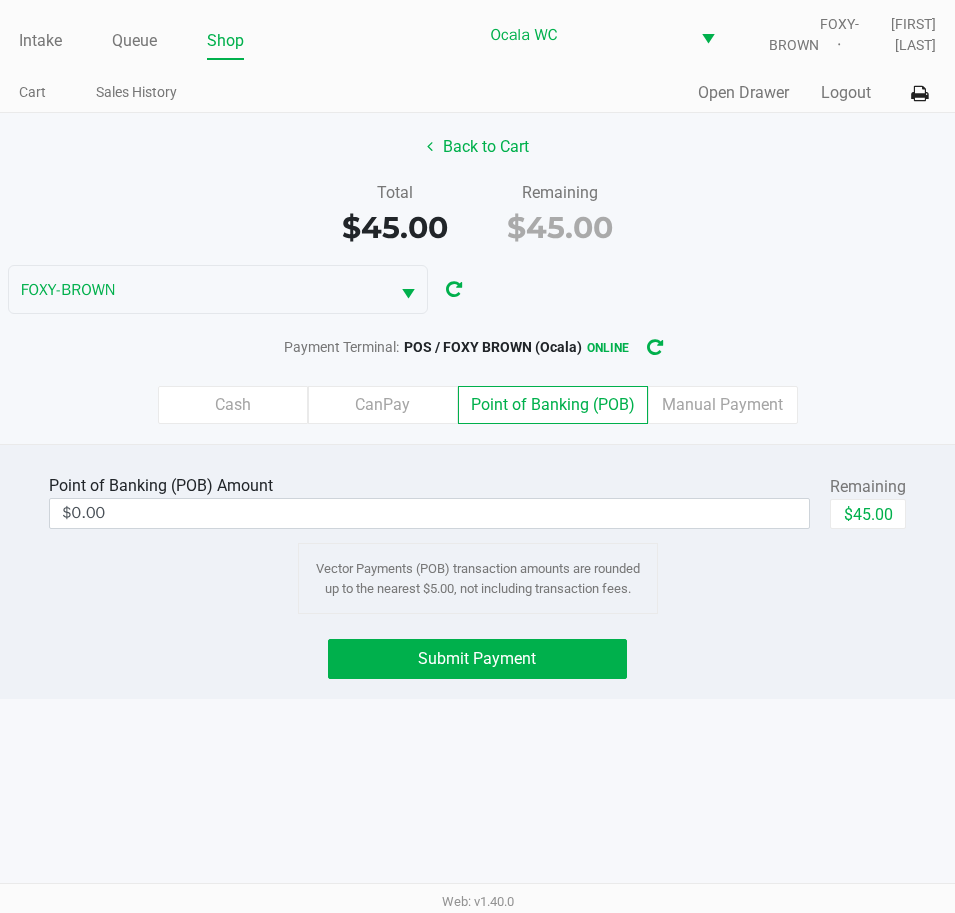 click on "$45.00" 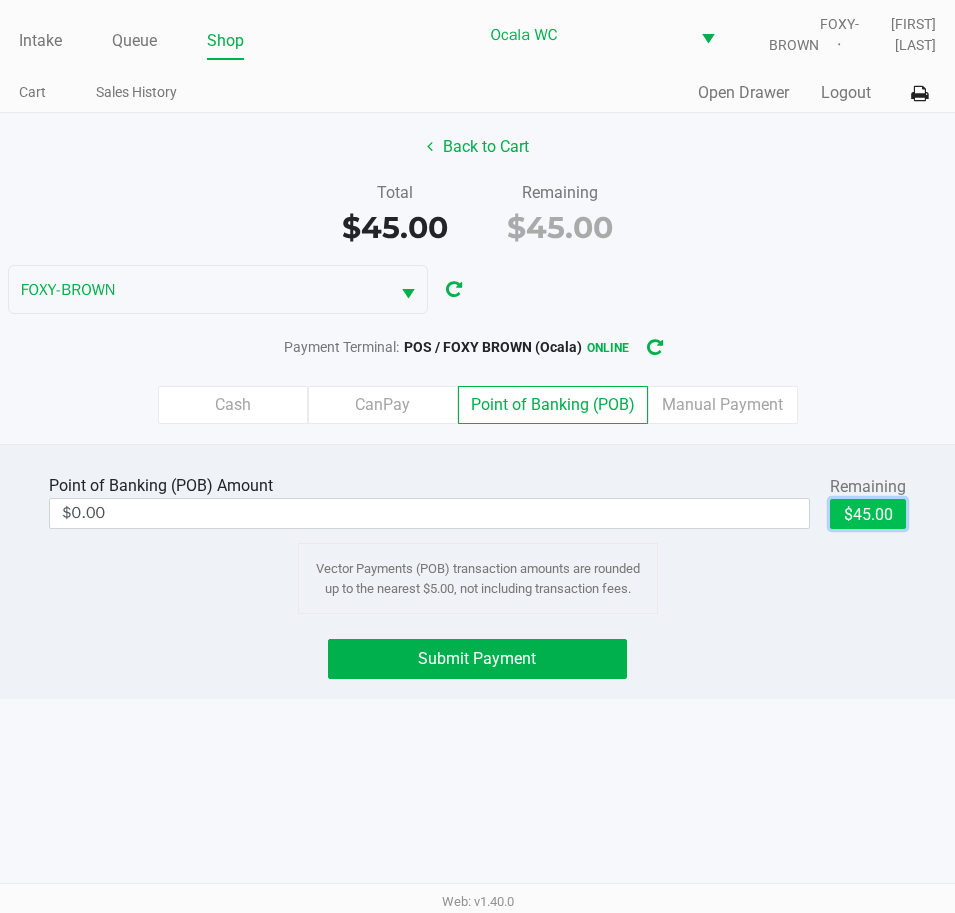 type on "$45.00" 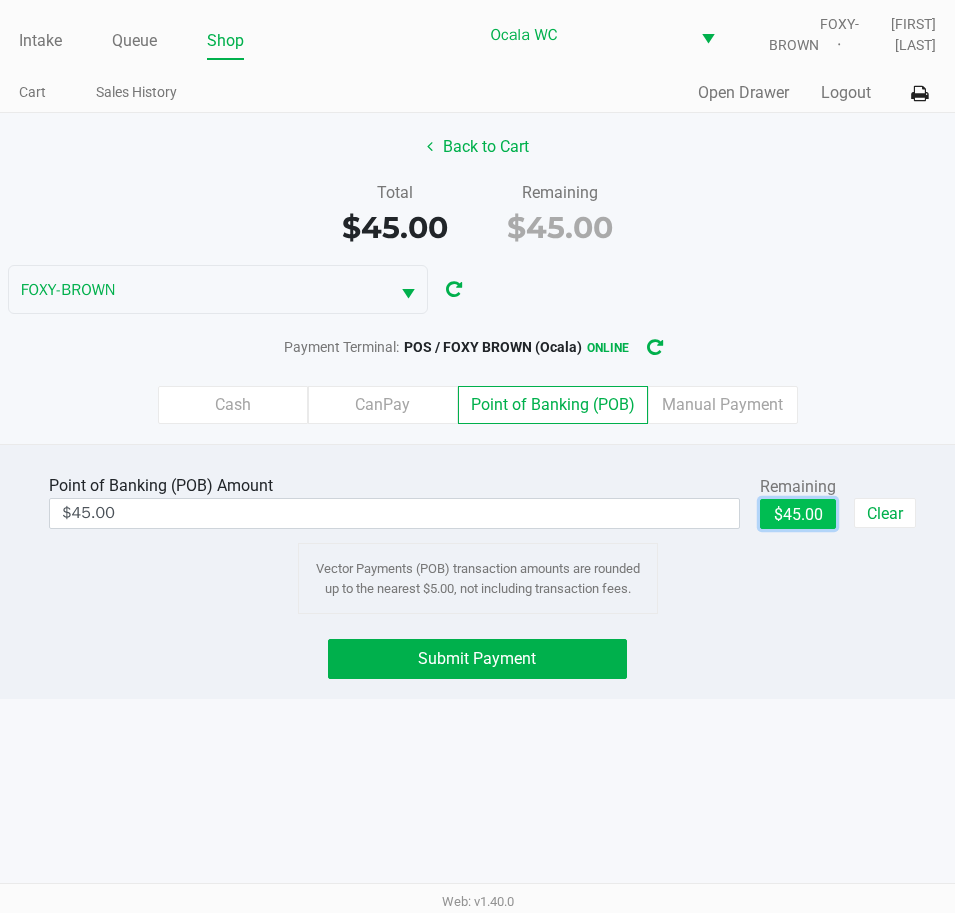 click on "Submit Payment" 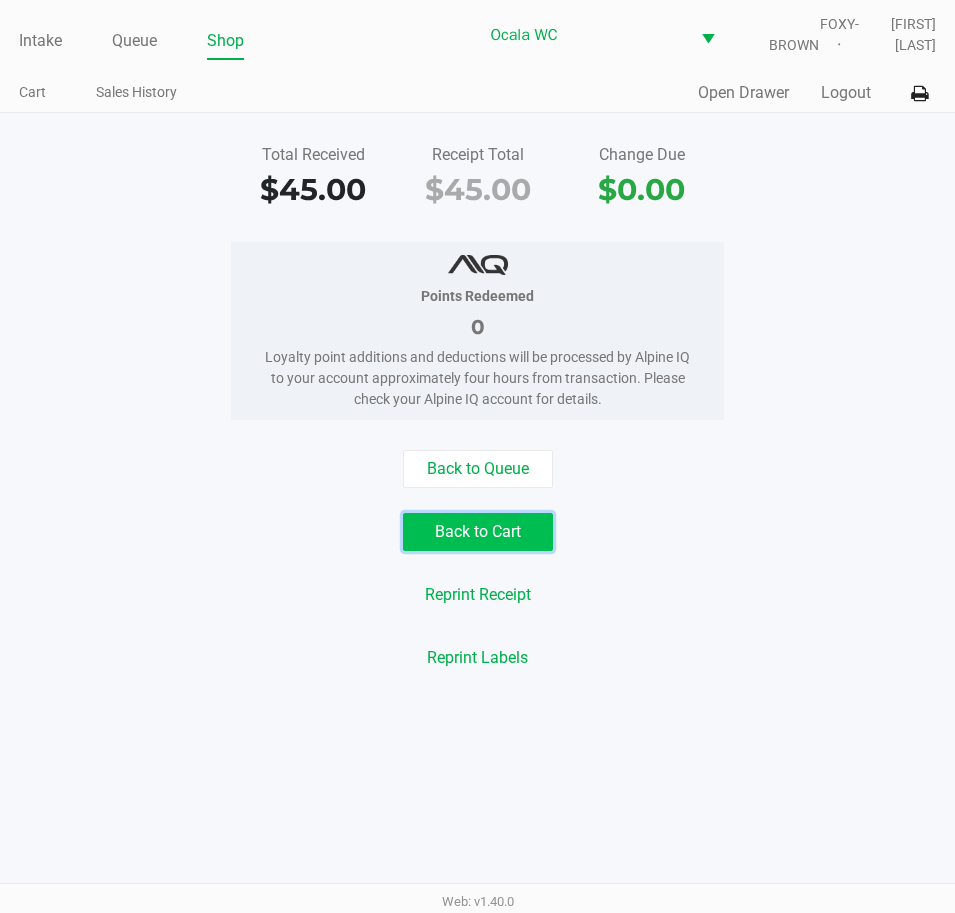 click on "Back to Cart" 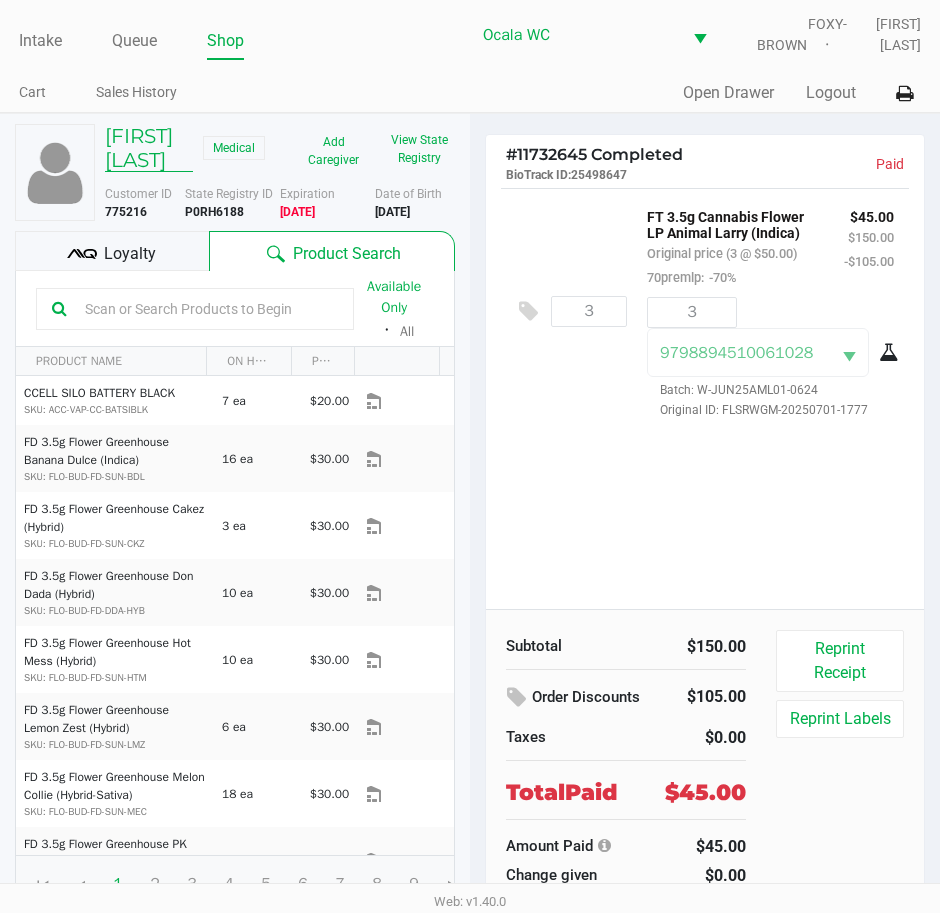 click on "[FIRST] [LAST]" 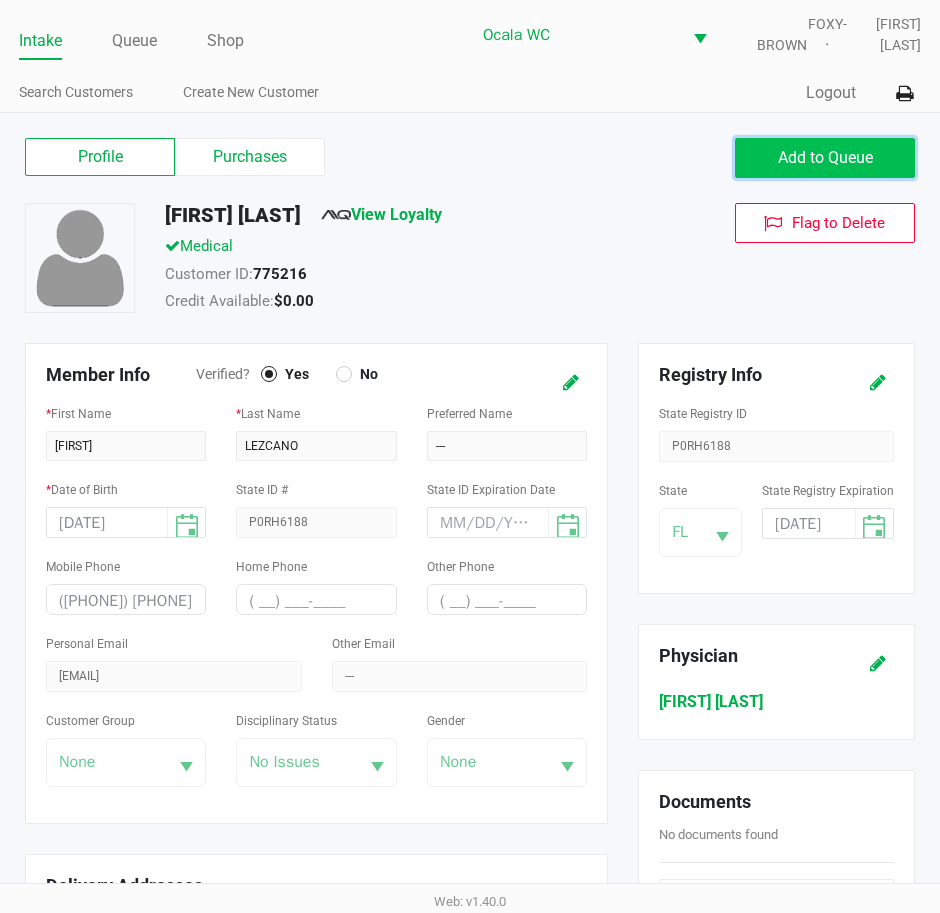 click on "Add to Queue" 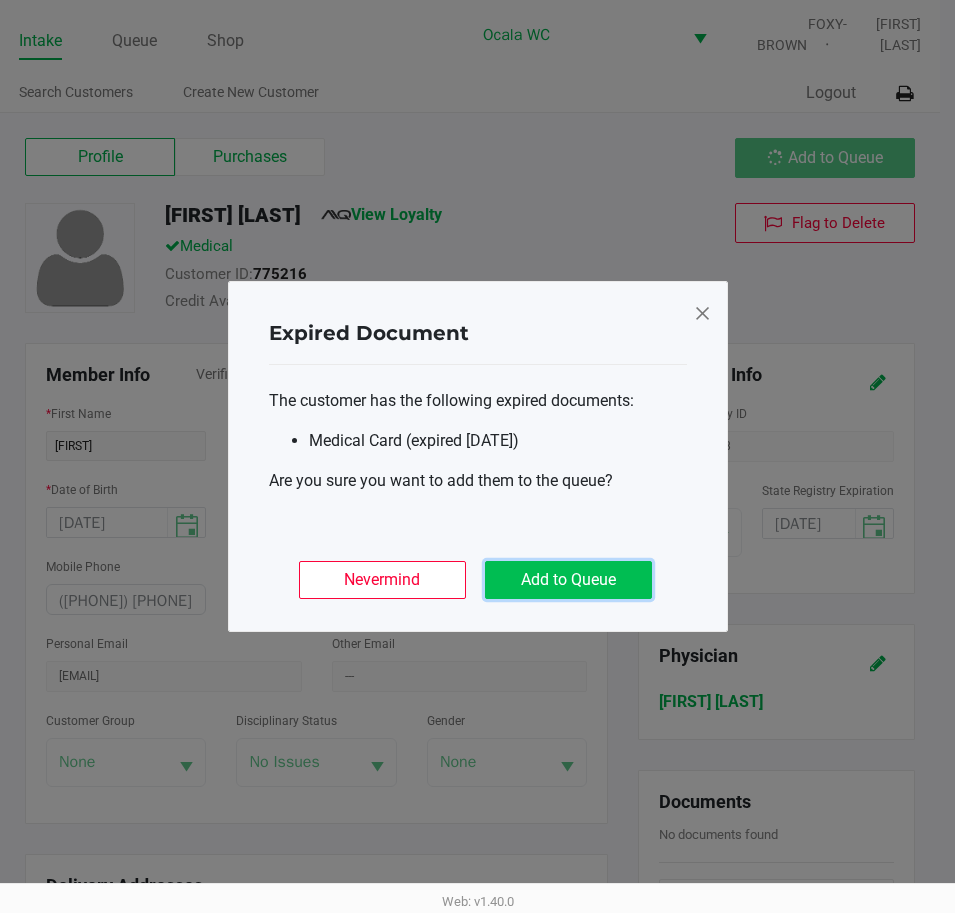 click on "Add to Queue" 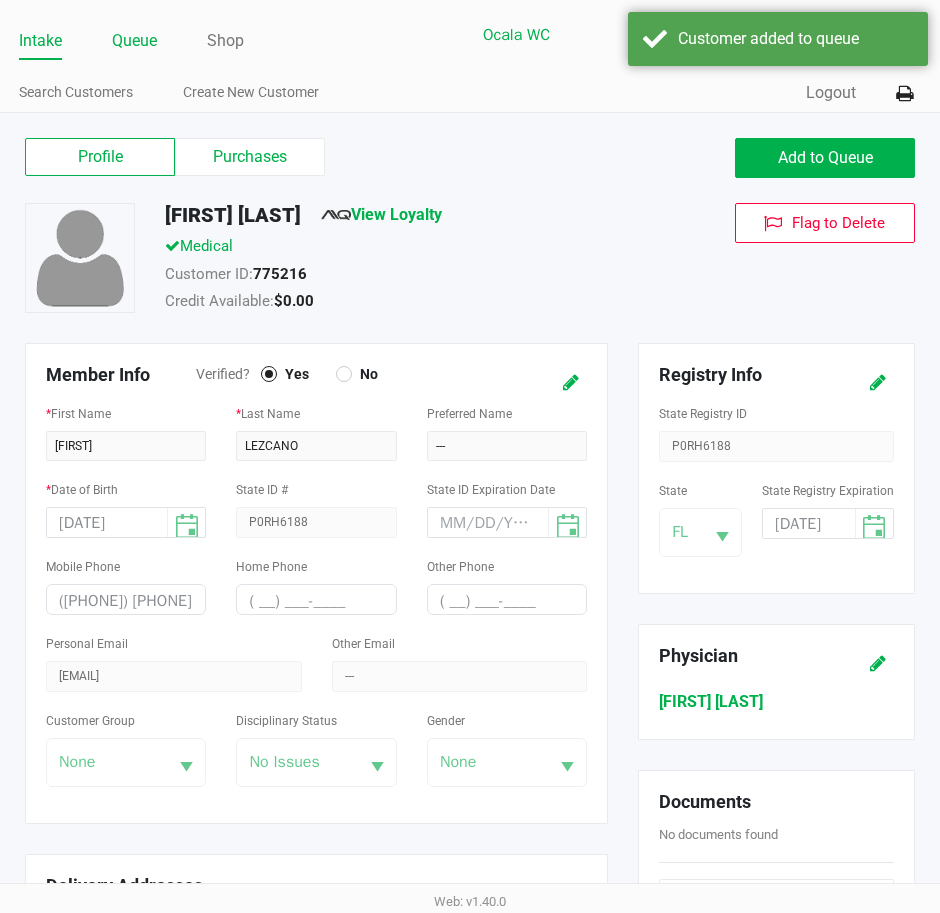 click on "Queue" 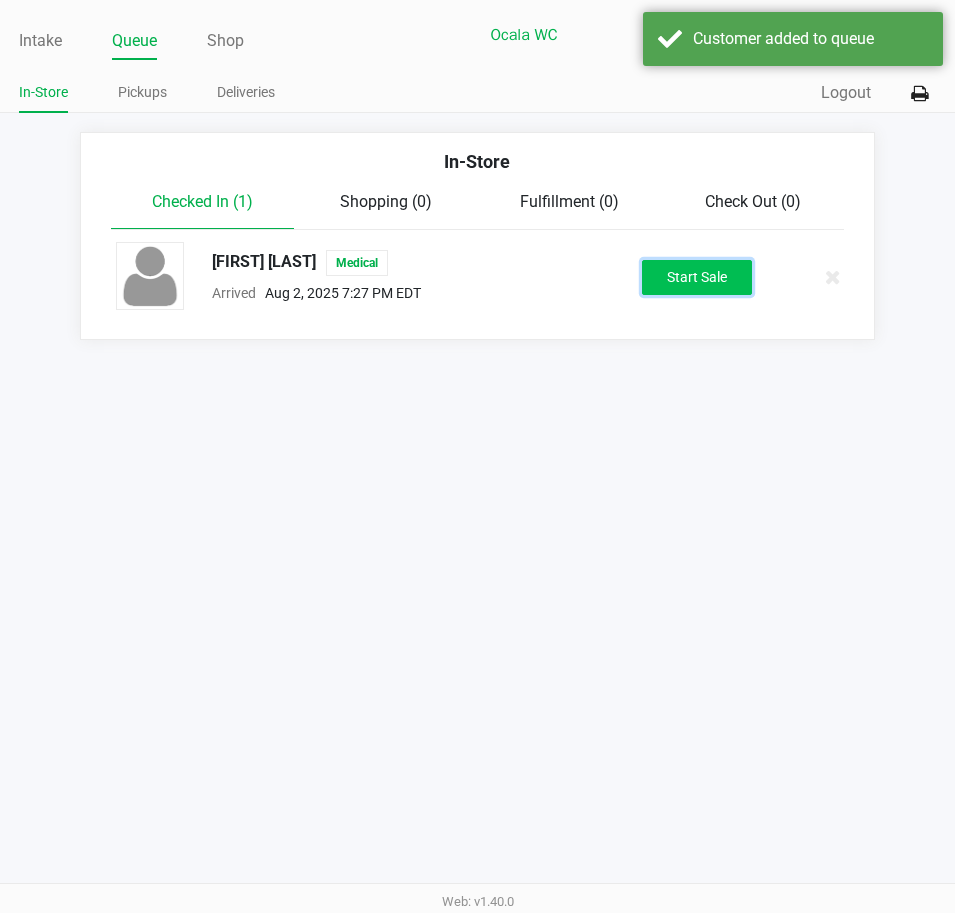 click on "Start Sale" 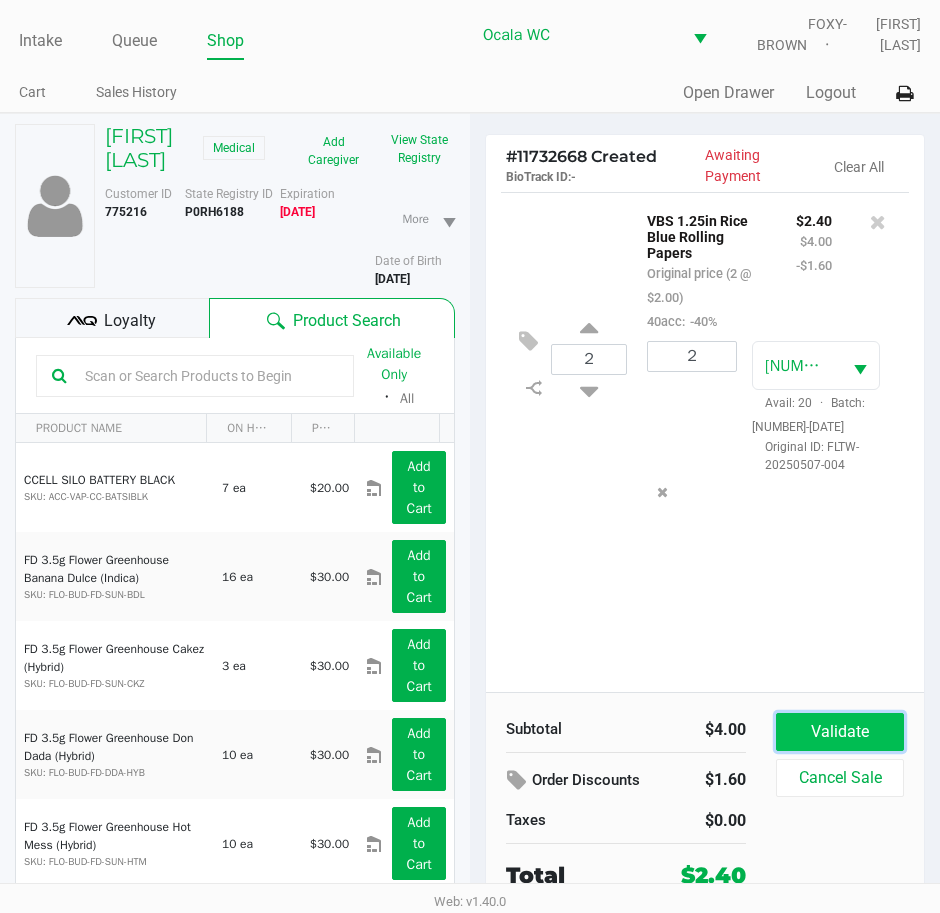 click on "Validate" 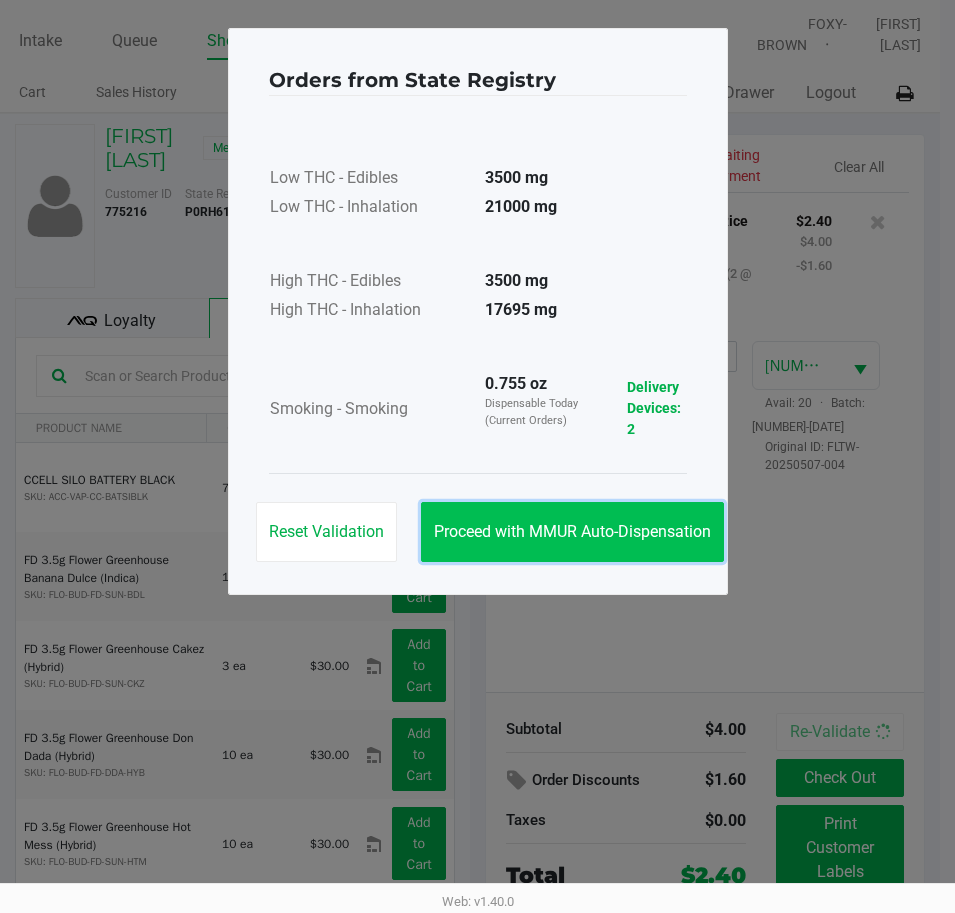 click on "Proceed with MMUR Auto-Dispensation" 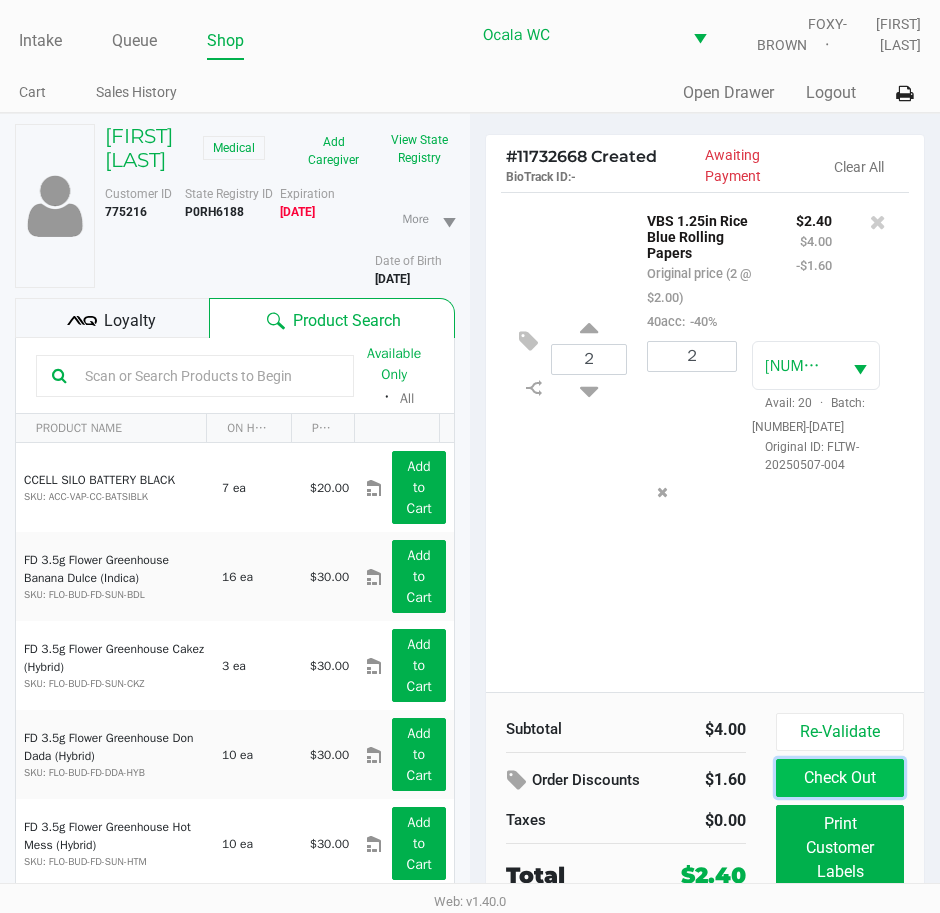 click on "Check Out" 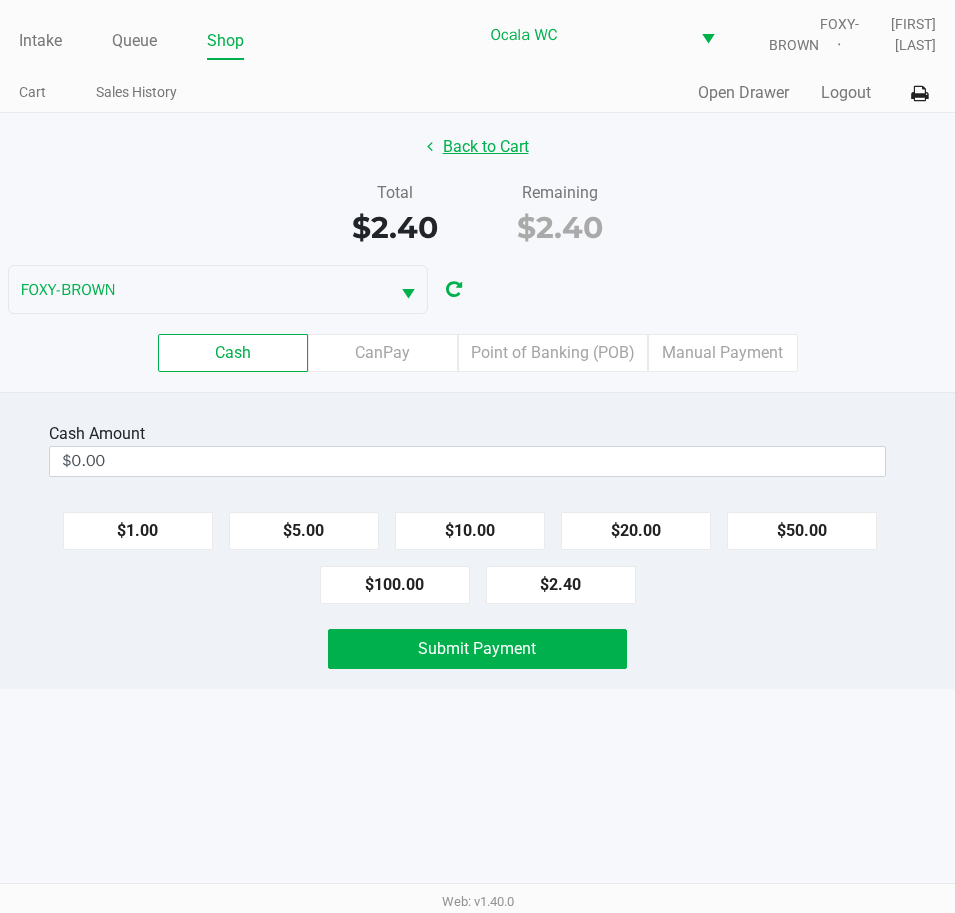 click on "Back to Cart" 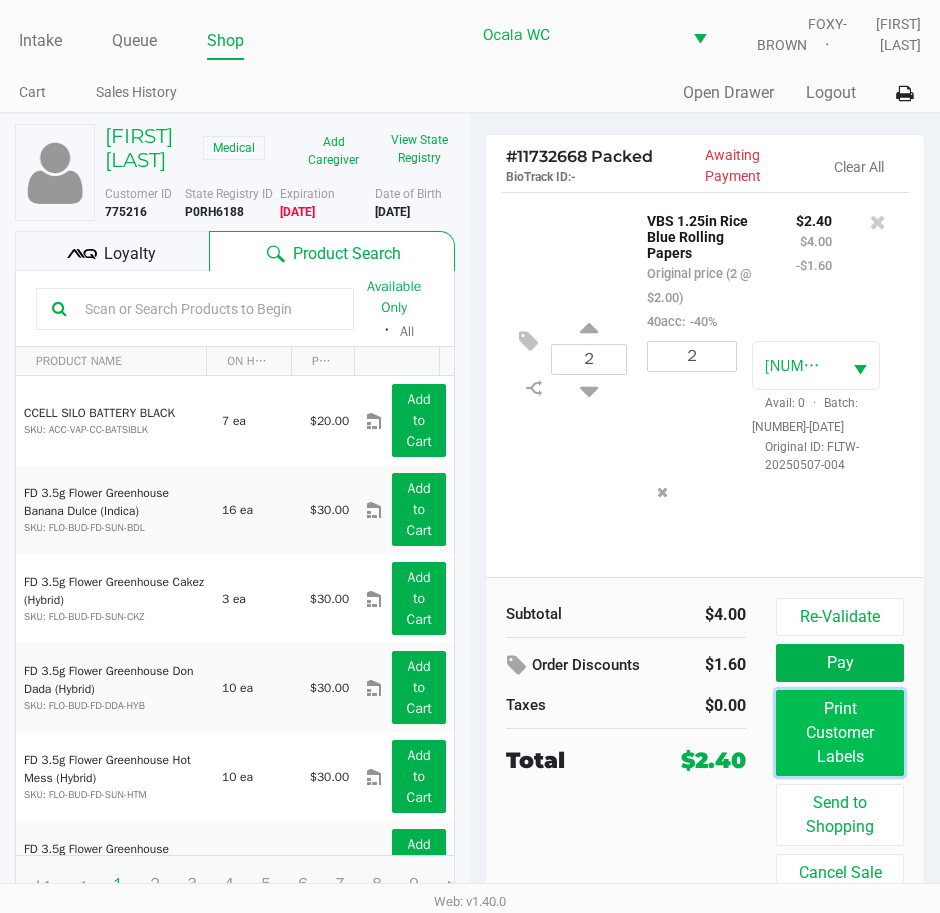 click on "Print Customer Labels" 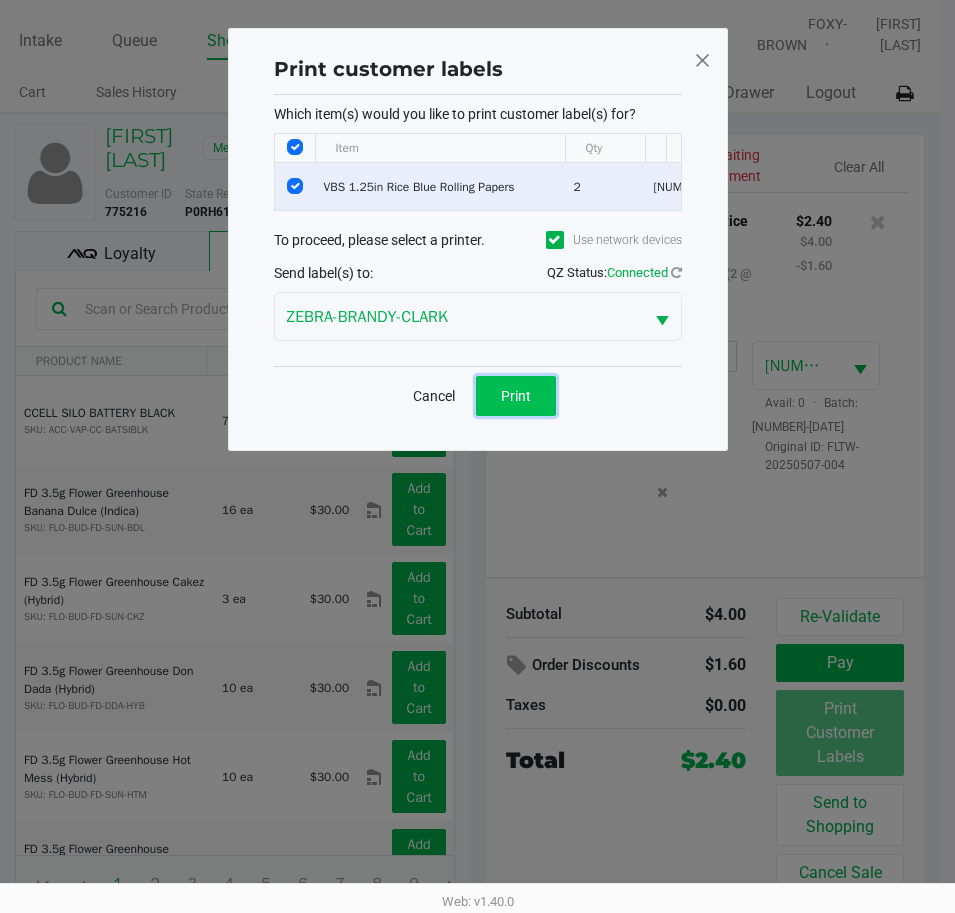 click on "Print" 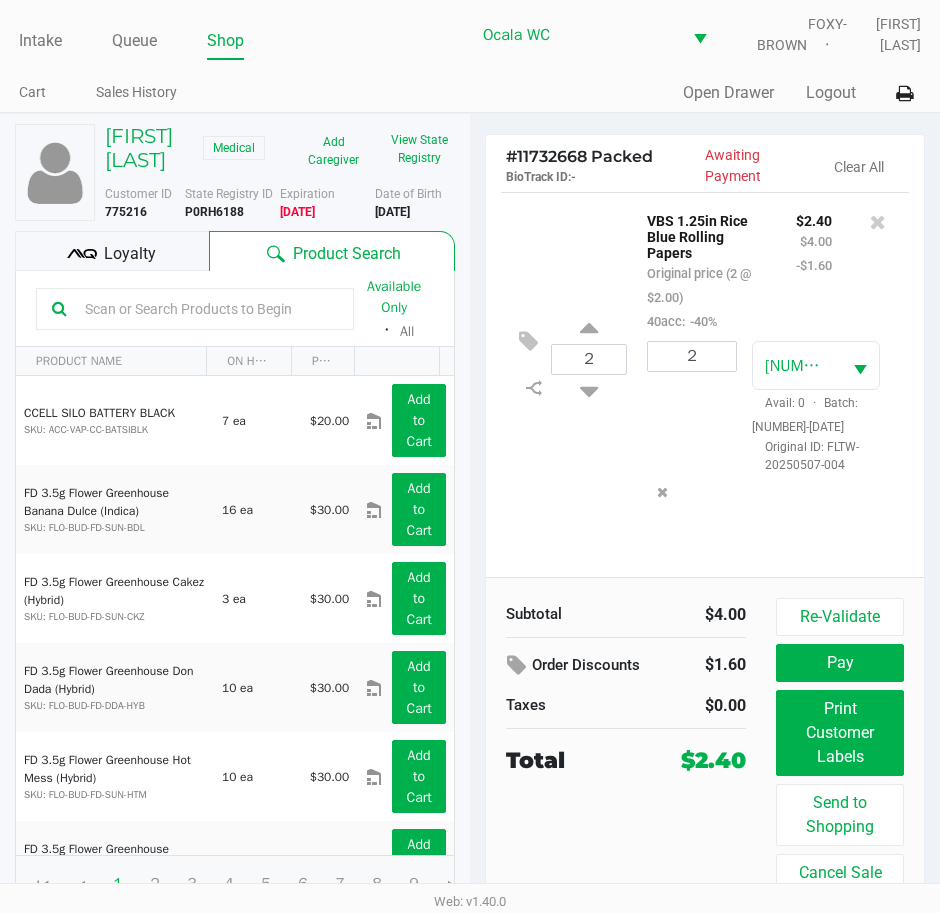 click on "Pay" 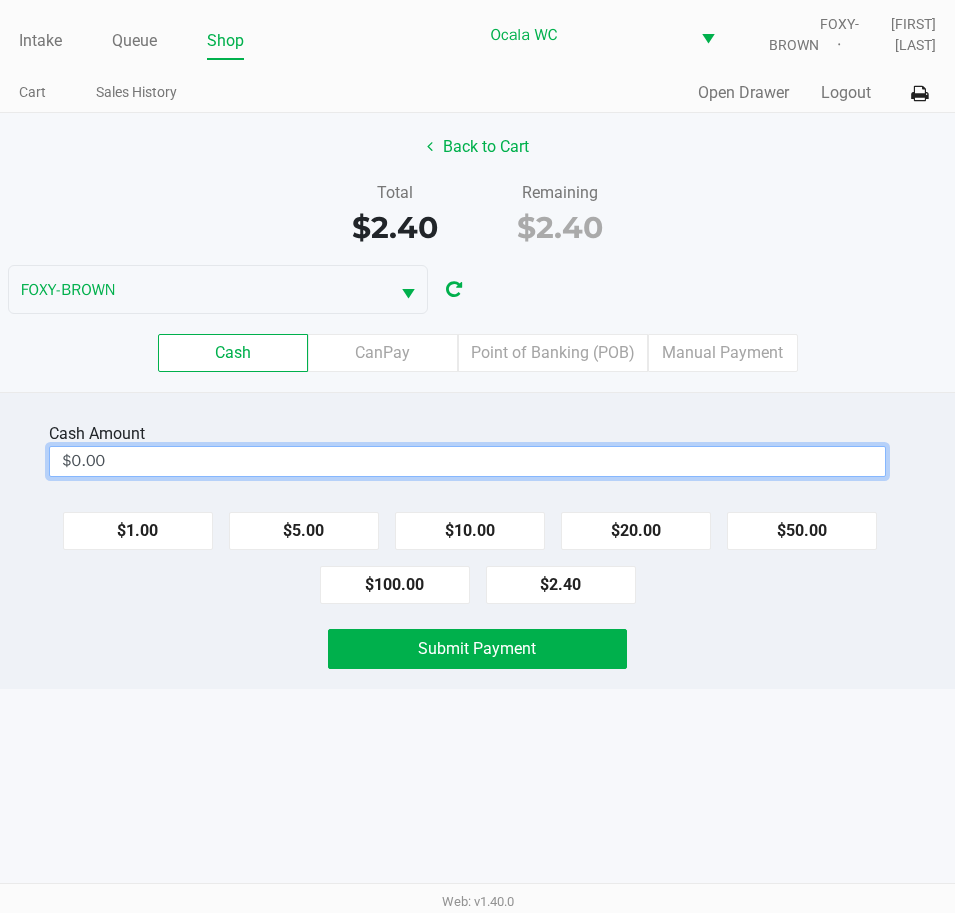 click on "$0.00" at bounding box center [467, 461] 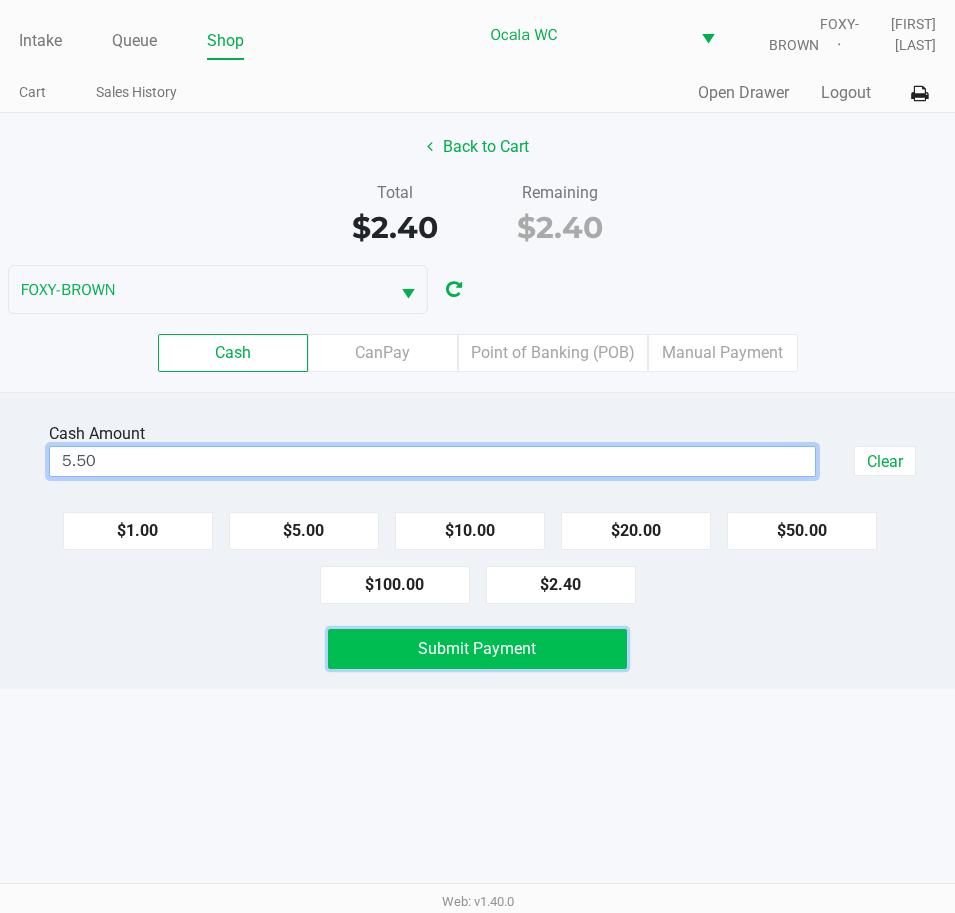 type on "$5.50" 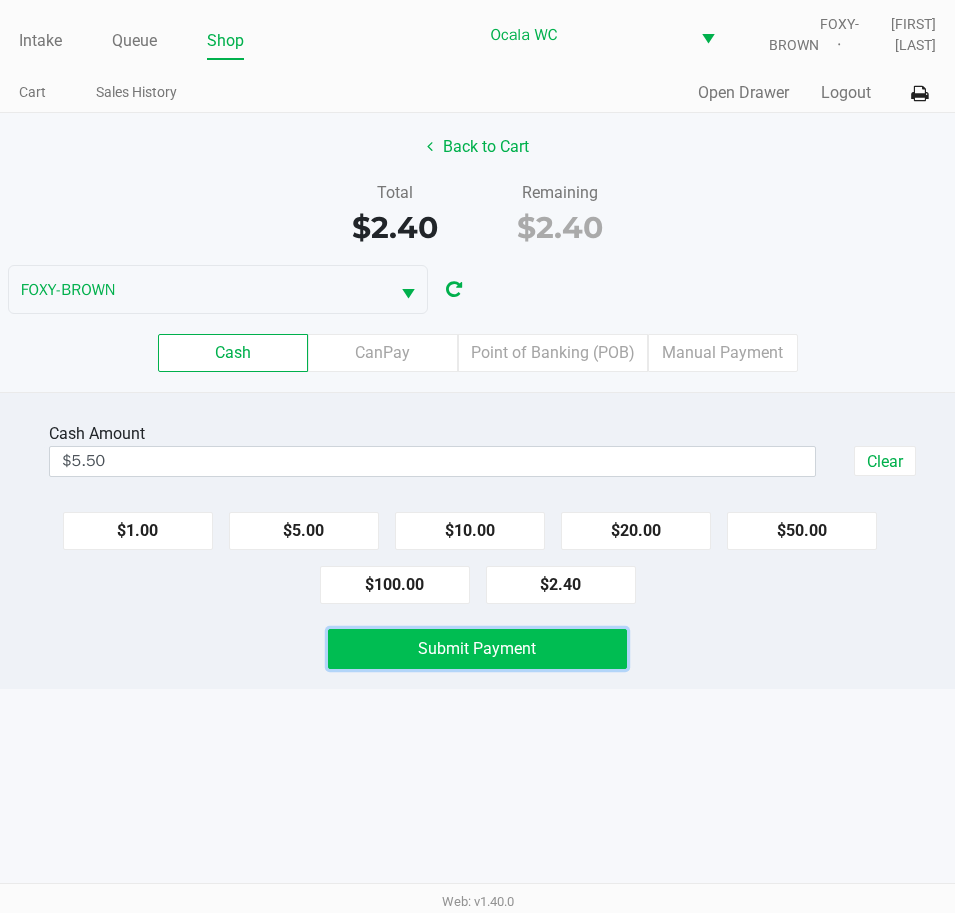 click on "Submit Payment" 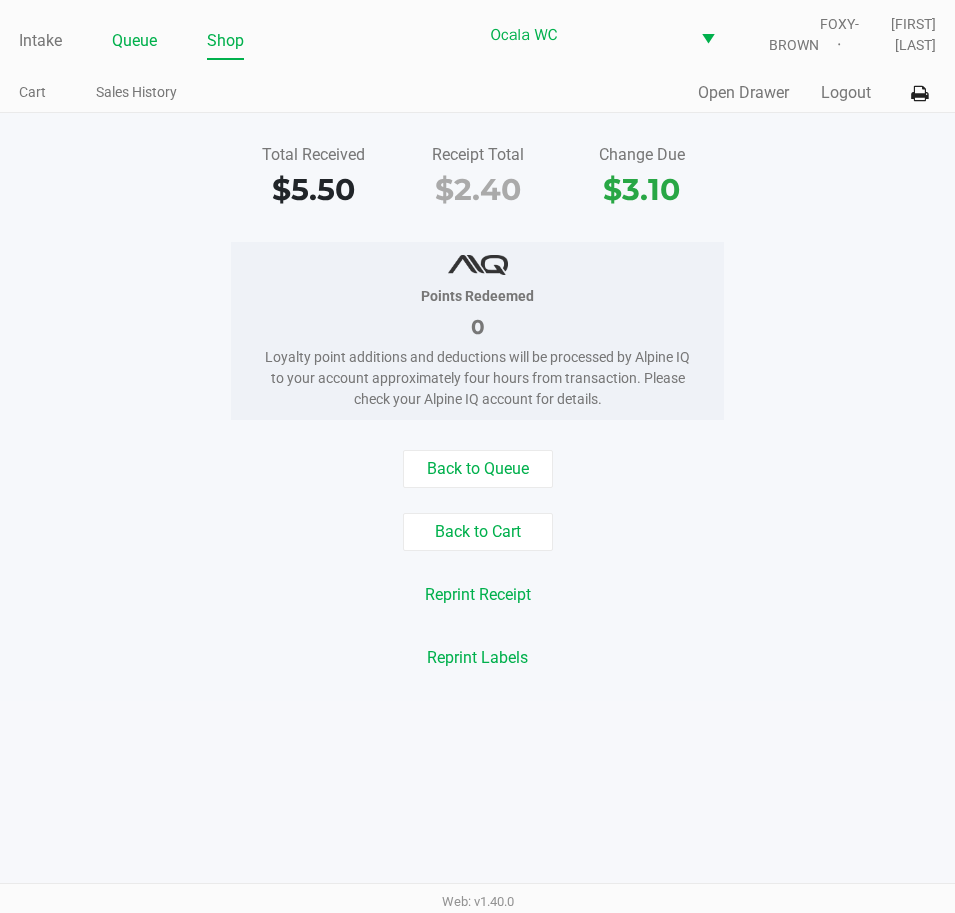 click on "Queue" 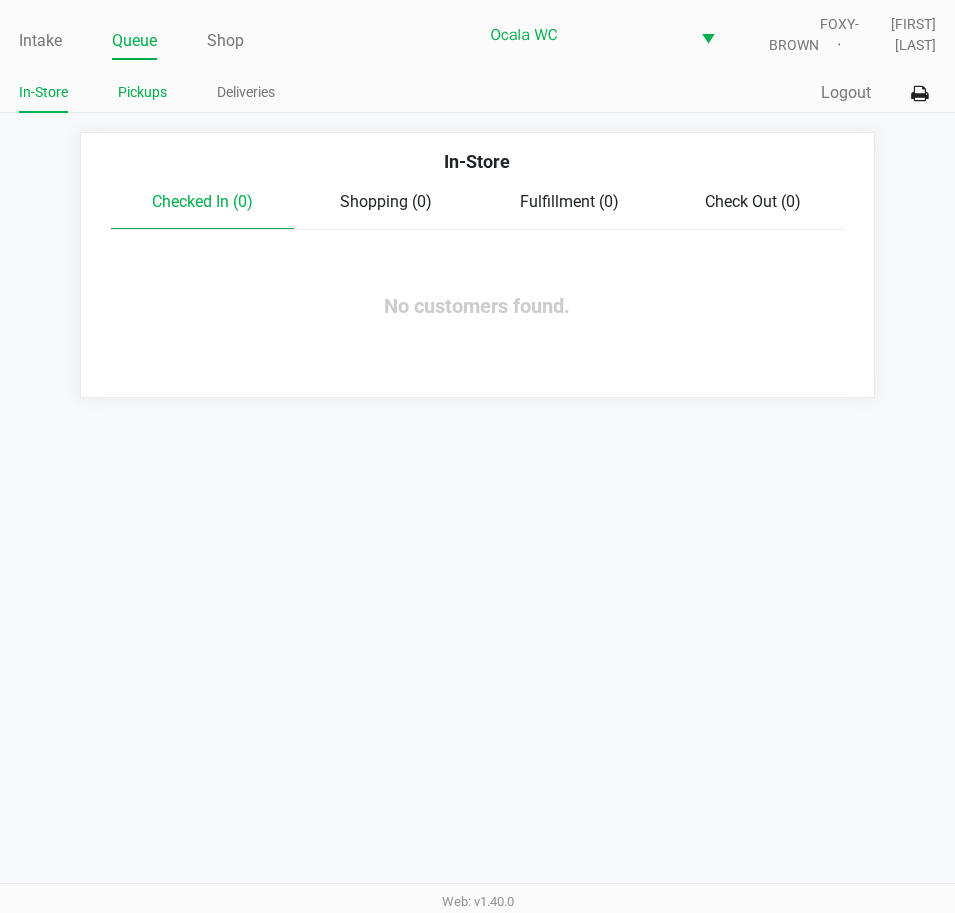 click on "Pickups" 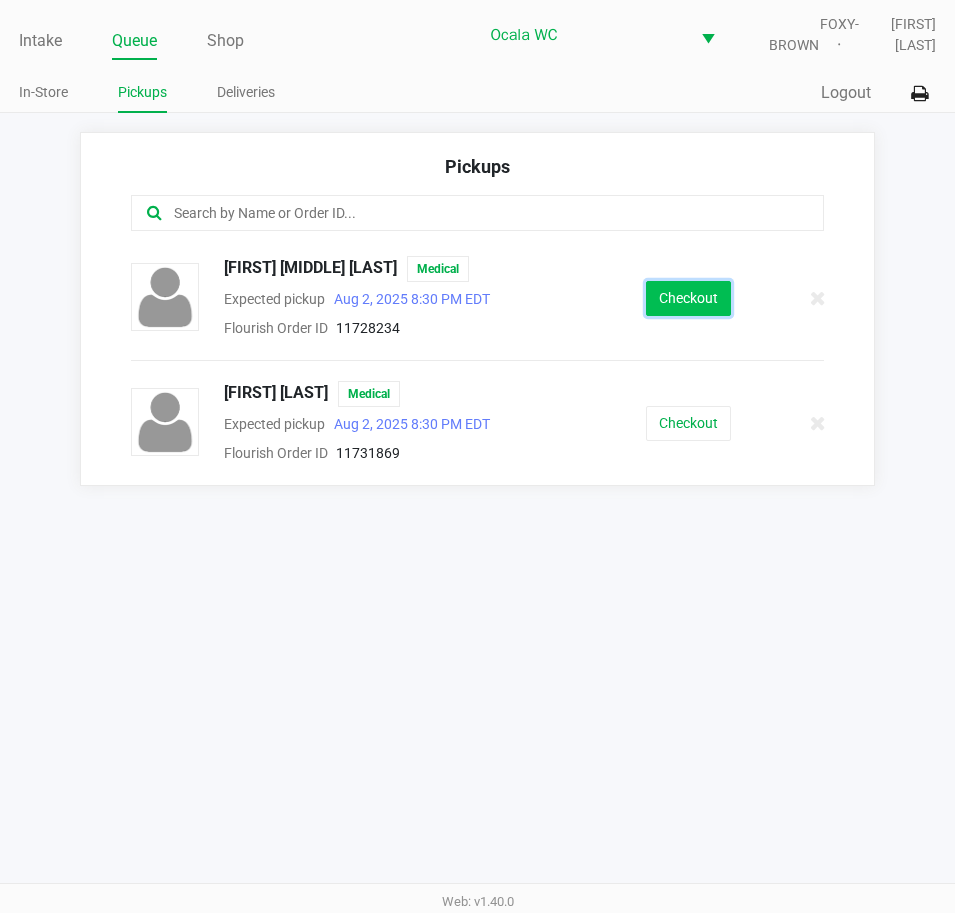 click on "Checkout" 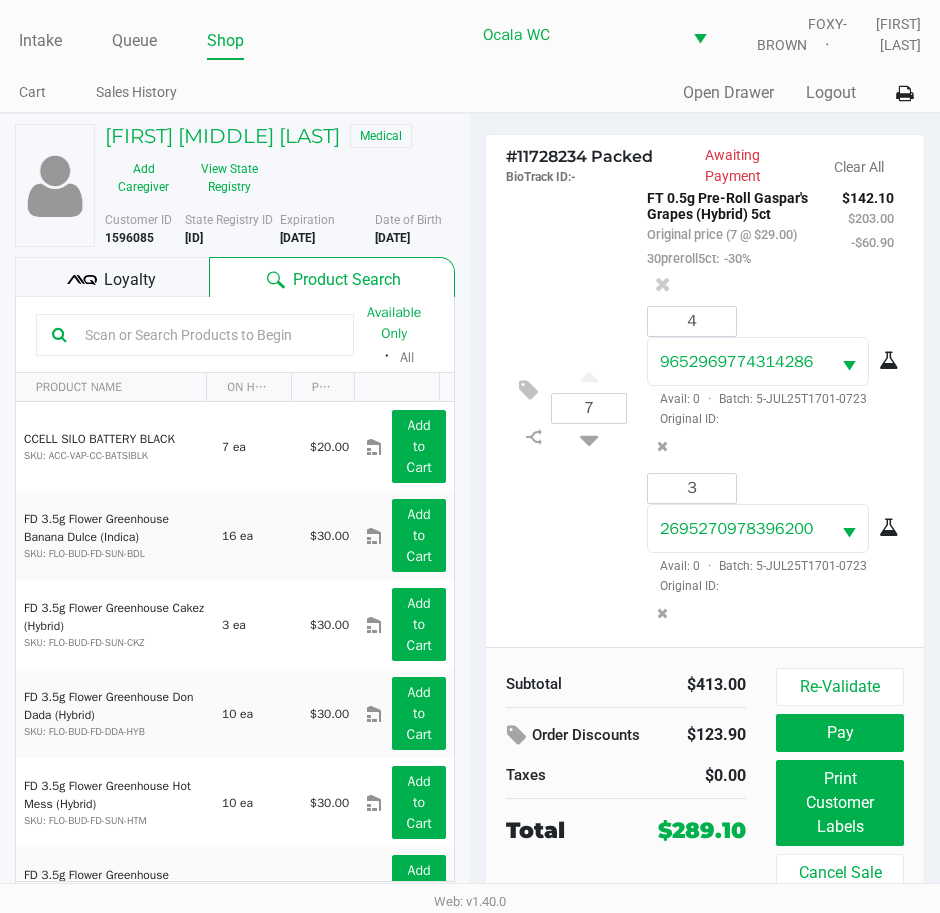 scroll, scrollTop: 429, scrollLeft: 0, axis: vertical 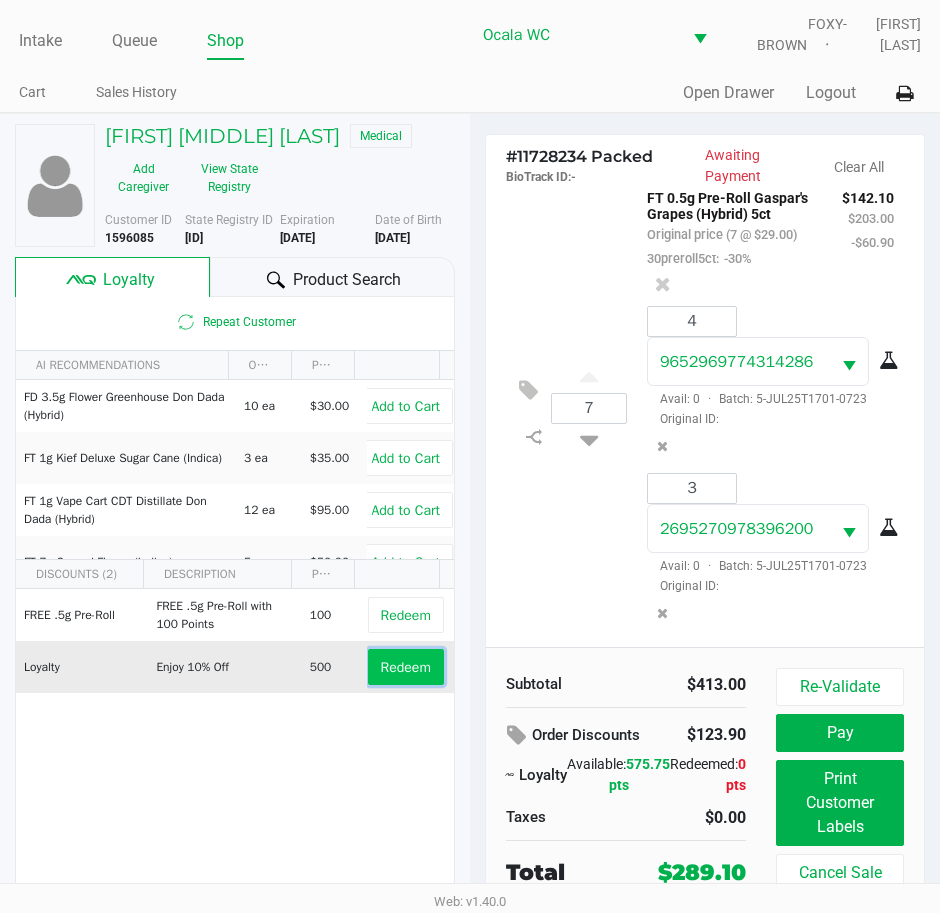 click on "Redeem" 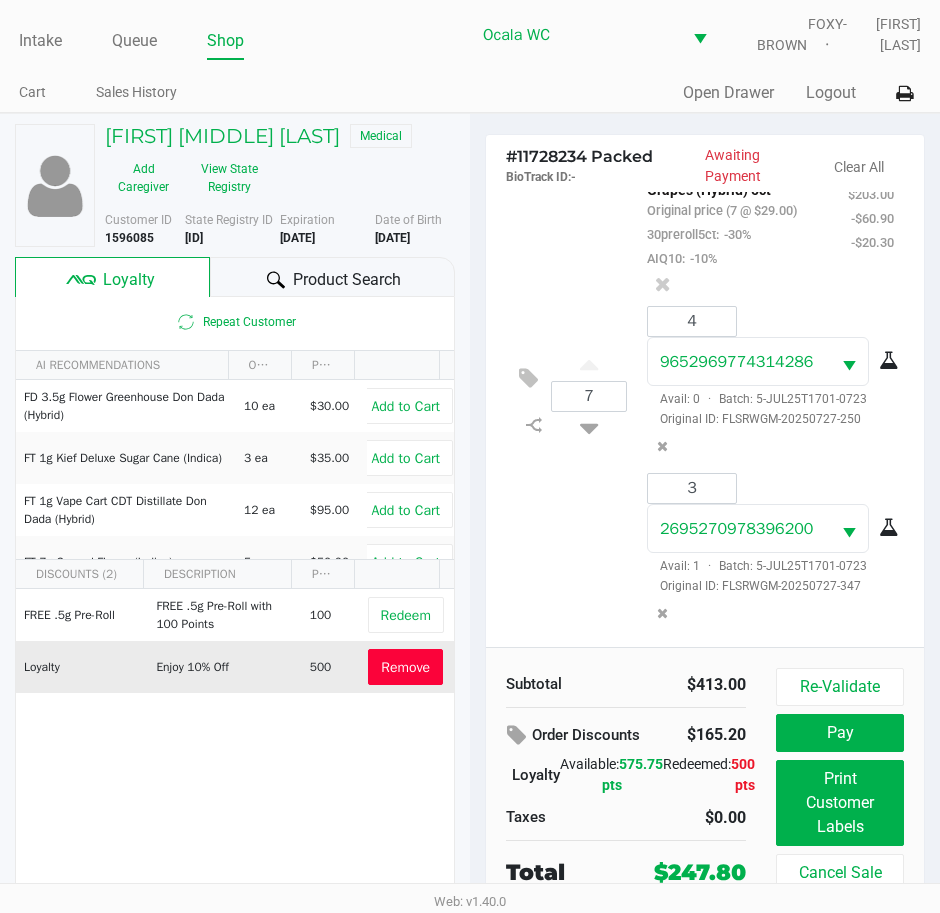 scroll, scrollTop: 477, scrollLeft: 0, axis: vertical 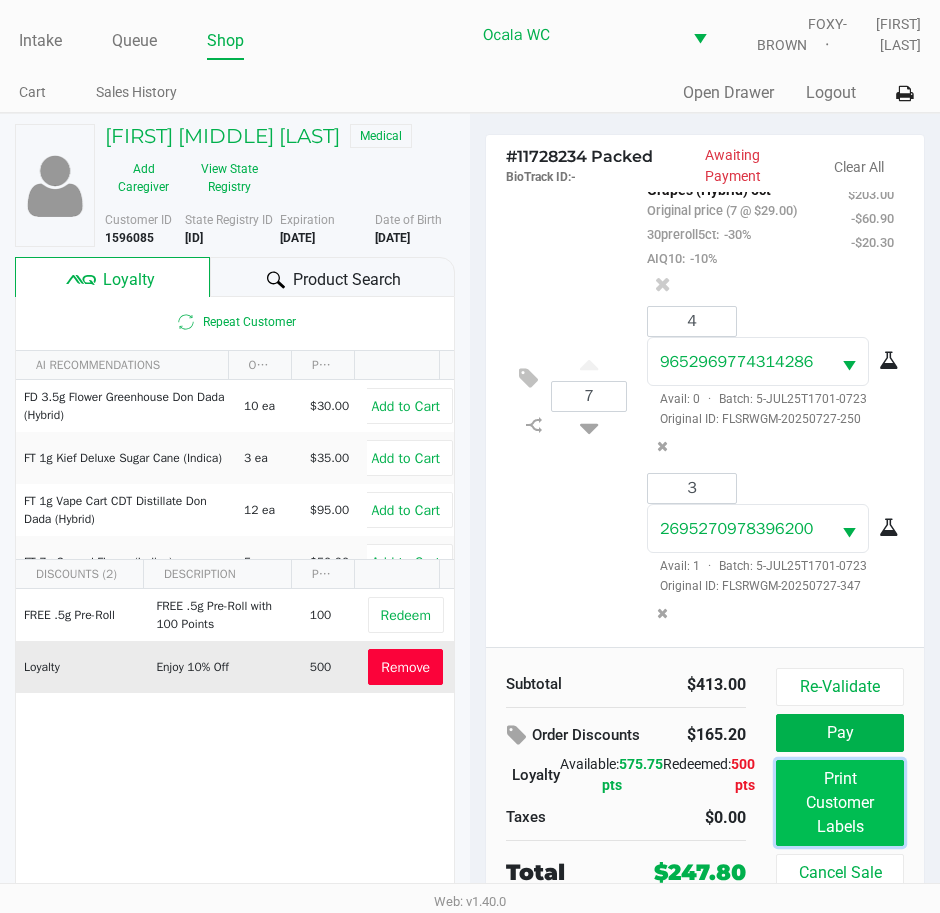 click on "Print Customer Labels" 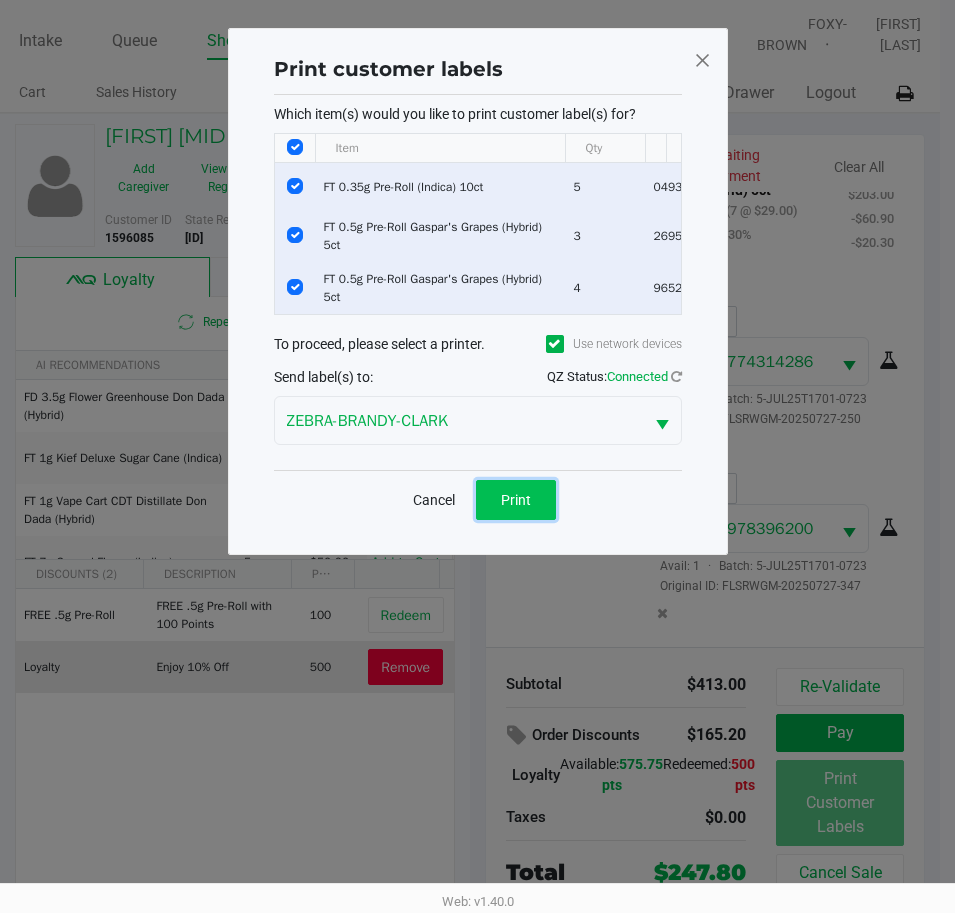 click on "Print" 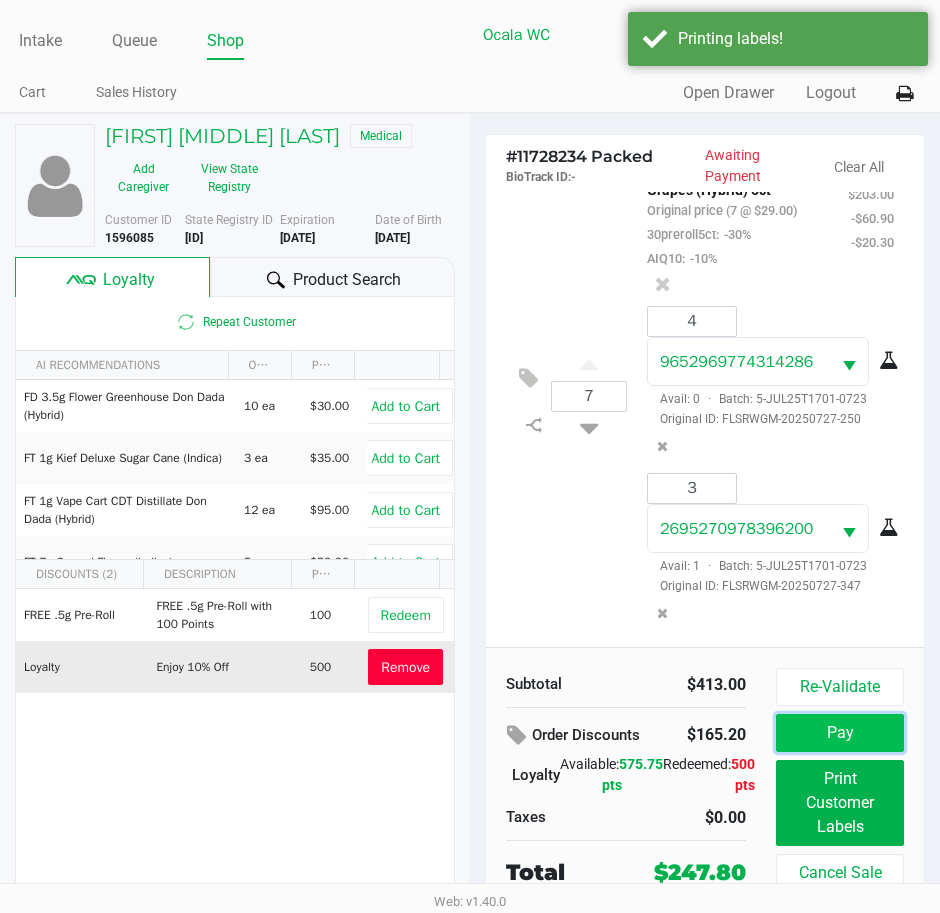 click on "Pay" 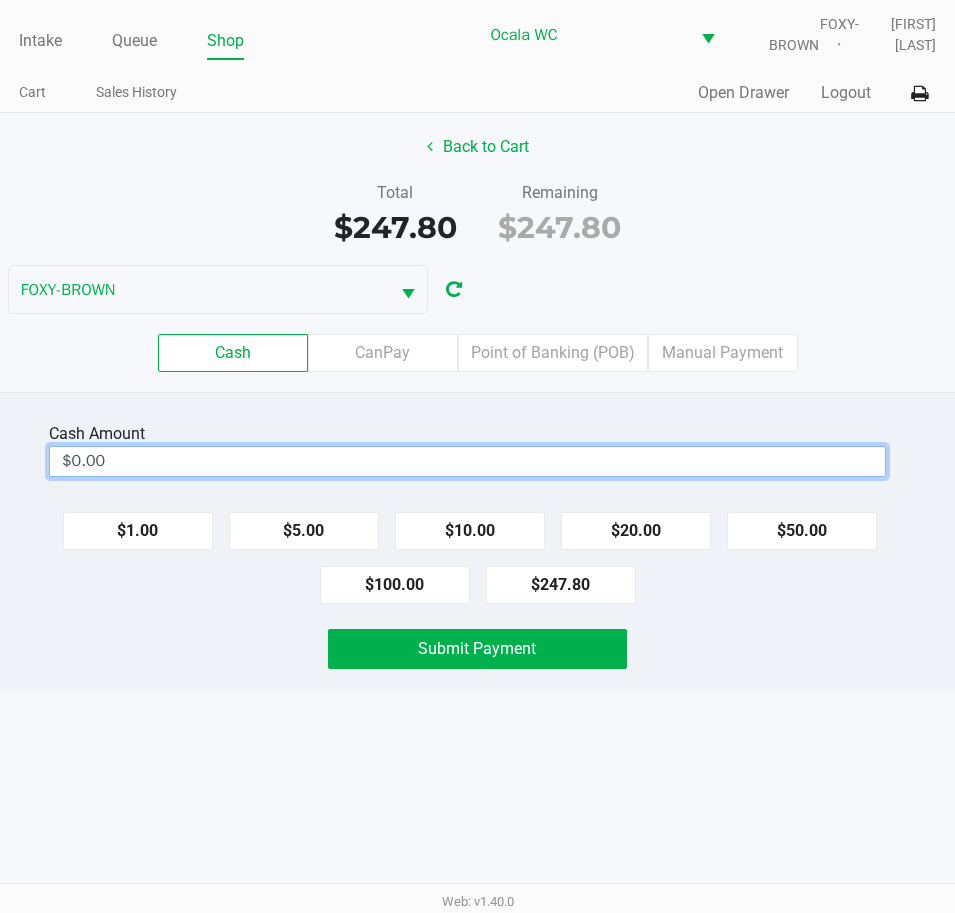 click on "$0.00" at bounding box center [467, 461] 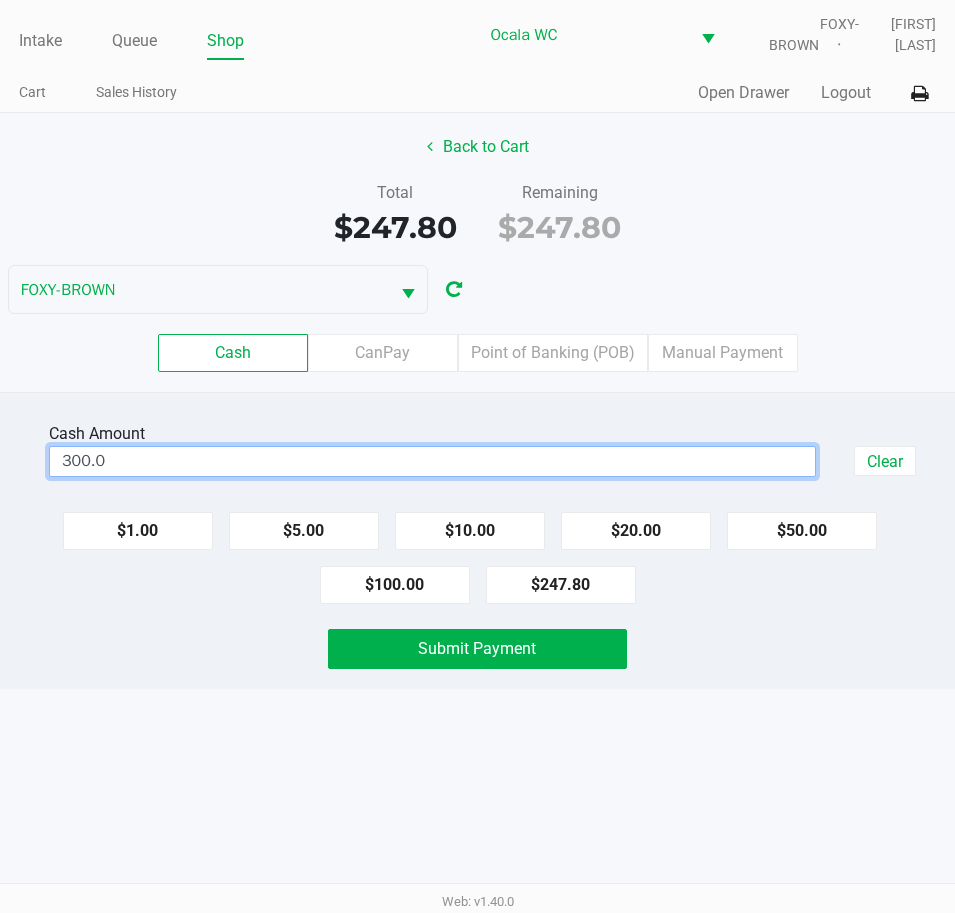 click on "Submit Payment" 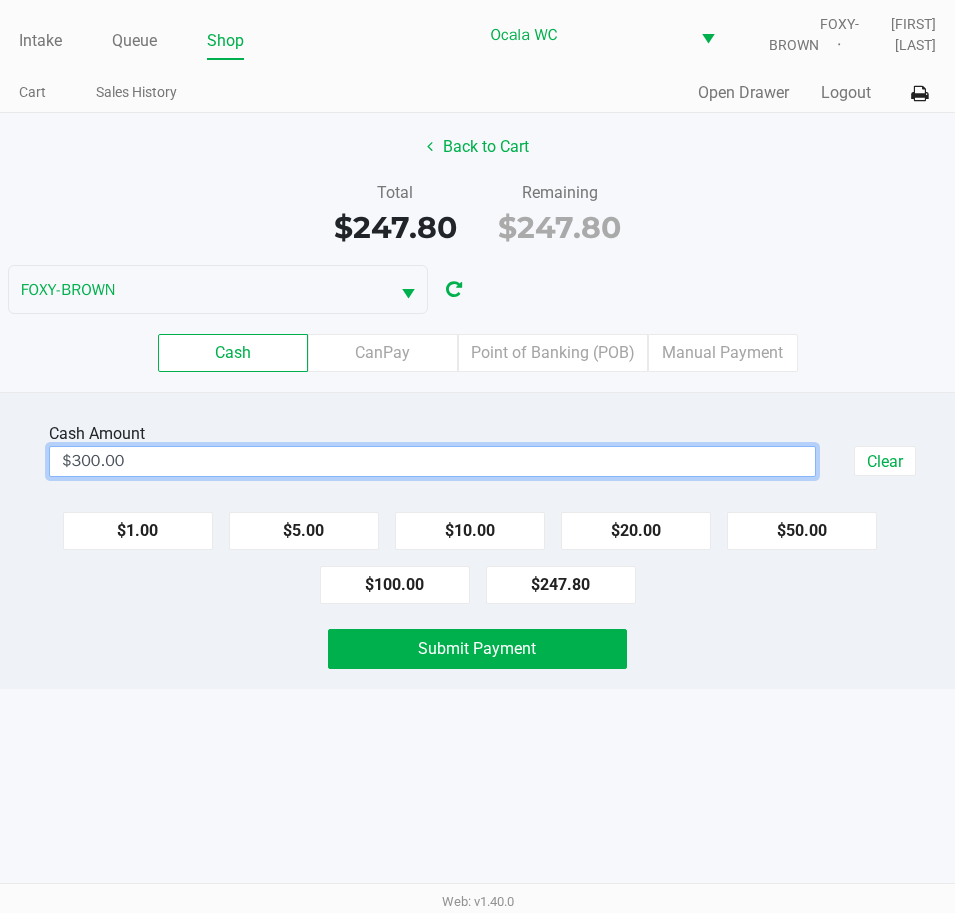 click on "Submit Payment" 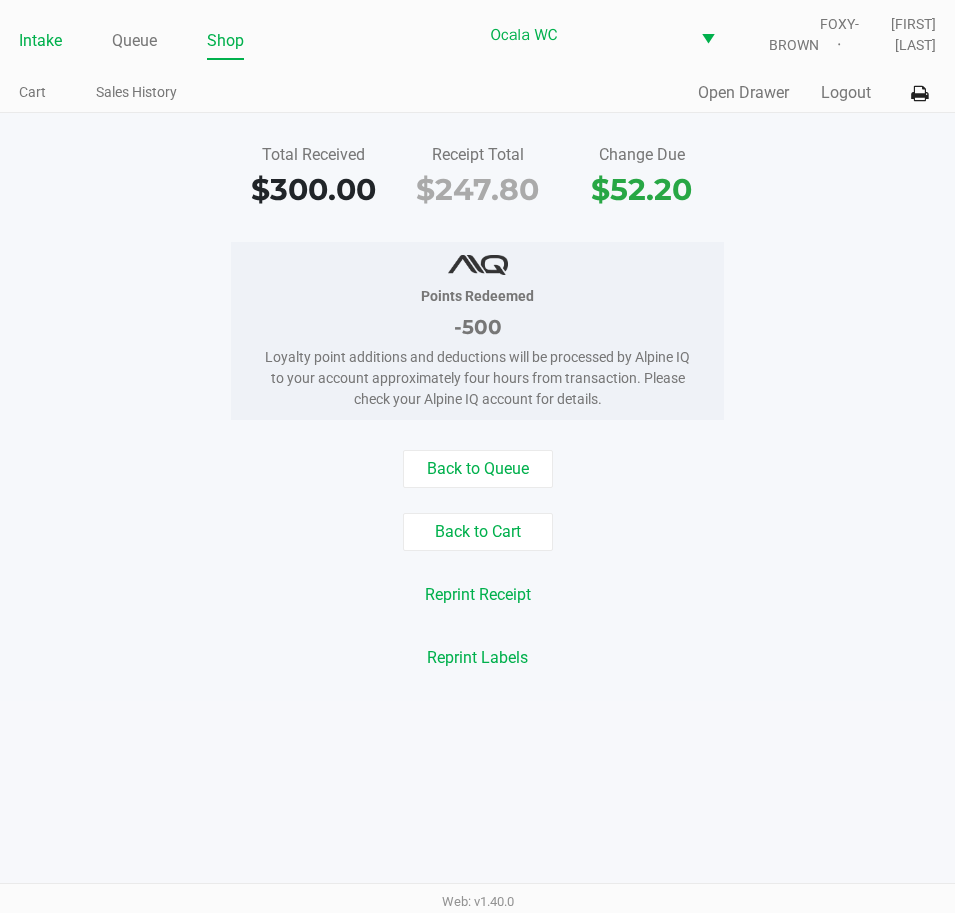 click on "Intake" 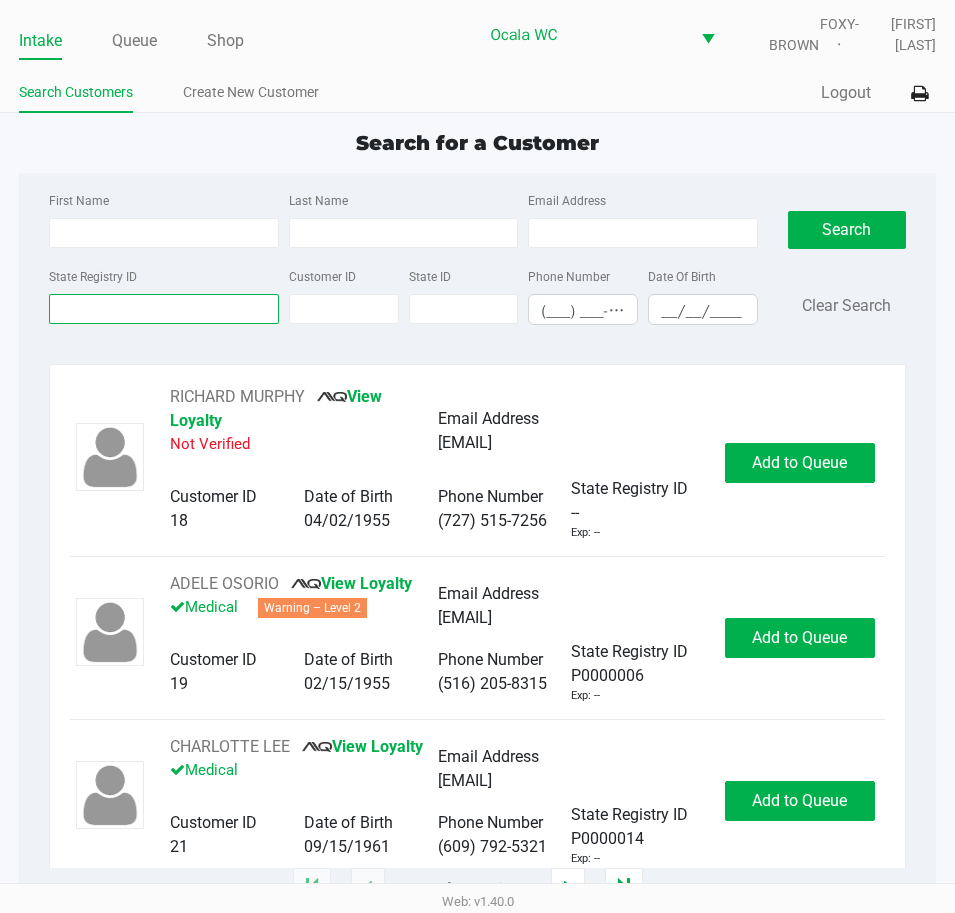 click on "State Registry ID" at bounding box center [164, 309] 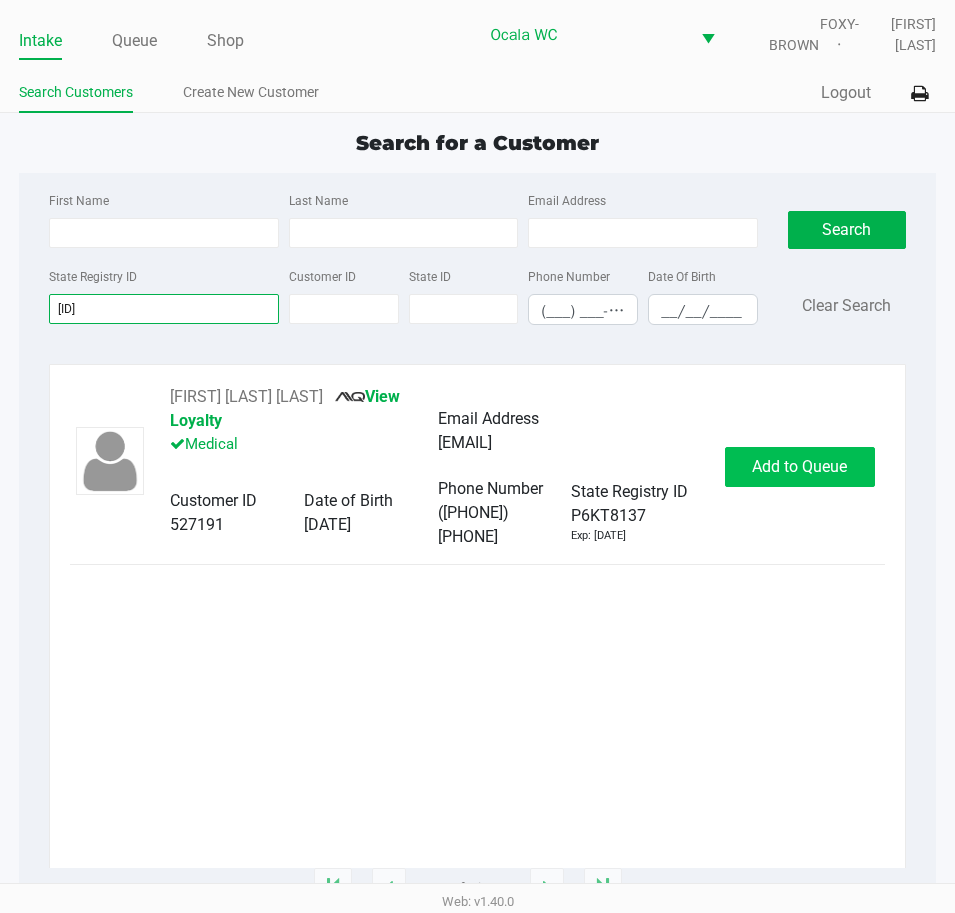 type on "[ID]" 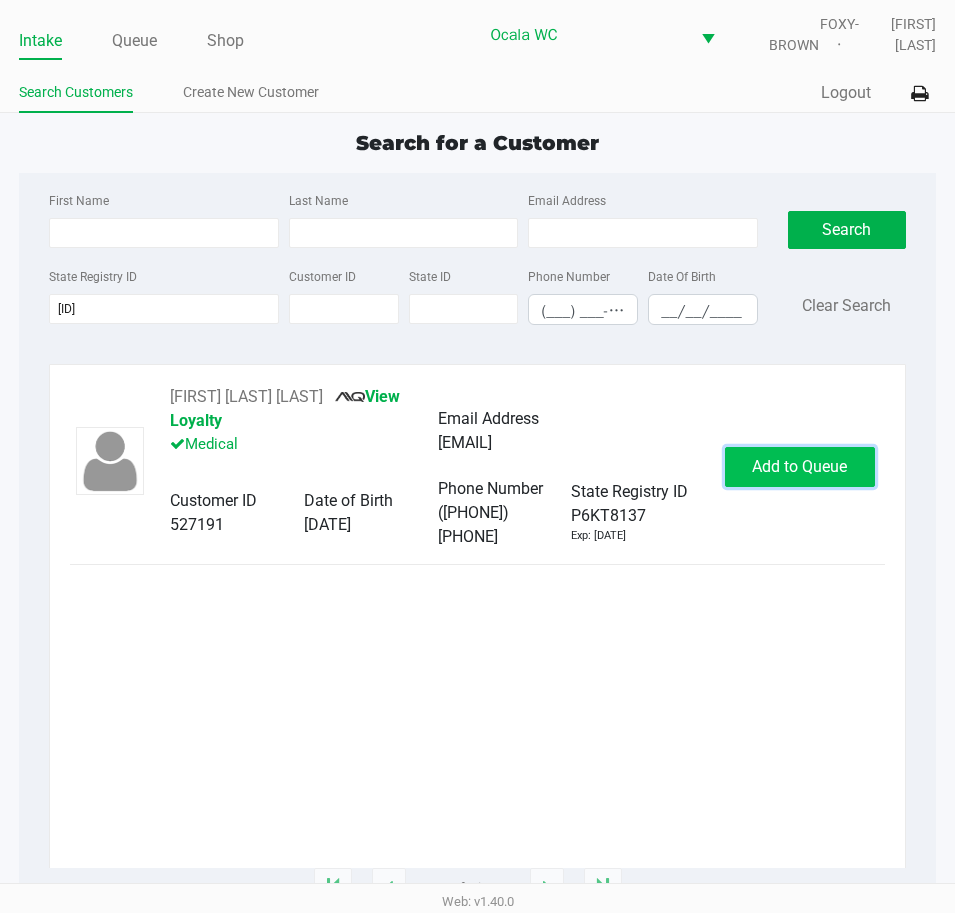 click on "Add to Queue" 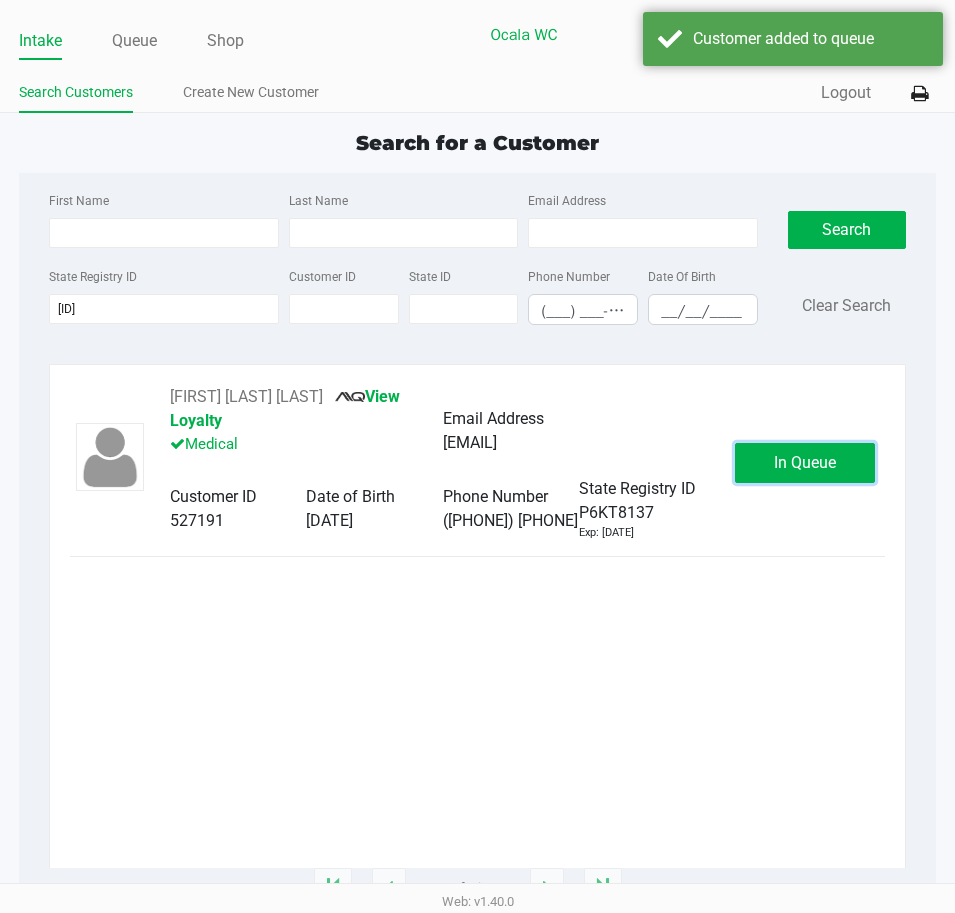 click on "In Queue" 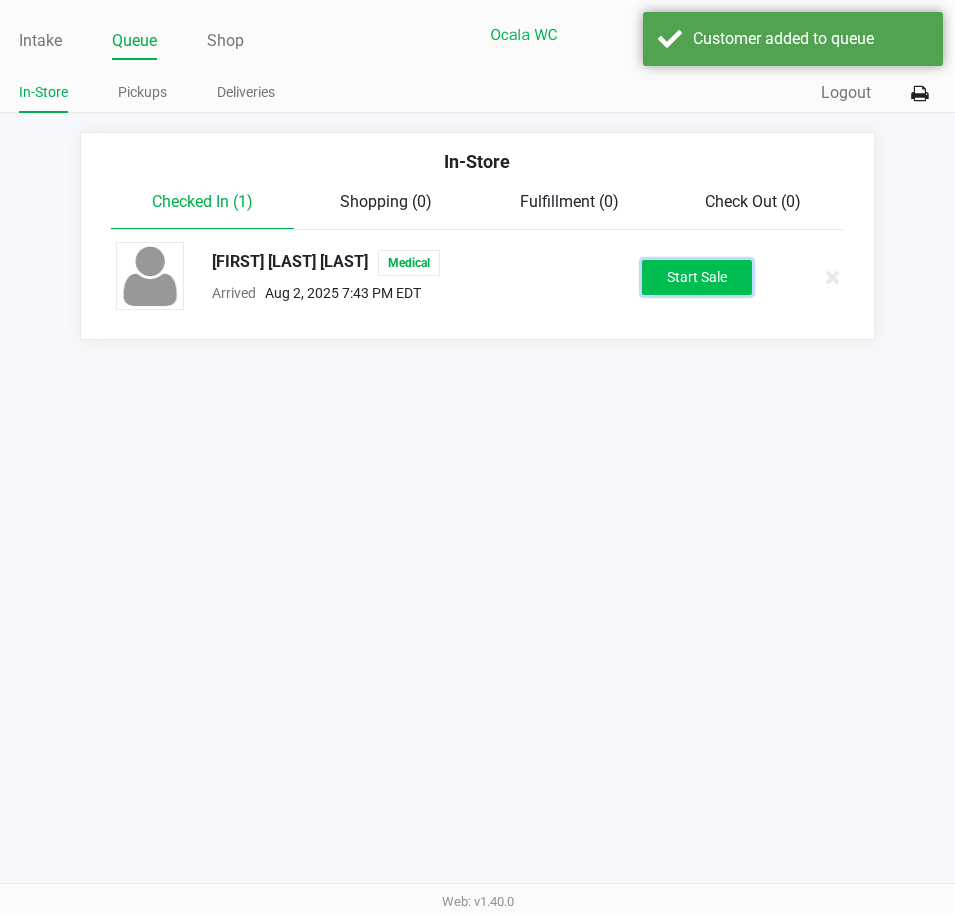 drag, startPoint x: 688, startPoint y: 263, endPoint x: 673, endPoint y: 265, distance: 15.132746 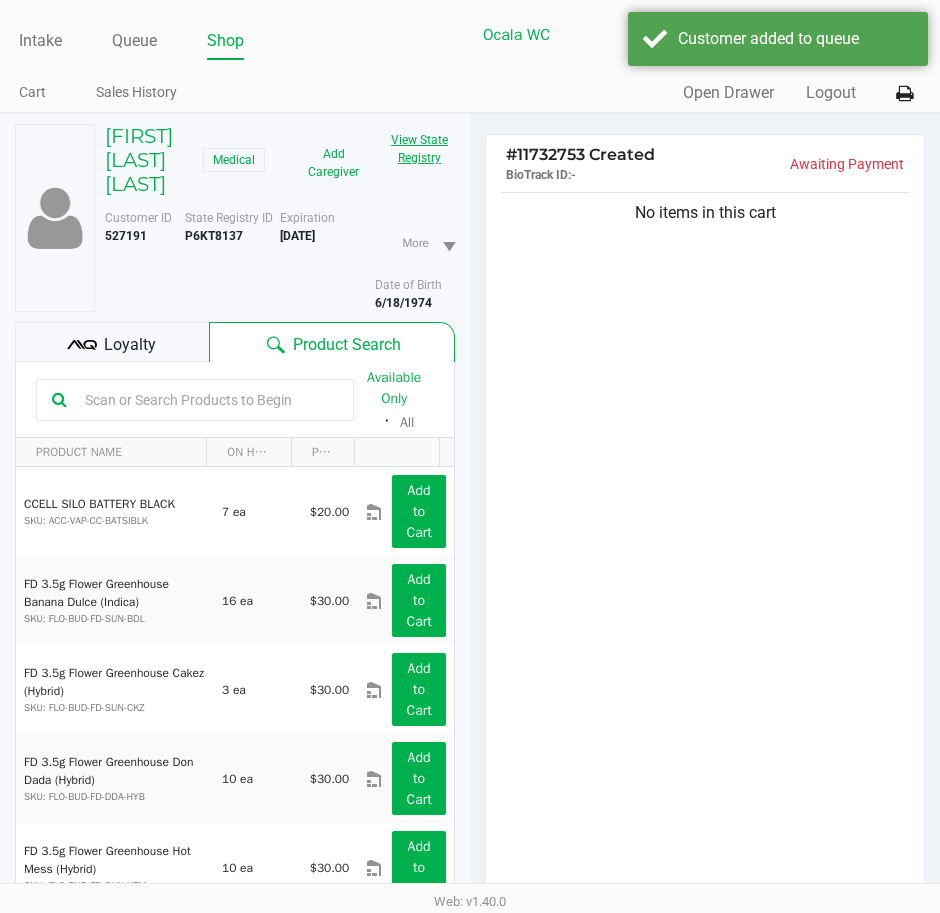 click on "View State Registry" 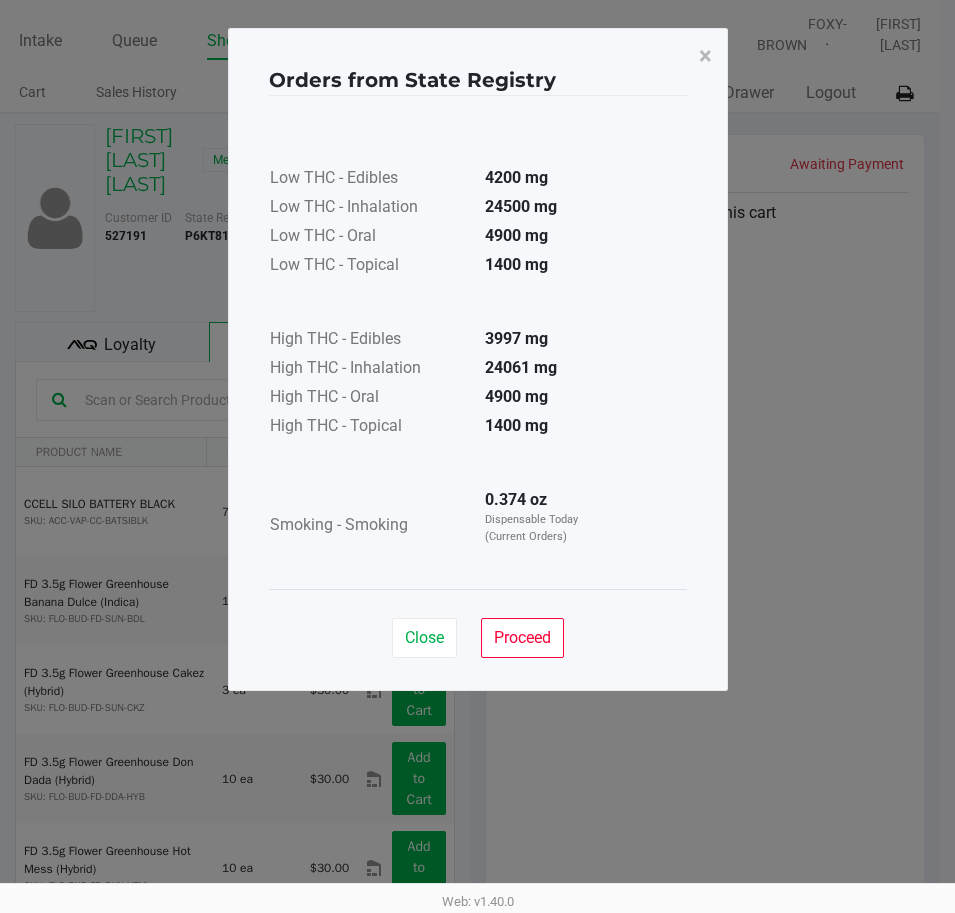 click on "Close   Proceed" 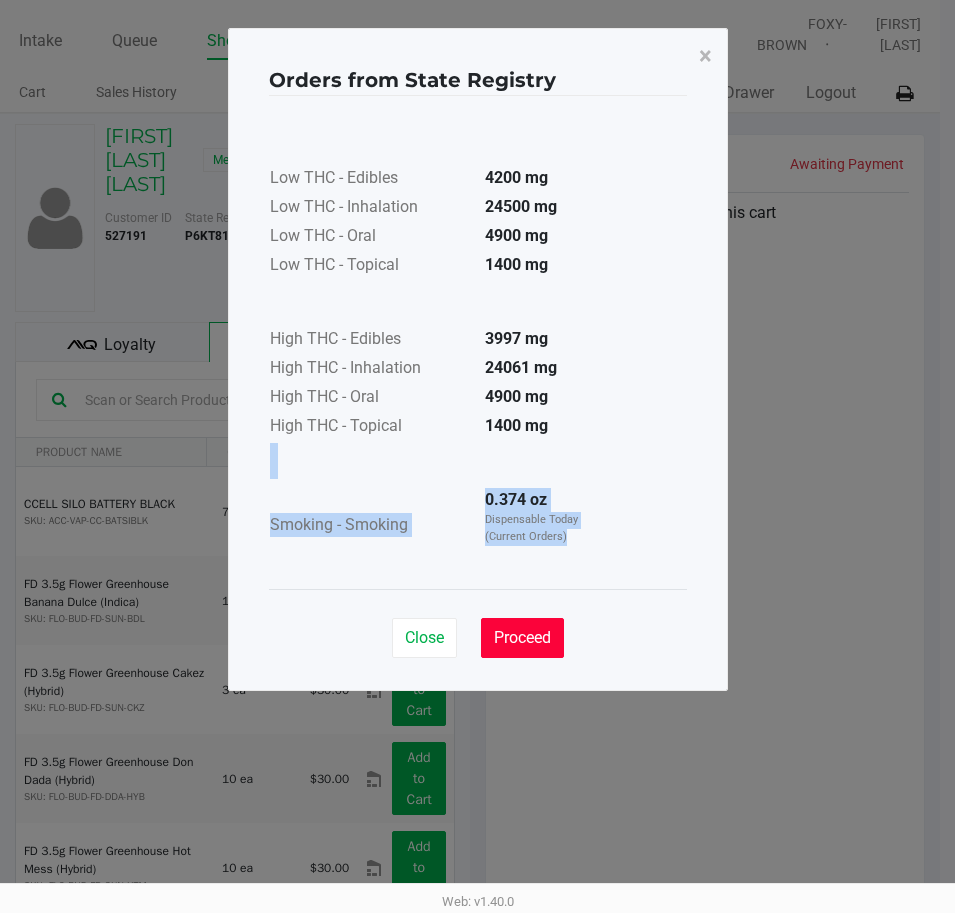 click on "Close   Proceed" 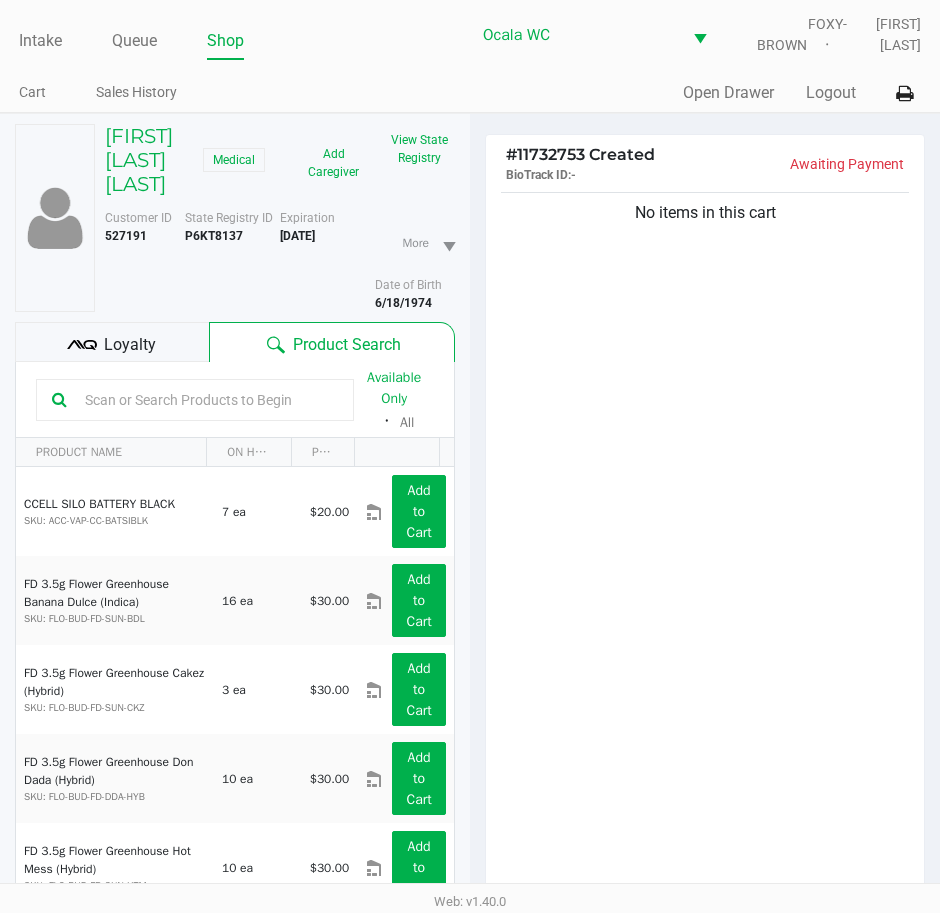 click 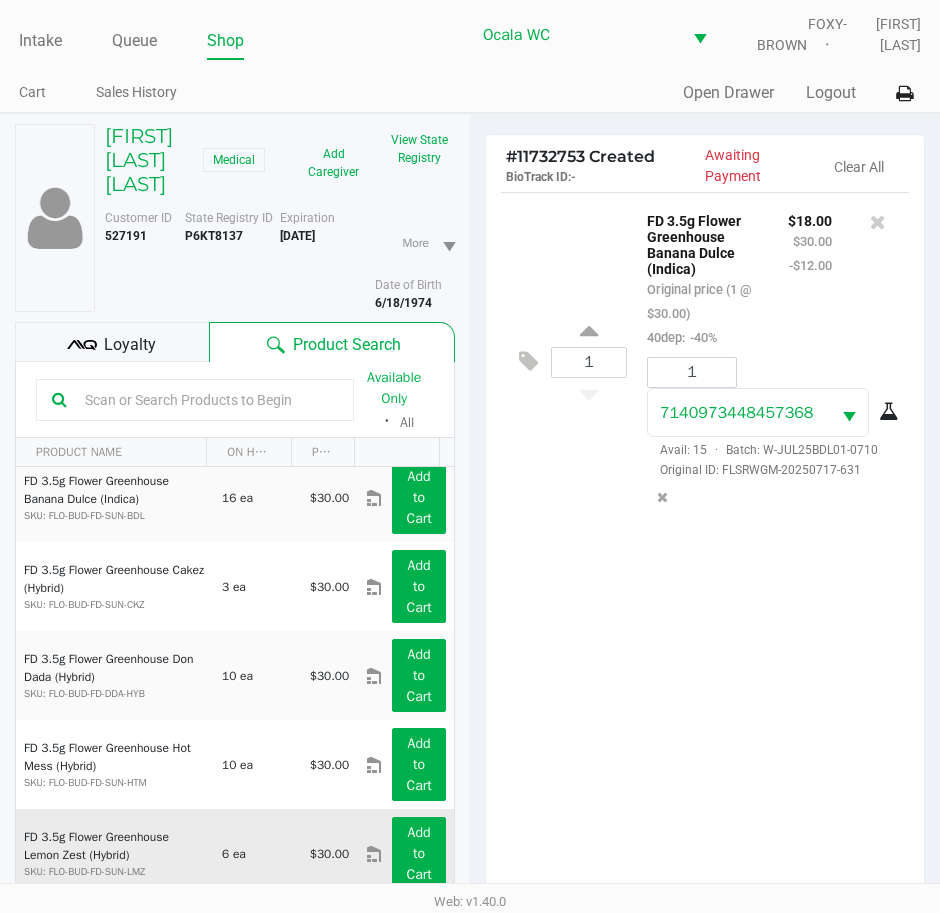 scroll, scrollTop: 400, scrollLeft: 0, axis: vertical 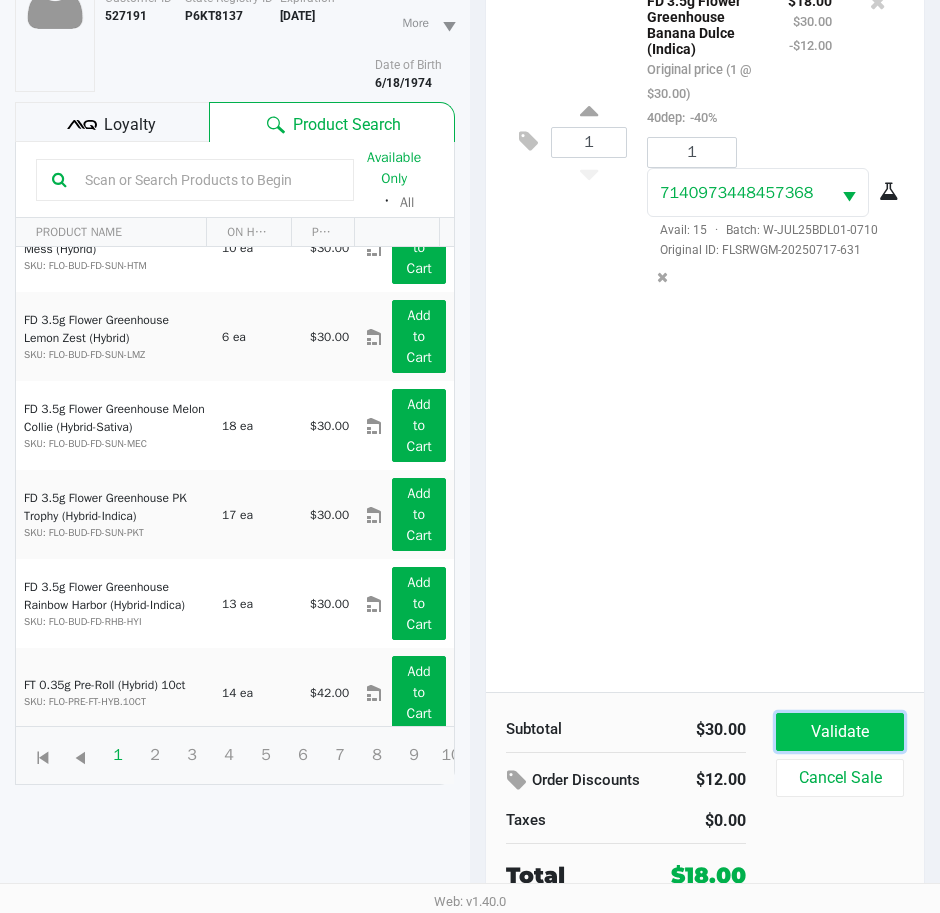 click on "Validate" 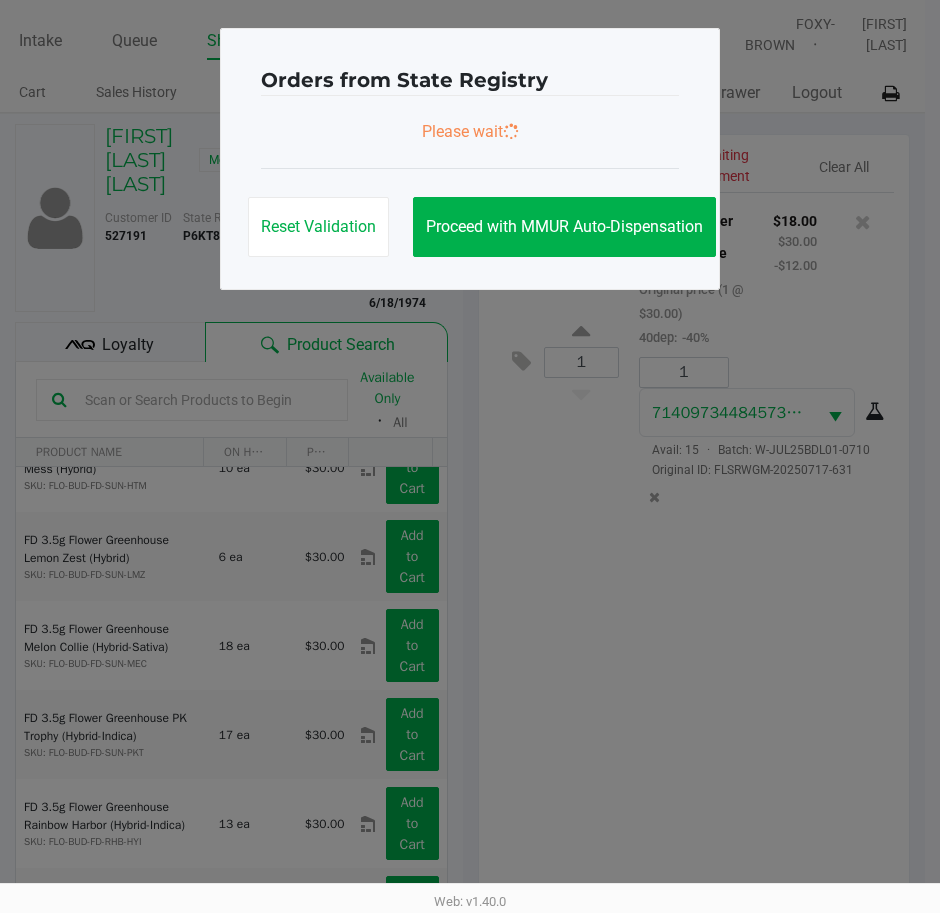 scroll, scrollTop: 0, scrollLeft: 0, axis: both 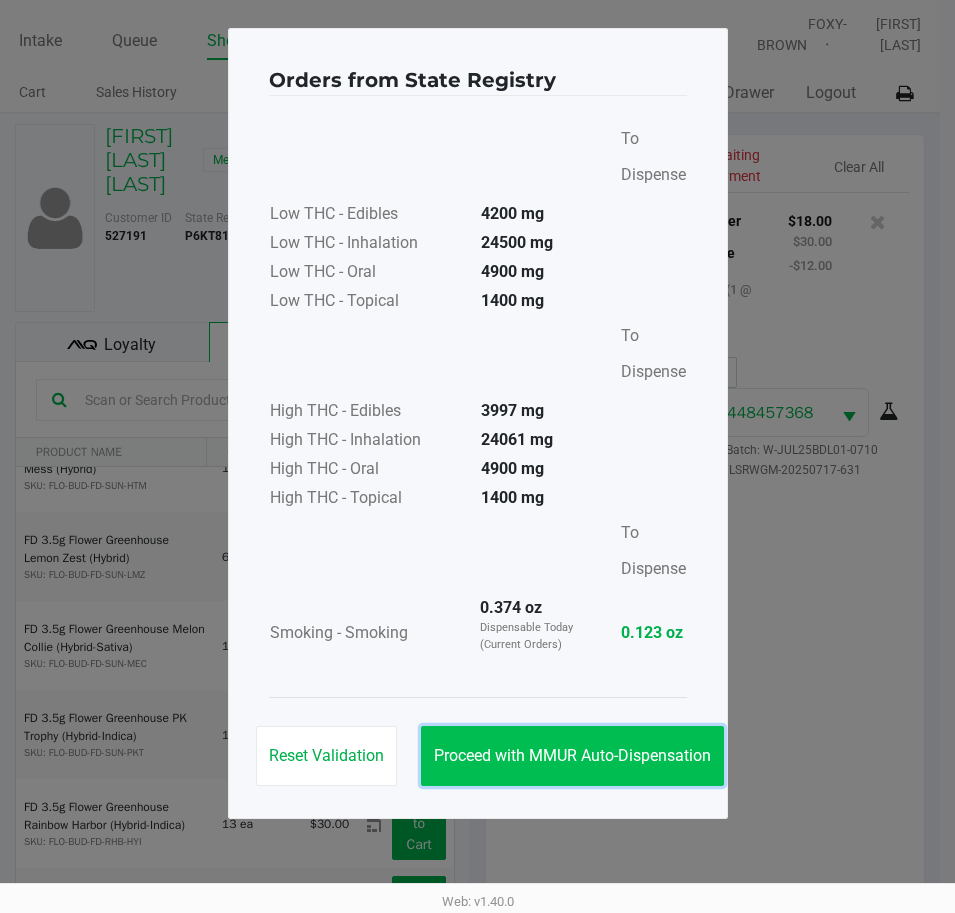 click on "Proceed with MMUR Auto-Dispensation" 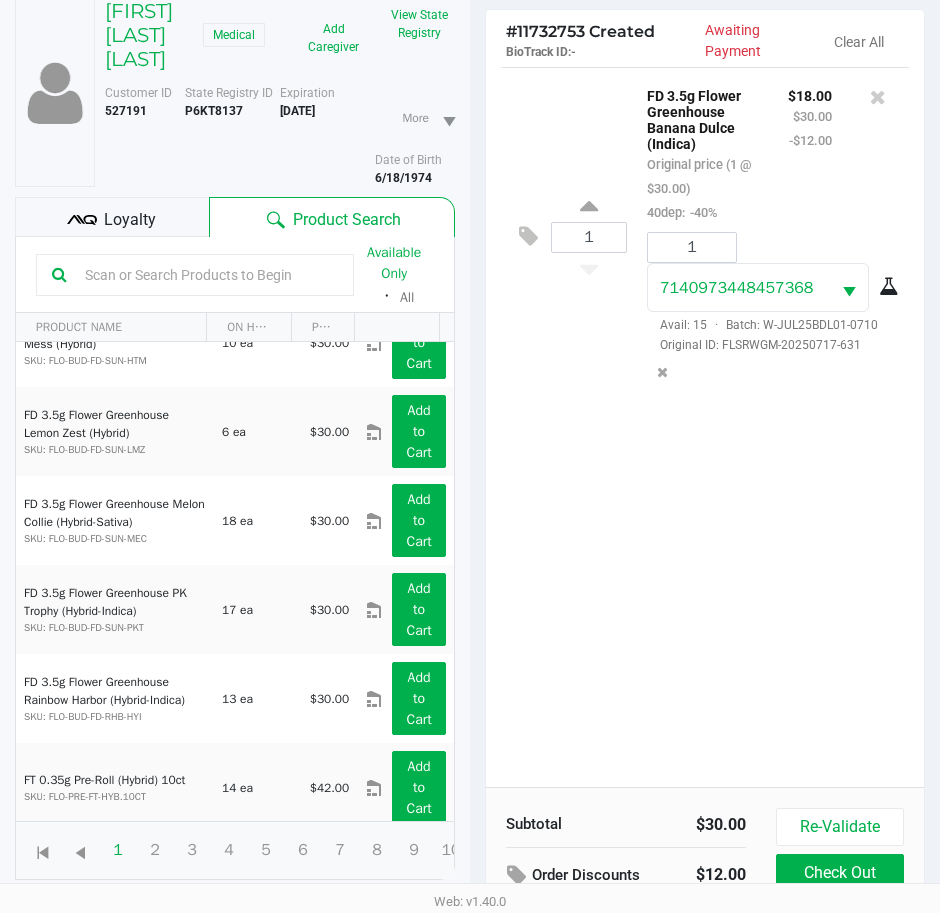 scroll, scrollTop: 265, scrollLeft: 0, axis: vertical 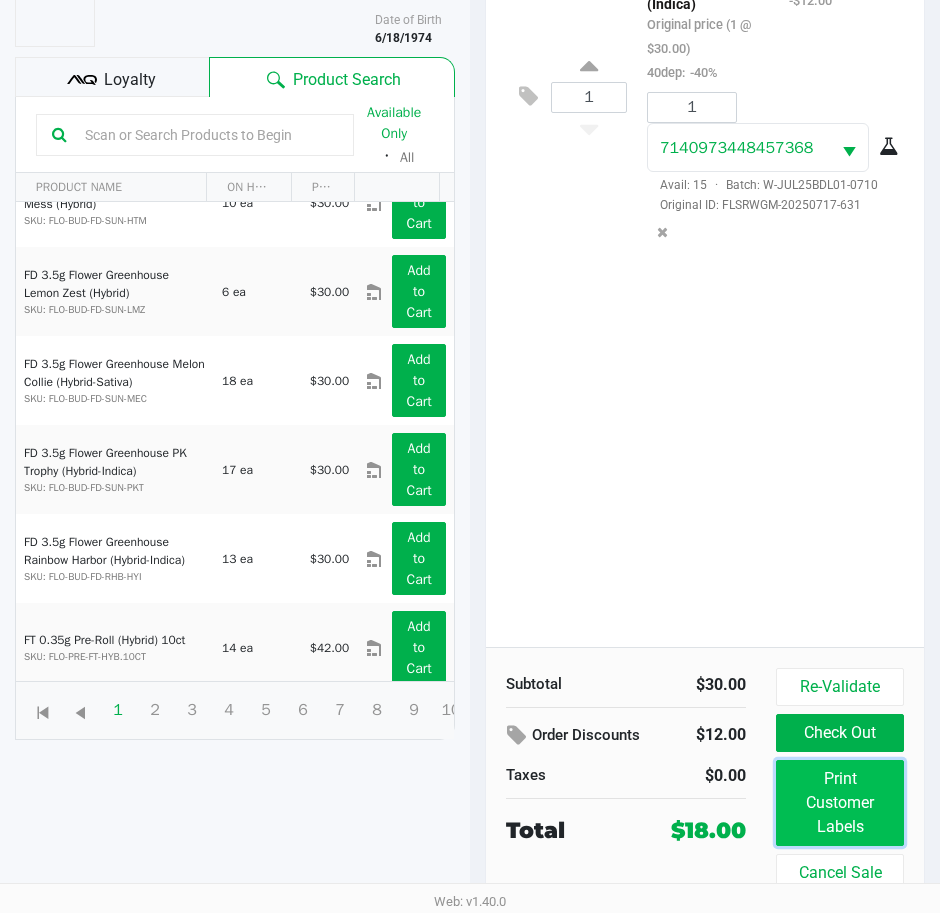 click on "Print Customer Labels" 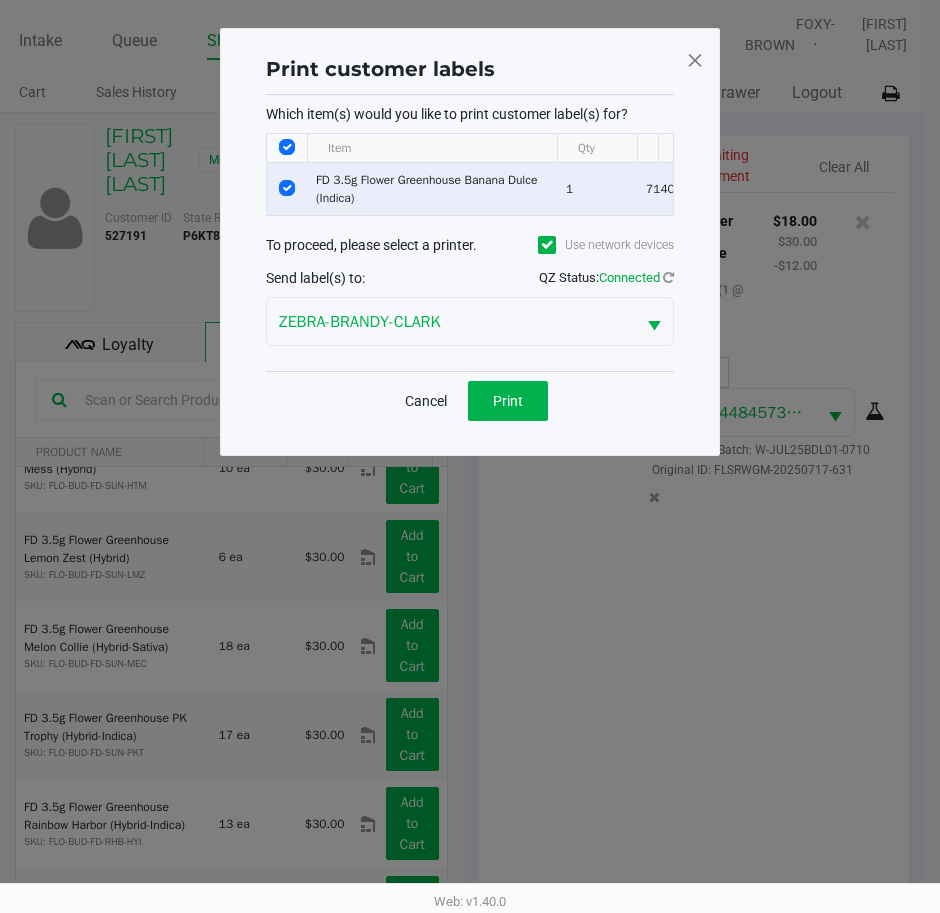 scroll, scrollTop: 0, scrollLeft: 0, axis: both 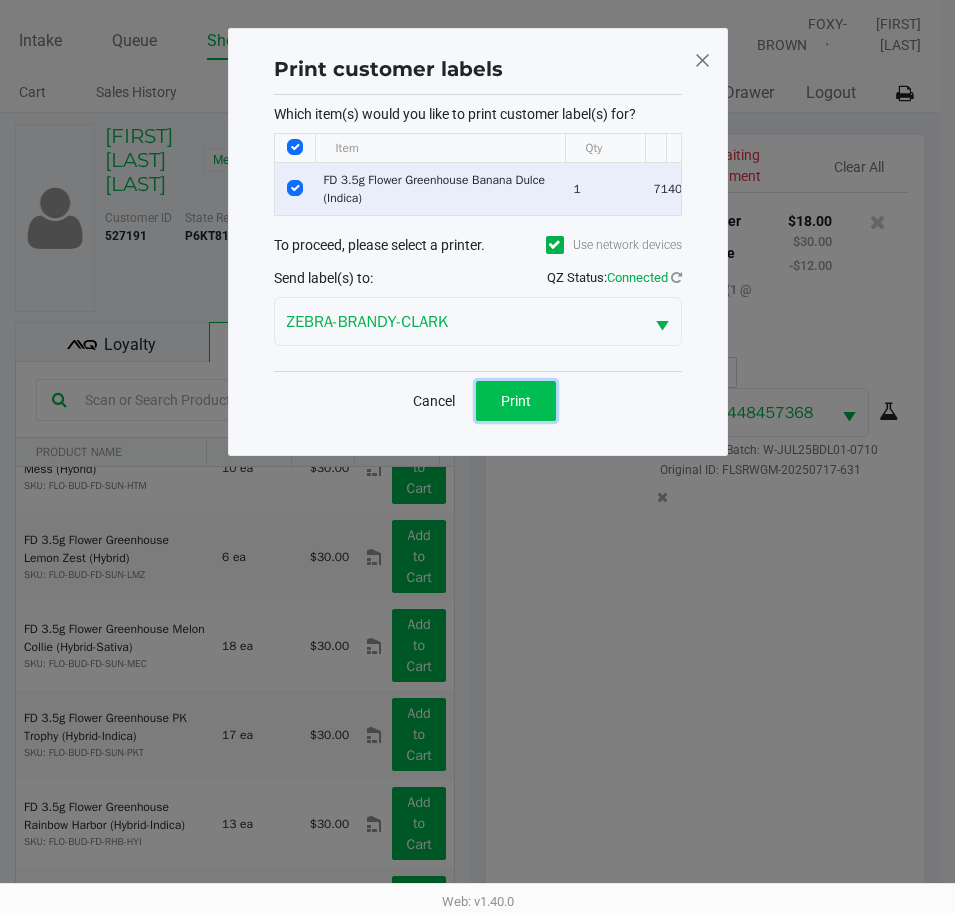 click on "Print" 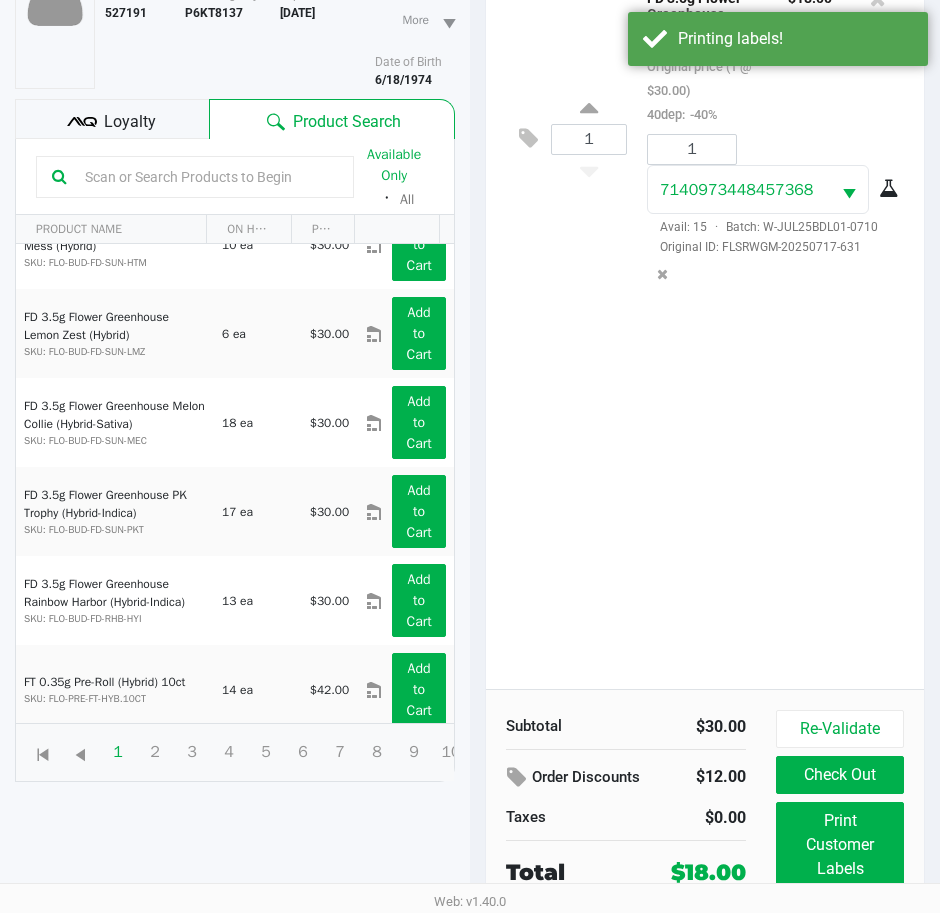 scroll, scrollTop: 265, scrollLeft: 0, axis: vertical 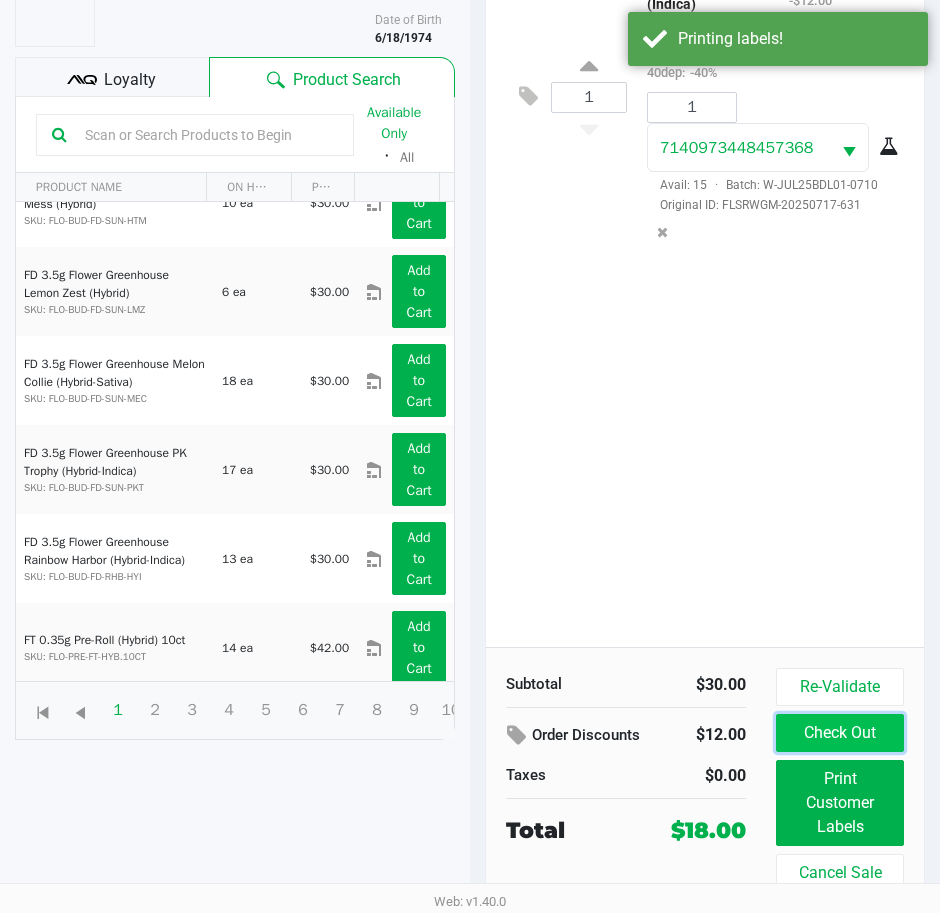 click on "Check Out" 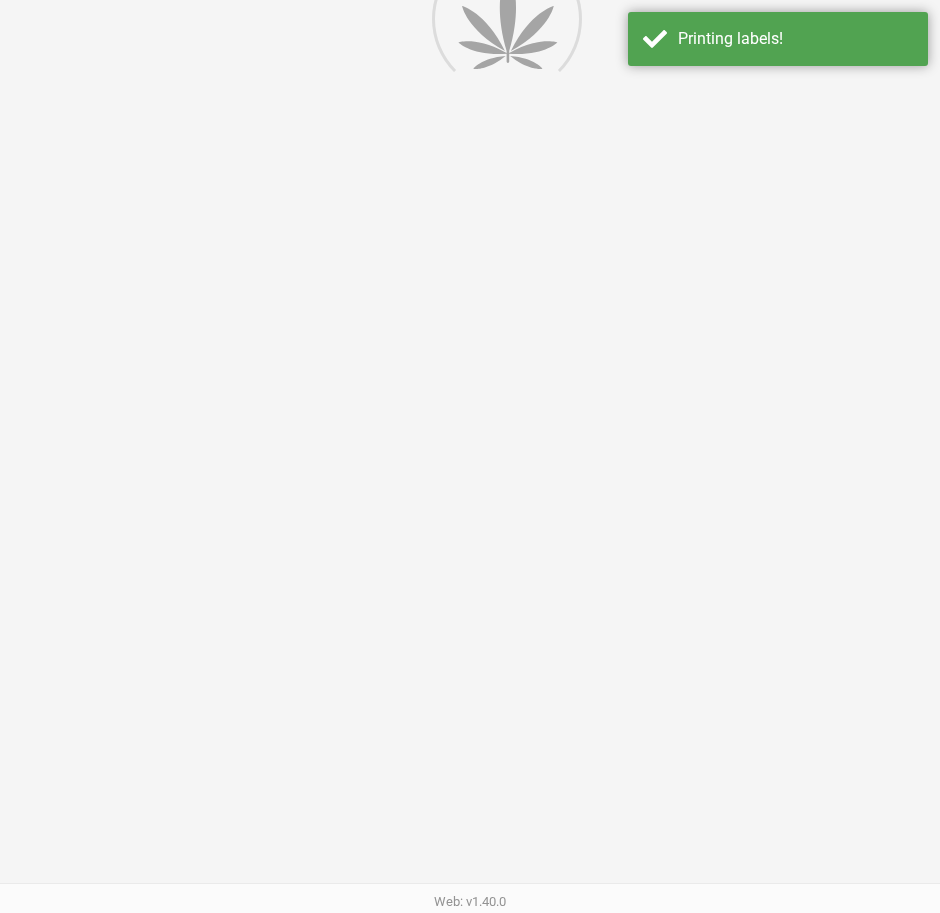 scroll, scrollTop: 0, scrollLeft: 0, axis: both 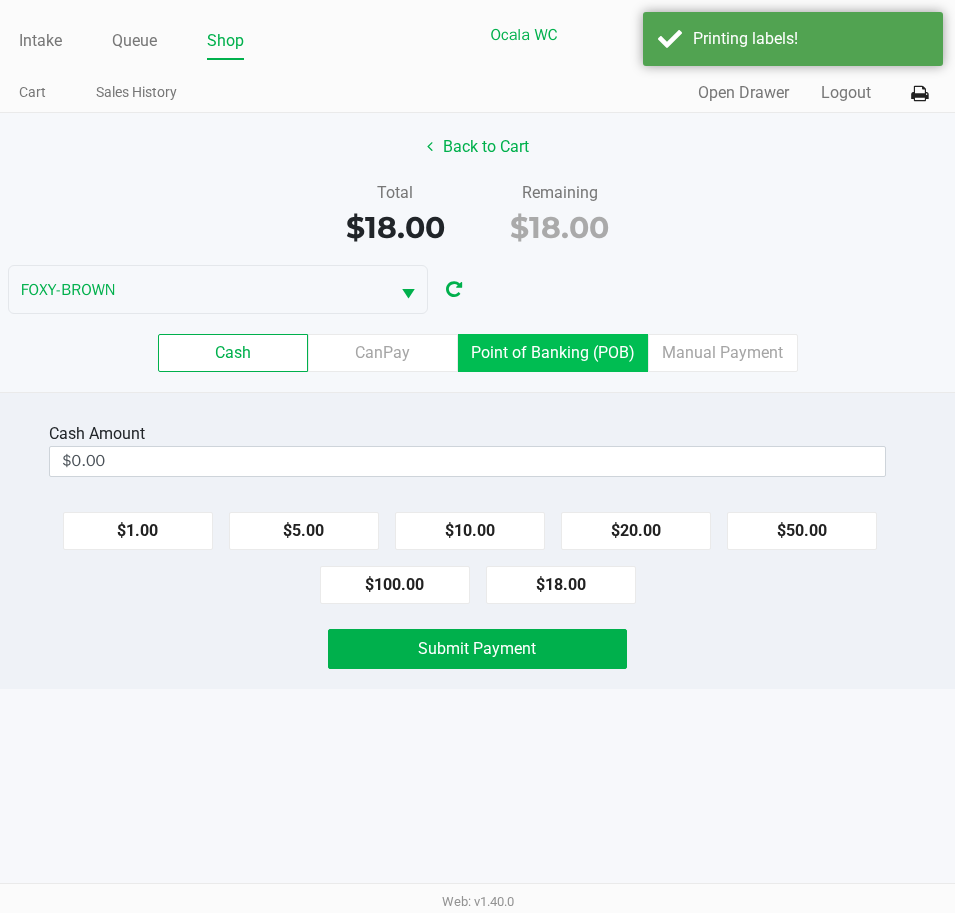 click on "Point of Banking (POB)" 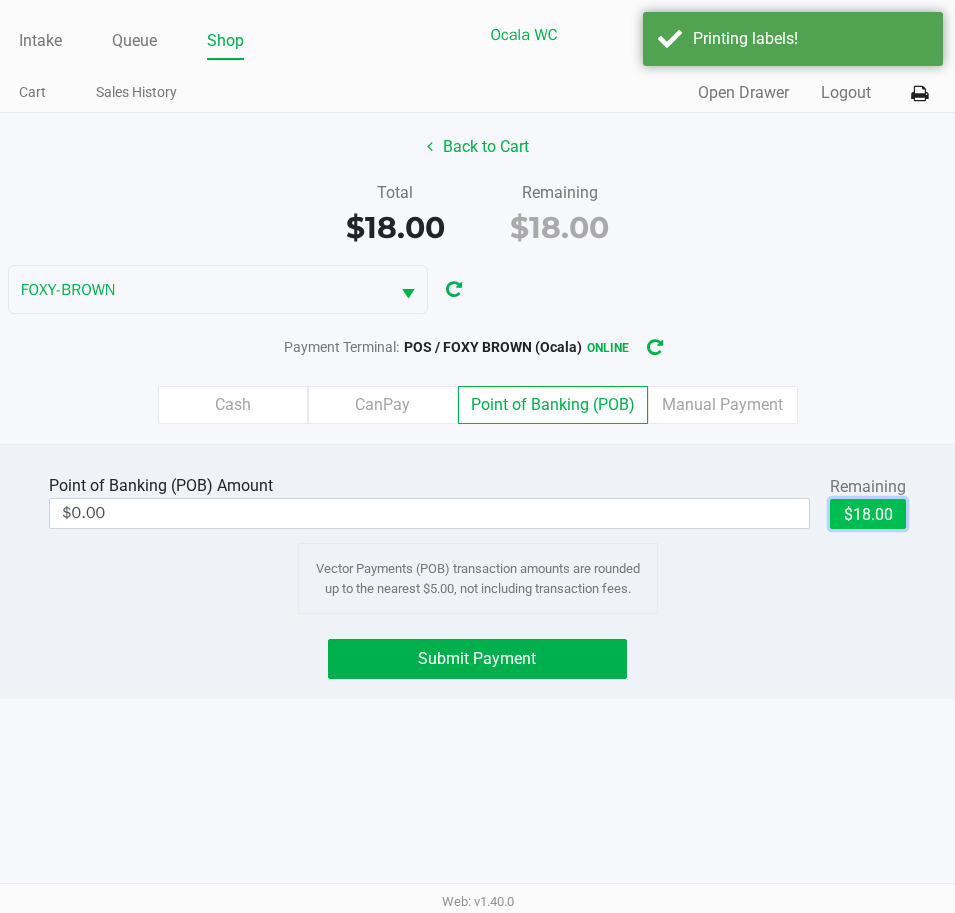 click on "$18.00" 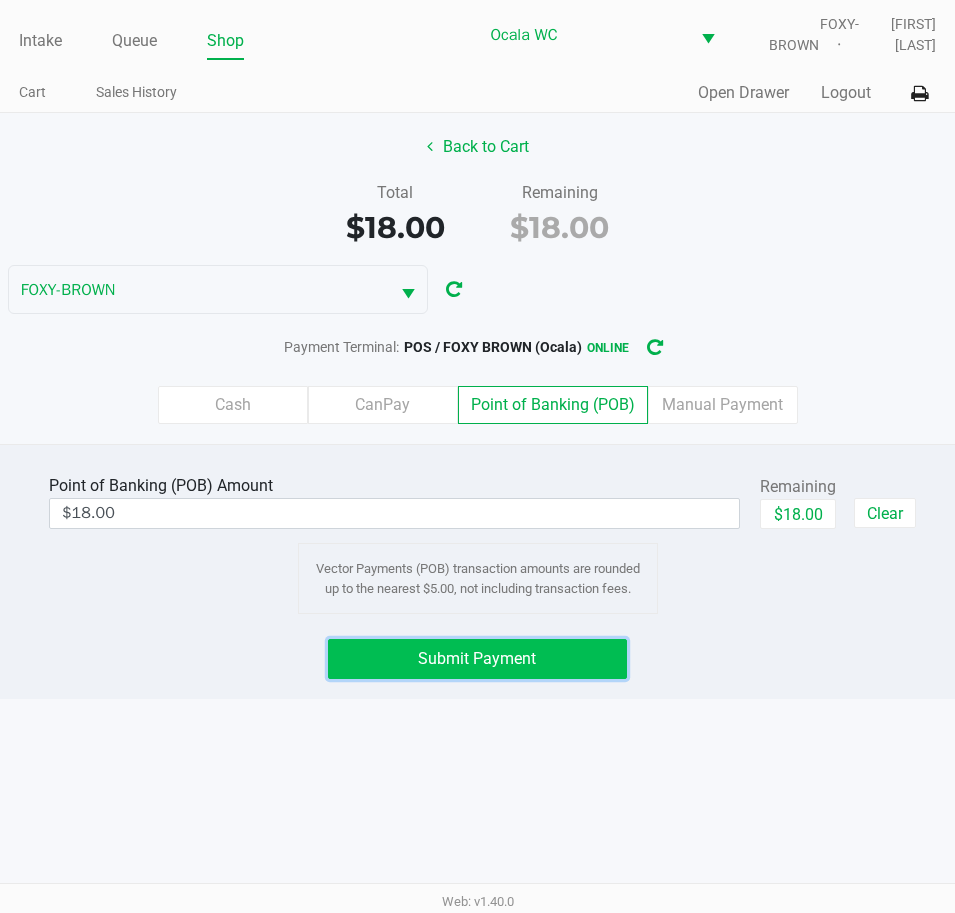 click on "Submit Payment" 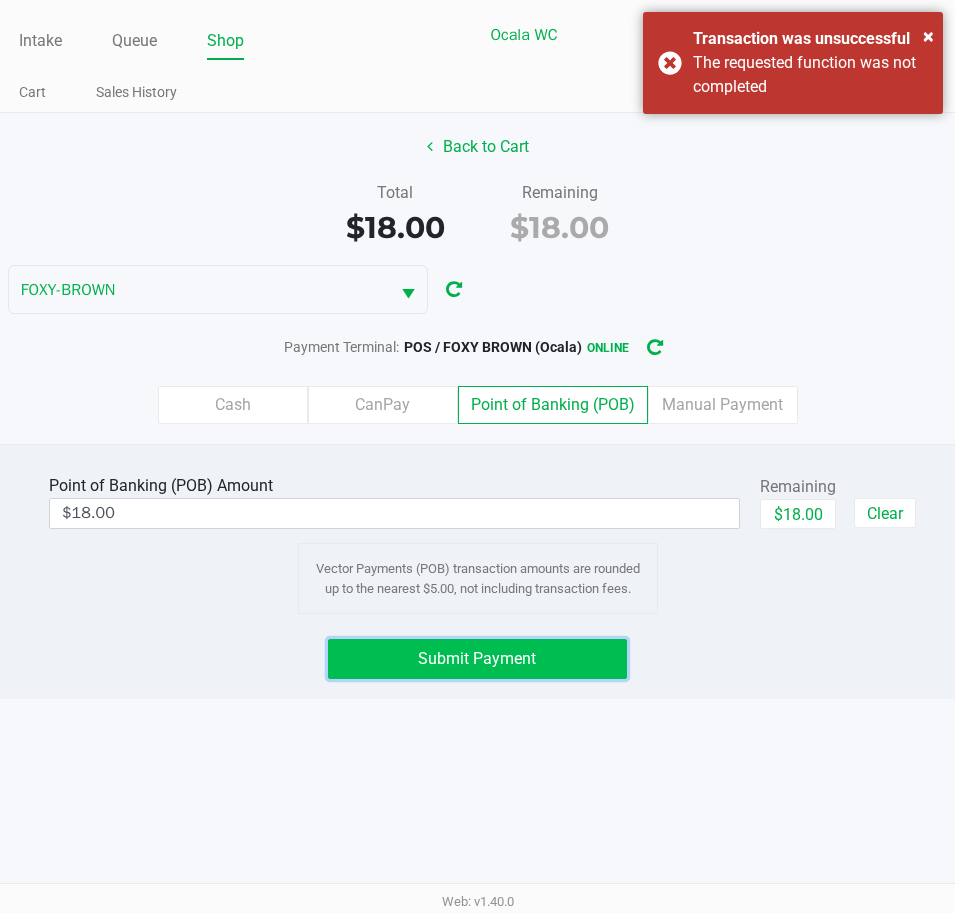 click on "Submit Payment" 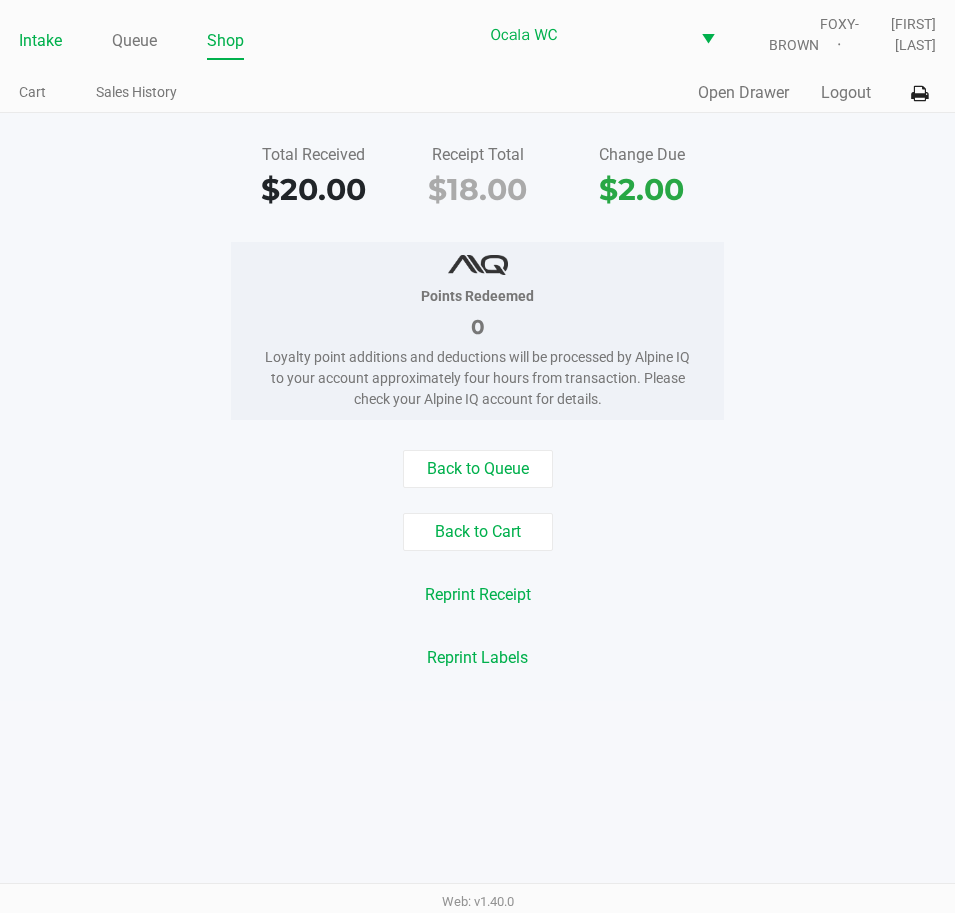 click on "Intake" 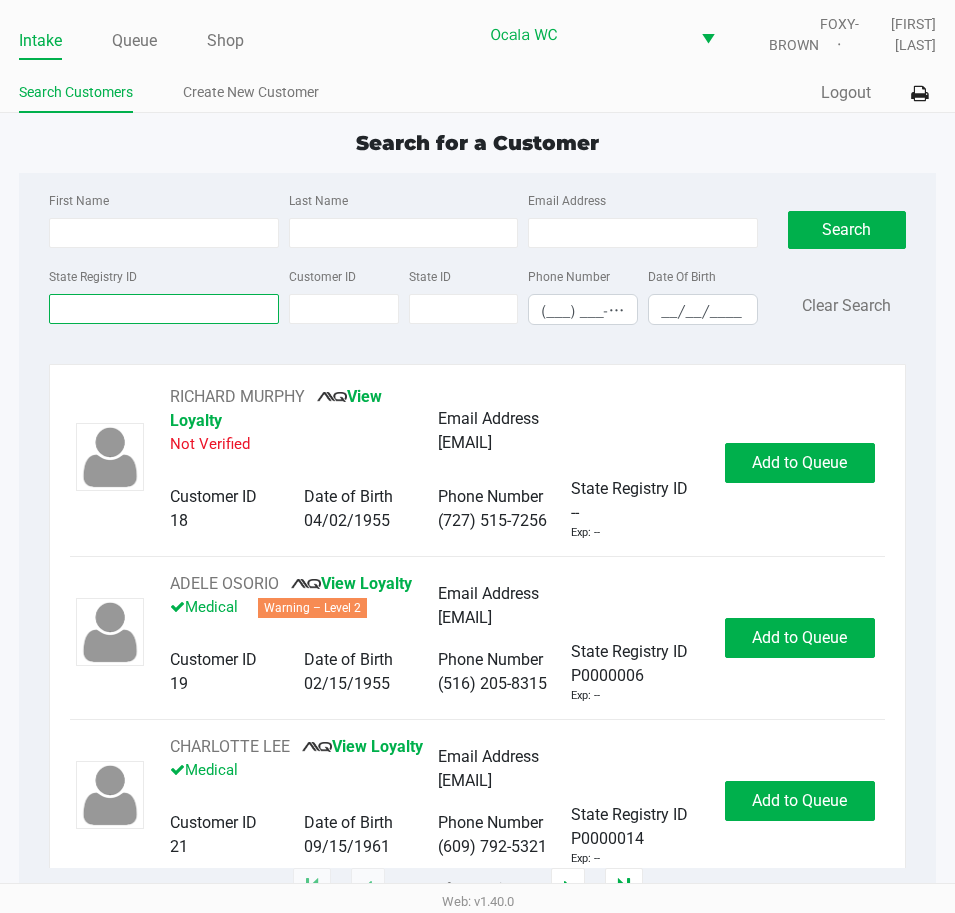 click on "State Registry ID" at bounding box center [164, 309] 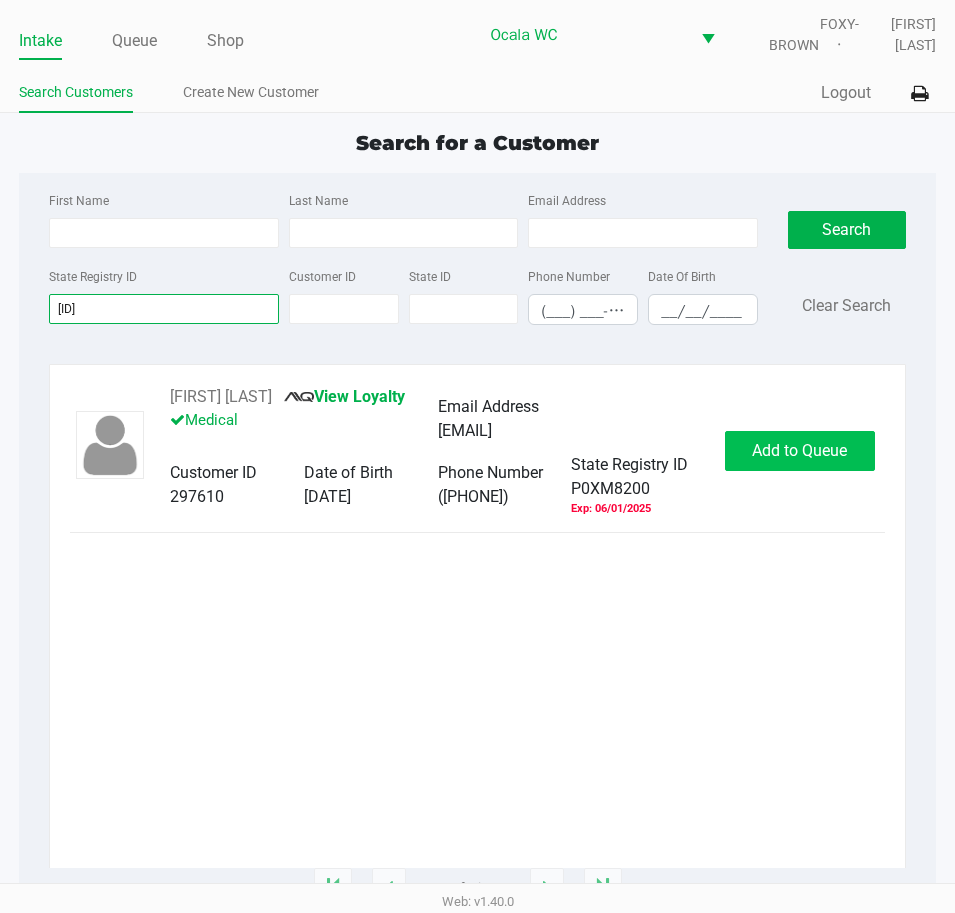type on "[ID]" 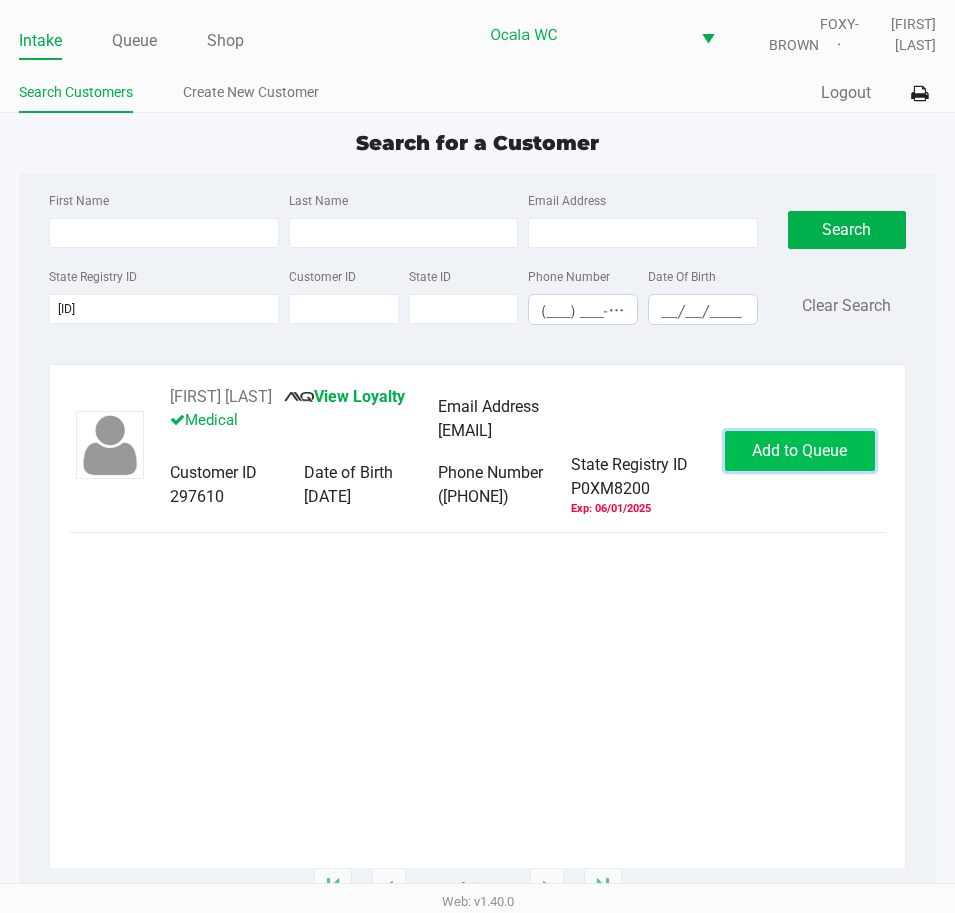 click on "Add to Queue" 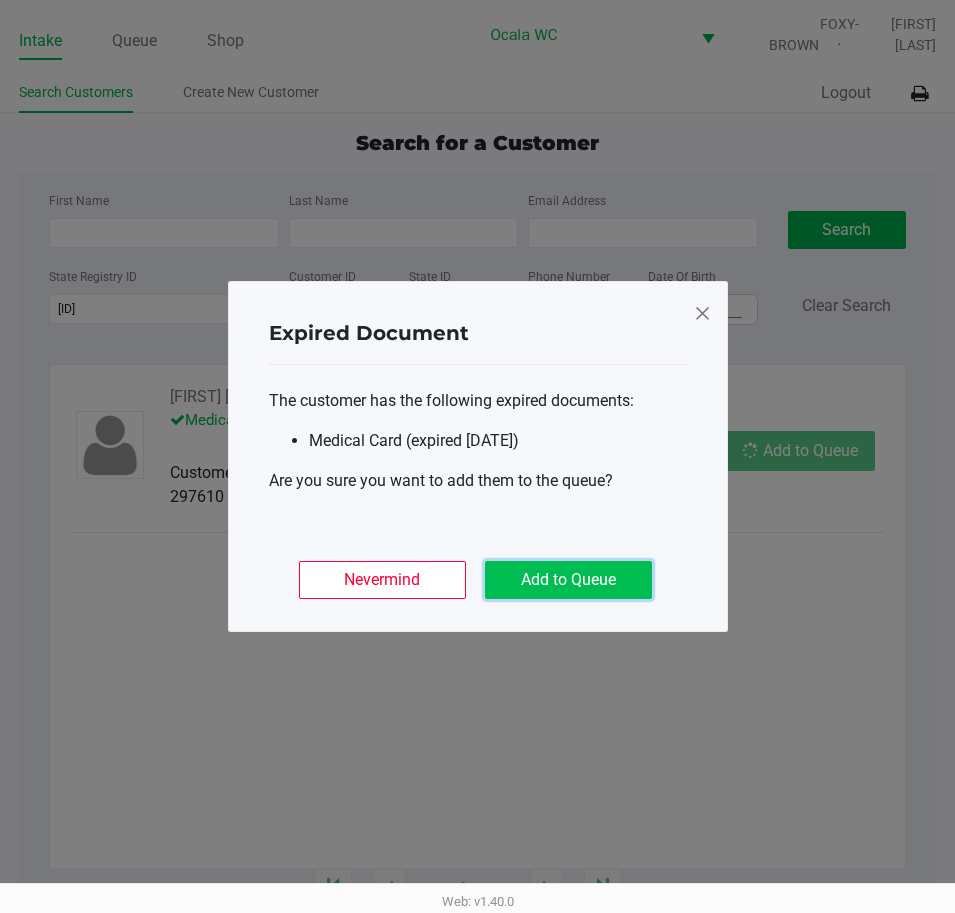 click on "Add to Queue" 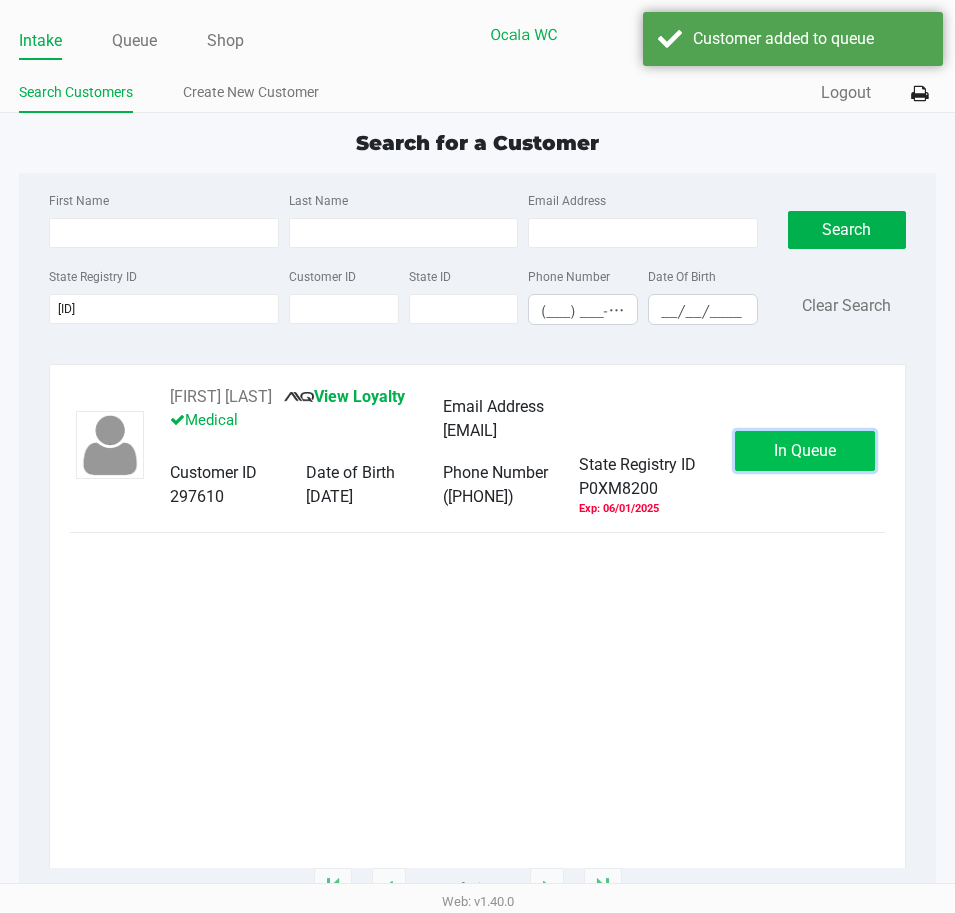 click on "In Queue" 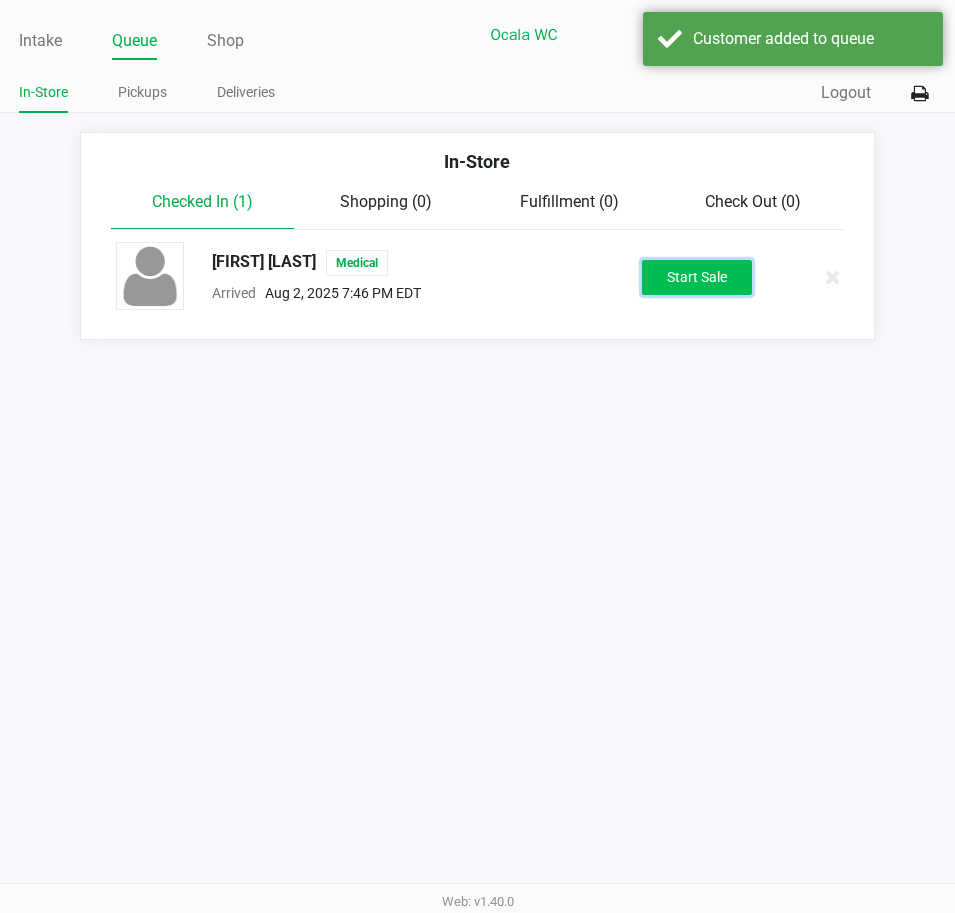 click on "Start Sale" 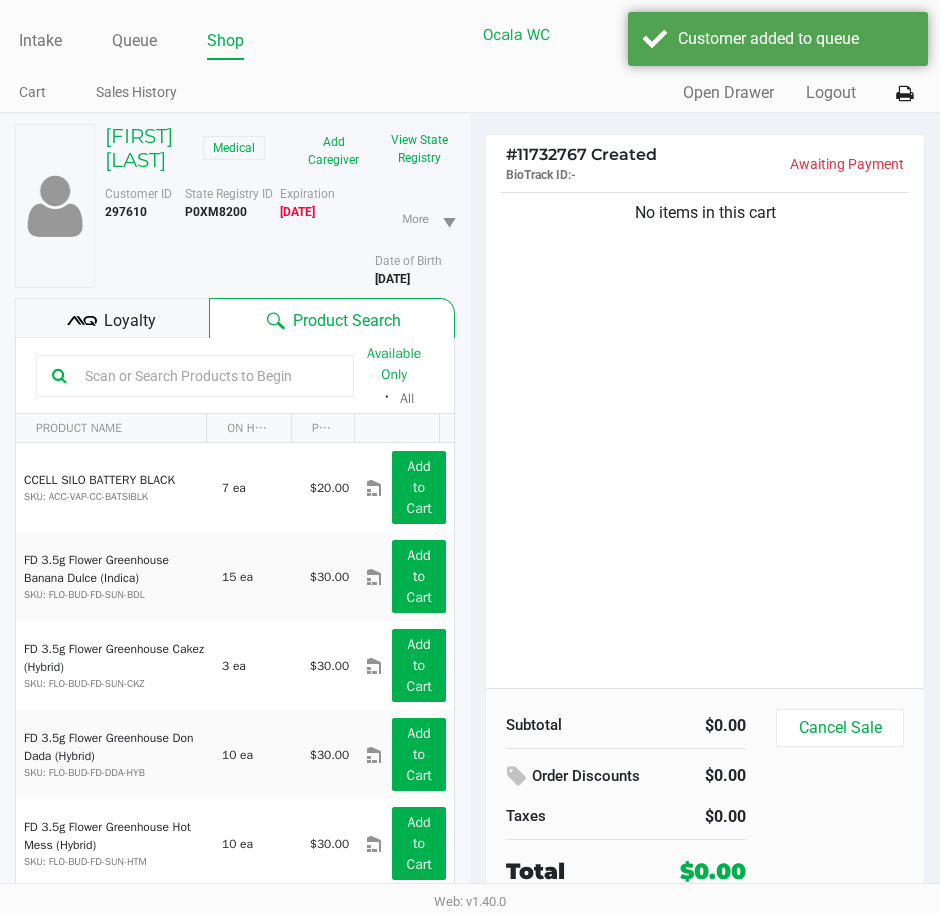 click on "Loyalty" 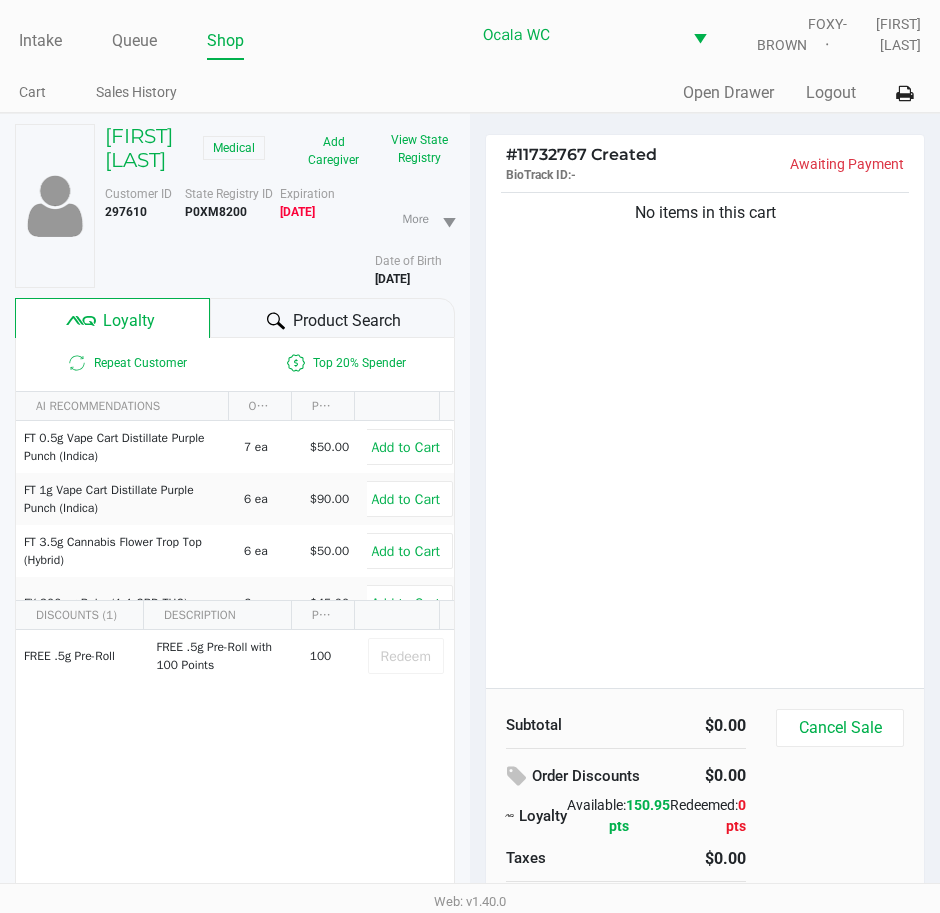 click on "Product Search" 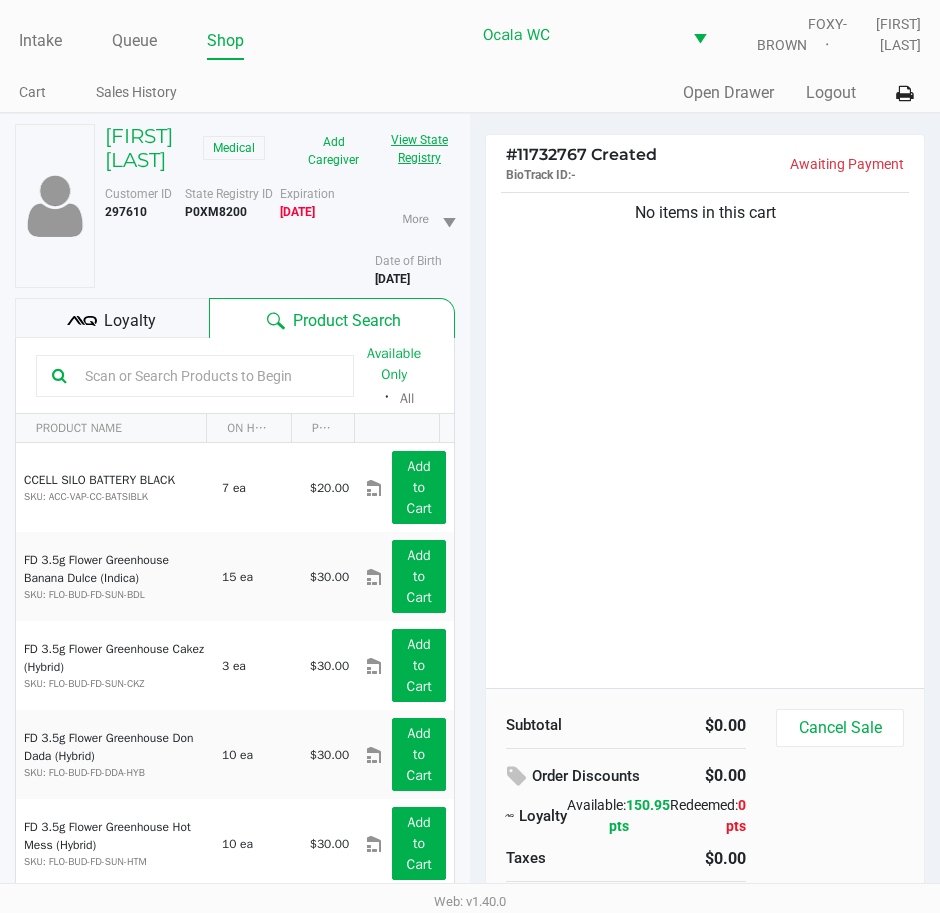 click on "View State Registry" 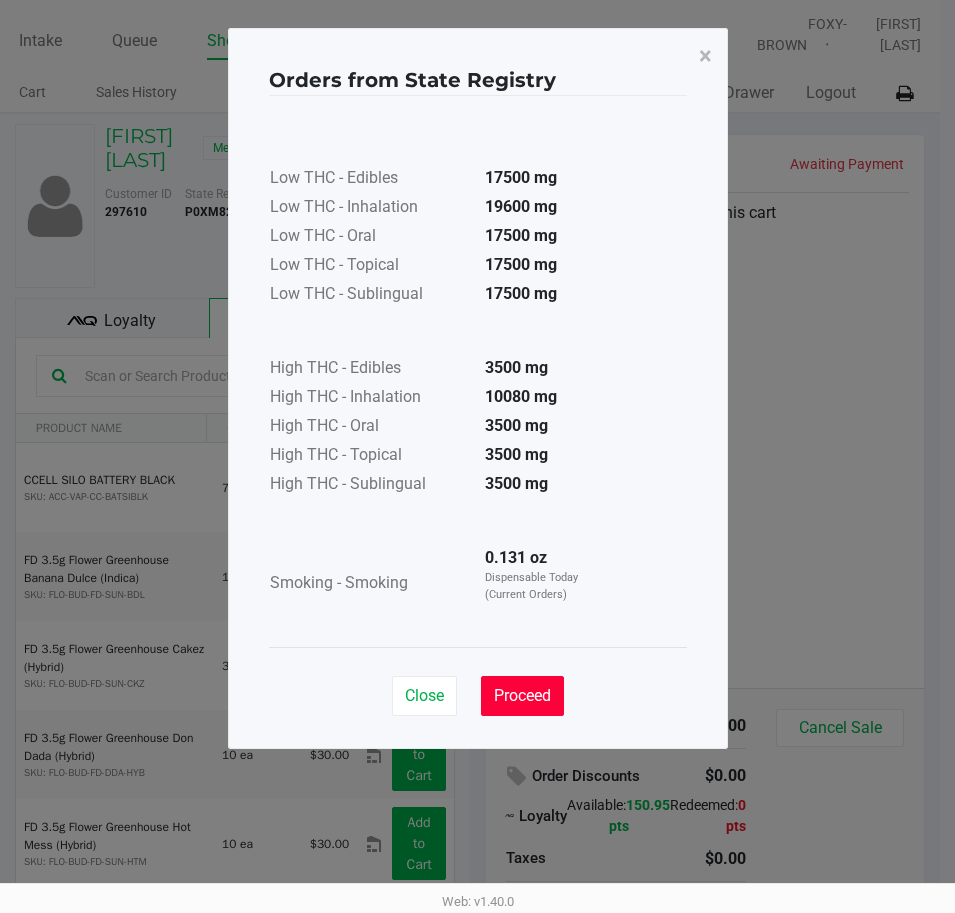 click on "Proceed" 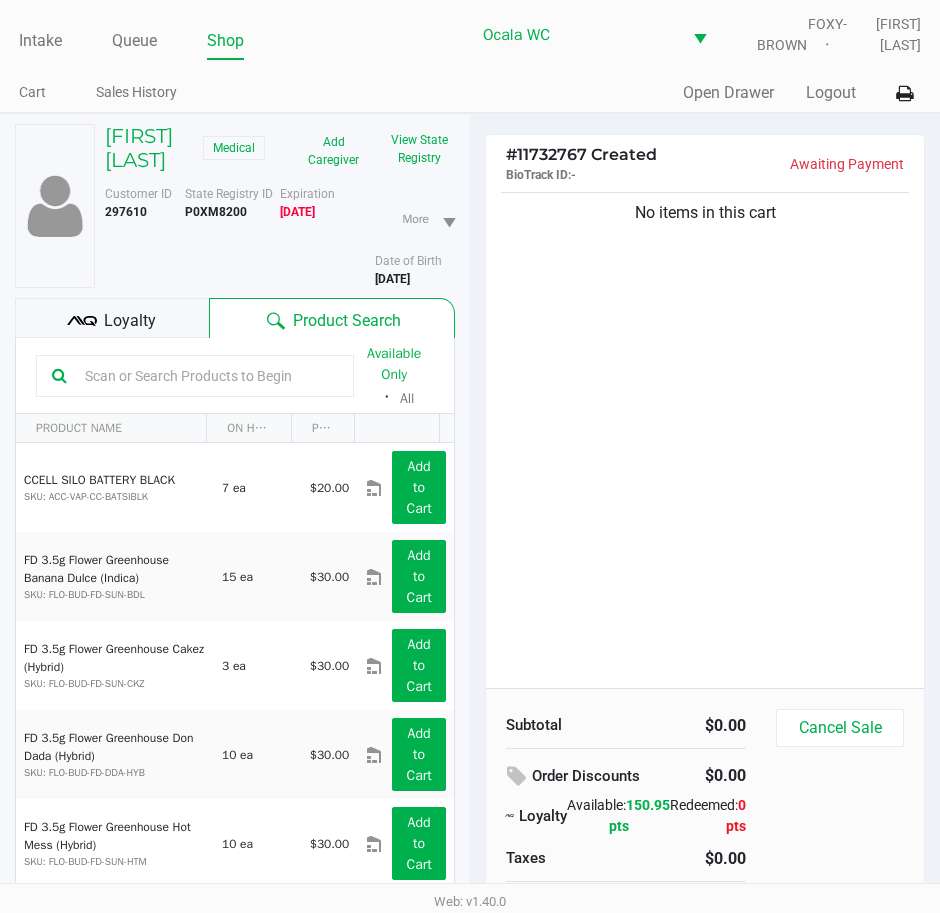 click 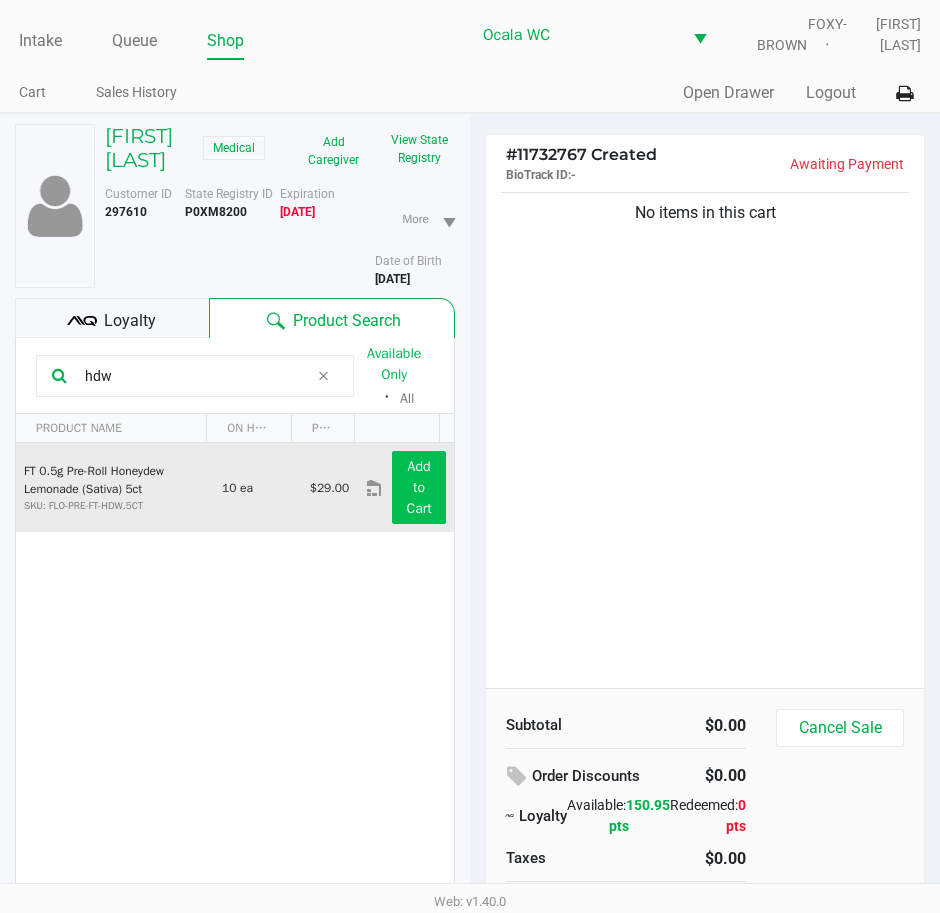 type on "hdw" 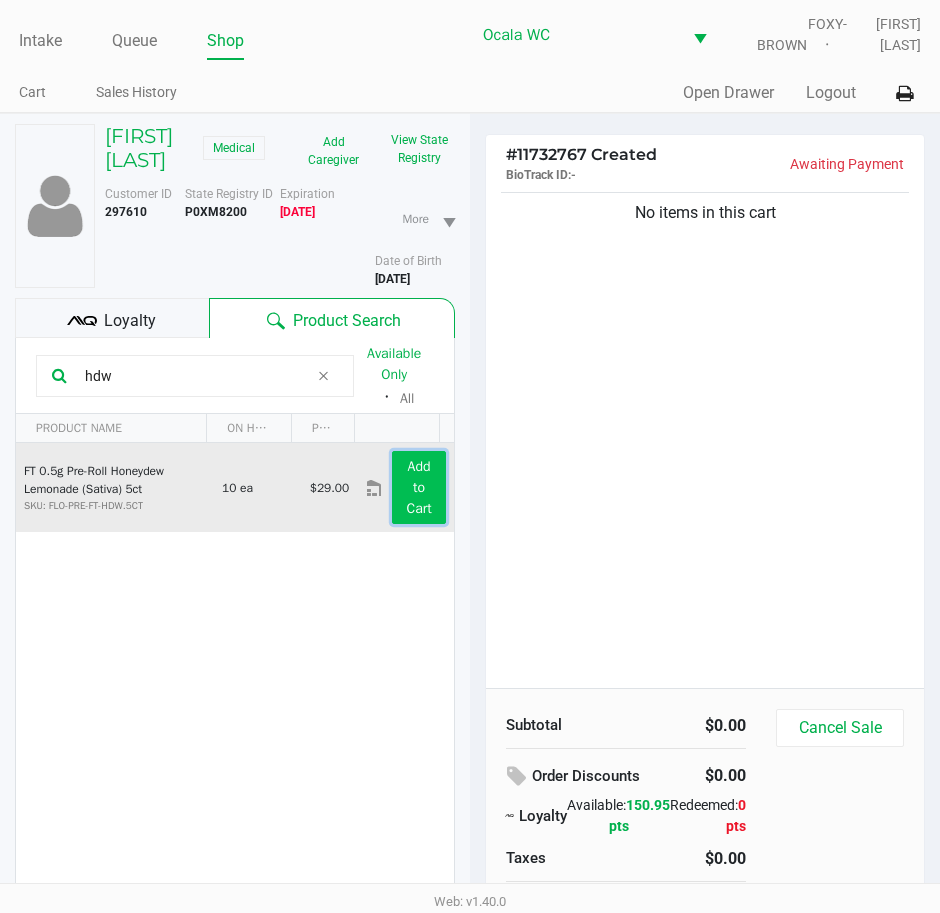 click on "Add to Cart" 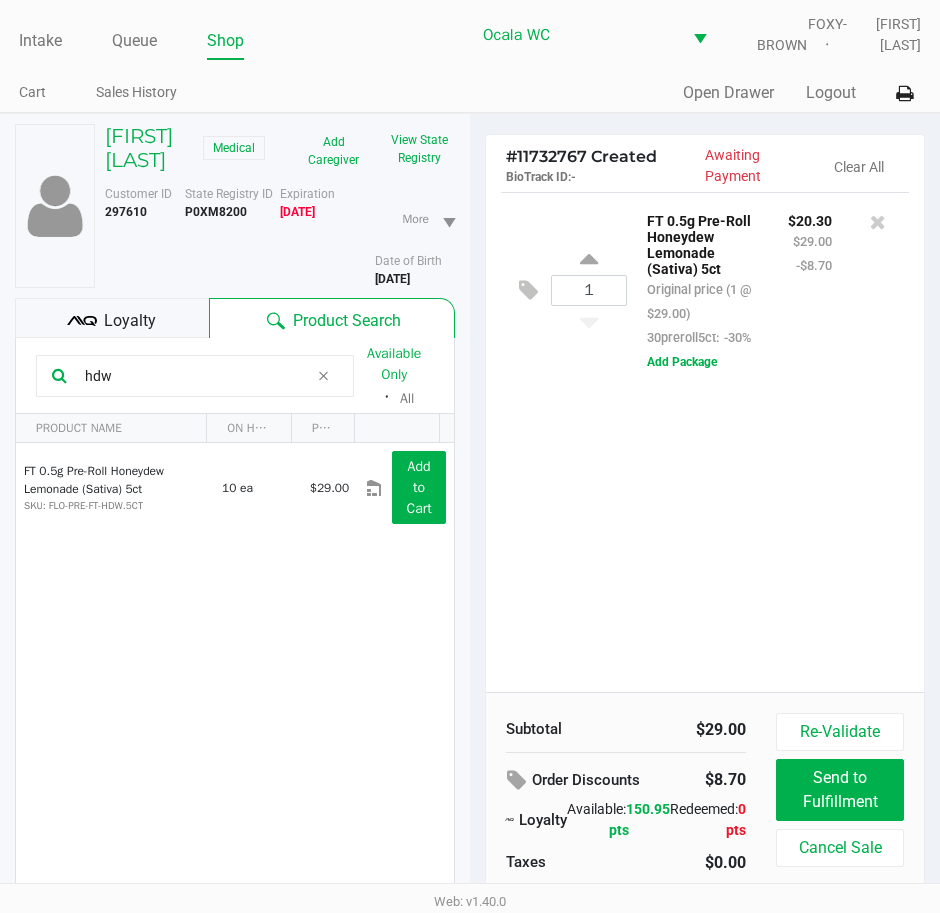 click on "1  FT 0.5g Pre-Roll Honeydew Lemonade (Sativa) 5ct   Original price (1 @ $29.00)  30preroll5ct:  -30% $20.30 $29.00 -$8.70  Add Package" 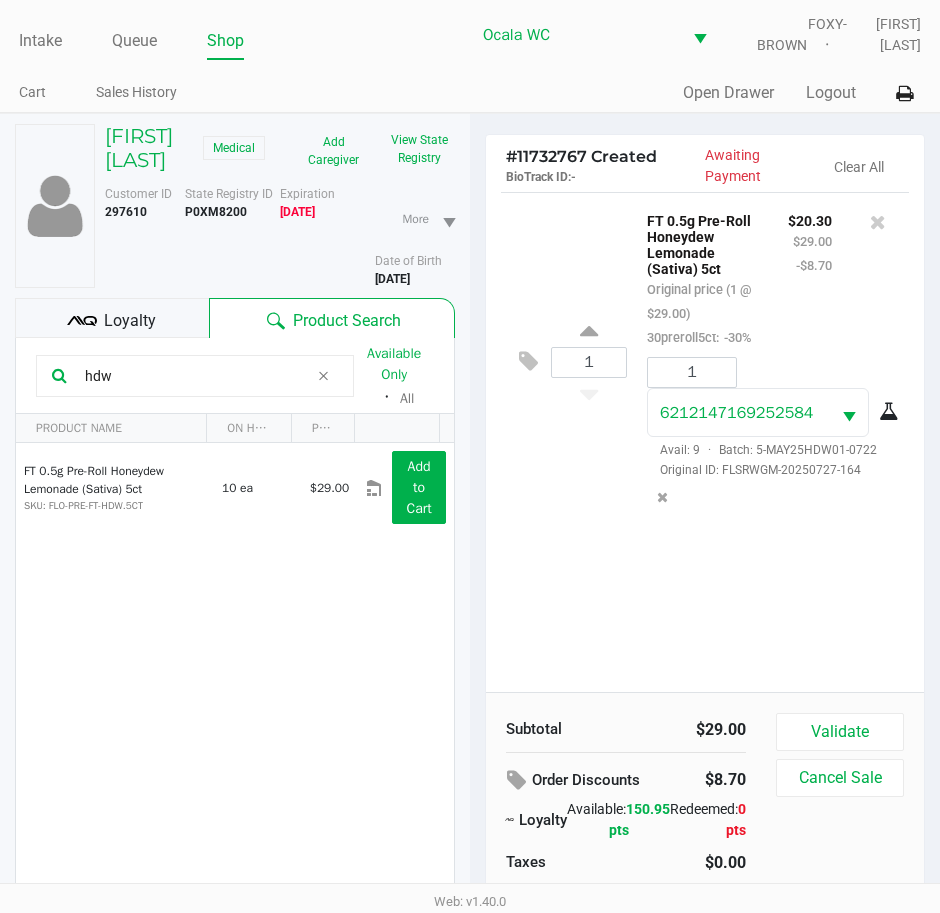 click on "Subtotal   $29.00" 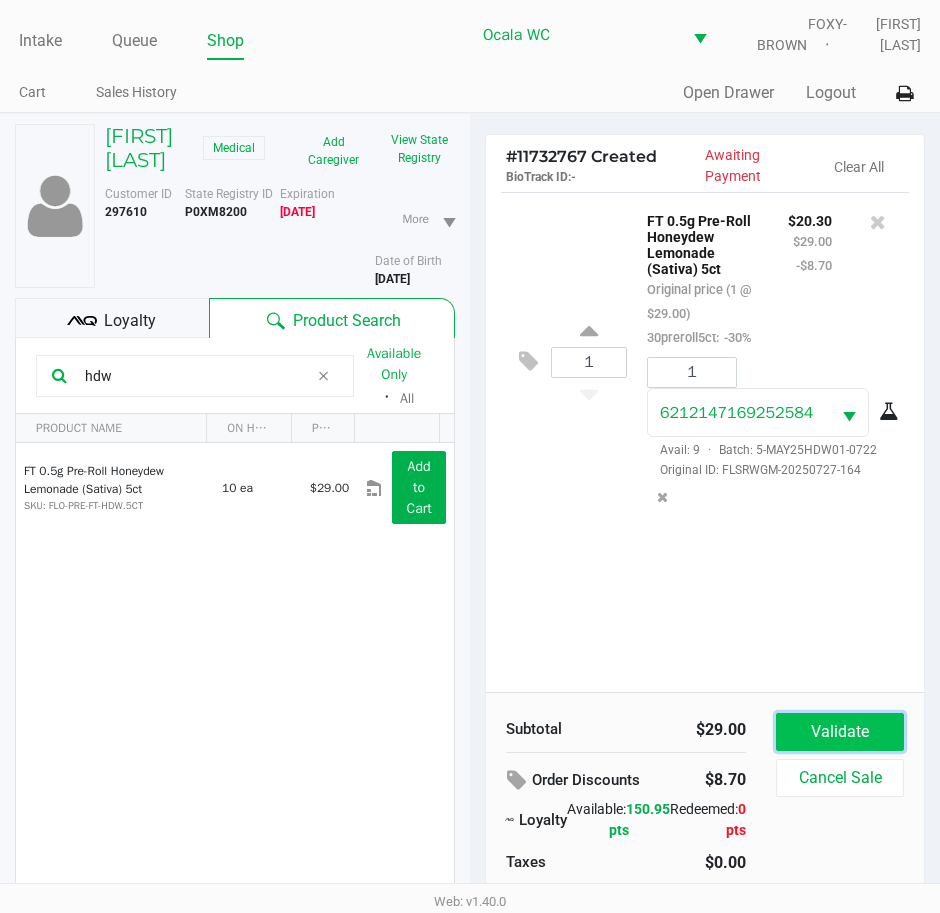 click on "Validate" 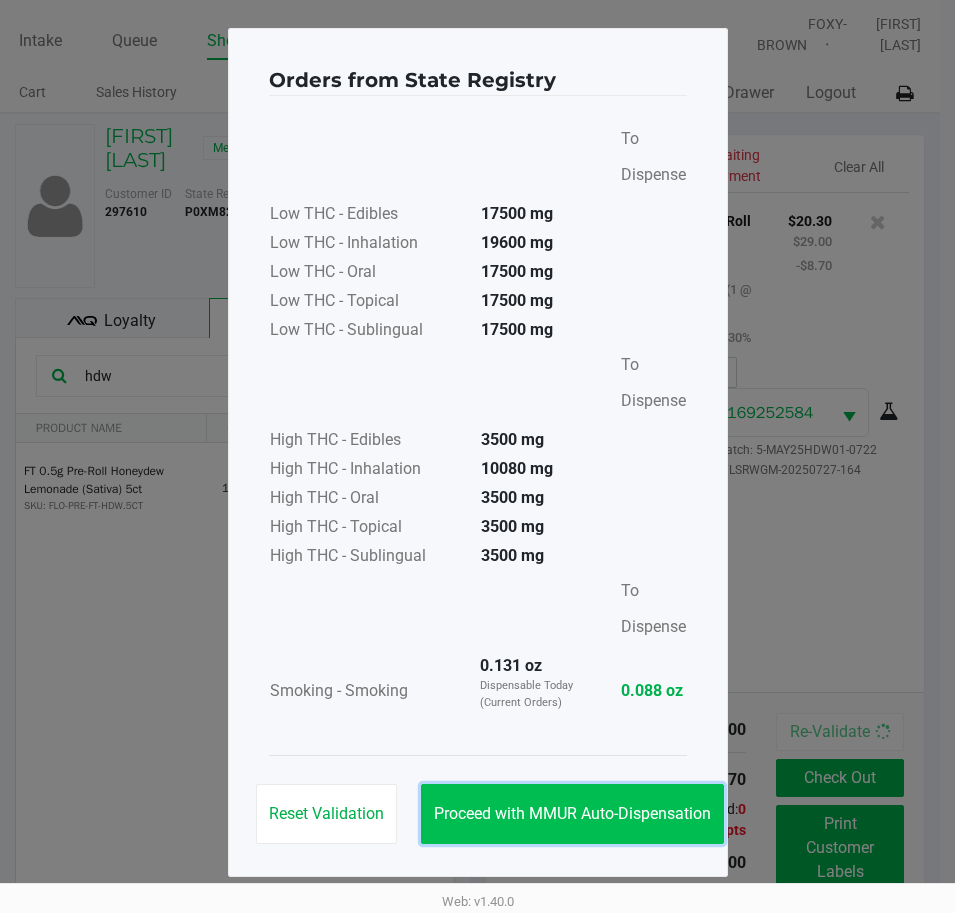 click on "Proceed with MMUR Auto-Dispensation" 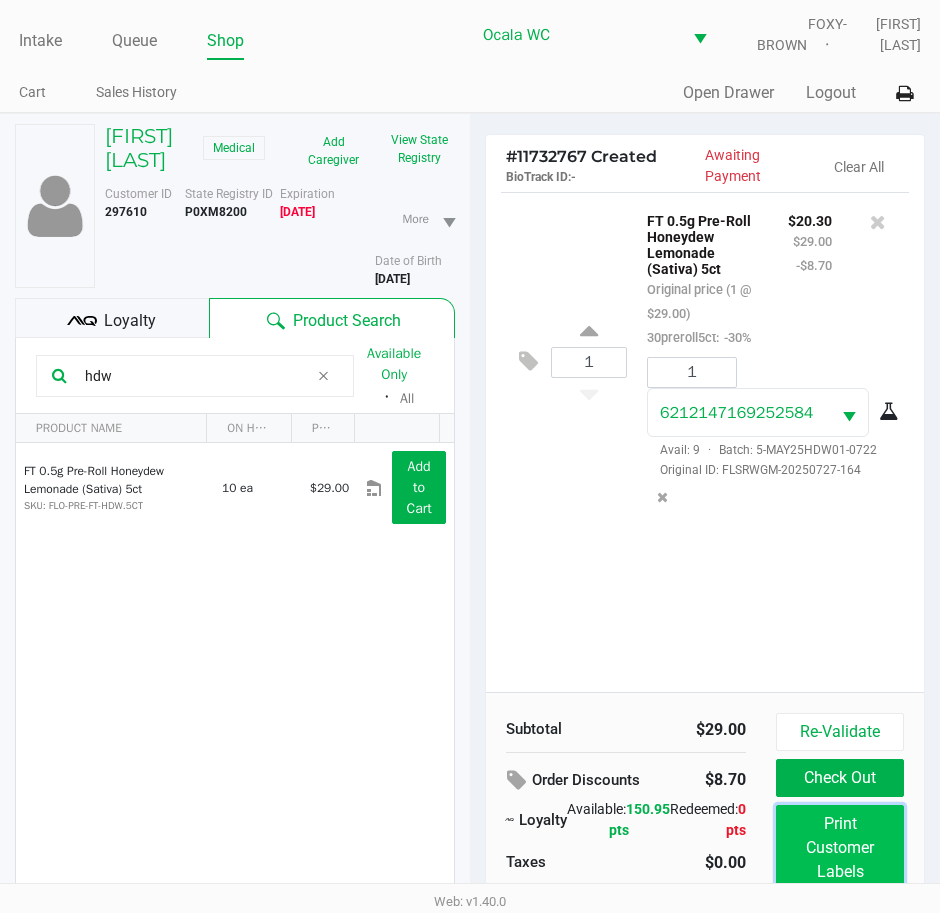 click on "Print Customer Labels" 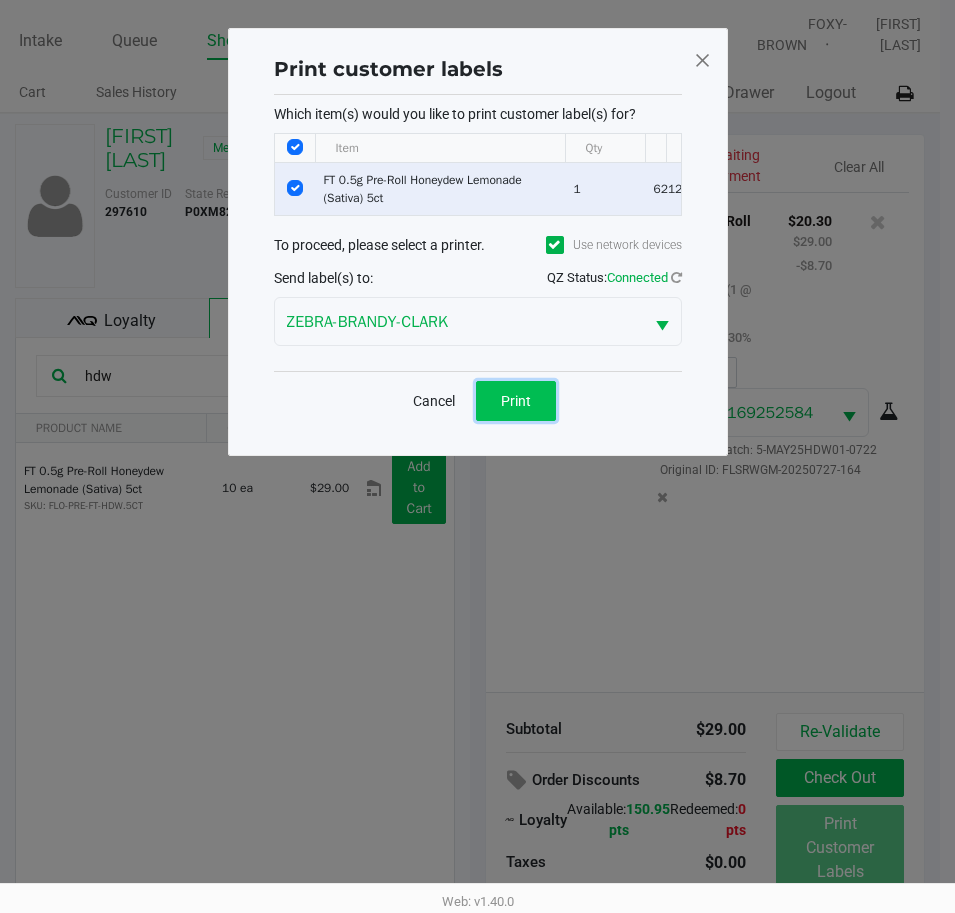 click on "Print" 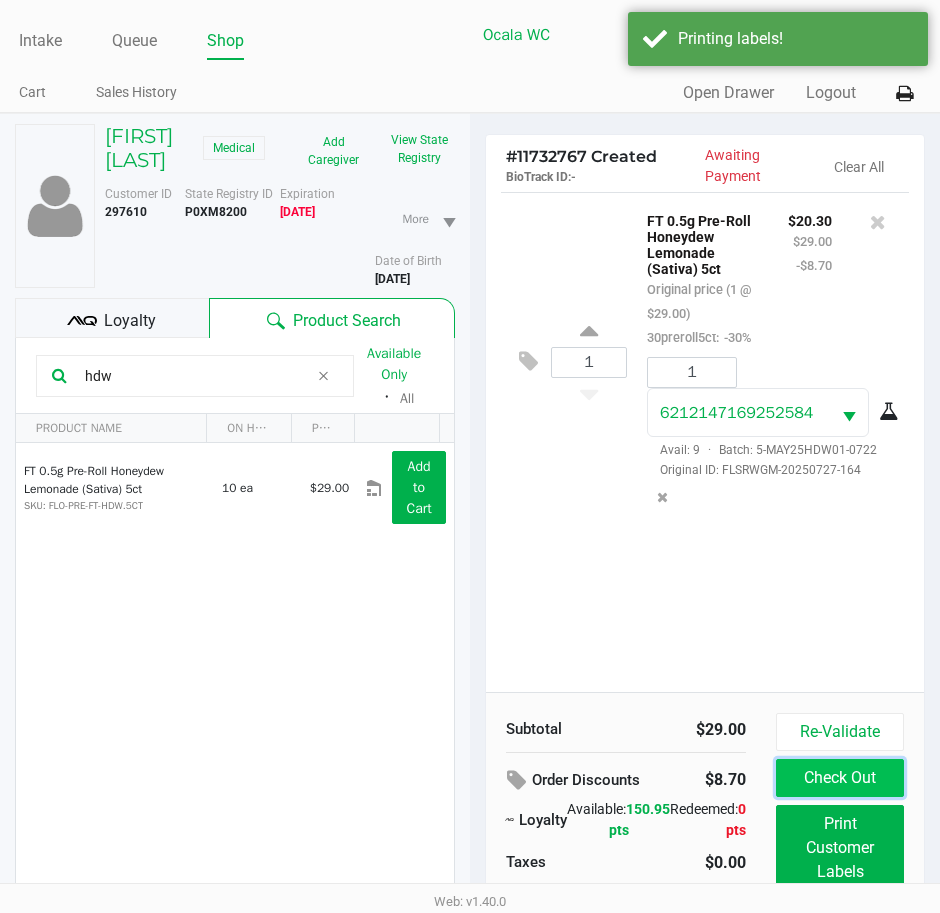 click on "Check Out" 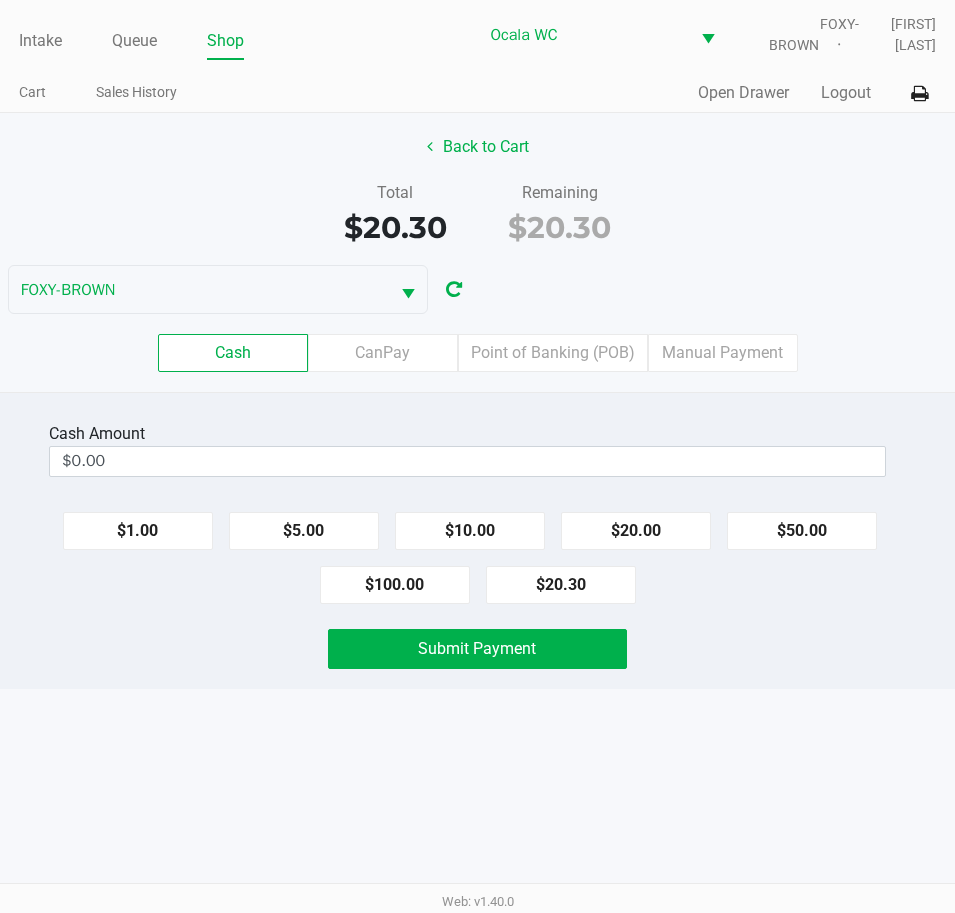 click on "Point of Banking (POB)" 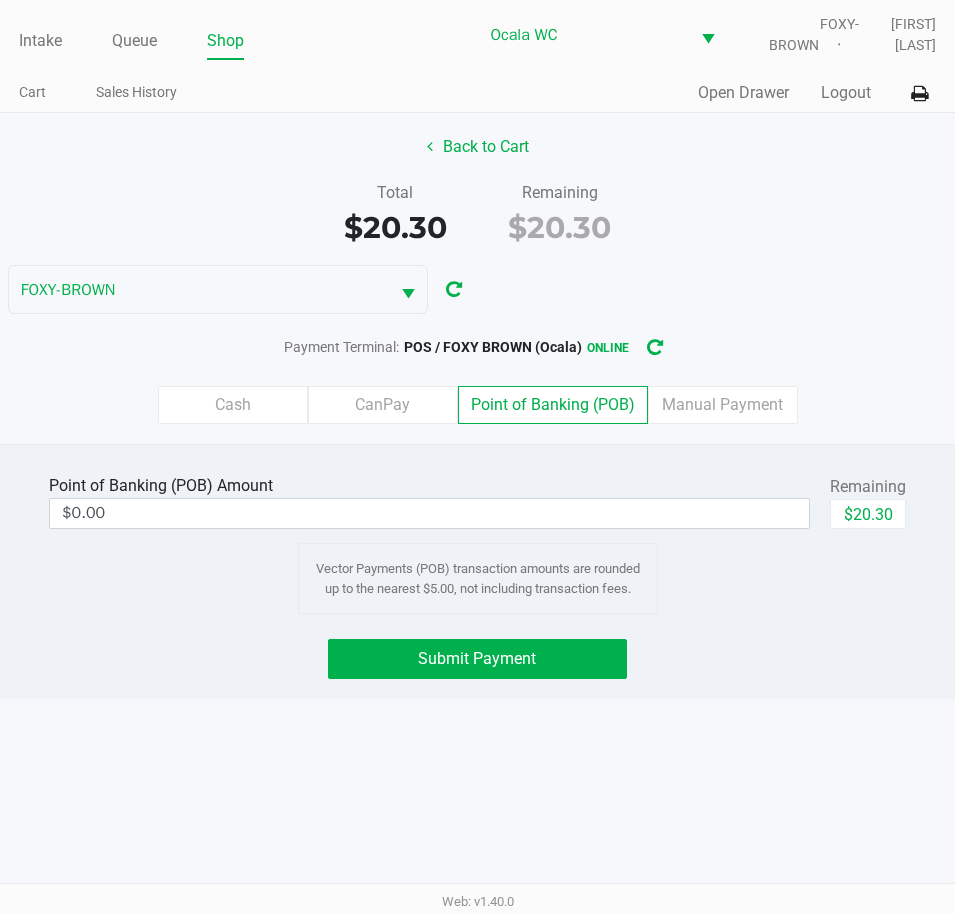 click on "$20.30" 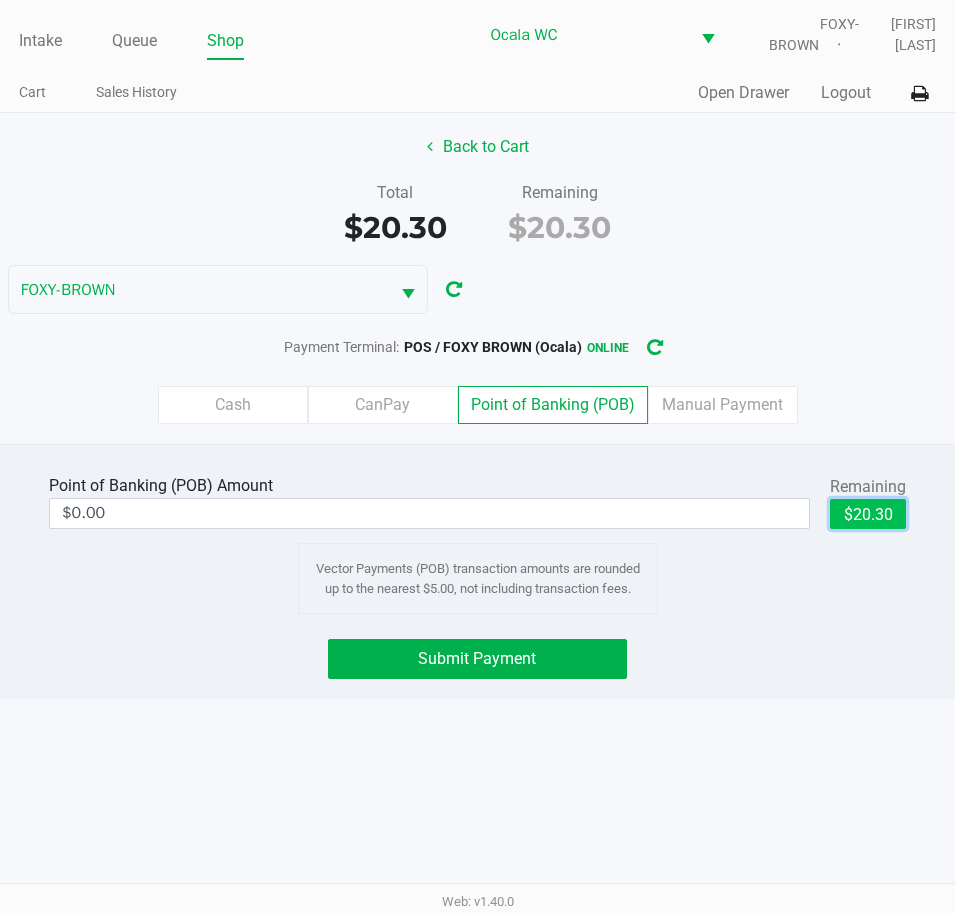 type on "$20.30" 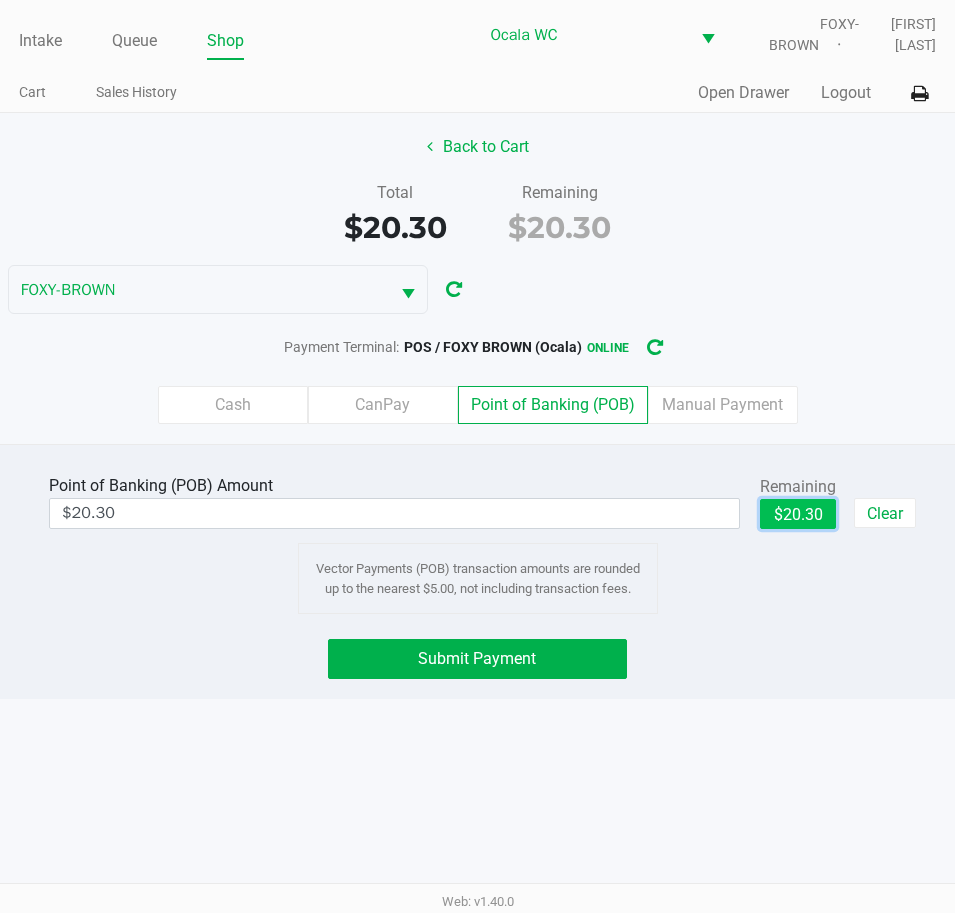 click on "Submit Payment" 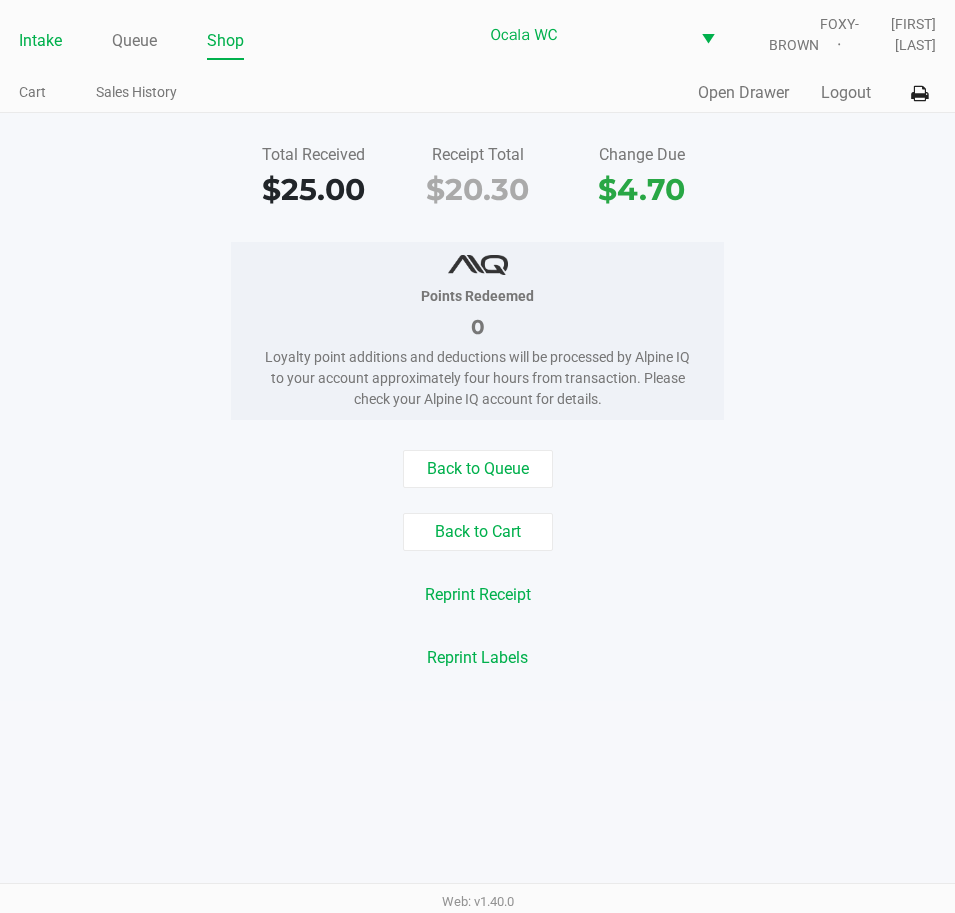 click on "Intake" 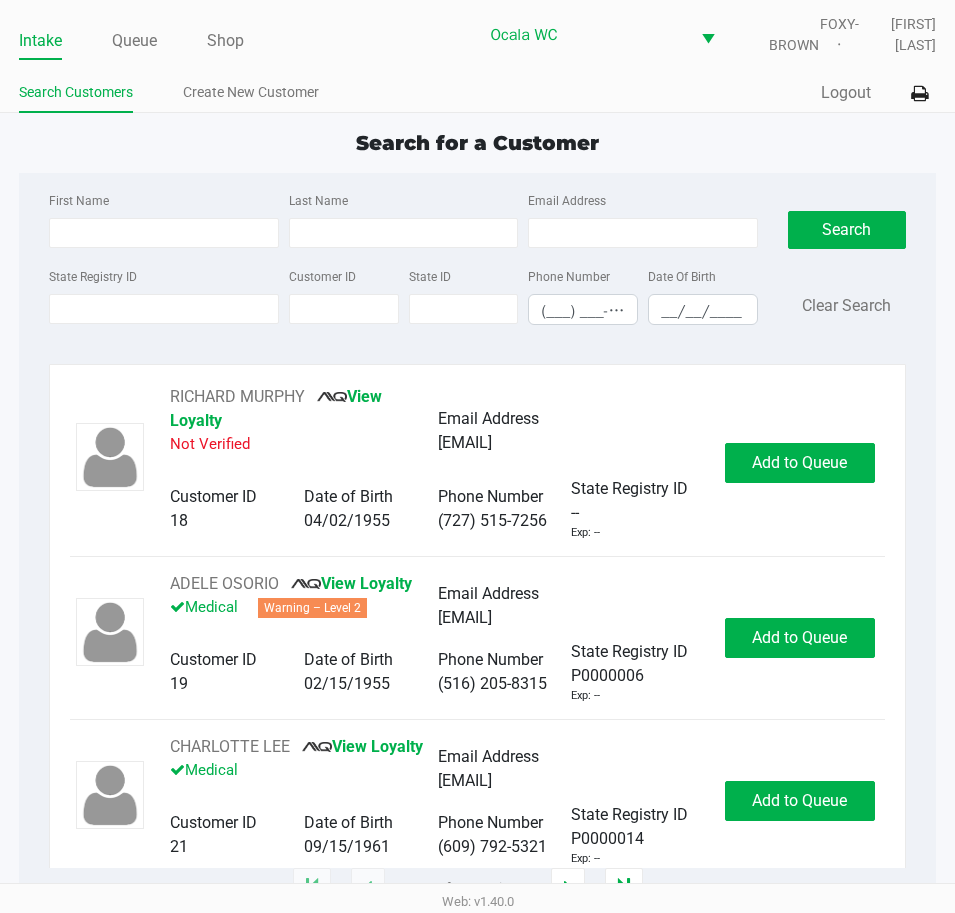 click on "Search for a Customer" 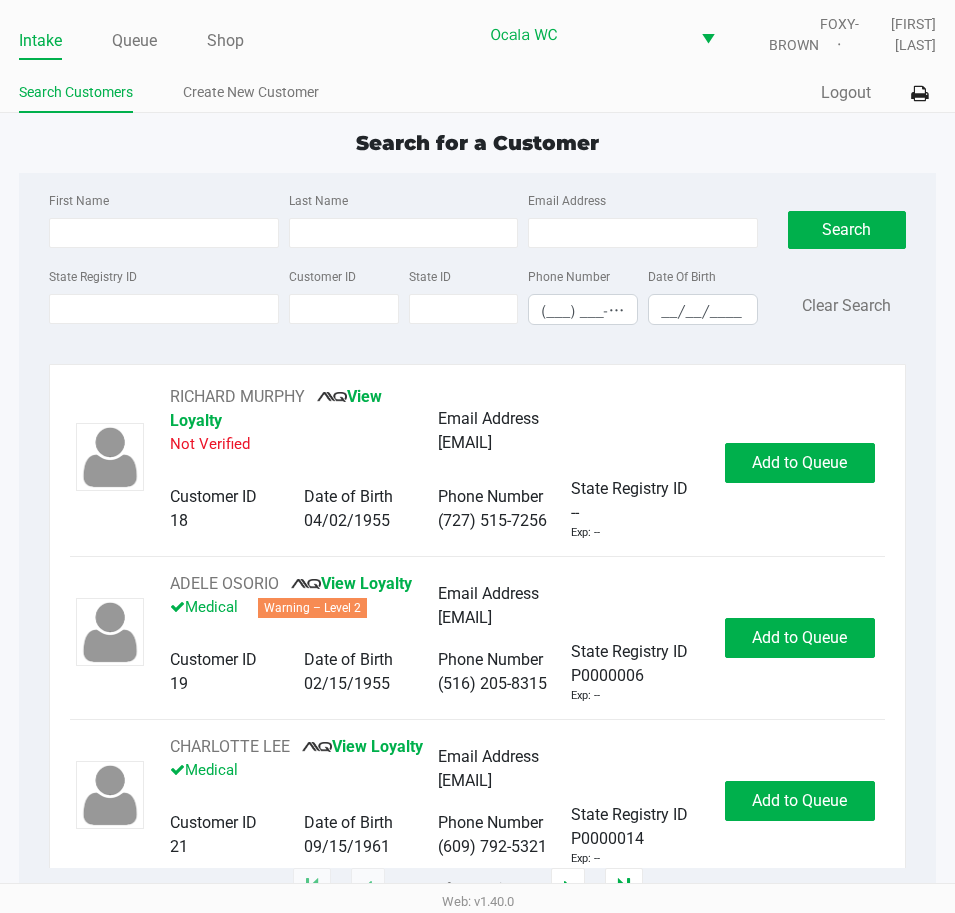 type on "EVAN" 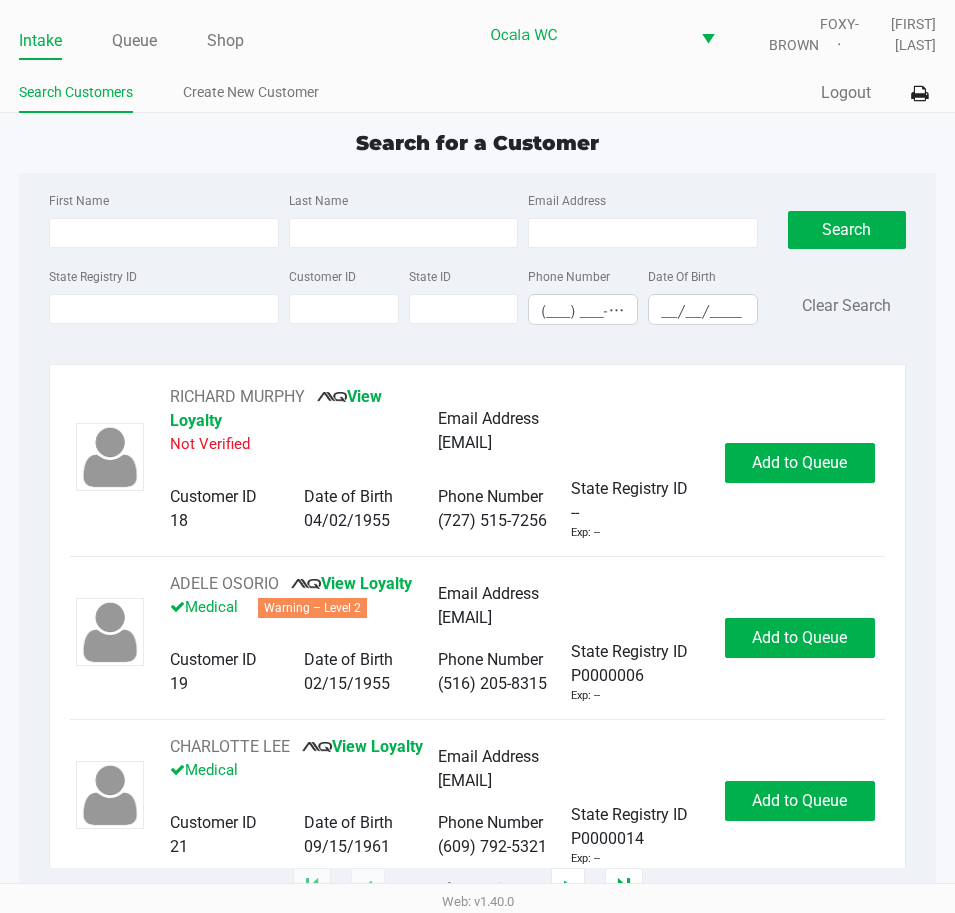 type on "[LAST]" 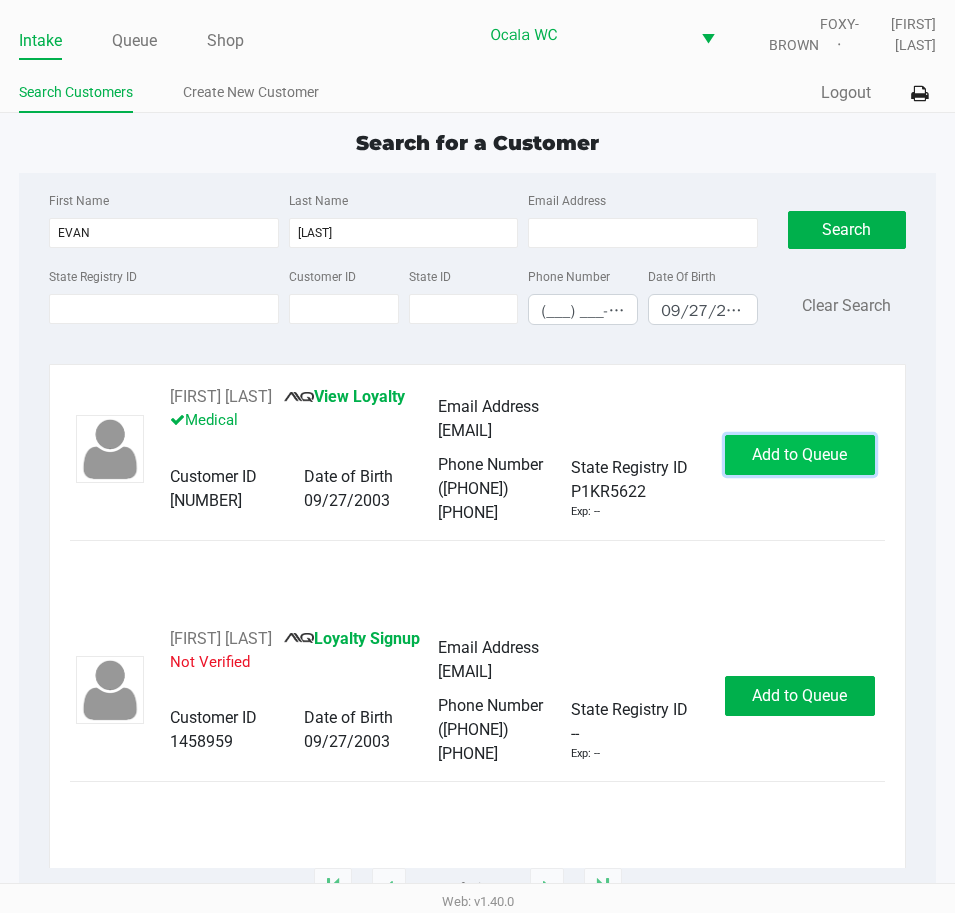 click on "Add to Queue" 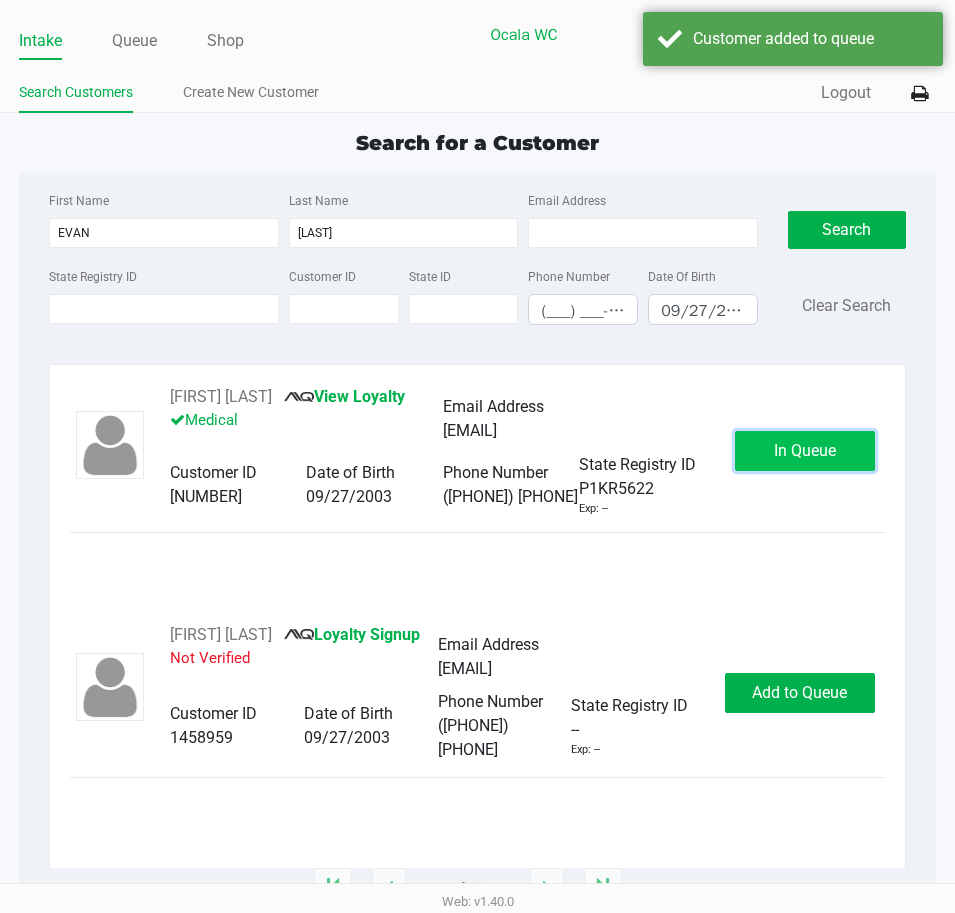 click on "In Queue" 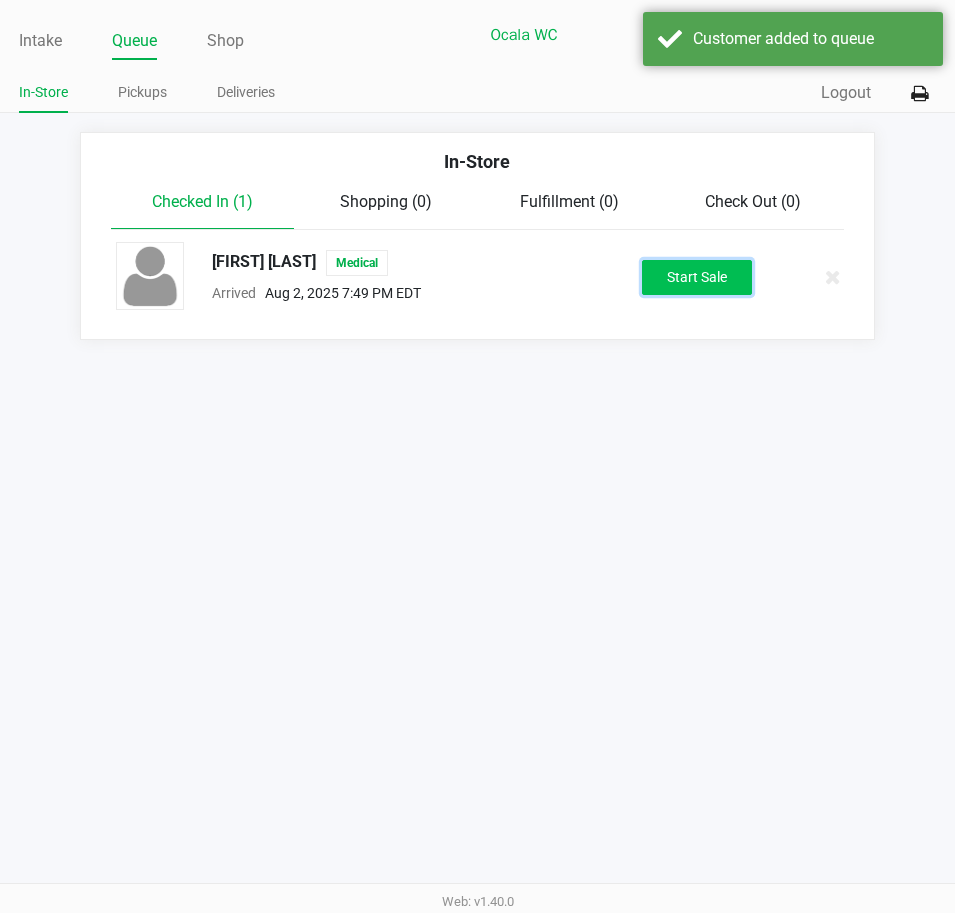 click on "Start Sale" 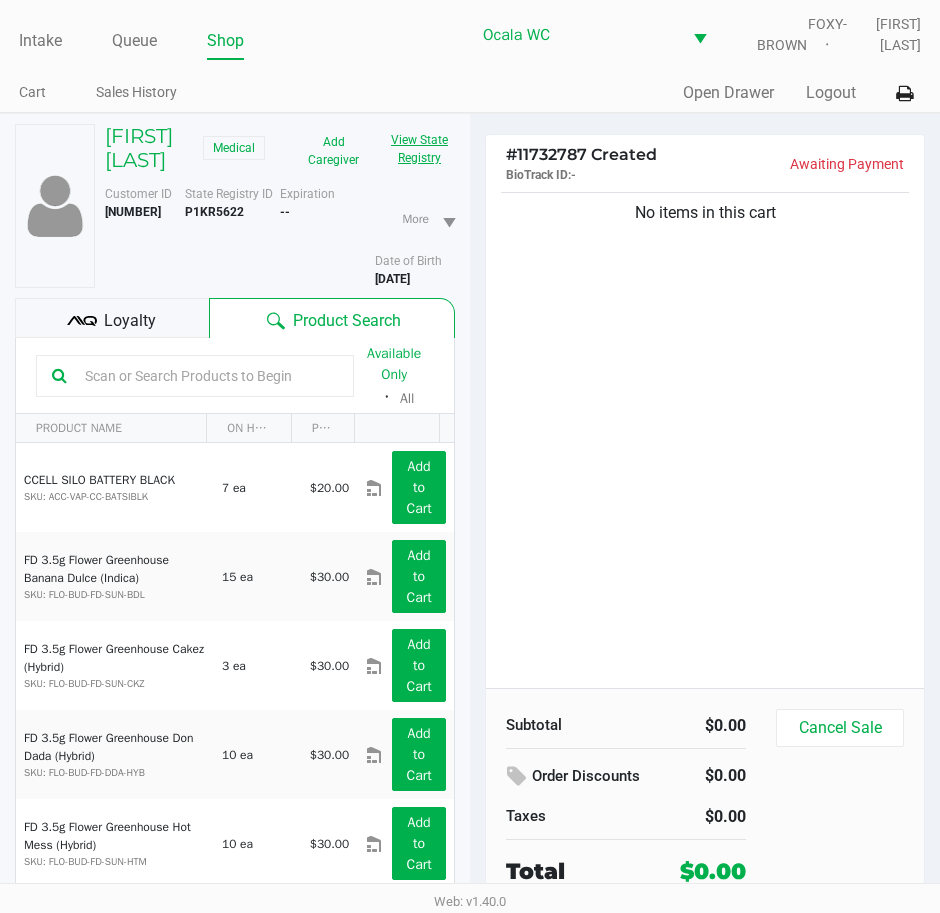 click on "View State Registry" 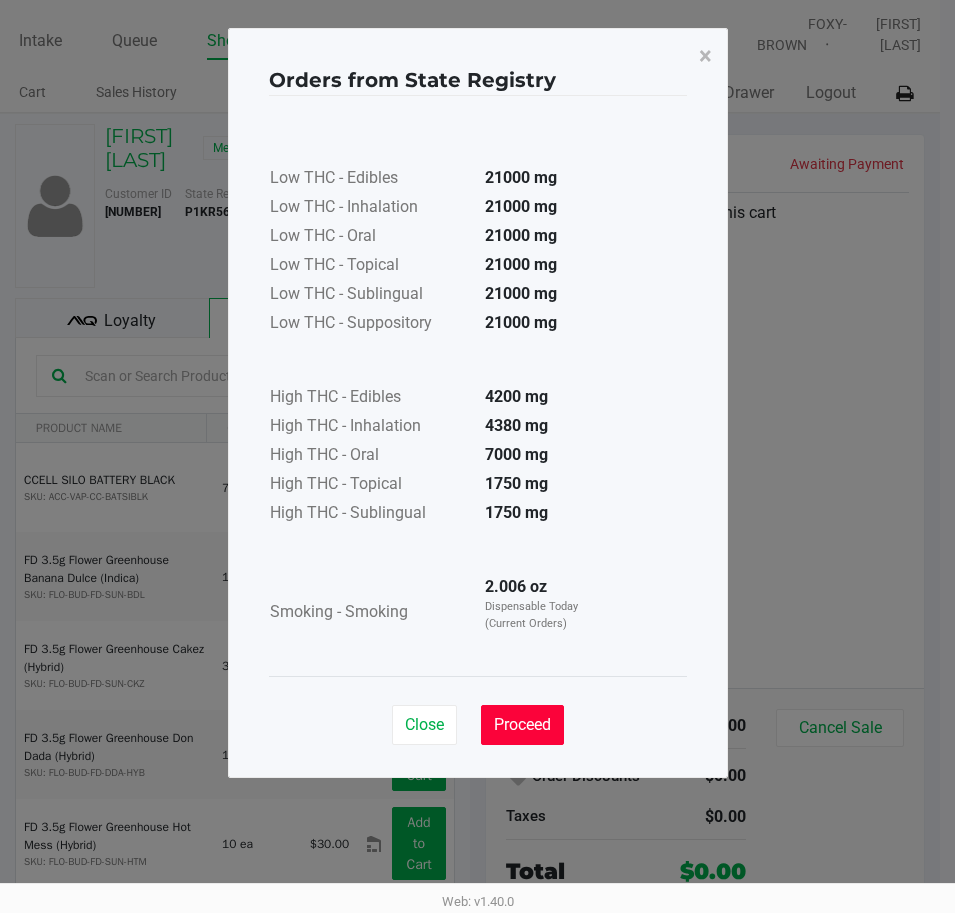 click on "Proceed" 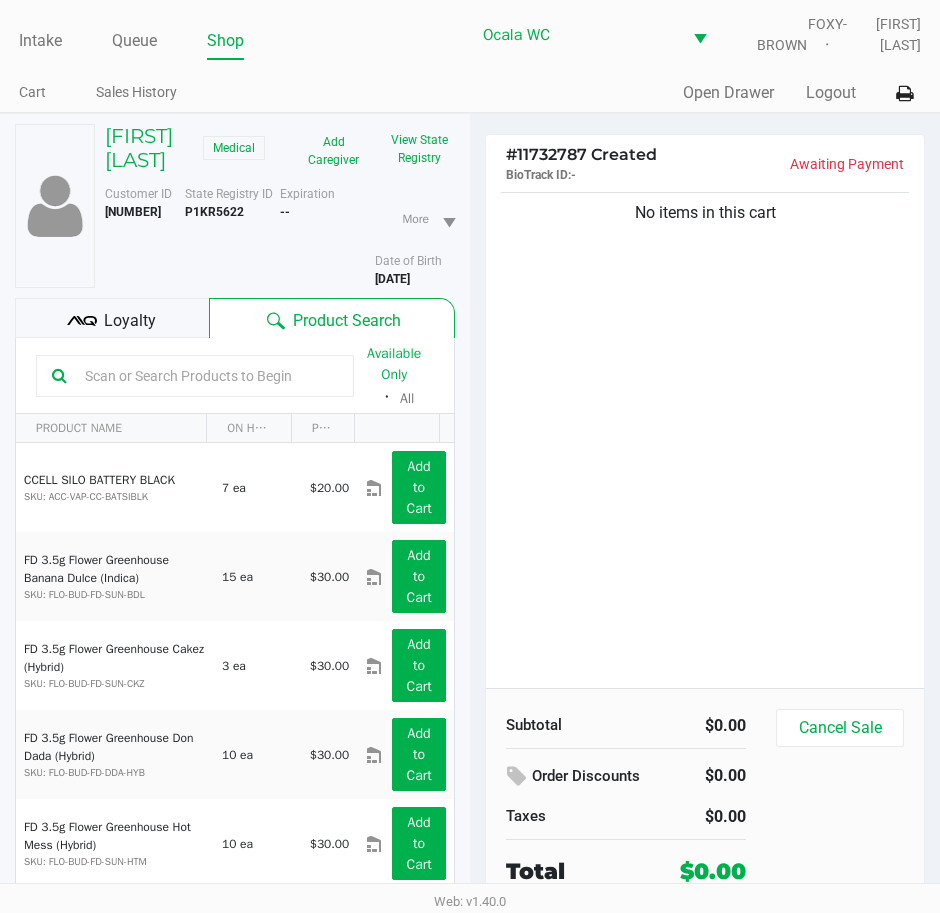 click on "No items in this cart" 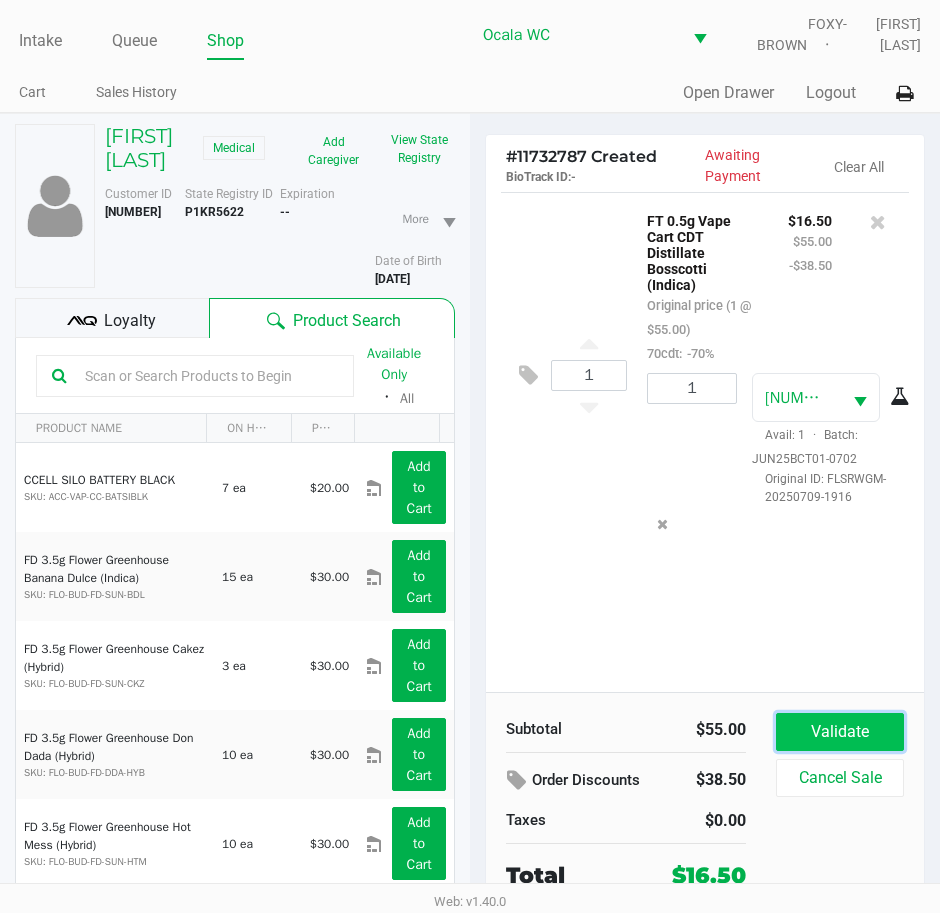 click on "Validate" 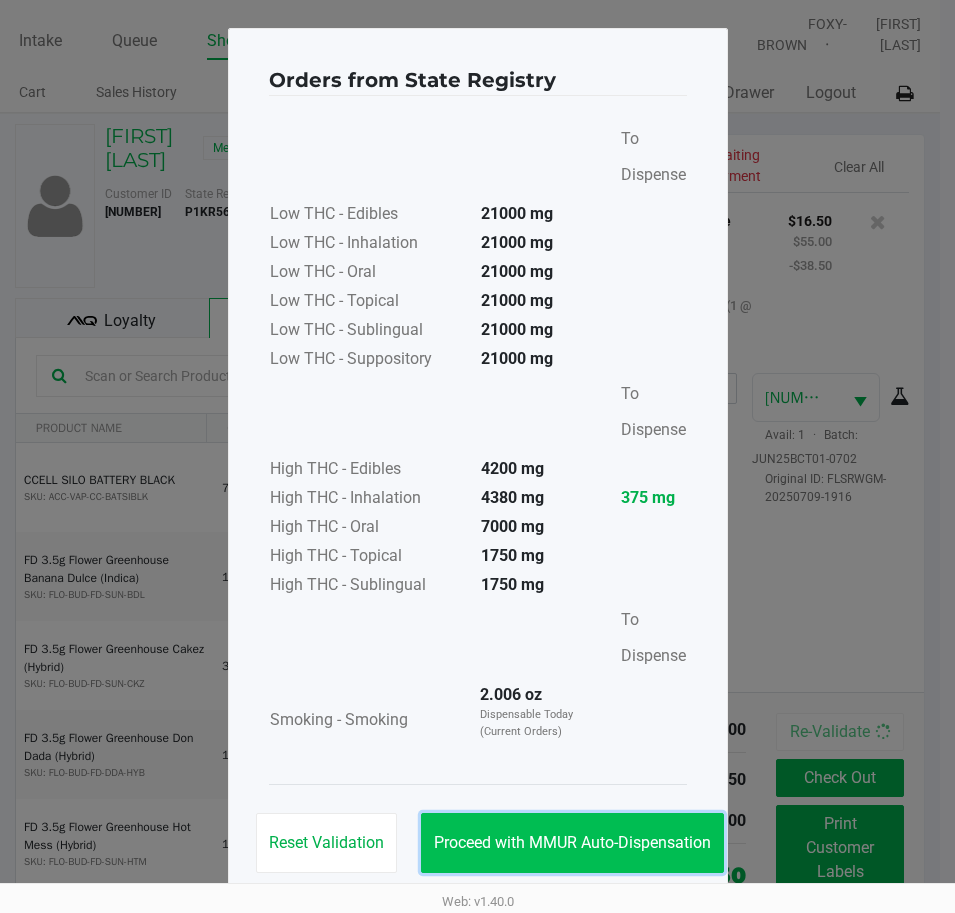 click on "Proceed with MMUR Auto-Dispensation" 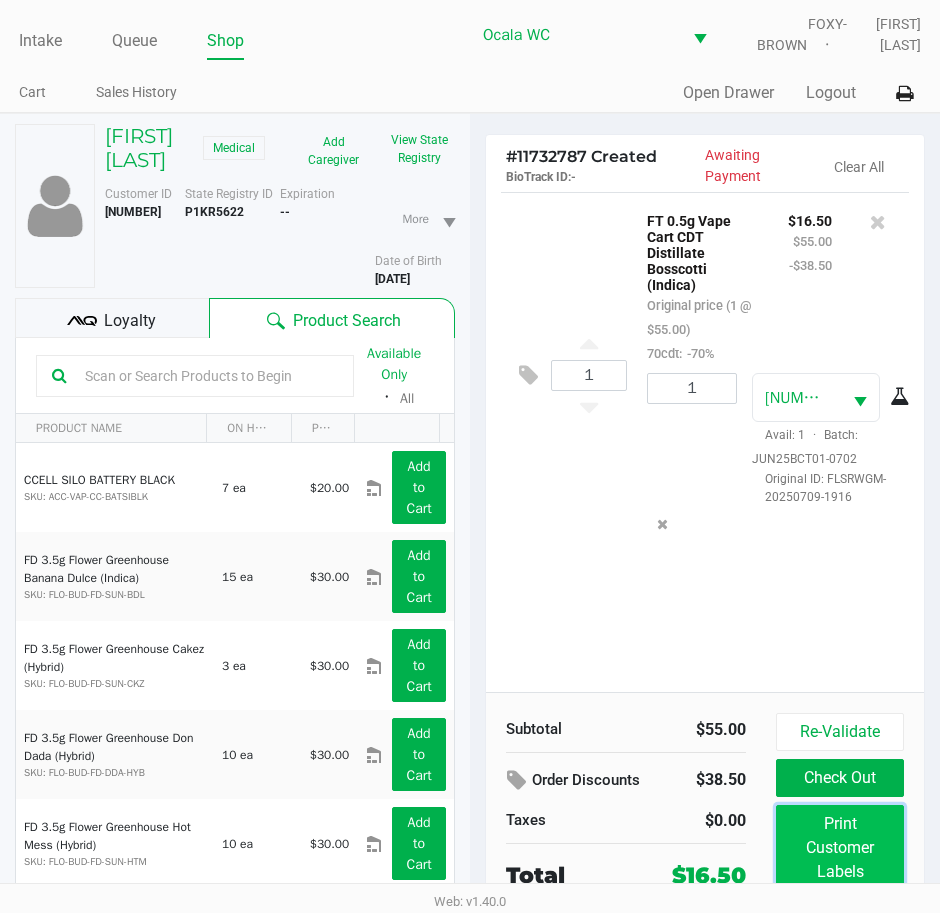 click on "Print Customer Labels" 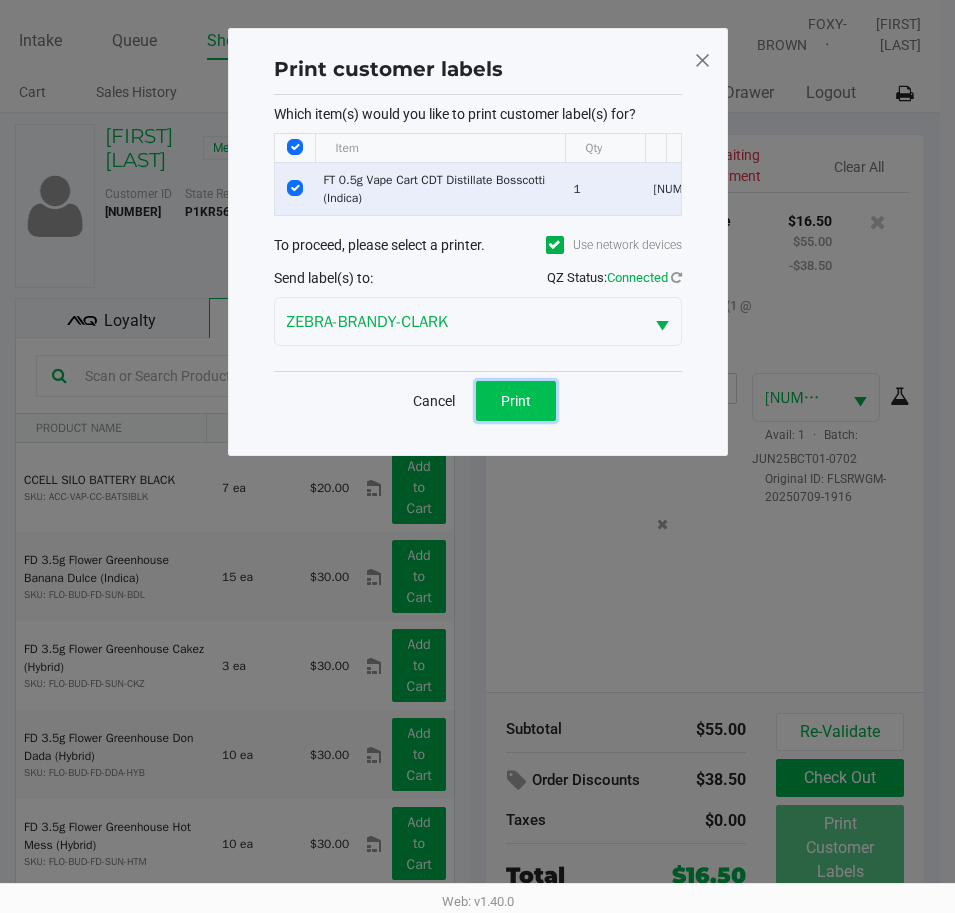 click on "Print" 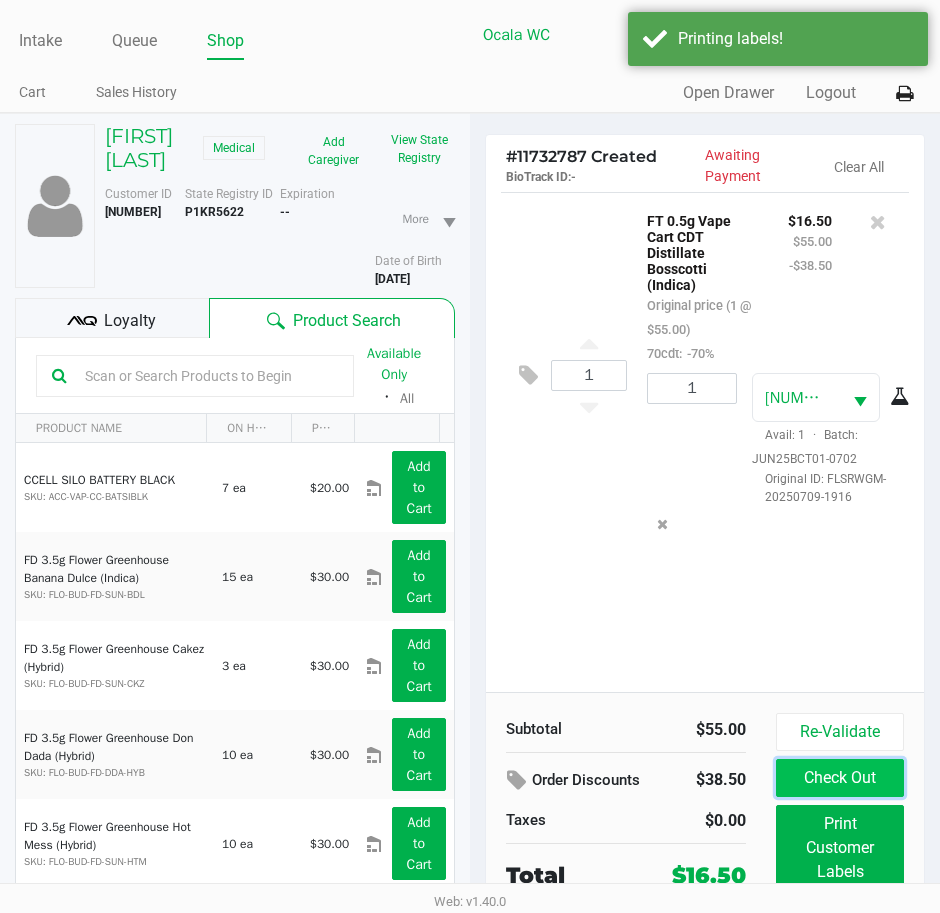 click on "Check Out" 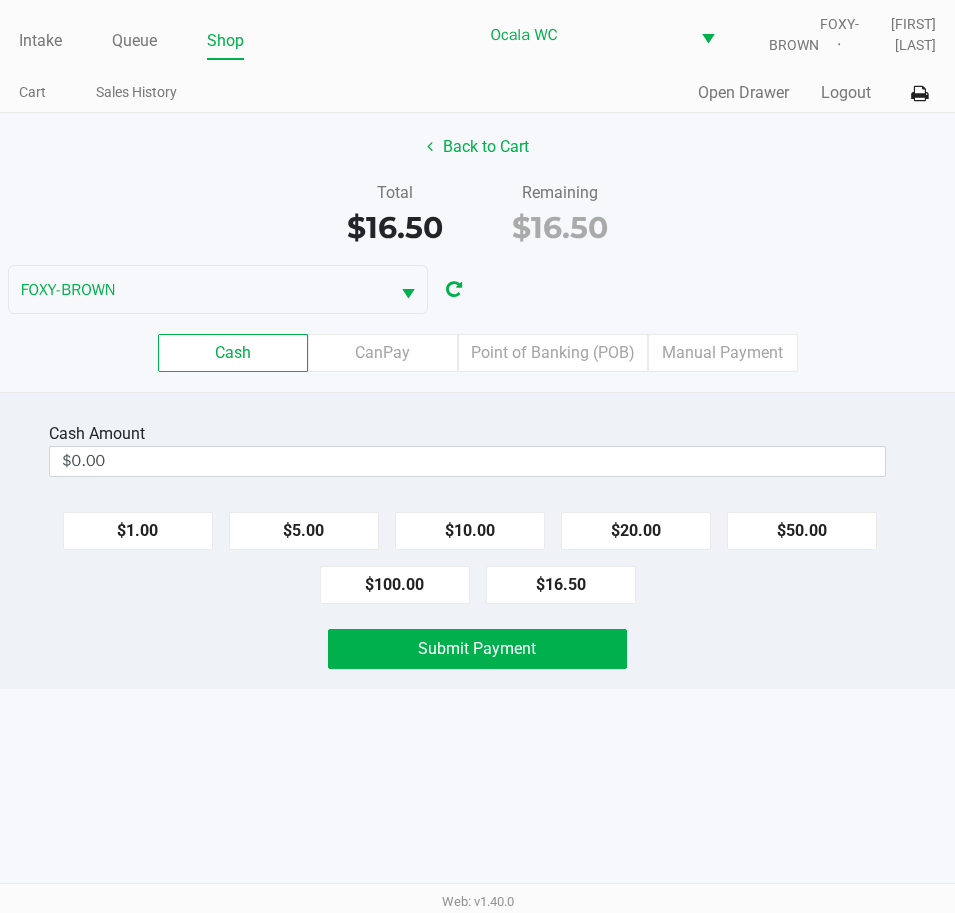 click on "$20.00" 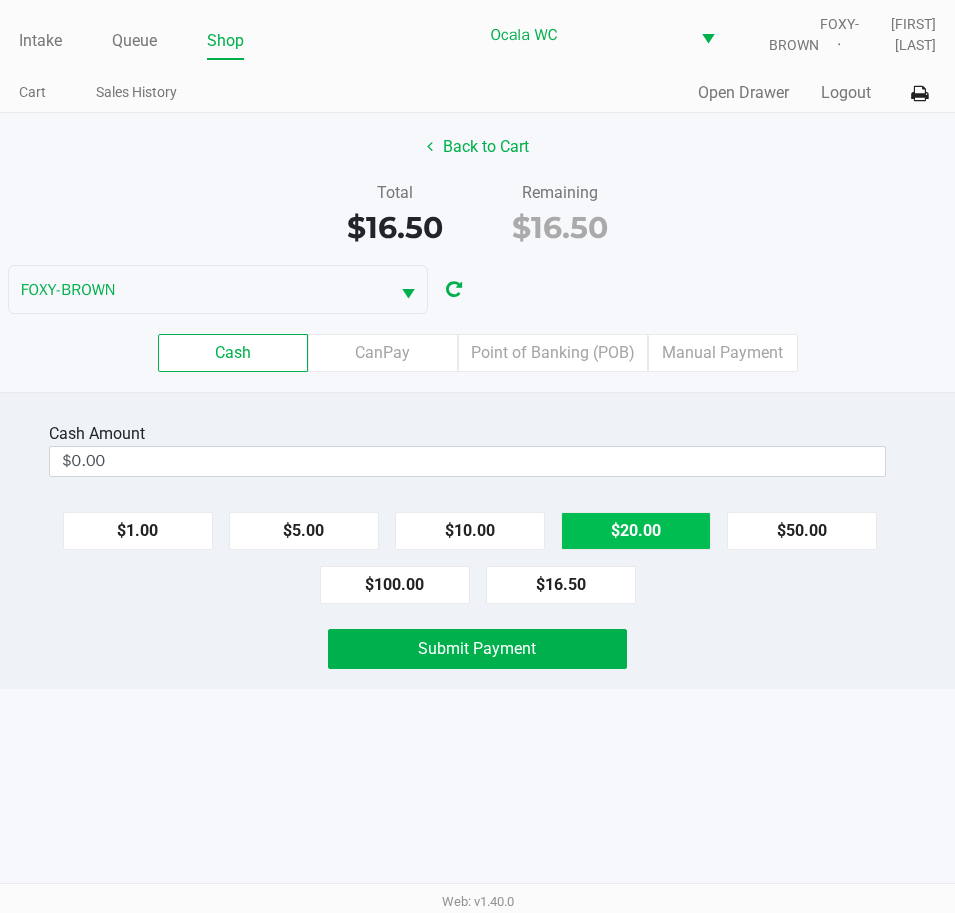 type on "$20.00" 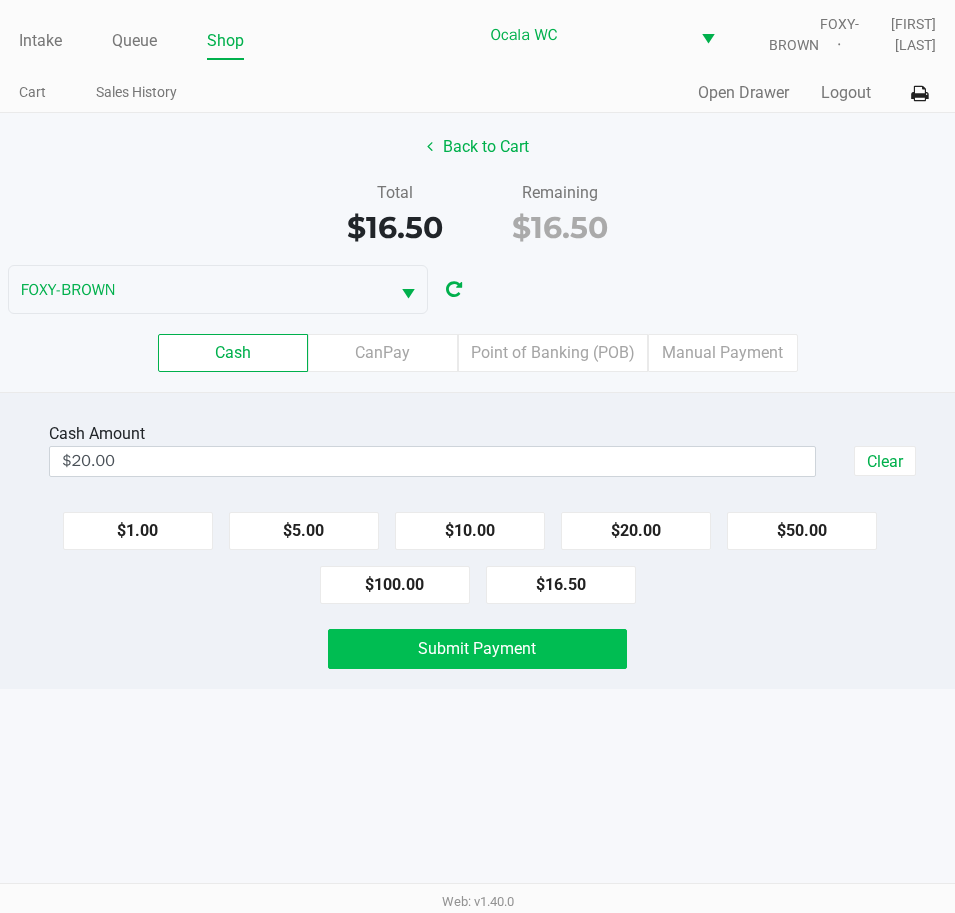 click on "Submit Payment" 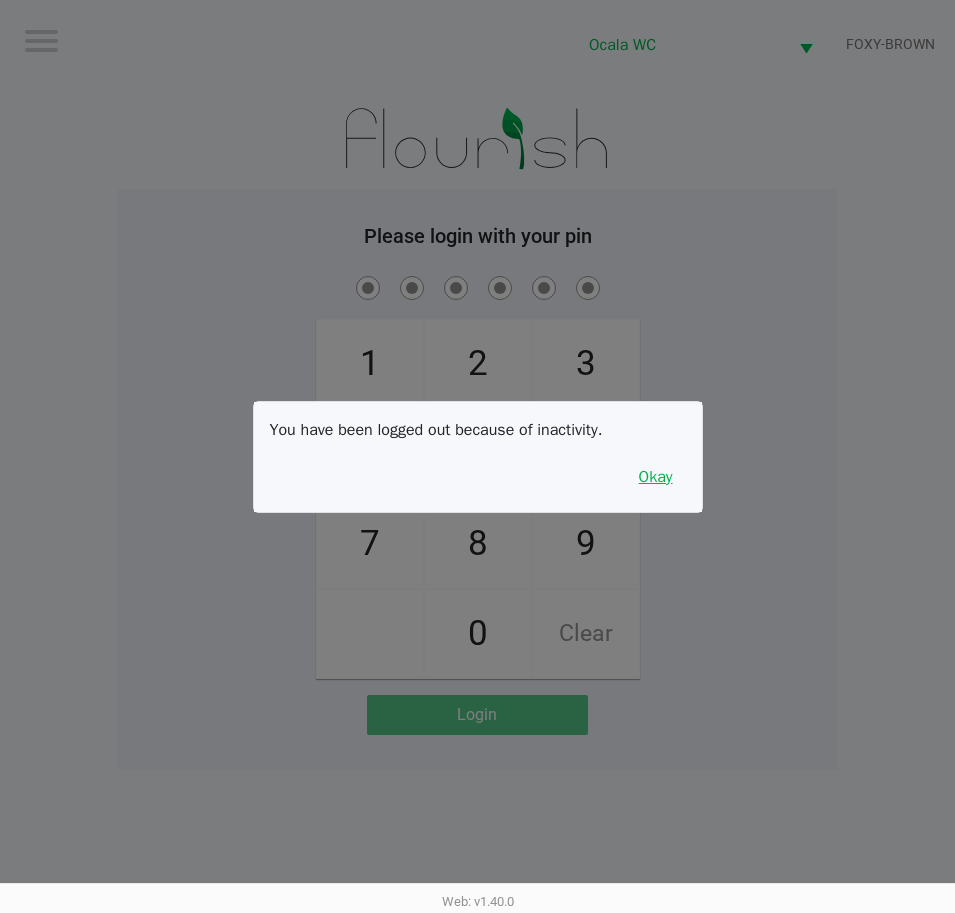 click on "Okay" at bounding box center [656, 477] 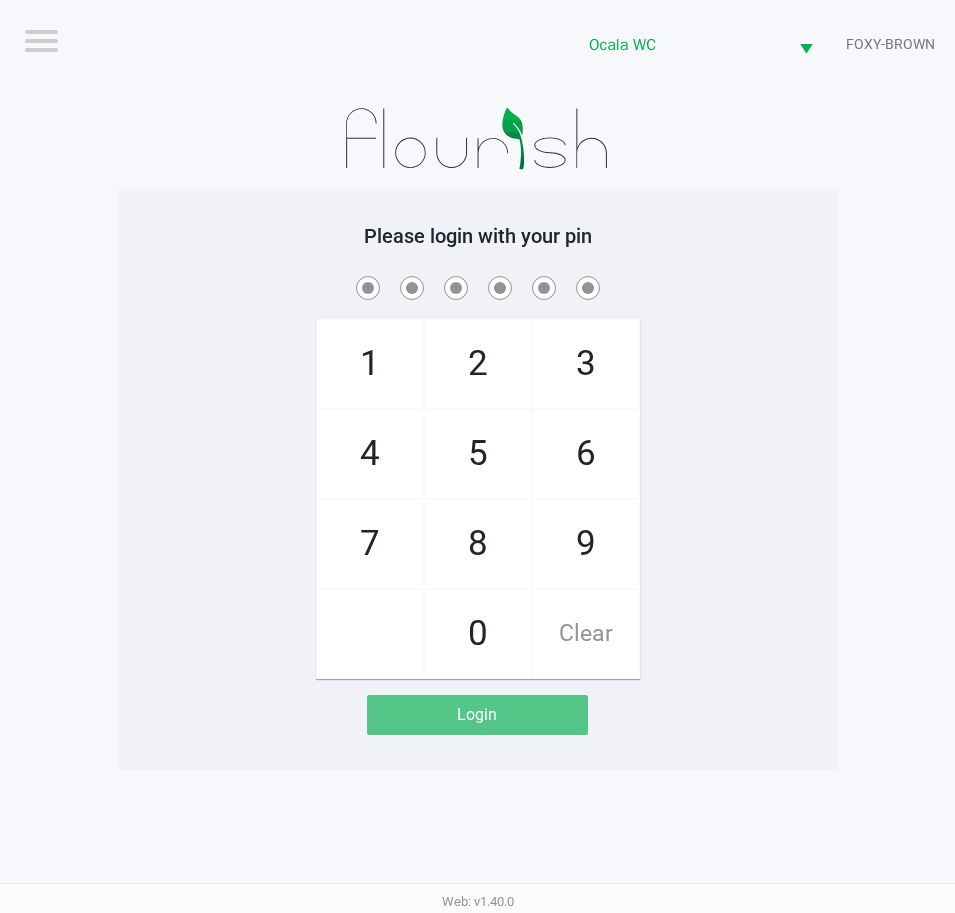 click on "Please login with your pin" 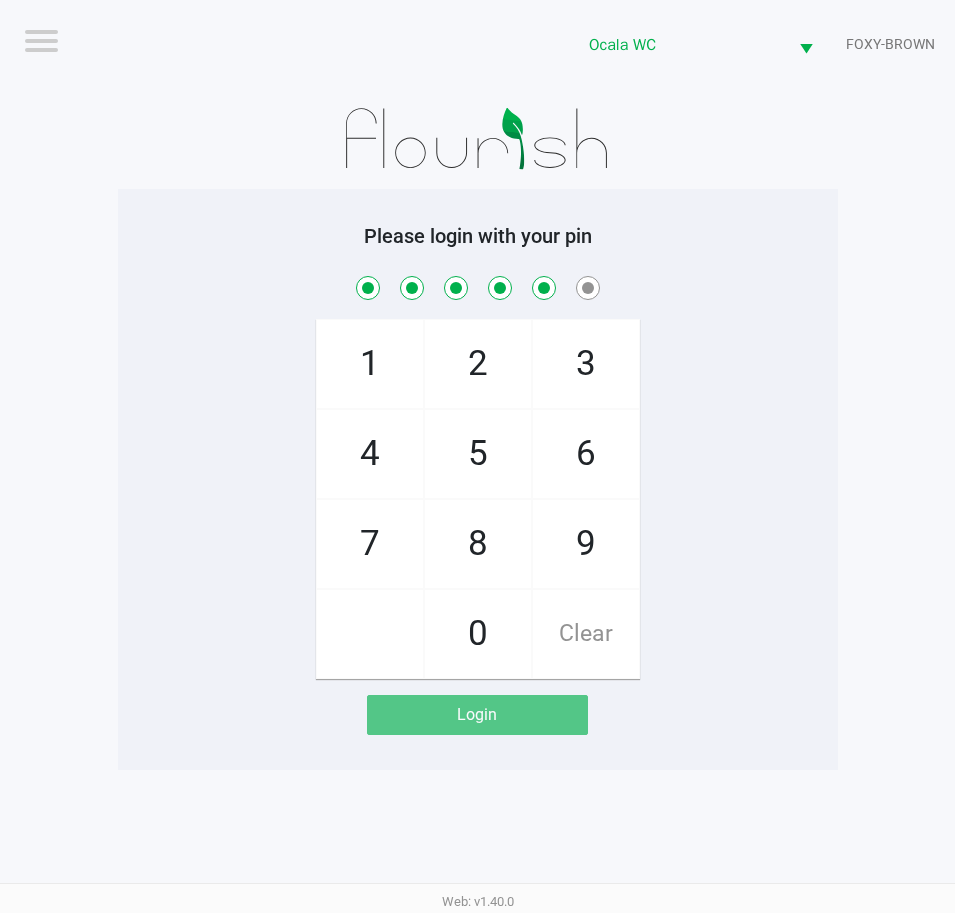 checkbox on "true" 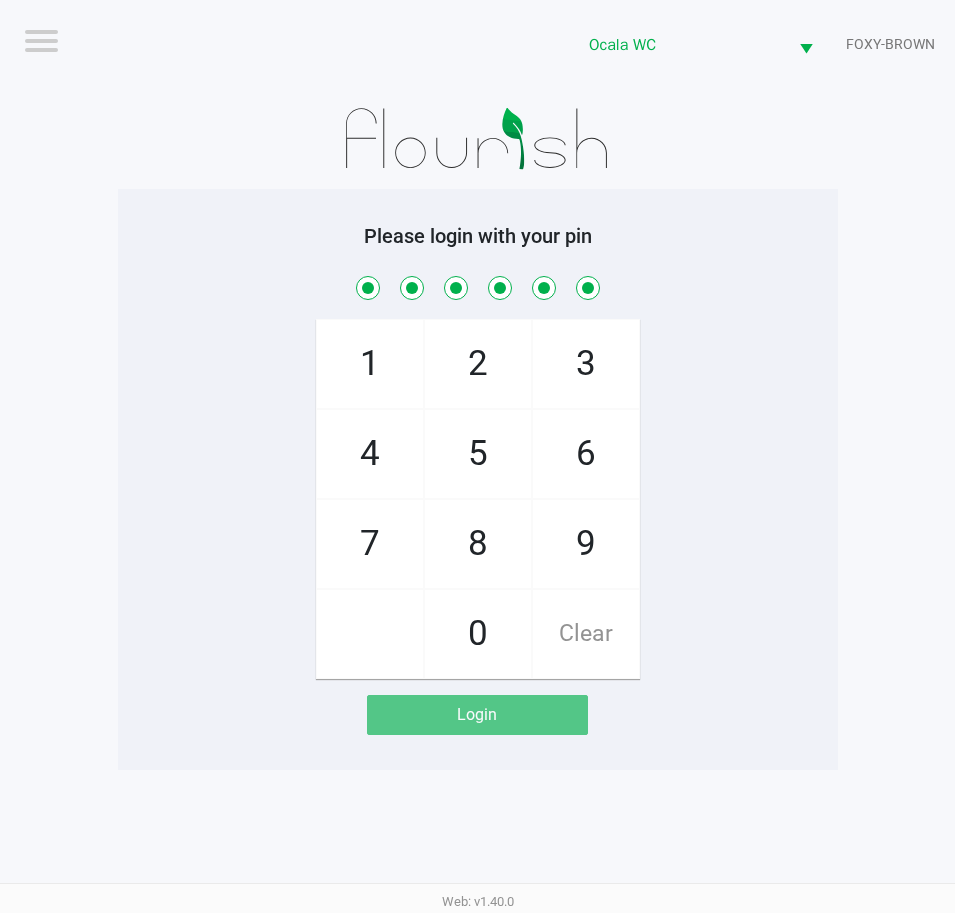 checkbox on "true" 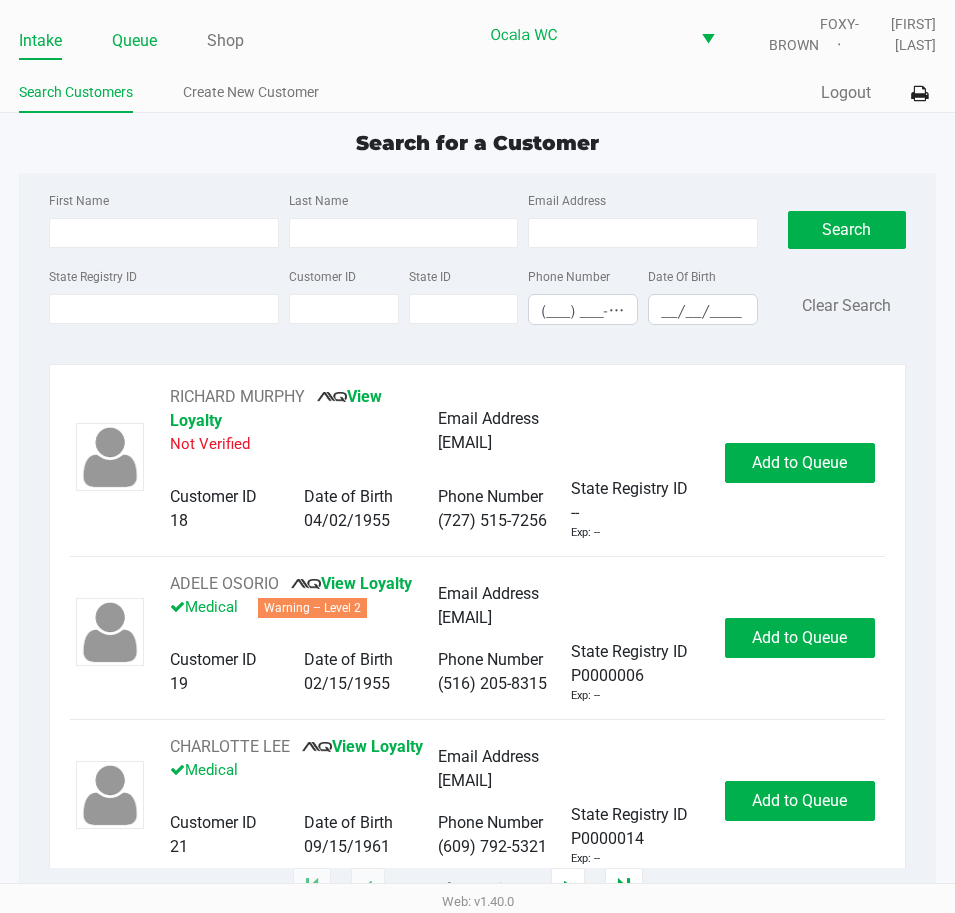 click on "Queue" 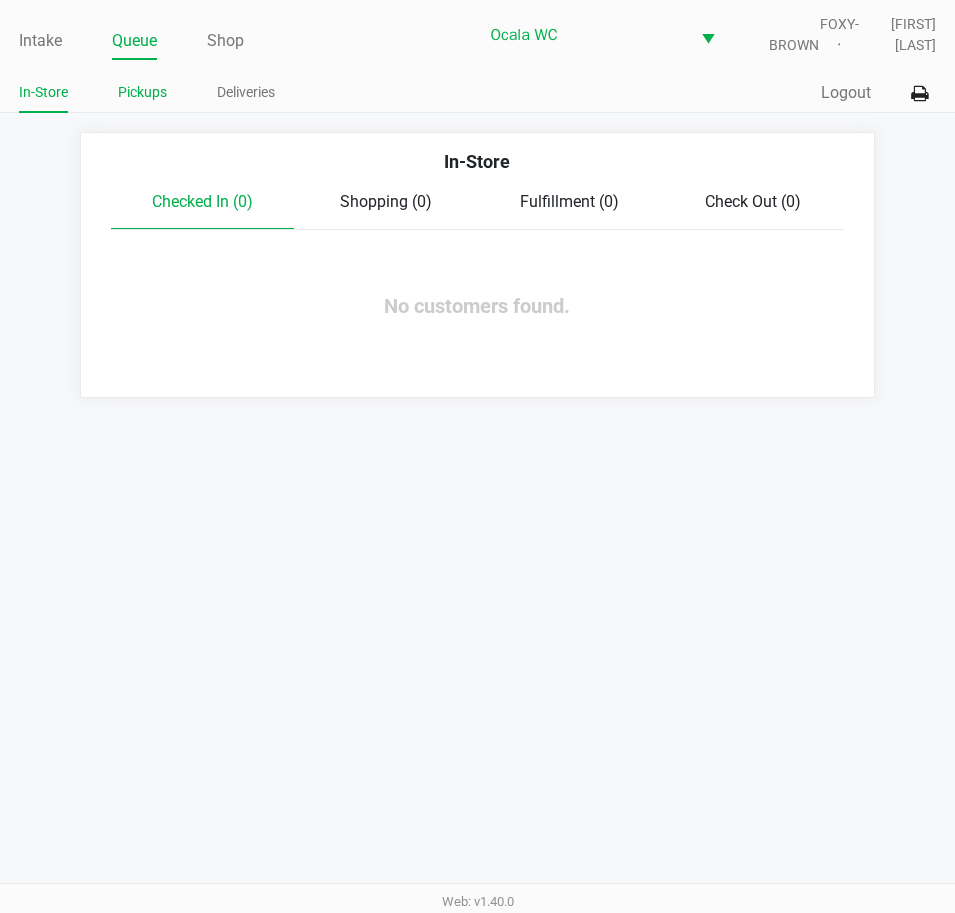 click on "Pickups" 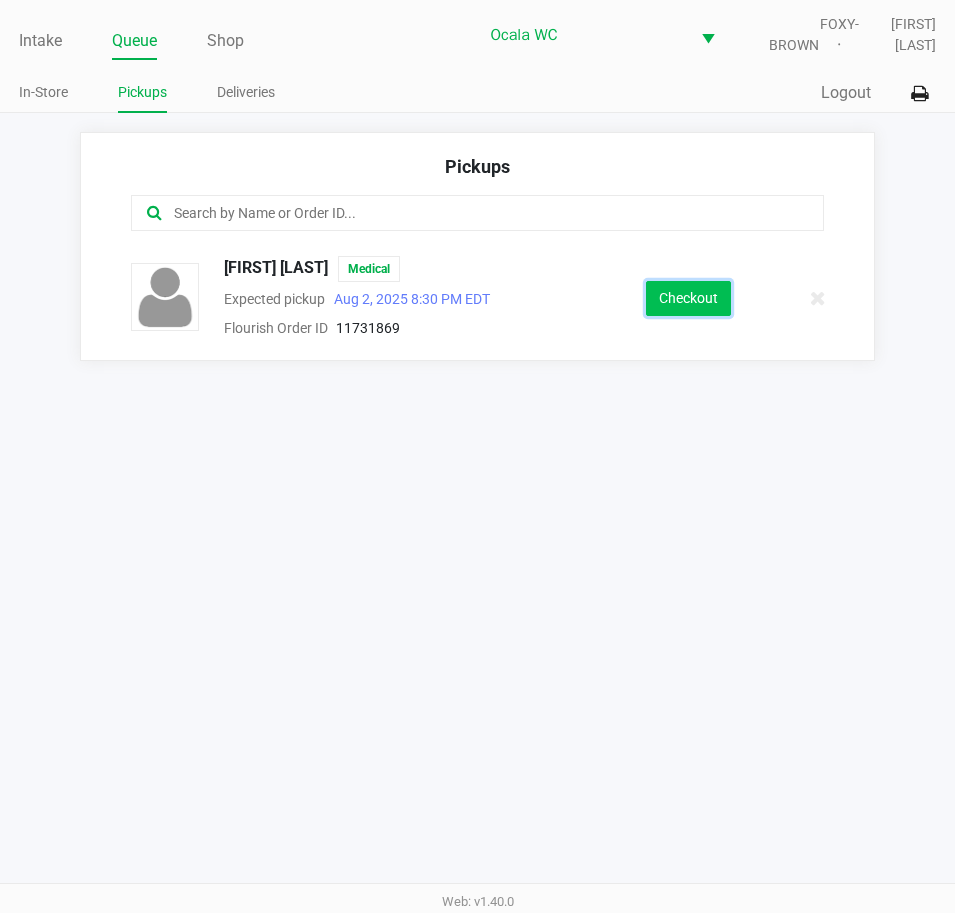 click on "Checkout" 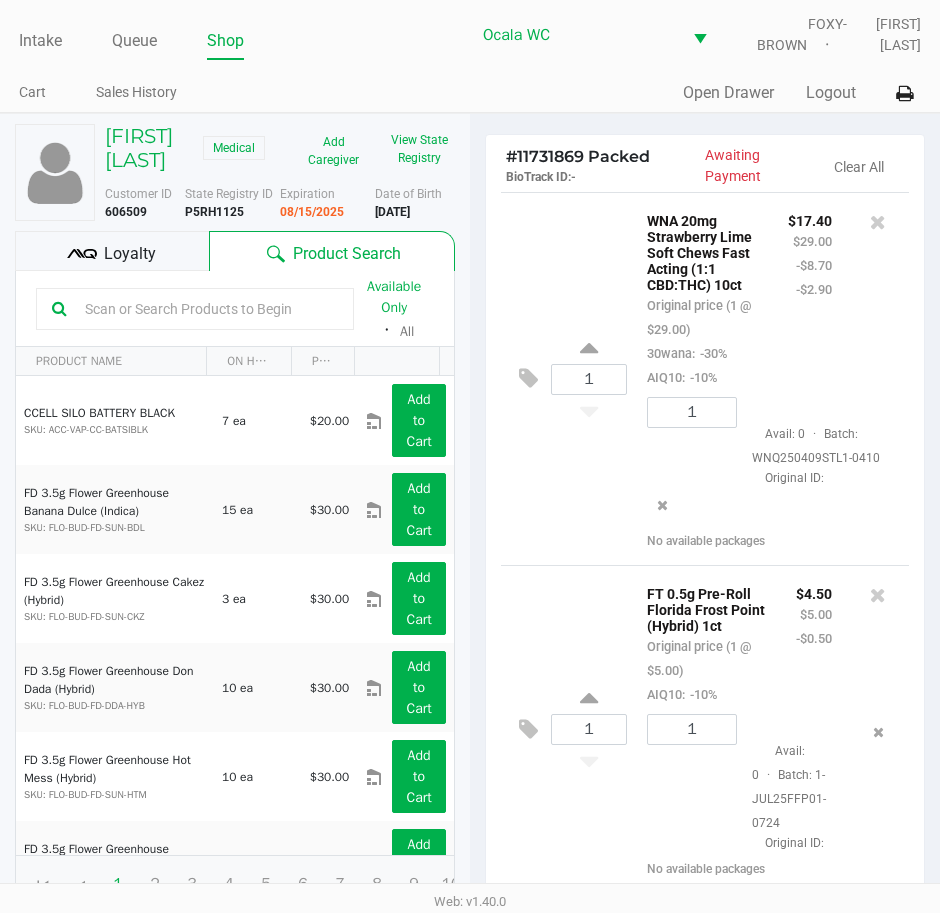 scroll, scrollTop: 265, scrollLeft: 0, axis: vertical 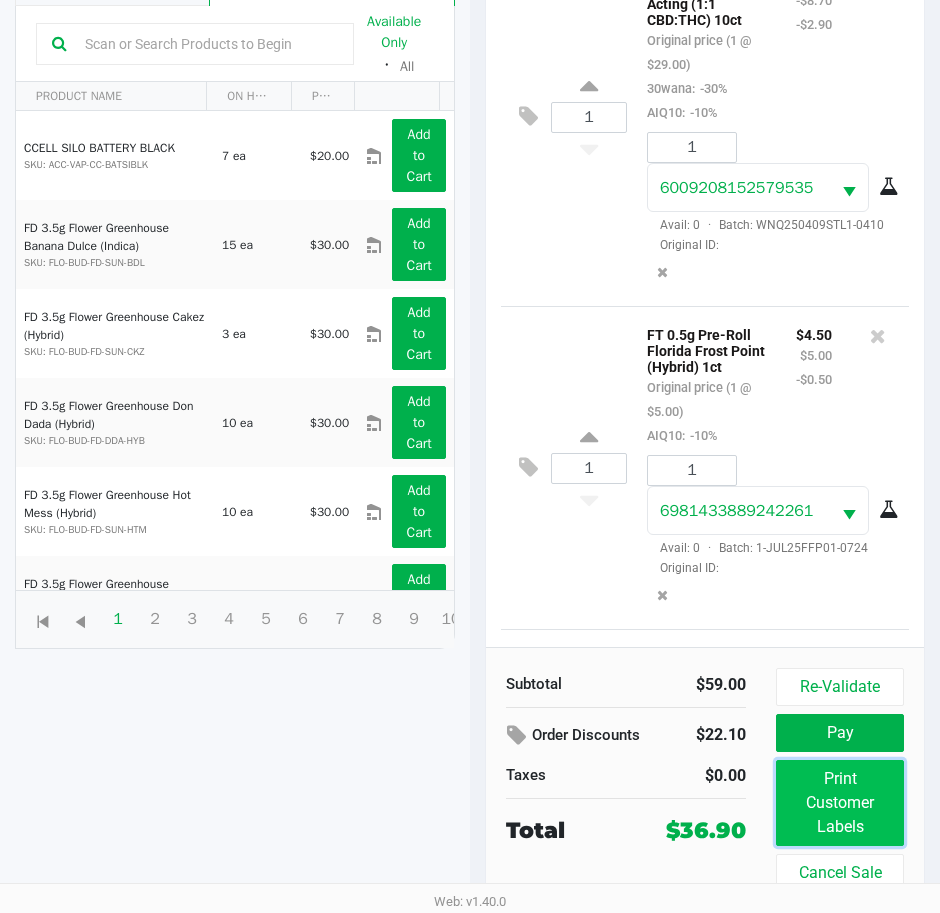 click on "Print Customer Labels" 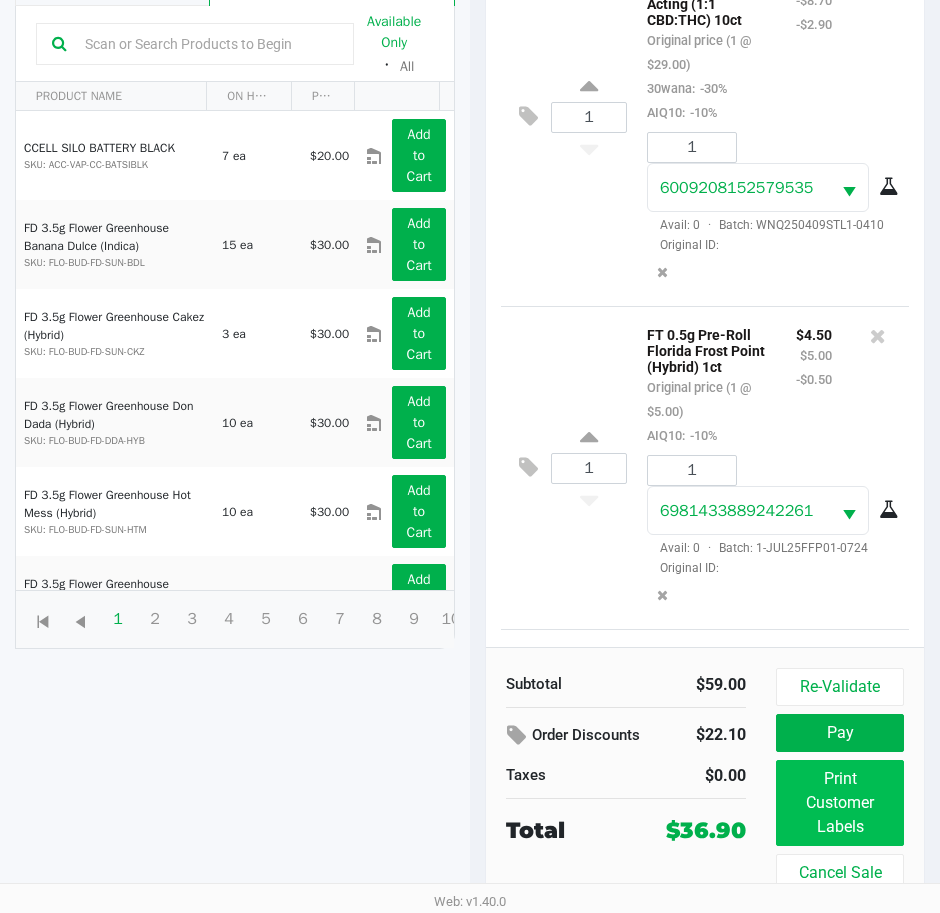 scroll, scrollTop: 0, scrollLeft: 0, axis: both 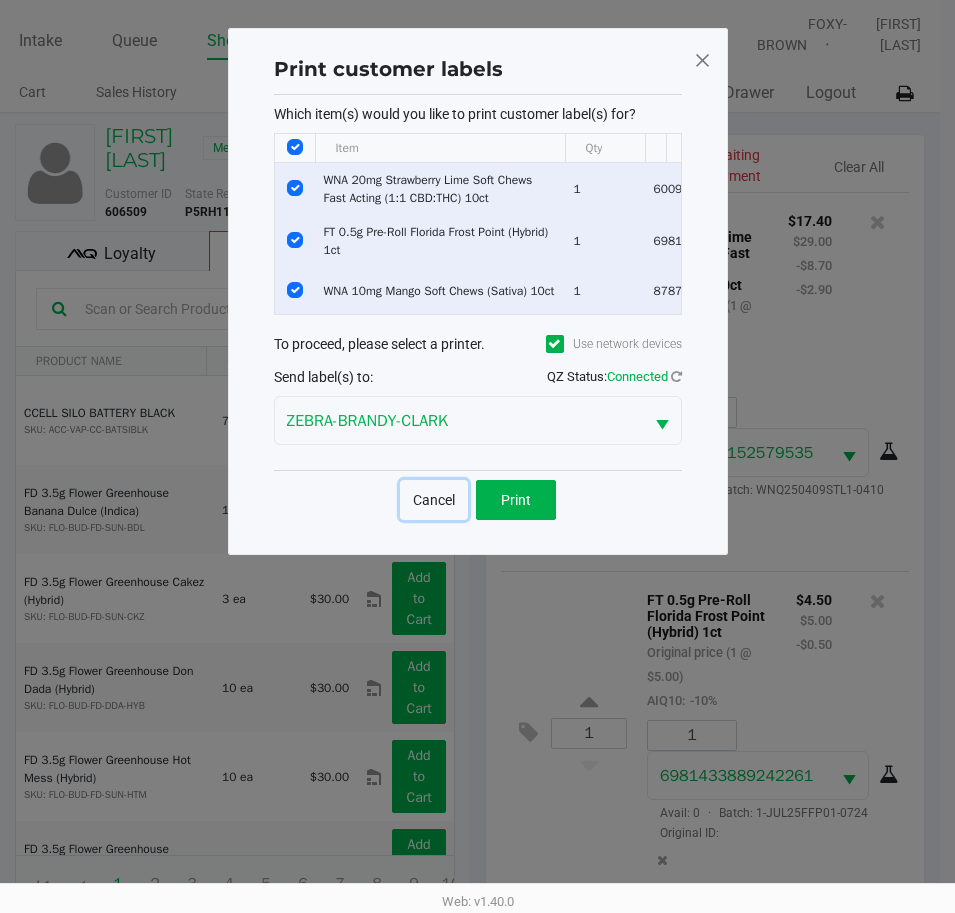 click on "Cancel" 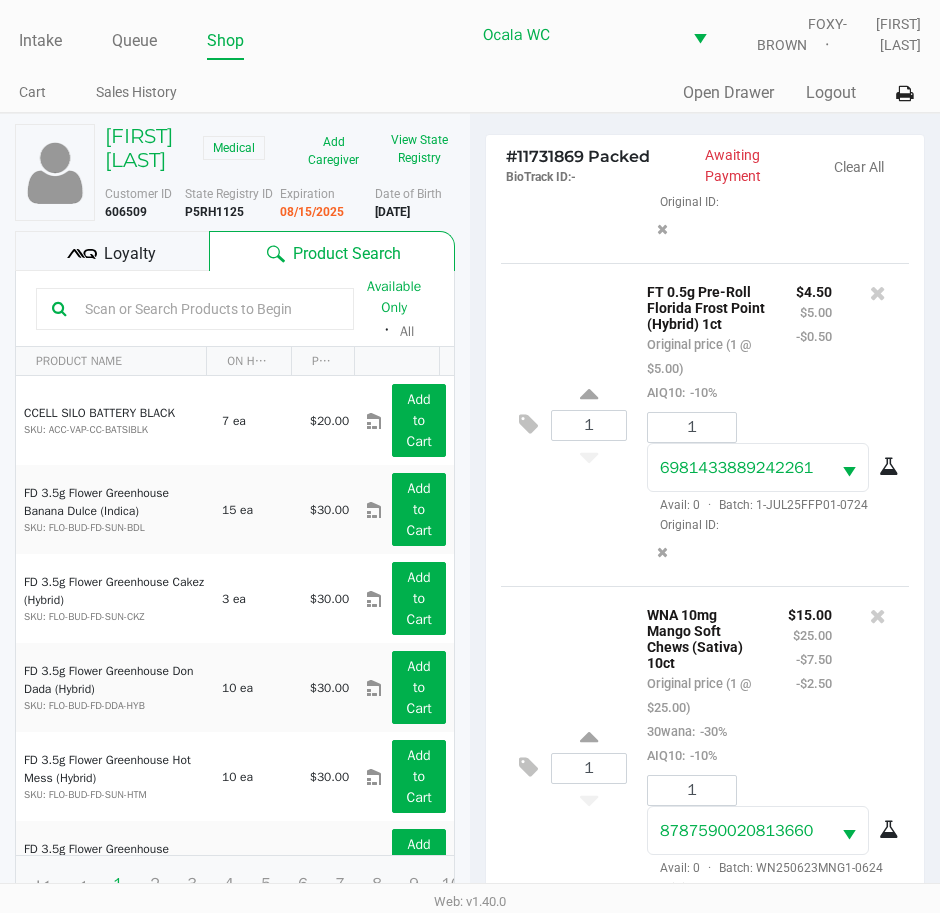 scroll, scrollTop: 439, scrollLeft: 0, axis: vertical 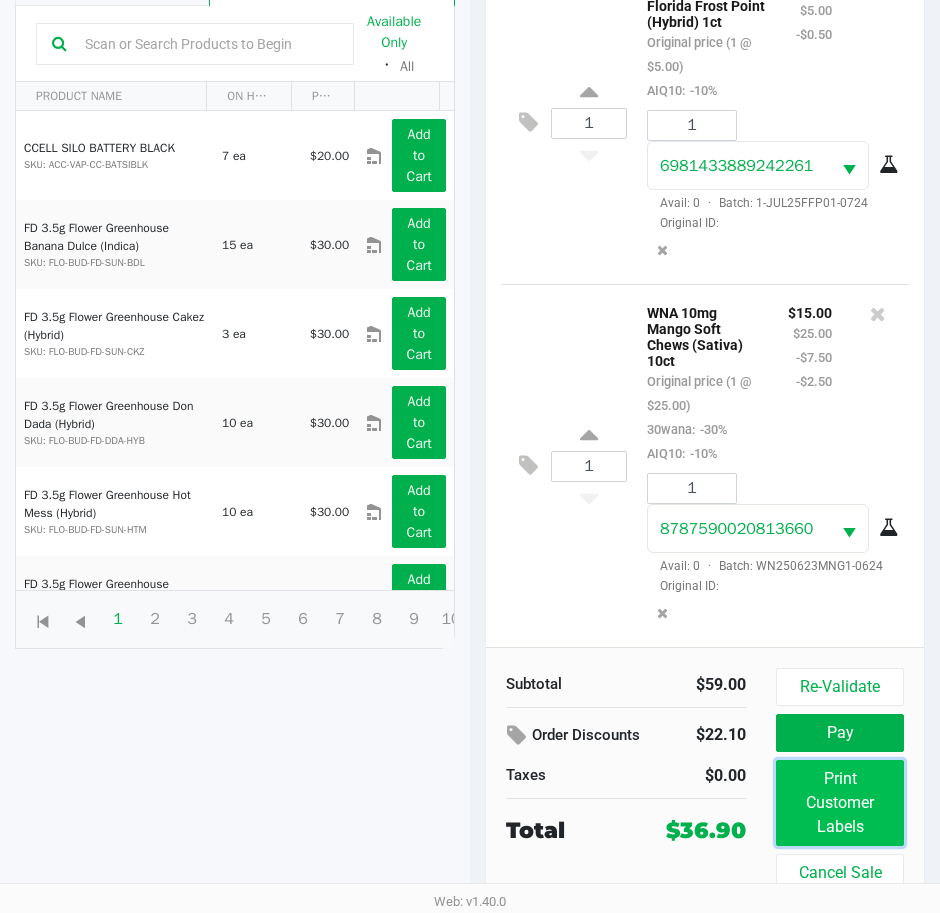 click on "Print Customer Labels" 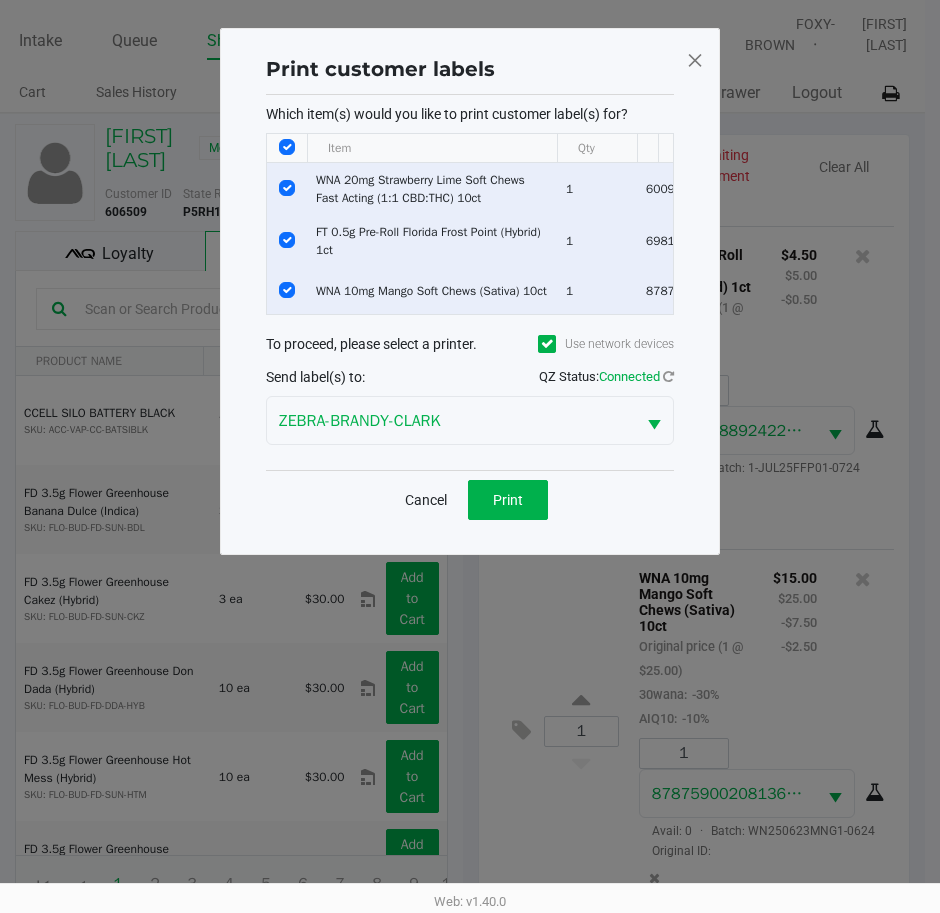 scroll, scrollTop: 0, scrollLeft: 0, axis: both 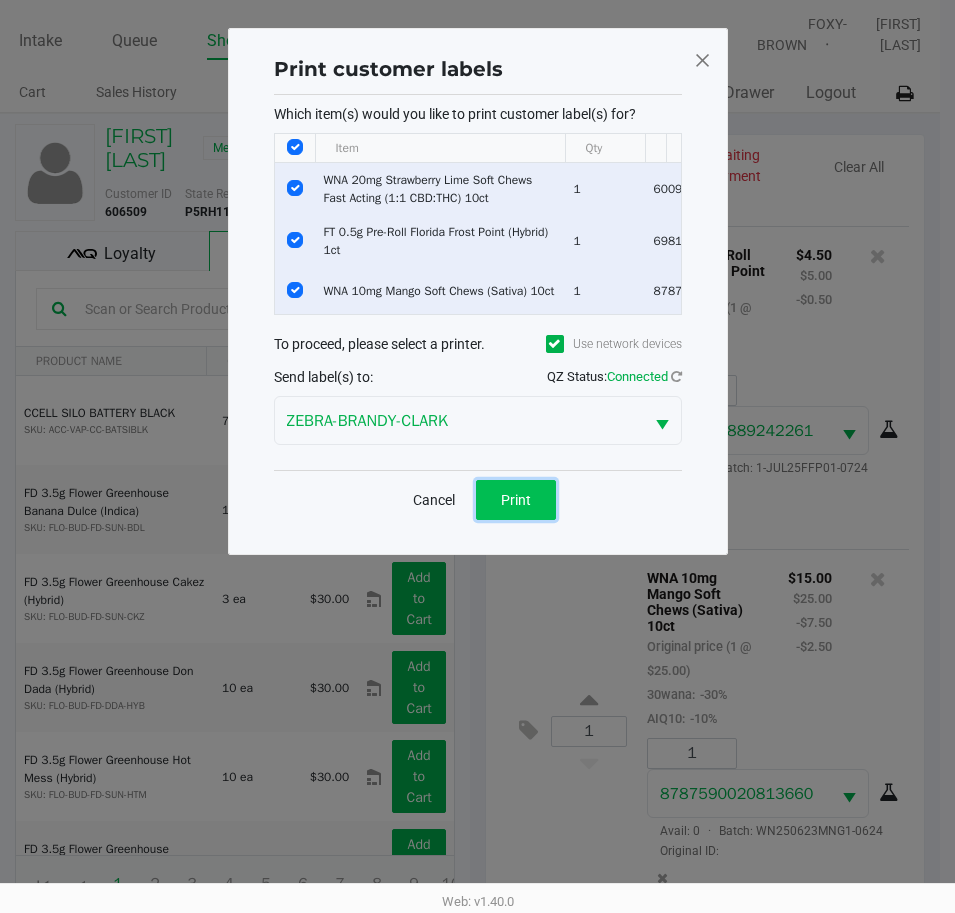 click on "Print" 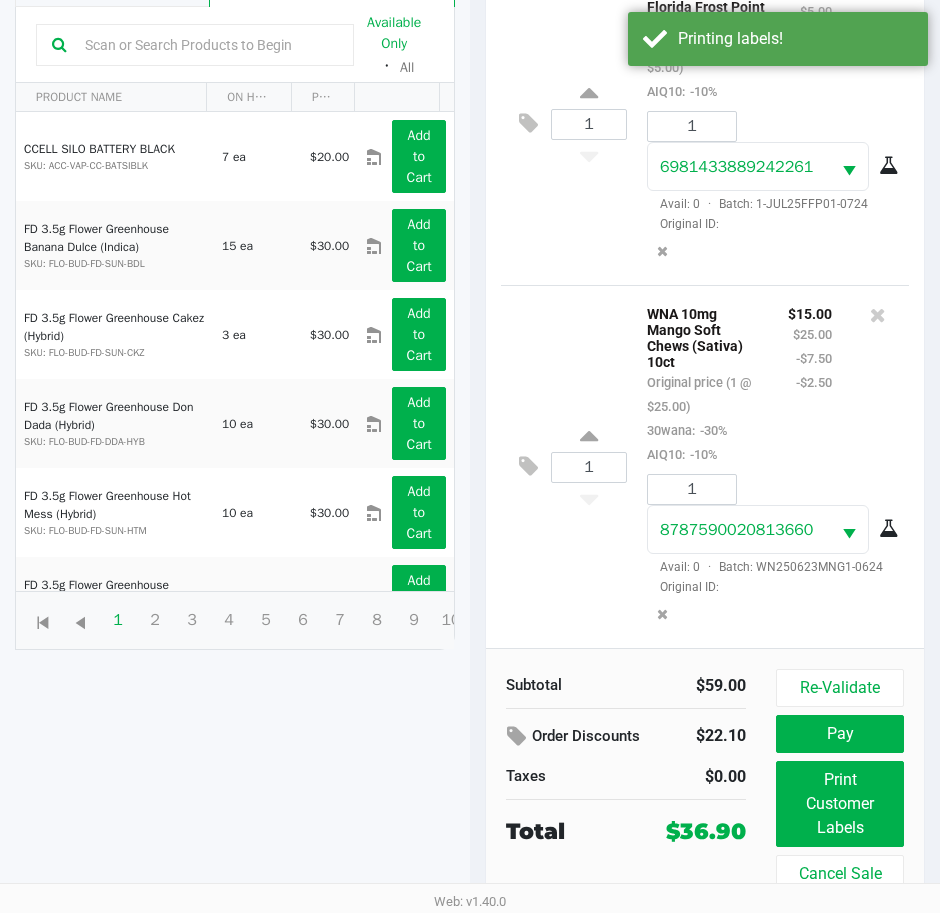 scroll, scrollTop: 265, scrollLeft: 0, axis: vertical 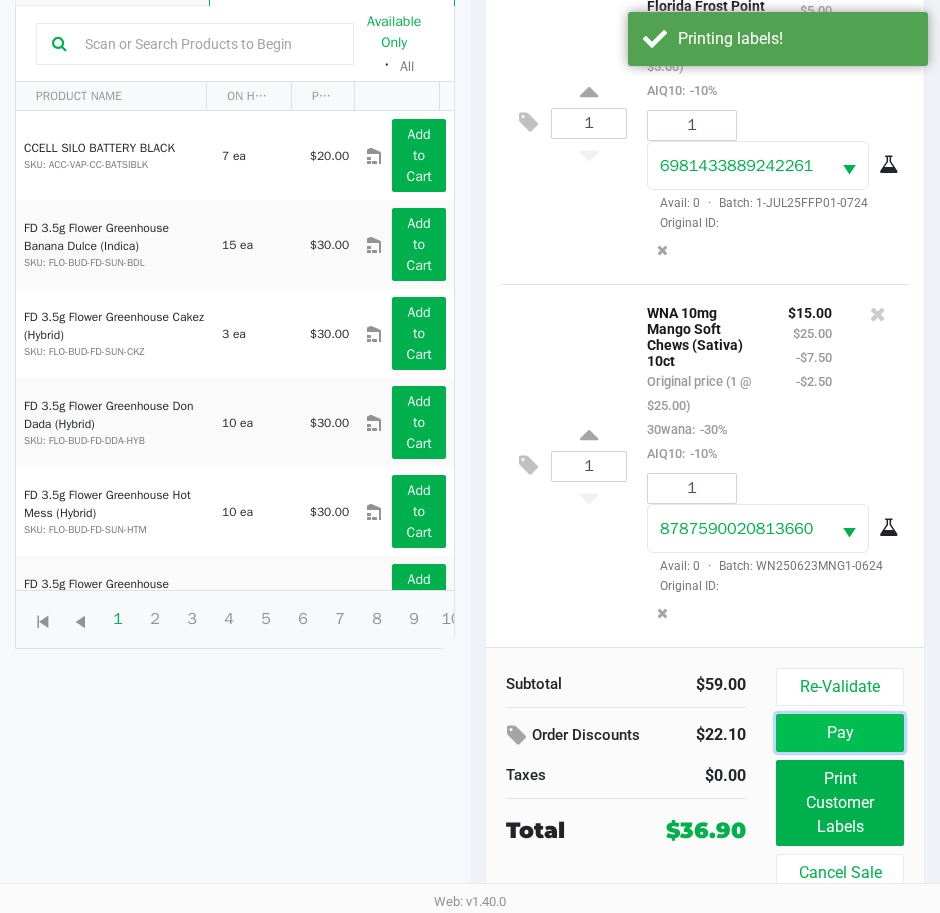 click on "Pay" 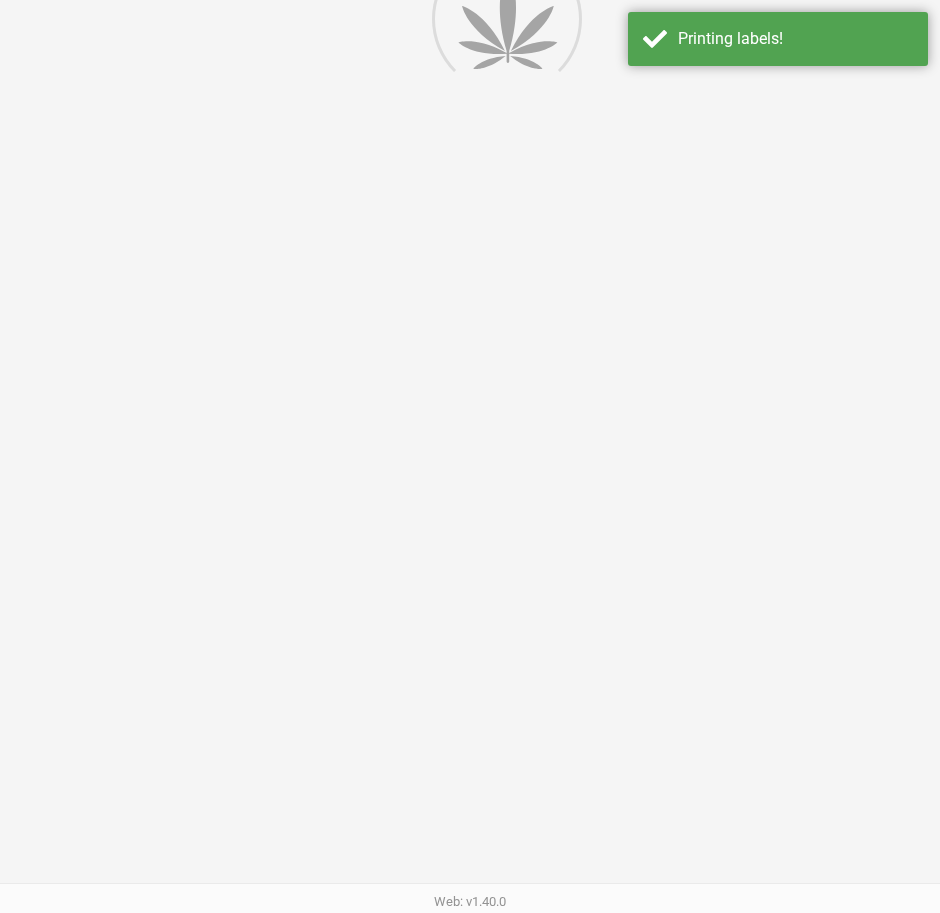 scroll, scrollTop: 0, scrollLeft: 0, axis: both 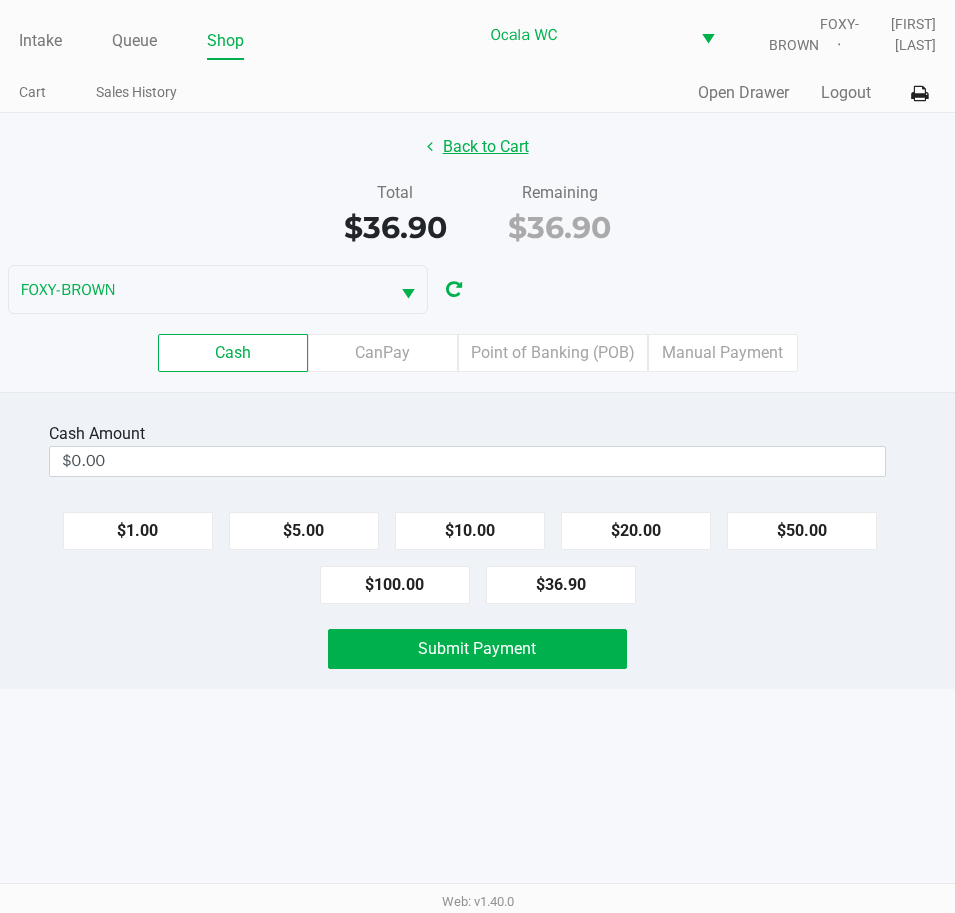 click on "Back to Cart" 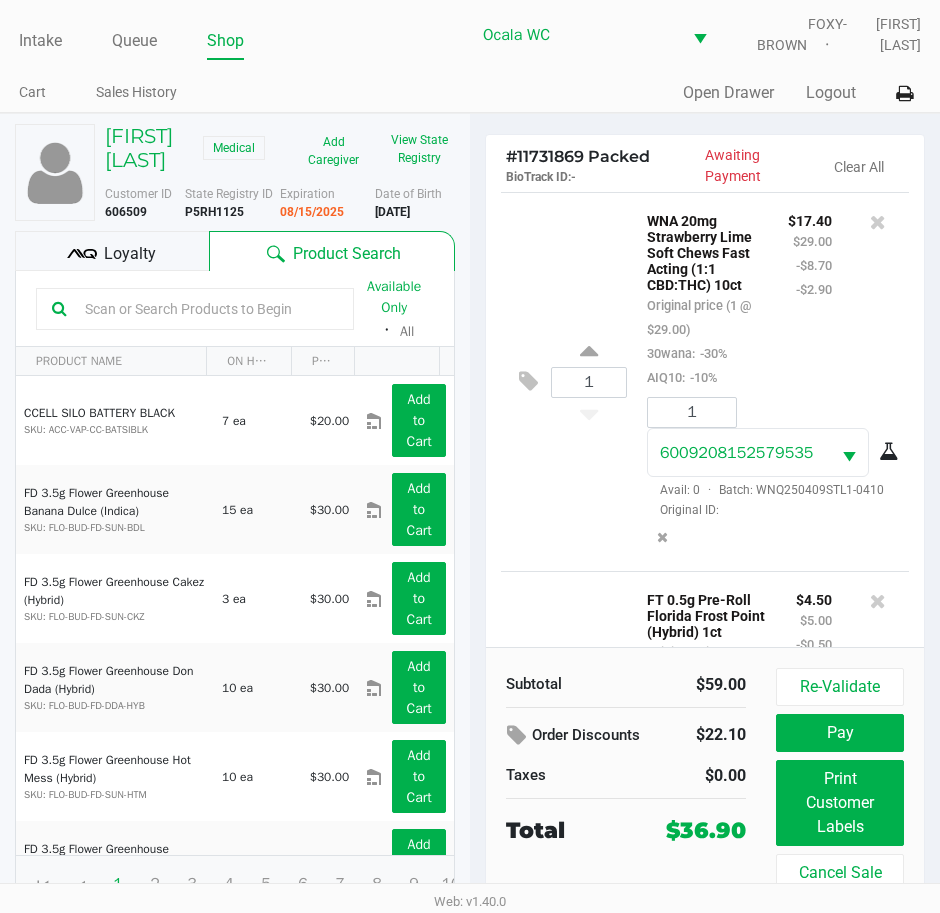 click 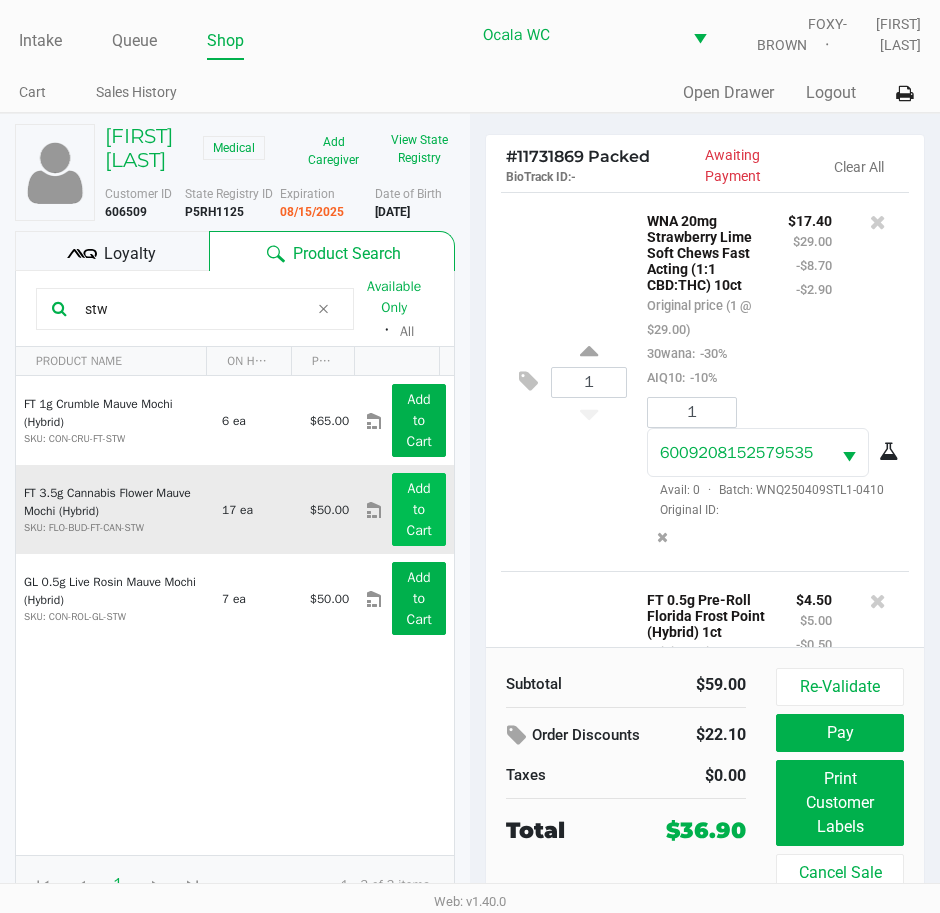 type on "stw" 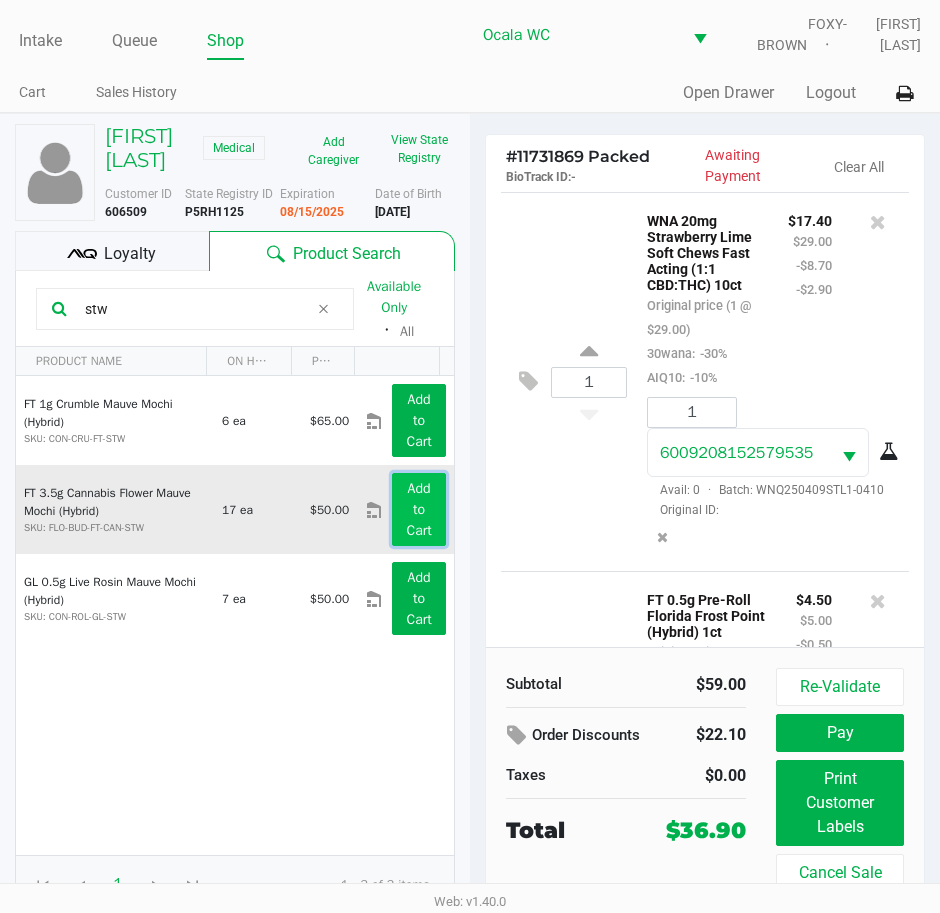click on "Add to Cart" 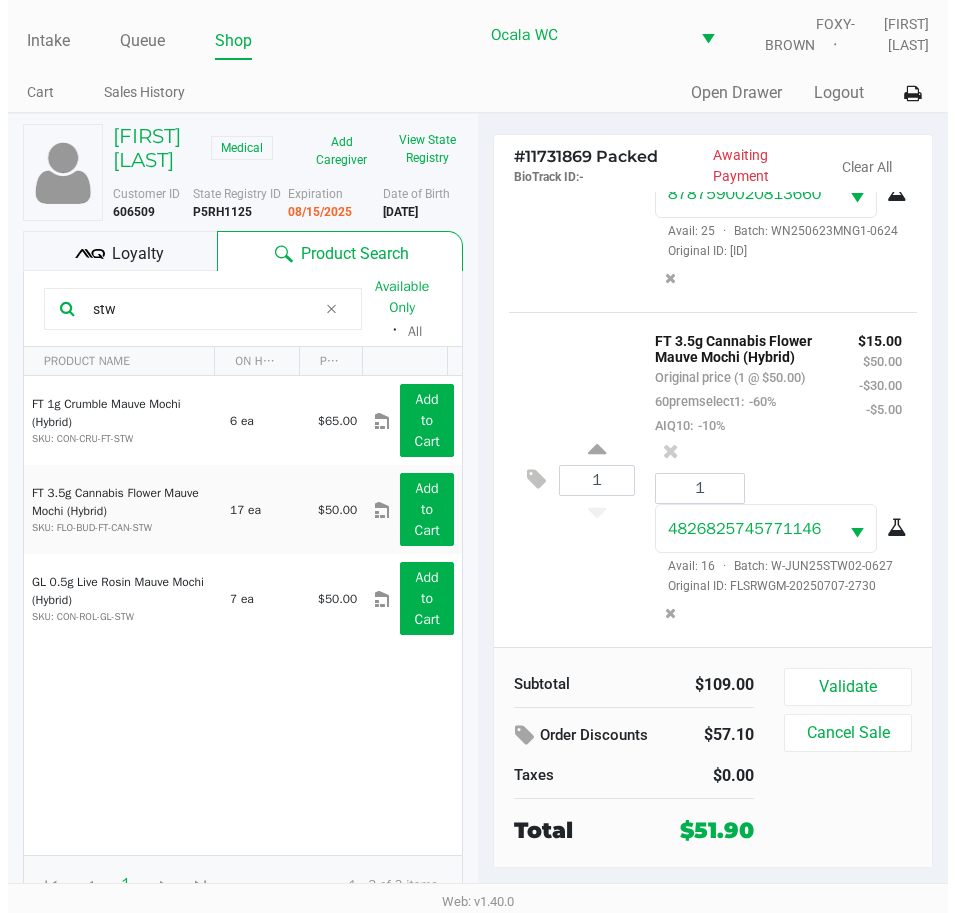 scroll, scrollTop: 1095, scrollLeft: 0, axis: vertical 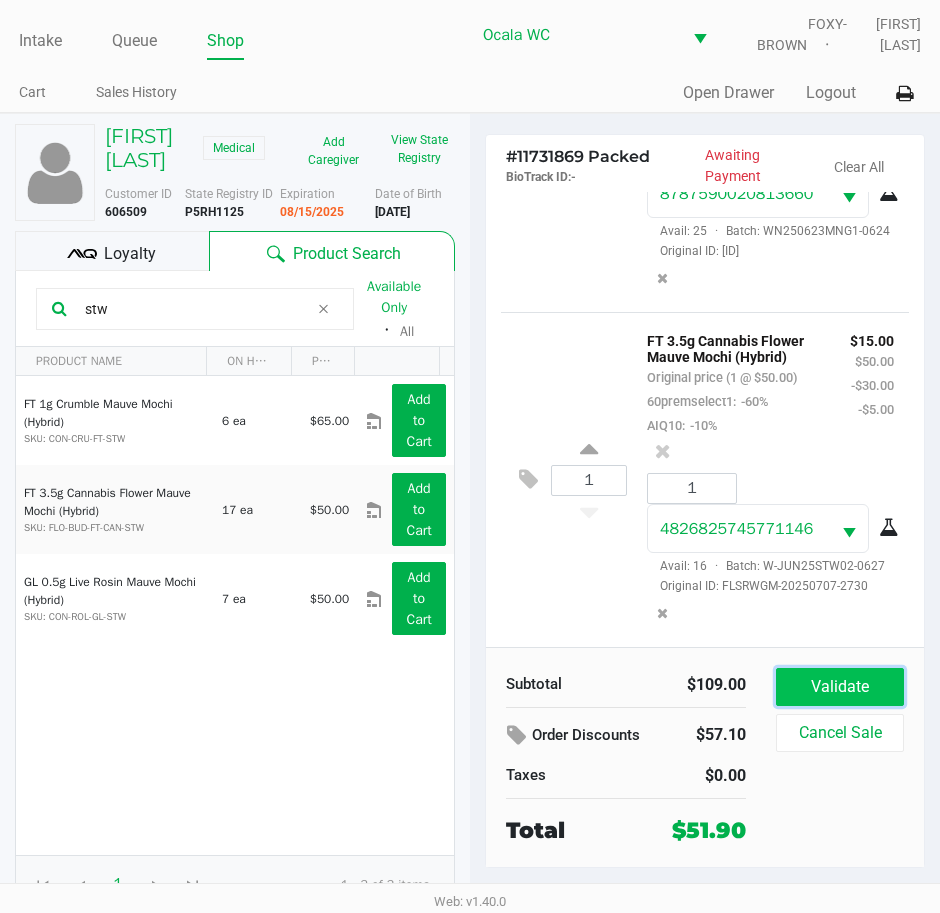 click on "Validate" 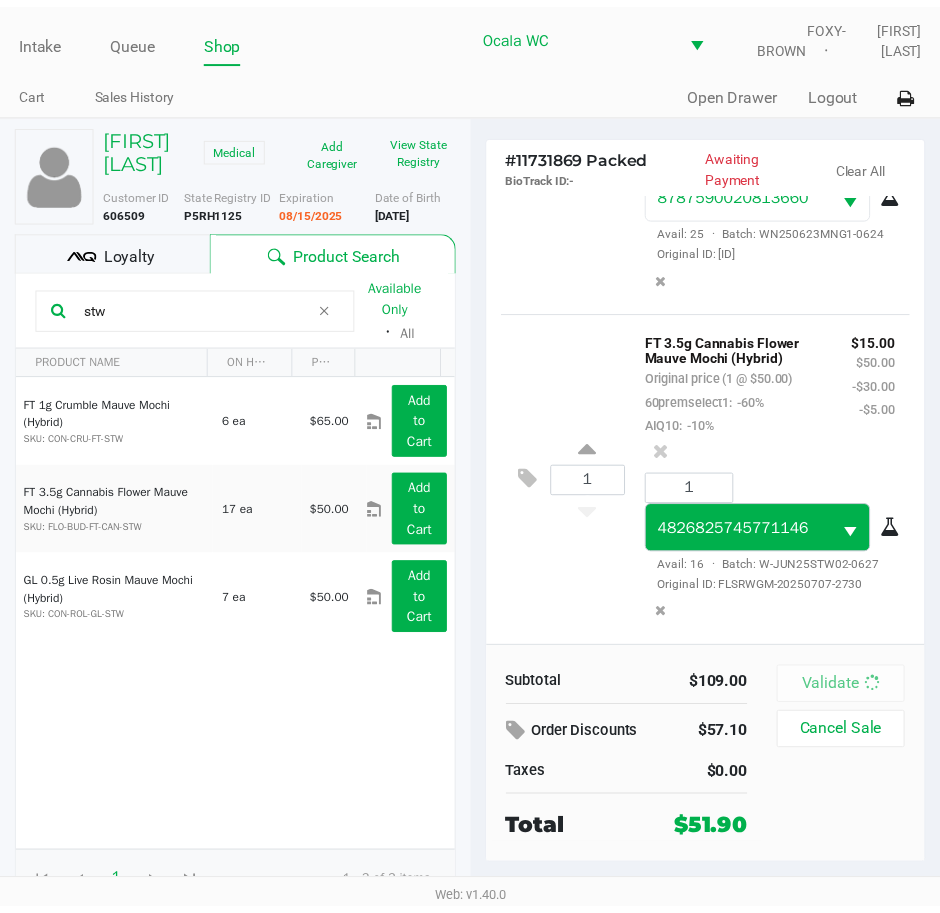 scroll, scrollTop: 1119, scrollLeft: 0, axis: vertical 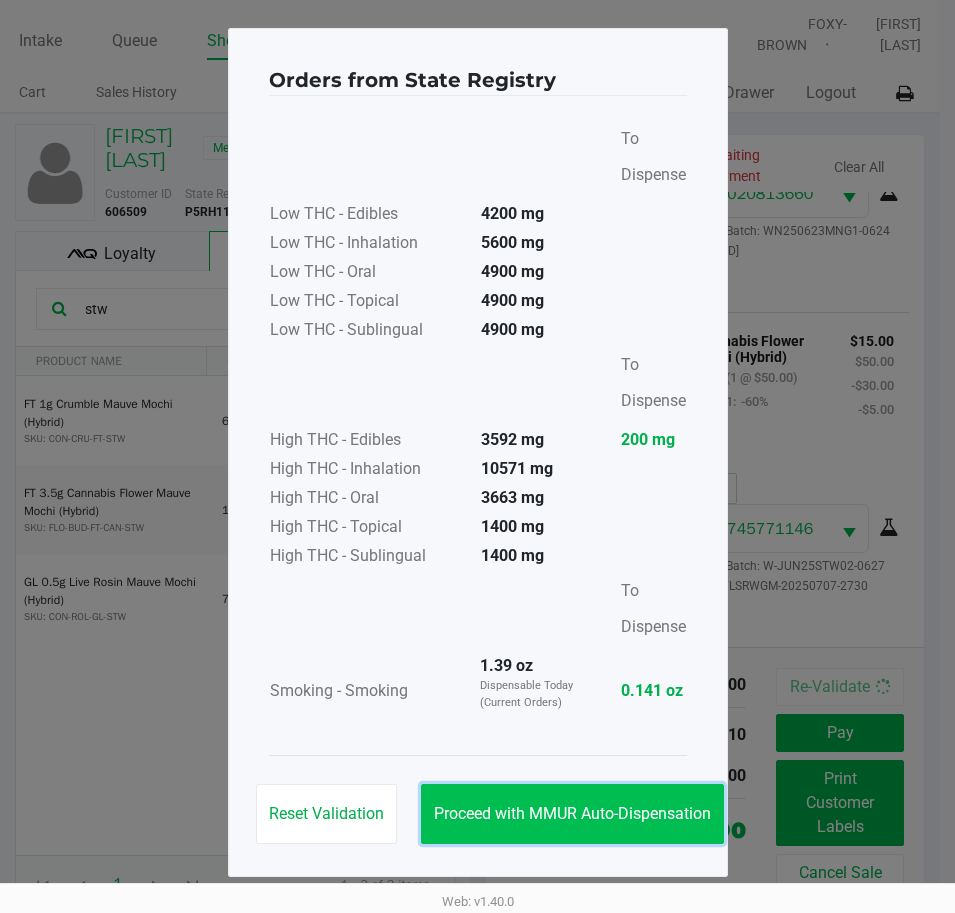 click on "Proceed with MMUR Auto-Dispensation" 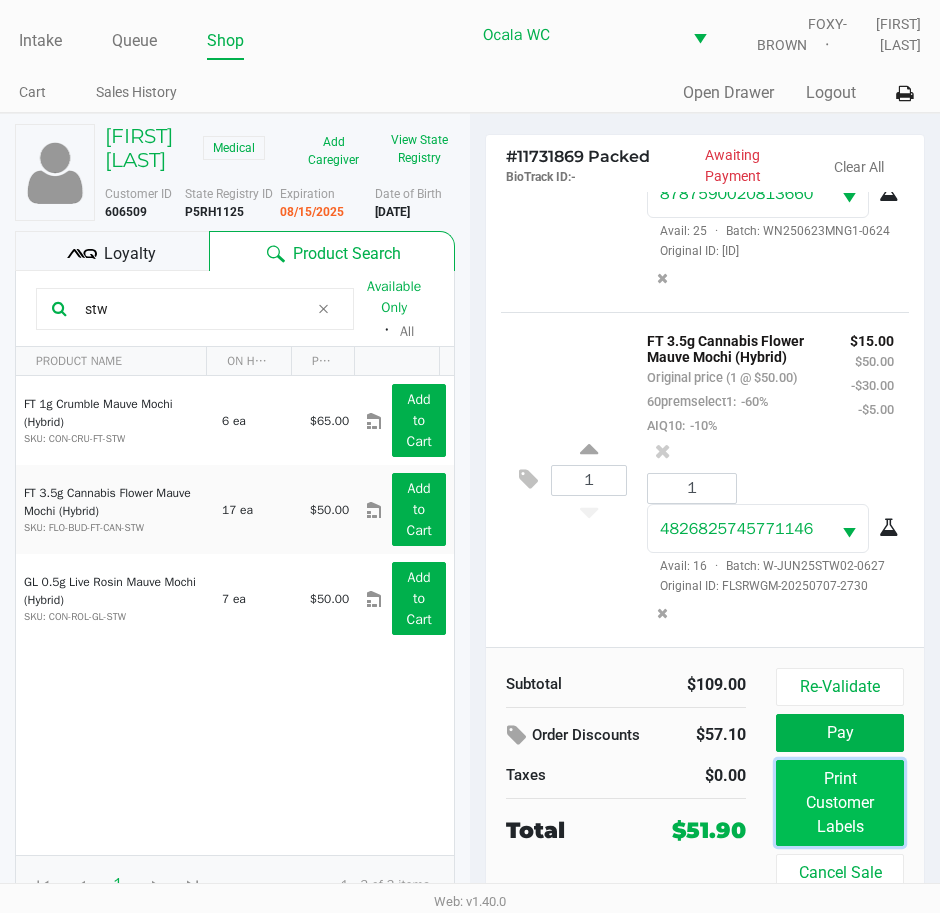 click on "Print Customer Labels" 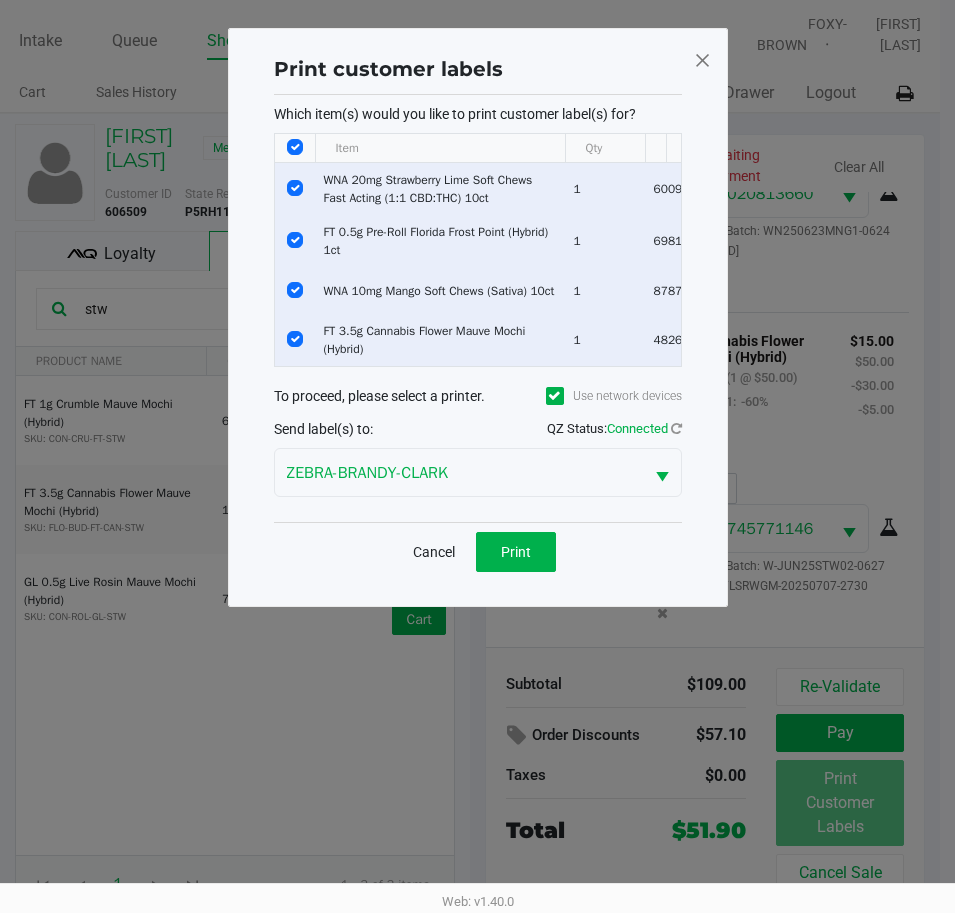 click 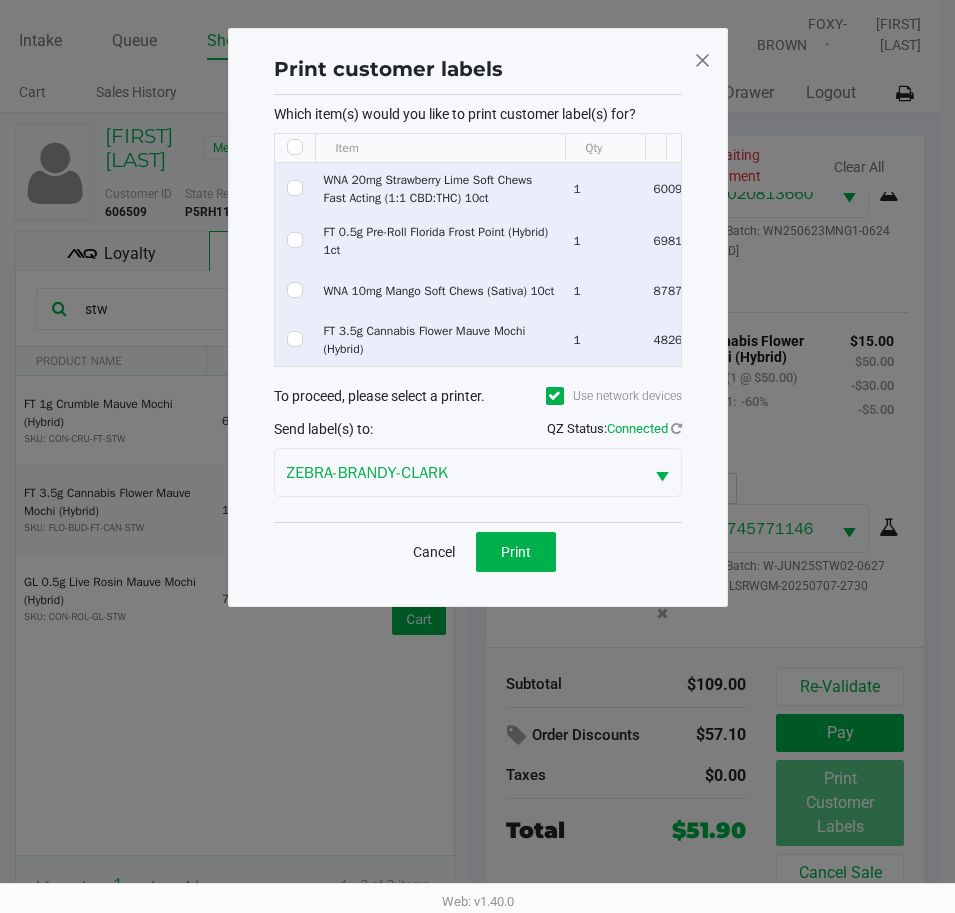 checkbox on "false" 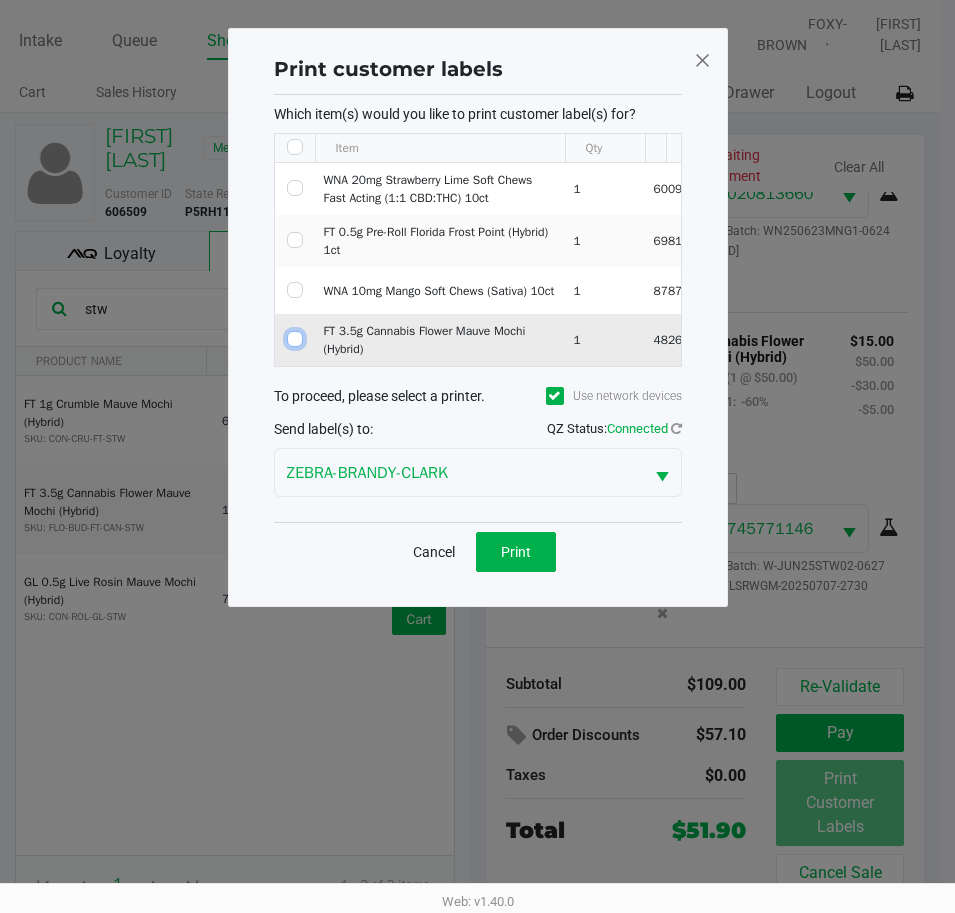 click at bounding box center [295, 339] 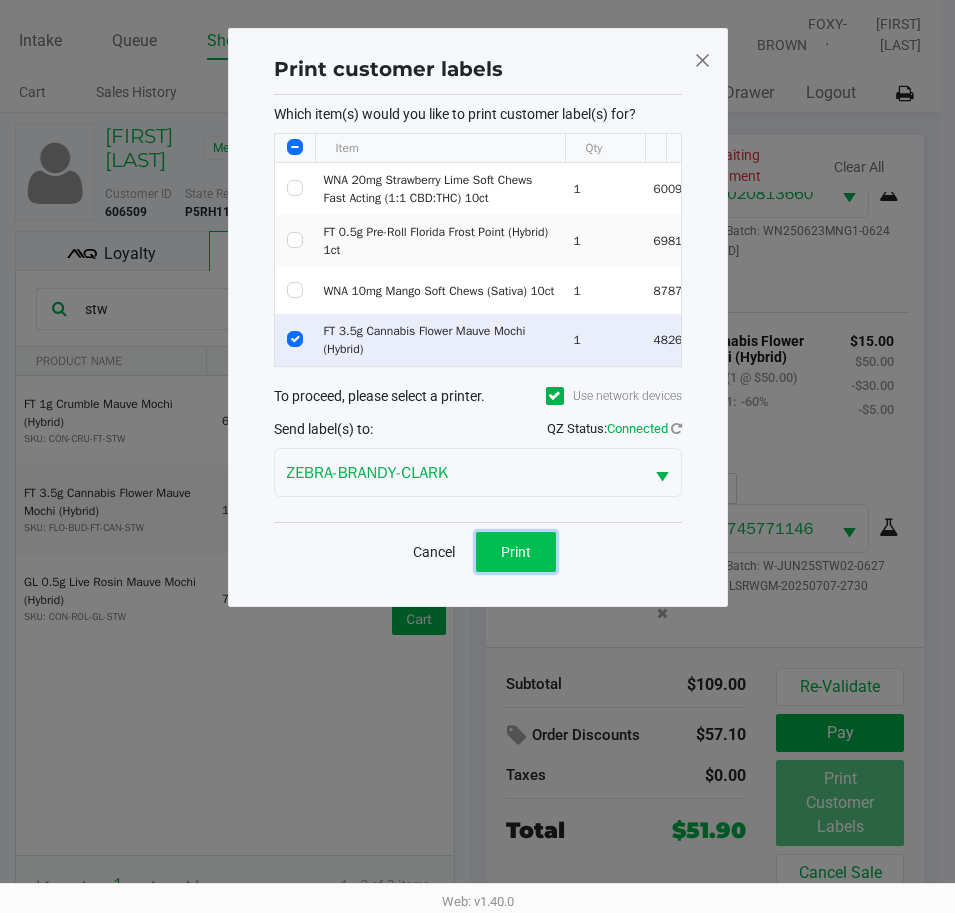 click on "Print" 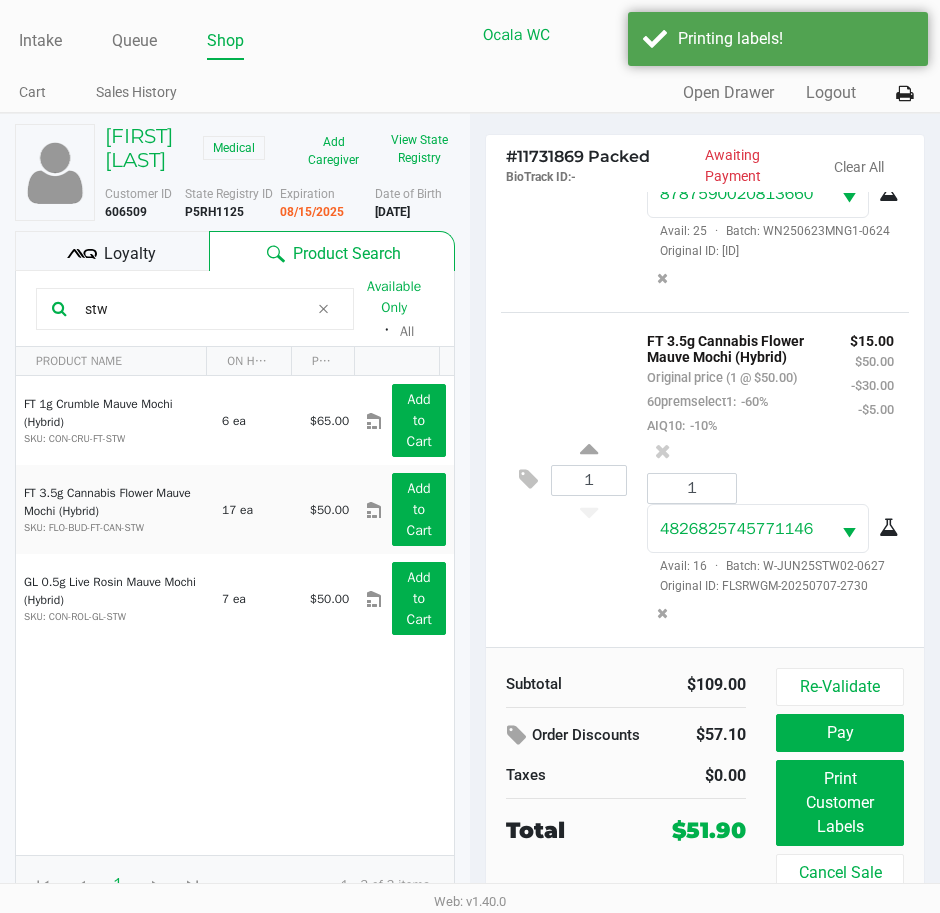 click on "Loyalty" 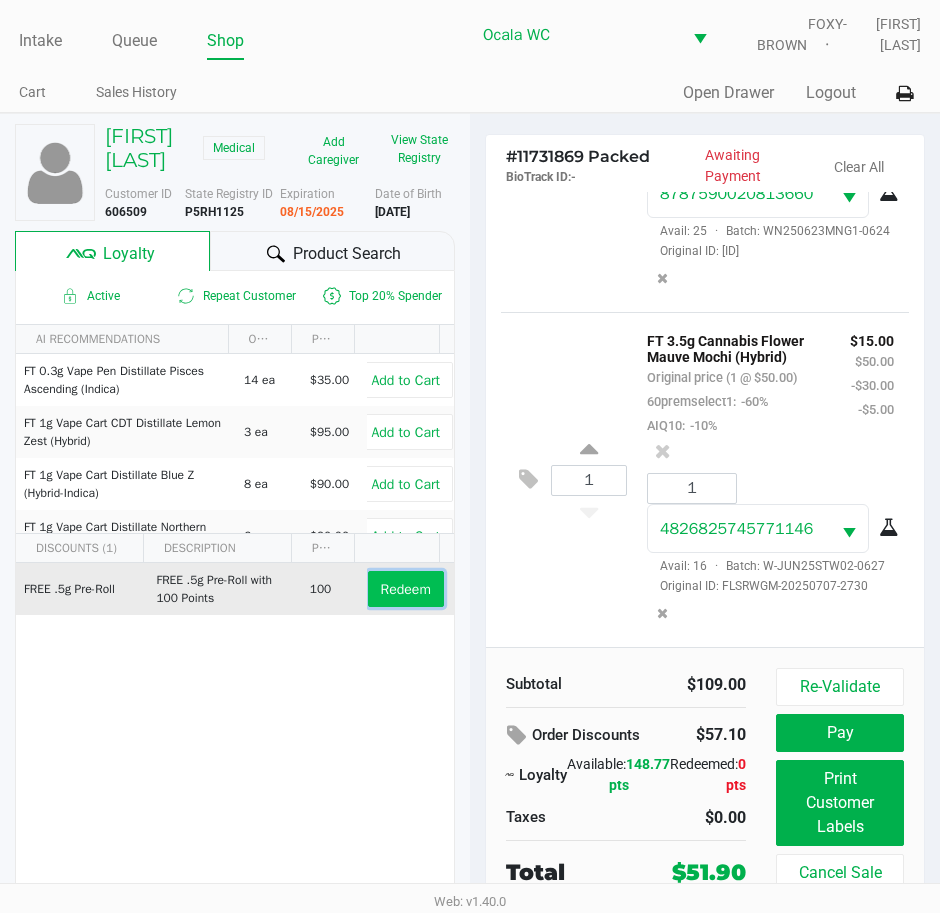 click on "Redeem" 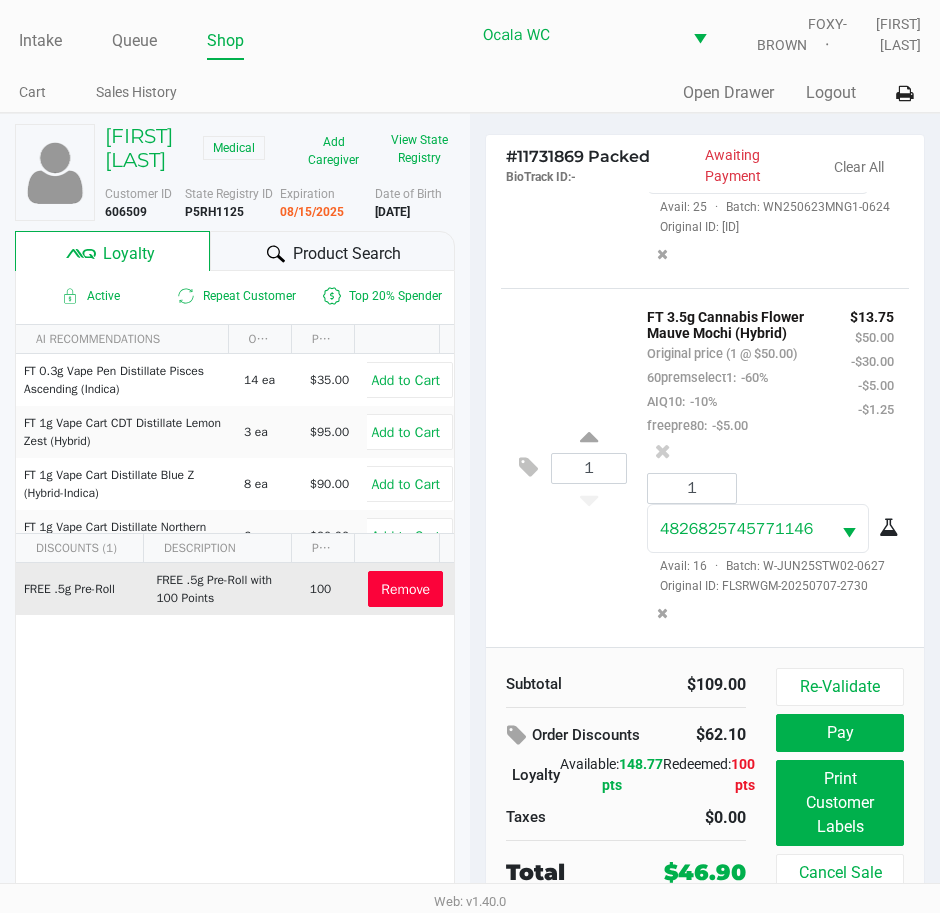 scroll, scrollTop: 1287, scrollLeft: 0, axis: vertical 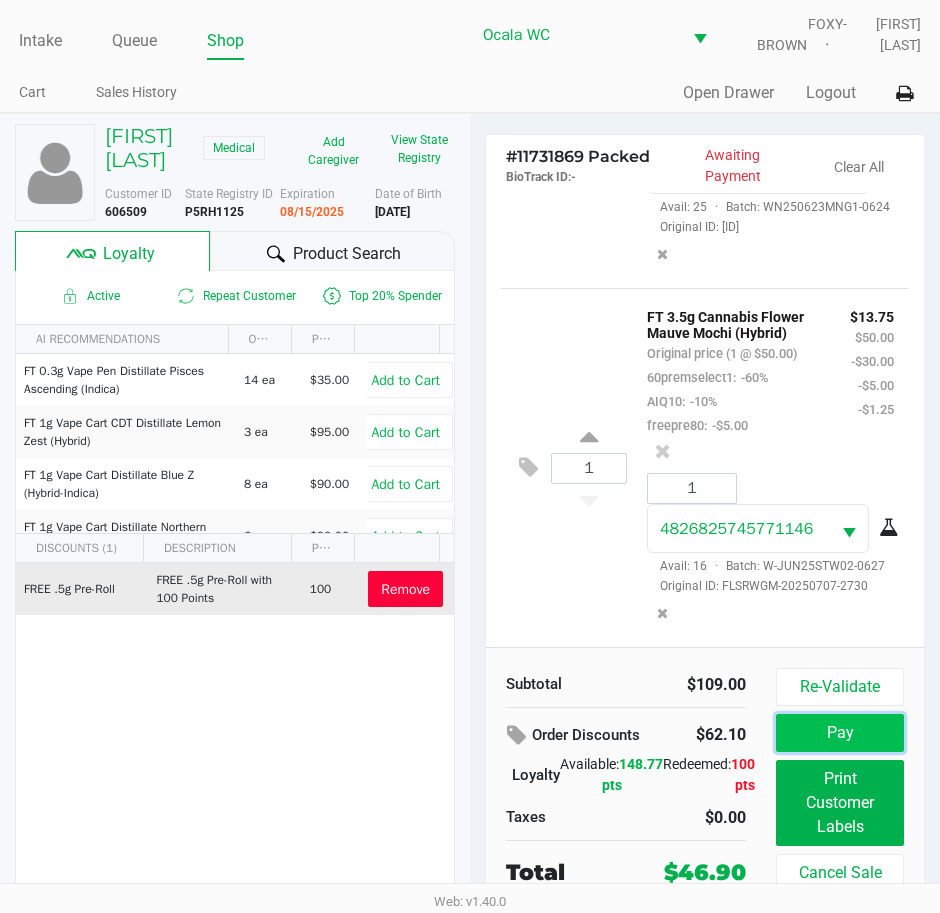 click on "Pay" 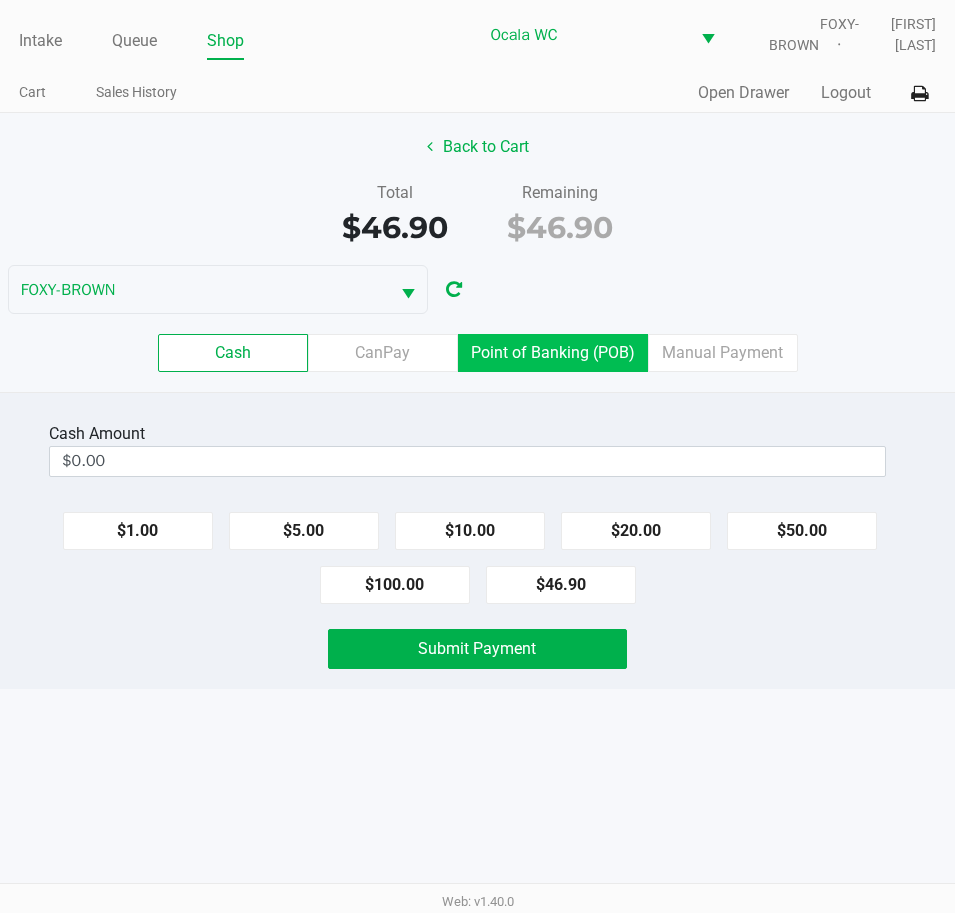 click on "Point of Banking (POB)" 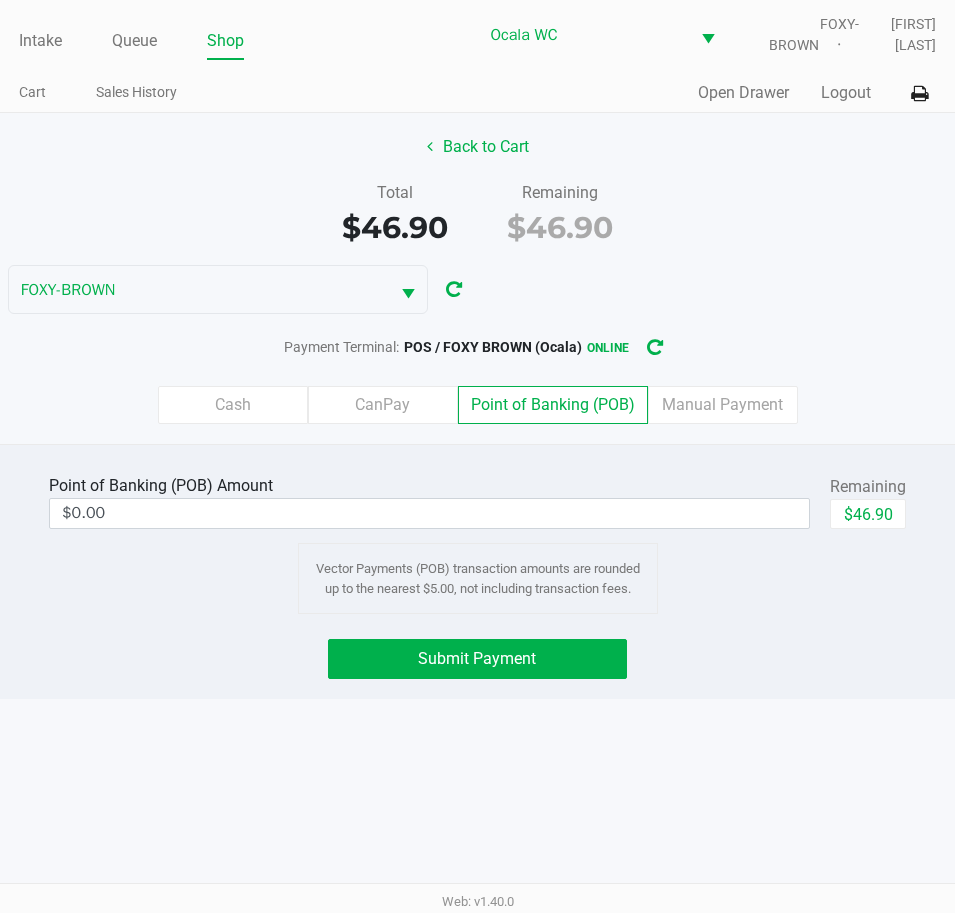 click on "$46.90" 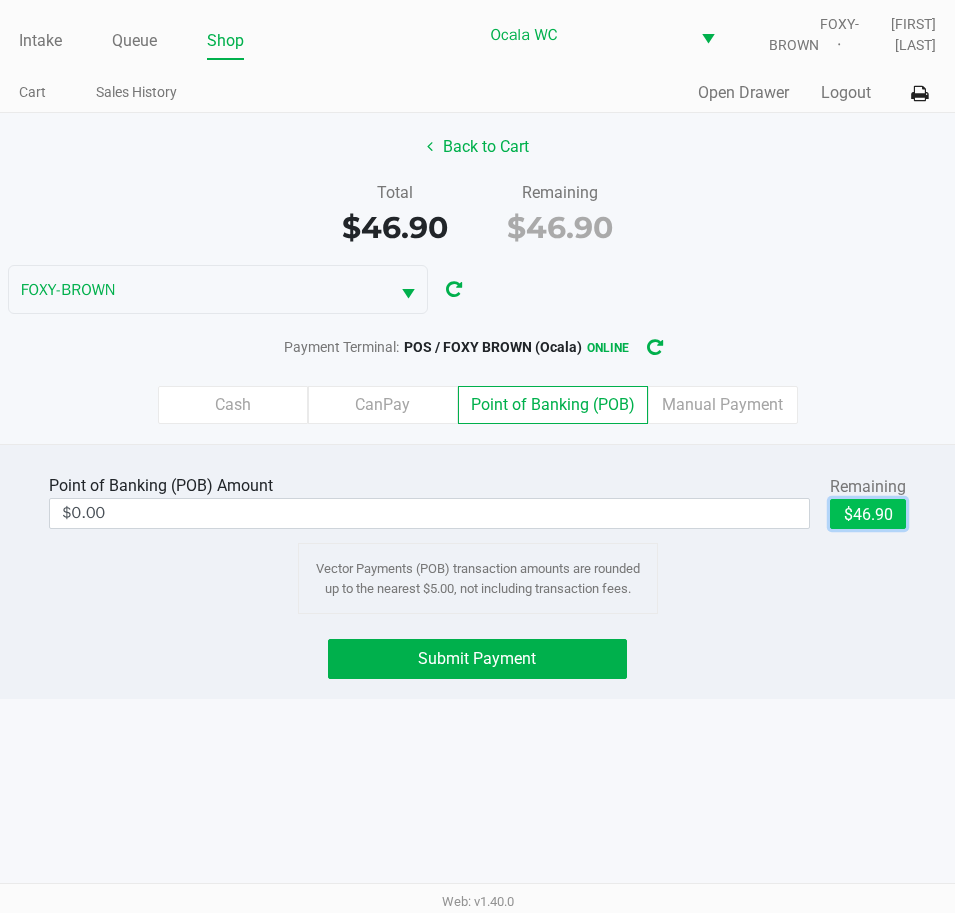 type on "$46.90" 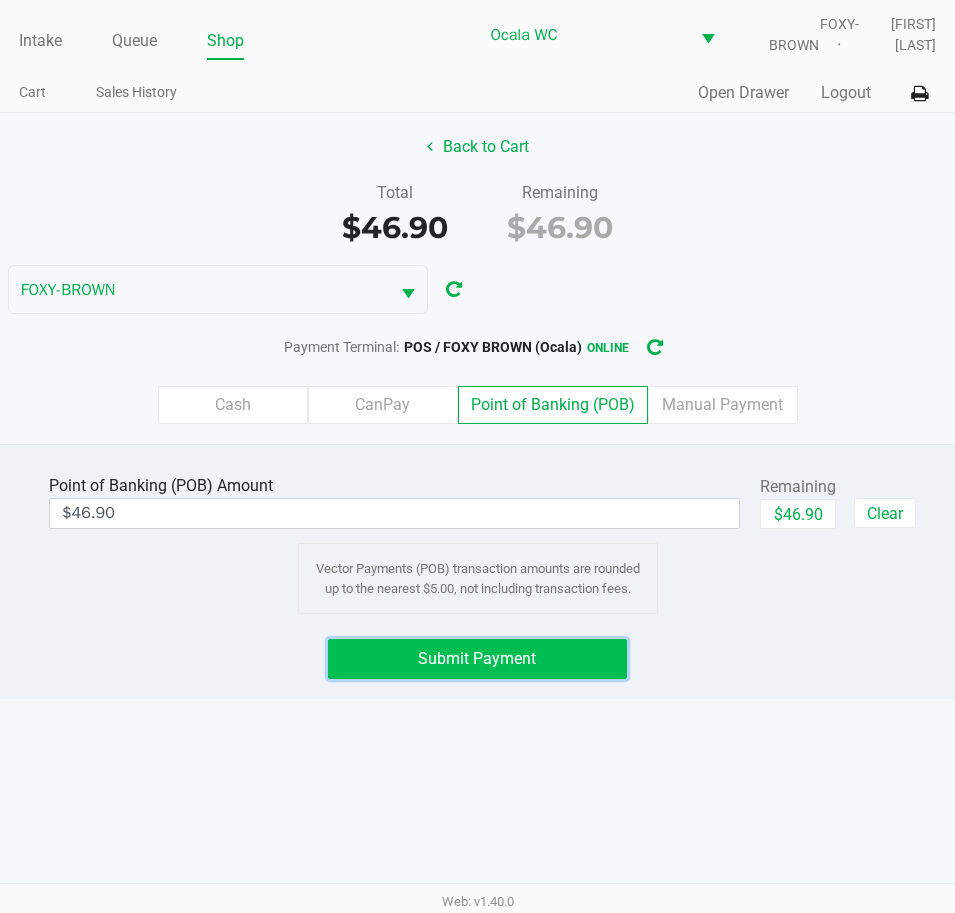 click on "Submit Payment" 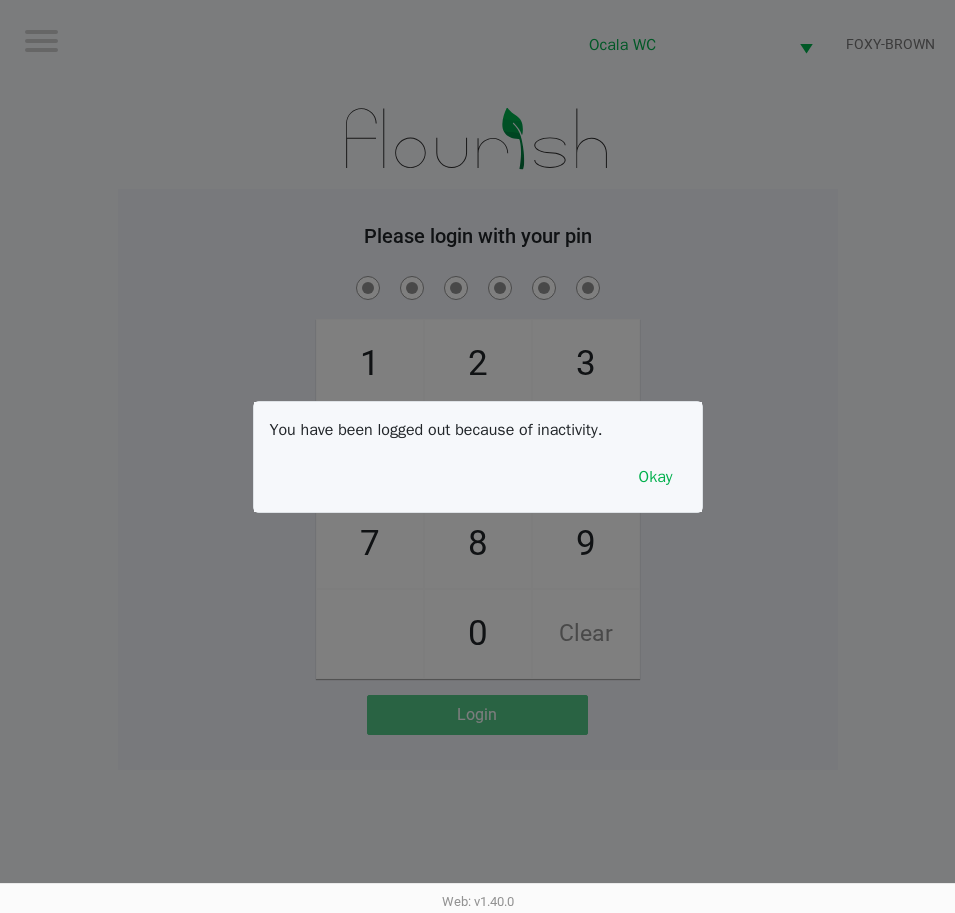 drag, startPoint x: 645, startPoint y: 429, endPoint x: 647, endPoint y: 454, distance: 25.079872 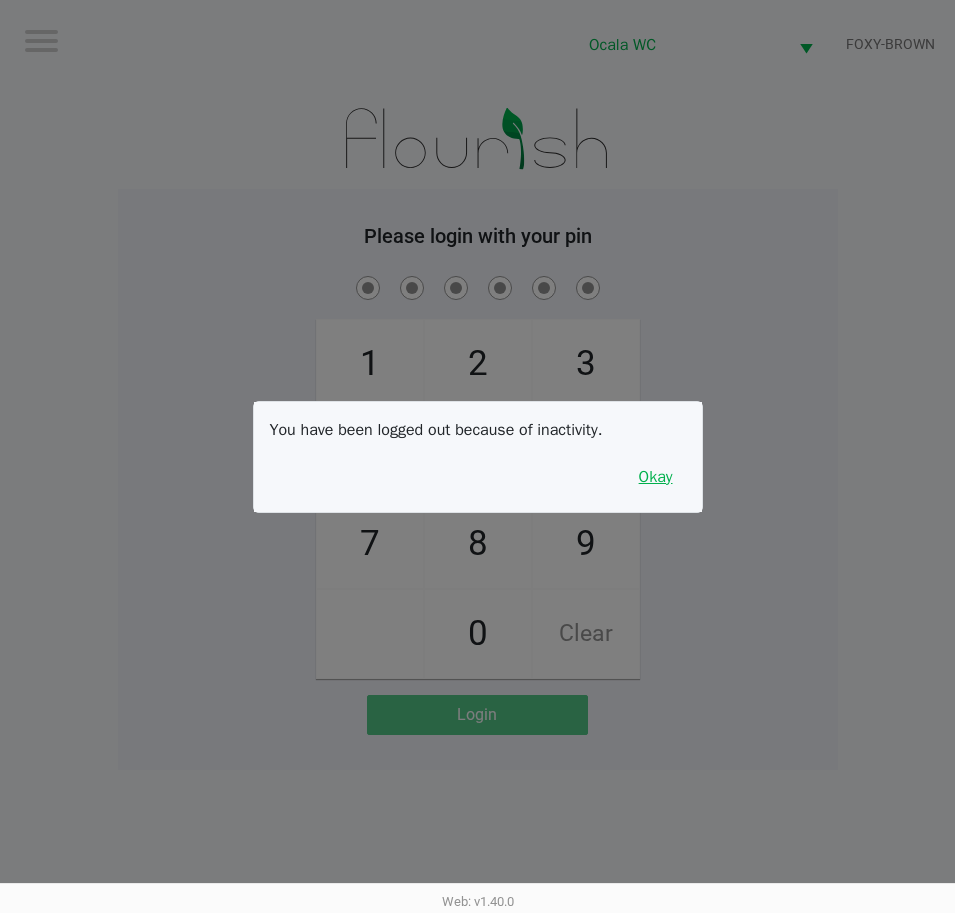 click on "Okay" at bounding box center (656, 477) 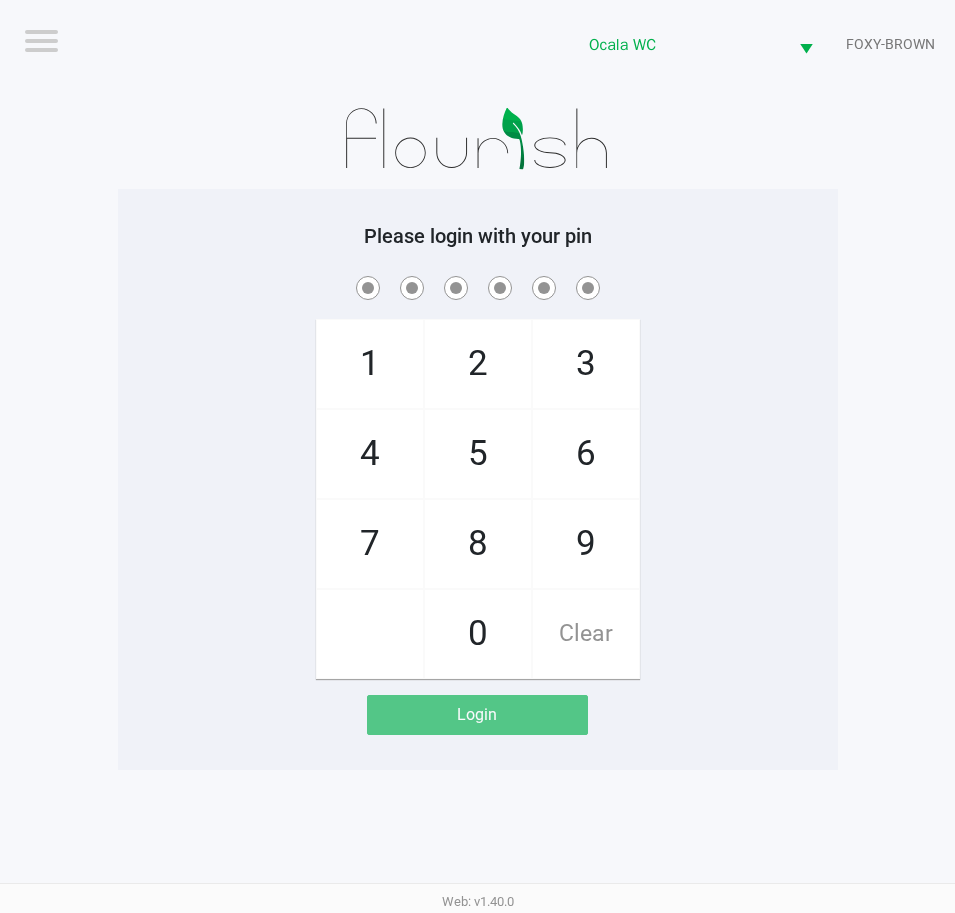 click on "1   4   7       2   5   8   0   3   6   9   Clear" 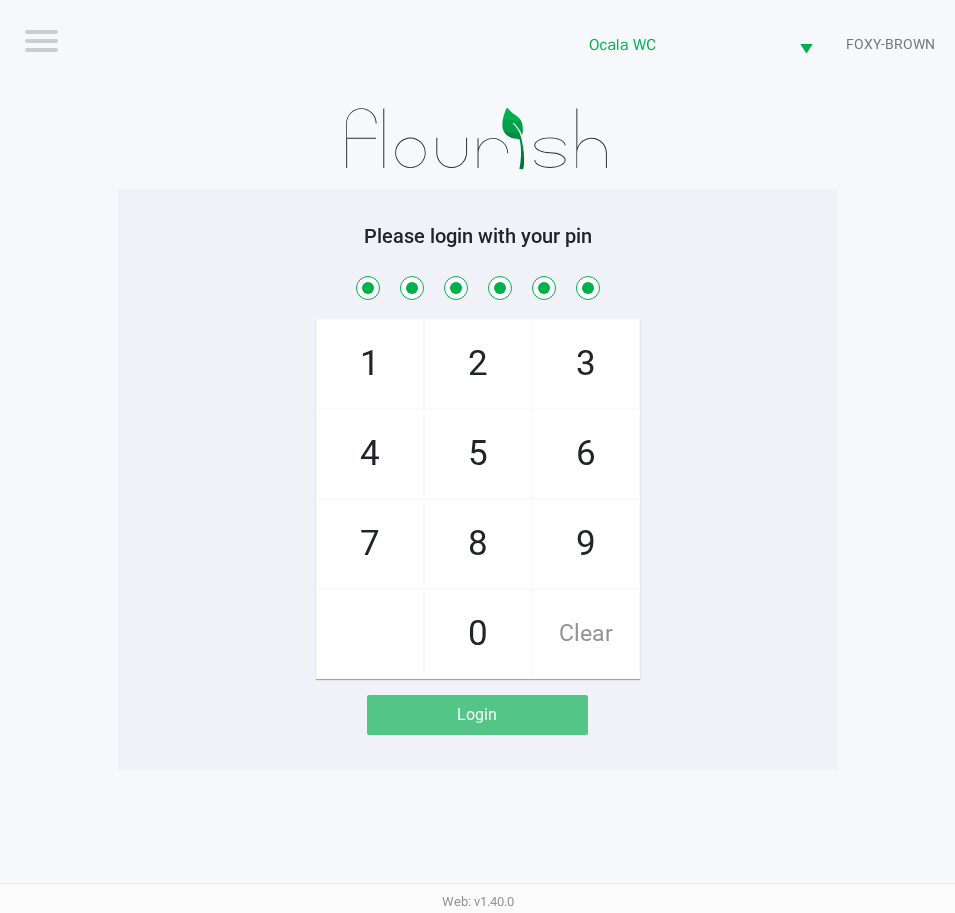 checkbox on "true" 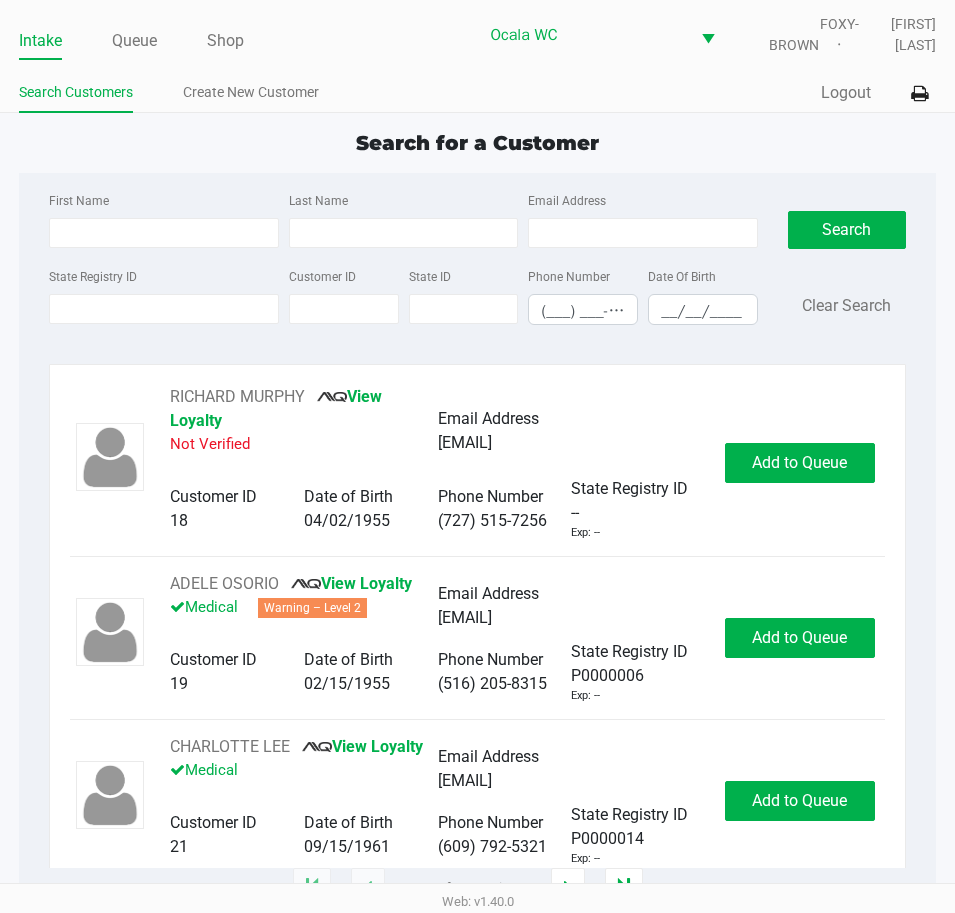 type on "HANNAH" 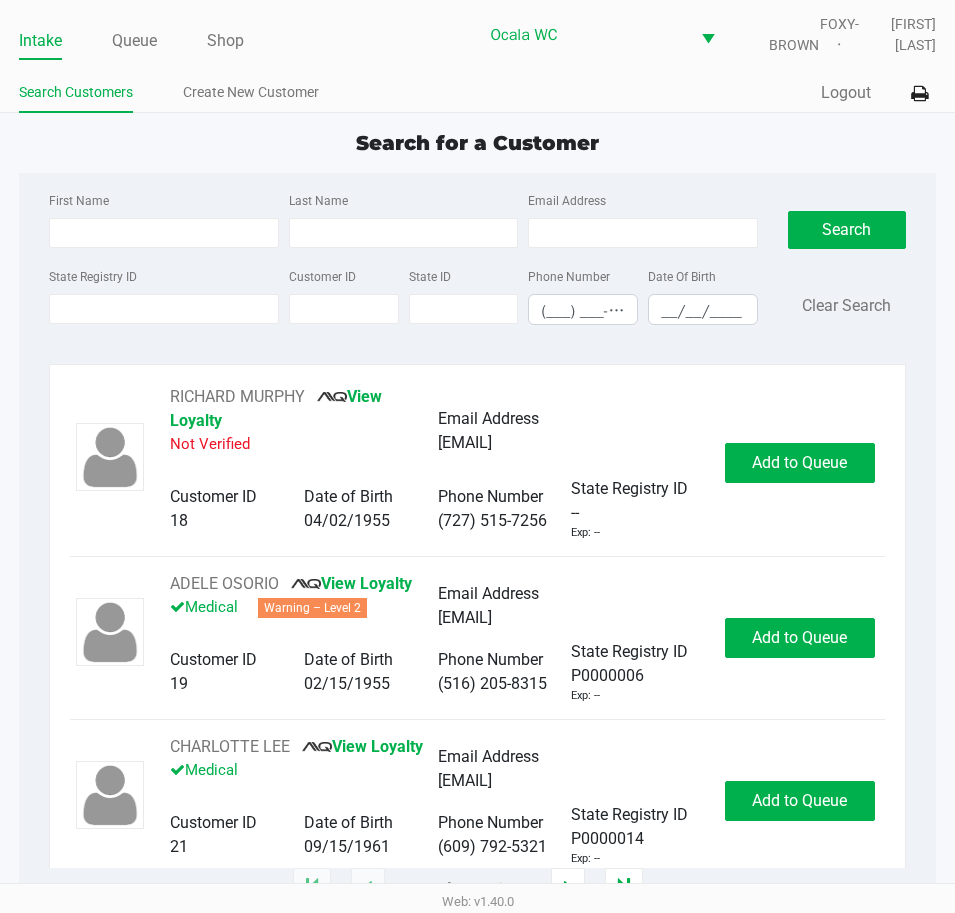 type on "[LAST]" 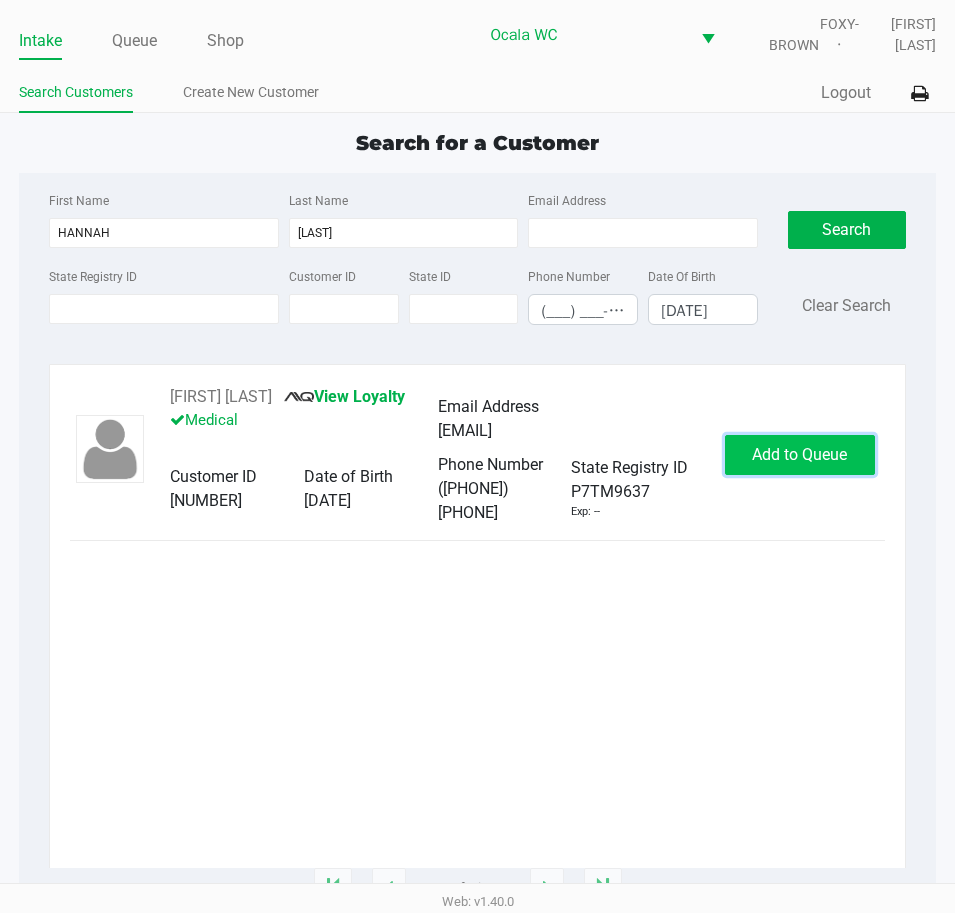 click on "Add to Queue" 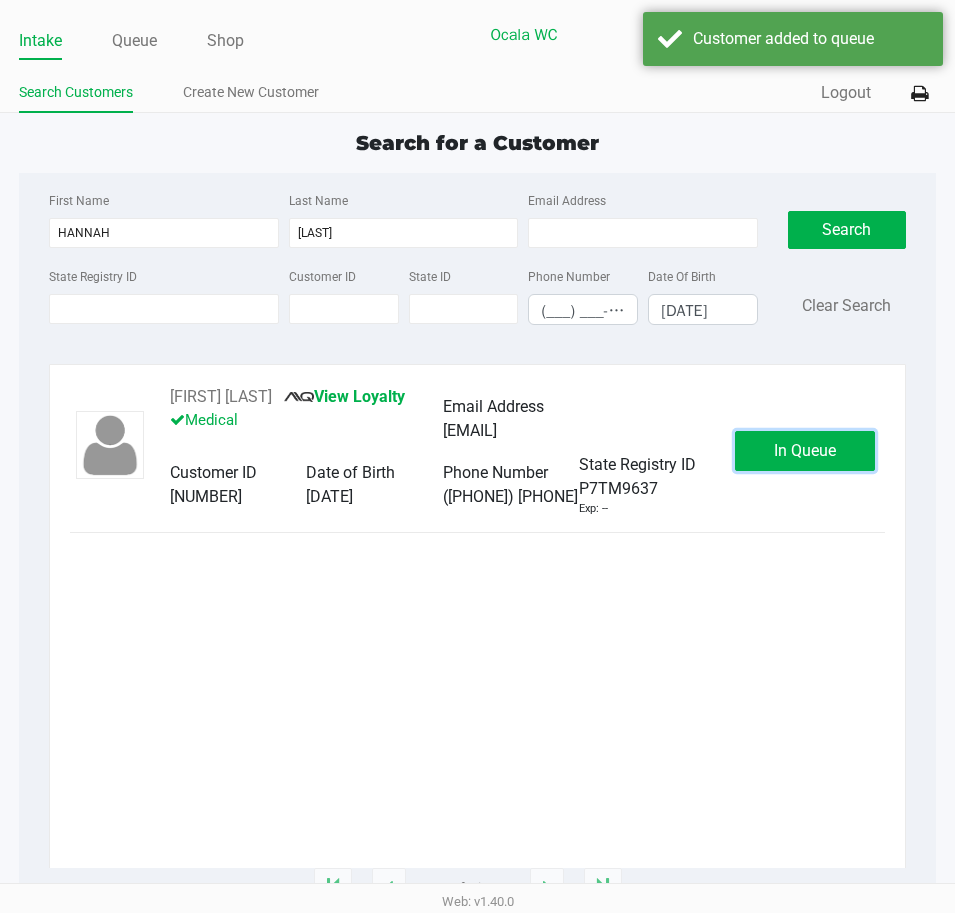 click on "In Queue" 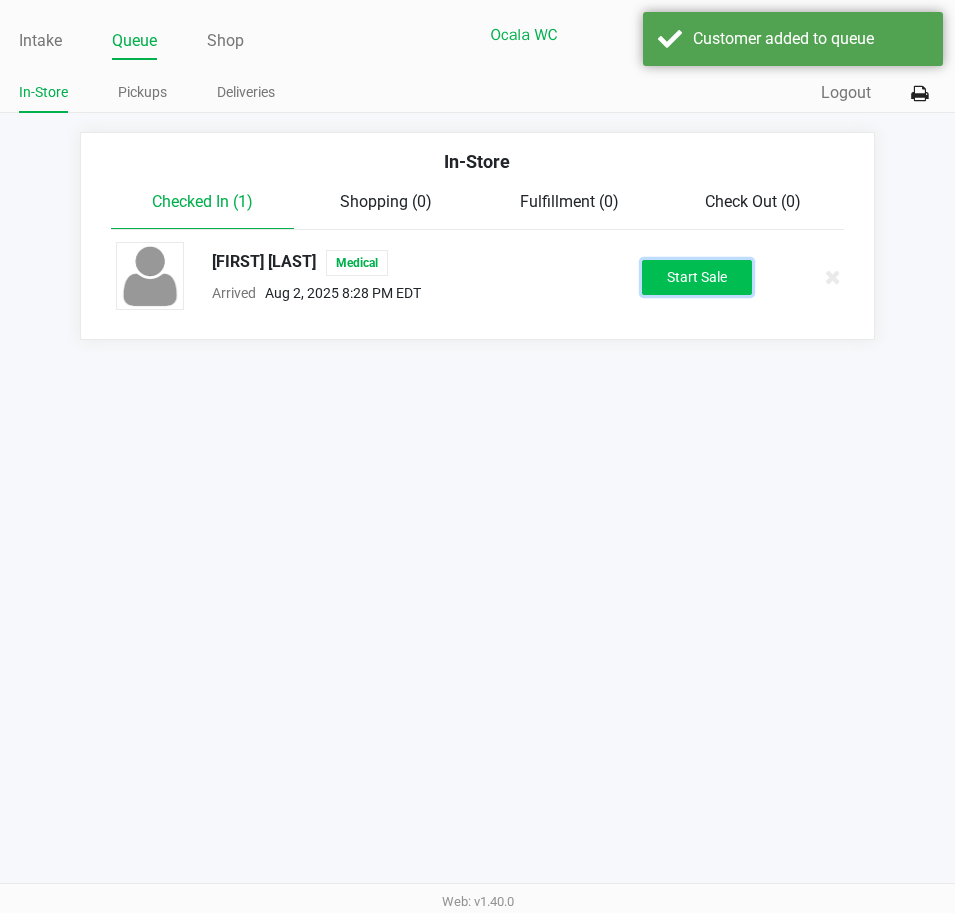 click on "Start Sale" 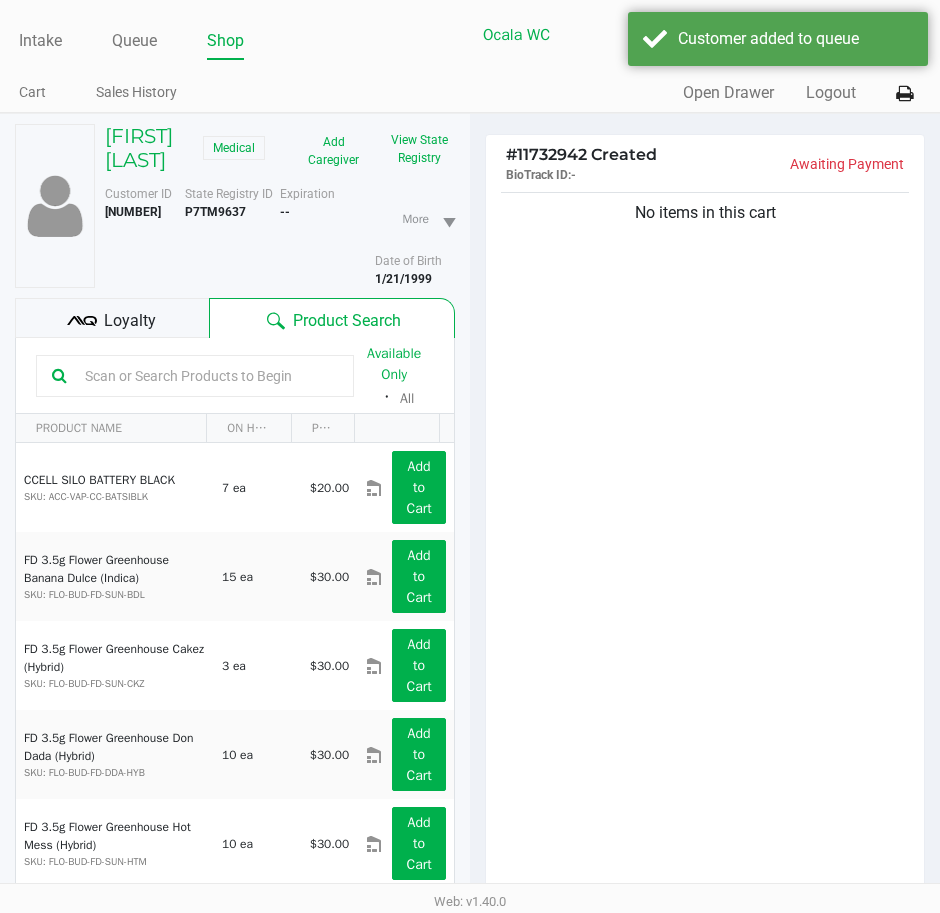 click 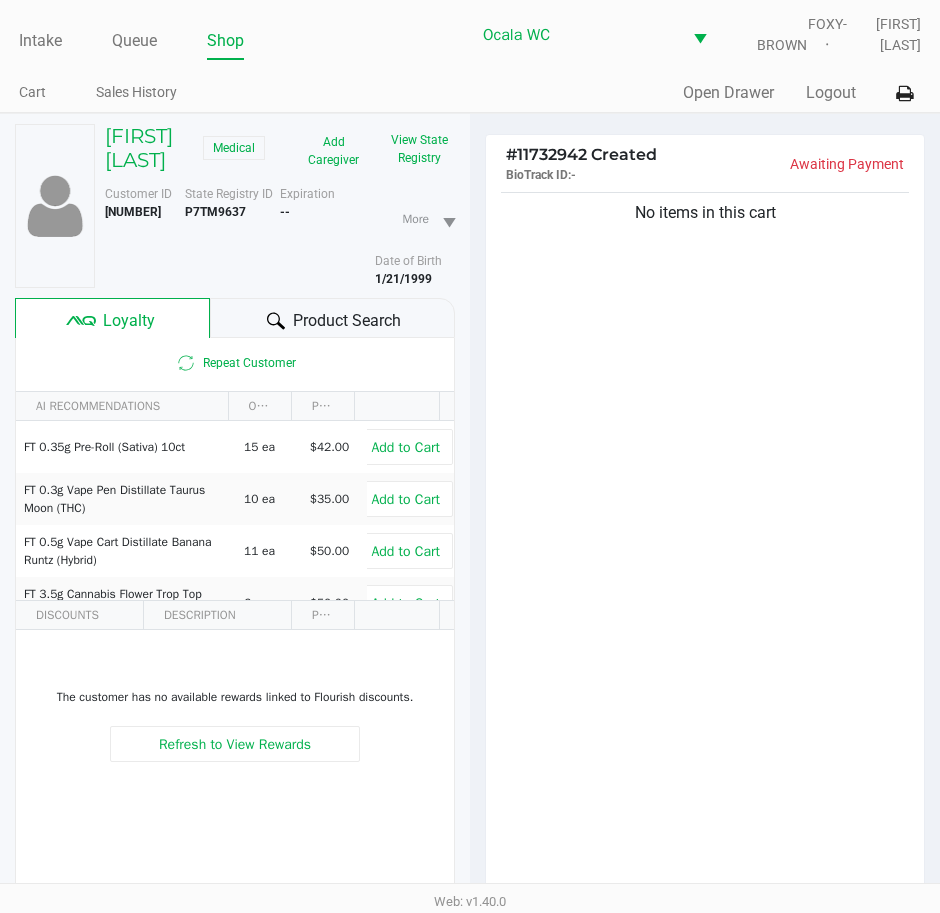 click on "Product Search" 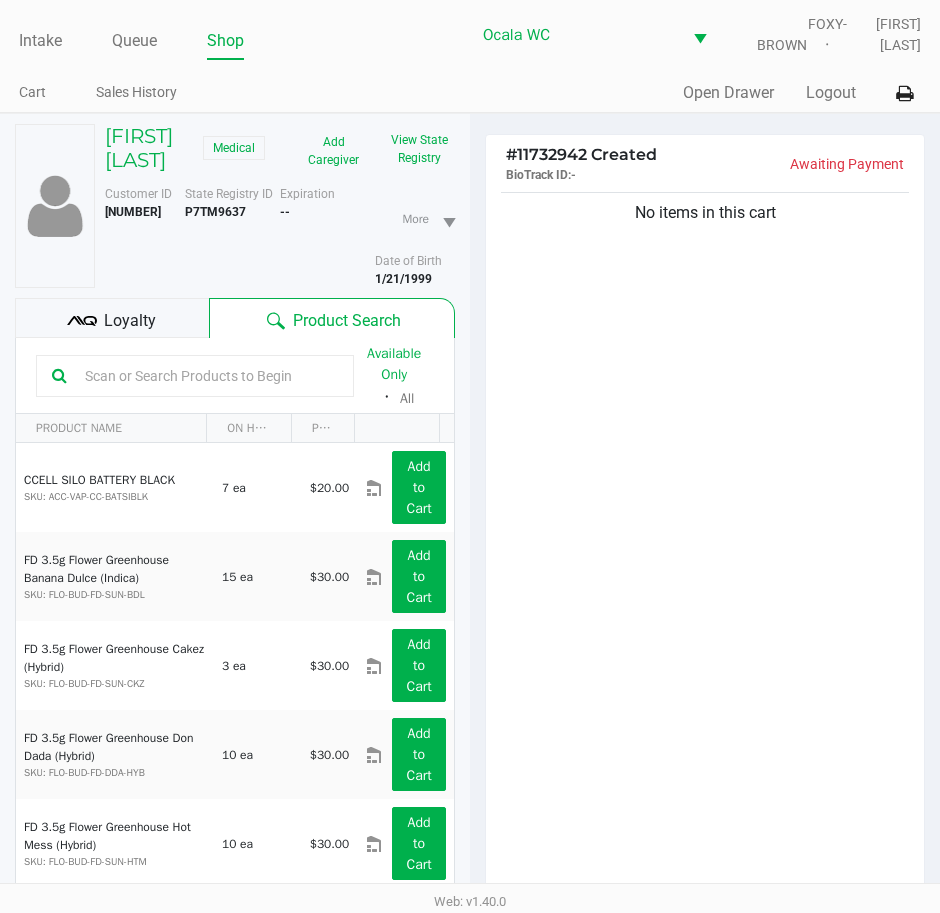 click 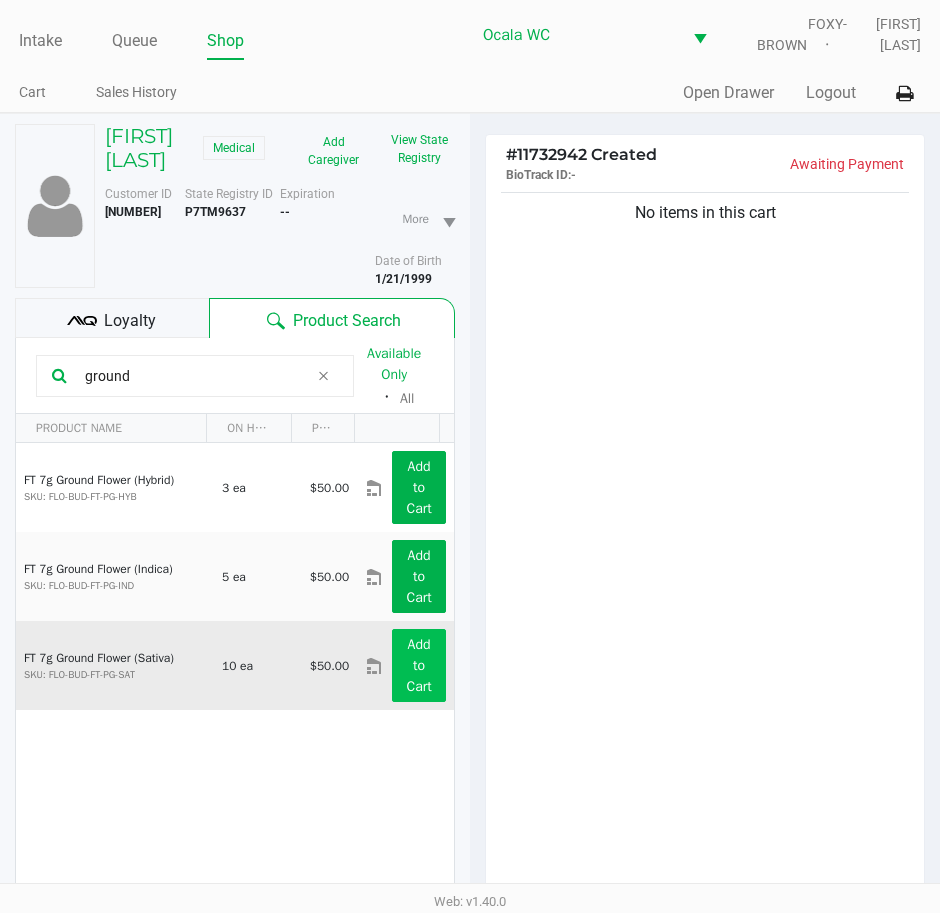 type on "ground" 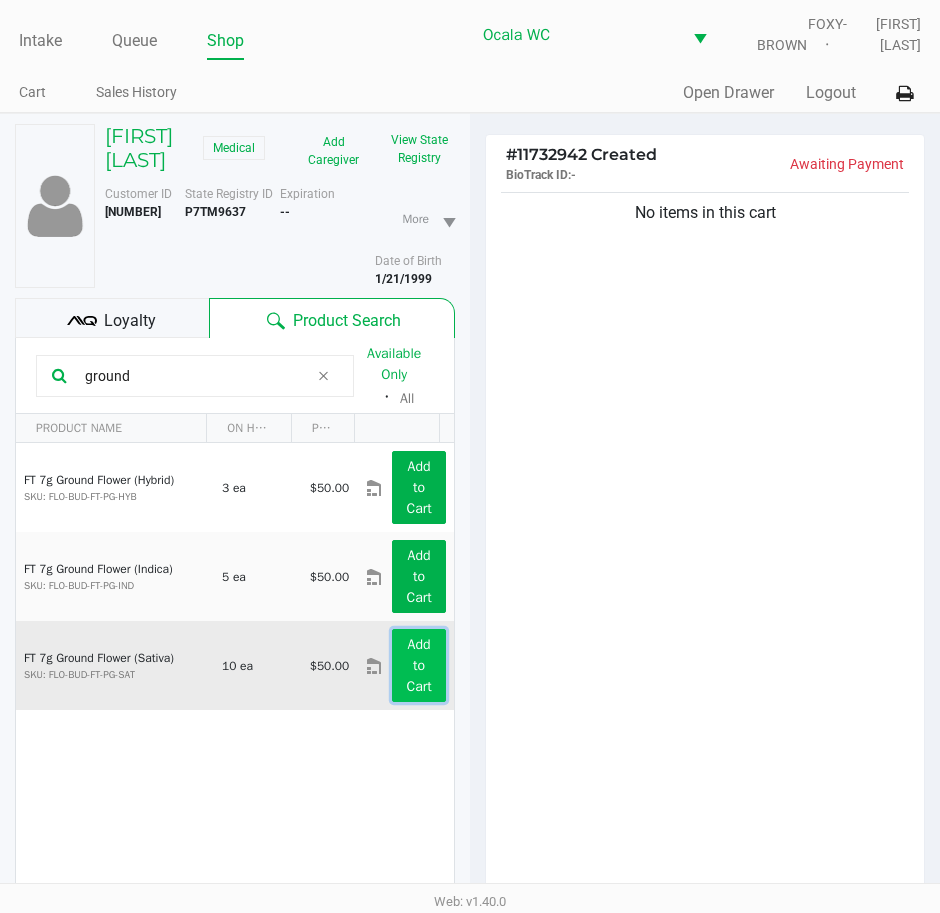click on "Add to Cart" 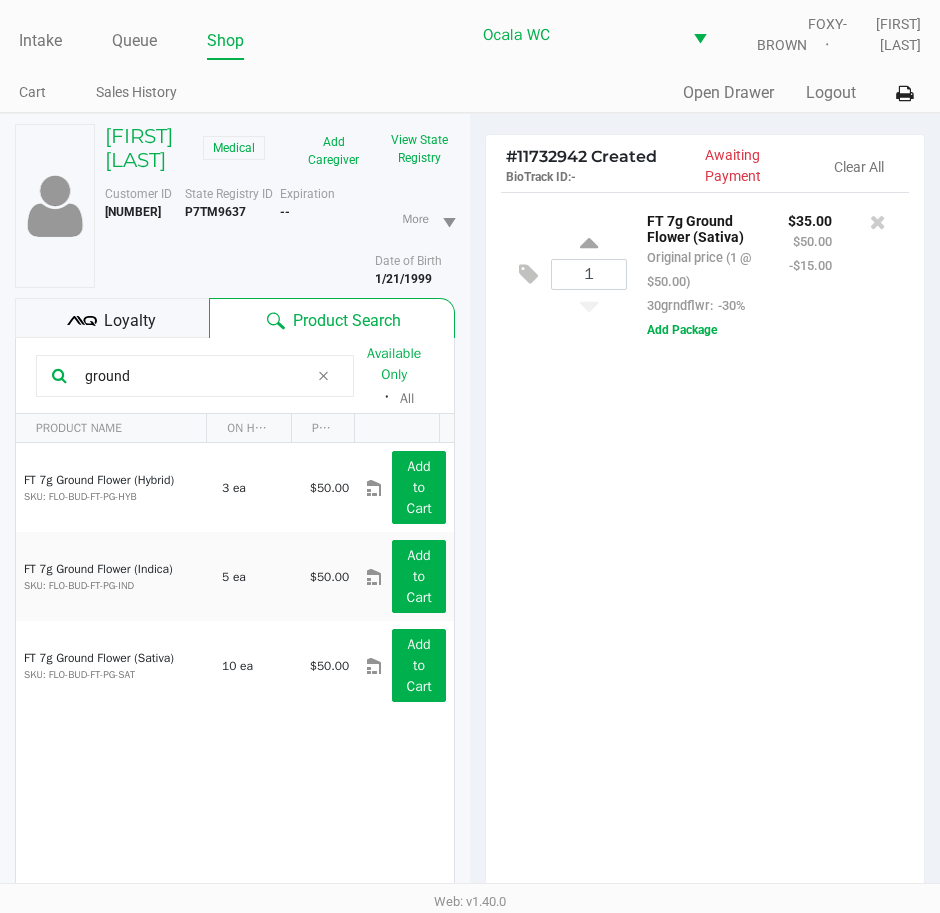 click on "Loyalty" 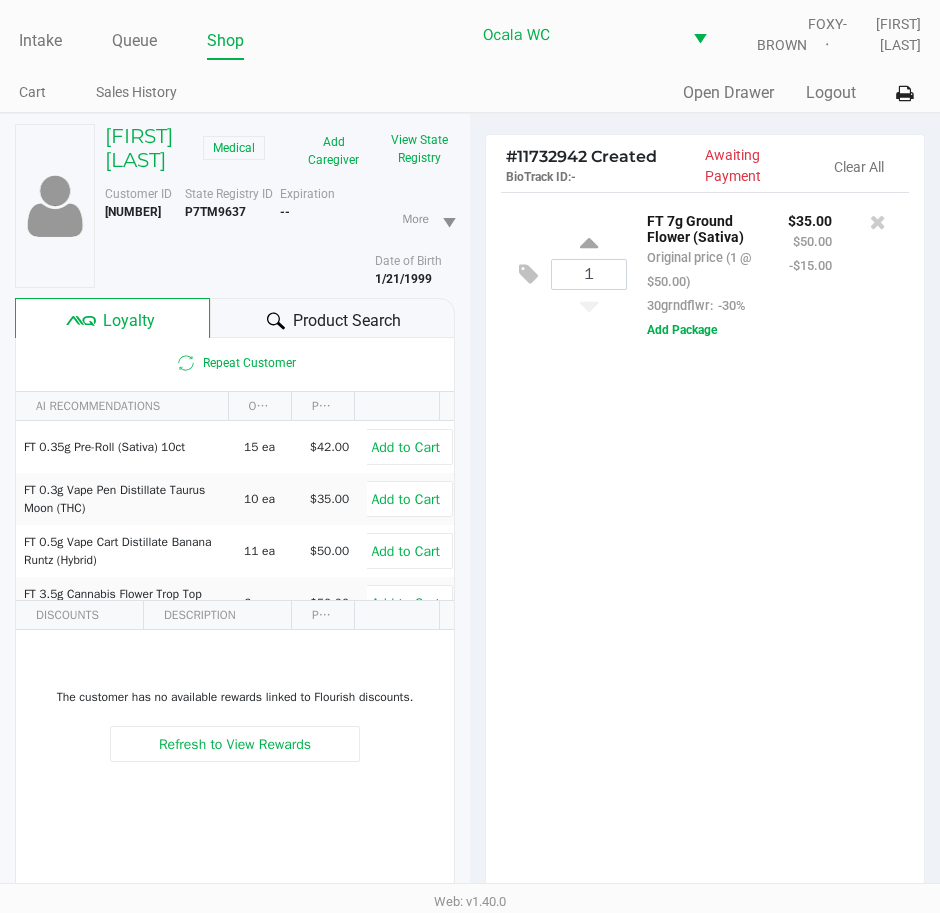 click on "Product Search" 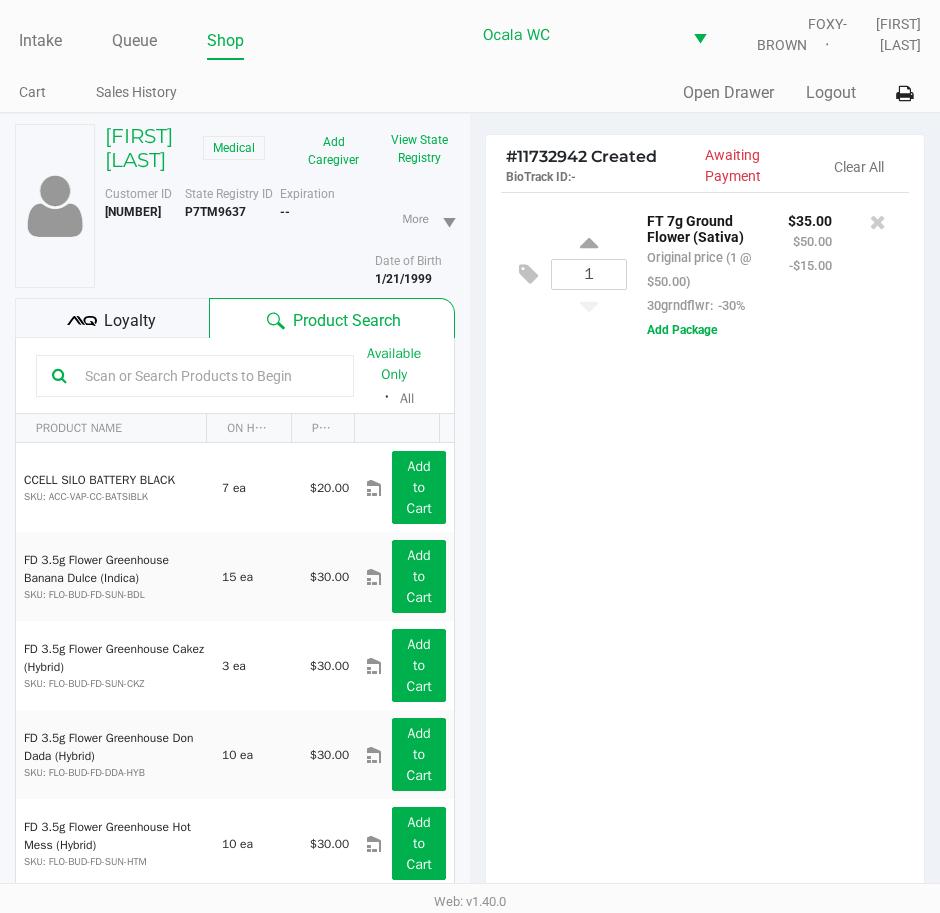 click 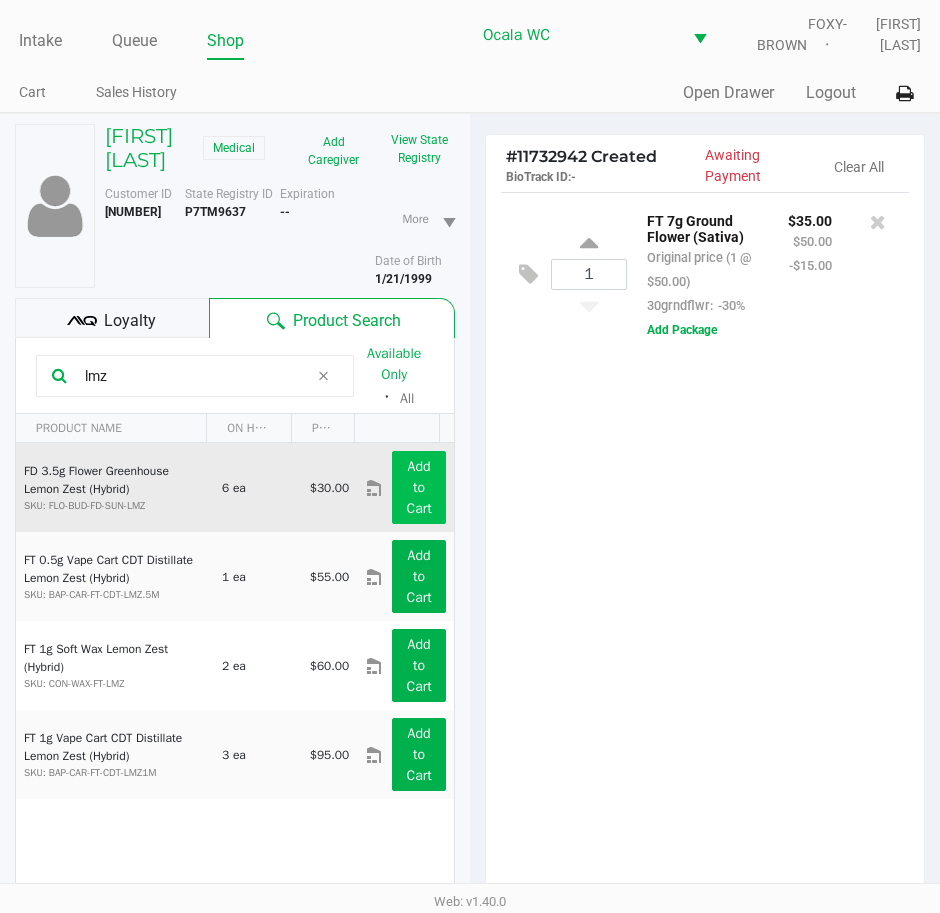 type on "lmz" 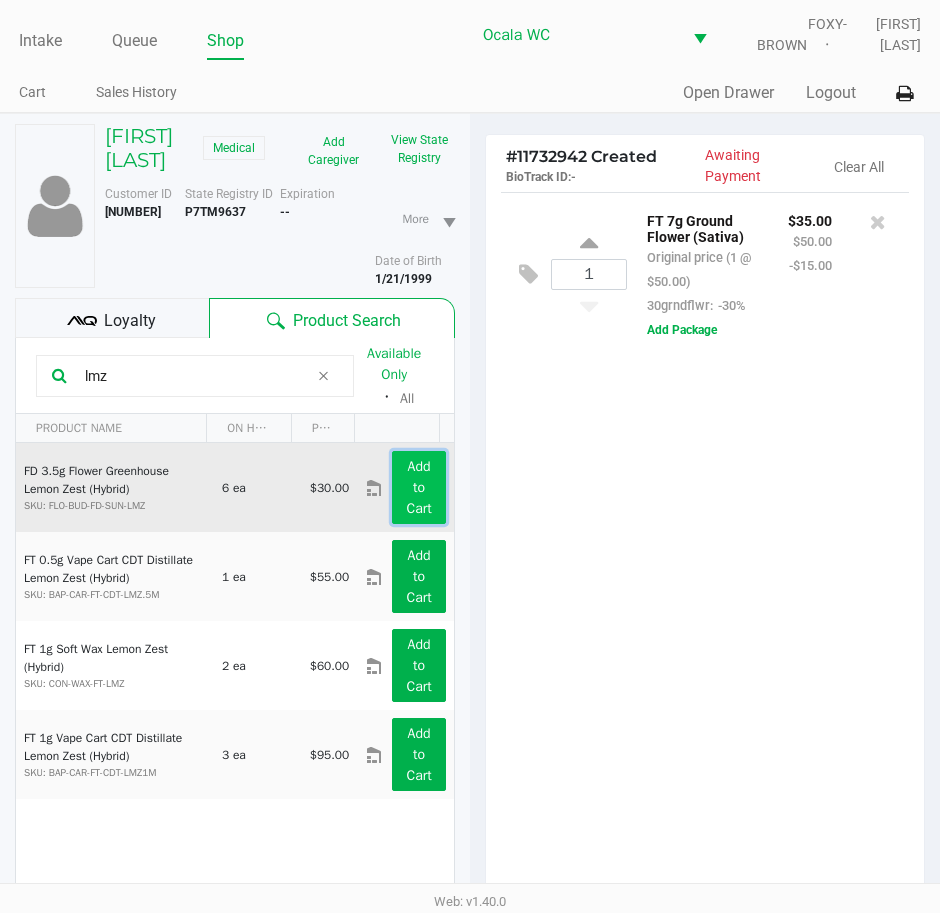 click on "Add to Cart" 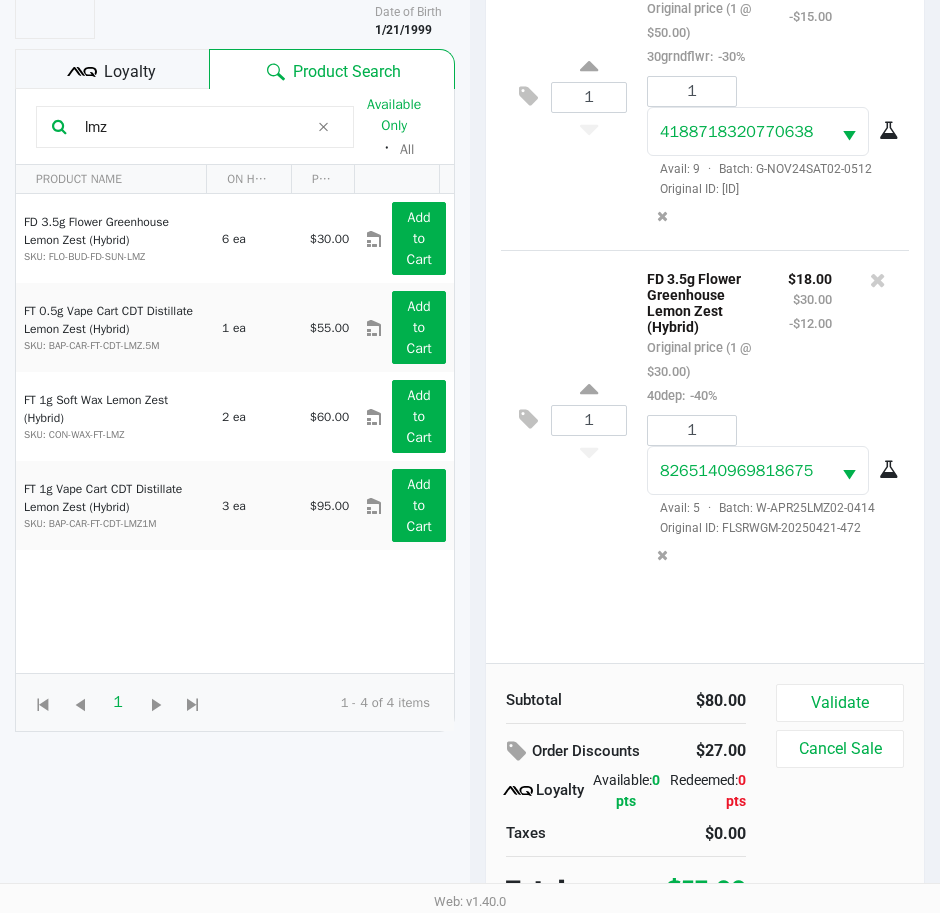 scroll, scrollTop: 262, scrollLeft: 0, axis: vertical 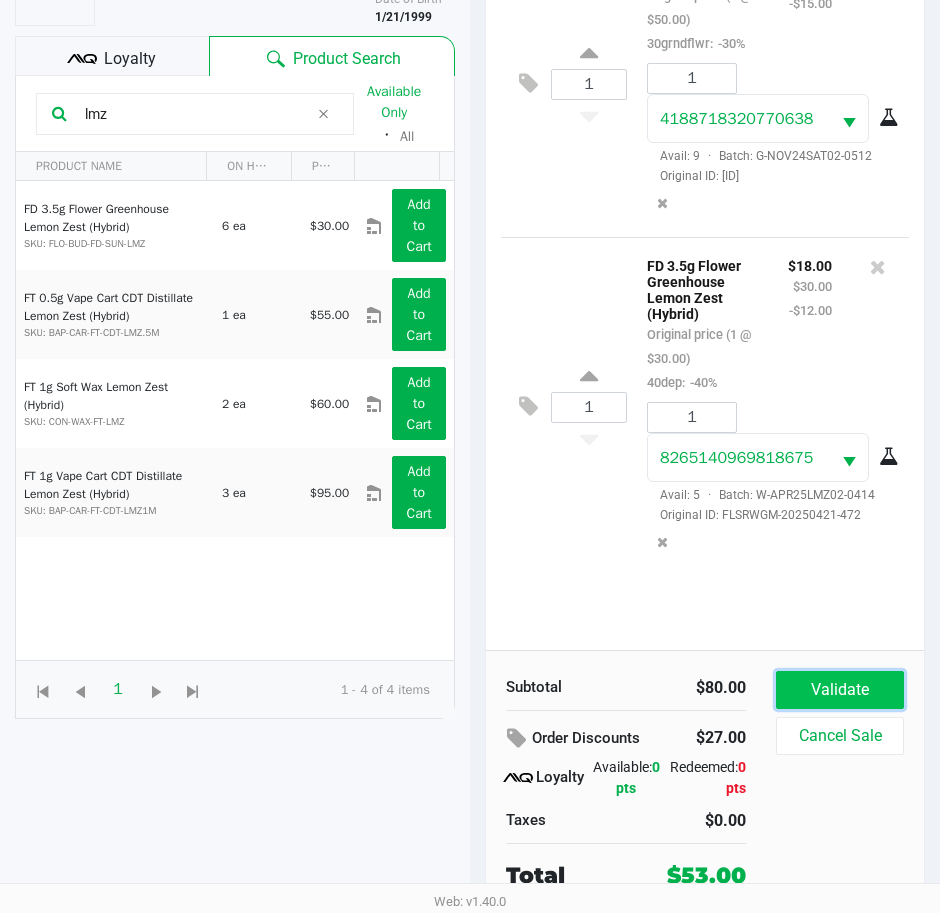 click on "Validate" 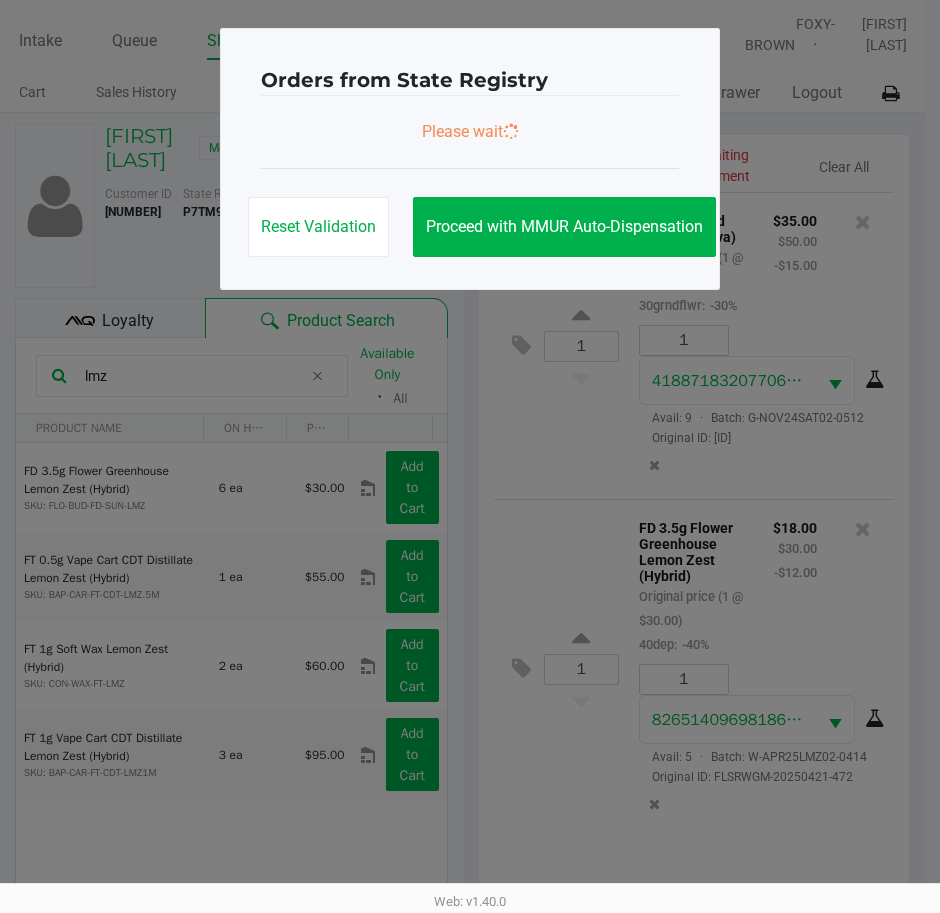 scroll, scrollTop: 0, scrollLeft: 0, axis: both 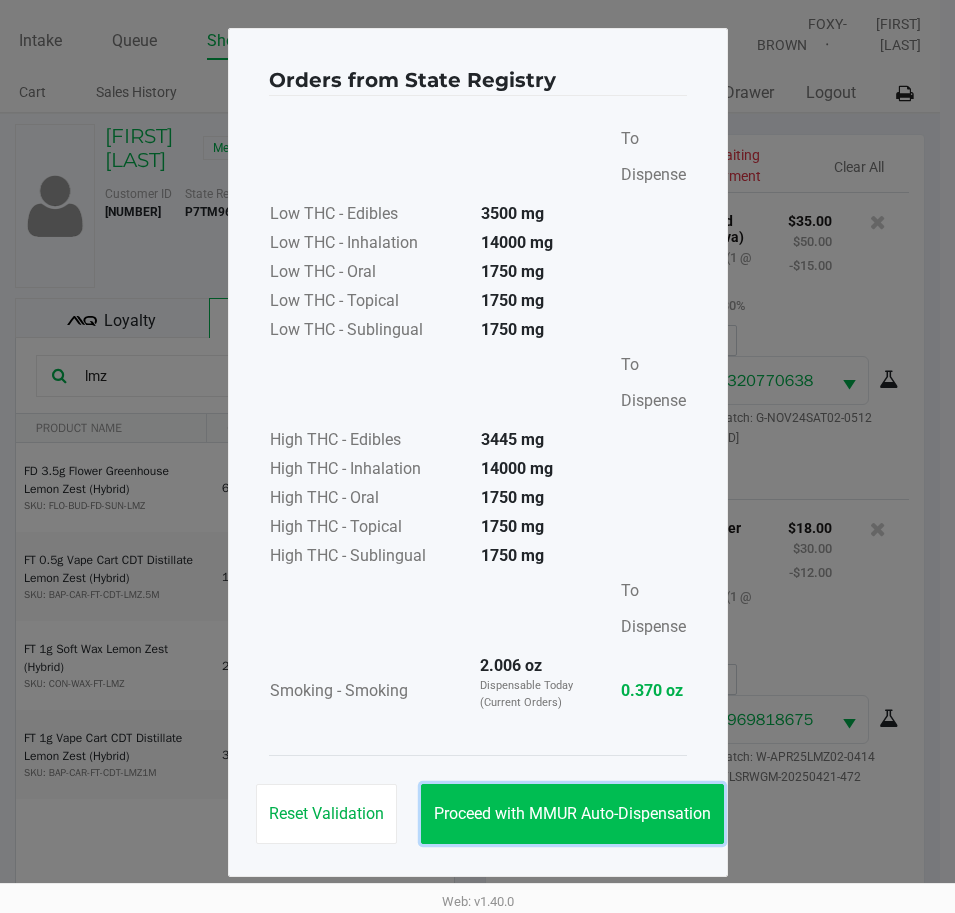 click on "Proceed with MMUR Auto-Dispensation" 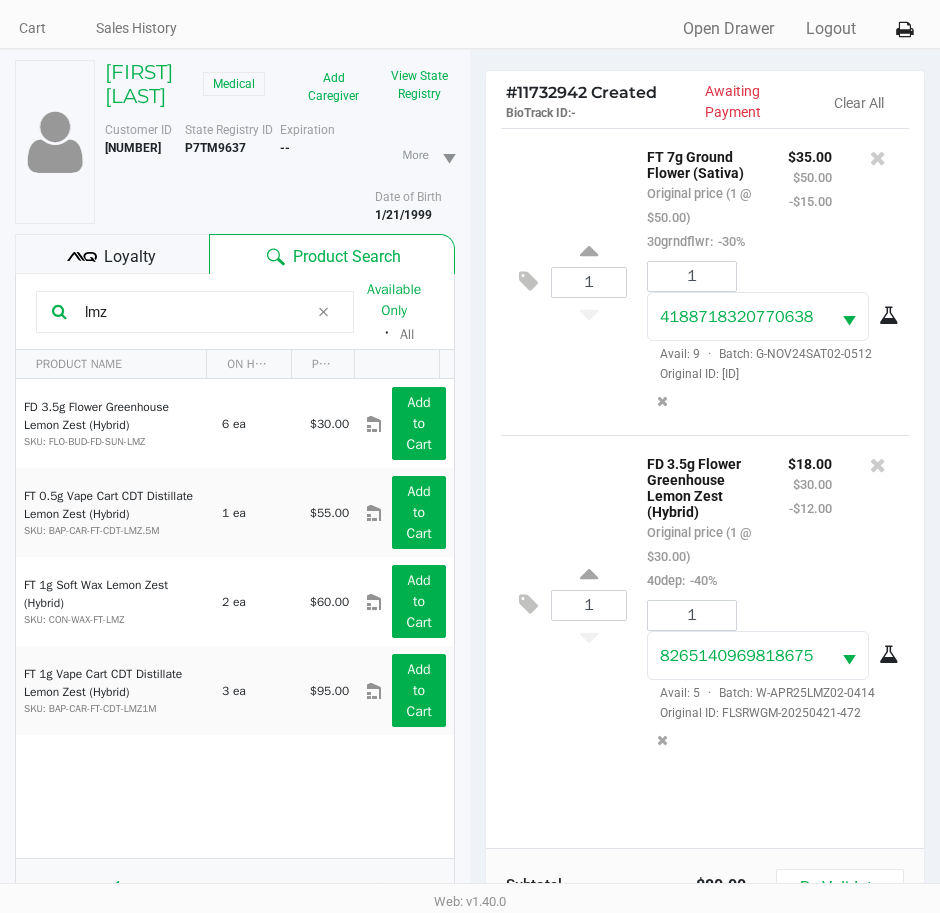 scroll, scrollTop: 265, scrollLeft: 0, axis: vertical 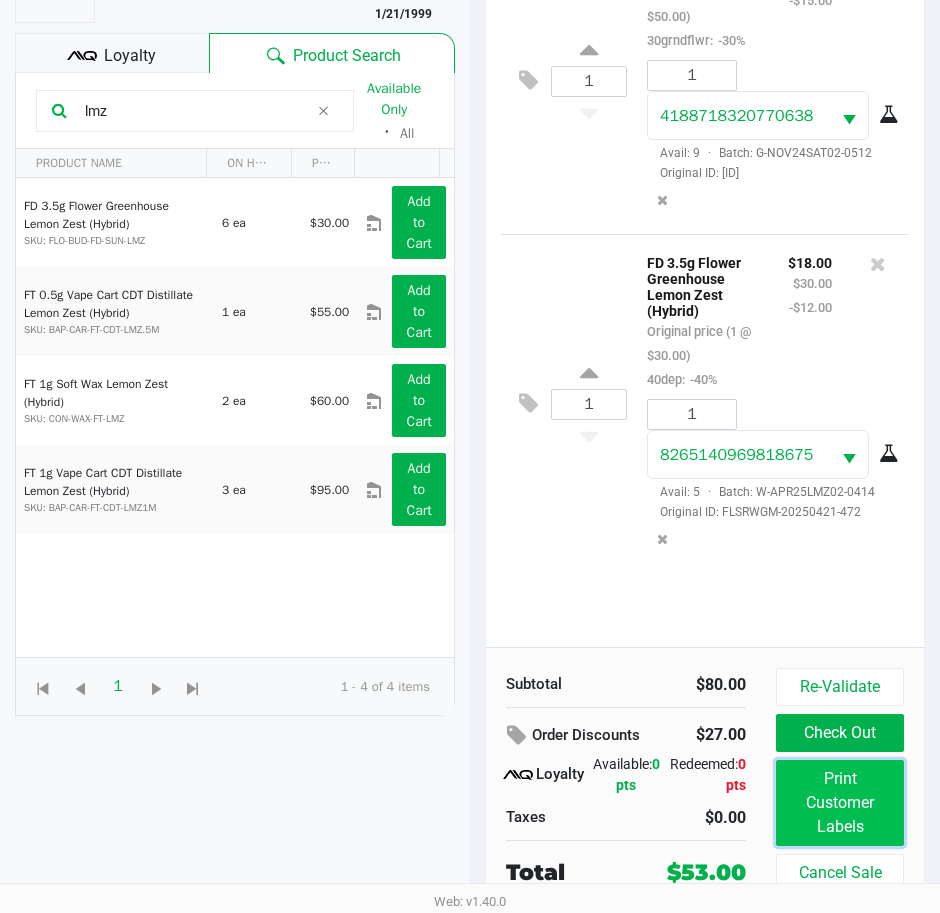 click on "Print Customer Labels" 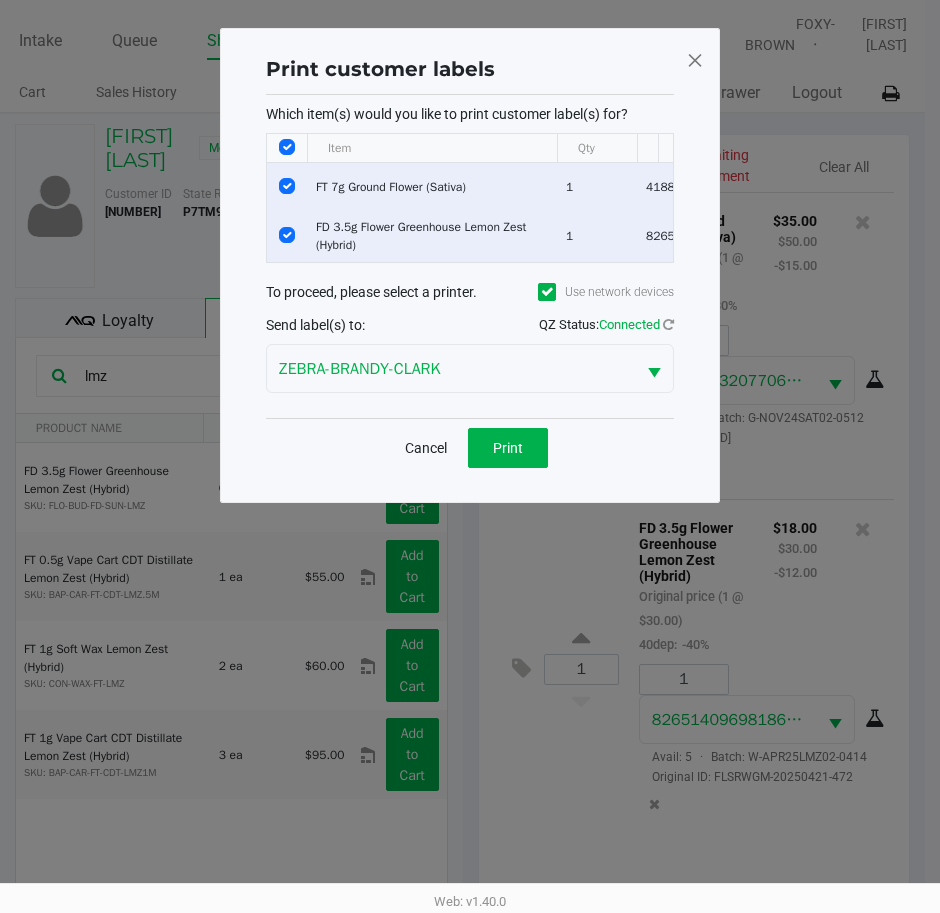 scroll, scrollTop: 0, scrollLeft: 0, axis: both 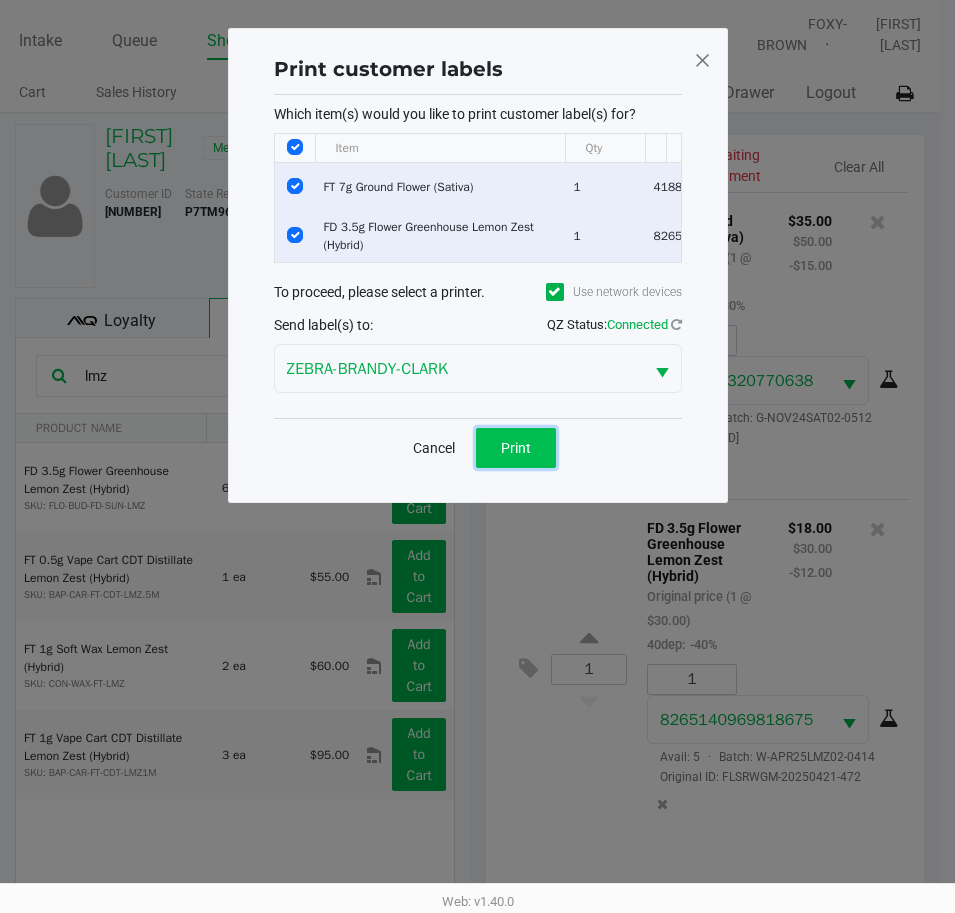 click on "Print" 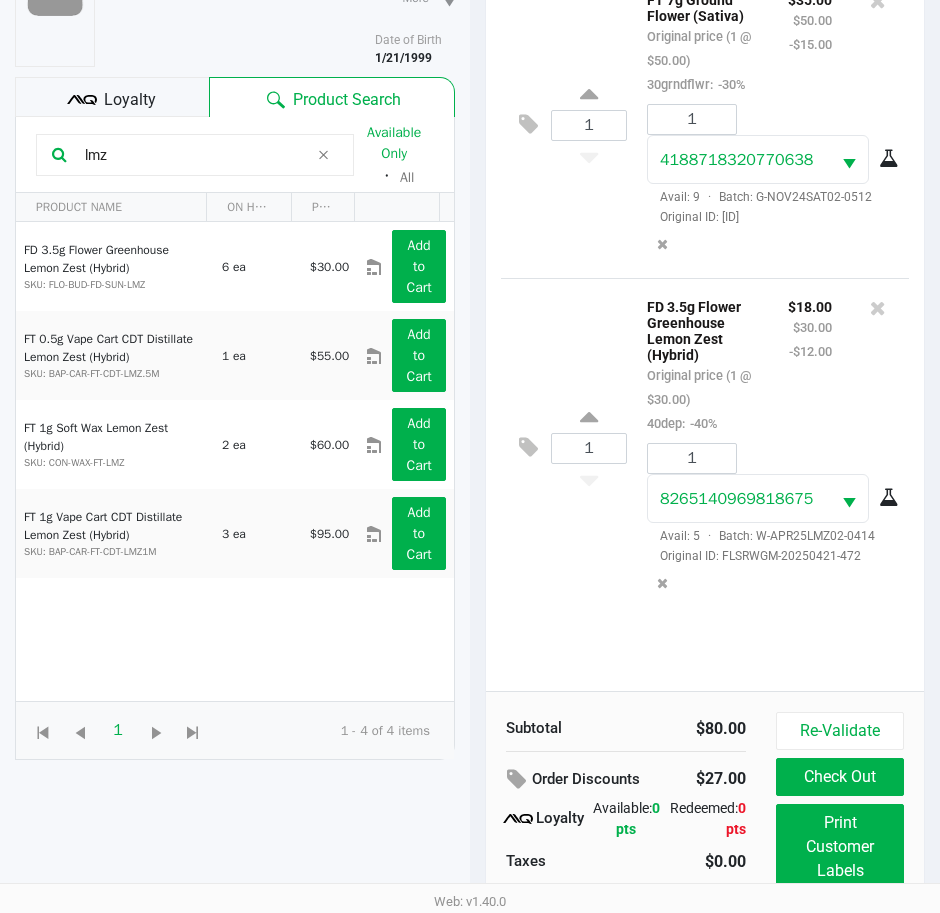 scroll, scrollTop: 265, scrollLeft: 0, axis: vertical 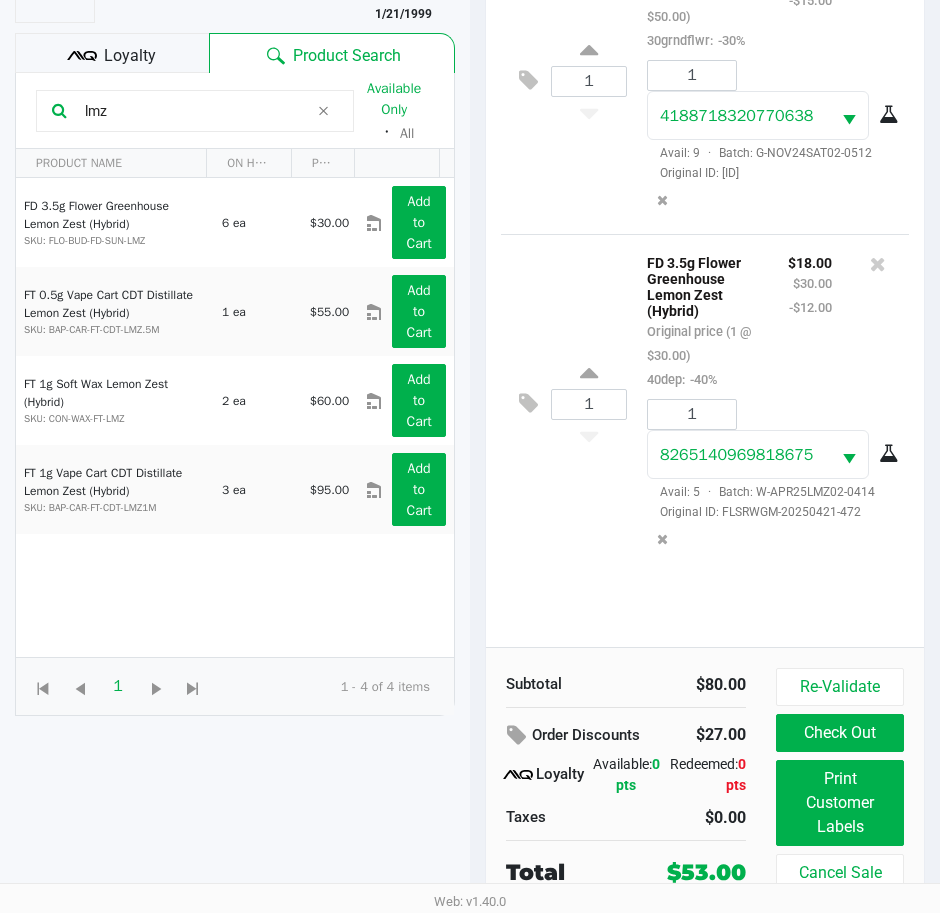 click on "Check Out" 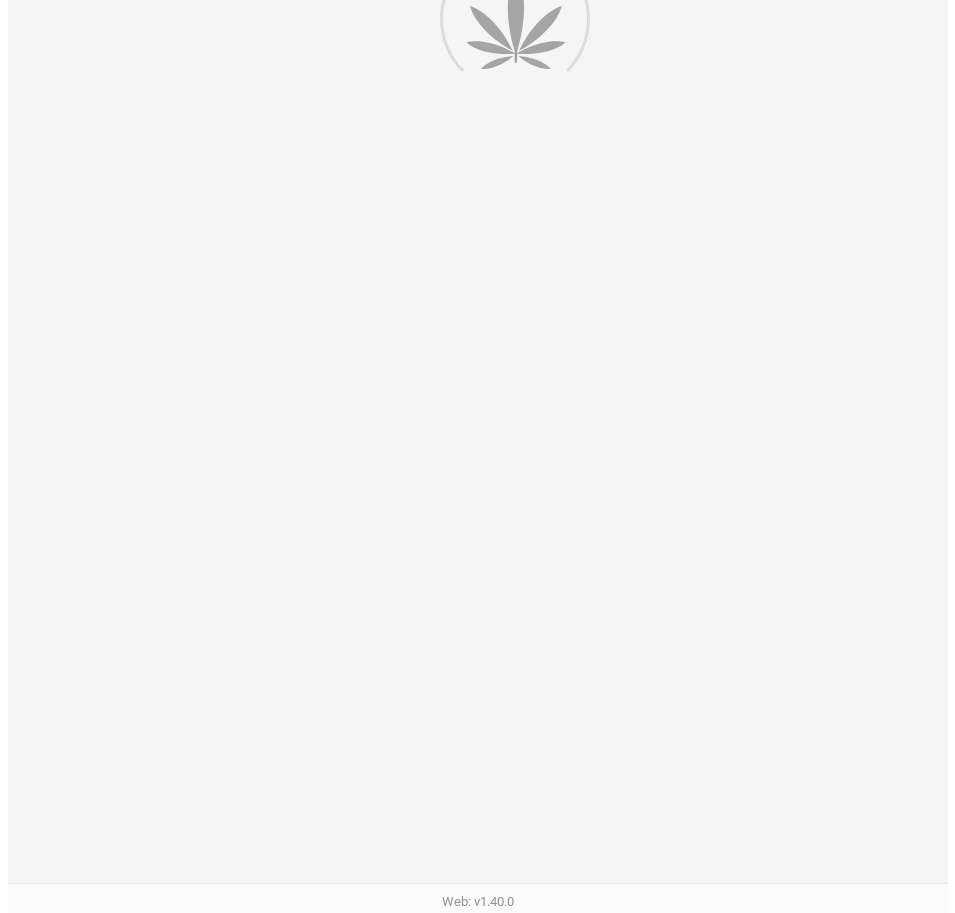 scroll, scrollTop: 0, scrollLeft: 0, axis: both 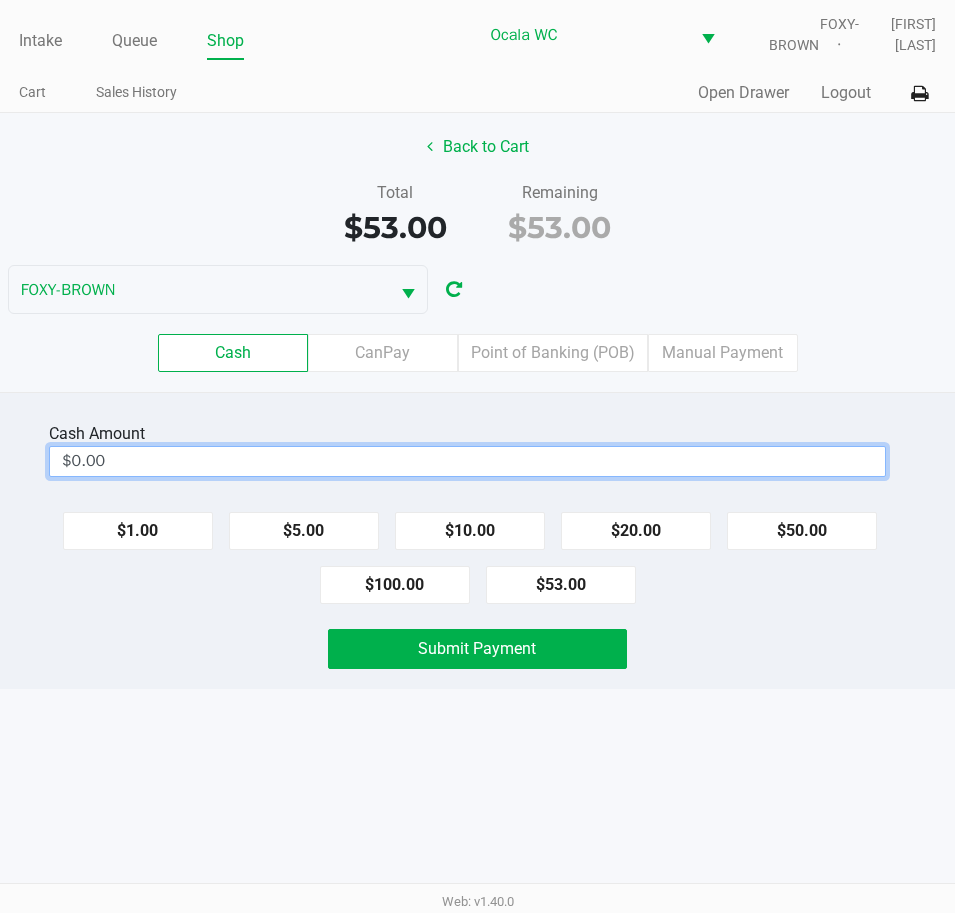 click on "$0.00" at bounding box center (467, 461) 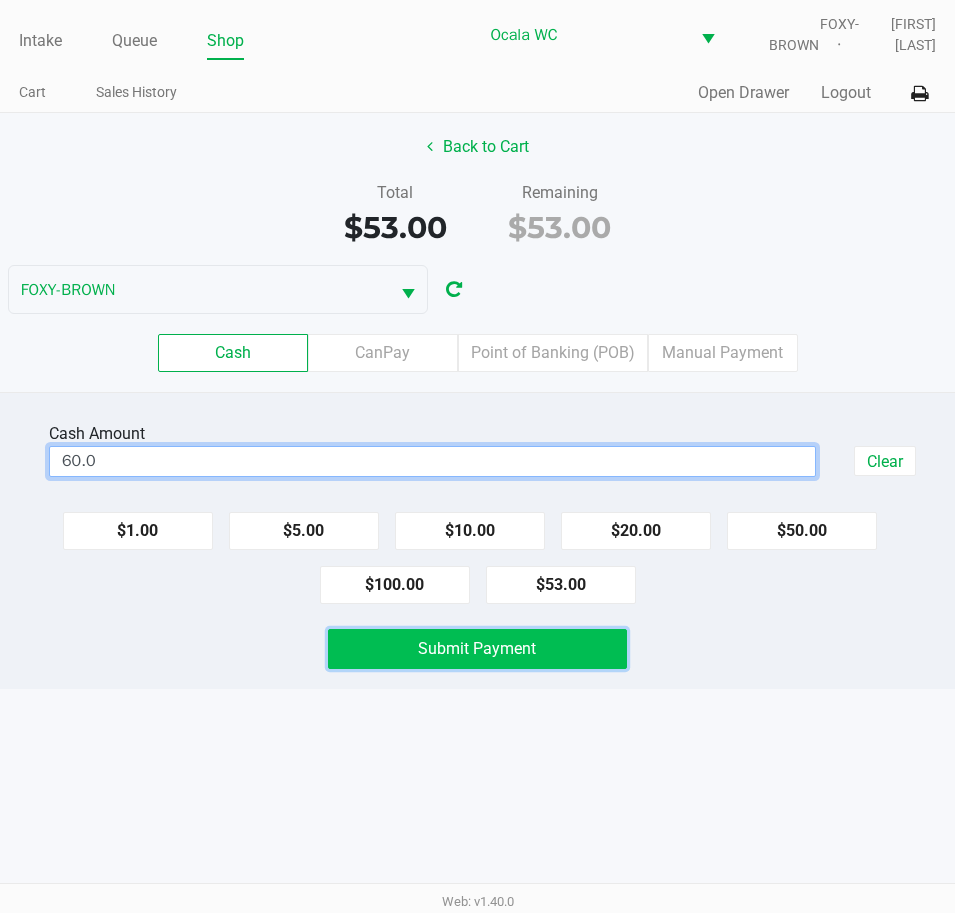 type on "$60.00" 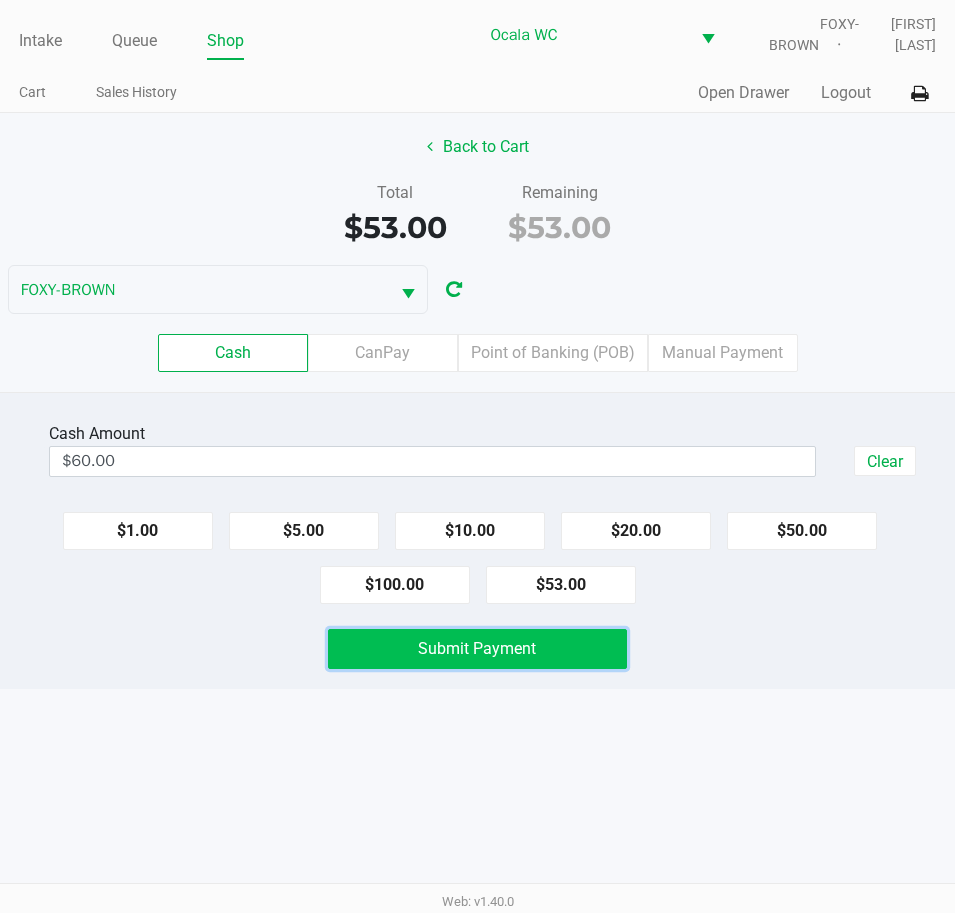 click on "Submit Payment" 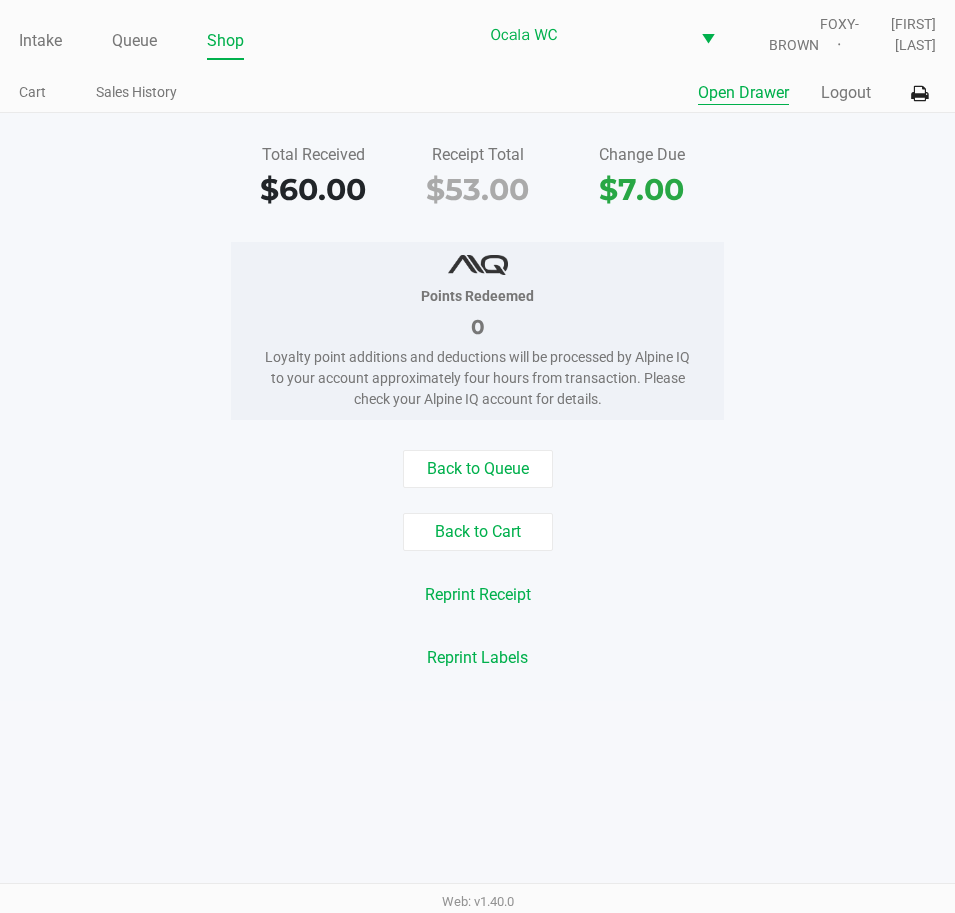 click on "Open Drawer" 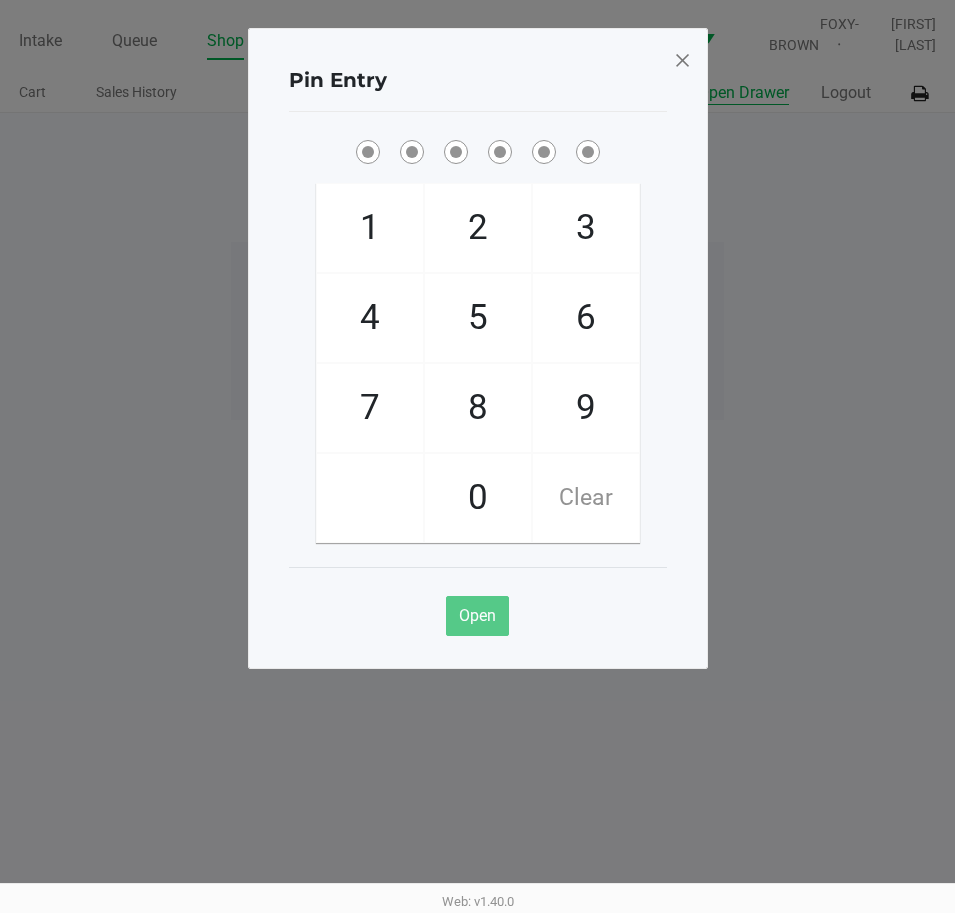 type 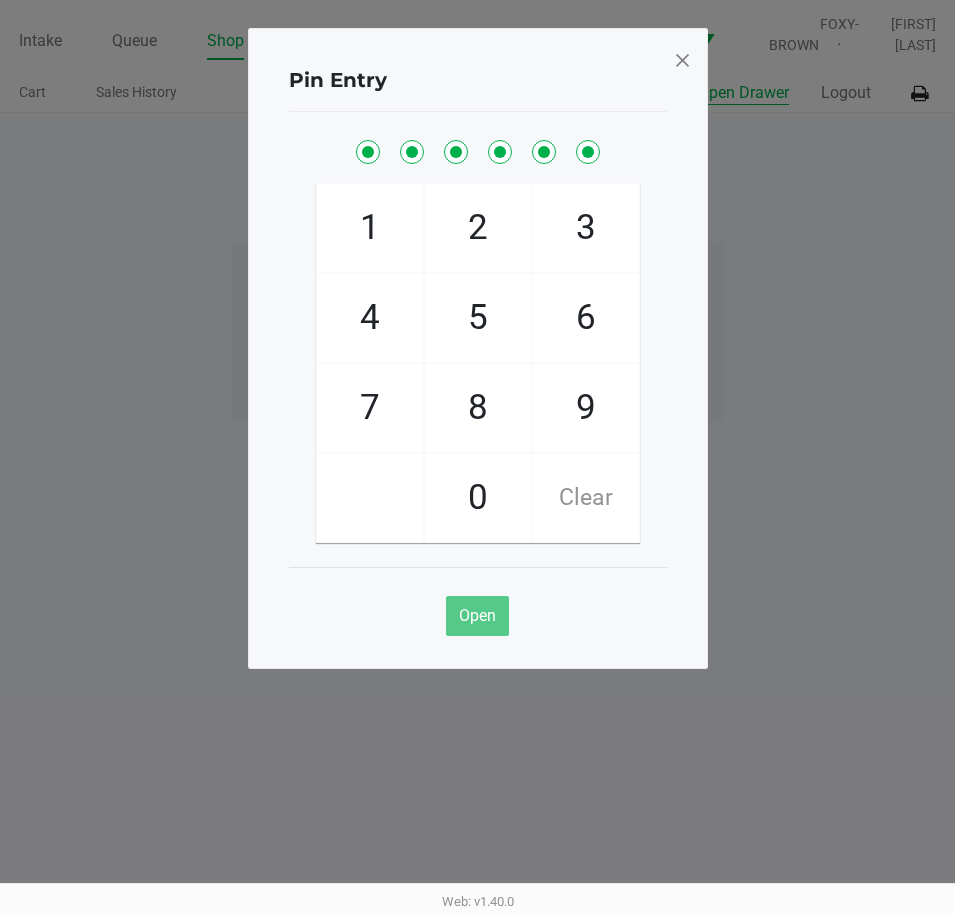 checkbox on "true" 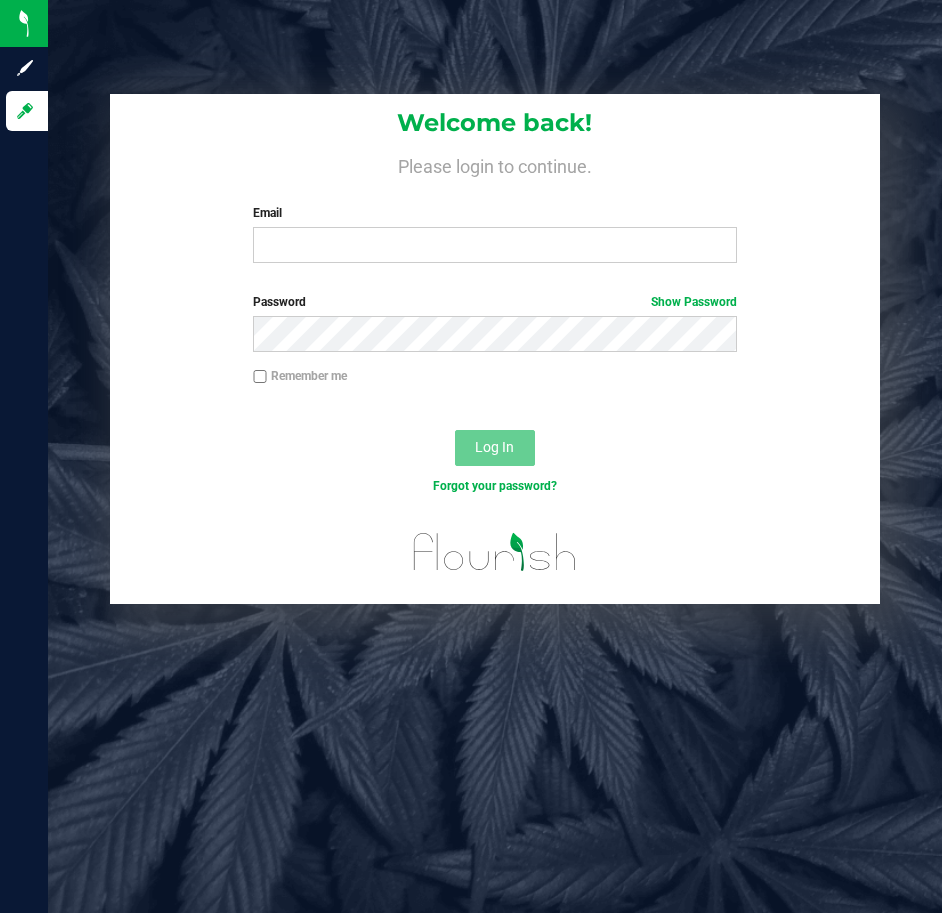 scroll, scrollTop: 0, scrollLeft: 0, axis: both 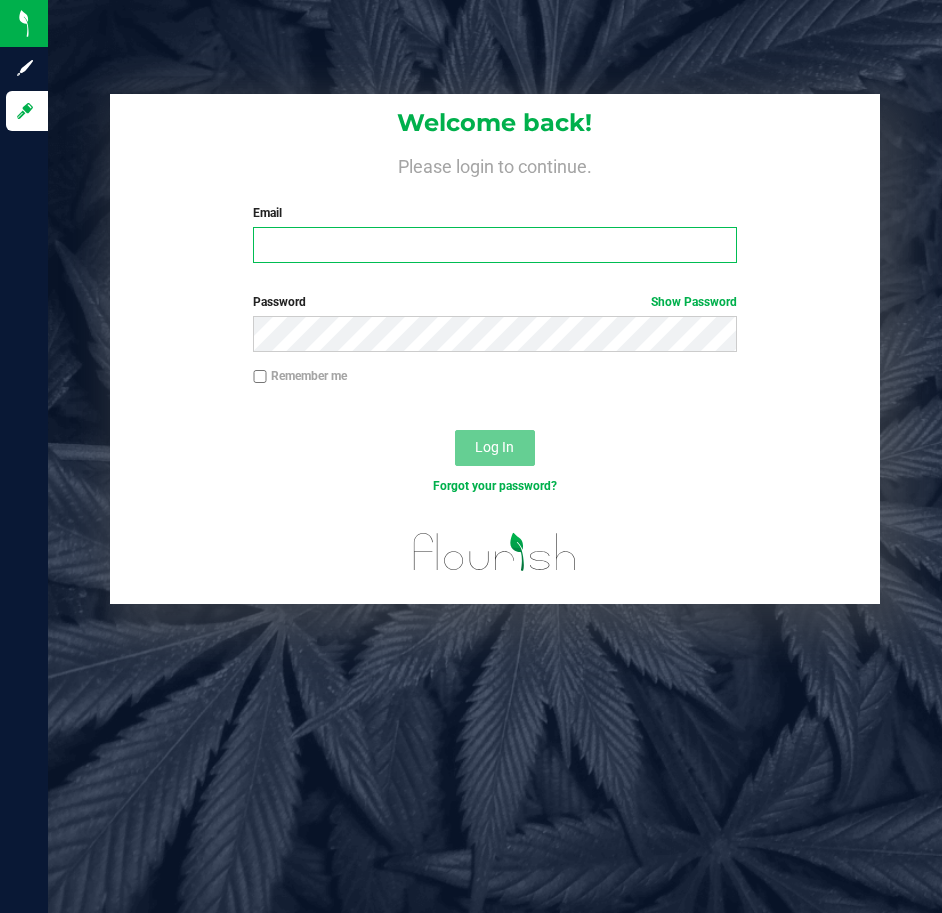 click on "Email" at bounding box center (494, 245) 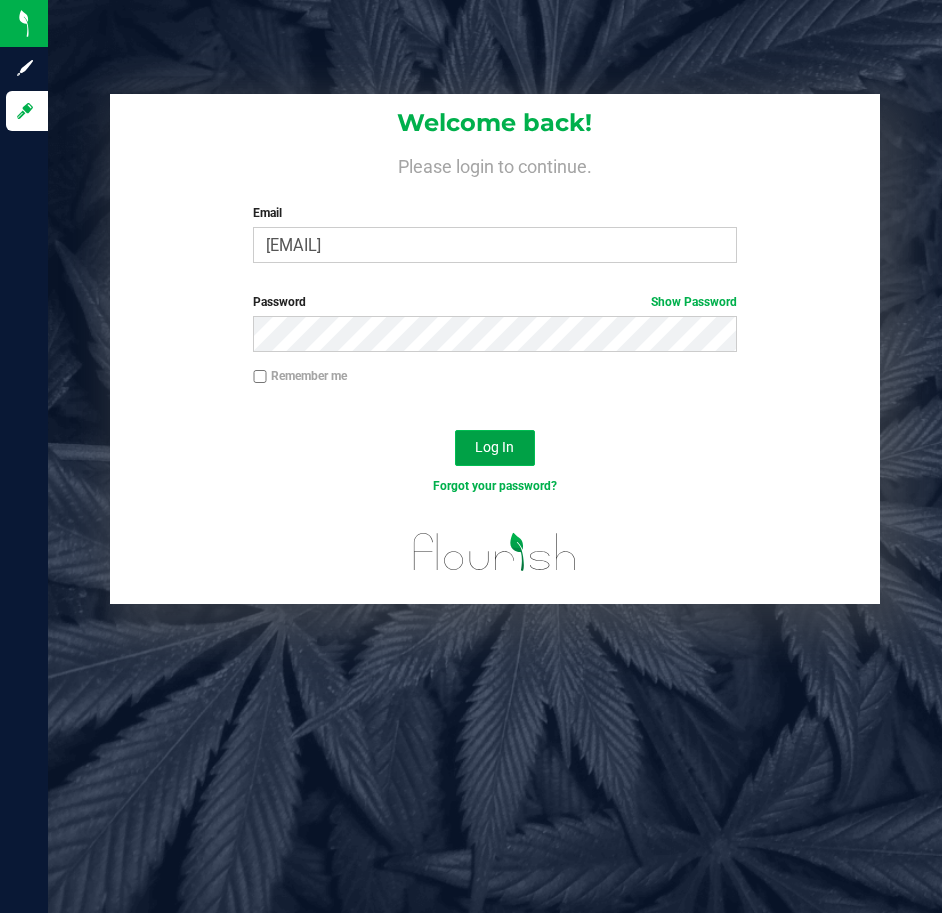 click on "Log In" at bounding box center (495, 448) 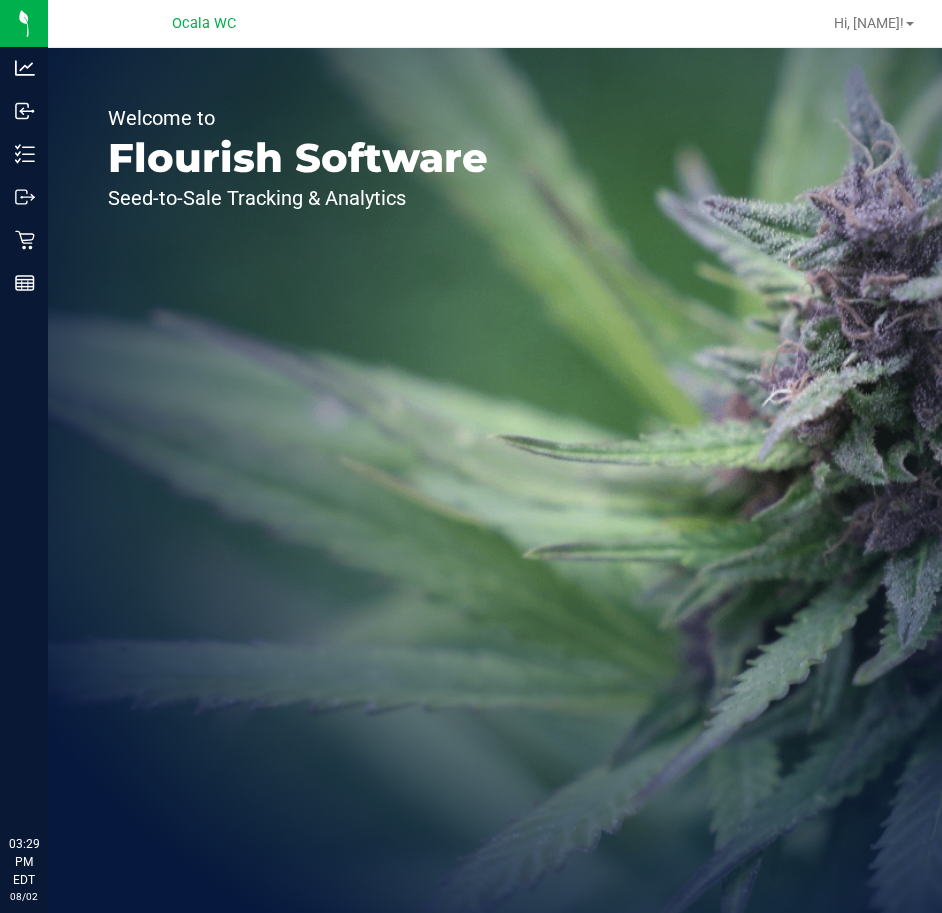 scroll, scrollTop: 0, scrollLeft: 0, axis: both 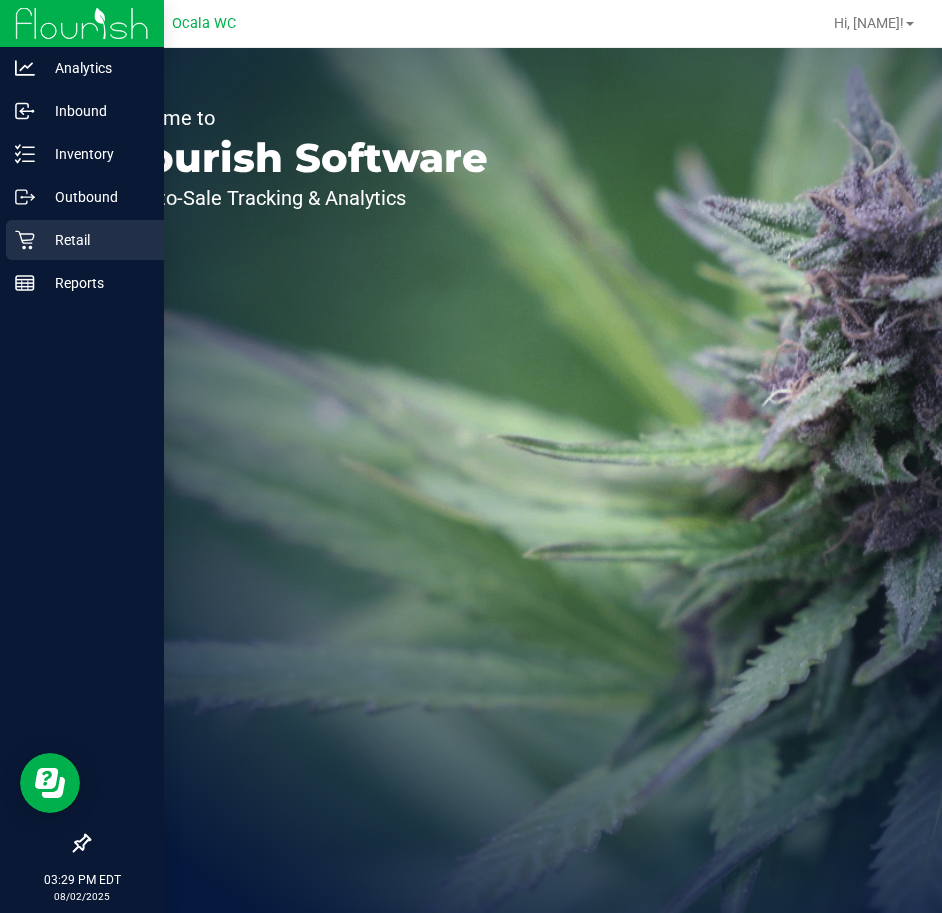 click on "Retail" at bounding box center [95, 240] 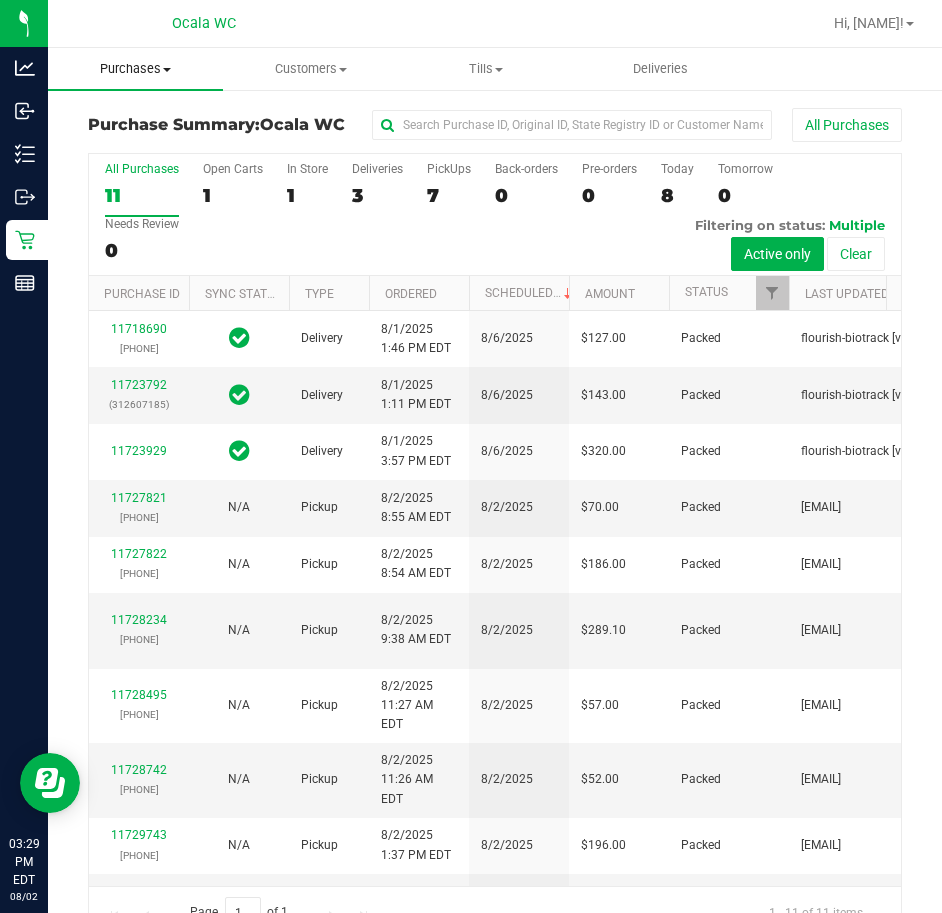 click on "Purchases
Summary of purchases
Fulfillment
All purchases" at bounding box center (135, 69) 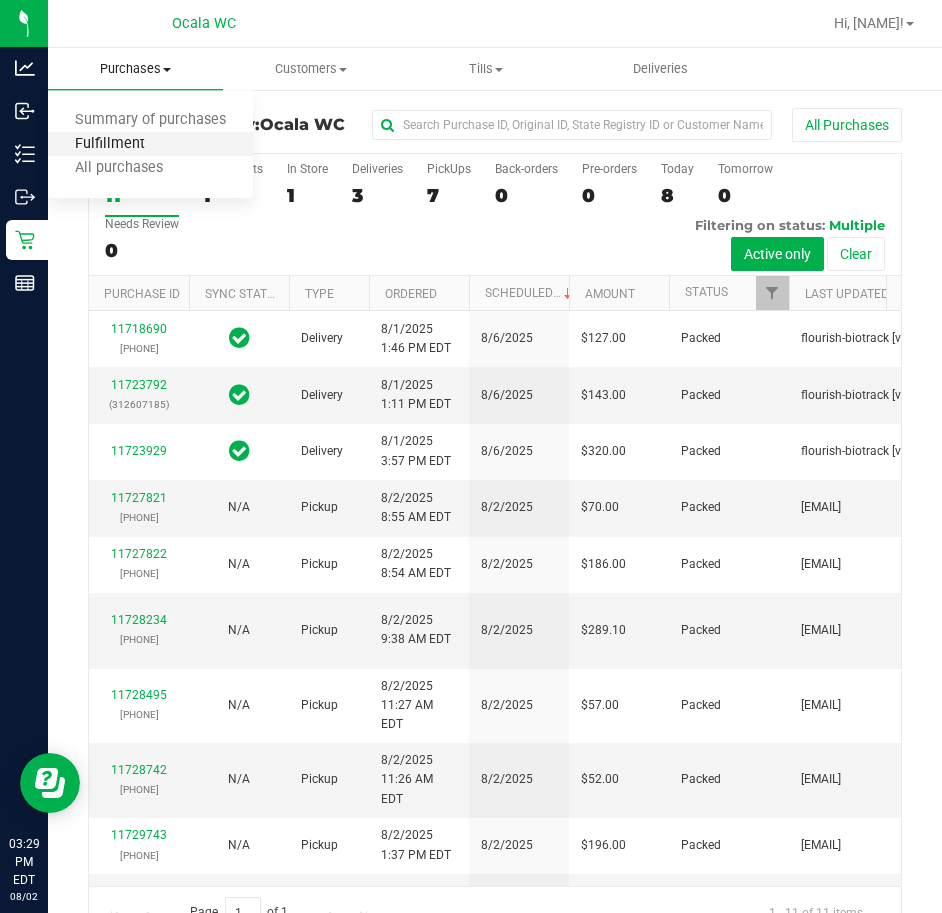 click on "Fulfillment" at bounding box center (110, 144) 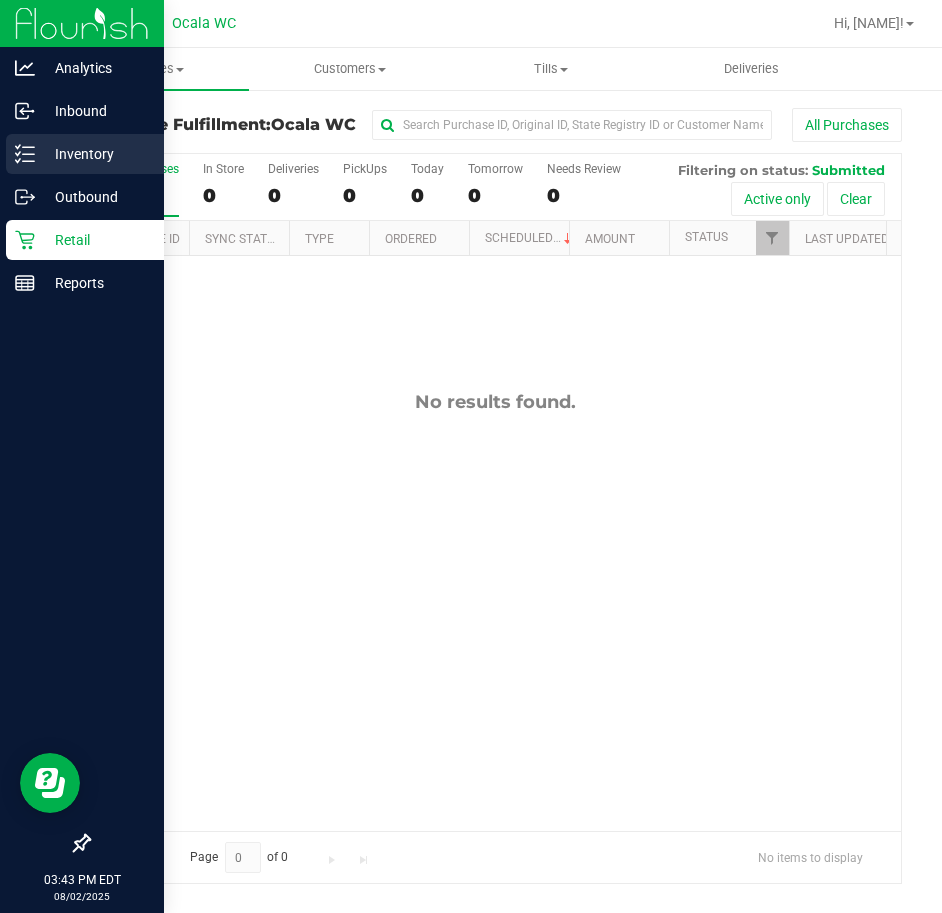 click on "Inventory" at bounding box center (95, 154) 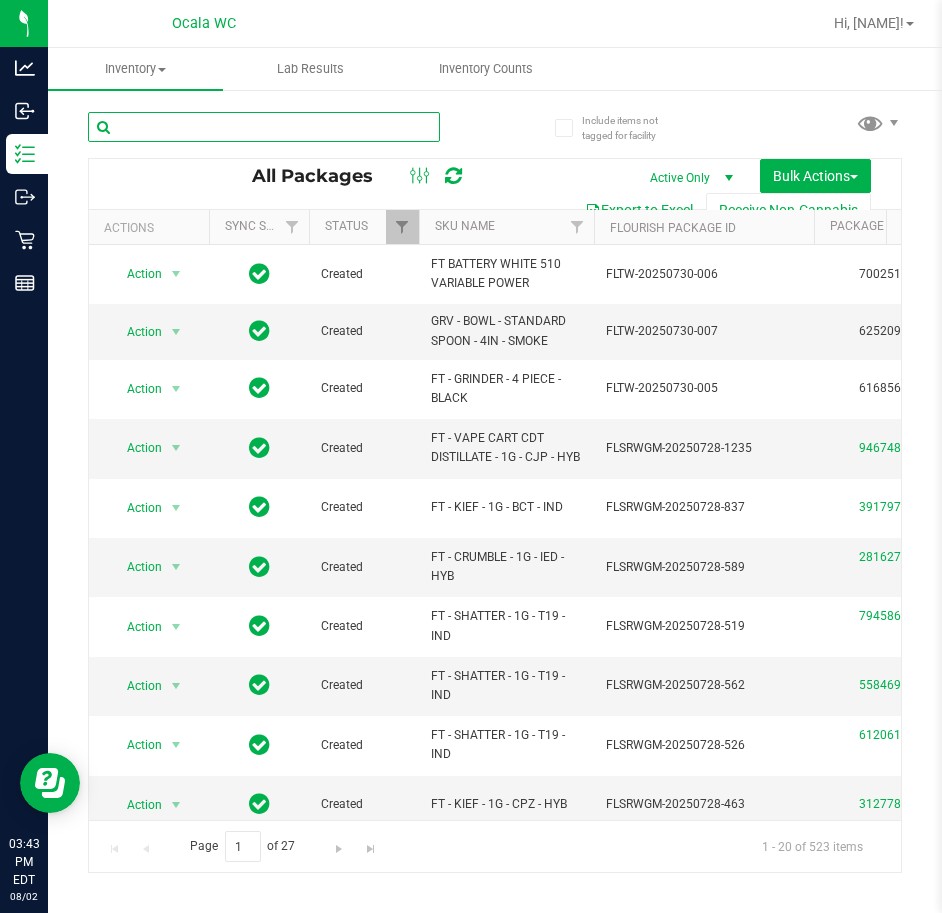 click at bounding box center (264, 127) 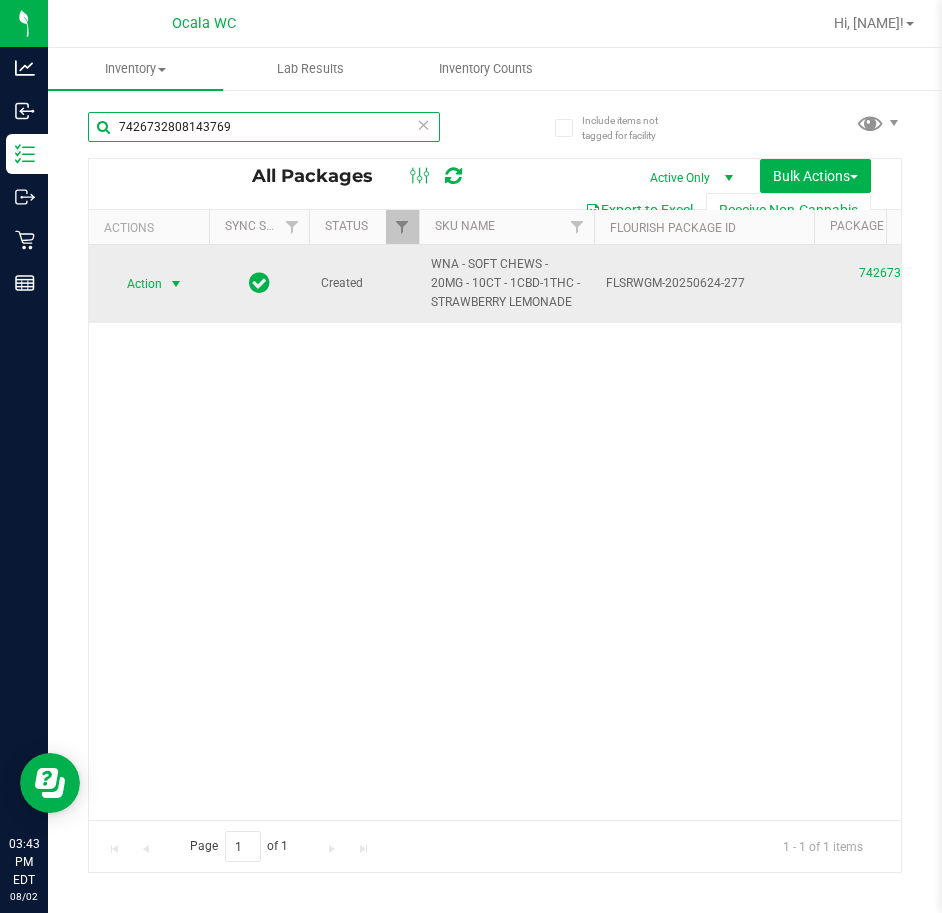 type on "7426732808143769" 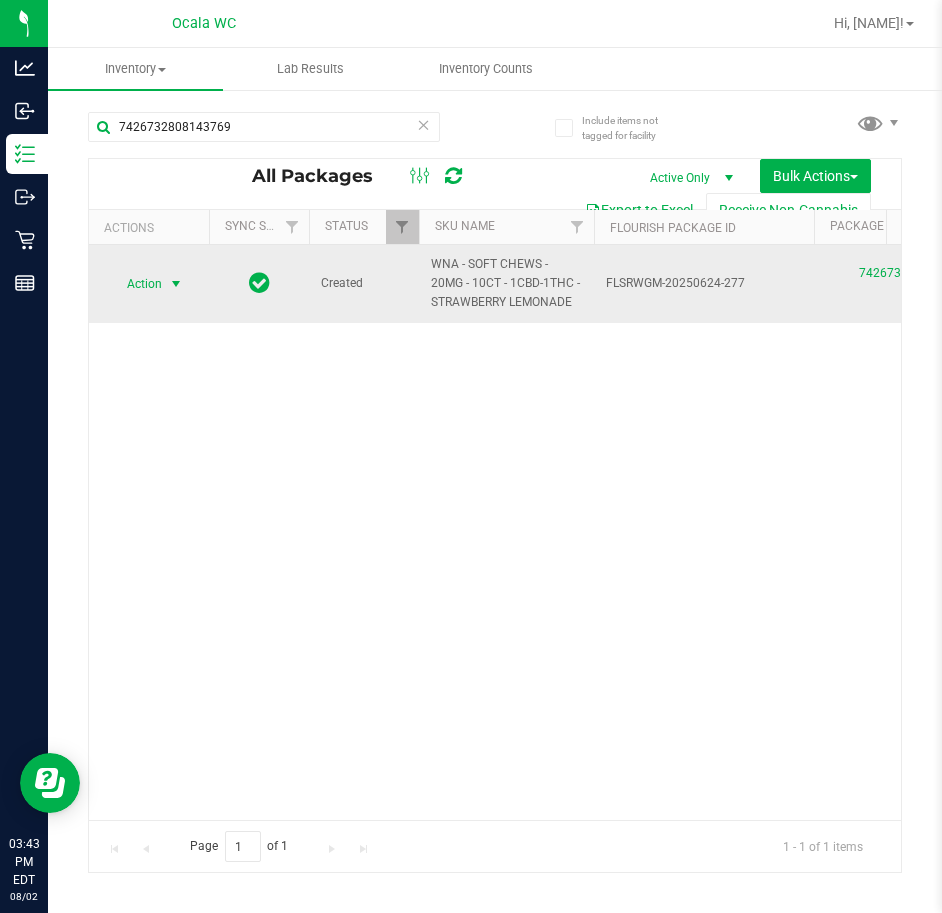 click on "Action" at bounding box center [136, 284] 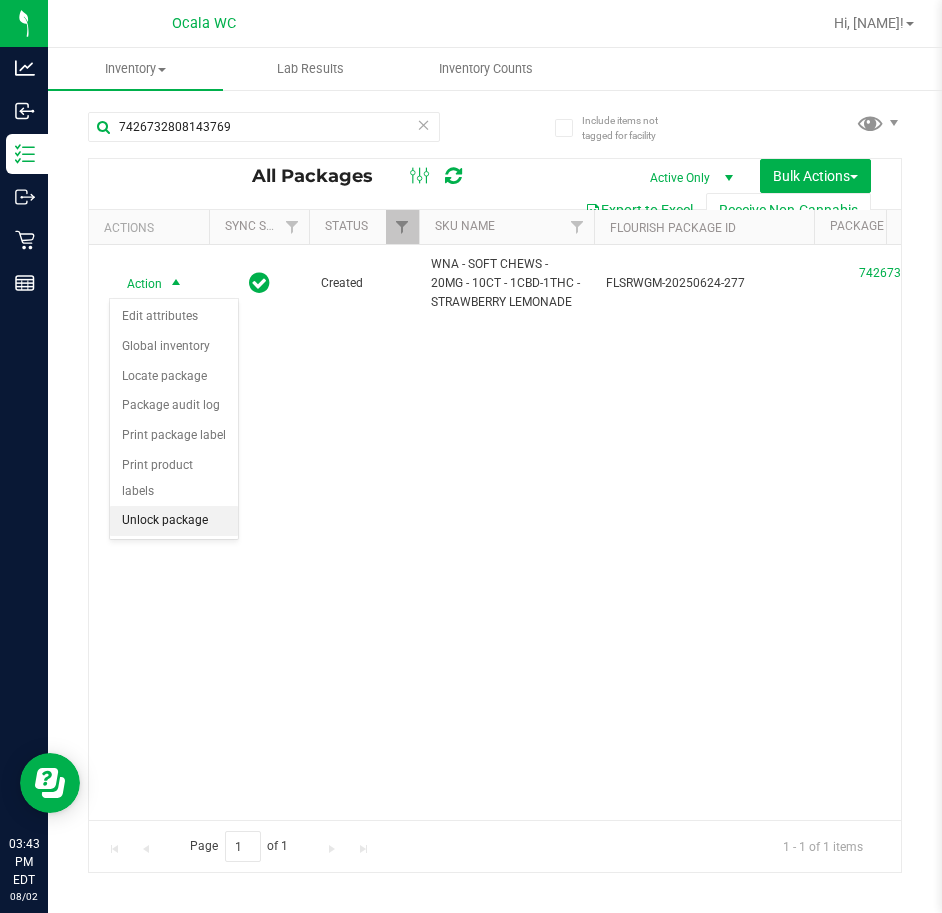 click on "Unlock package" at bounding box center (174, 521) 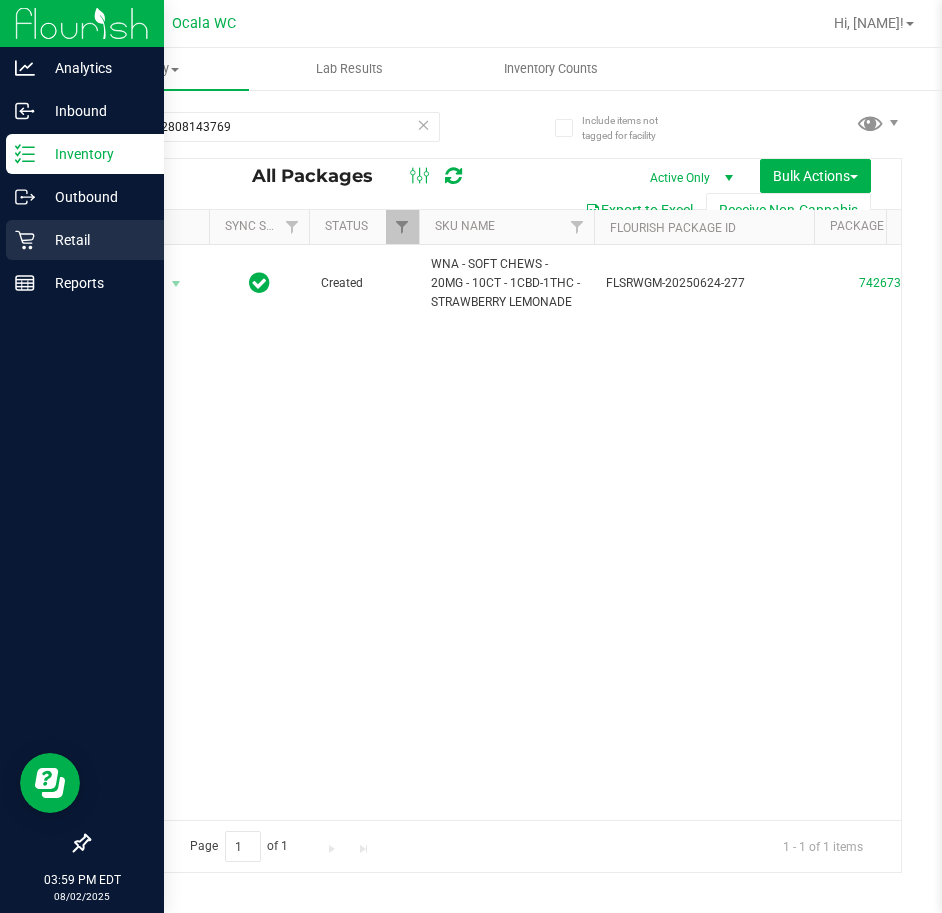 click on "Retail" at bounding box center (95, 240) 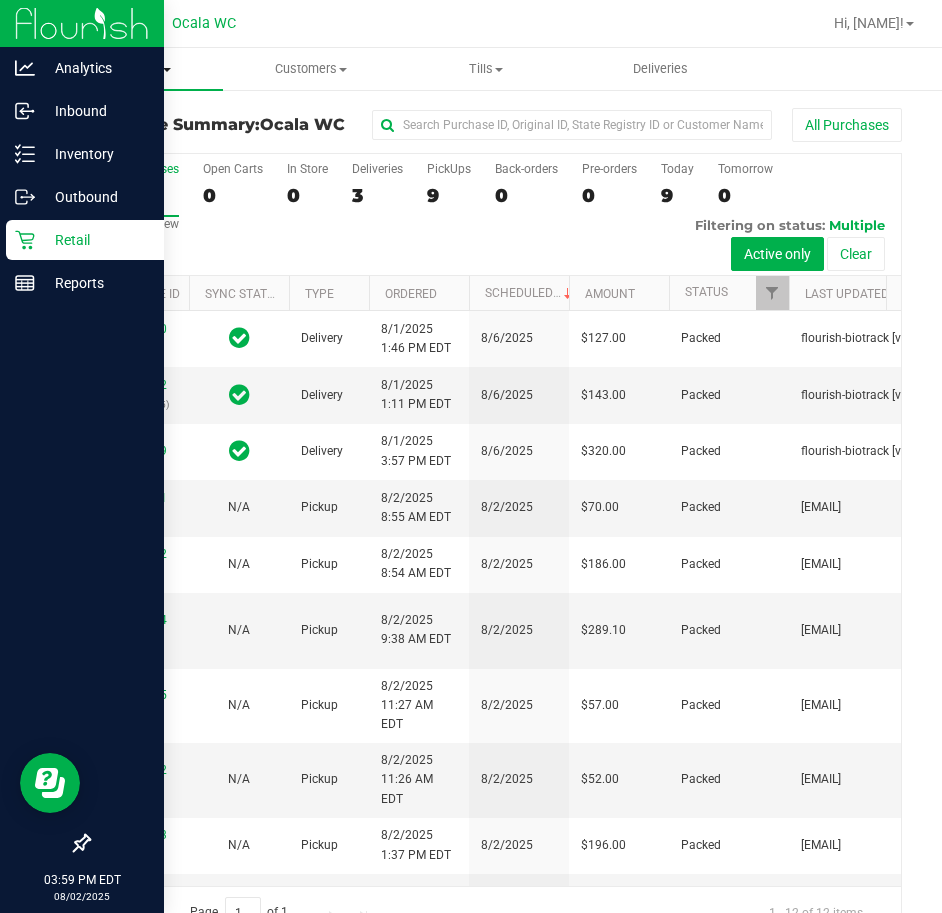 click on "Purchases" at bounding box center [135, 69] 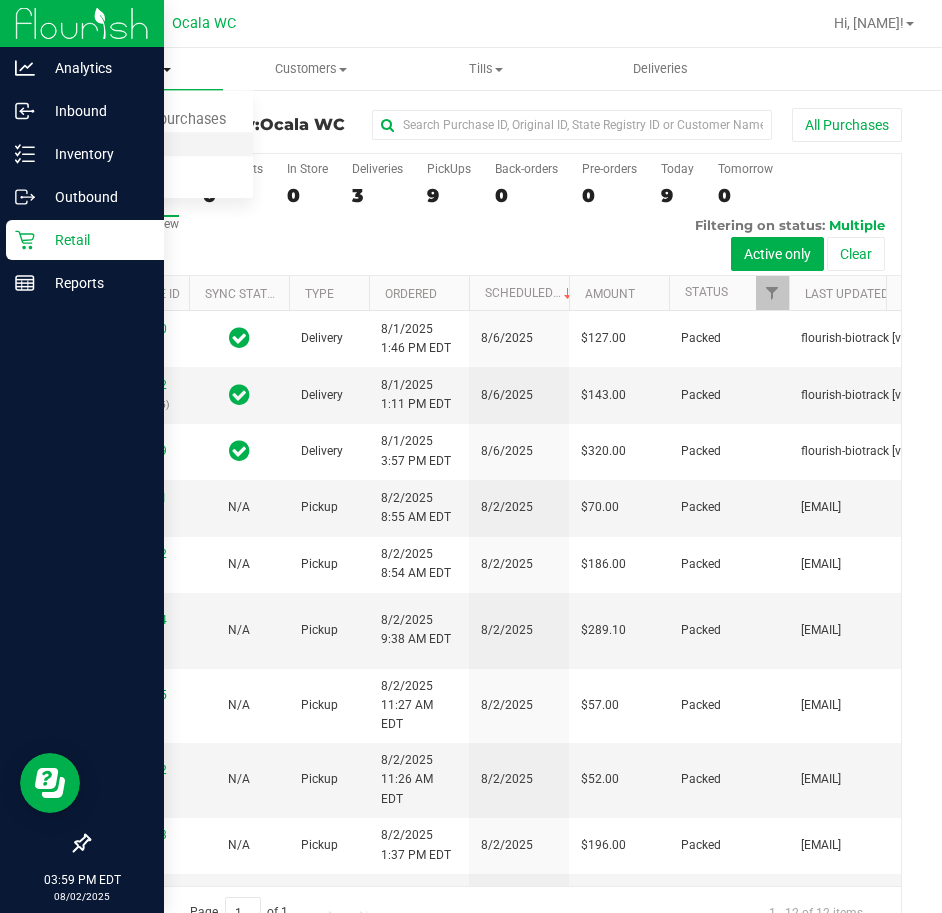 click on "Fulfillment" at bounding box center [110, 144] 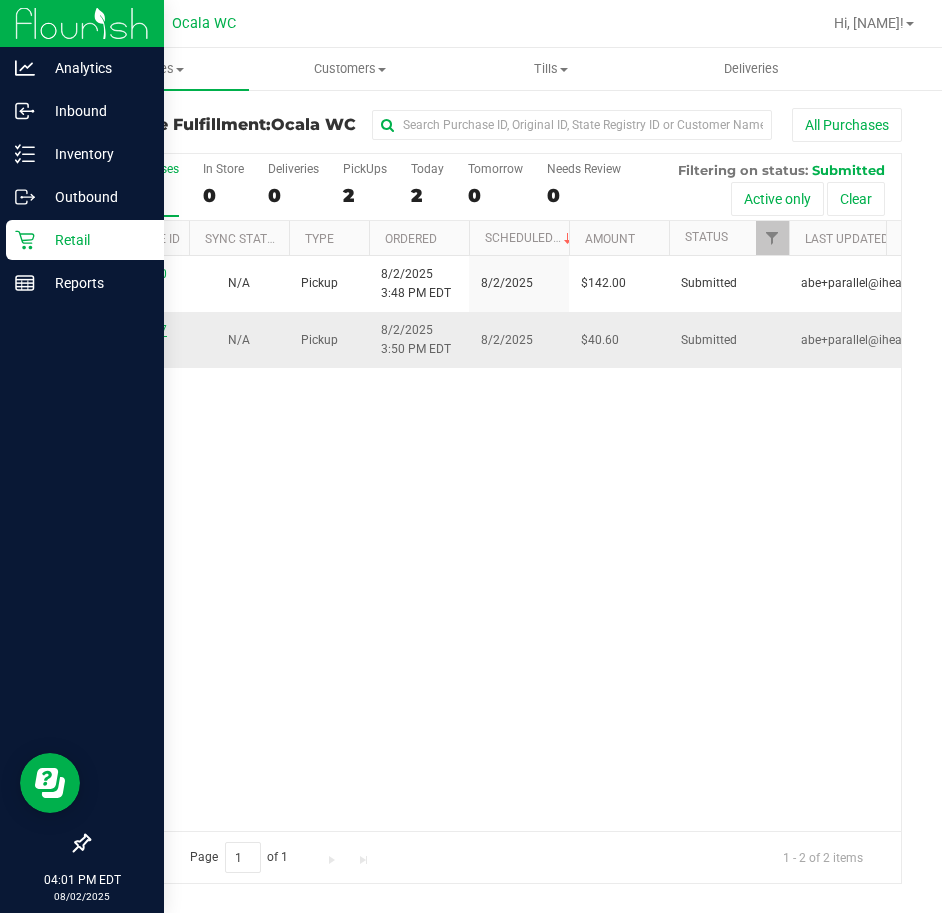 click on "11731307" at bounding box center [139, 330] 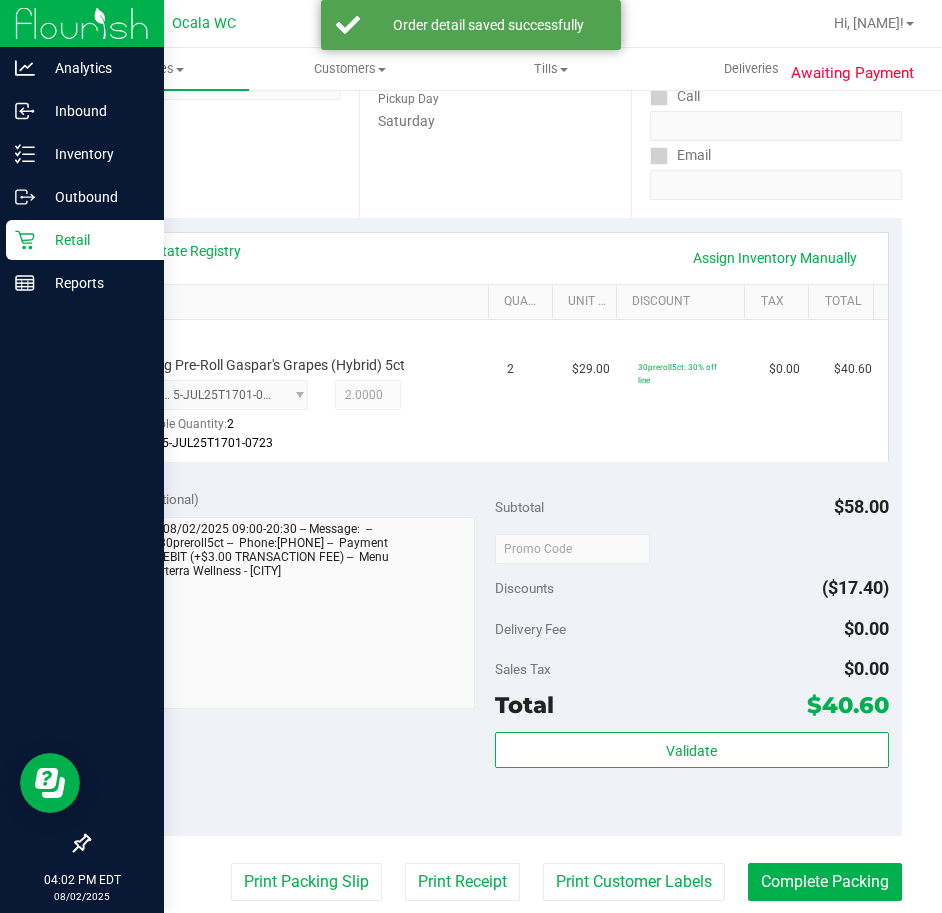 scroll, scrollTop: 500, scrollLeft: 0, axis: vertical 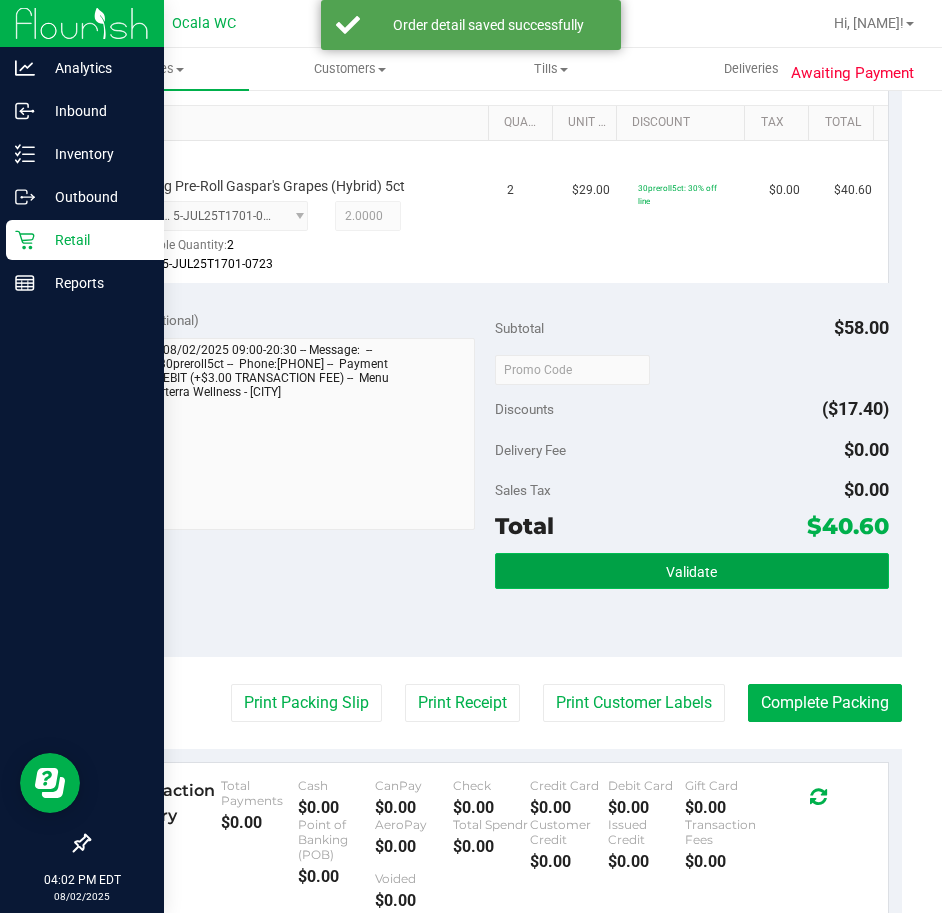 click on "Validate" at bounding box center (692, 571) 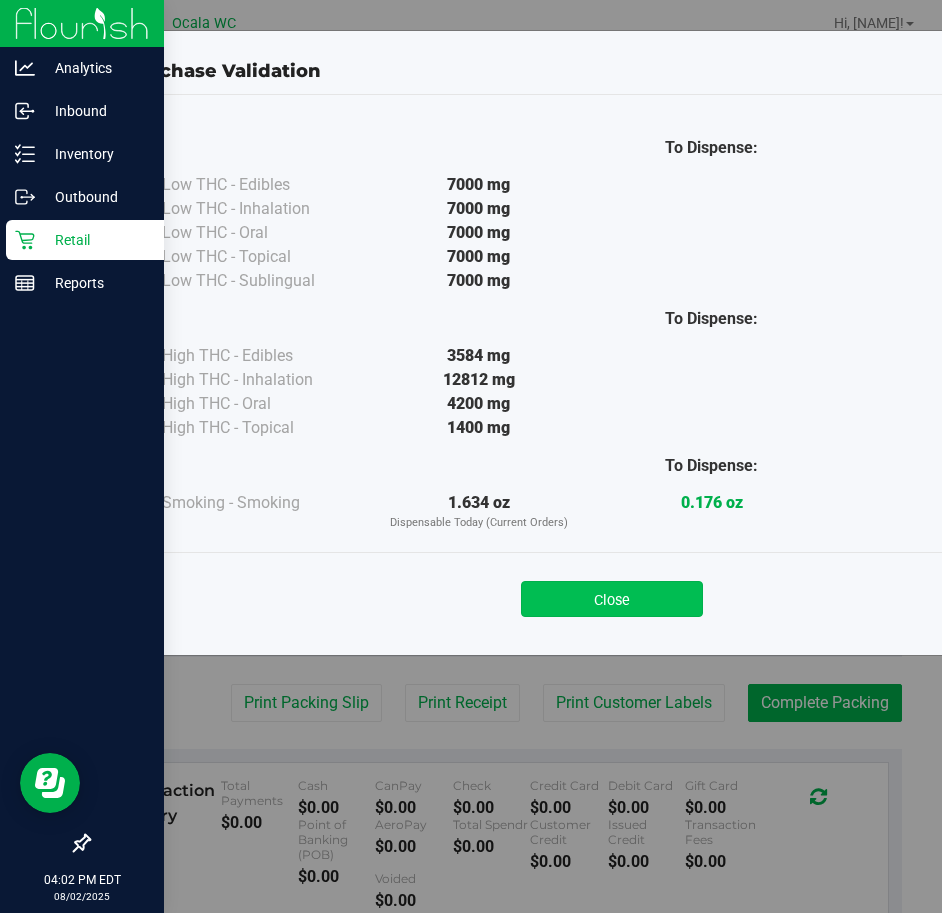 click on "Close" at bounding box center (612, 599) 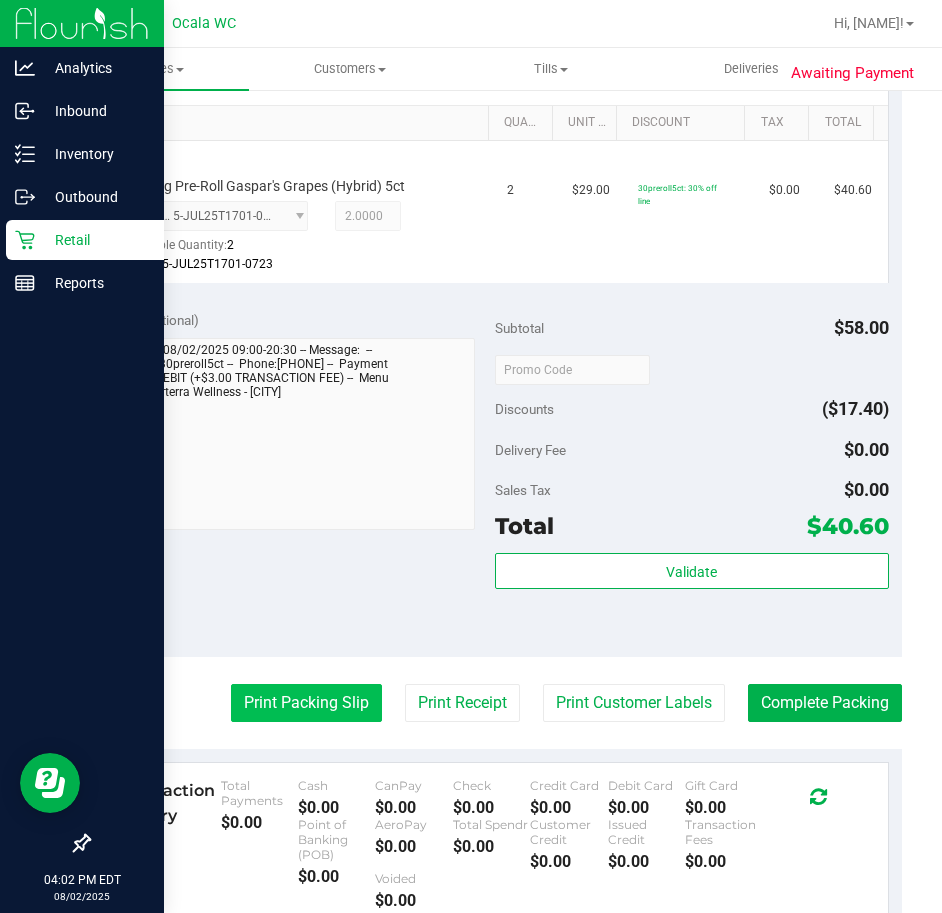 click on "Print Packing Slip" at bounding box center (306, 703) 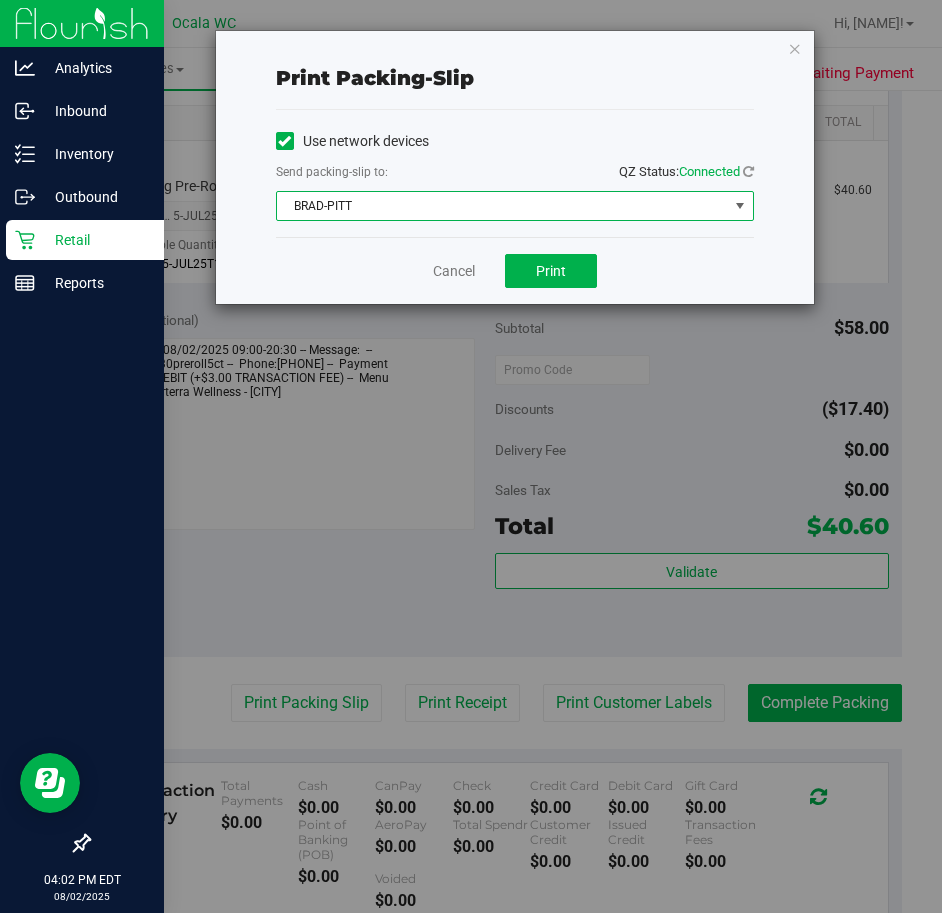click on "BRAD-PITT" at bounding box center [502, 206] 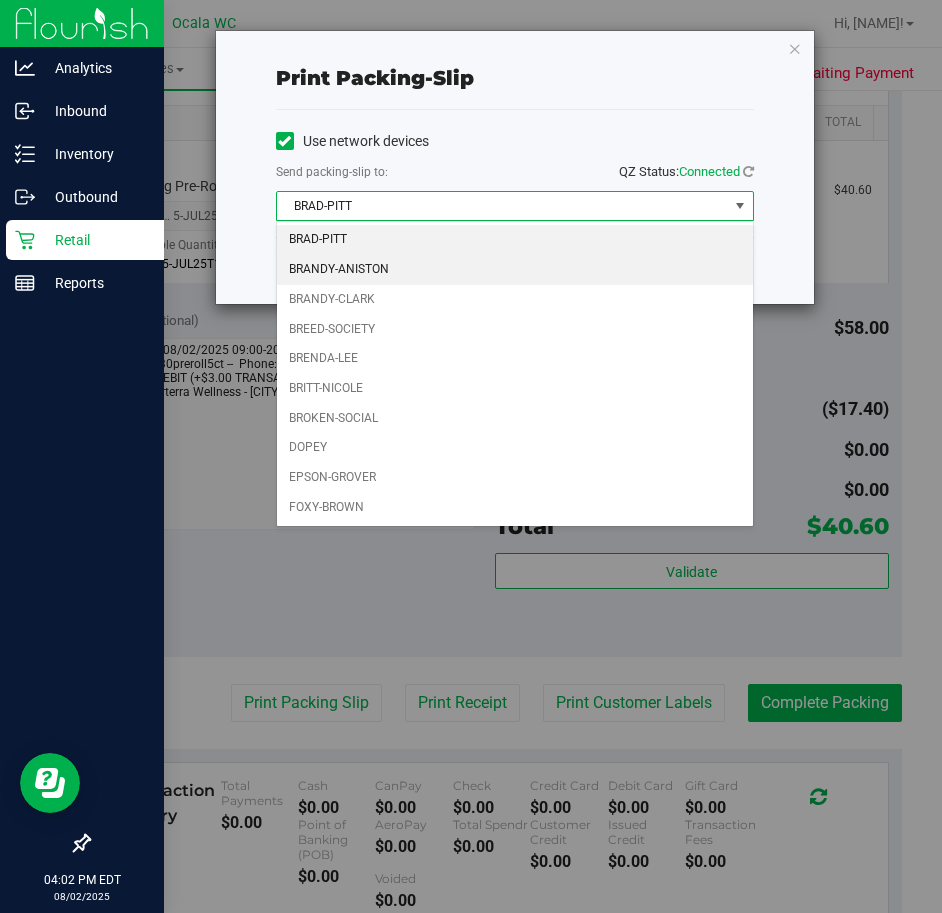click on "BRANDY-ANISTON" at bounding box center [515, 270] 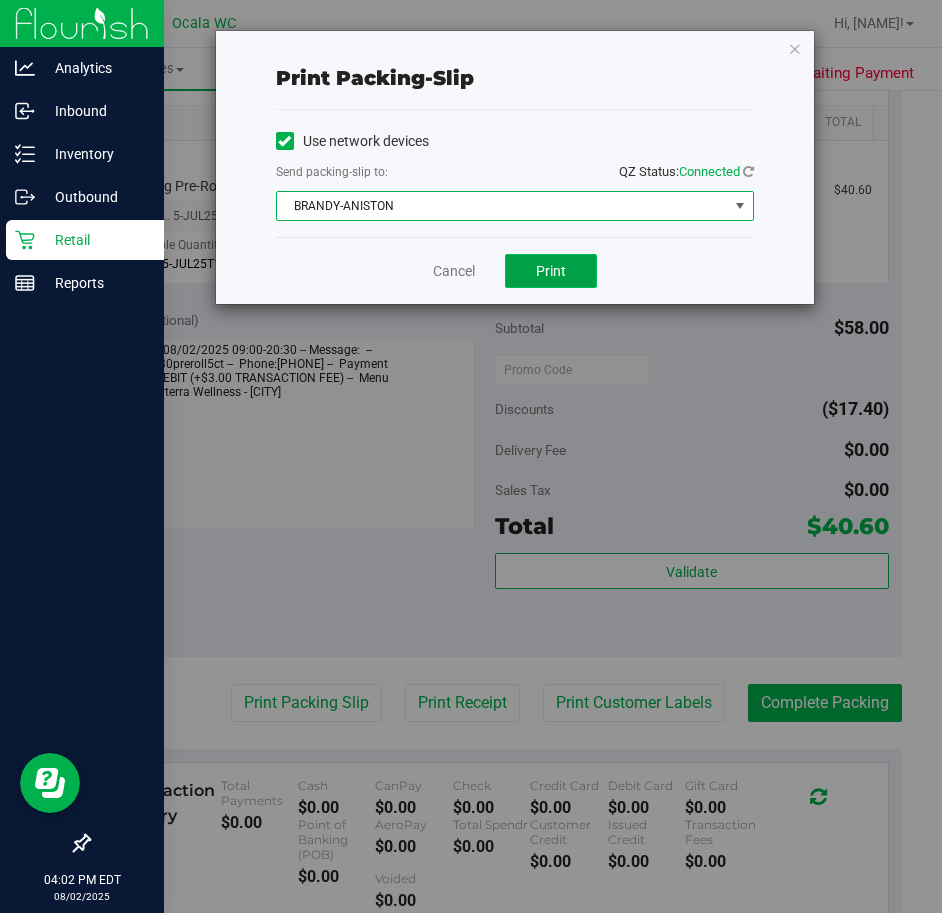 click on "Print" at bounding box center (551, 271) 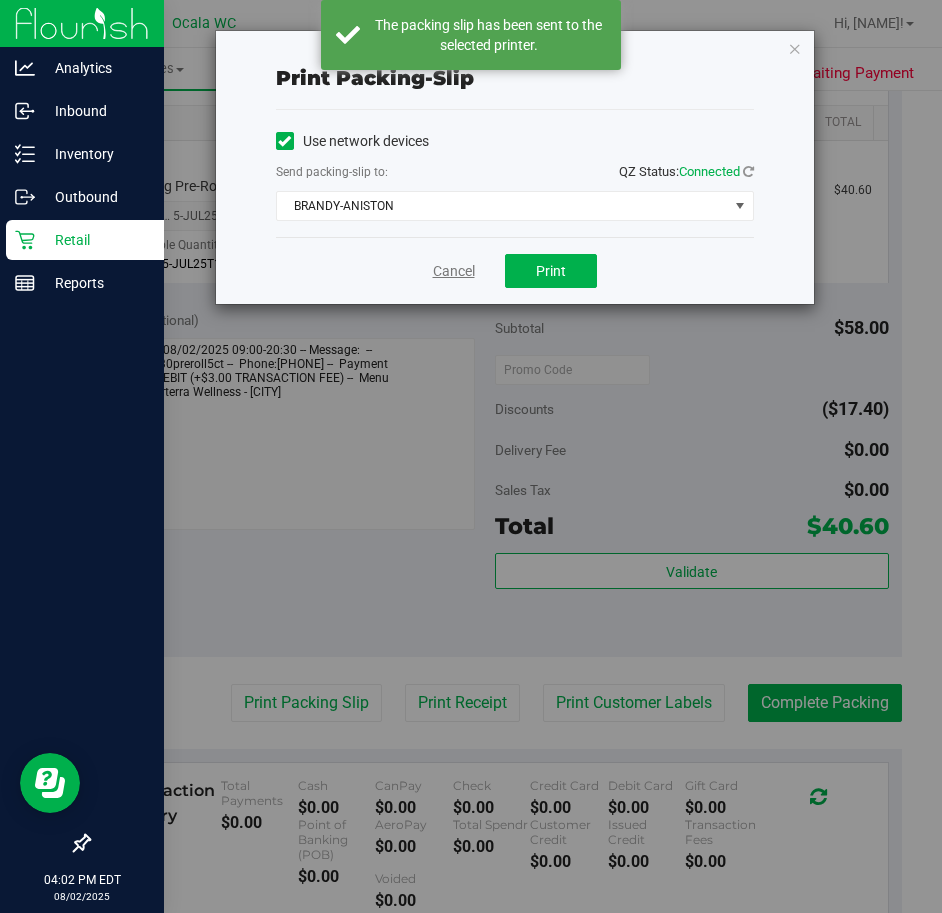 click on "Cancel" at bounding box center [454, 271] 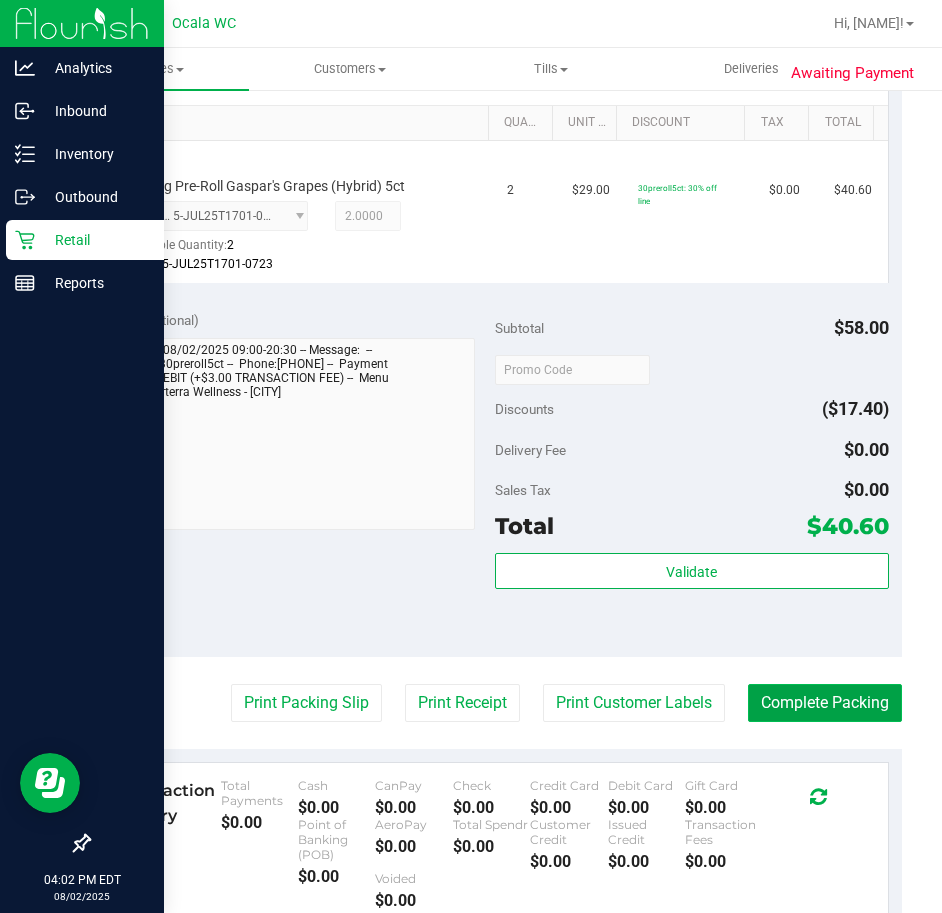 click on "Complete Packing" at bounding box center [825, 703] 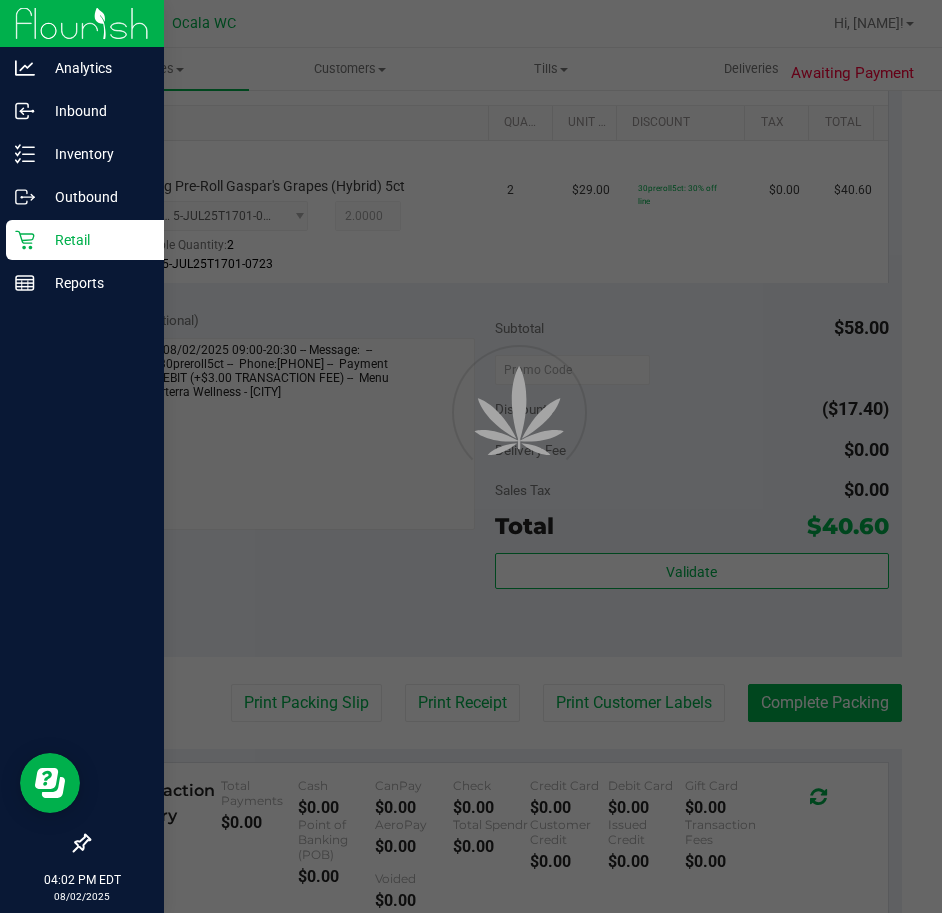 scroll, scrollTop: 0, scrollLeft: 0, axis: both 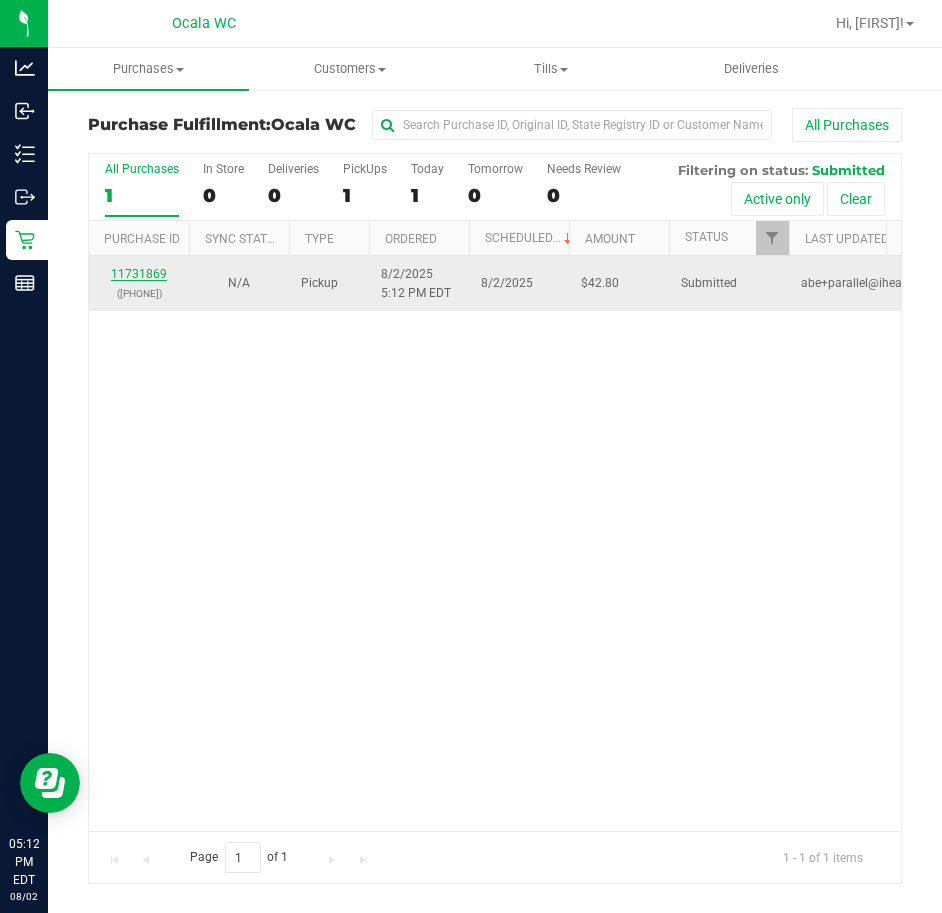 click on "11731869" at bounding box center (139, 274) 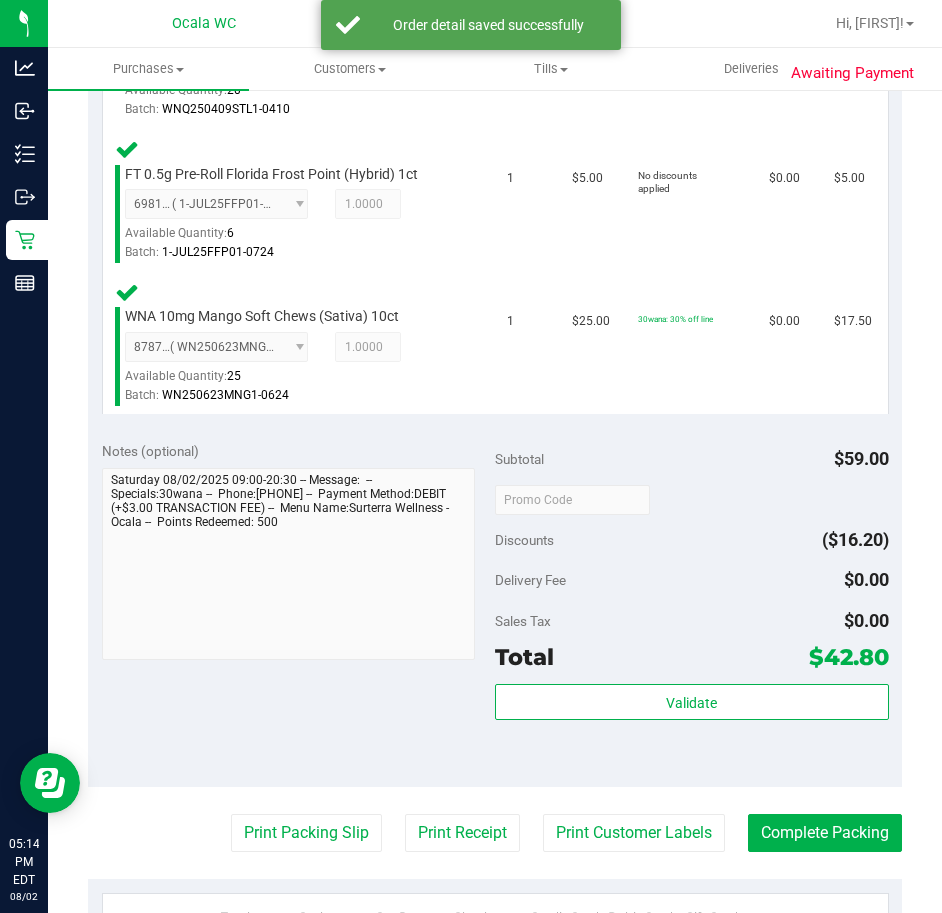 scroll, scrollTop: 700, scrollLeft: 0, axis: vertical 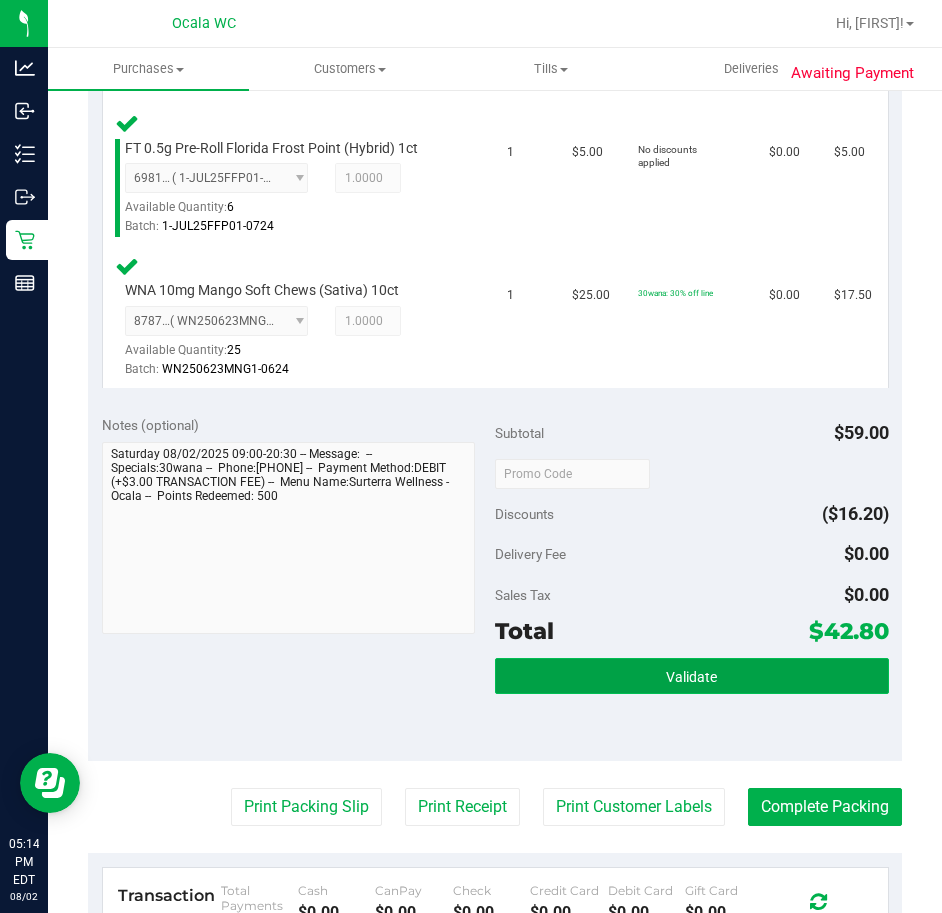 click on "Validate" at bounding box center (692, 676) 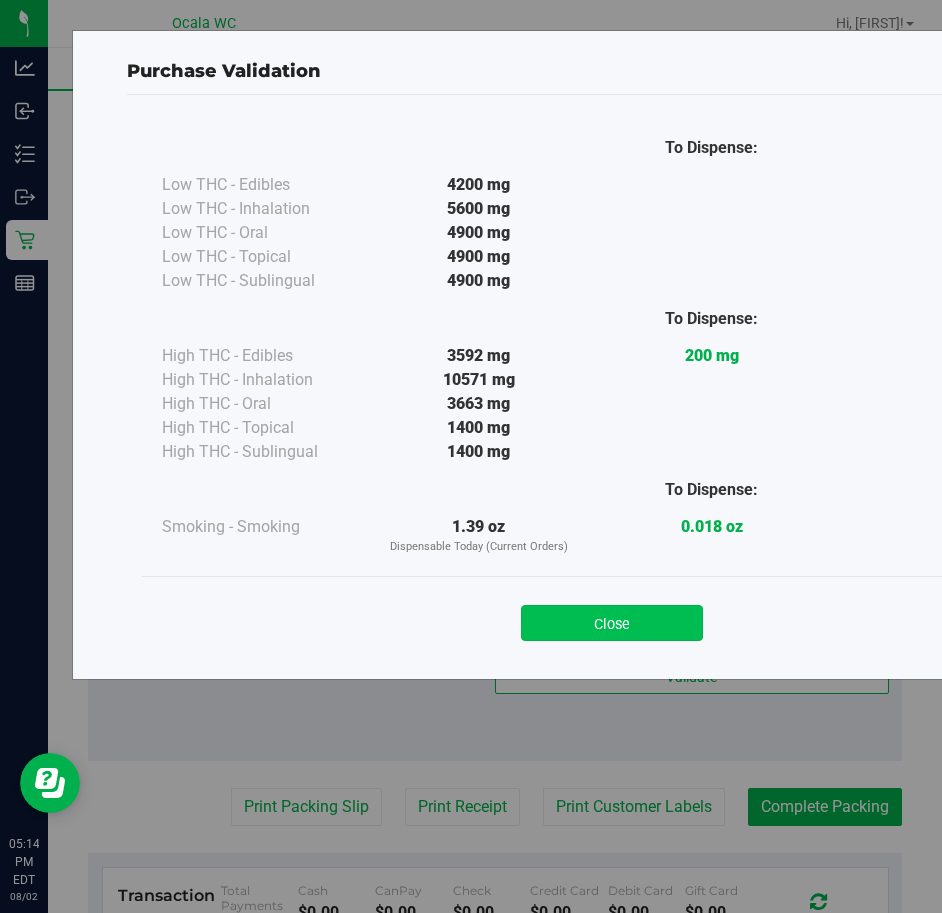 click on "Close" at bounding box center [612, 623] 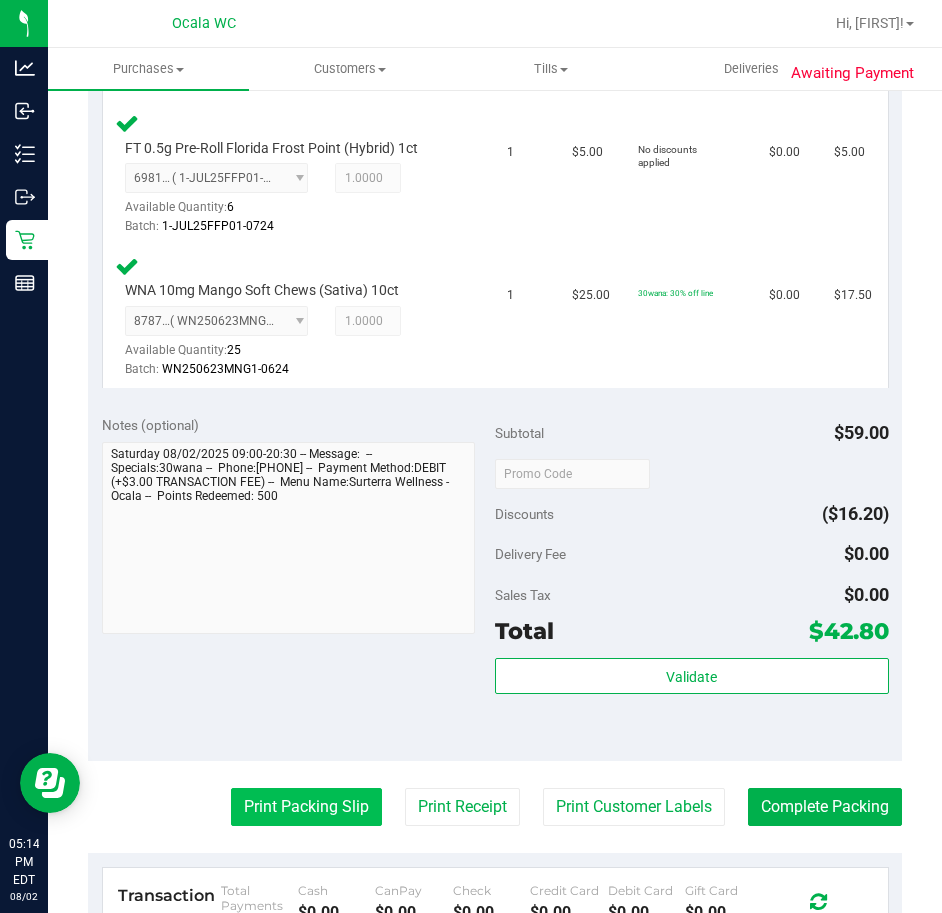 click on "Print Packing Slip" at bounding box center (306, 807) 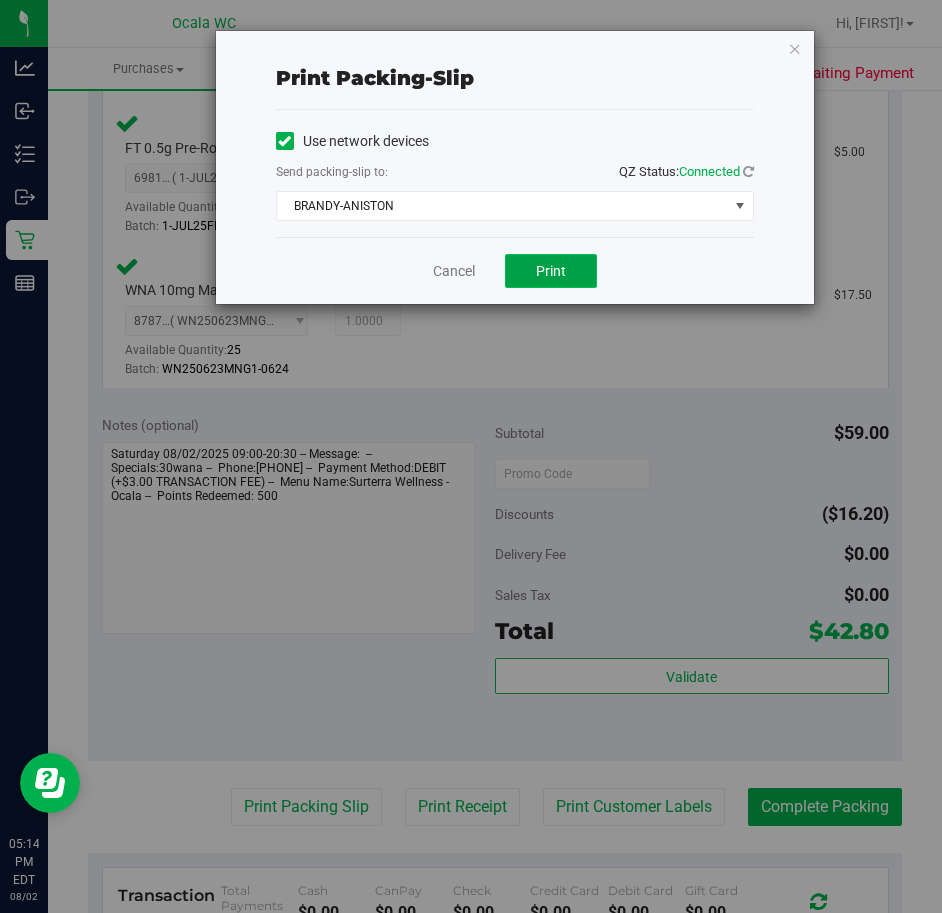 click on "Print" at bounding box center [551, 271] 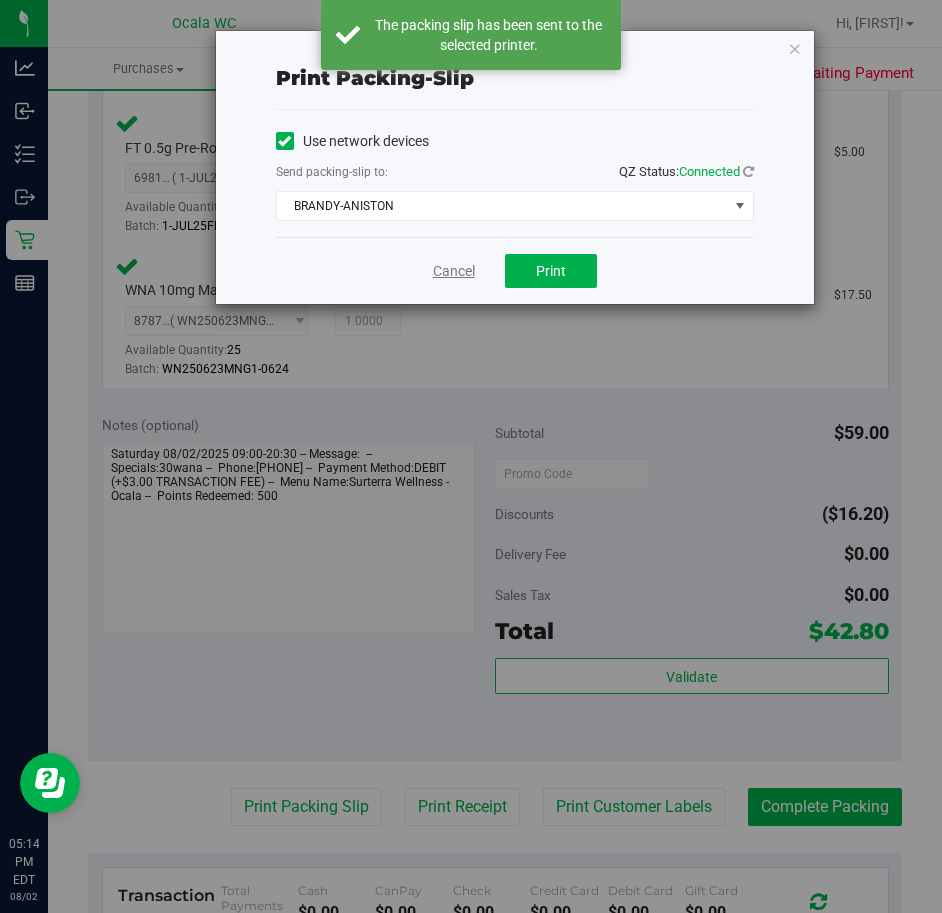 click on "Cancel" at bounding box center [454, 271] 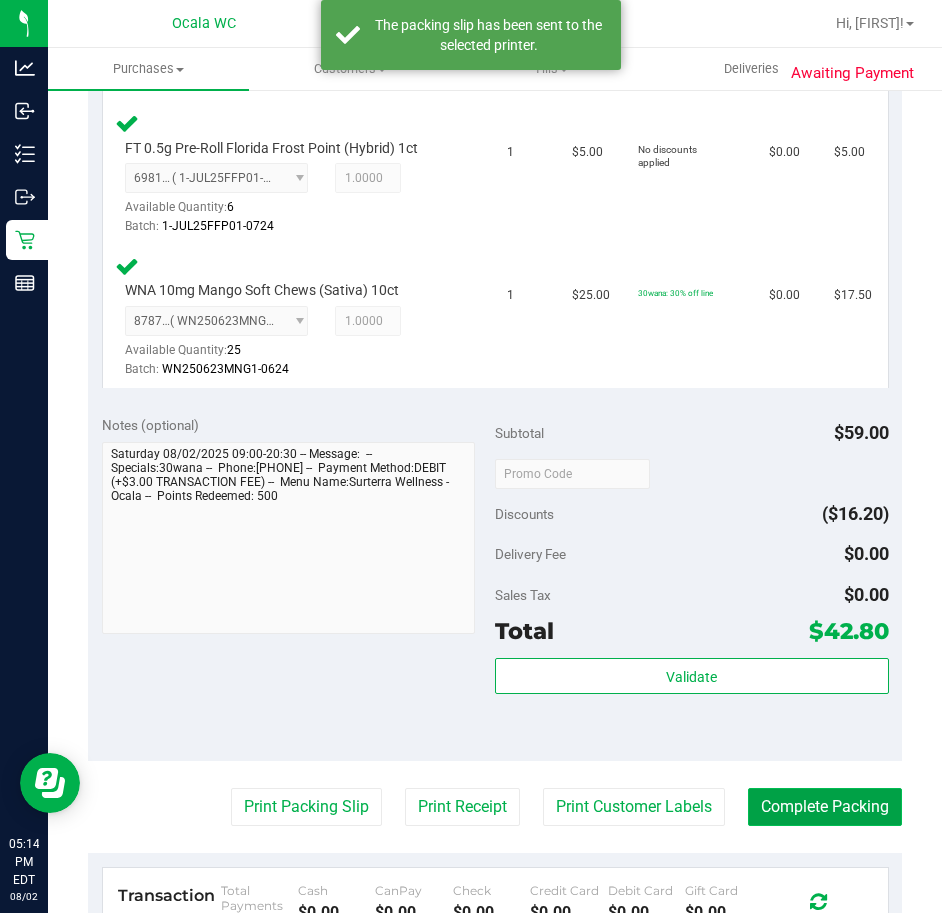 click on "Complete Packing" at bounding box center (825, 807) 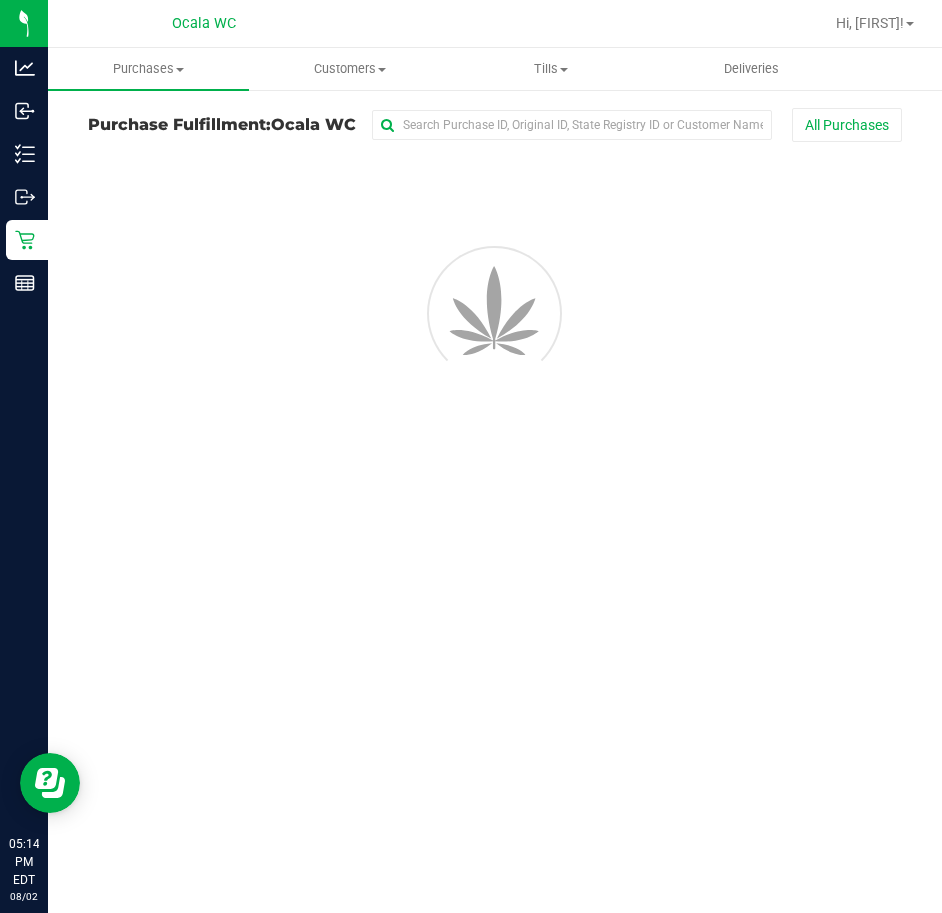 scroll, scrollTop: 0, scrollLeft: 0, axis: both 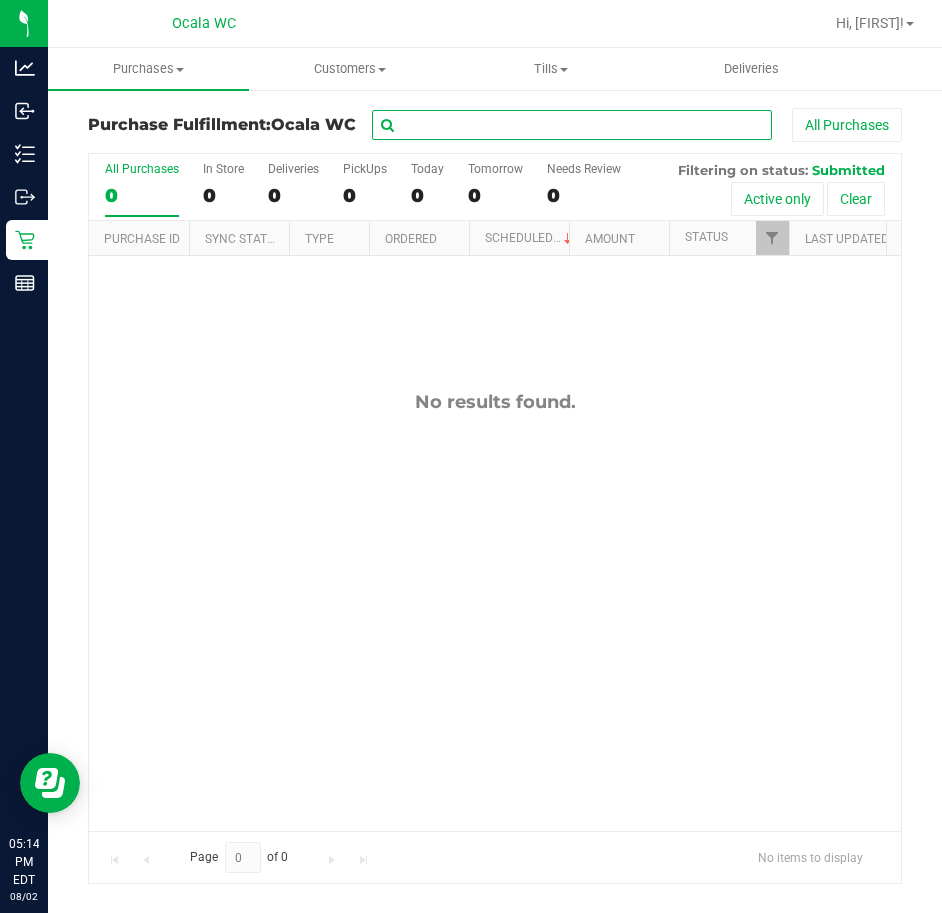 click at bounding box center (572, 125) 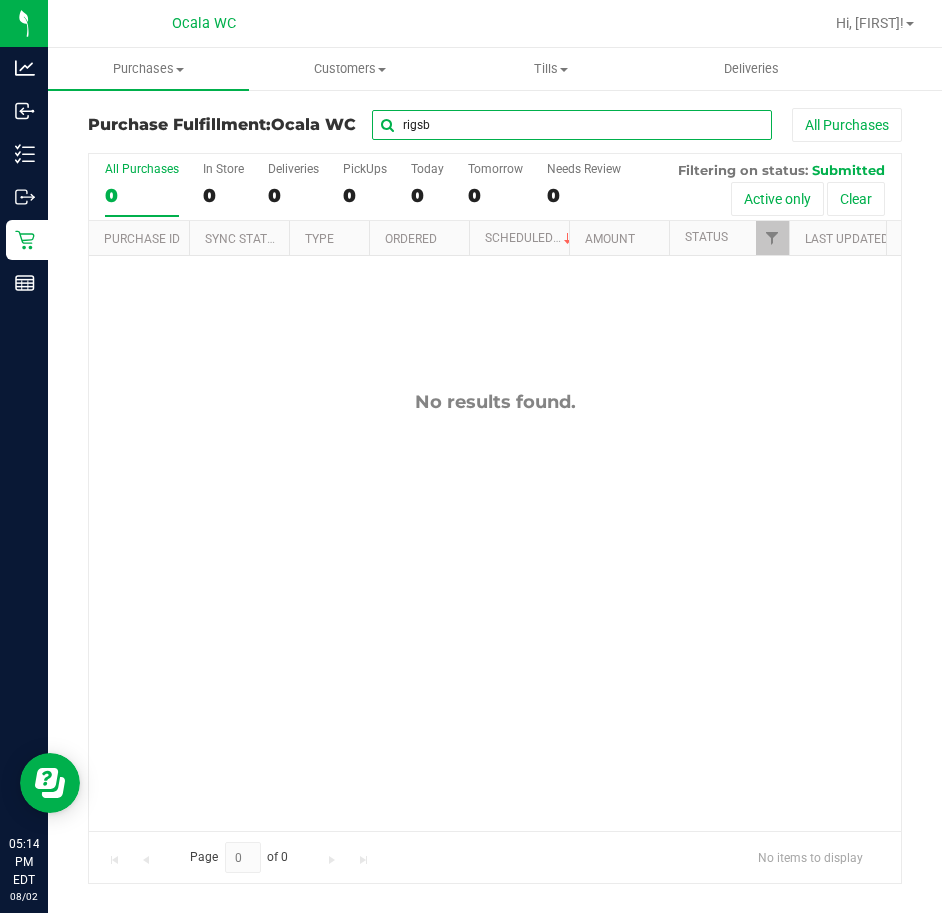 type on "rigsby" 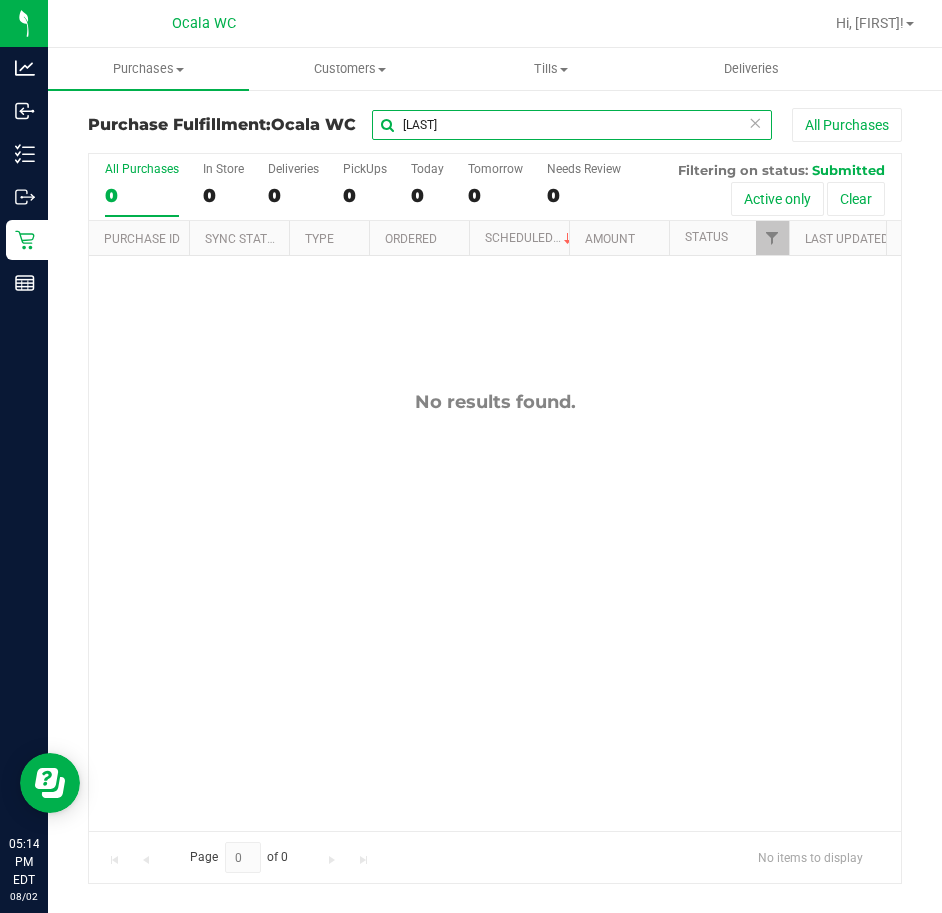 drag, startPoint x: 462, startPoint y: 117, endPoint x: 362, endPoint y: 134, distance: 101.43471 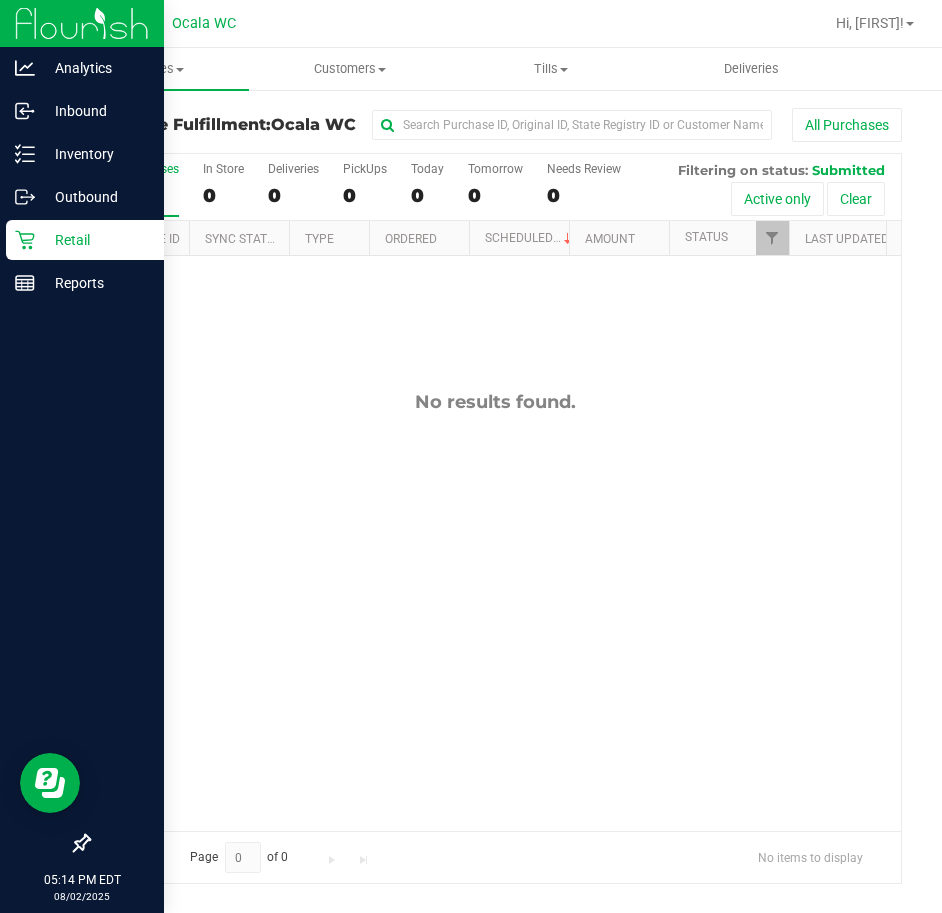 click on "Retail" at bounding box center [85, 240] 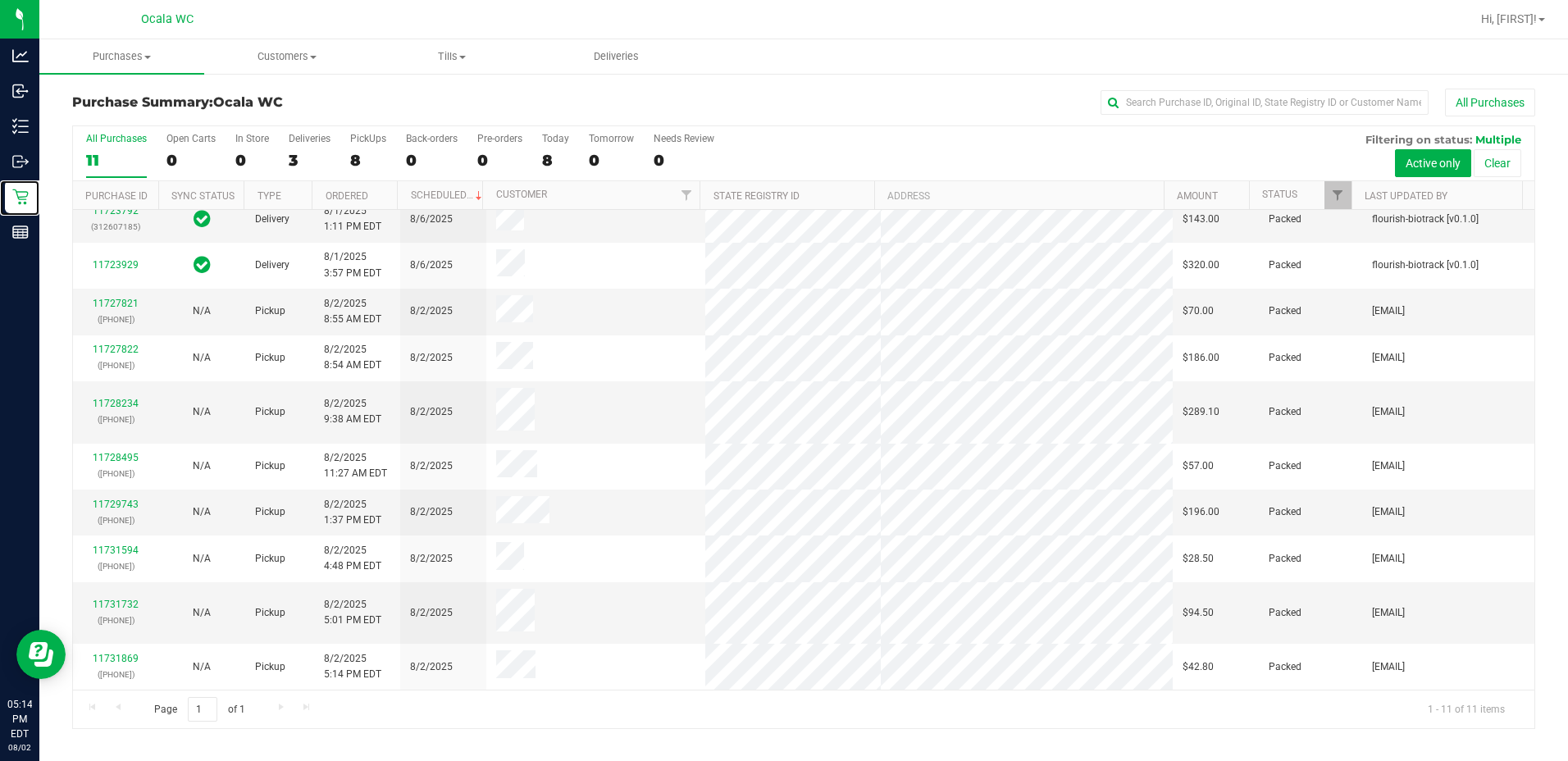 scroll, scrollTop: 19, scrollLeft: 0, axis: vertical 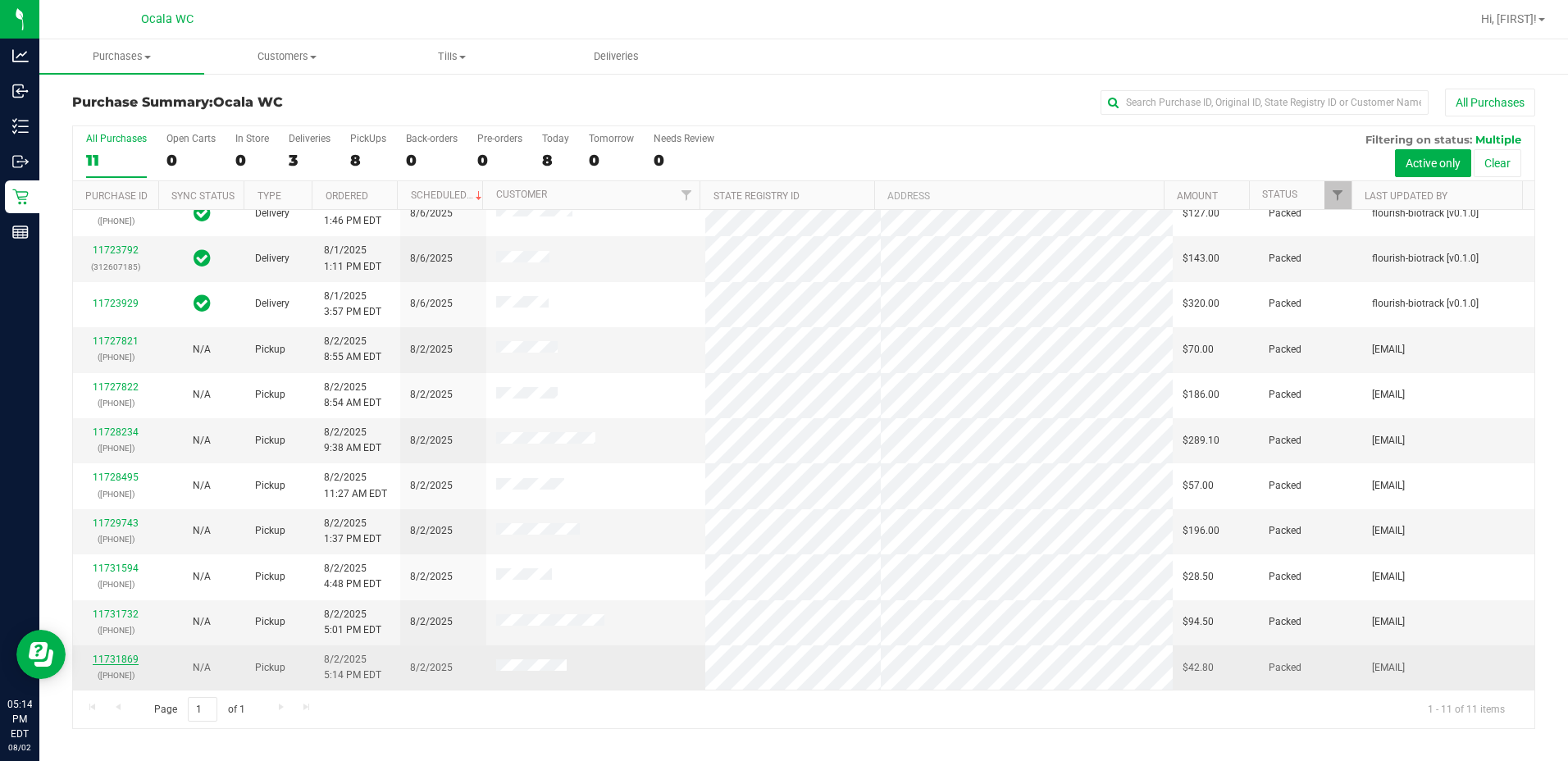 click on "11731869" at bounding box center [116, 659] 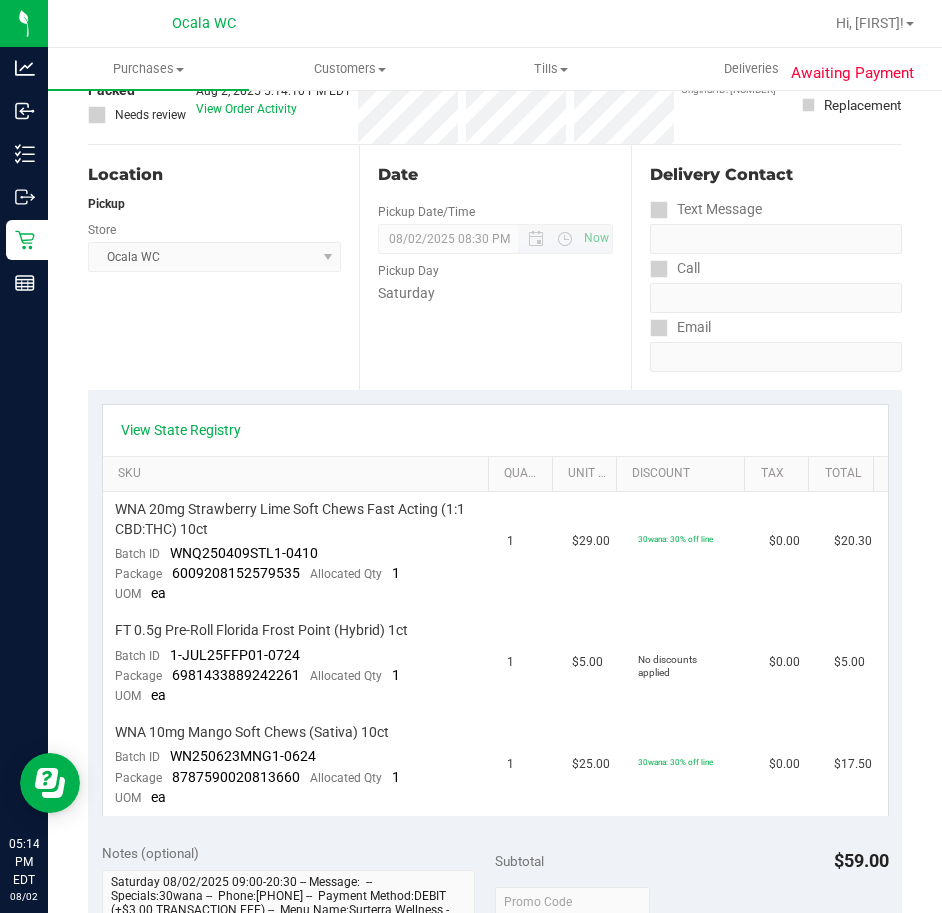 scroll, scrollTop: 0, scrollLeft: 0, axis: both 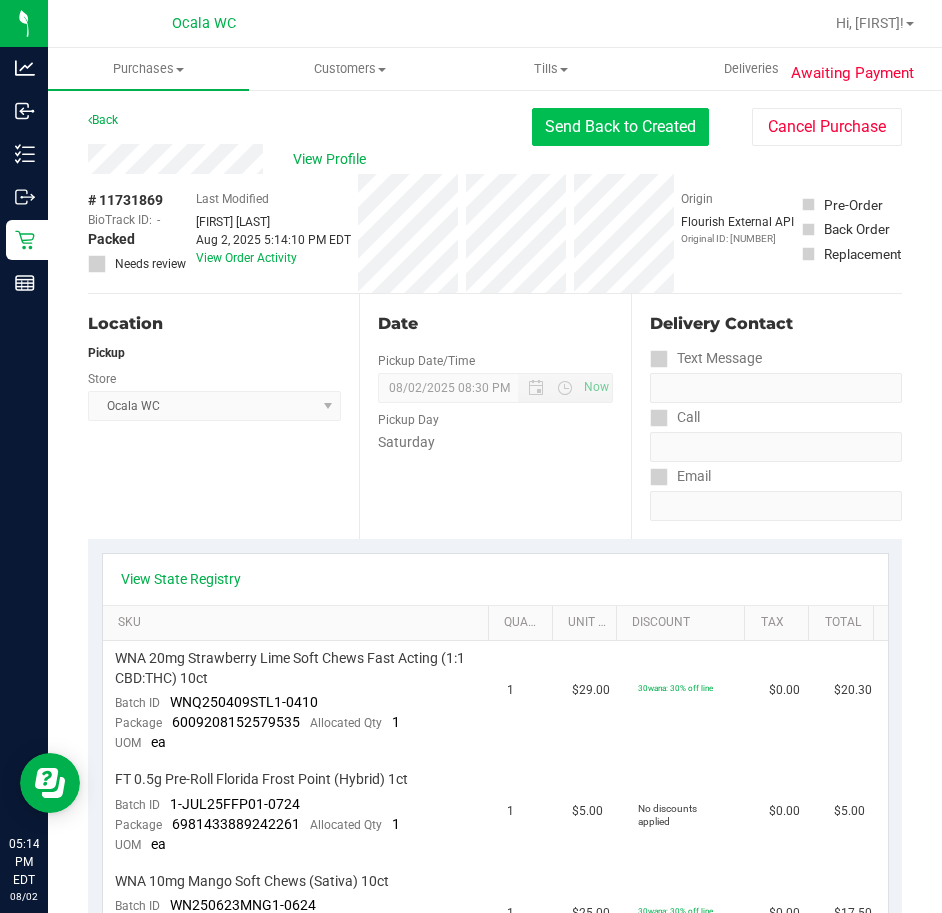 click on "Send Back to Created" at bounding box center [620, 127] 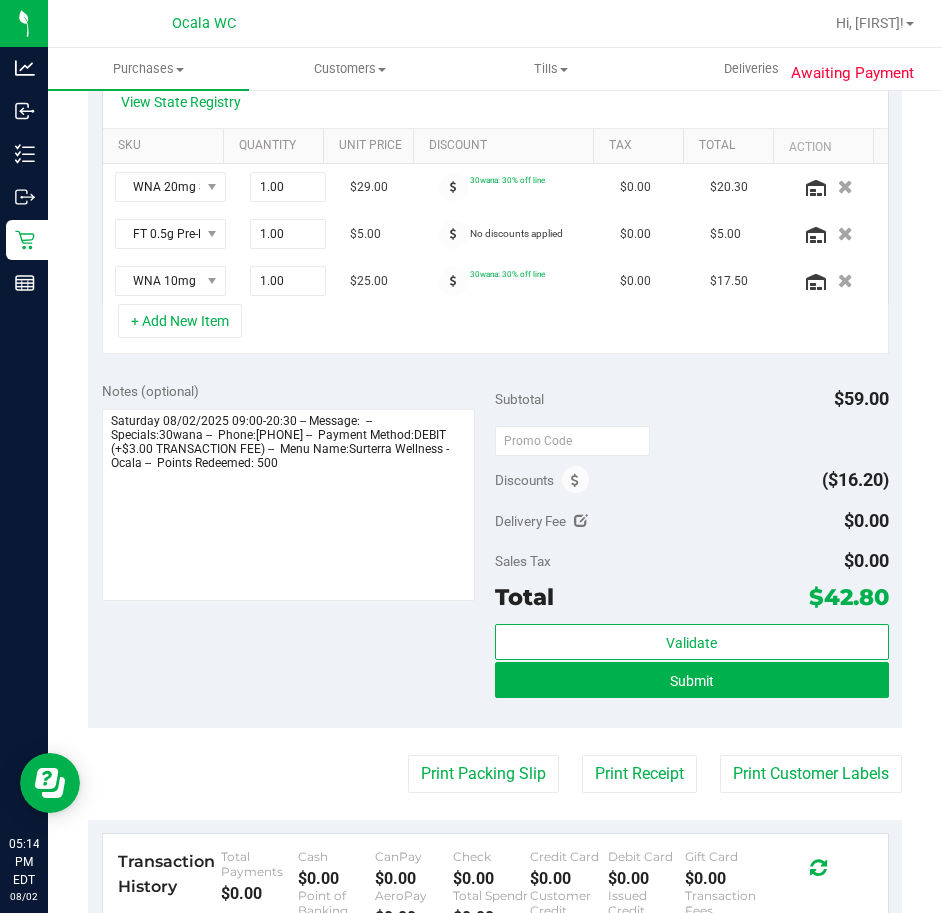 scroll, scrollTop: 500, scrollLeft: 0, axis: vertical 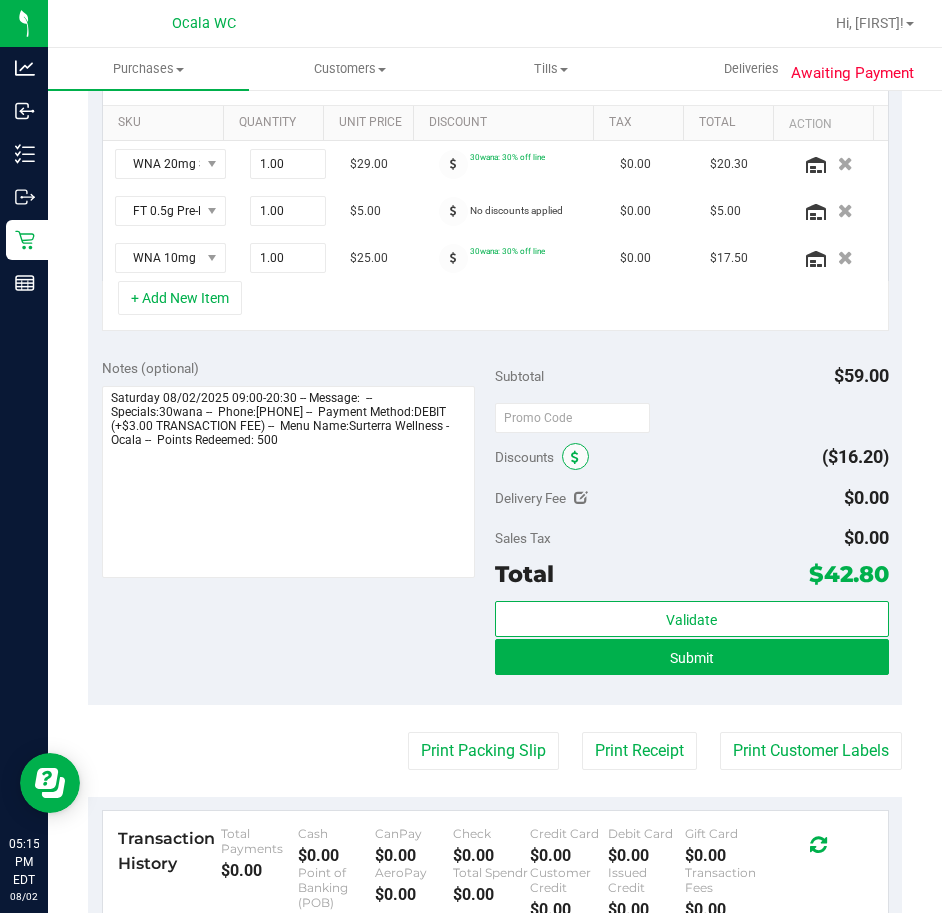 click at bounding box center (575, 458) 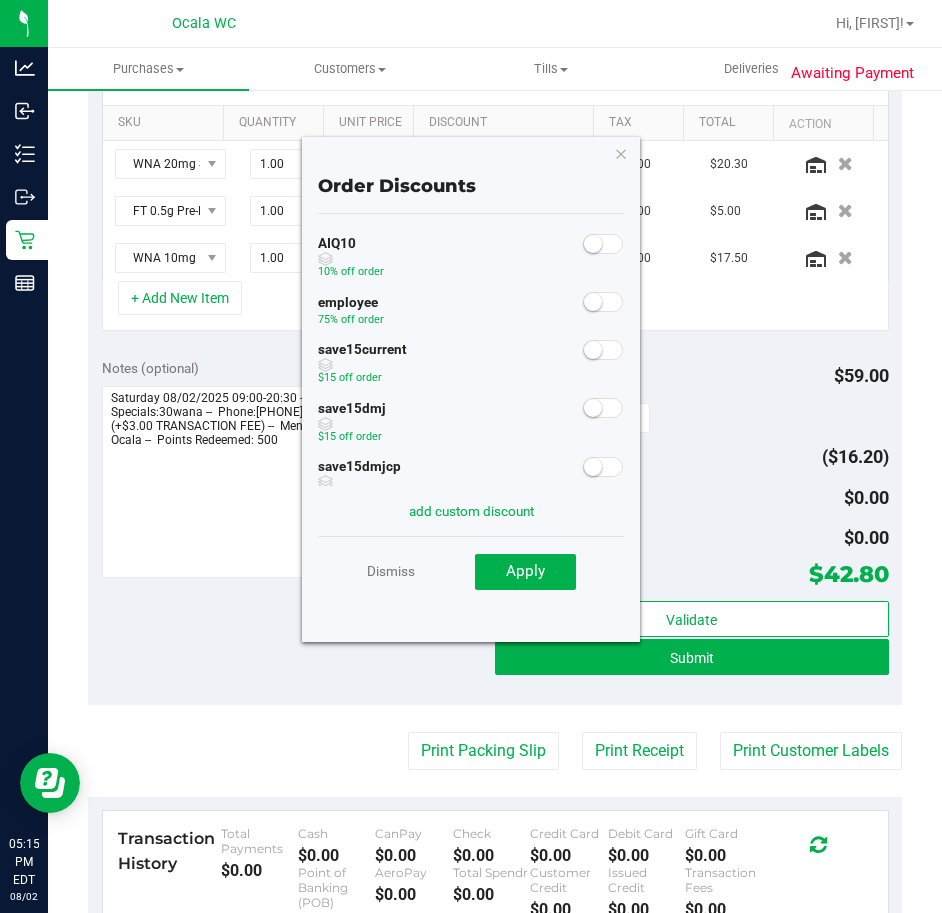 click at bounding box center [603, 244] 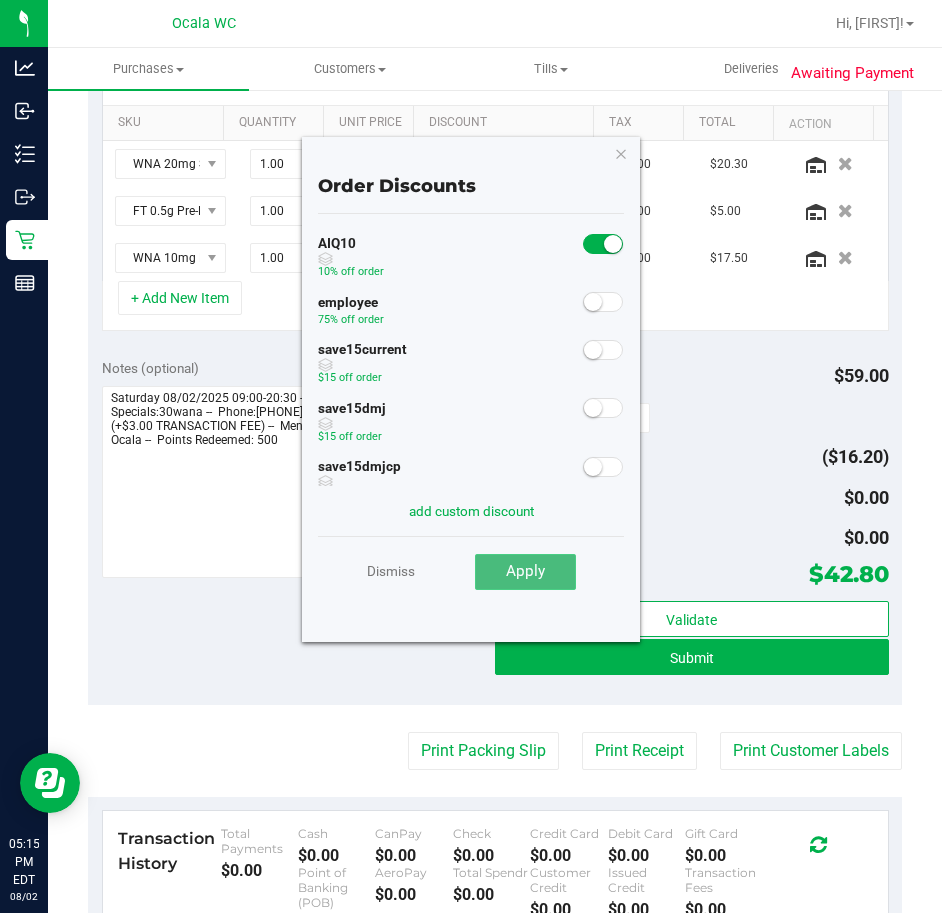 click on "Apply" at bounding box center (525, 572) 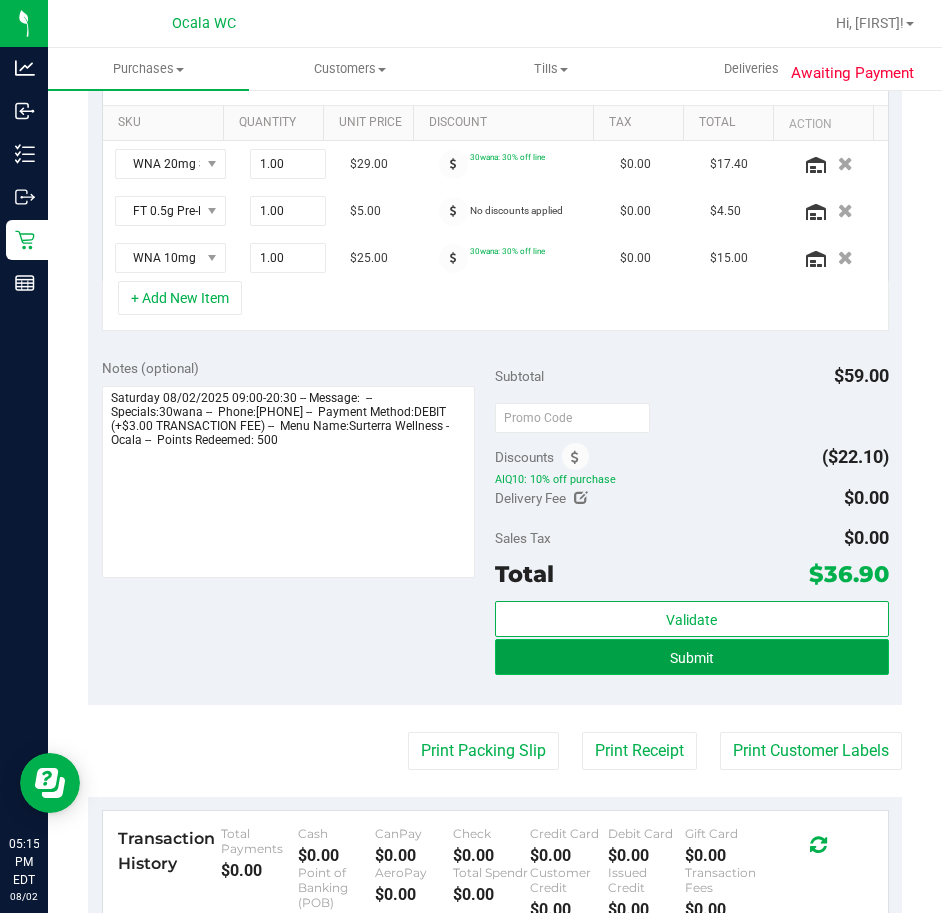 click on "Submit" at bounding box center [692, 657] 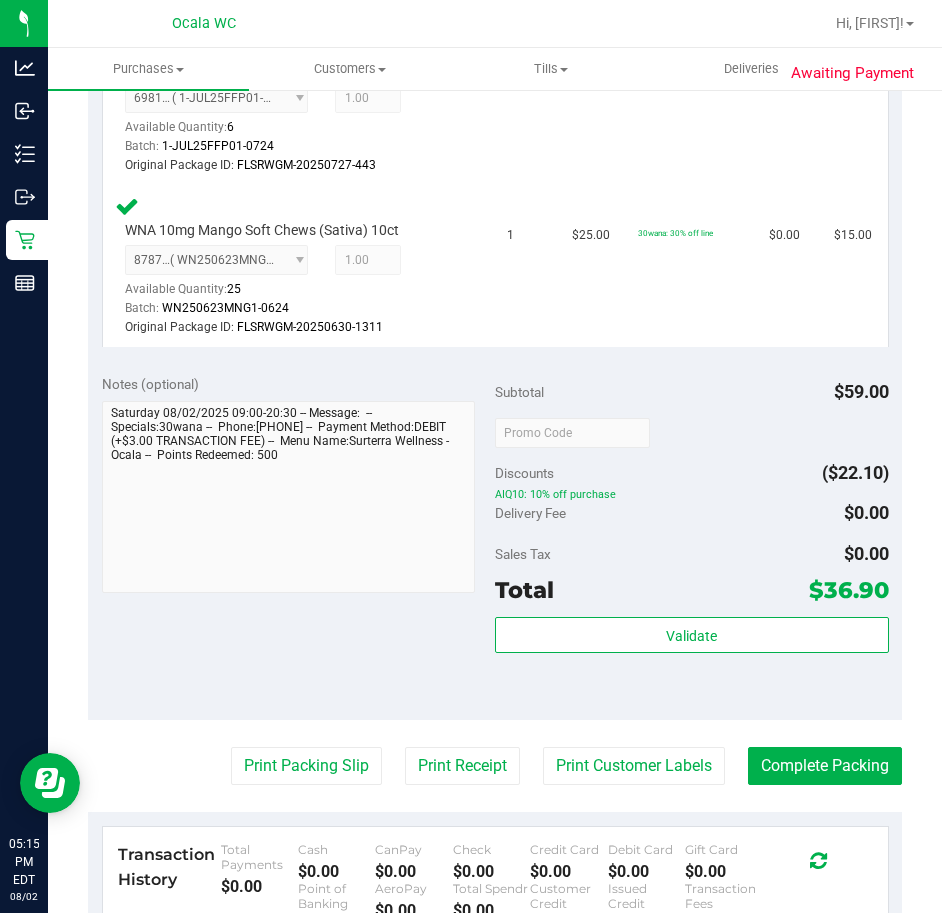 scroll, scrollTop: 900, scrollLeft: 0, axis: vertical 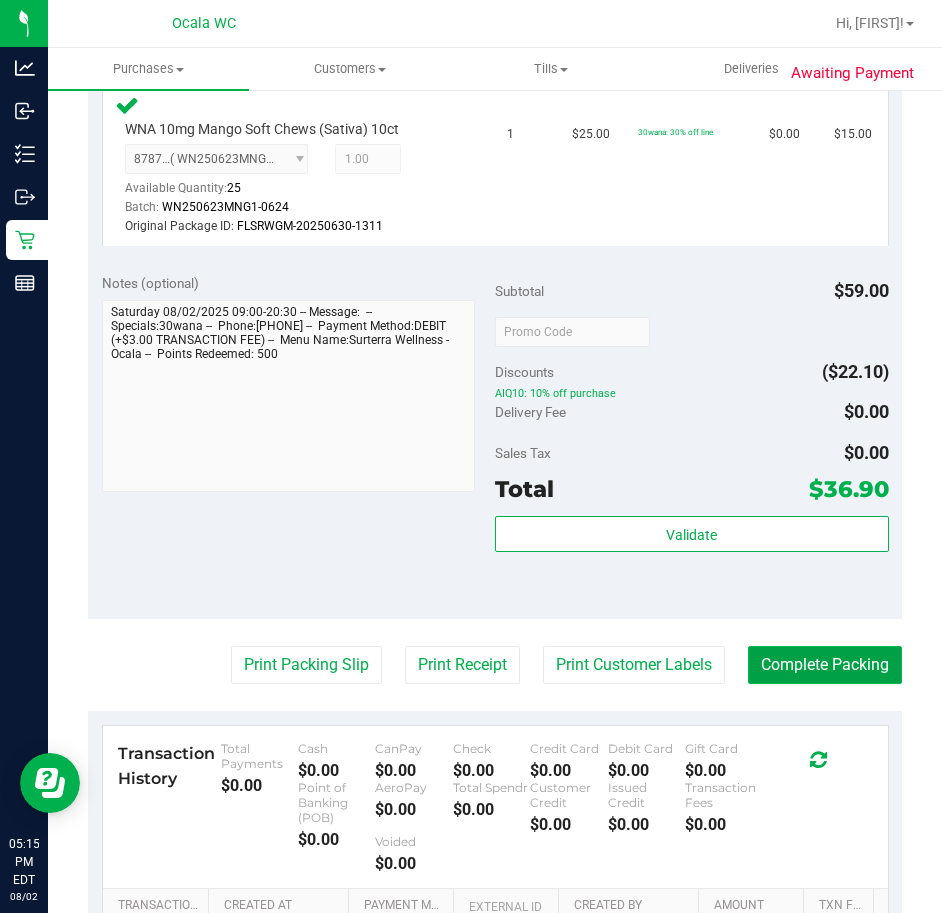 click on "Complete Packing" at bounding box center [825, 665] 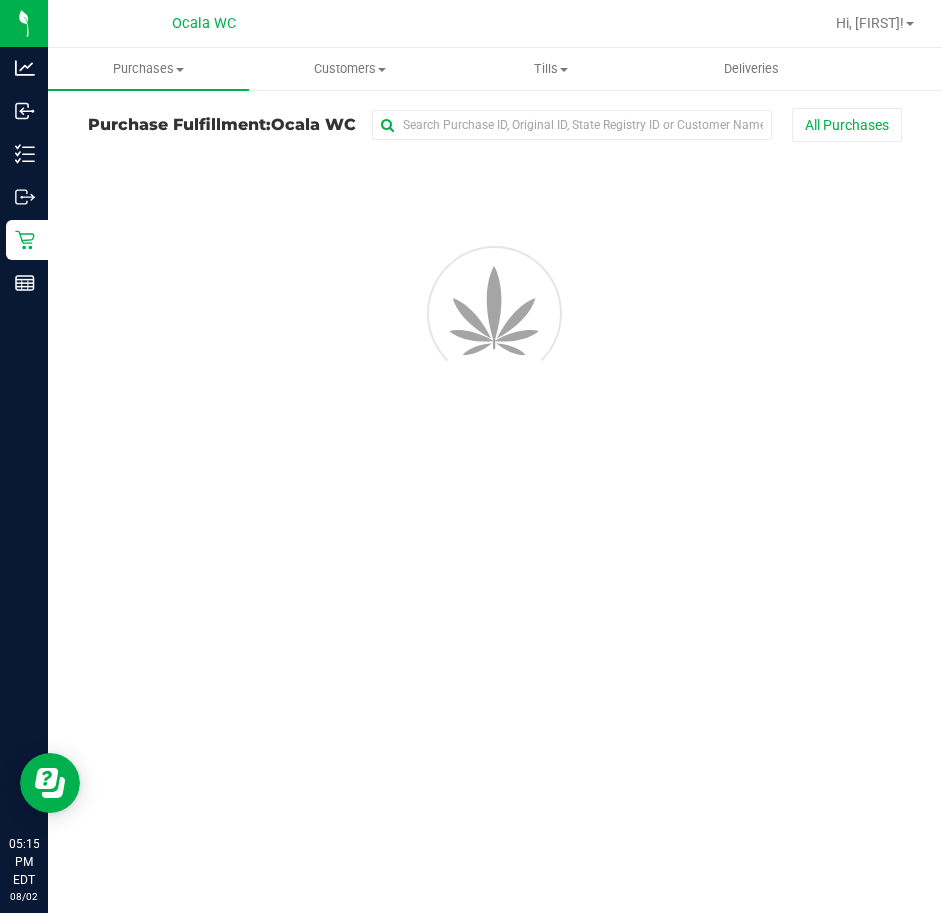 scroll, scrollTop: 0, scrollLeft: 0, axis: both 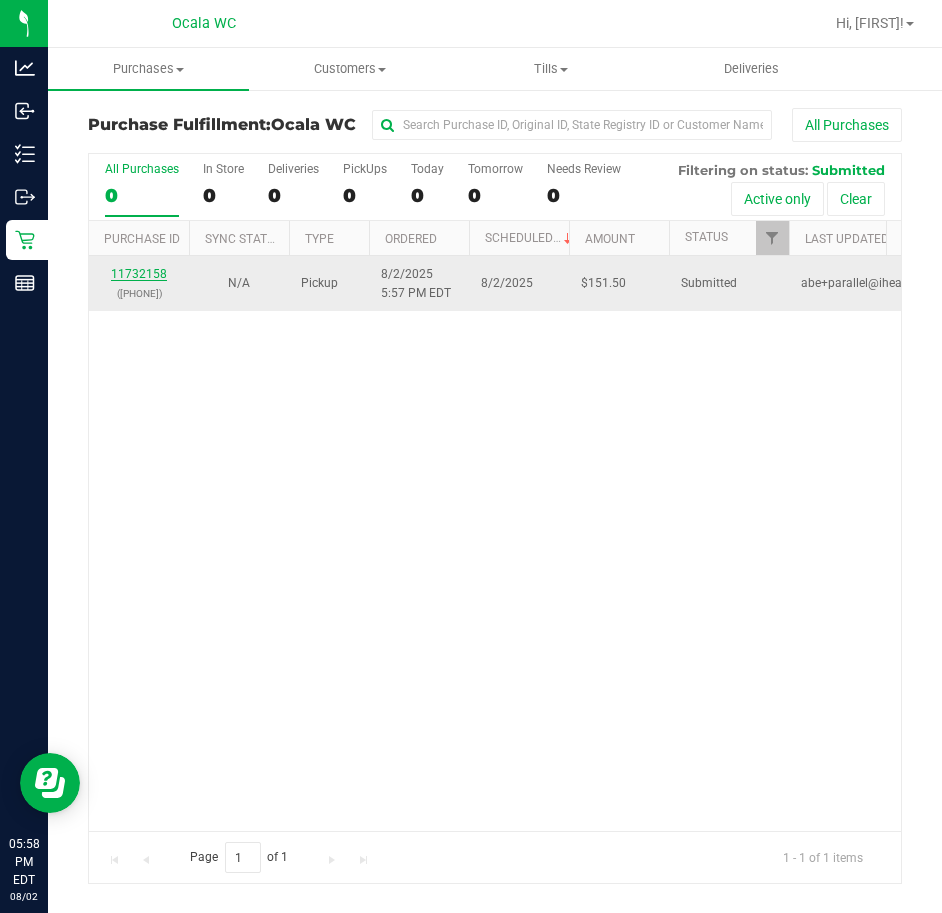 click on "11732158" at bounding box center [139, 274] 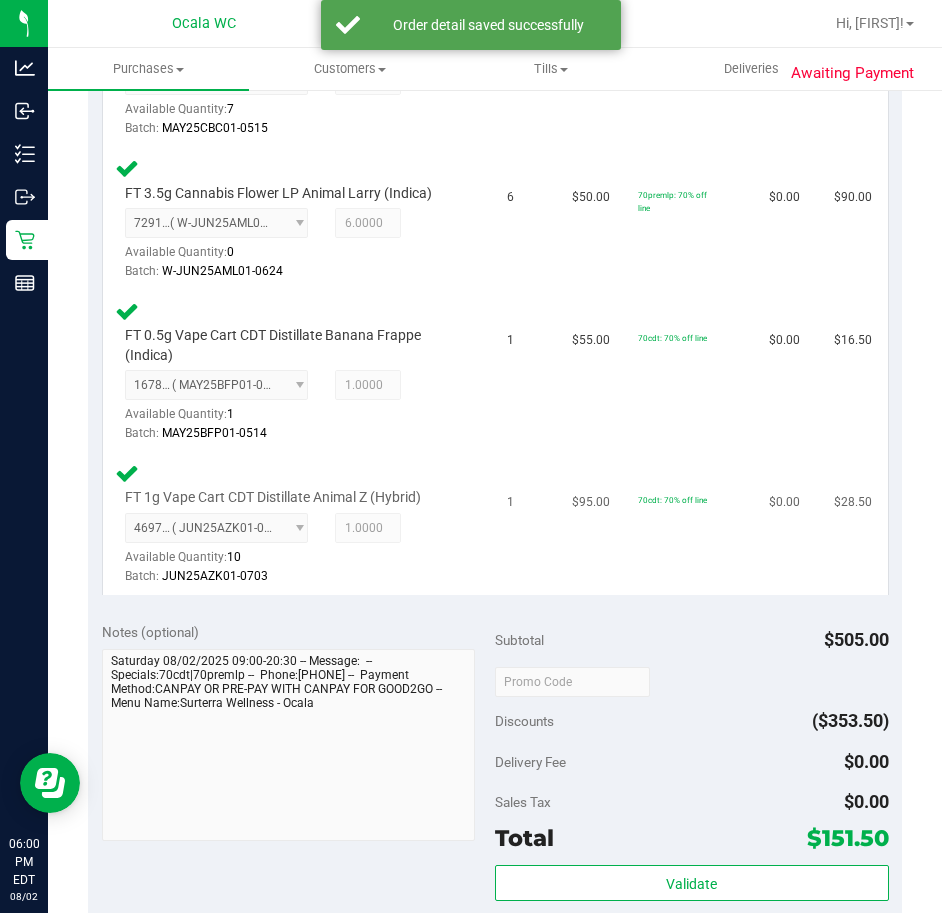 scroll, scrollTop: 800, scrollLeft: 0, axis: vertical 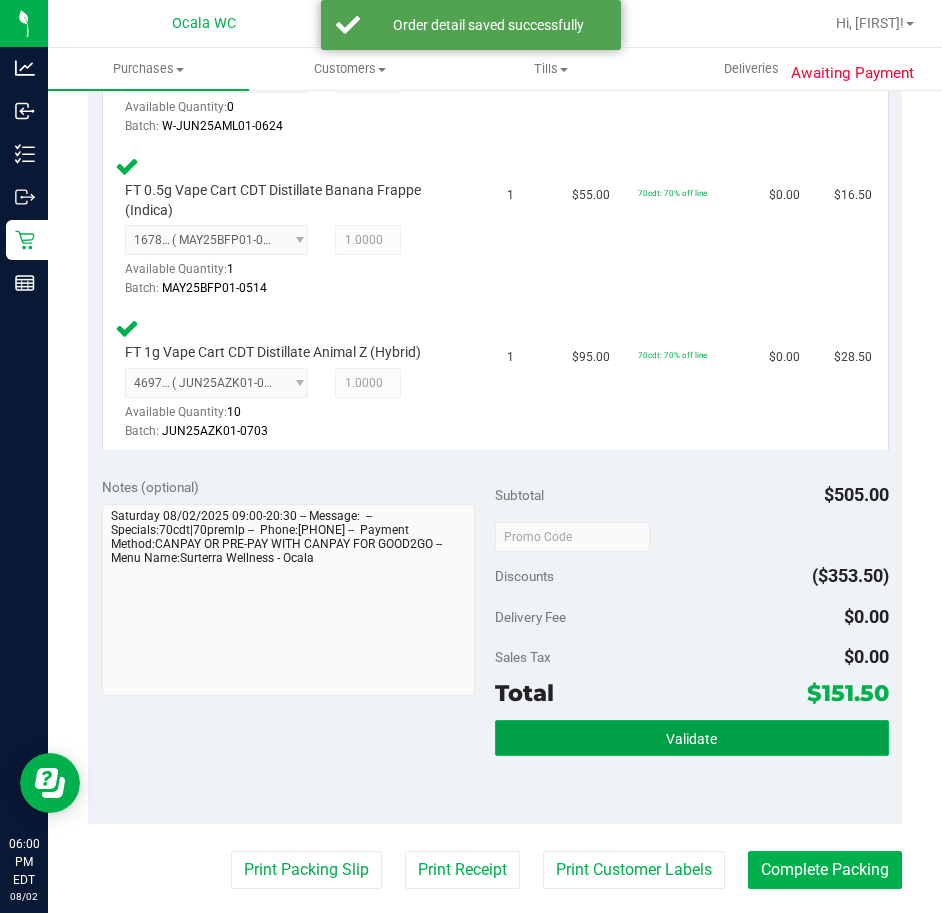 click on "Validate" at bounding box center (692, 738) 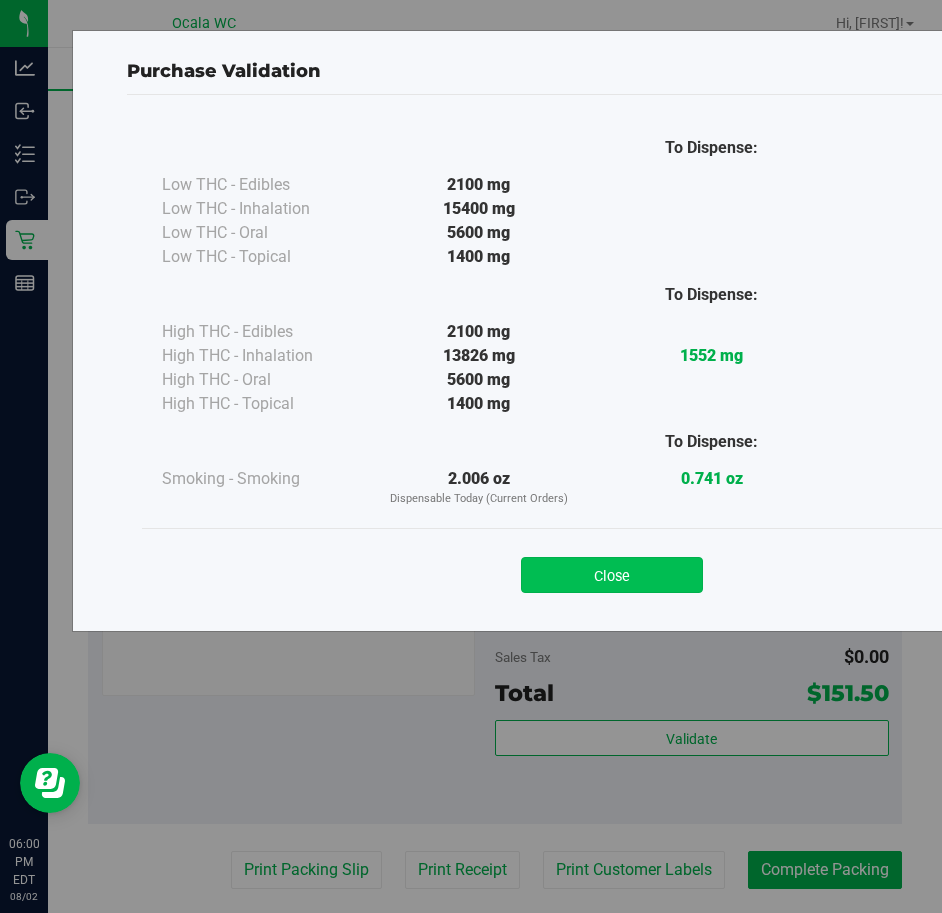 click on "Close" at bounding box center (612, 575) 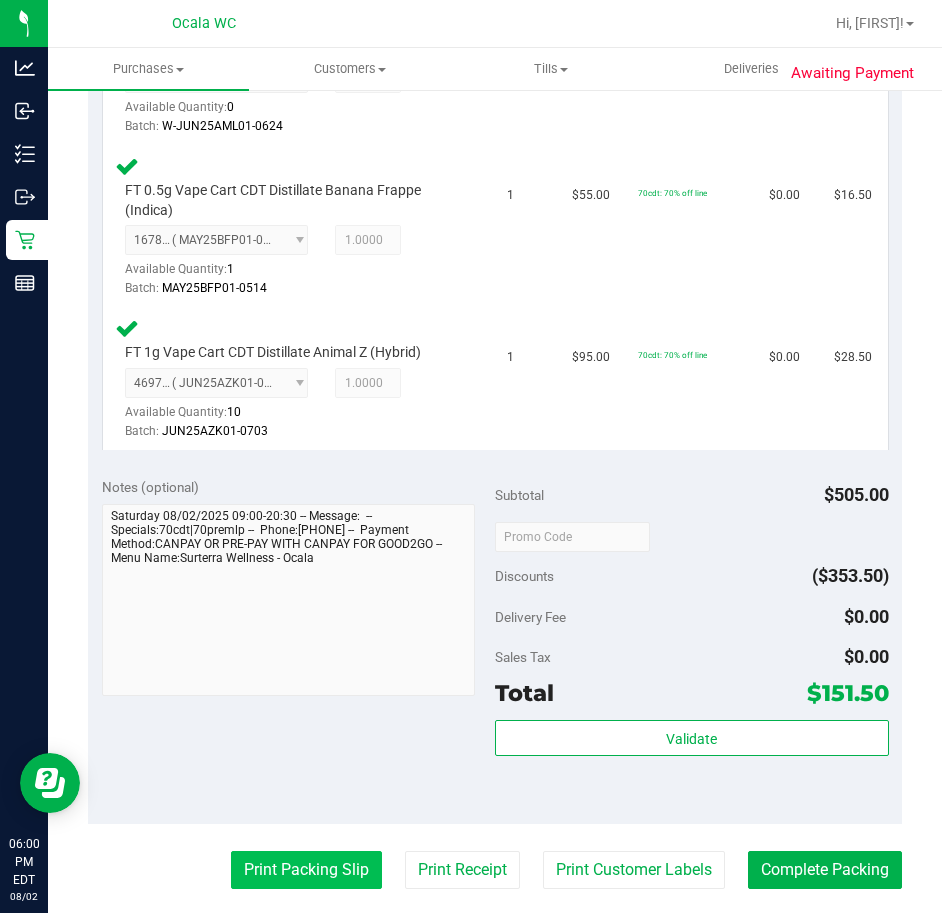 click on "Print Packing Slip" at bounding box center [306, 870] 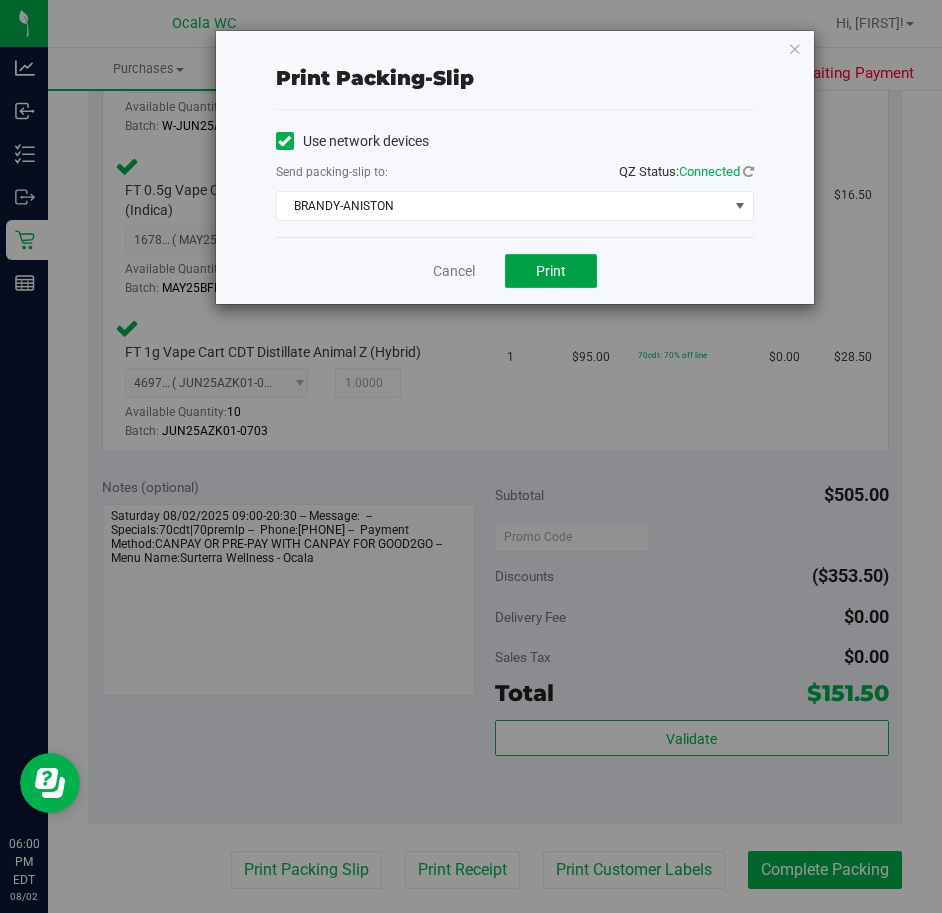 click on "Print" at bounding box center (551, 271) 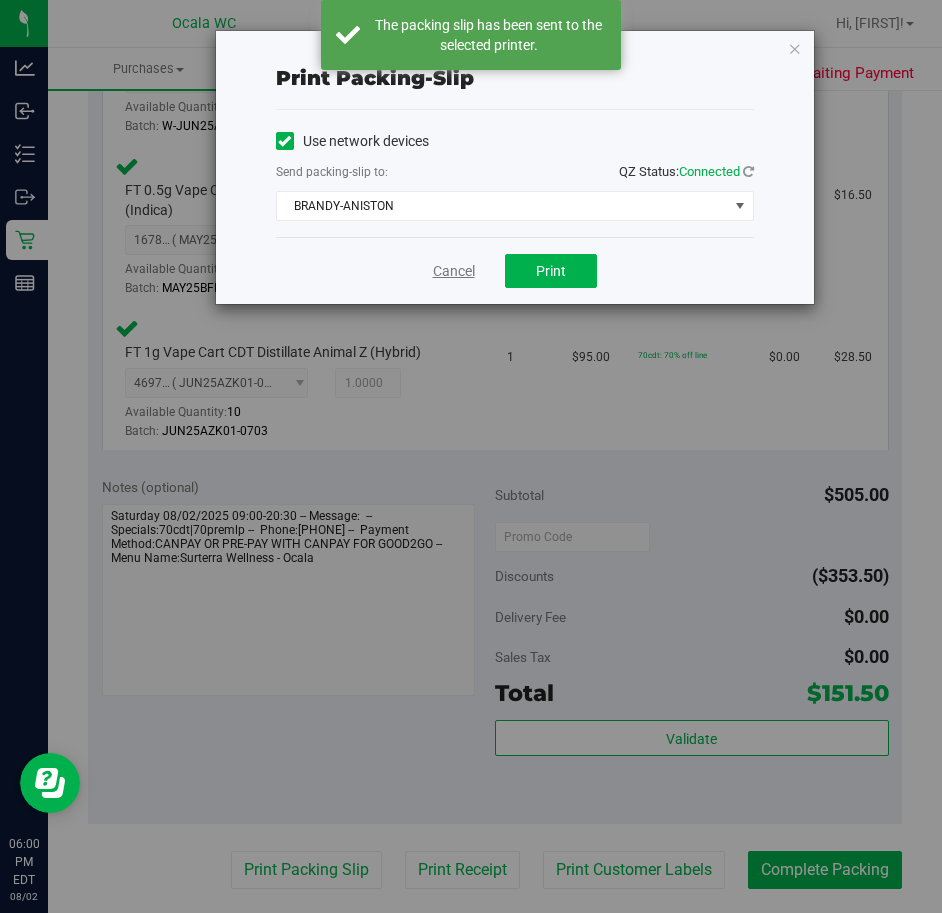 click on "Cancel" at bounding box center (454, 271) 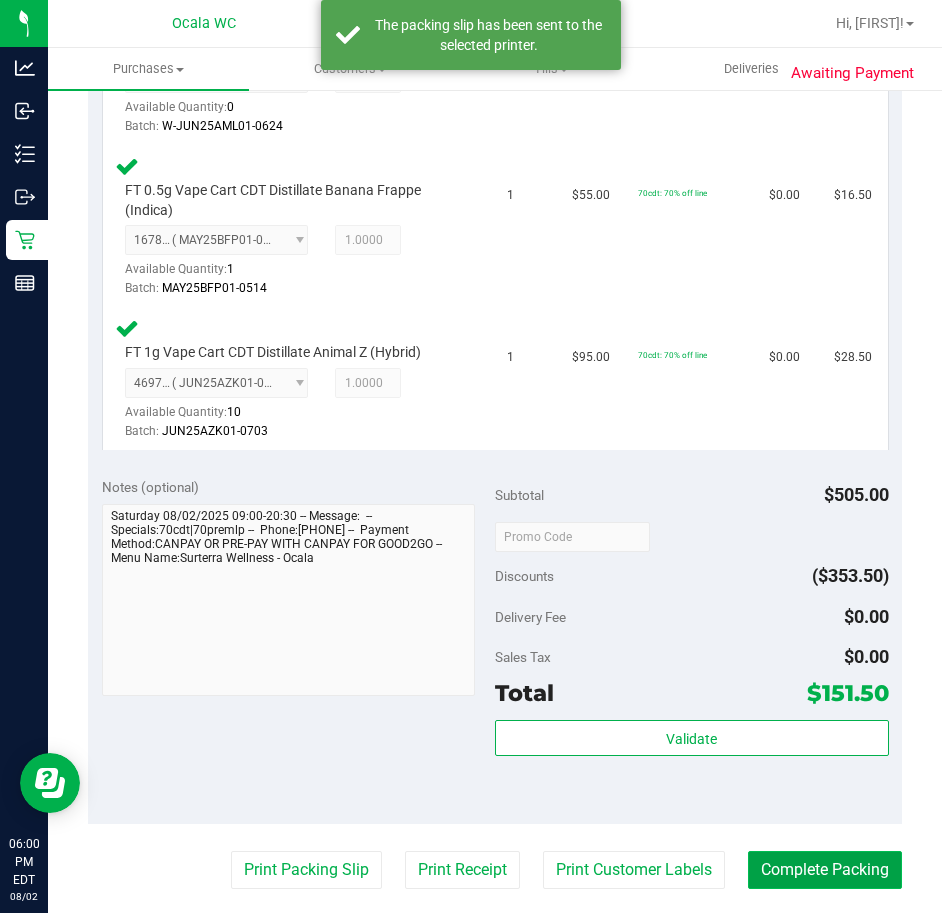 click on "Complete Packing" at bounding box center [825, 870] 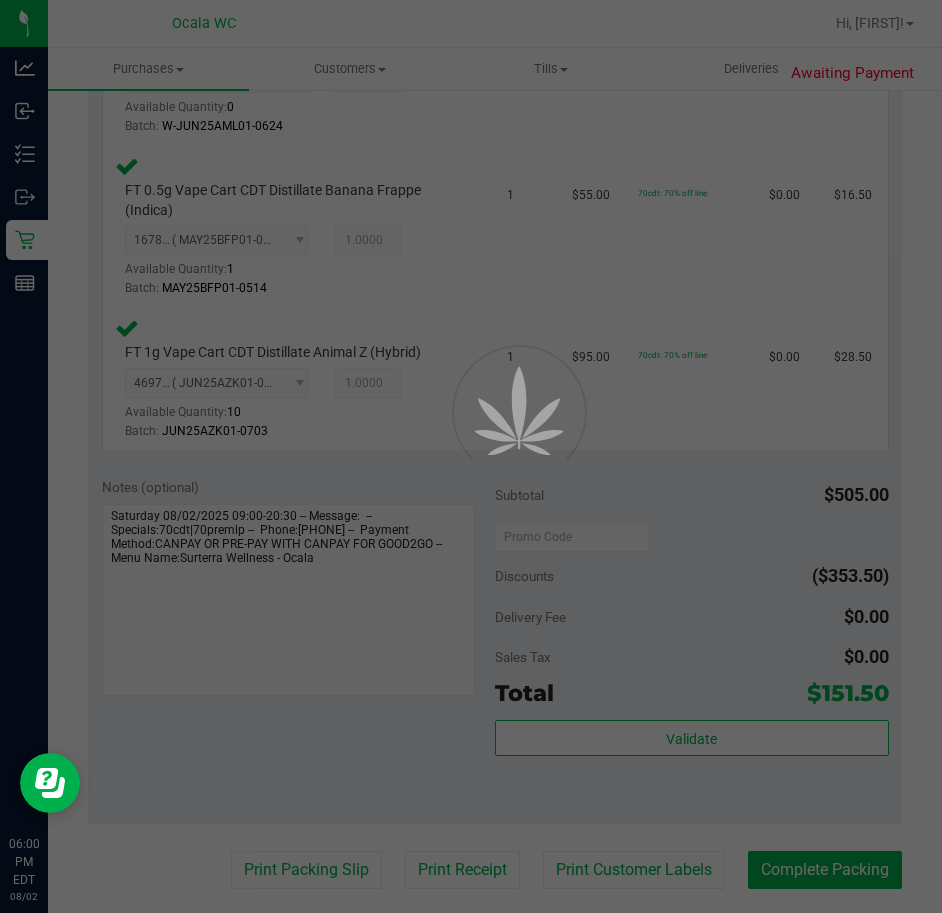 scroll, scrollTop: 0, scrollLeft: 0, axis: both 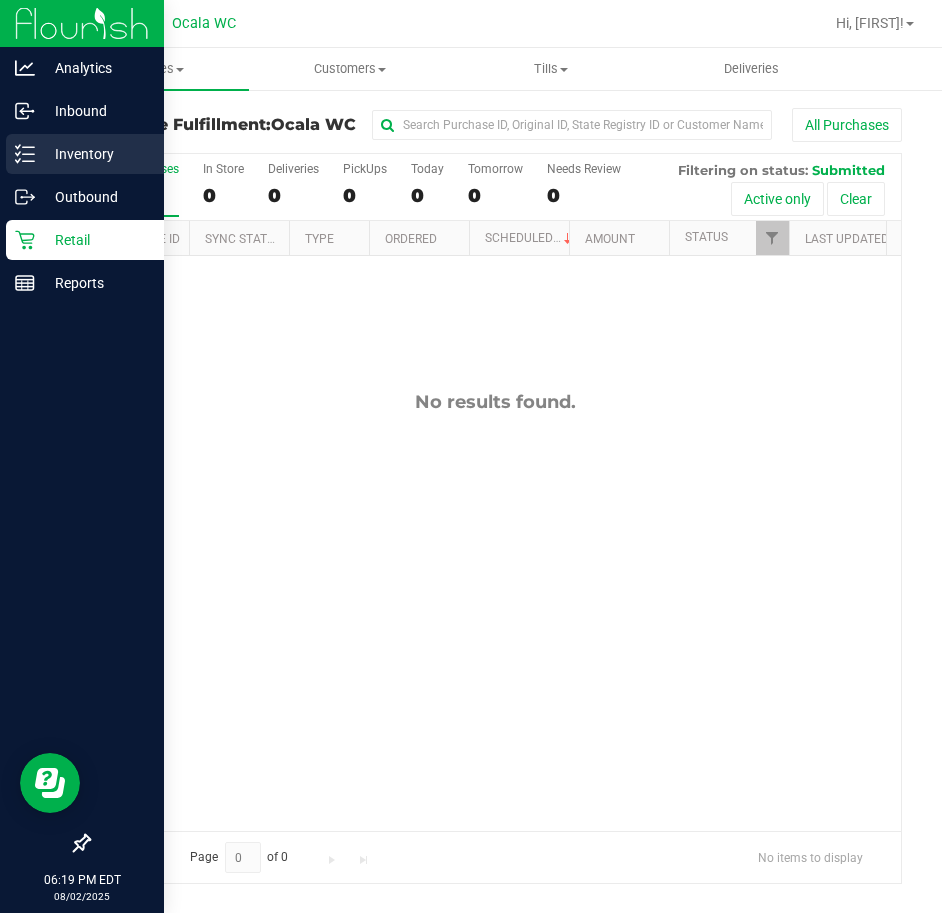 click on "Inventory" at bounding box center (95, 154) 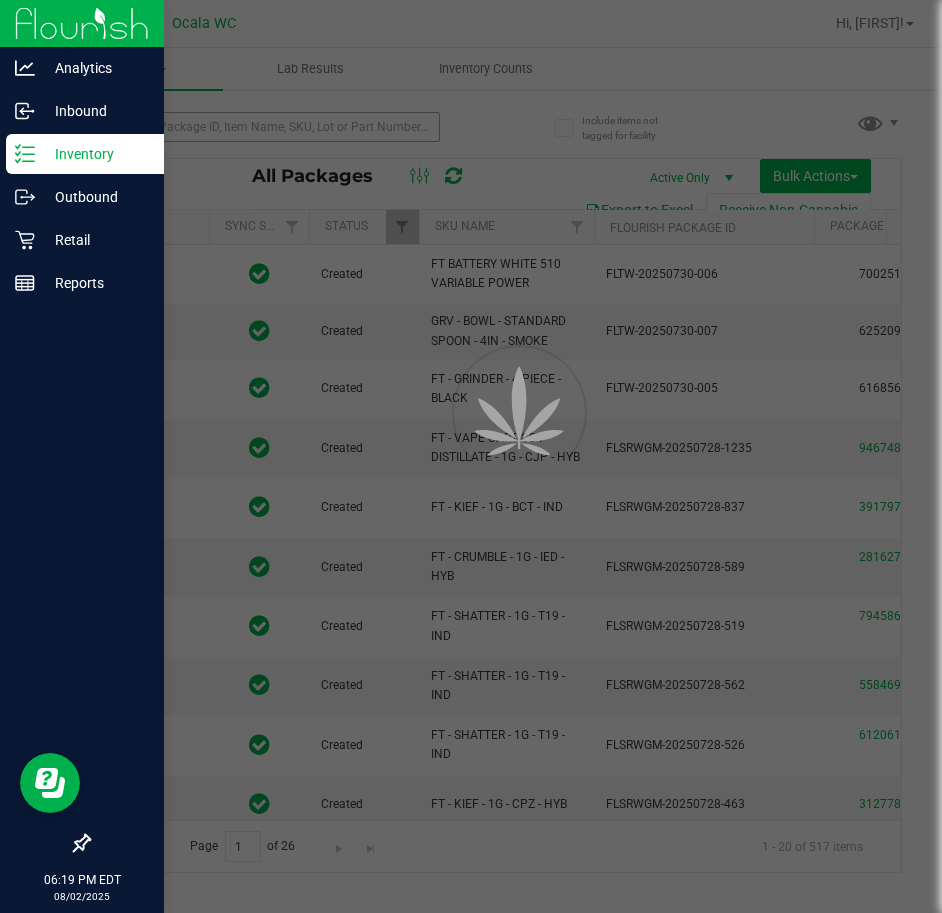 click at bounding box center [471, 456] 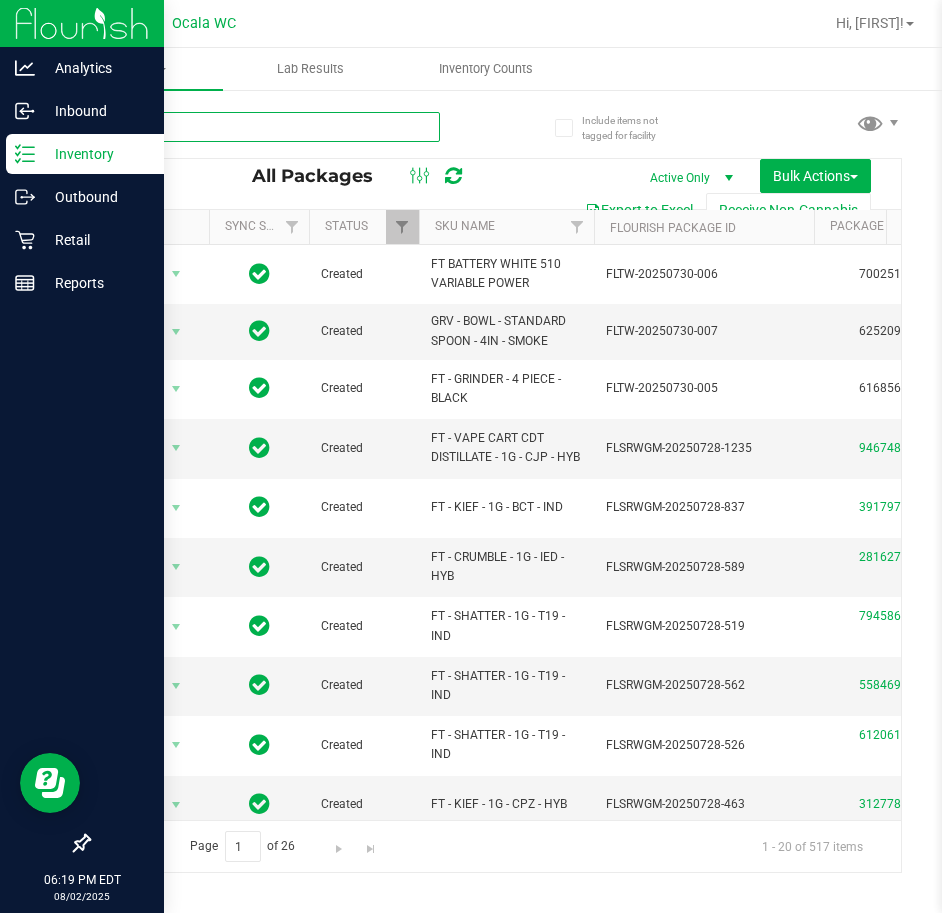 click at bounding box center [264, 127] 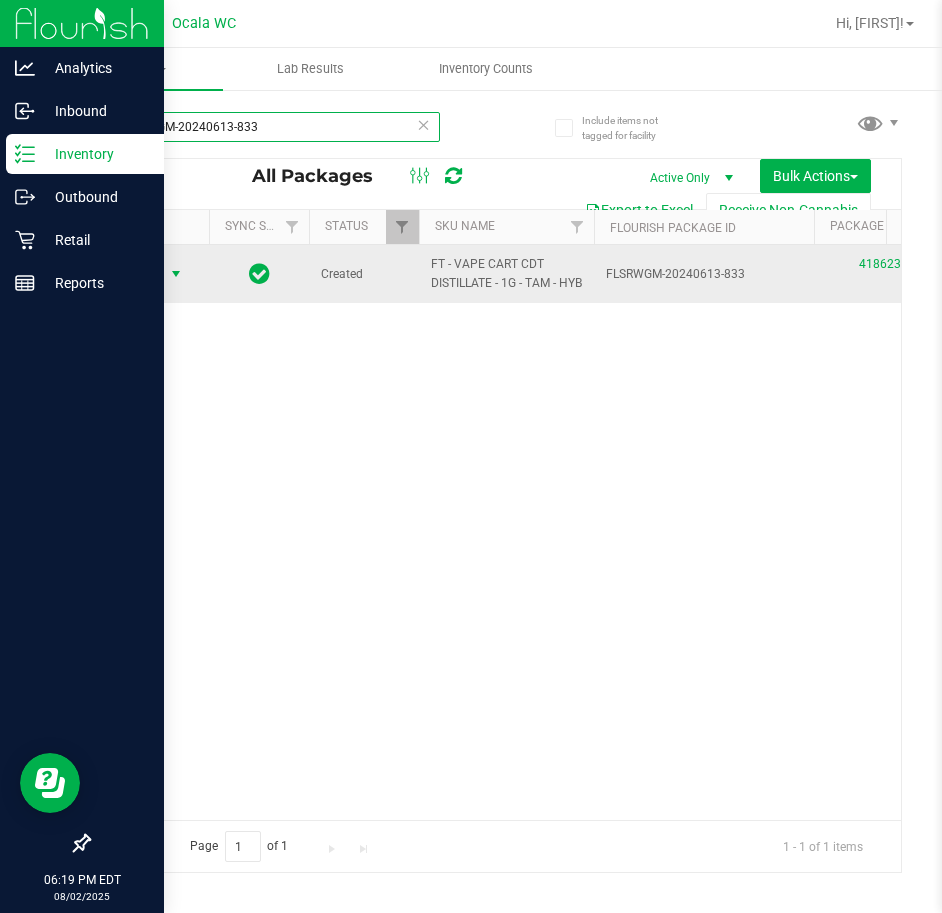 type on "FLSRWGM-20240613-833" 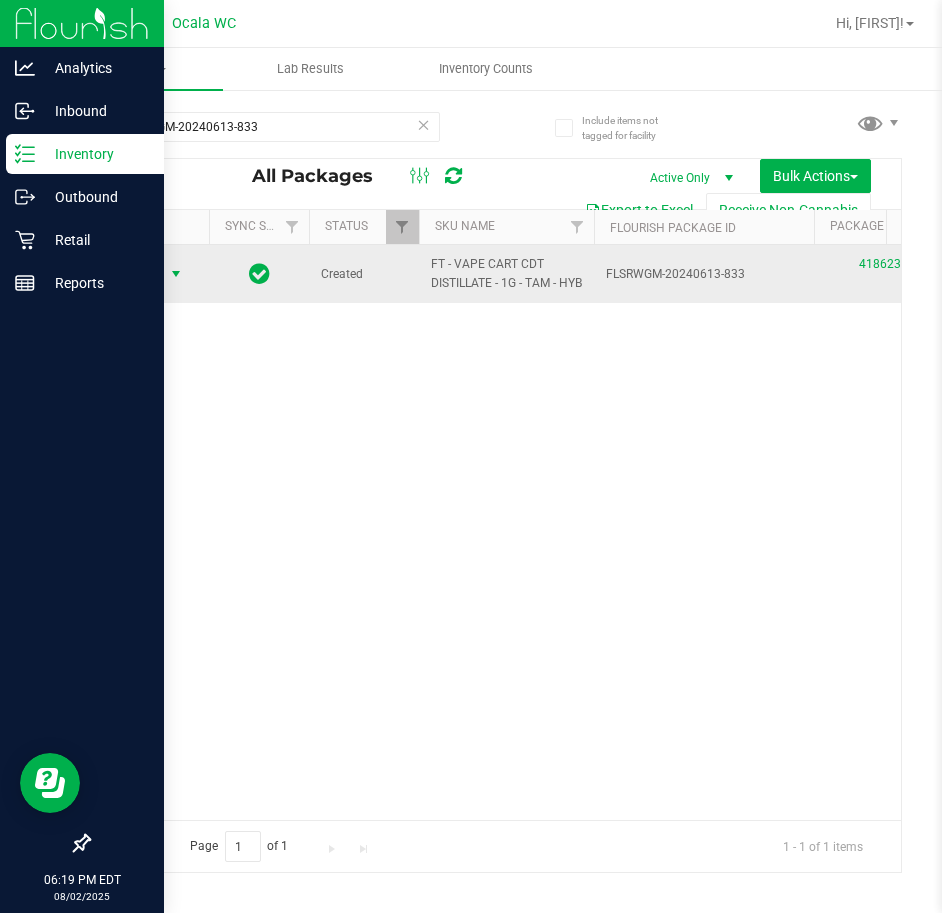 click at bounding box center [176, 274] 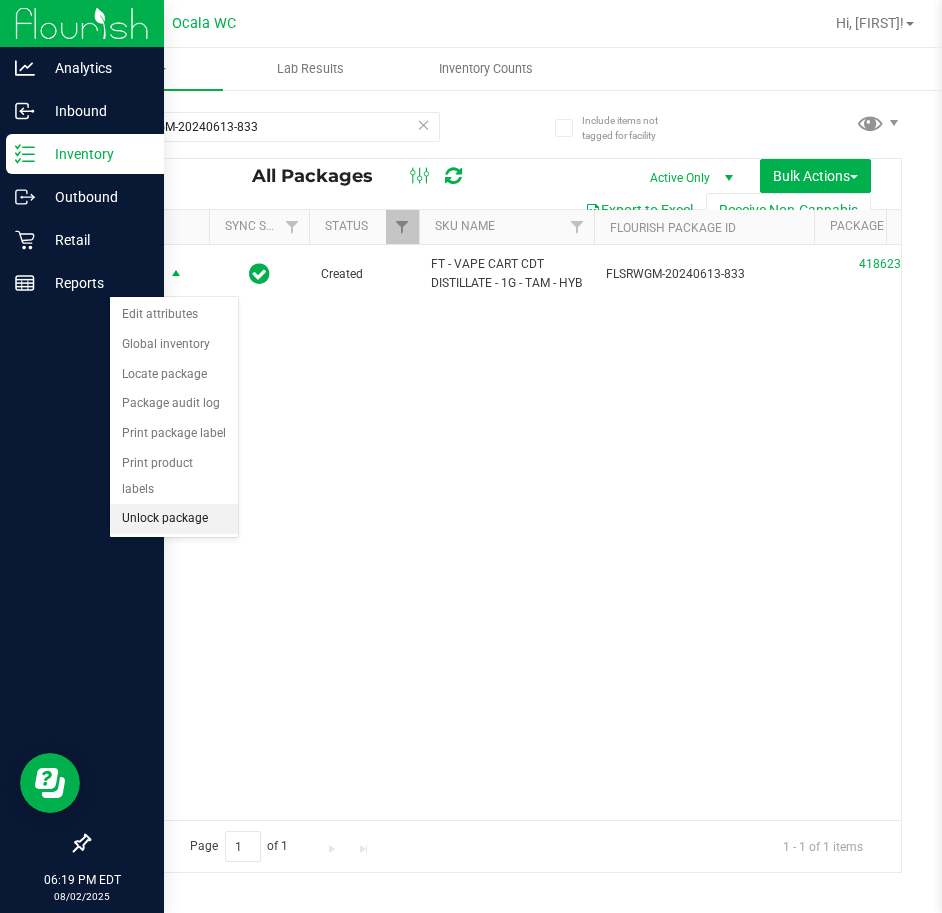 click on "Unlock package" at bounding box center (174, 519) 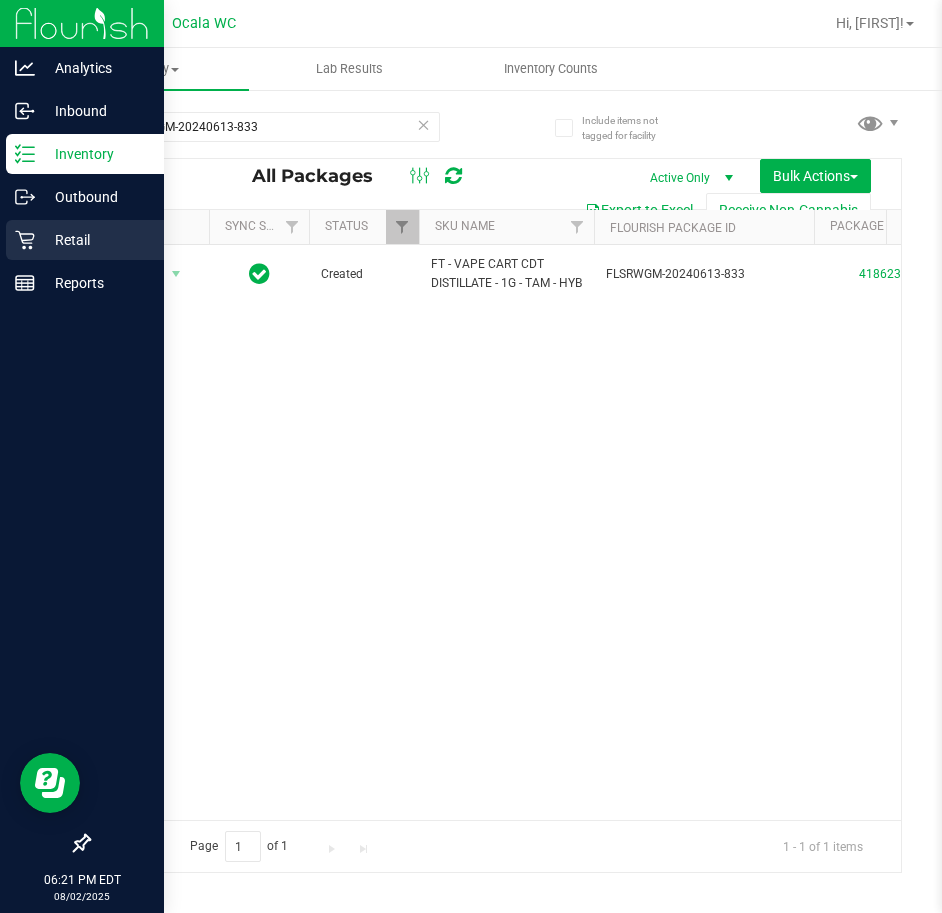 click 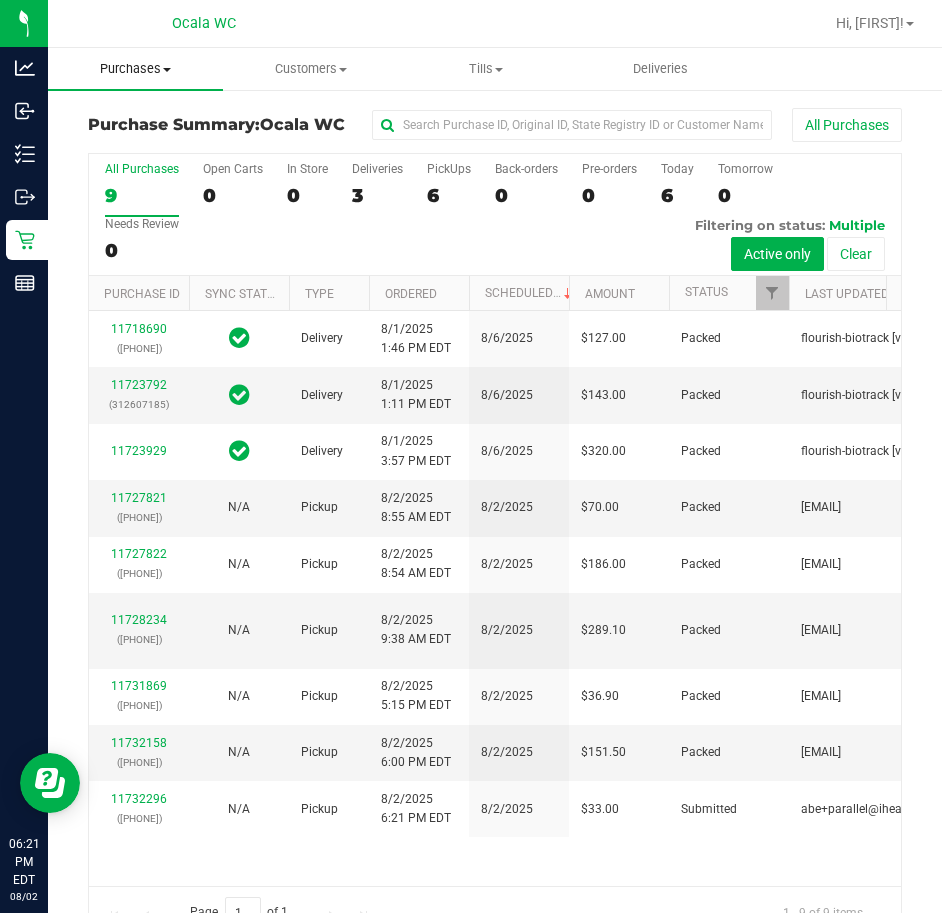 click on "Purchases" at bounding box center [135, 69] 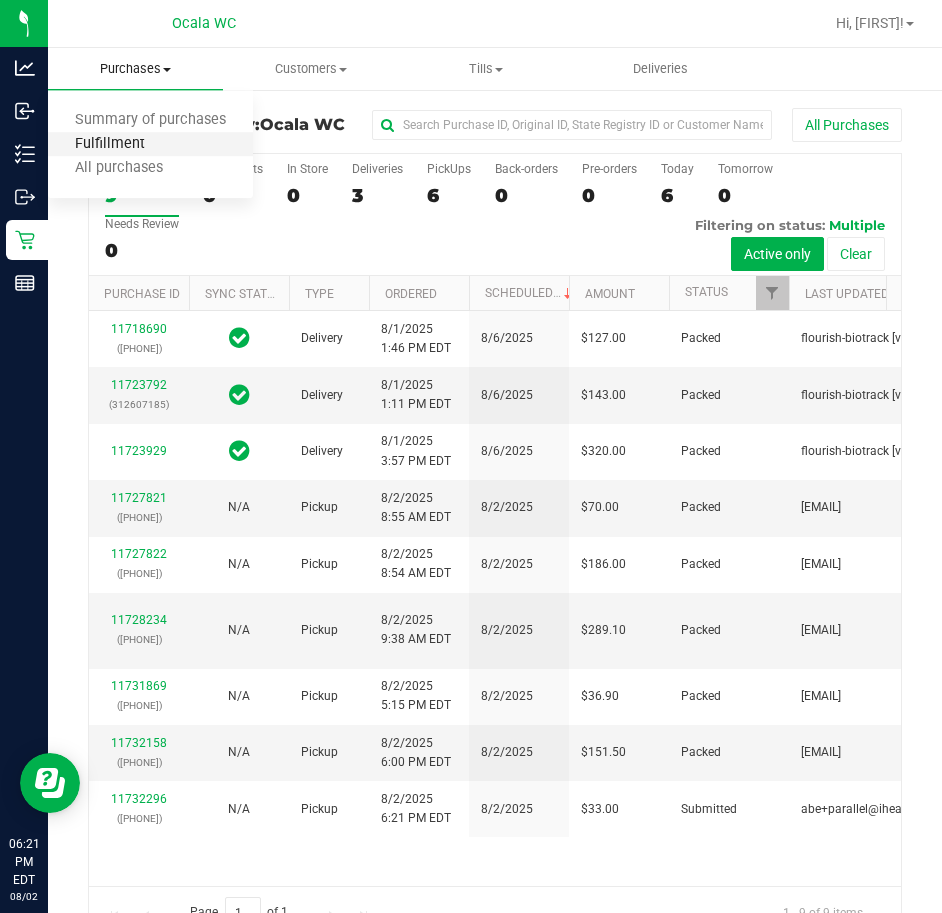 click on "Fulfillment" at bounding box center (110, 144) 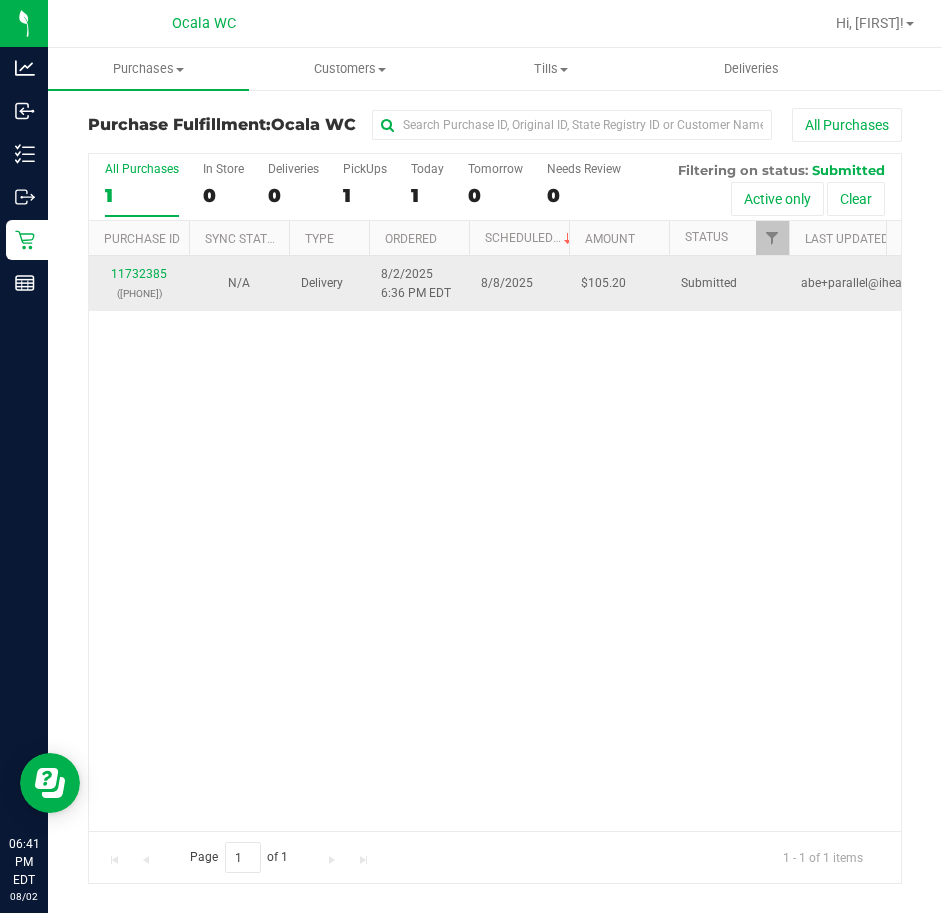 click on "11732385
(312899830)" at bounding box center (139, 284) 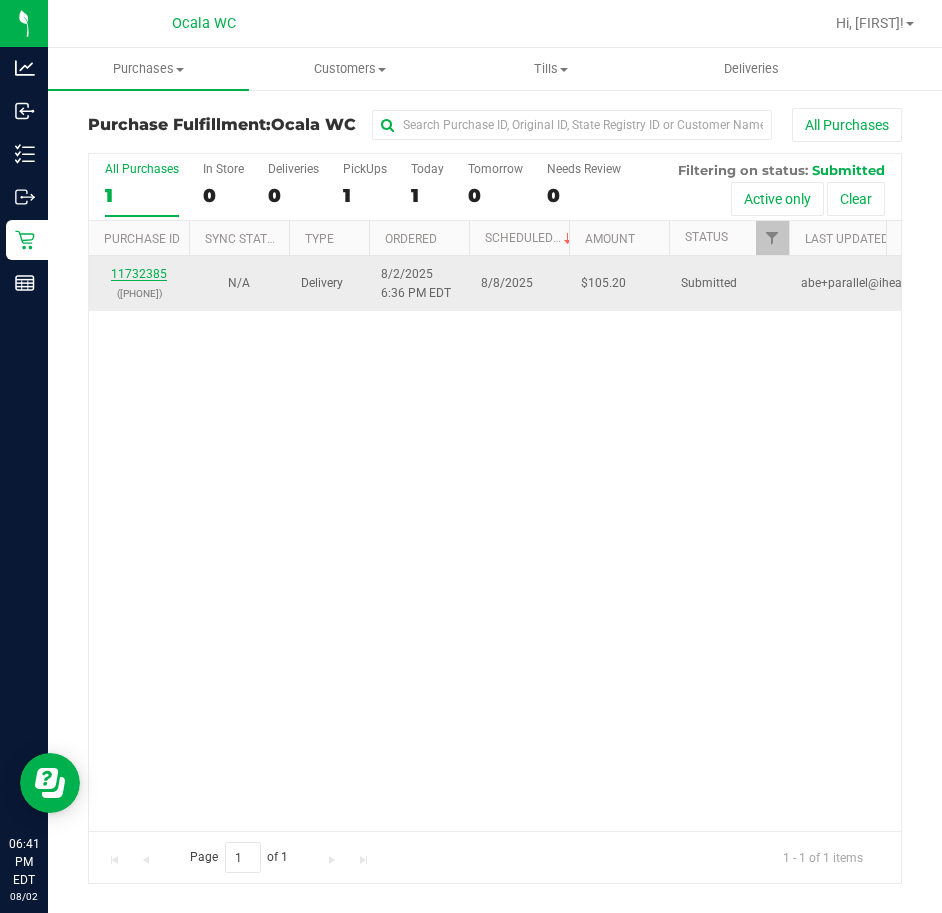click on "11732385" at bounding box center [139, 274] 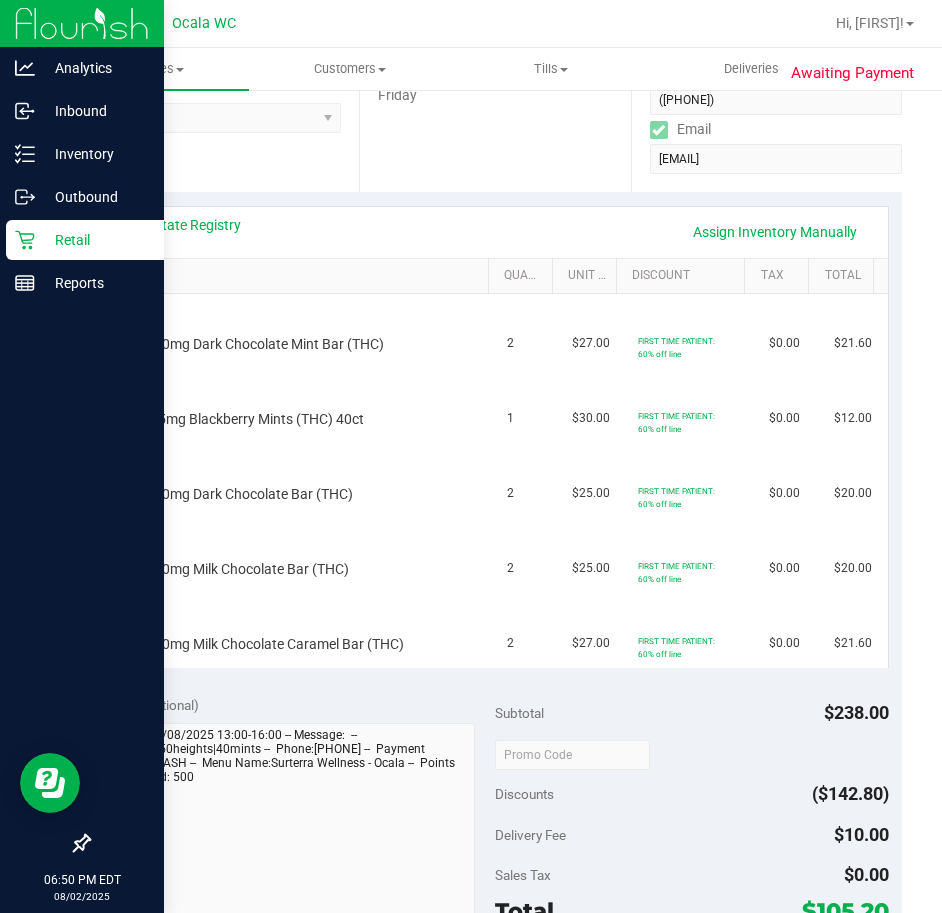 scroll, scrollTop: 332, scrollLeft: 0, axis: vertical 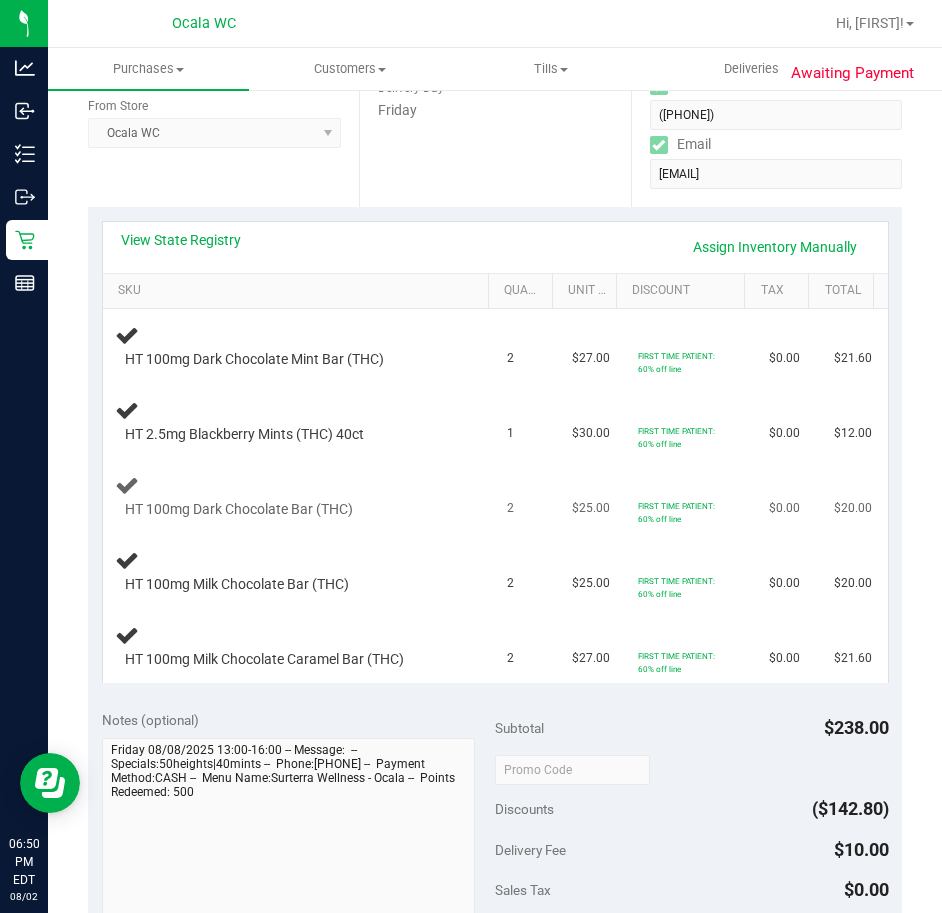 click on "HT 100mg Dark Chocolate Bar (THC)" at bounding box center [299, 496] 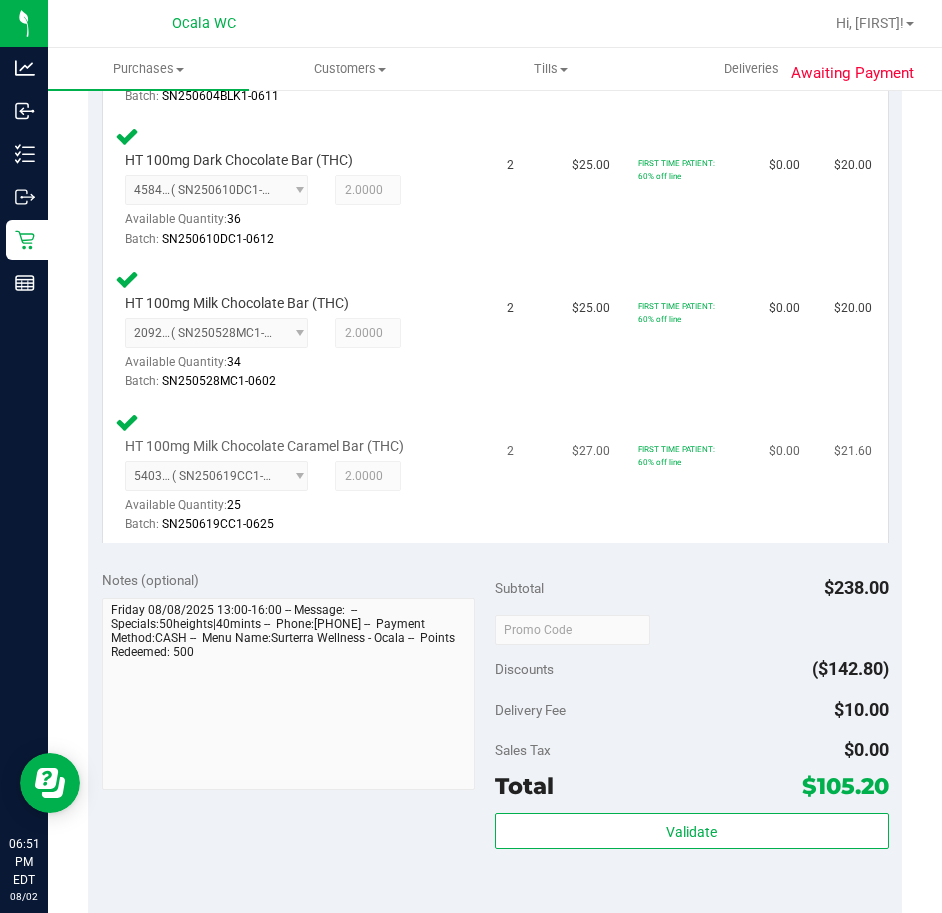 scroll, scrollTop: 832, scrollLeft: 0, axis: vertical 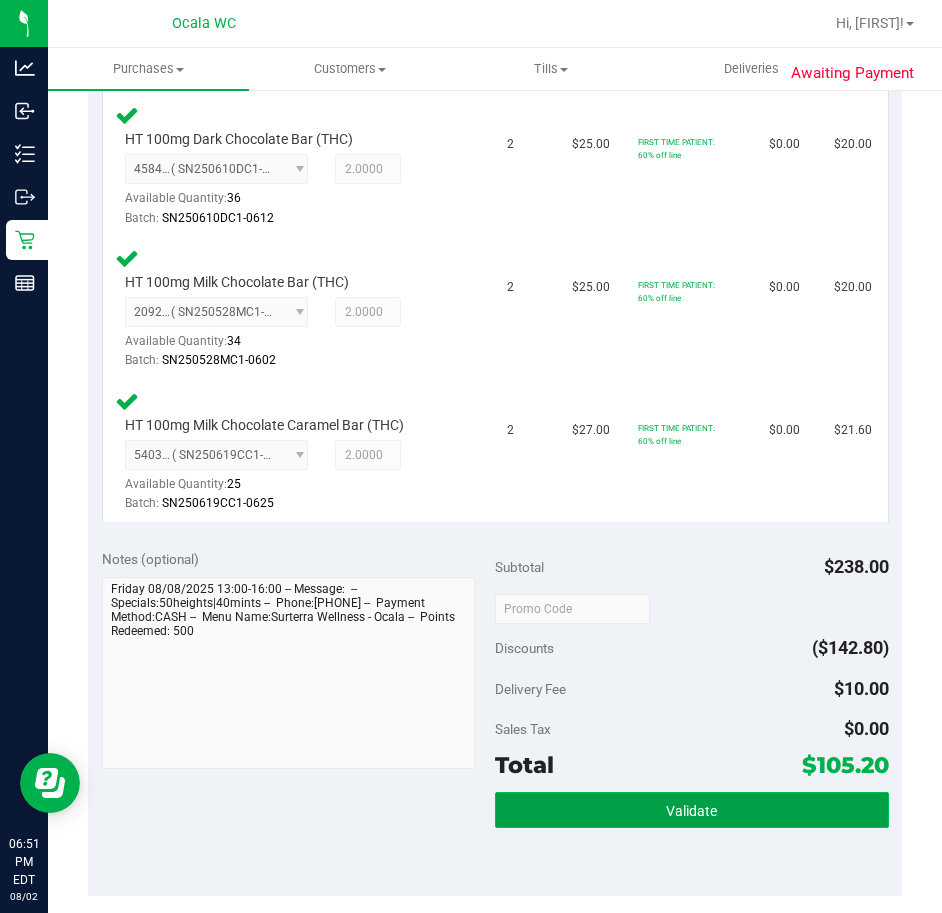 click on "Validate" at bounding box center (692, 810) 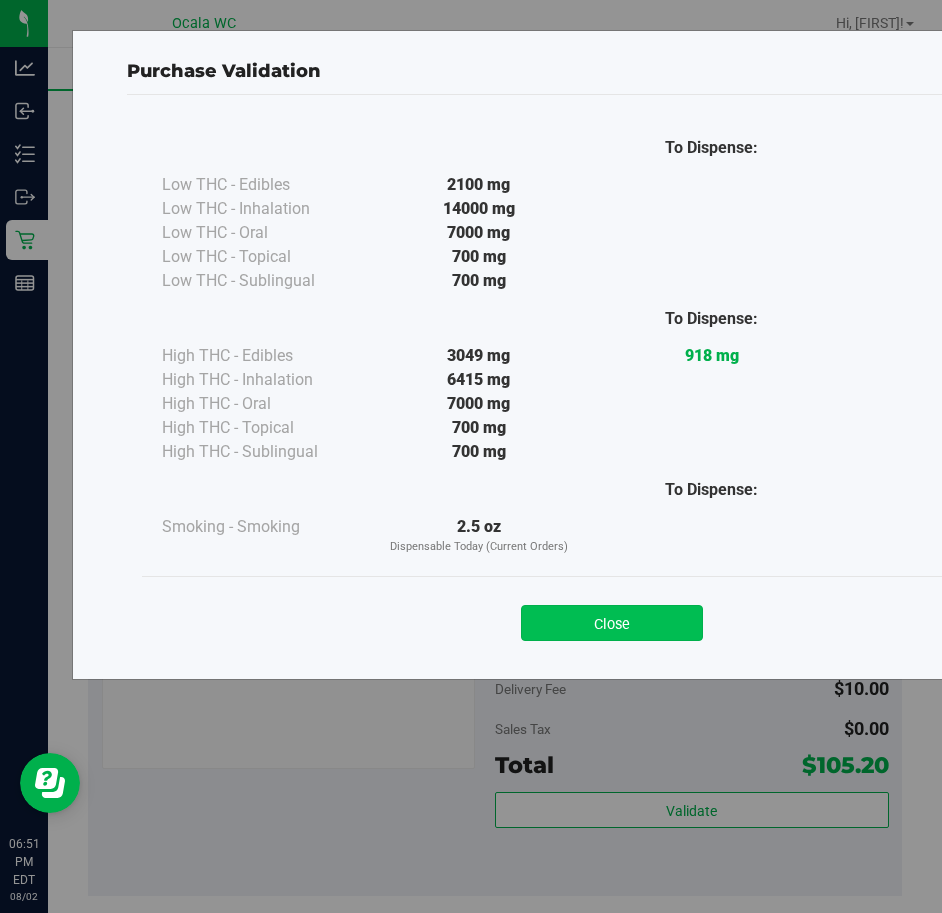 click on "Close" at bounding box center [612, 623] 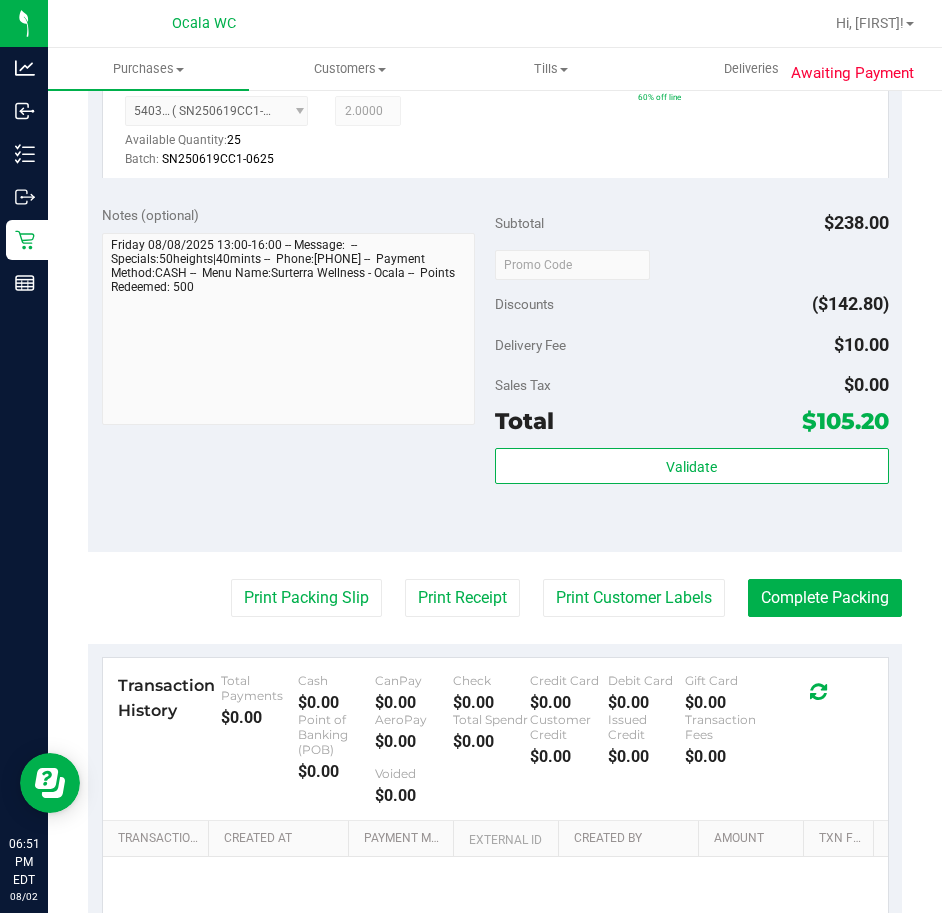 scroll, scrollTop: 1232, scrollLeft: 0, axis: vertical 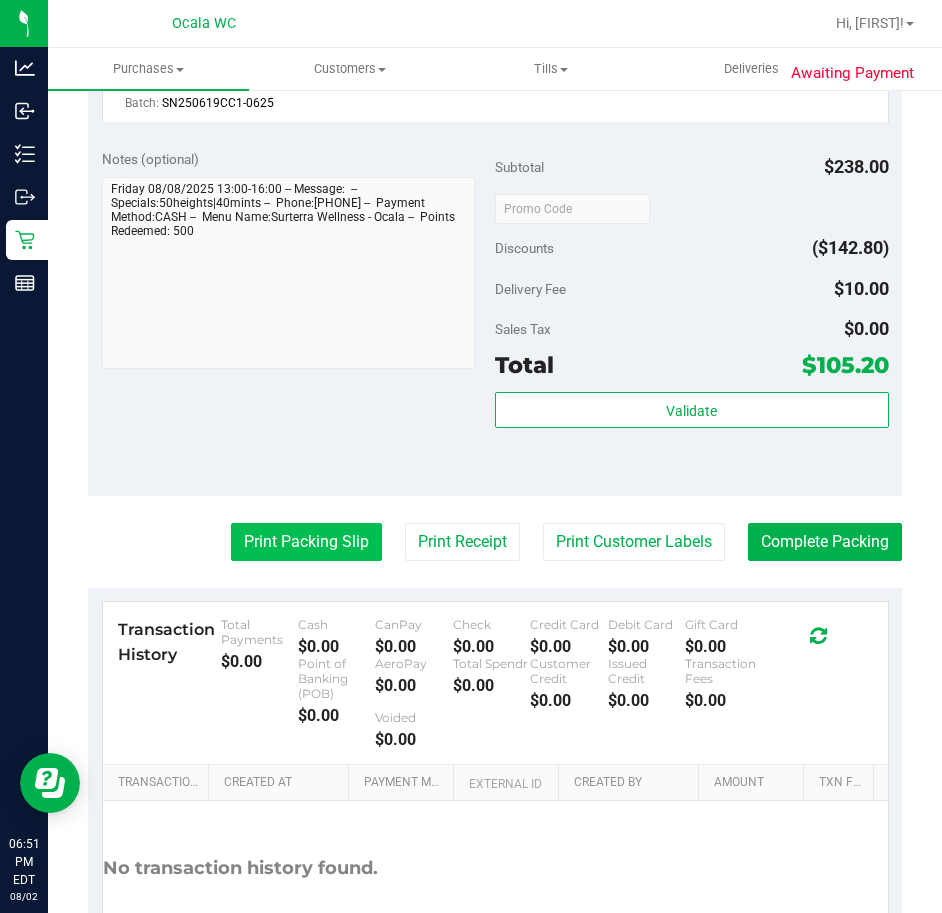 click on "Print Packing Slip" at bounding box center [306, 542] 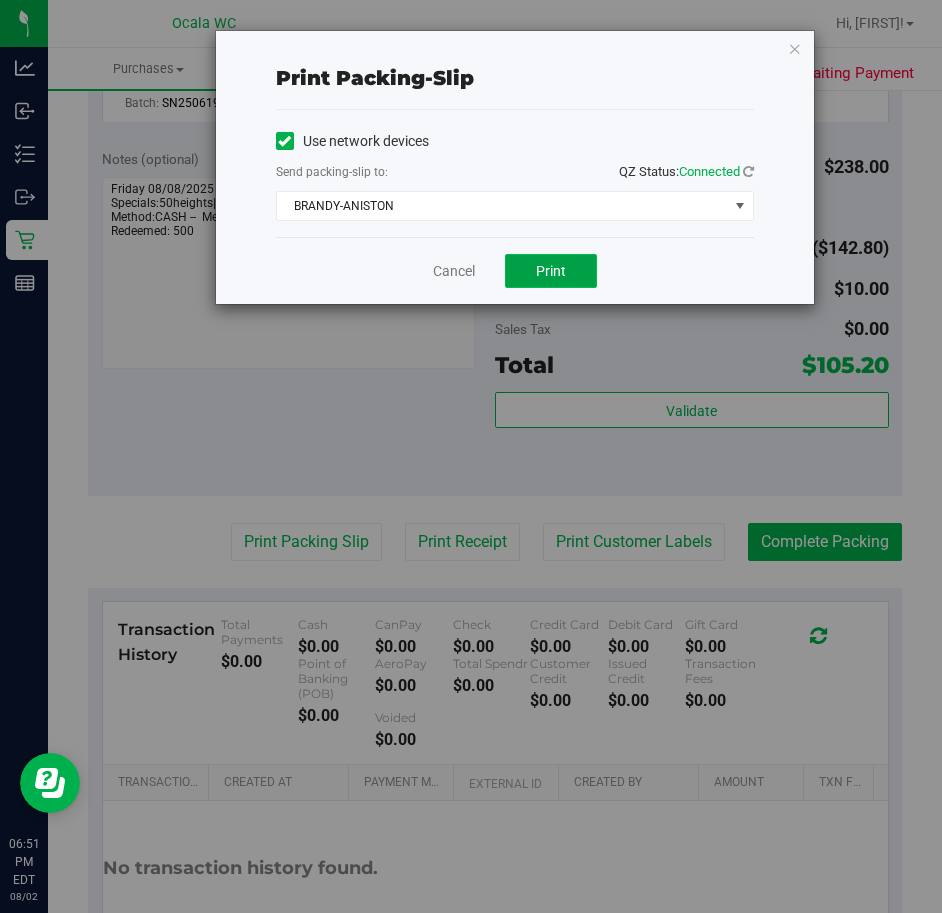 click on "Print" at bounding box center [551, 271] 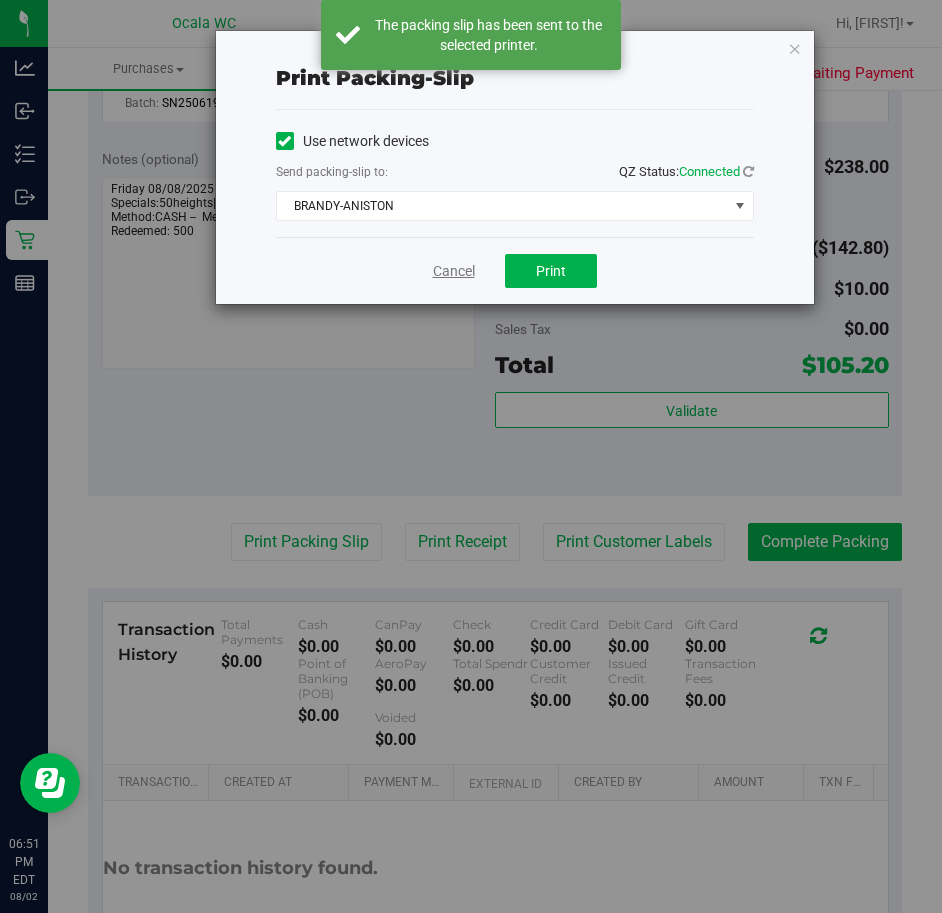 click on "Cancel" at bounding box center [454, 271] 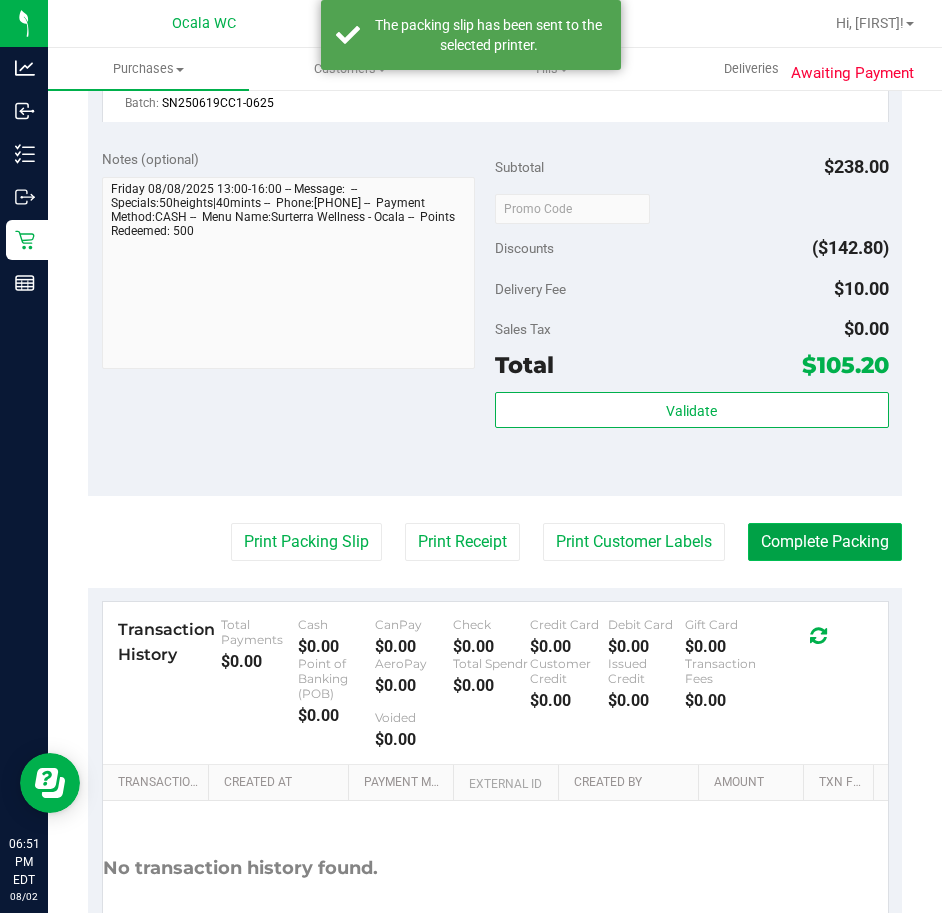 click on "Complete Packing" at bounding box center [825, 542] 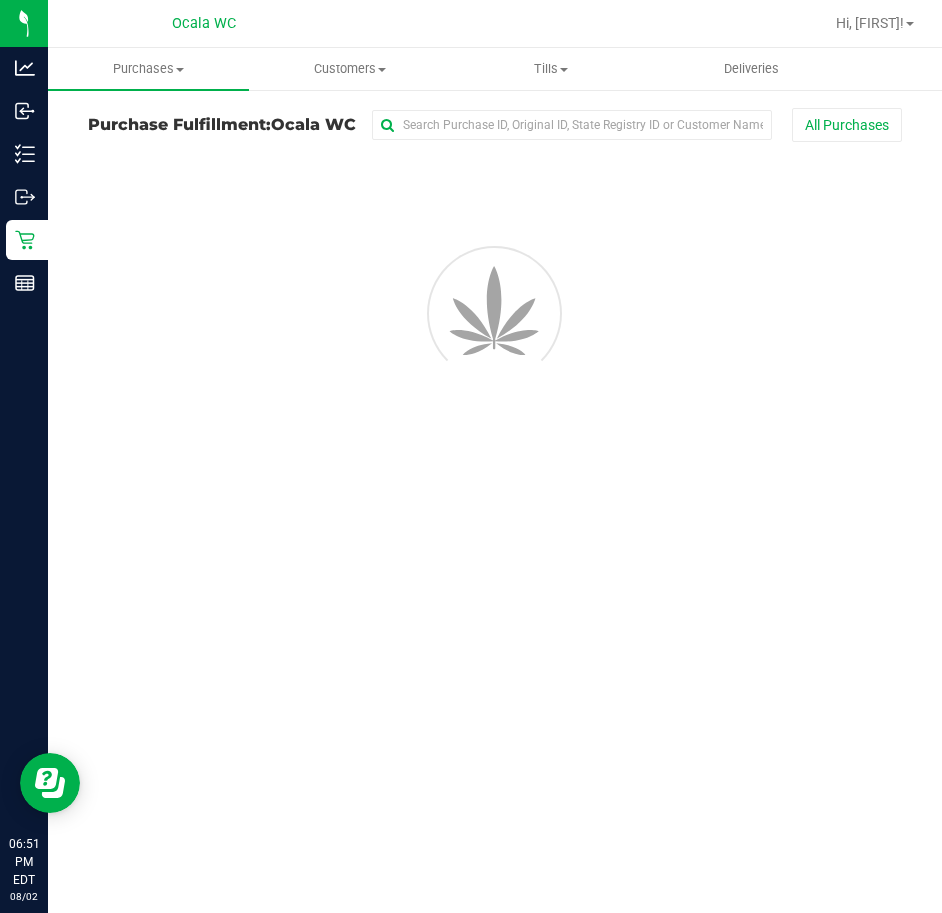 scroll, scrollTop: 0, scrollLeft: 0, axis: both 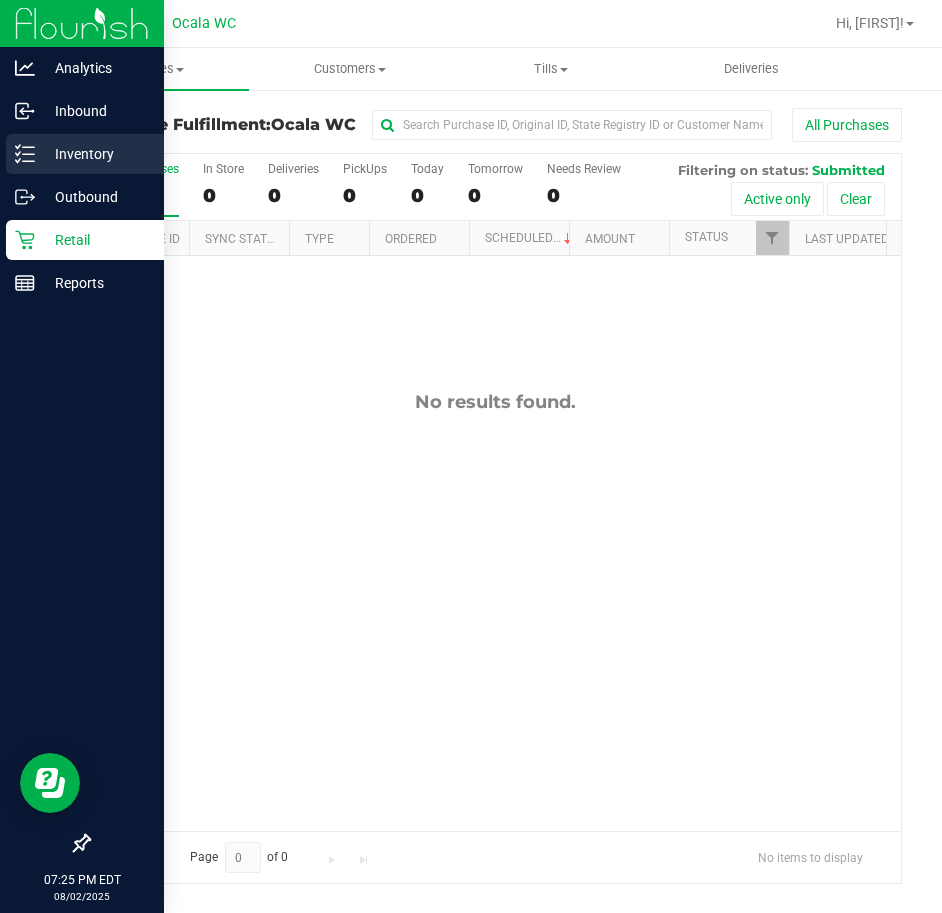 click on "Inventory" at bounding box center [85, 154] 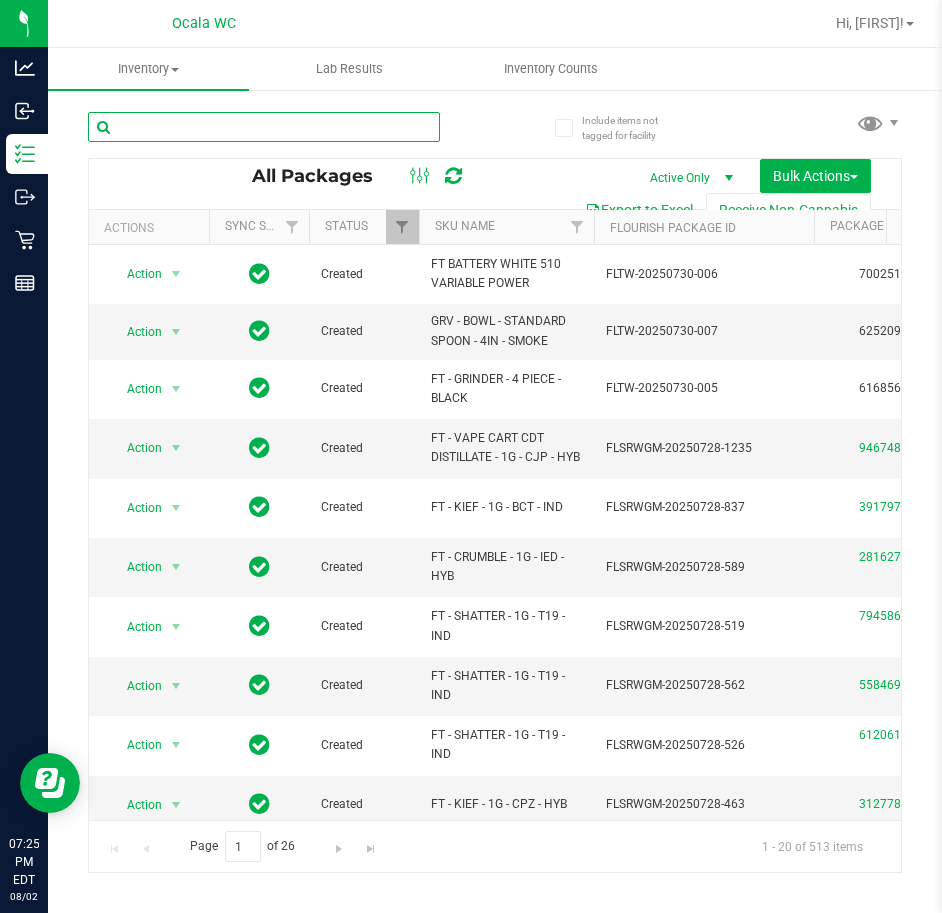 click at bounding box center (264, 127) 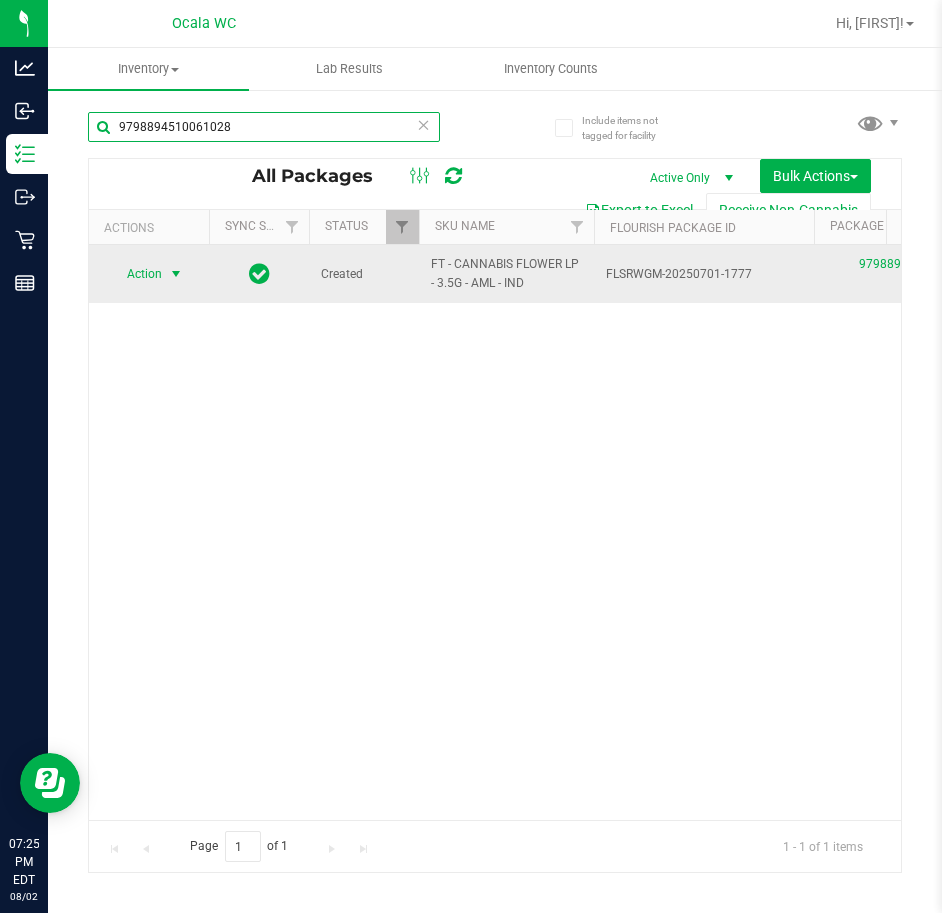 type on "9798894510061028" 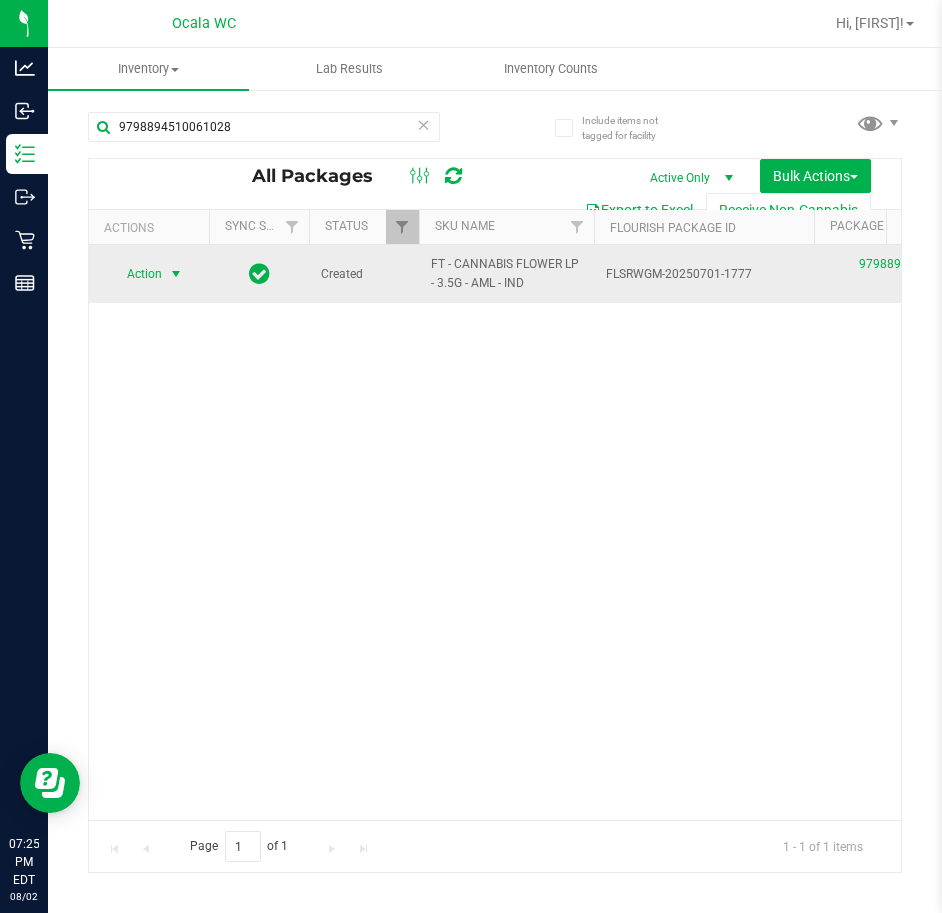 click at bounding box center (176, 274) 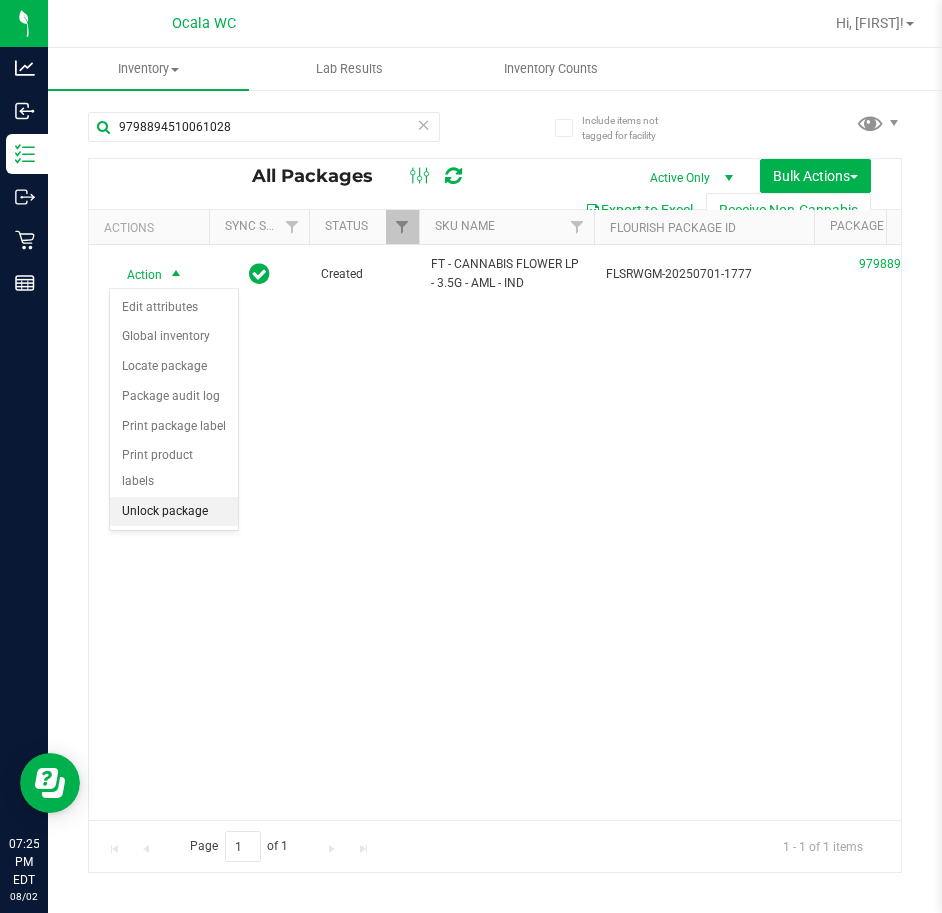 click on "Unlock package" at bounding box center [174, 512] 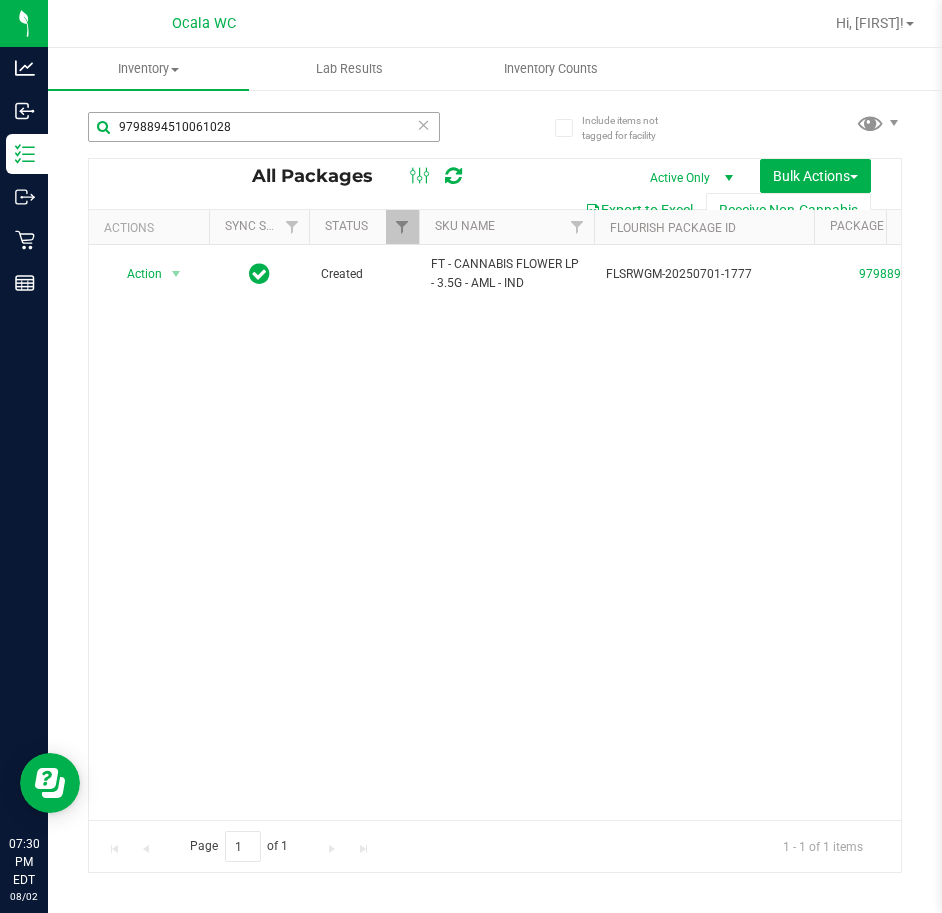drag, startPoint x: 249, startPoint y: 109, endPoint x: 158, endPoint y: 128, distance: 92.96236 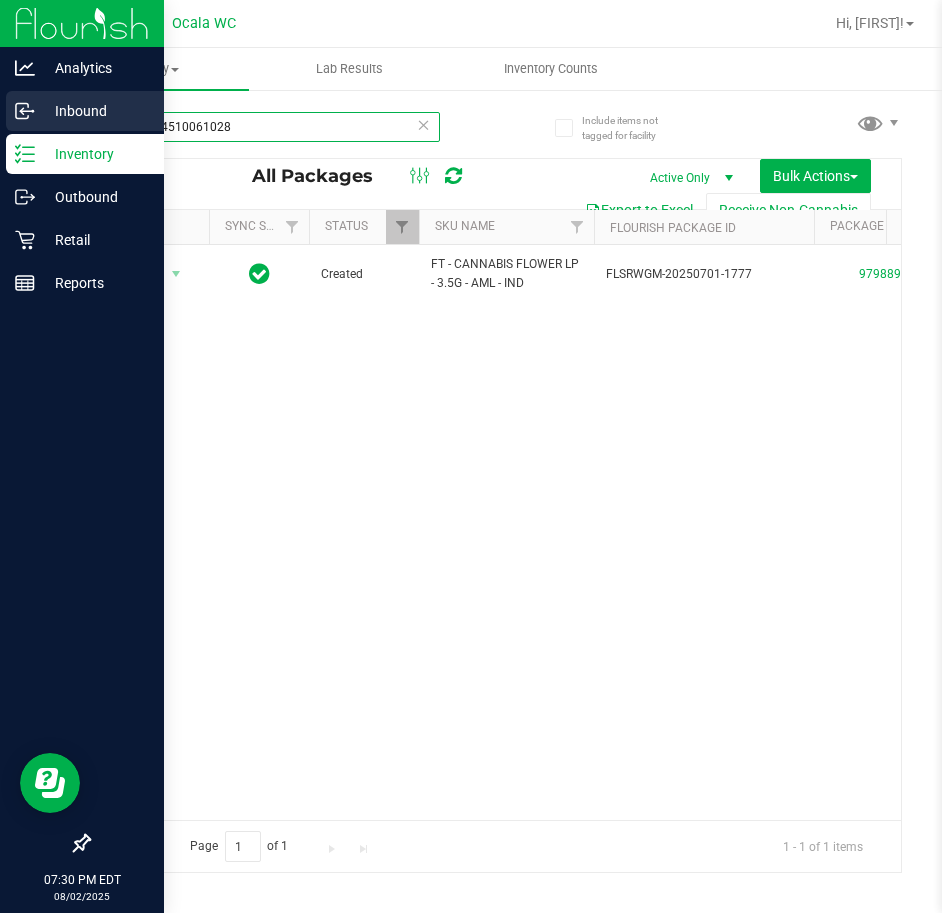 drag, startPoint x: 254, startPoint y: 125, endPoint x: 32, endPoint y: 122, distance: 222.02026 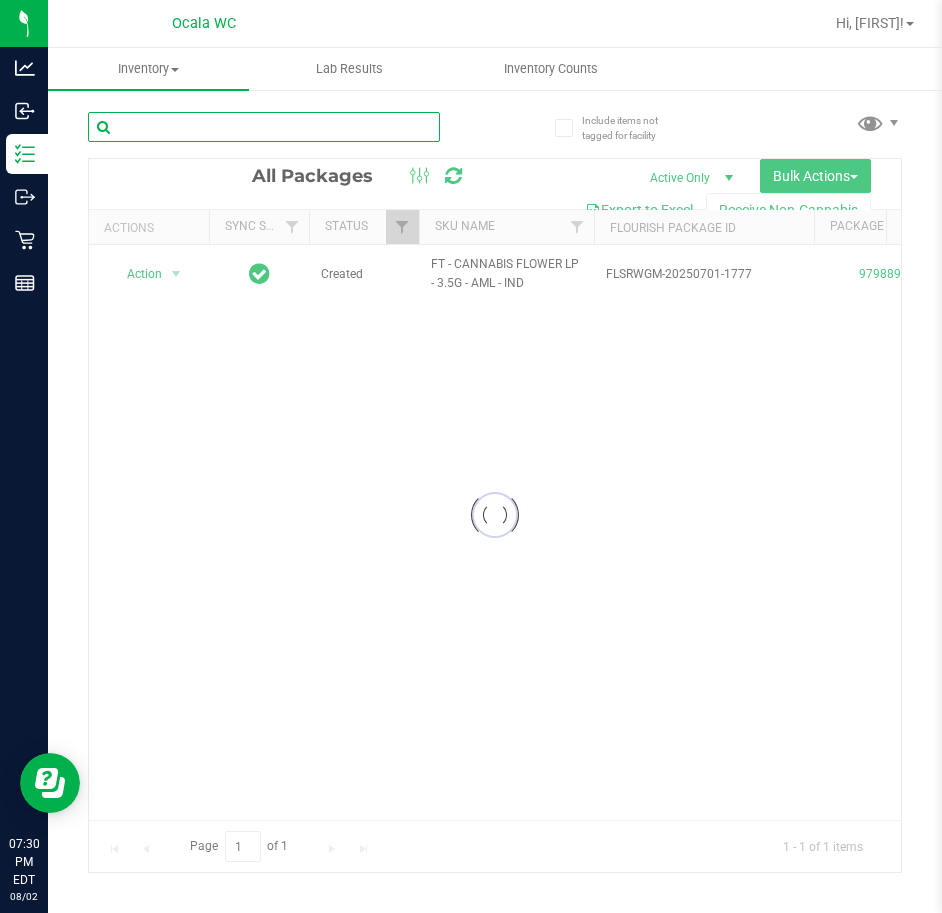 click at bounding box center [264, 127] 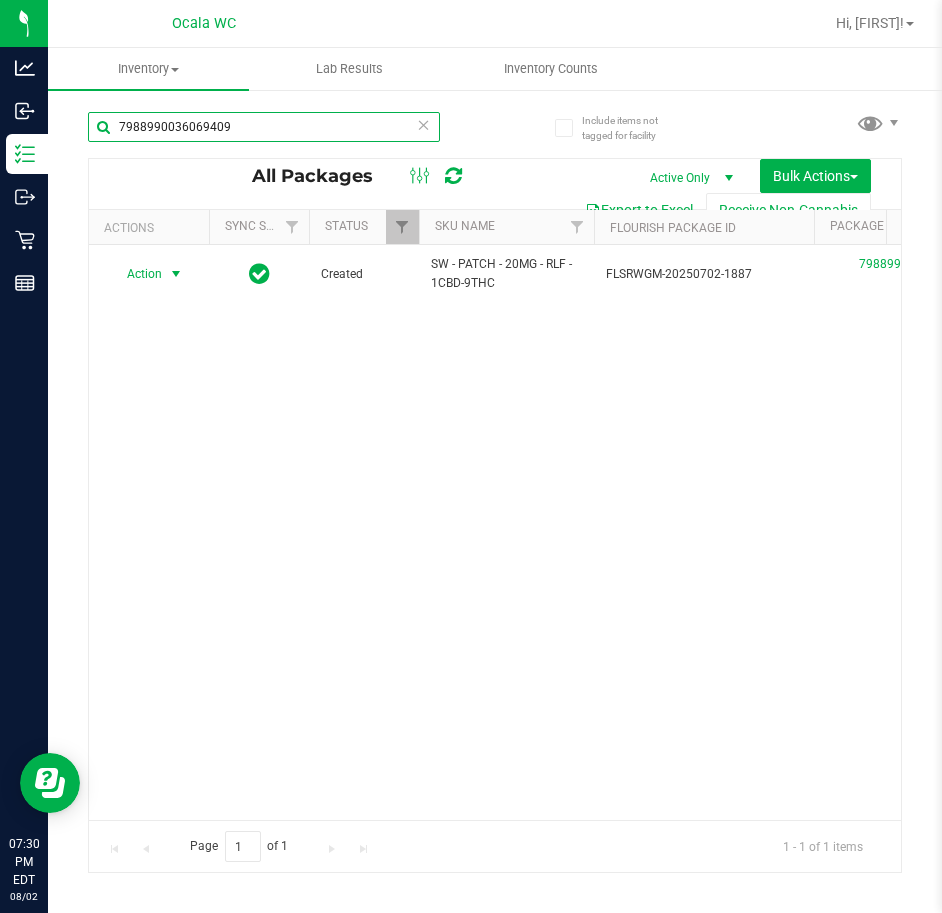 type on "7988990036069409" 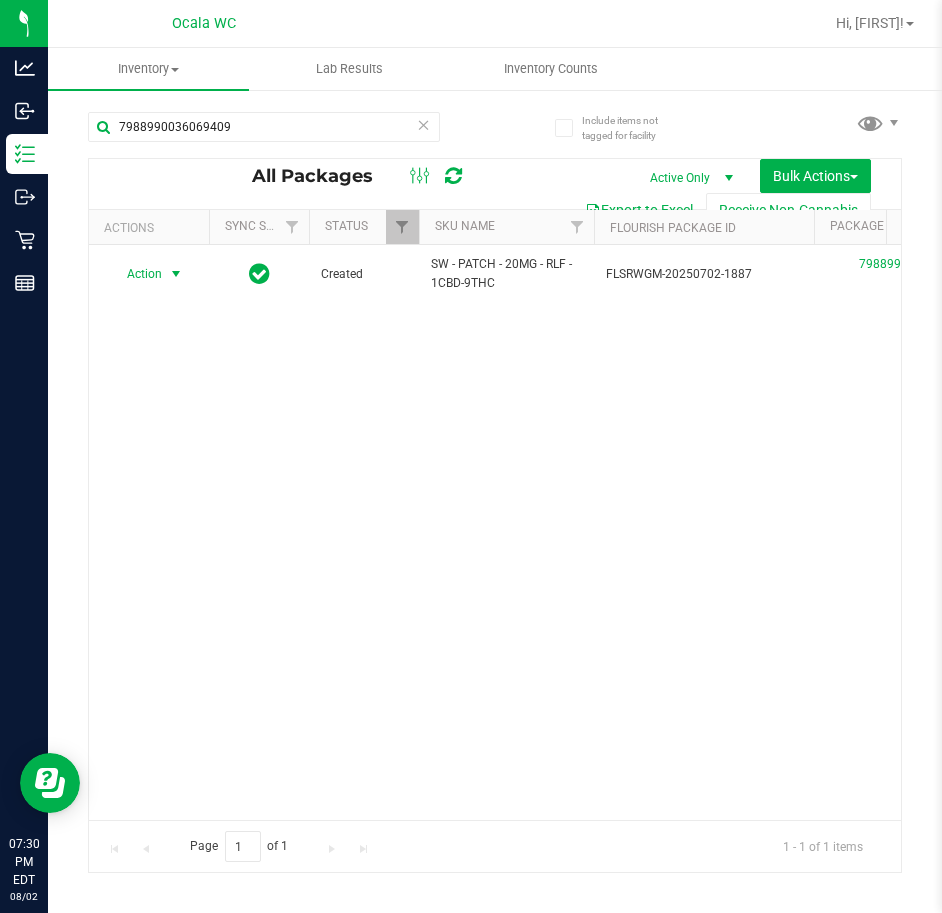 click at bounding box center (176, 274) 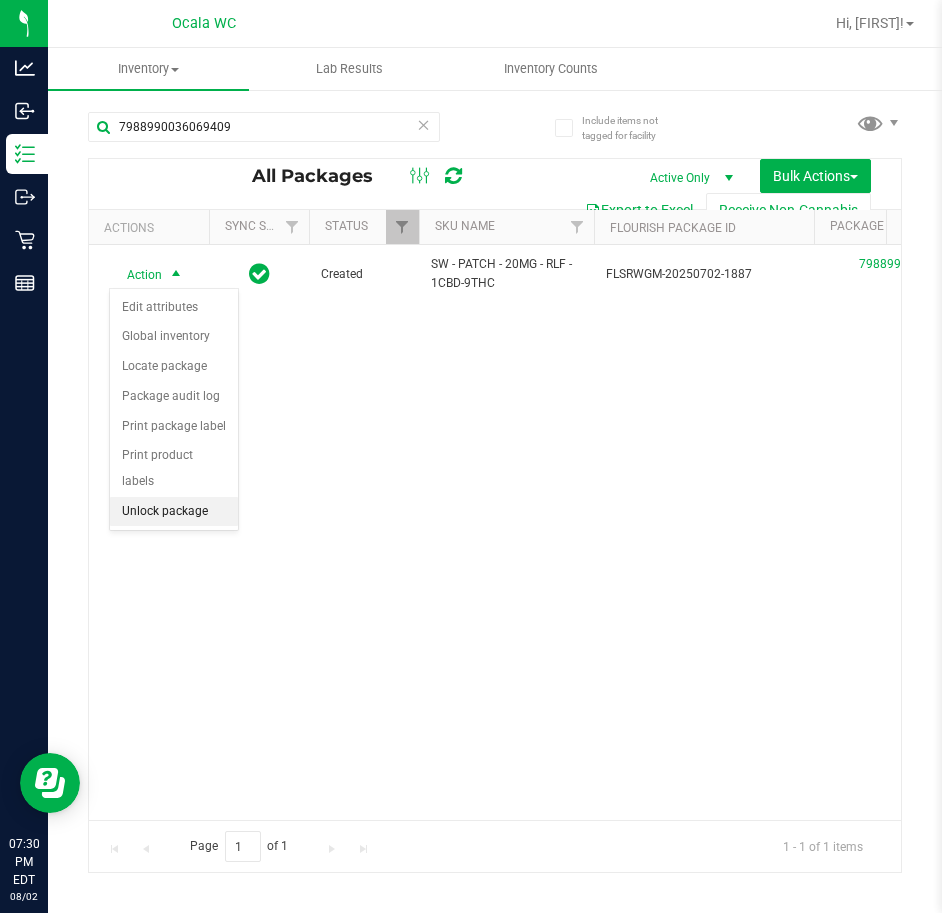 click on "Unlock package" at bounding box center [174, 512] 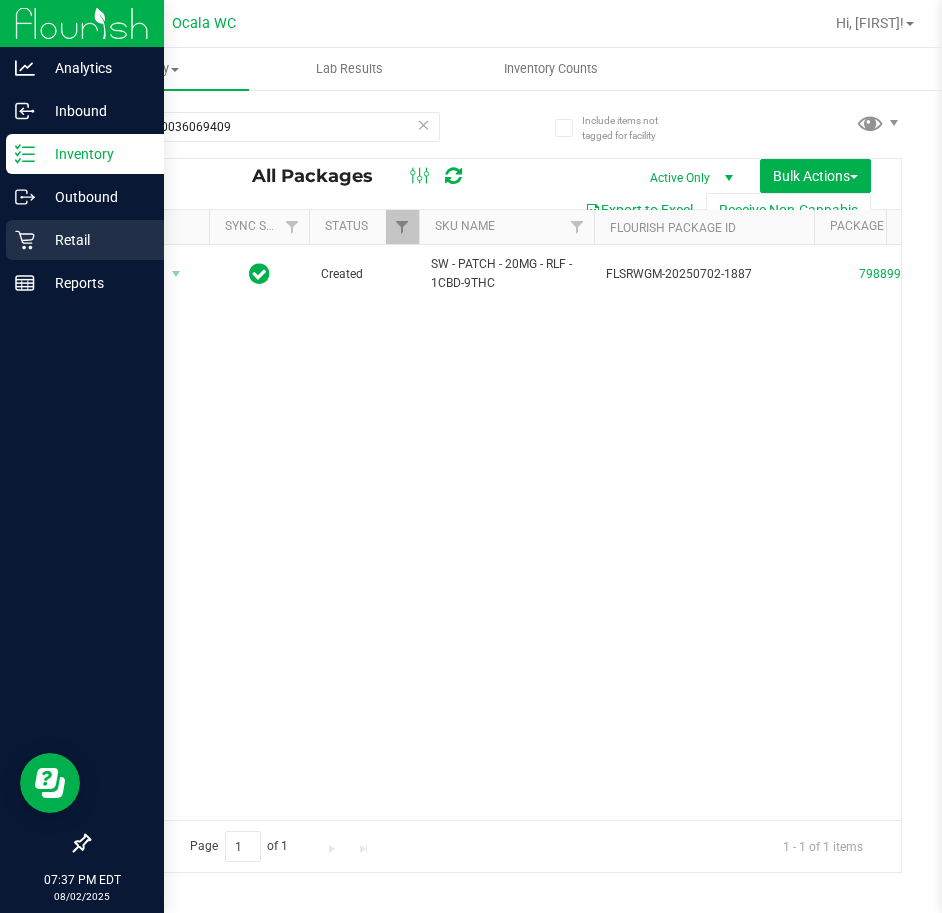 click 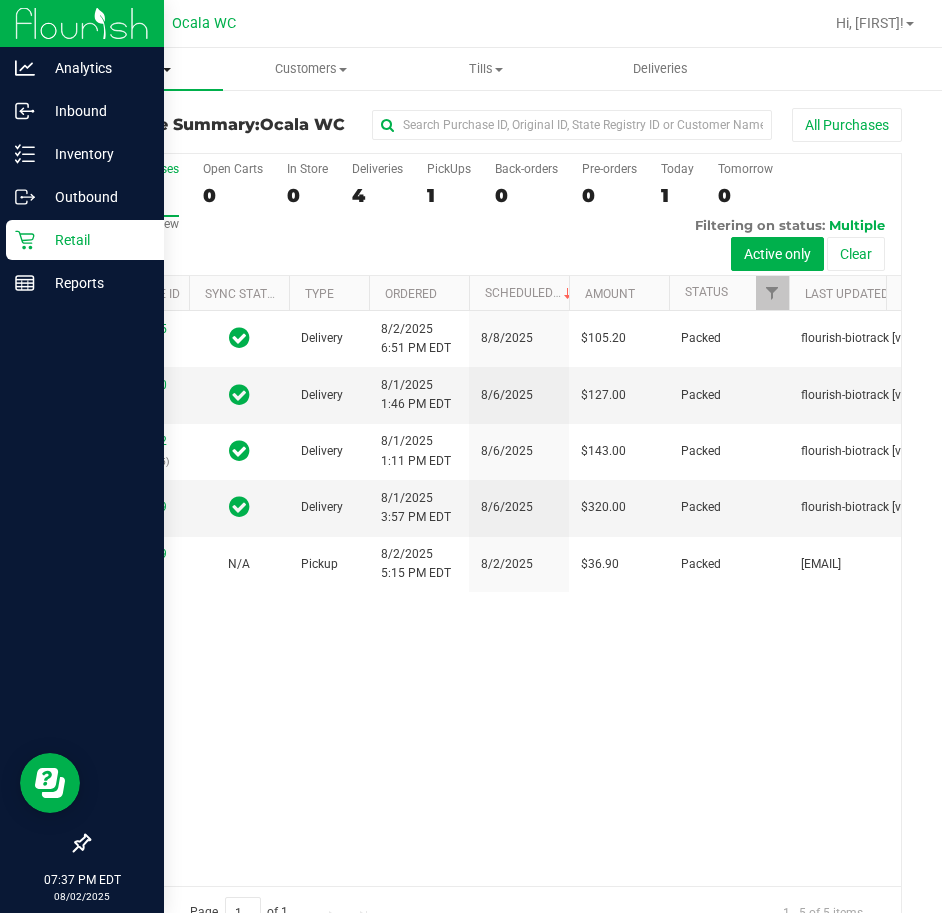 click at bounding box center [167, 70] 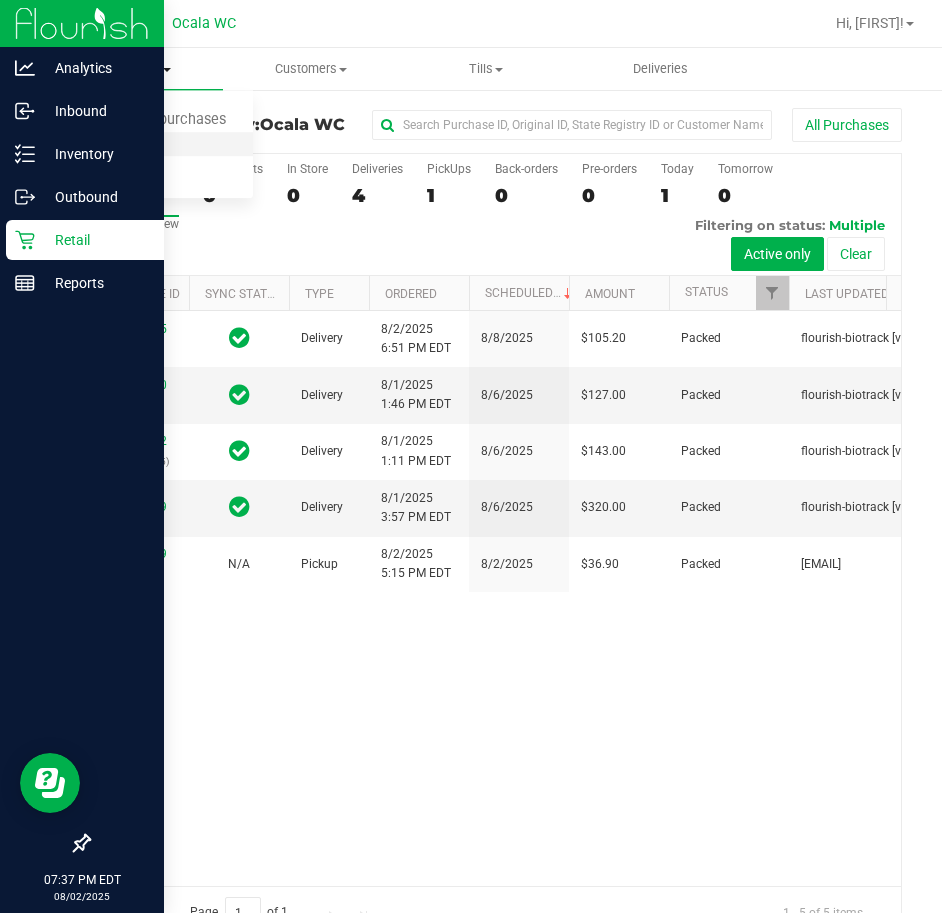 click on "Fulfillment" at bounding box center (110, 144) 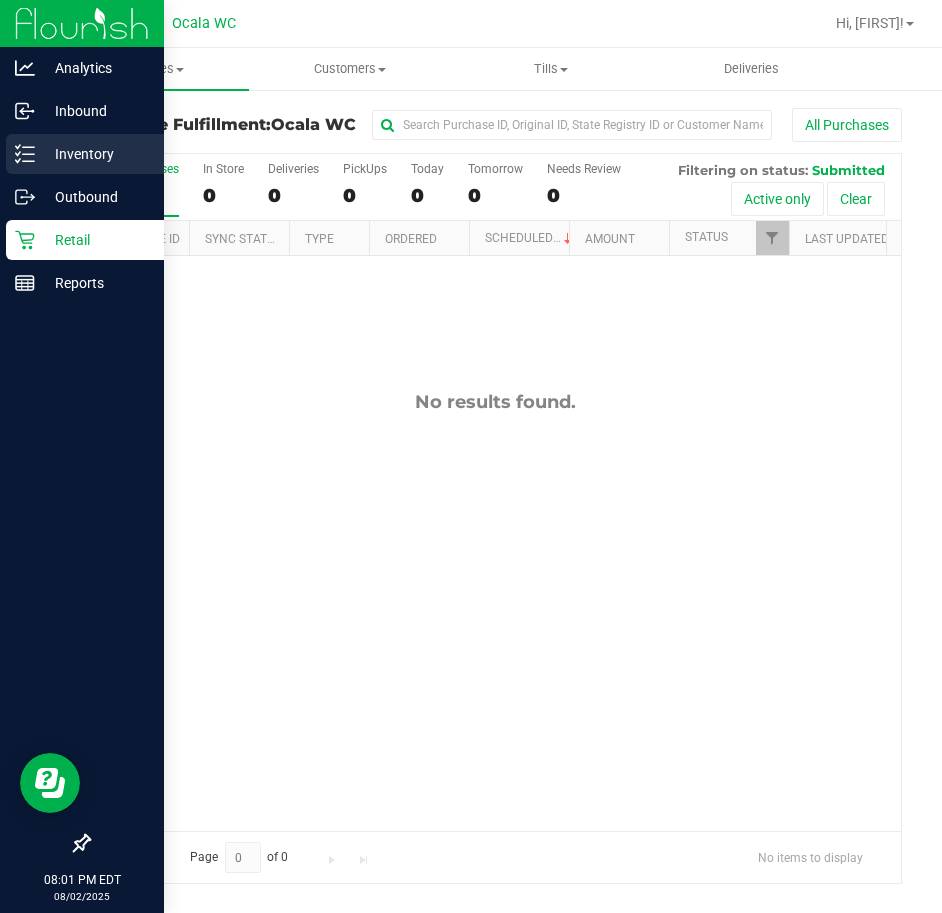 click on "Inventory" at bounding box center [95, 154] 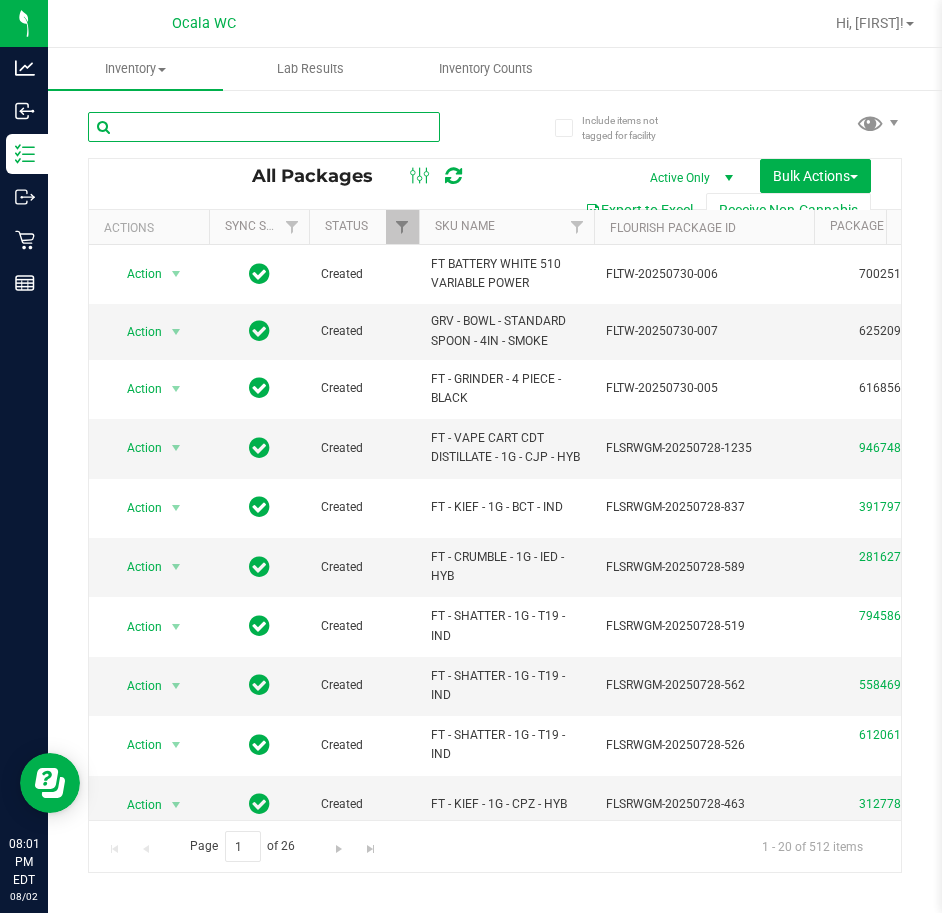 click at bounding box center [264, 127] 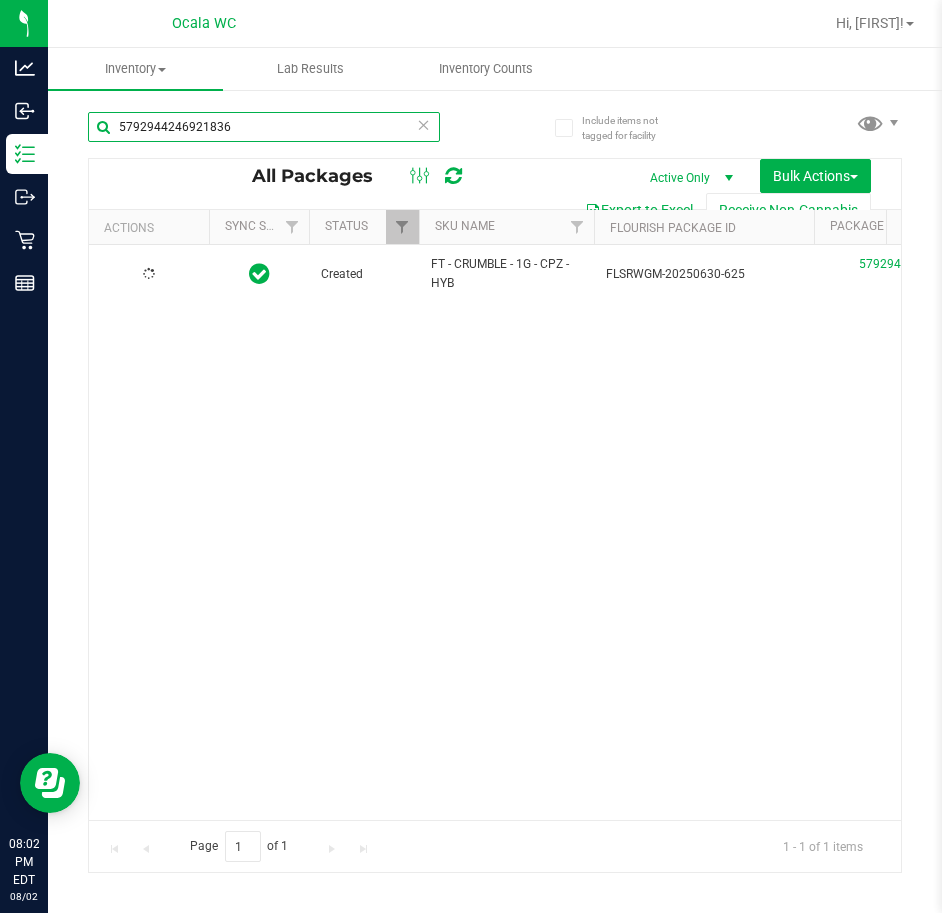 type on "5792944246921836" 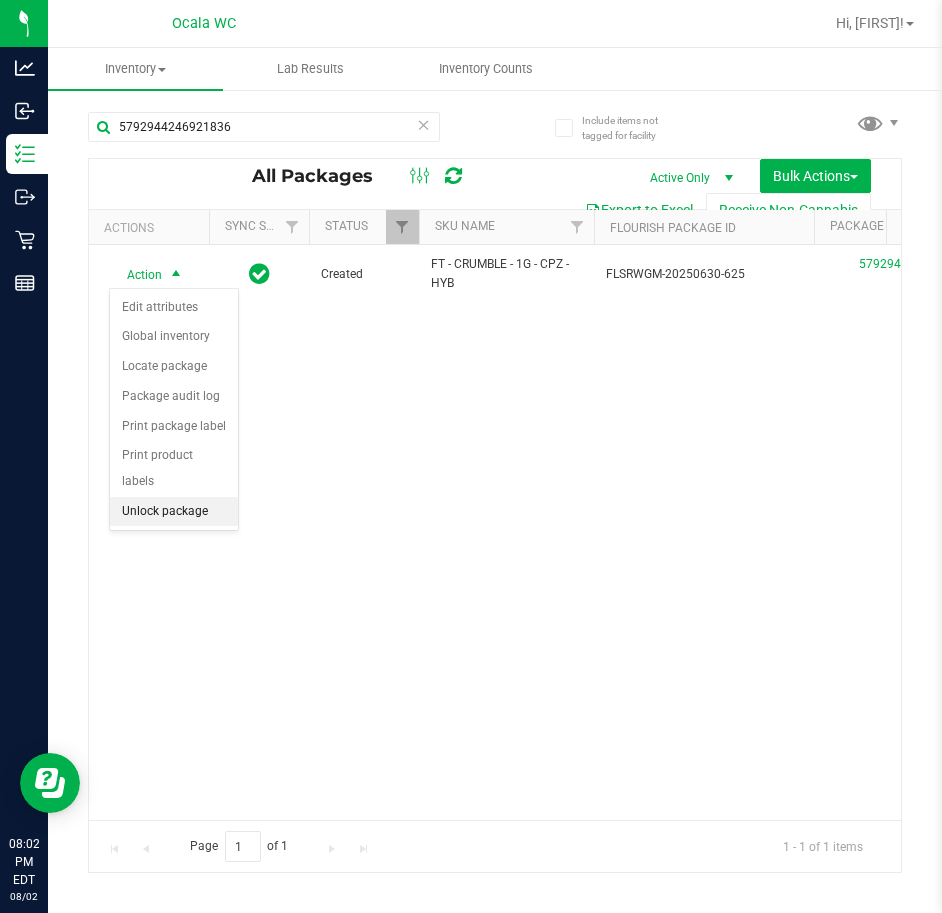 click on "Unlock package" at bounding box center (174, 512) 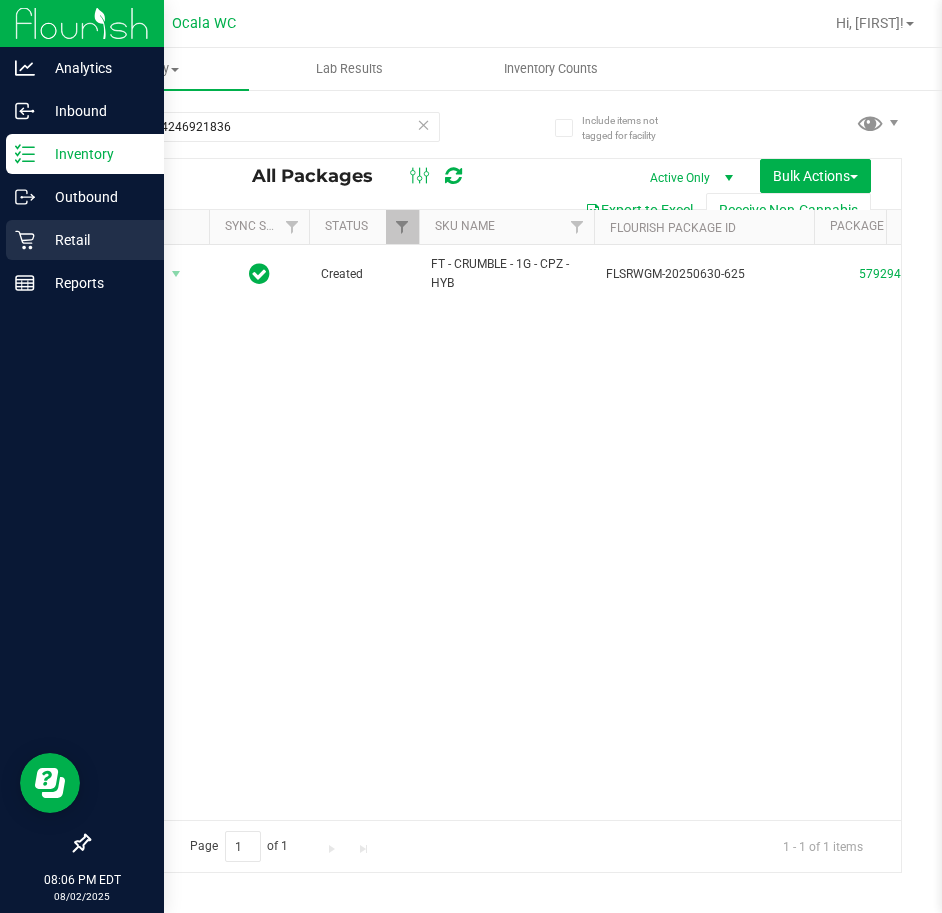 click 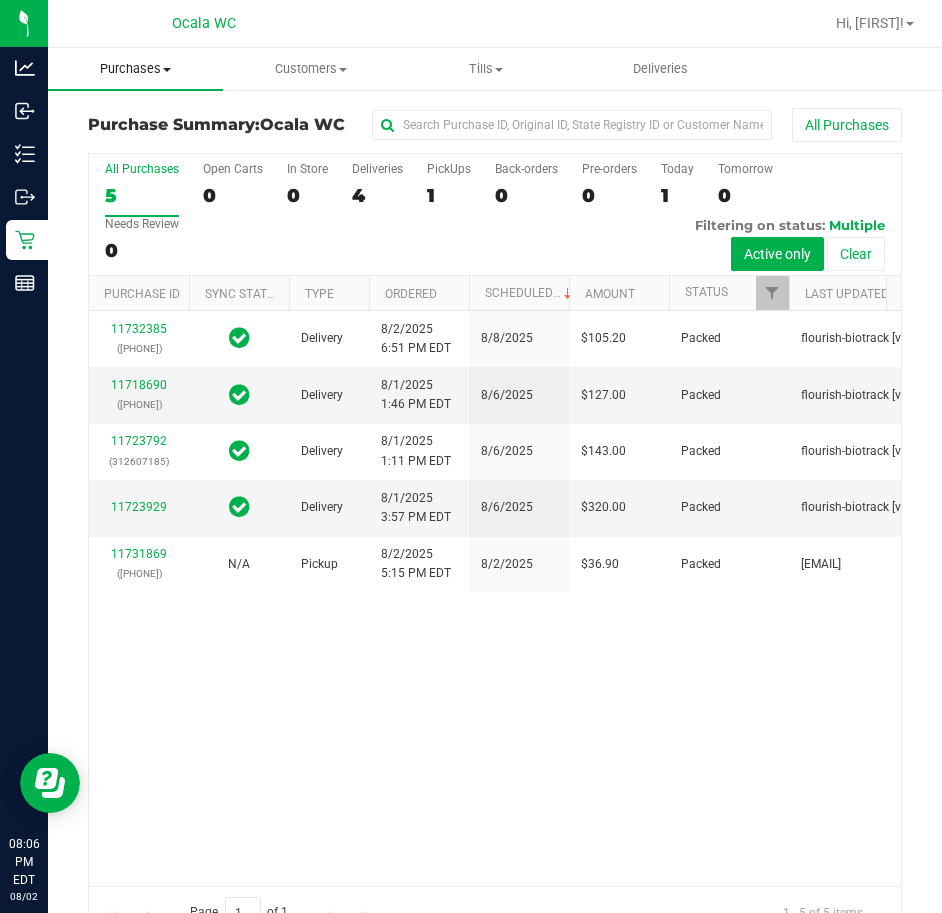 click on "Purchases" at bounding box center (135, 69) 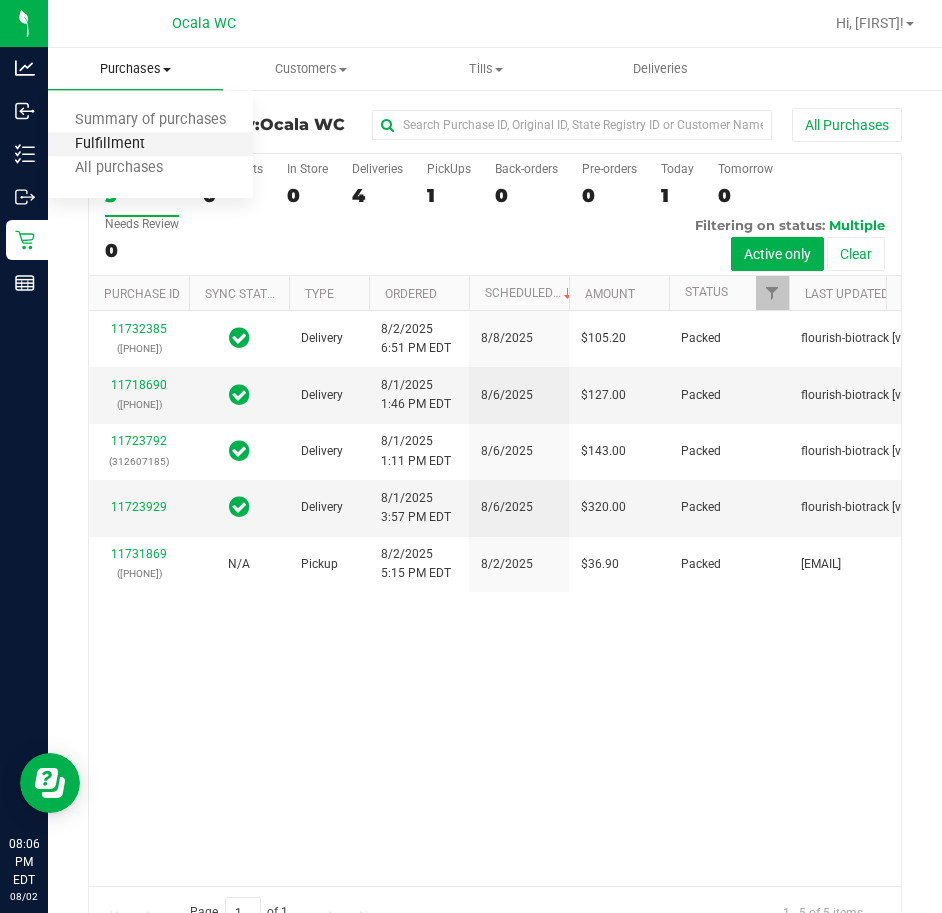 click on "Fulfillment" at bounding box center (110, 144) 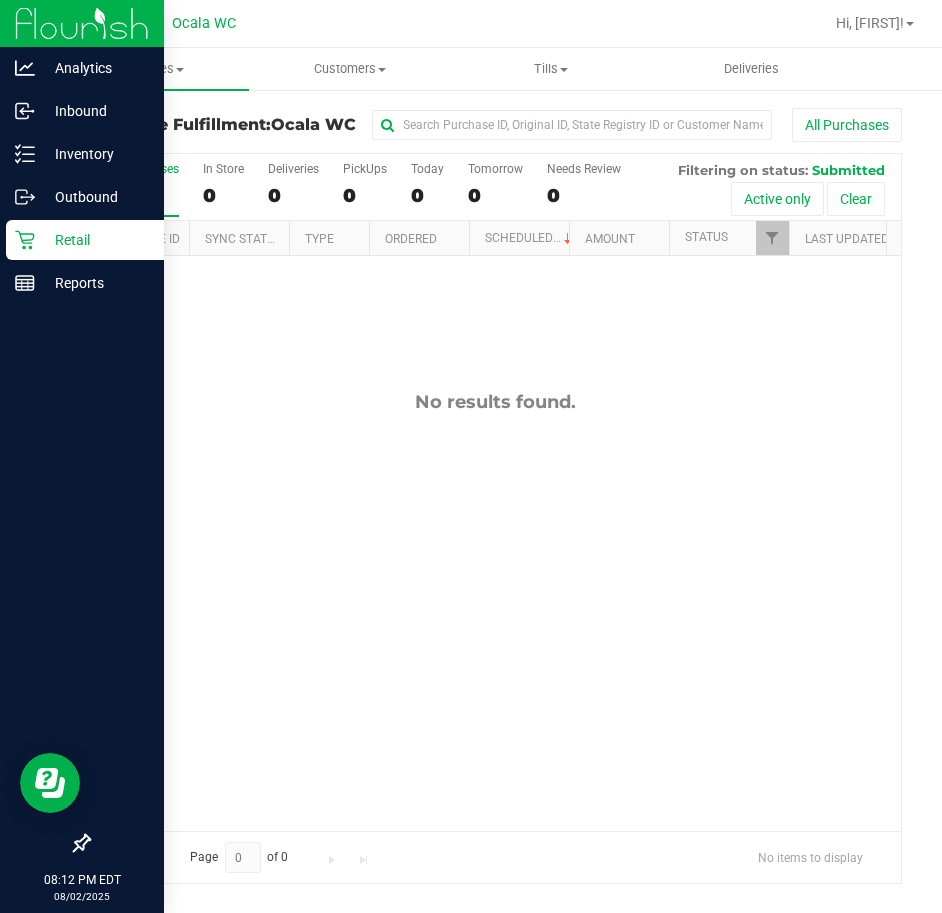 click on "Retail" at bounding box center (95, 240) 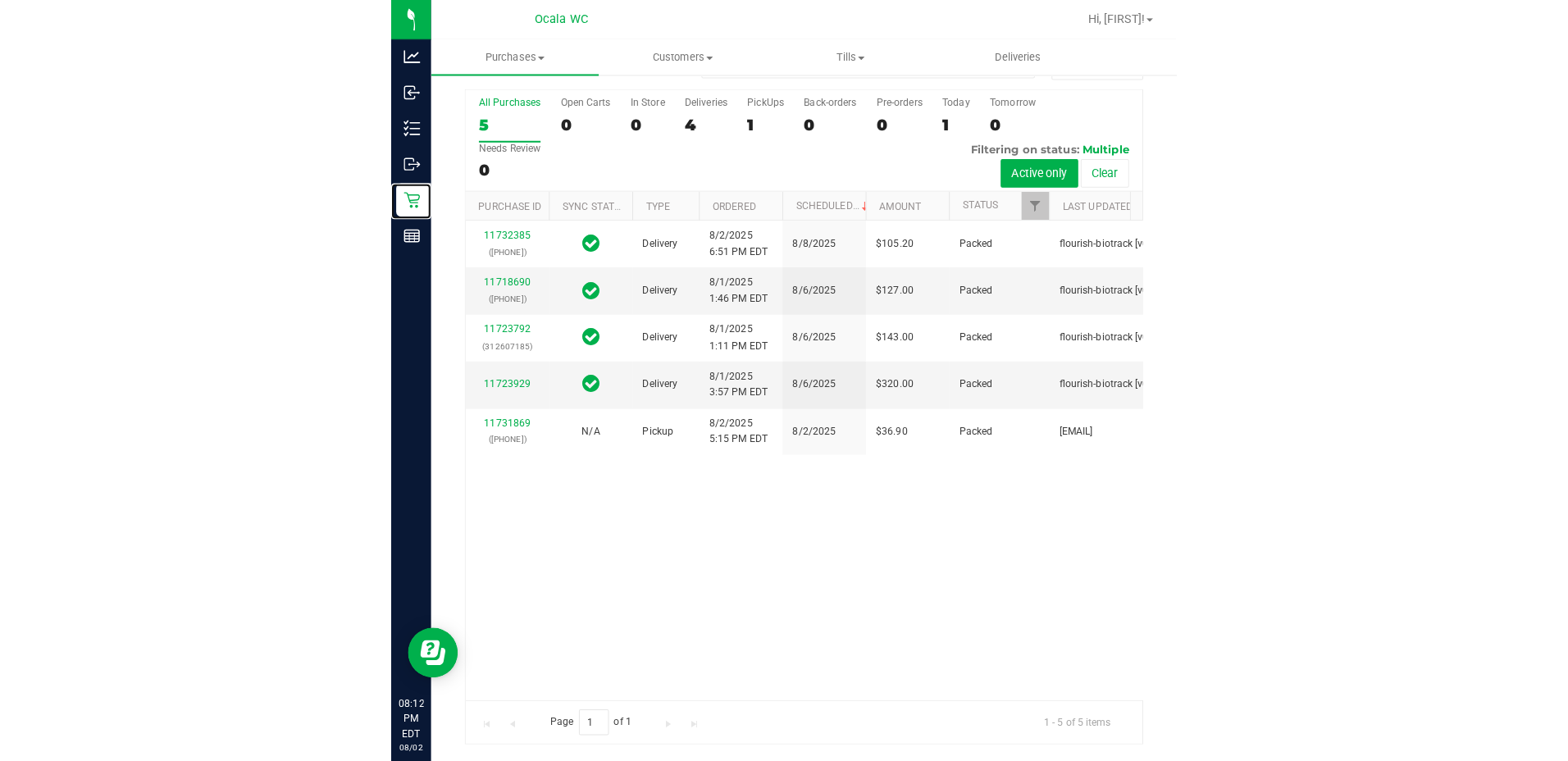 scroll, scrollTop: 0, scrollLeft: 0, axis: both 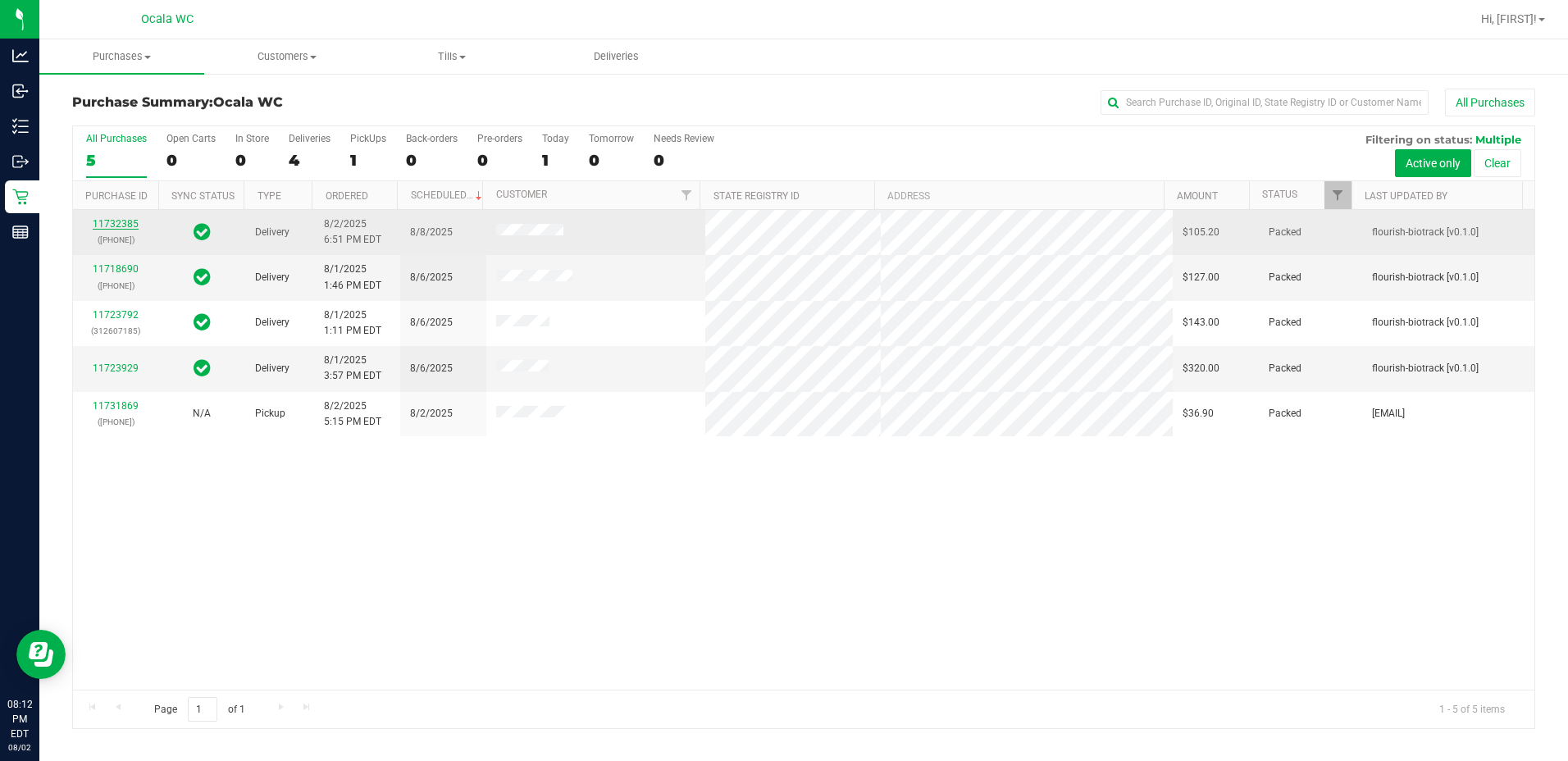 click on "11732385" at bounding box center [116, 224] 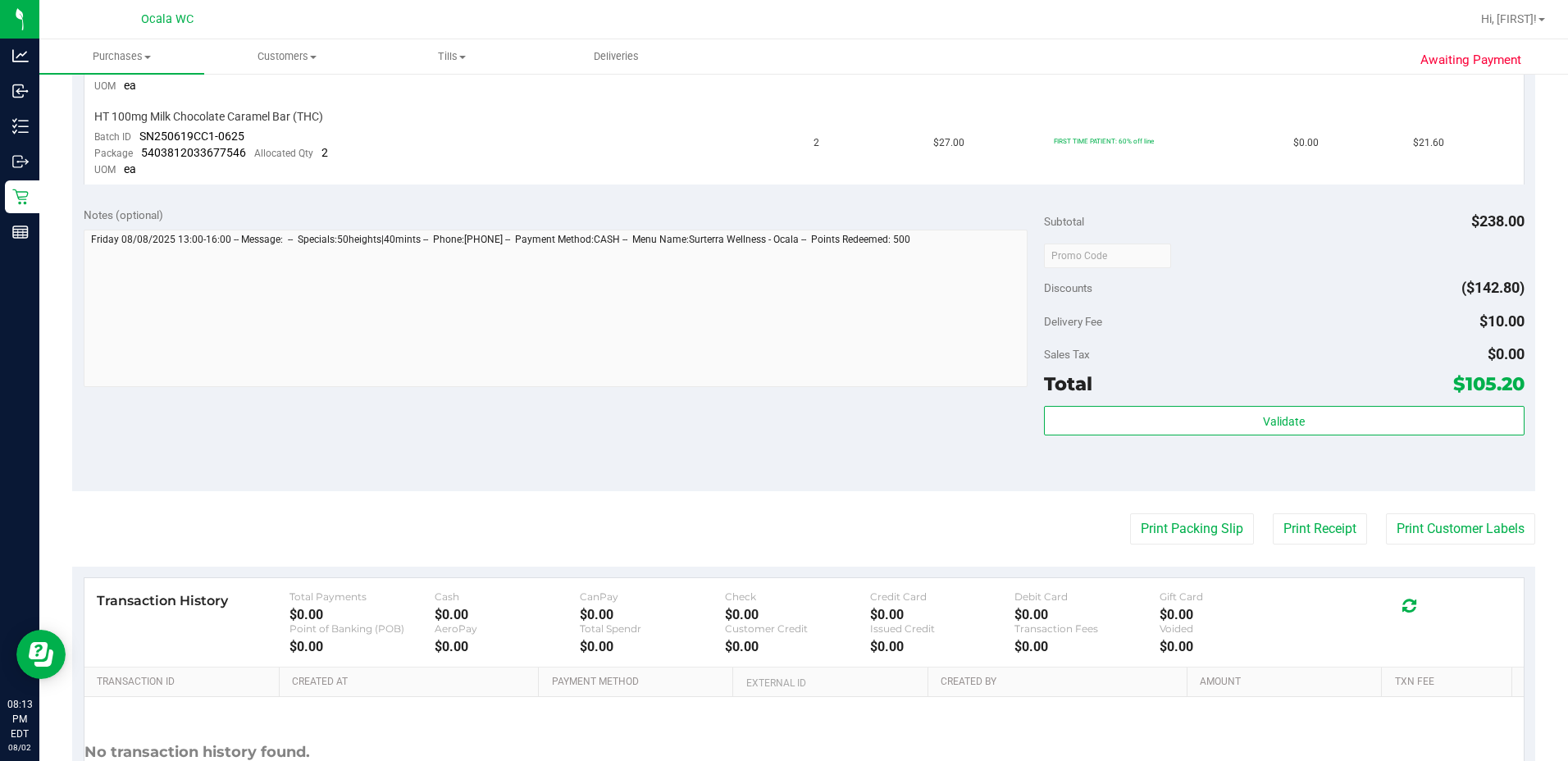 scroll, scrollTop: 820, scrollLeft: 0, axis: vertical 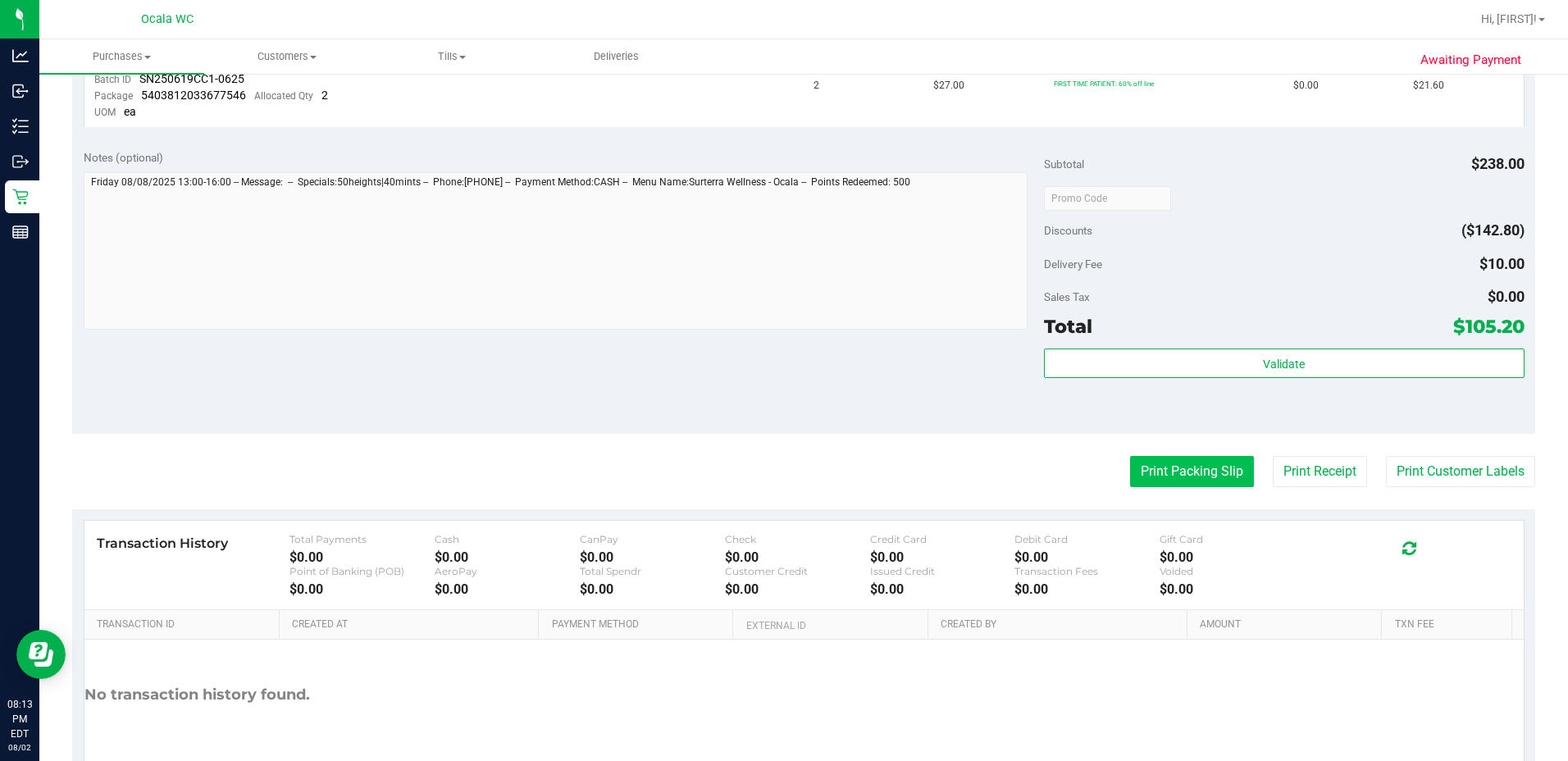 click on "Print Packing Slip" at bounding box center [1192, 472] 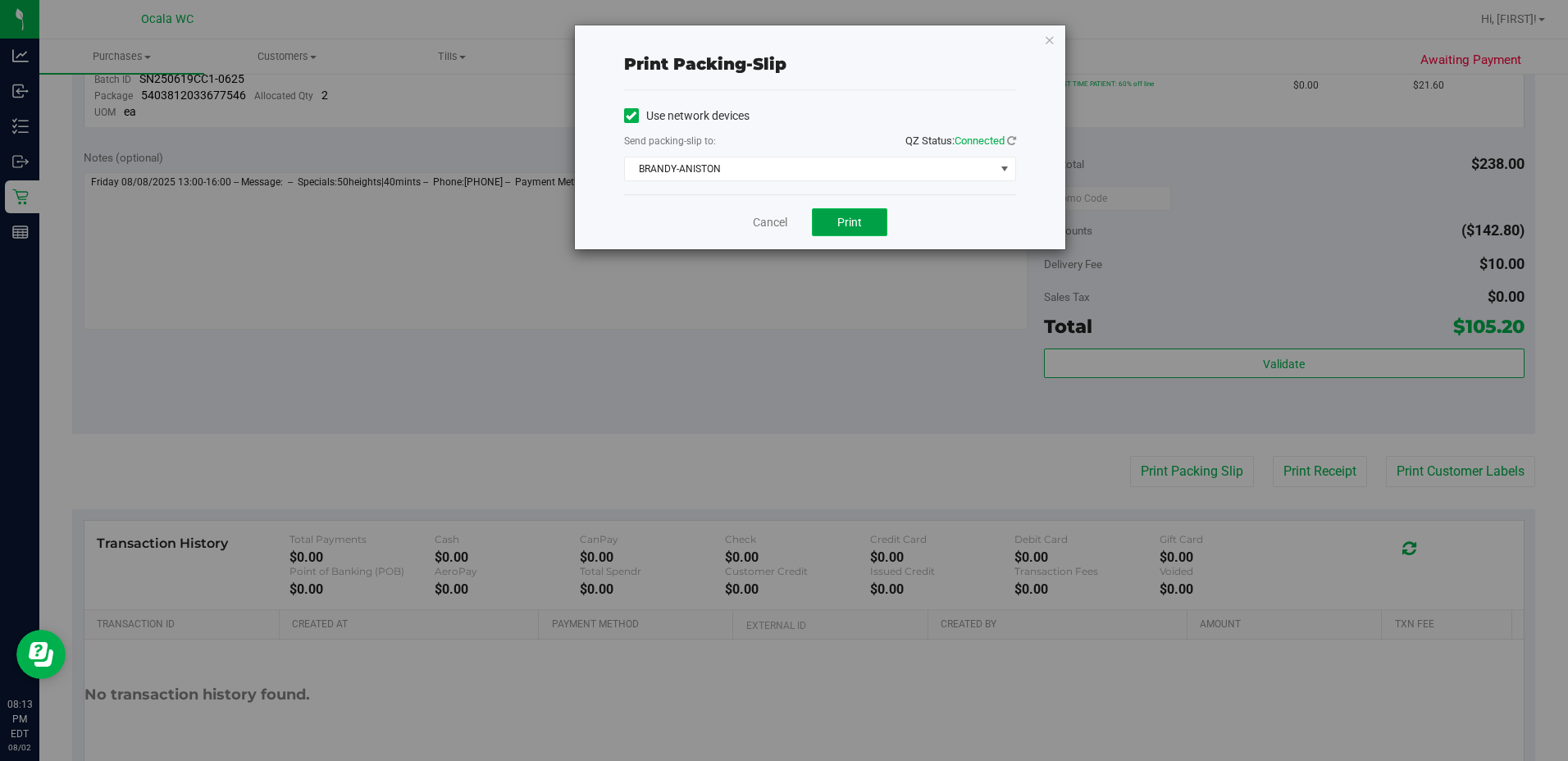 click on "Print" at bounding box center [850, 222] 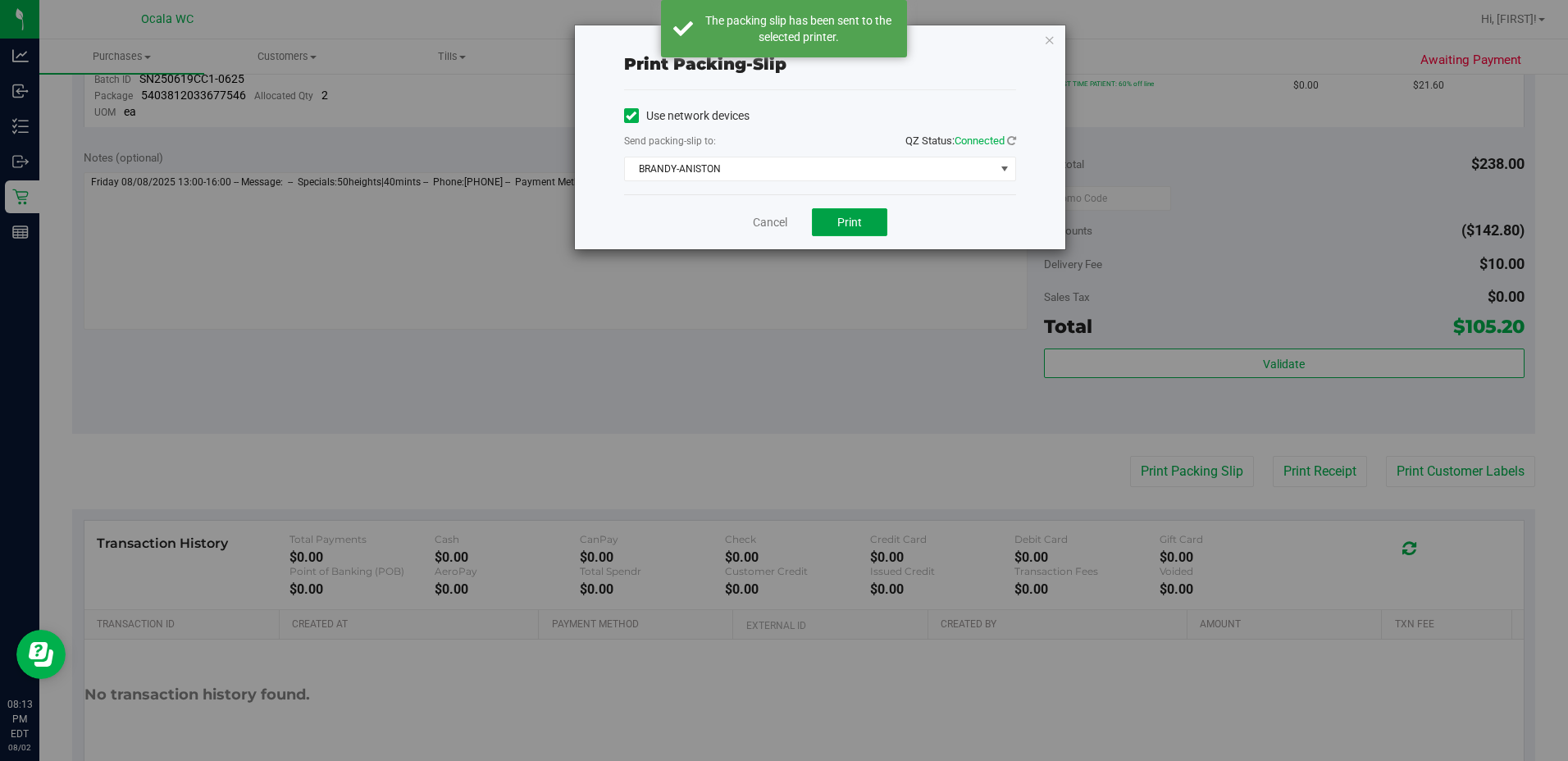 click on "Print" at bounding box center [850, 222] 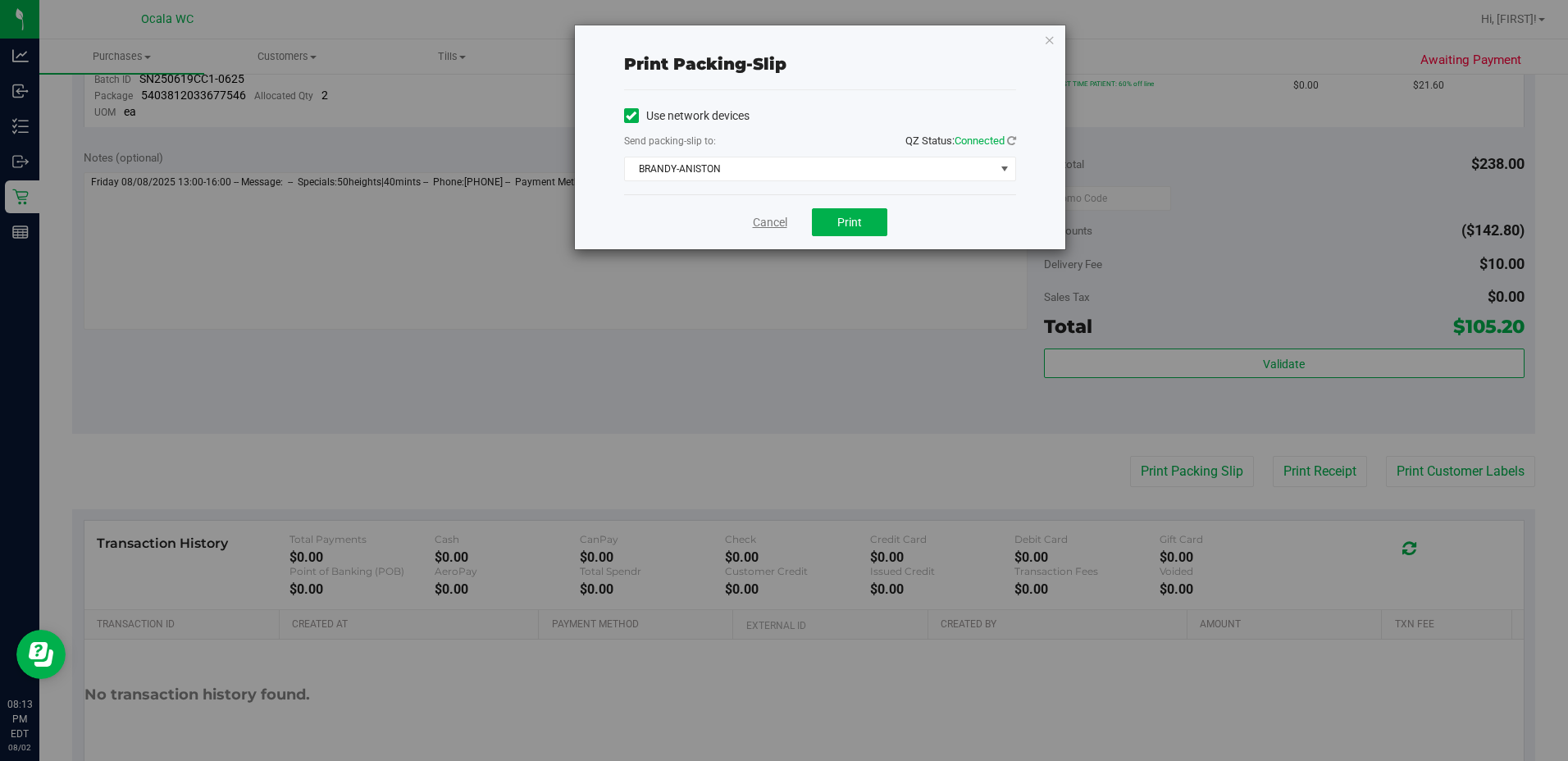 click on "Cancel" at bounding box center (770, 222) 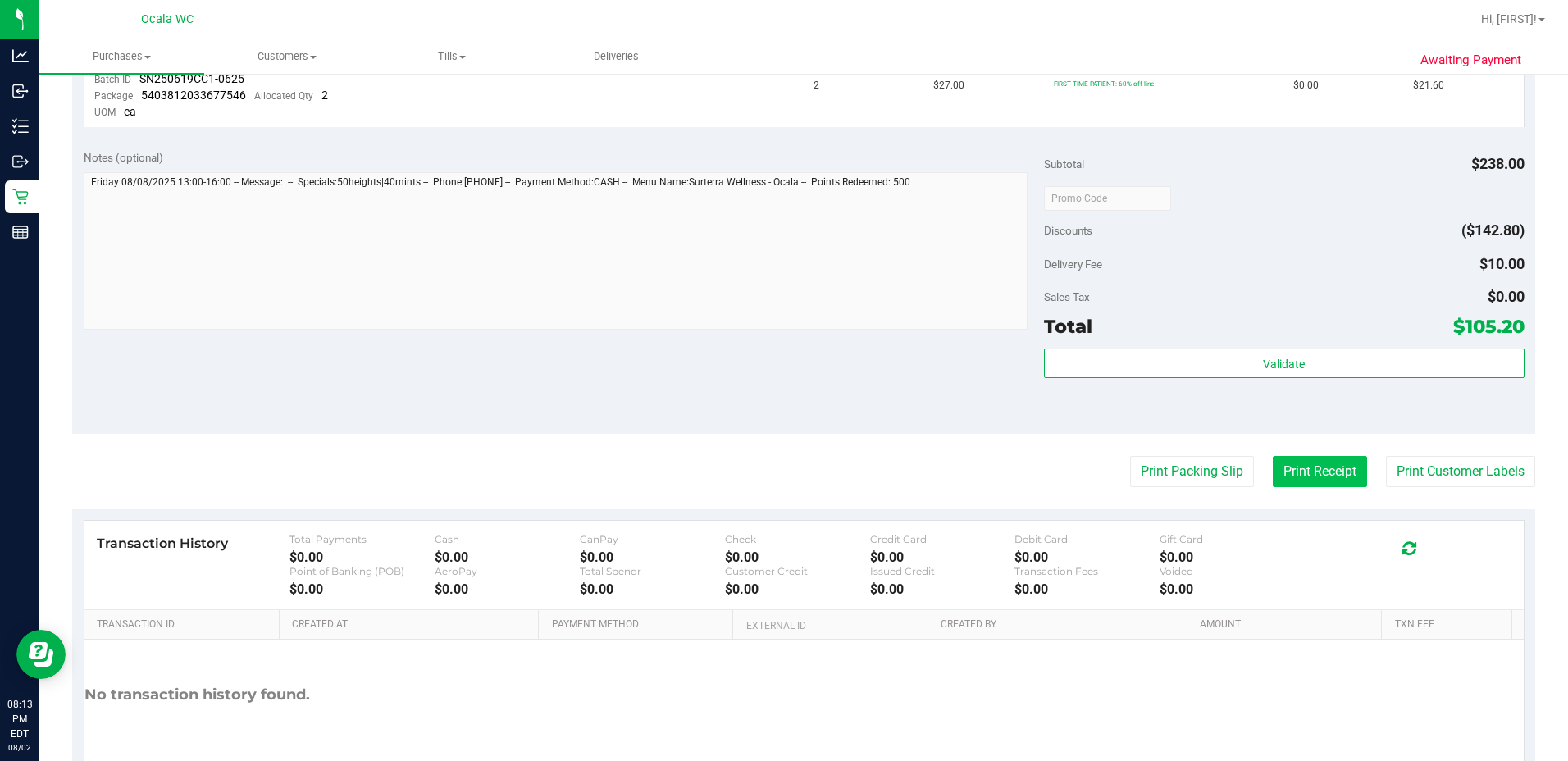 click on "Print Receipt" at bounding box center [1320, 472] 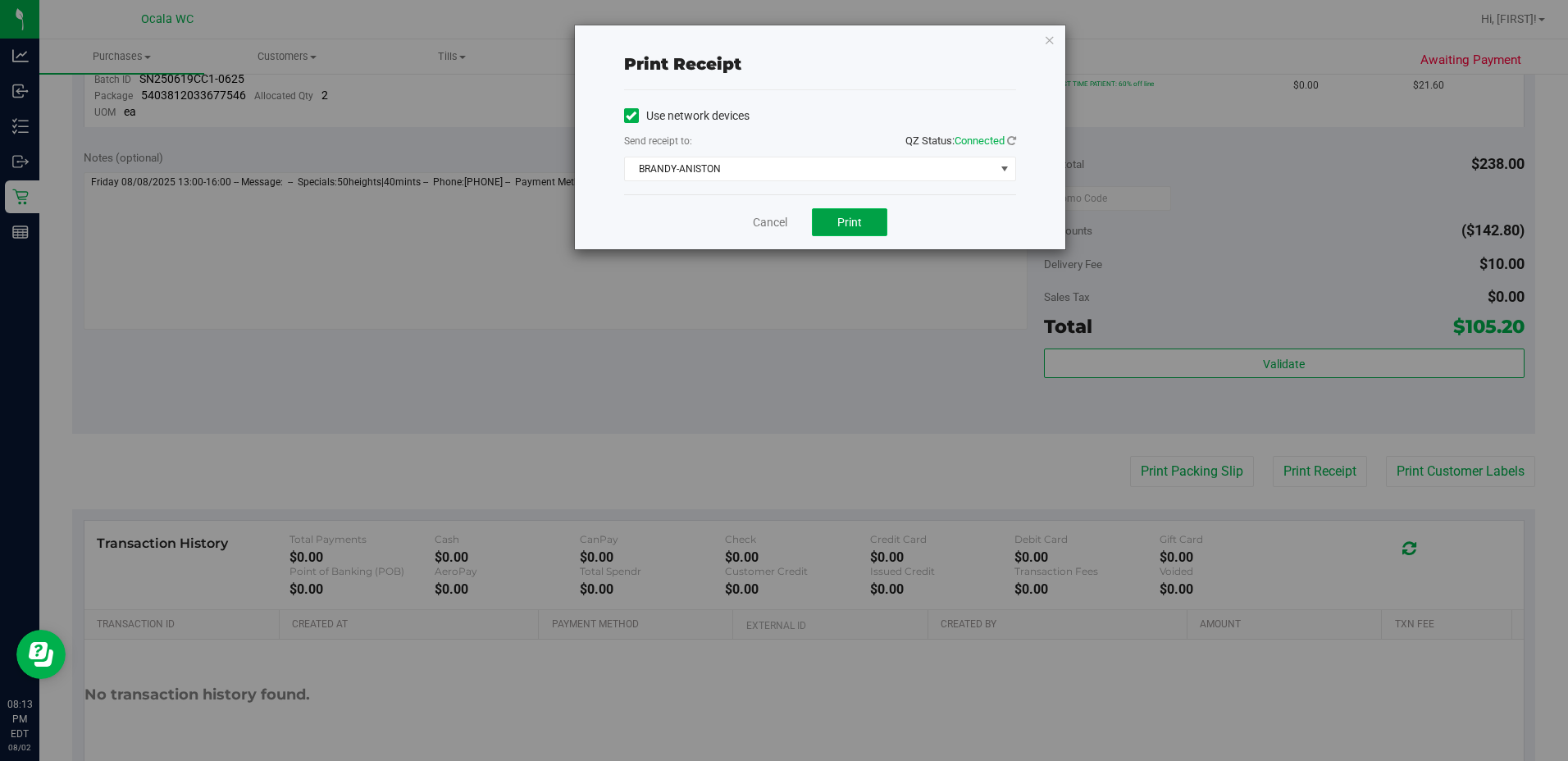 click on "Print" at bounding box center [850, 222] 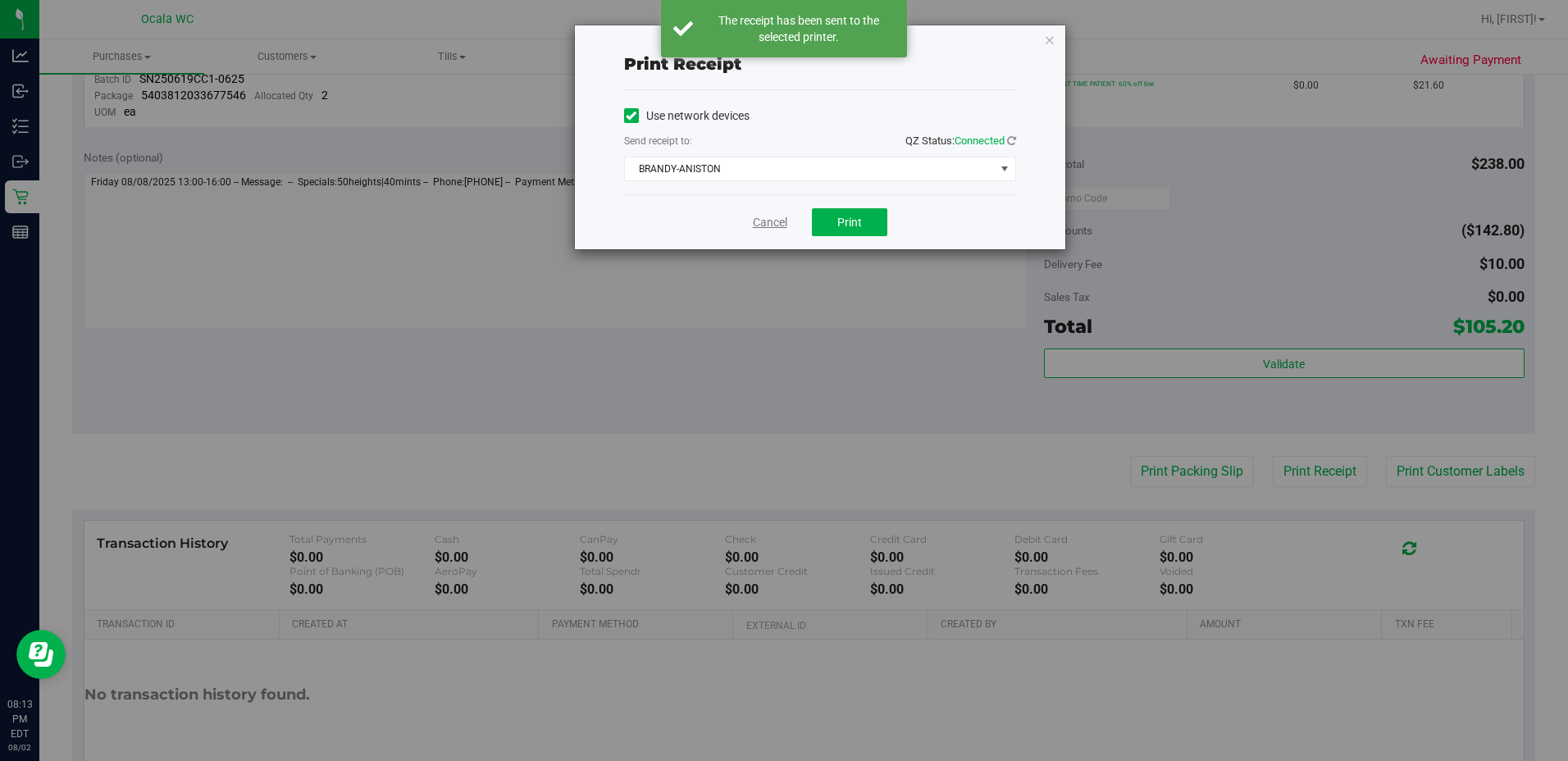 click on "Cancel" at bounding box center (770, 222) 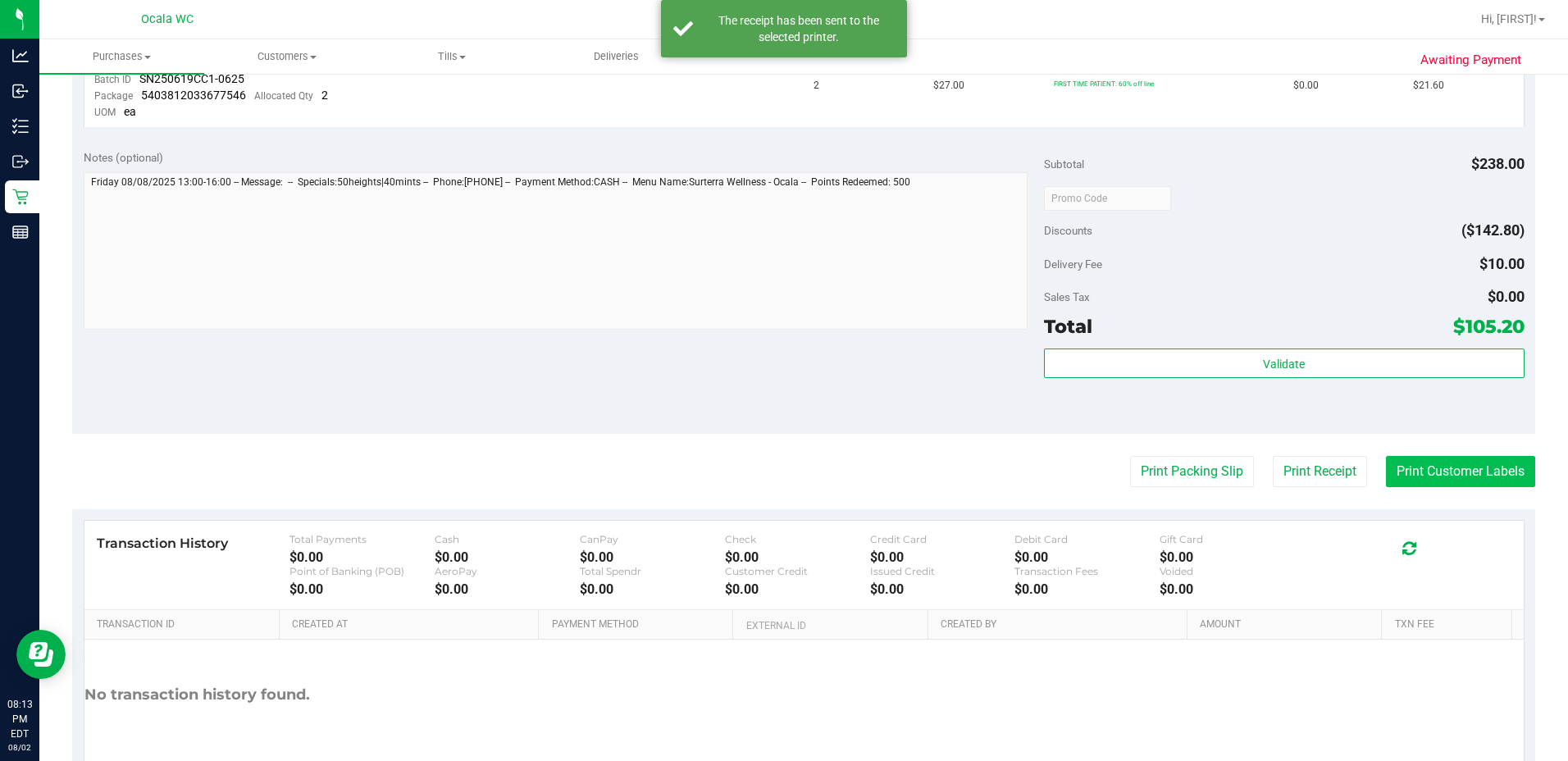 click on "Print Customer Labels" at bounding box center [1461, 472] 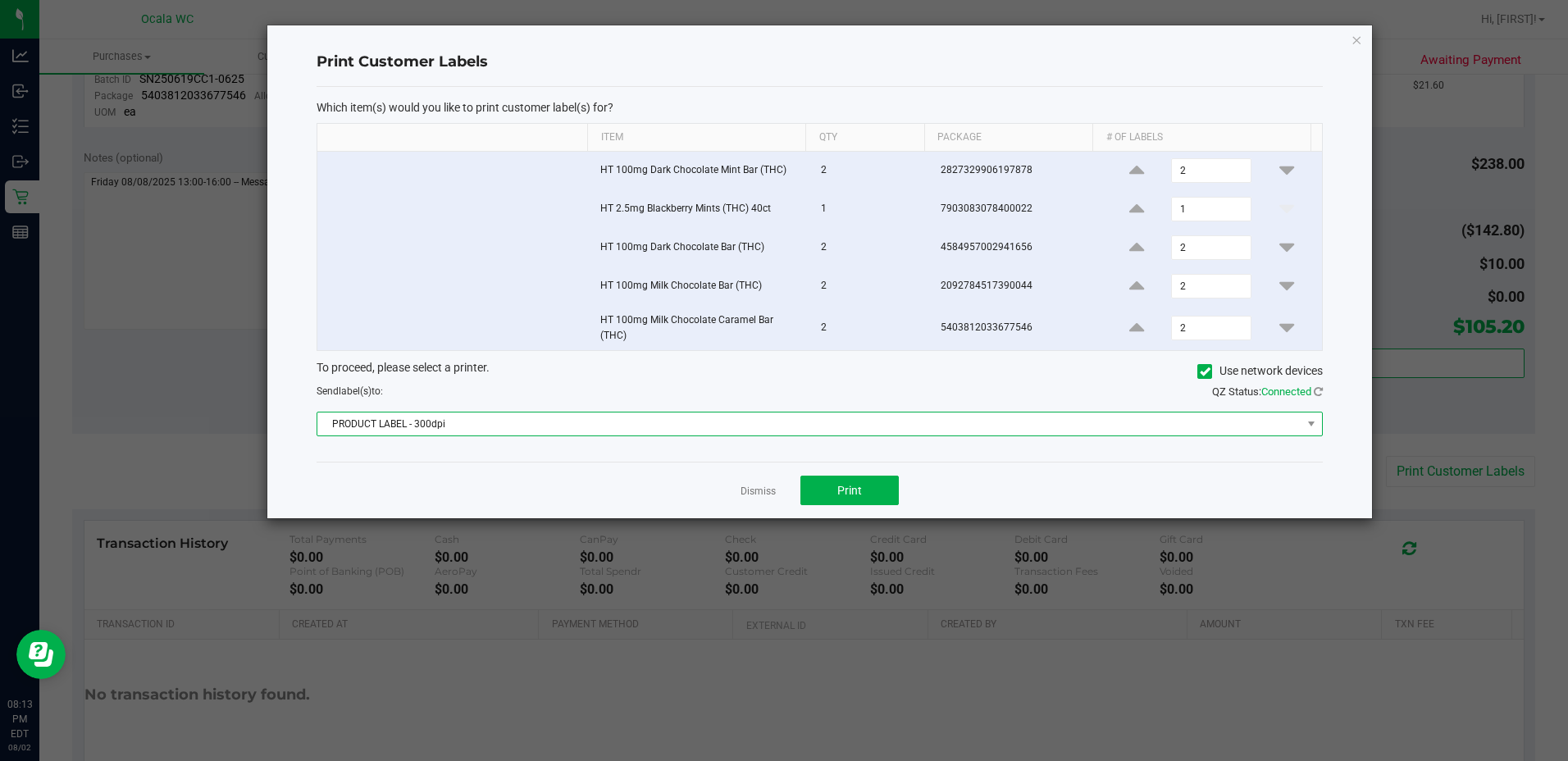click on "PRODUCT LABEL - 300dpi" at bounding box center (809, 424) 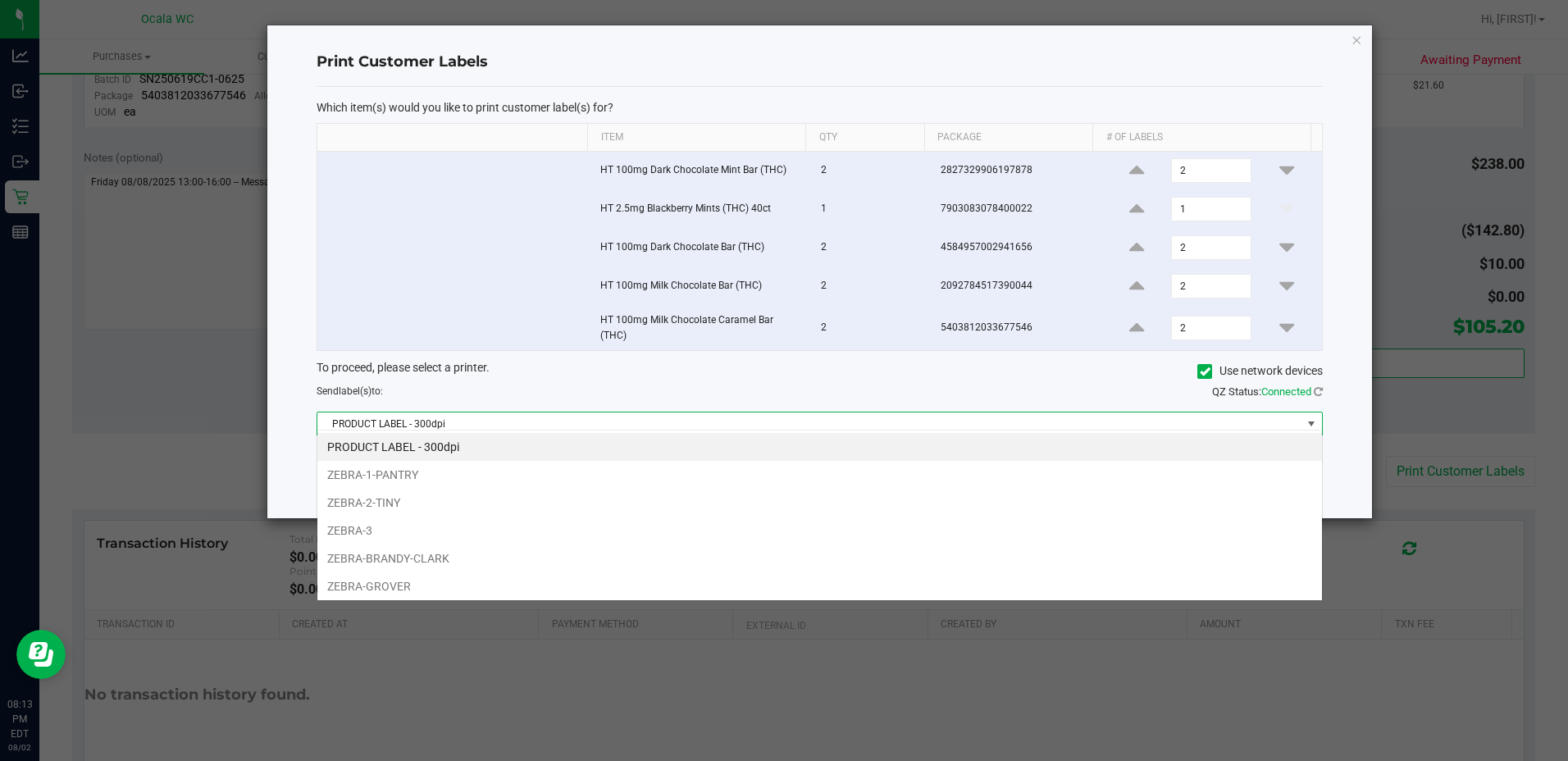 scroll, scrollTop: 81980, scrollLeft: 81002, axis: both 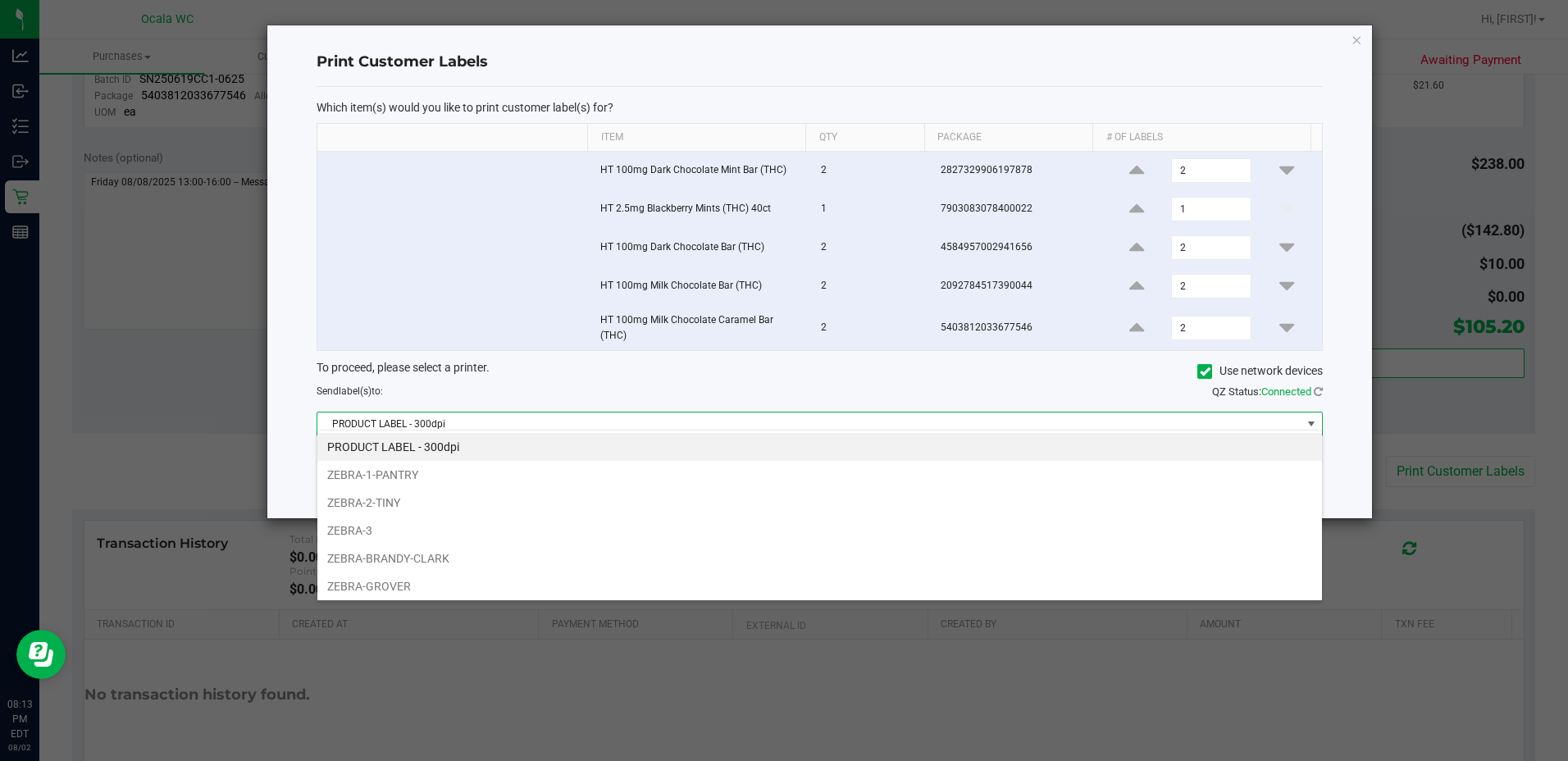 click on "ZEBRA-BRANDY-CLARK" at bounding box center (819, 558) 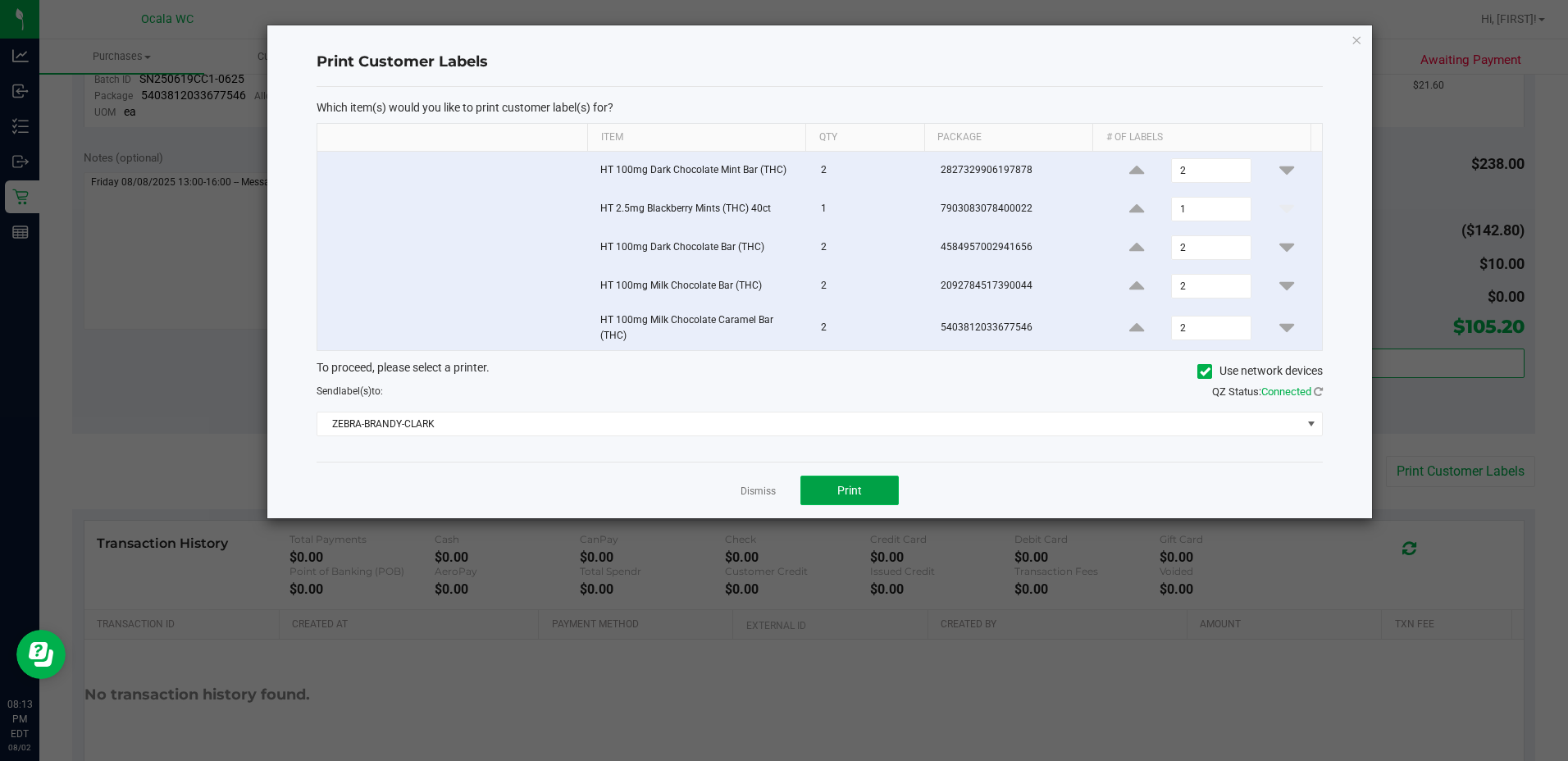 click on "Print" 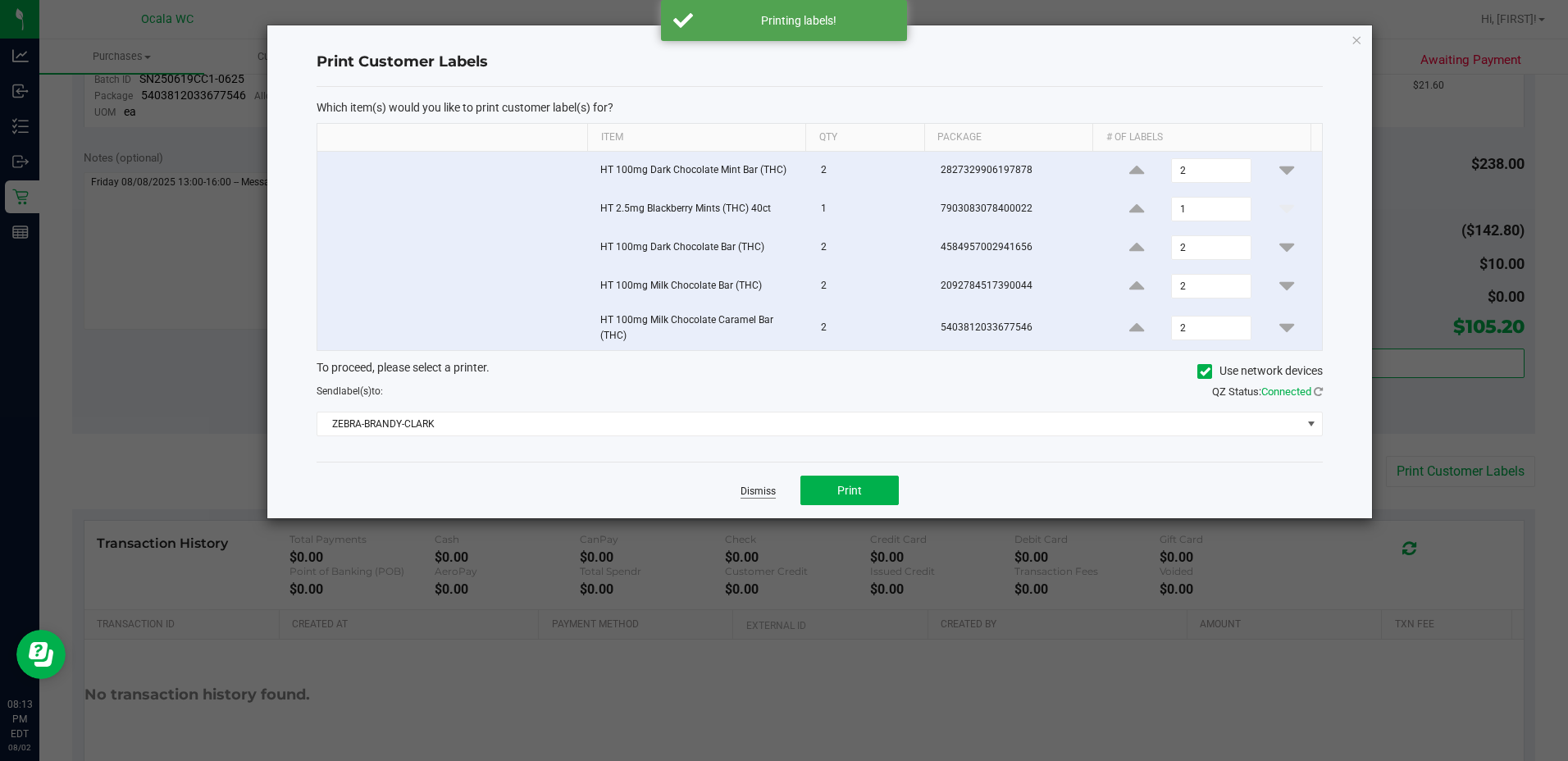 click on "Dismiss" 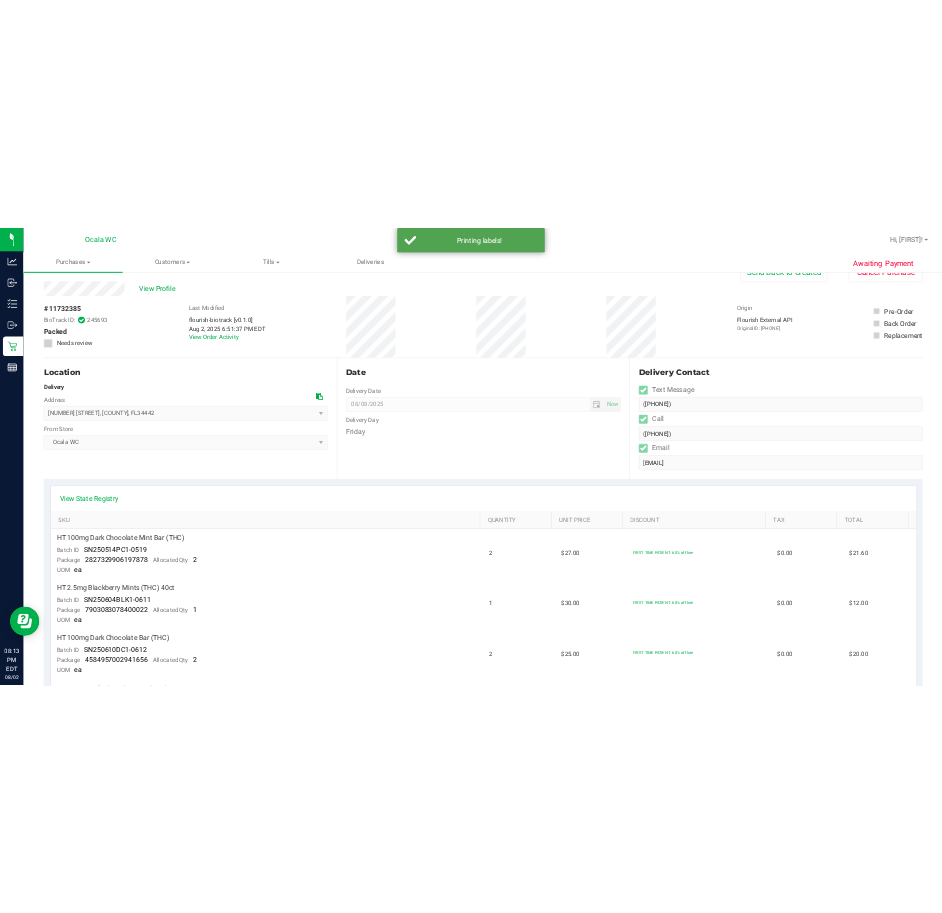 scroll, scrollTop: 0, scrollLeft: 0, axis: both 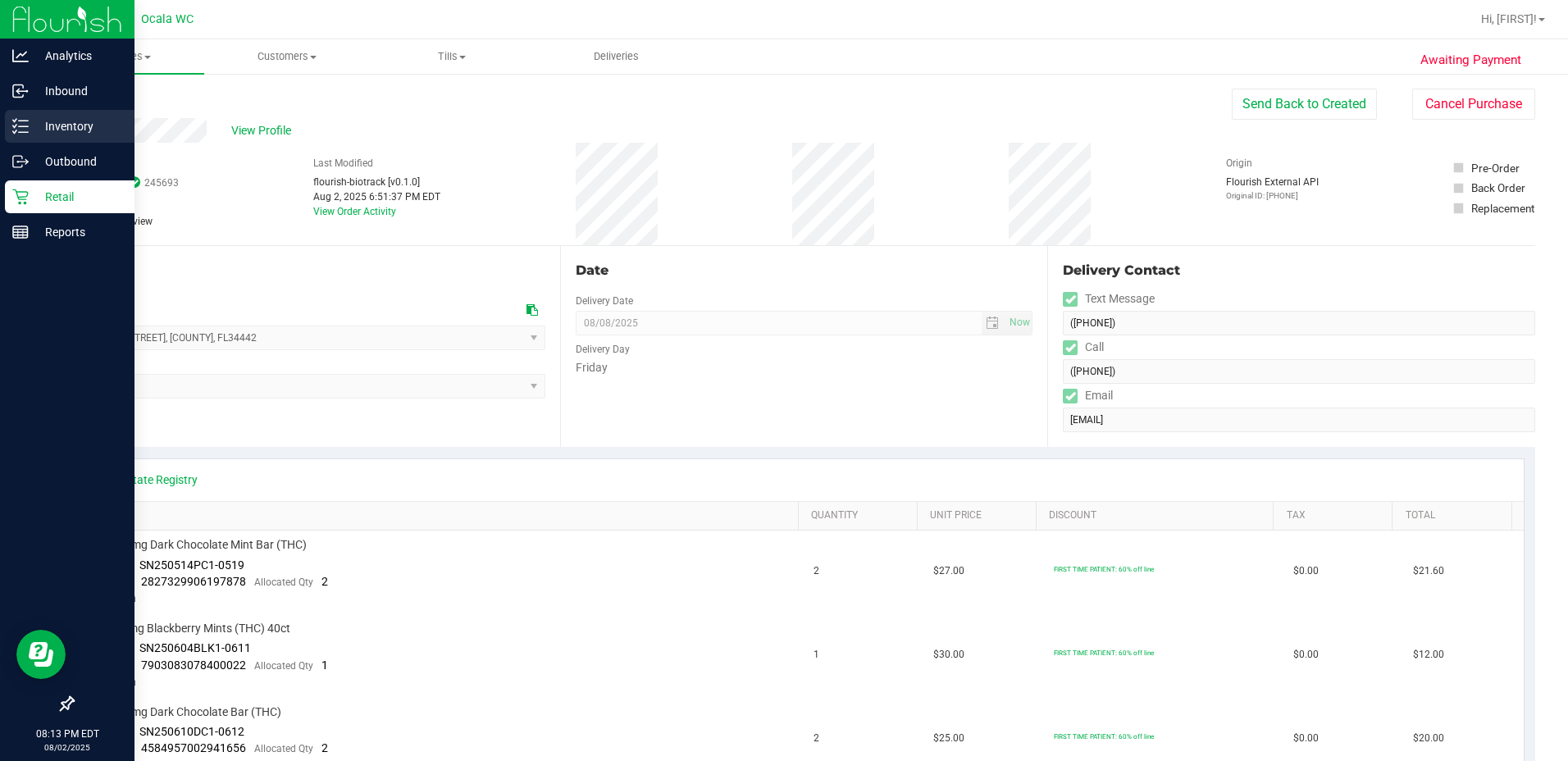 click on "Inventory" at bounding box center (78, 126) 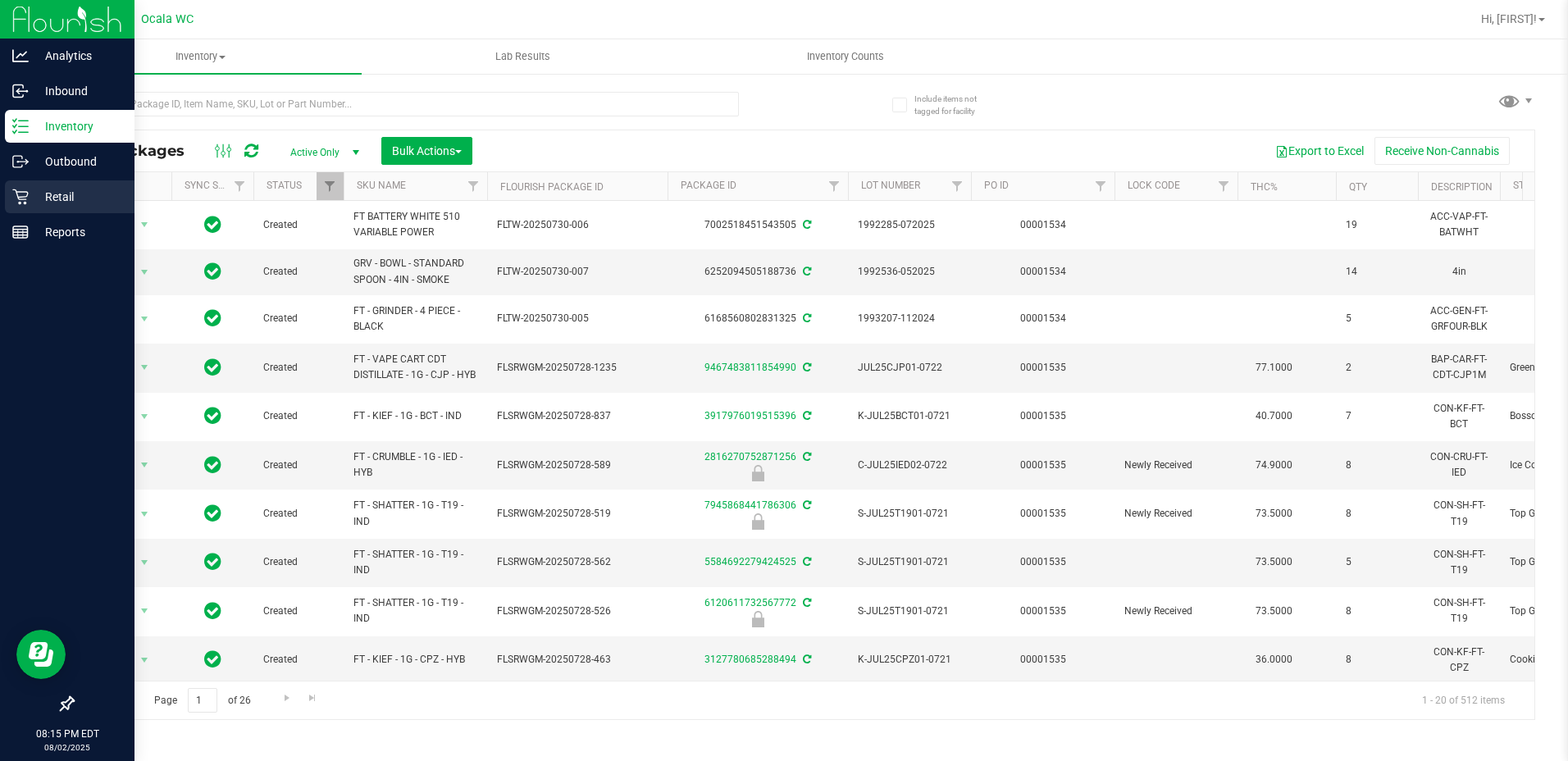 click on "Retail" at bounding box center [78, 197] 